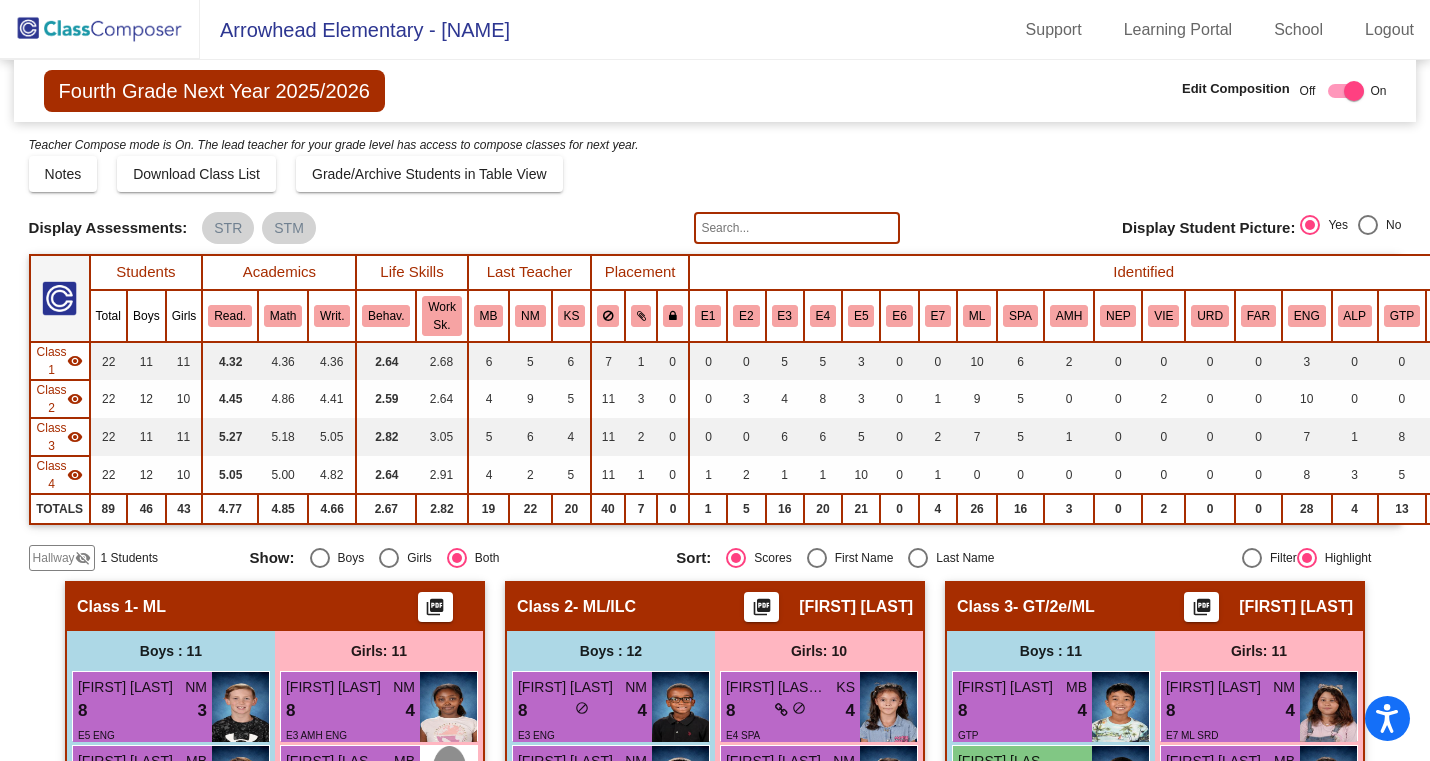 scroll, scrollTop: 0, scrollLeft: 0, axis: both 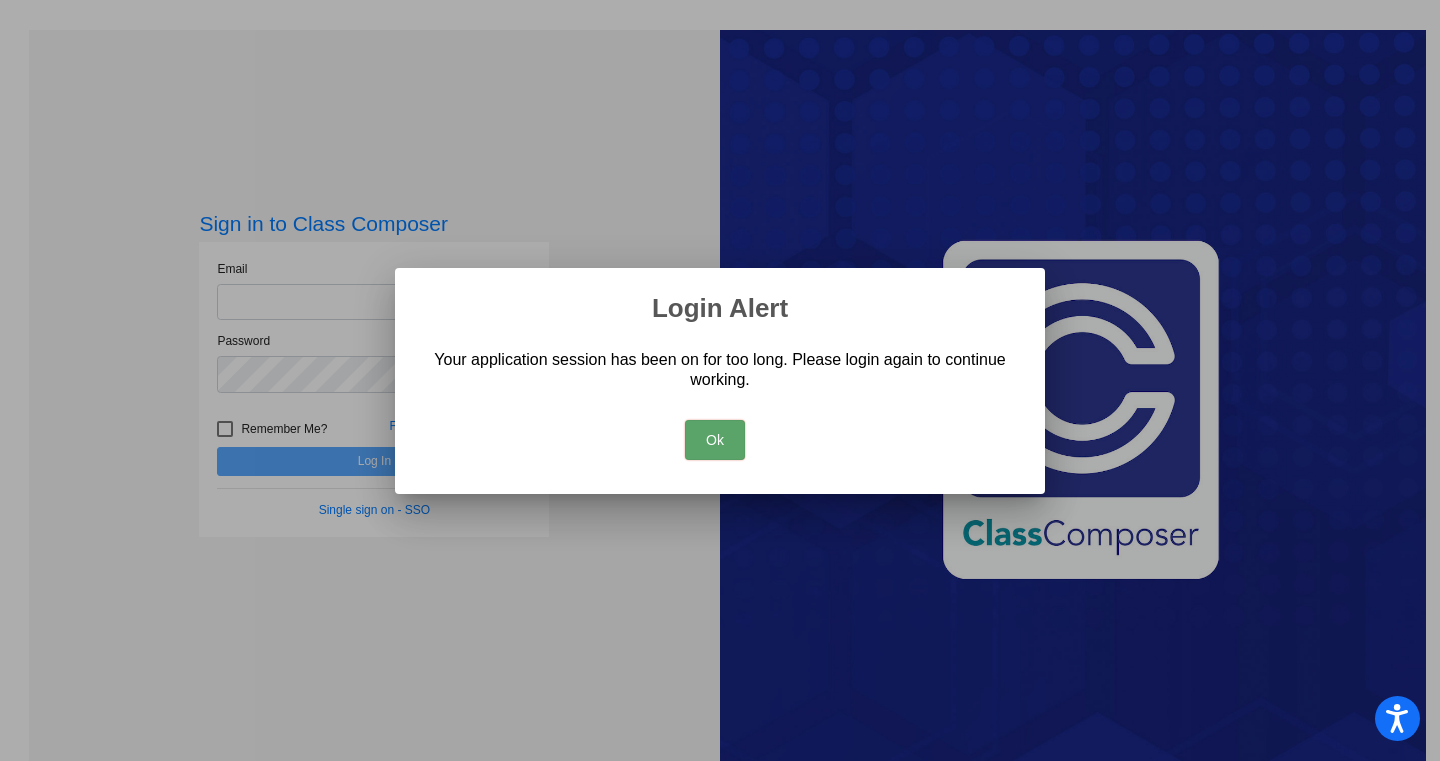 click on "Ok" at bounding box center (715, 440) 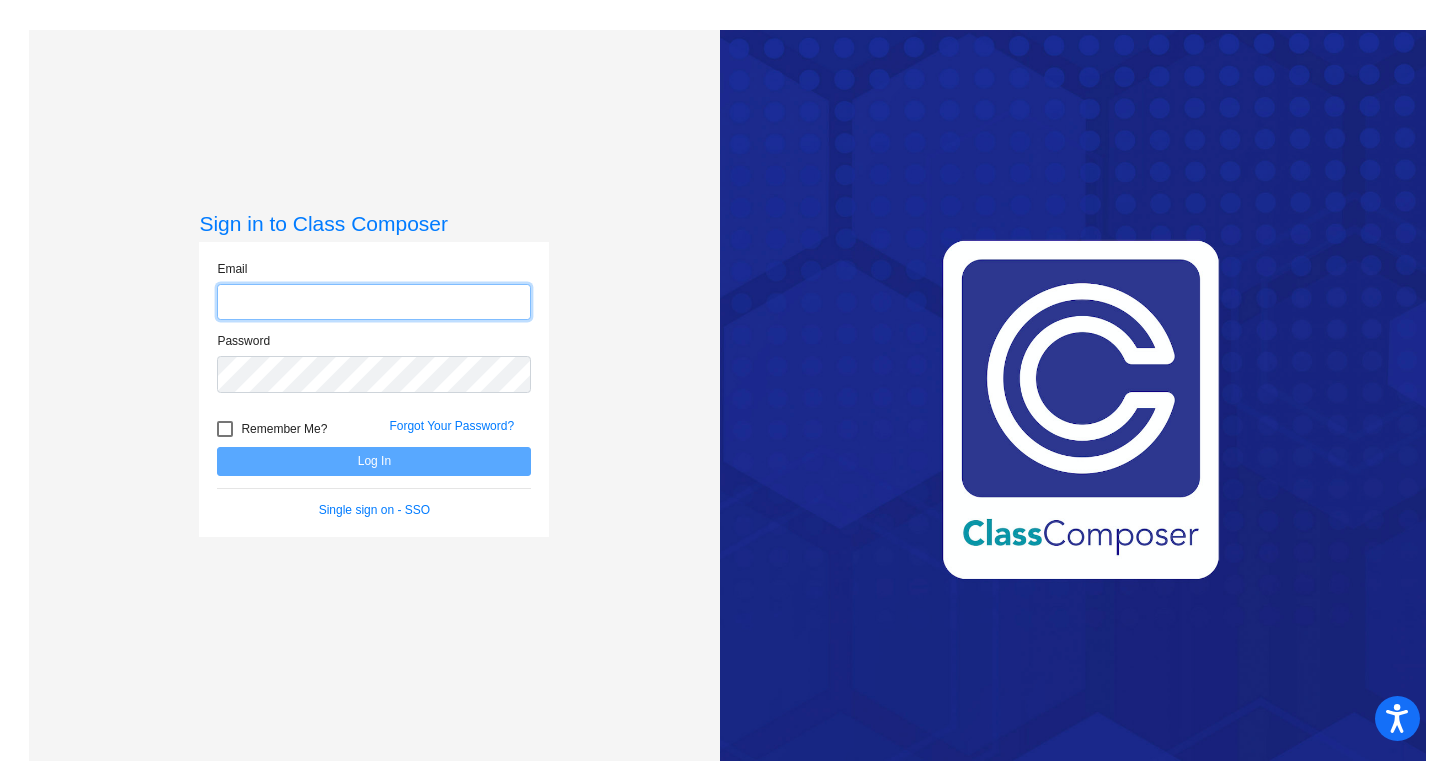 click 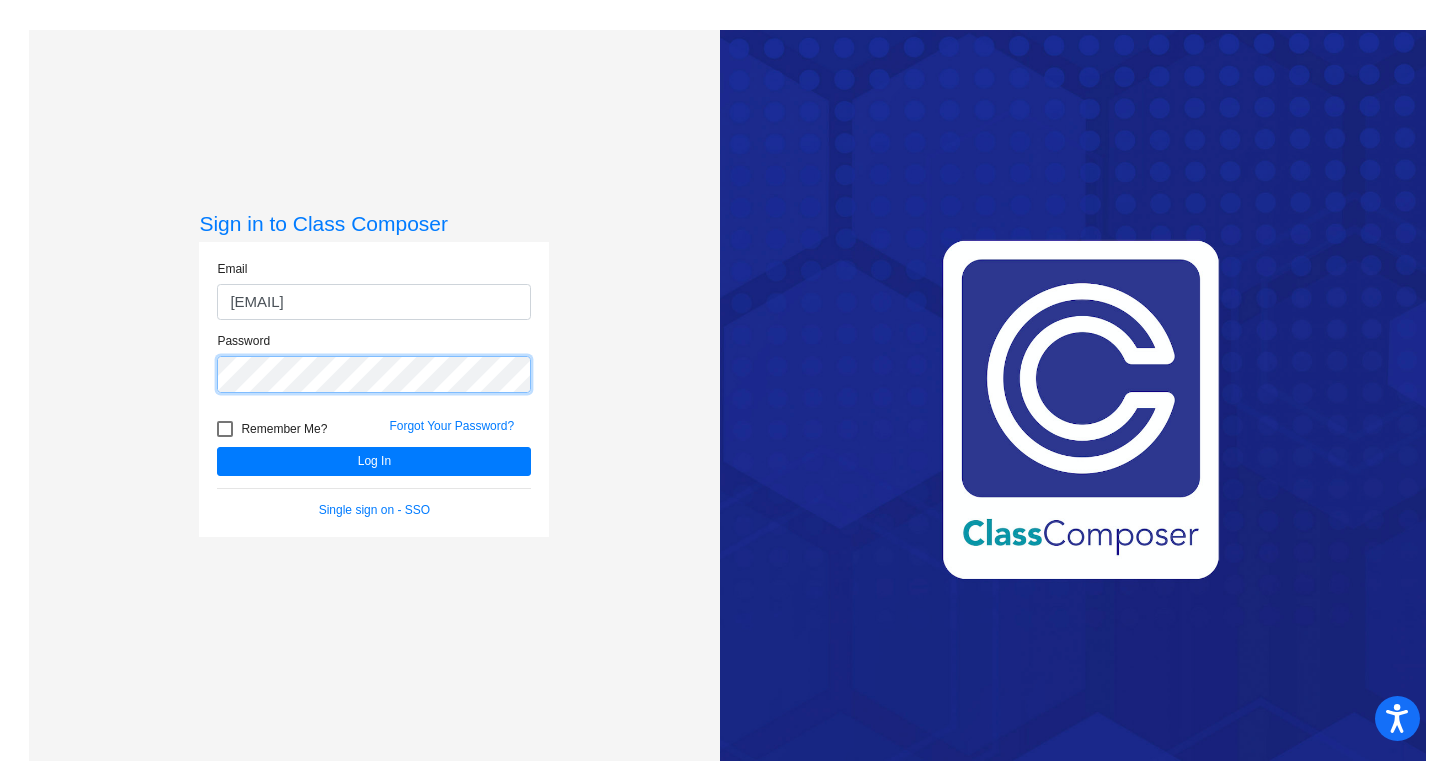 click on "Log In" 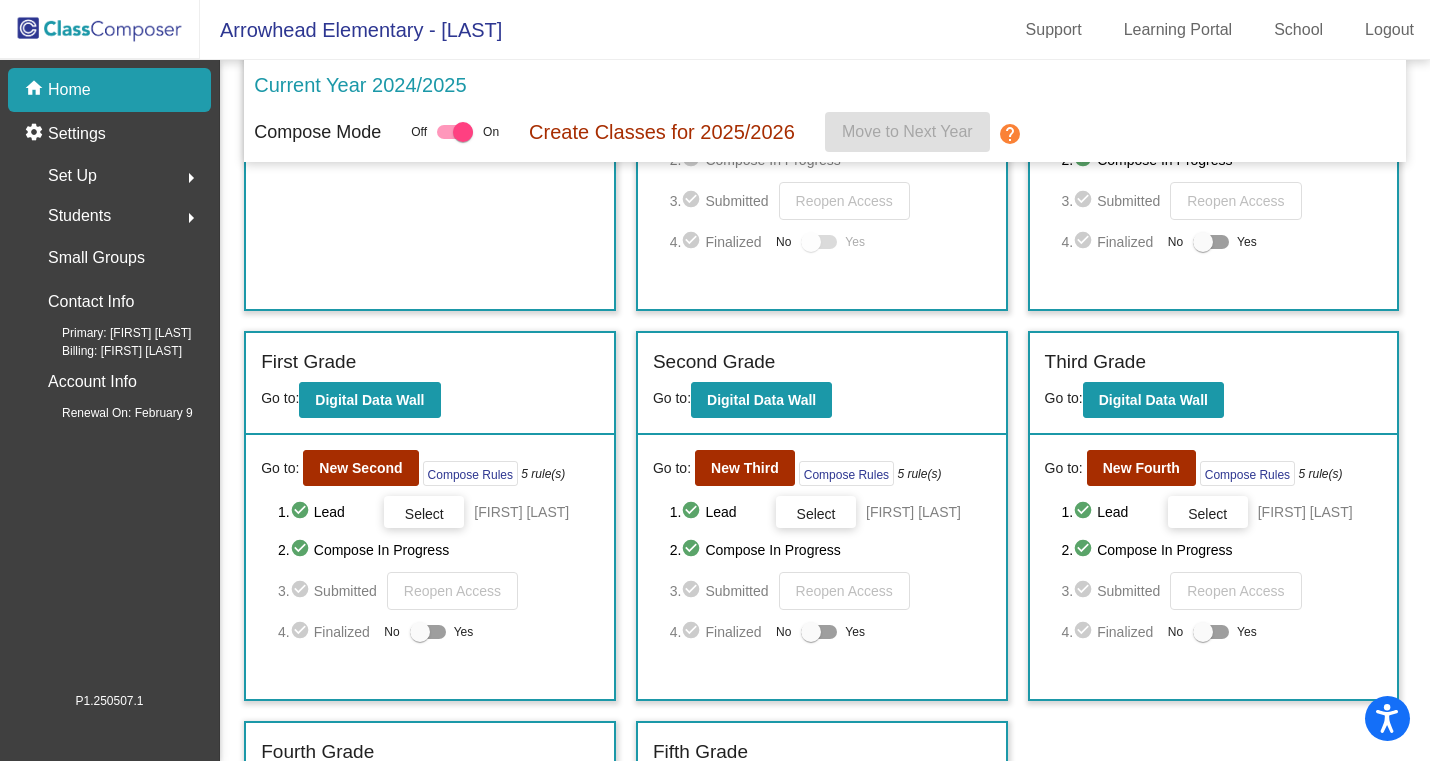 scroll, scrollTop: 238, scrollLeft: 0, axis: vertical 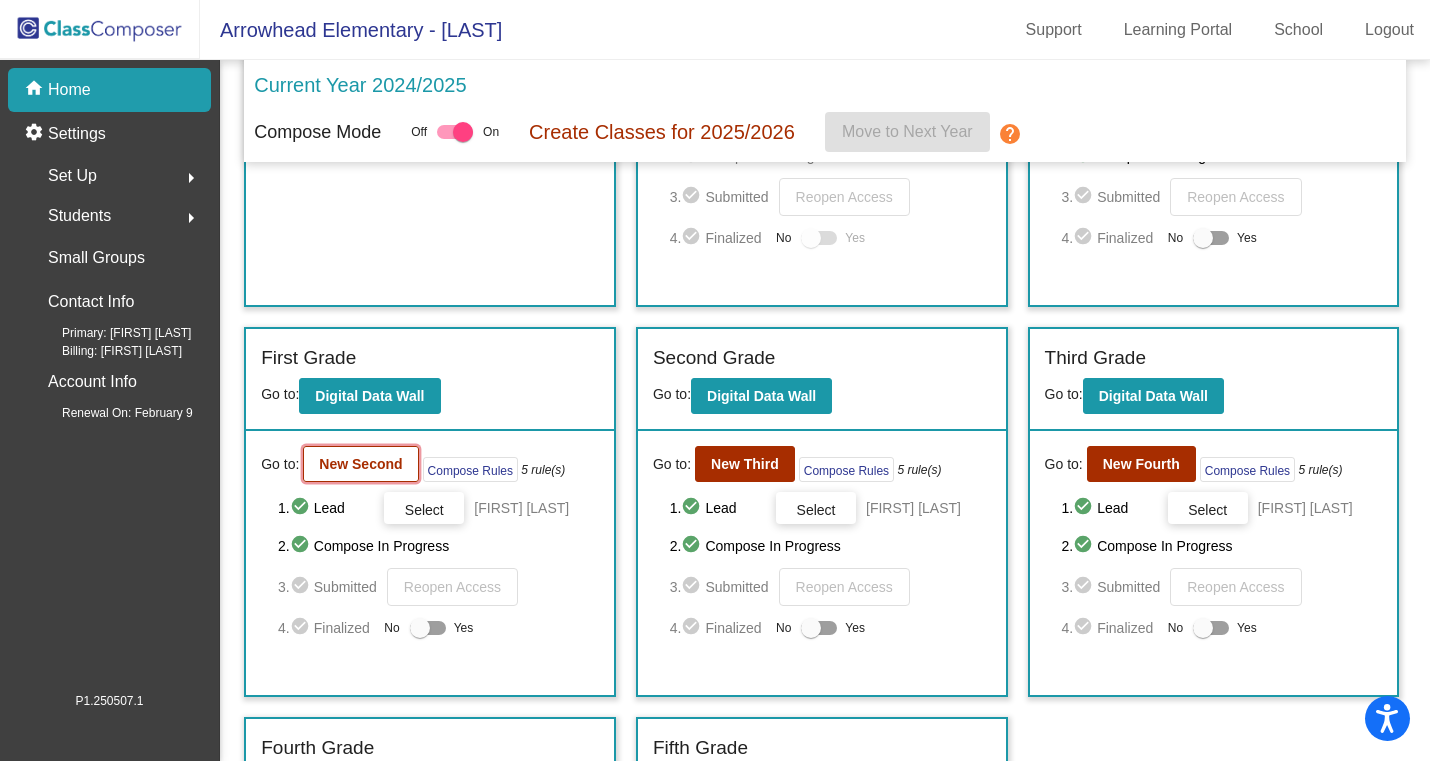 click on "New Second" 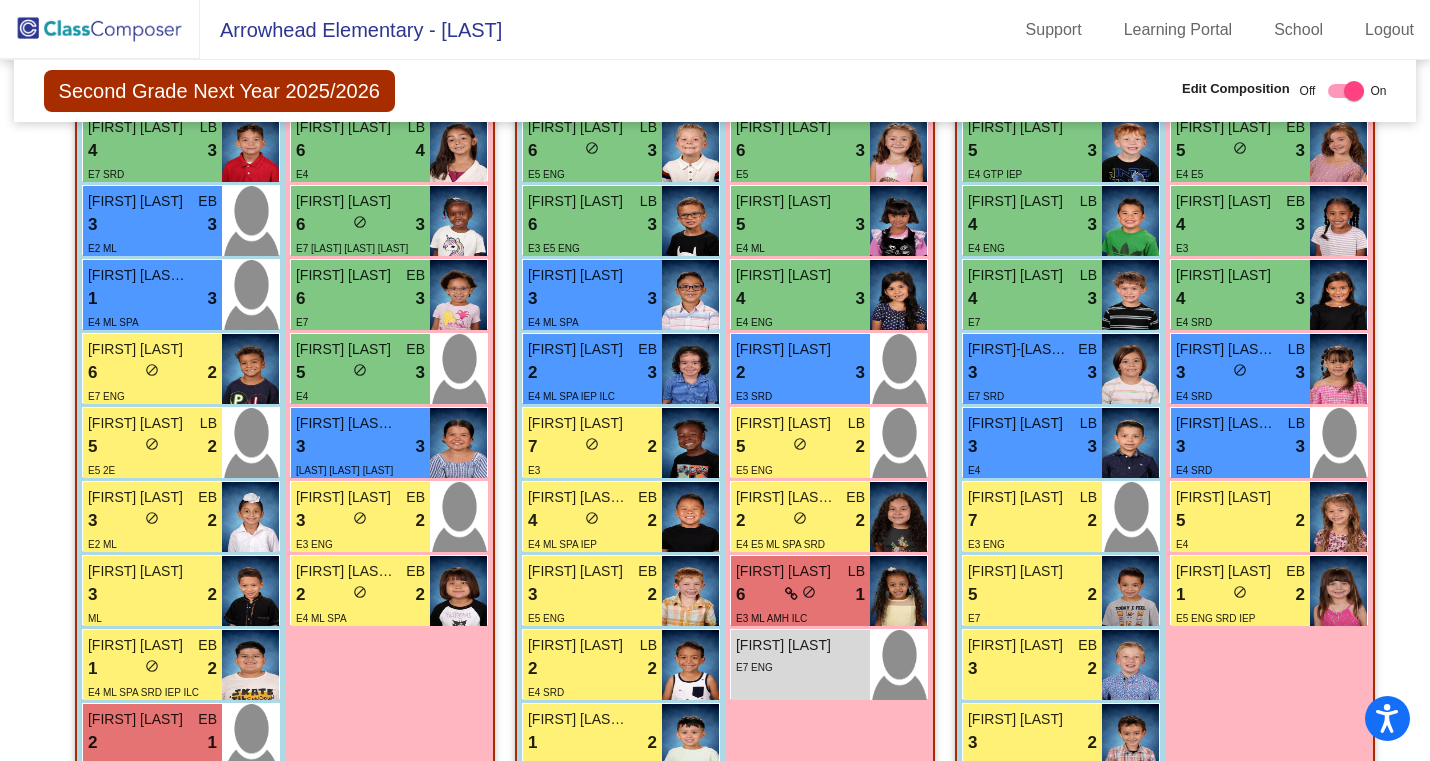 scroll, scrollTop: 1046, scrollLeft: 0, axis: vertical 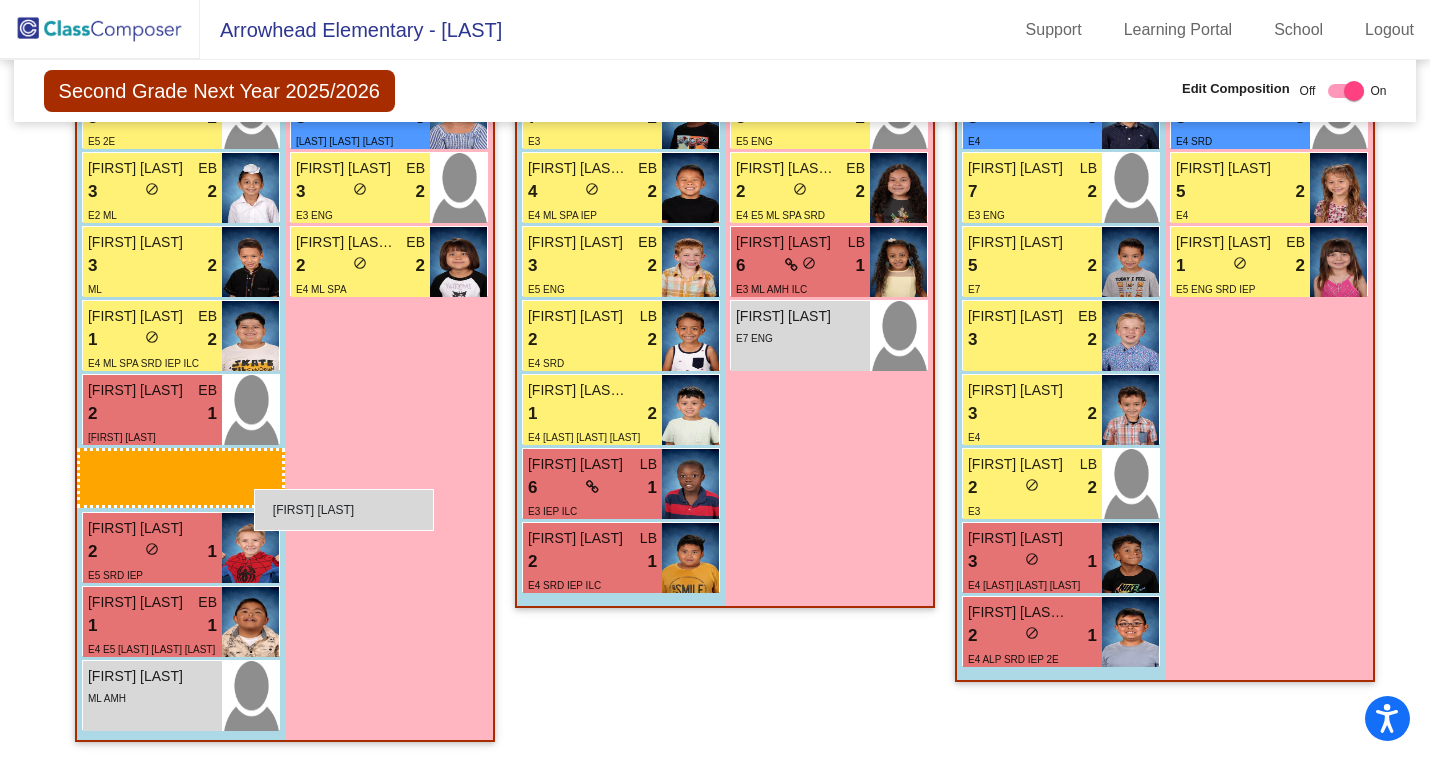 drag, startPoint x: 989, startPoint y: 681, endPoint x: 254, endPoint y: 489, distance: 759.66376 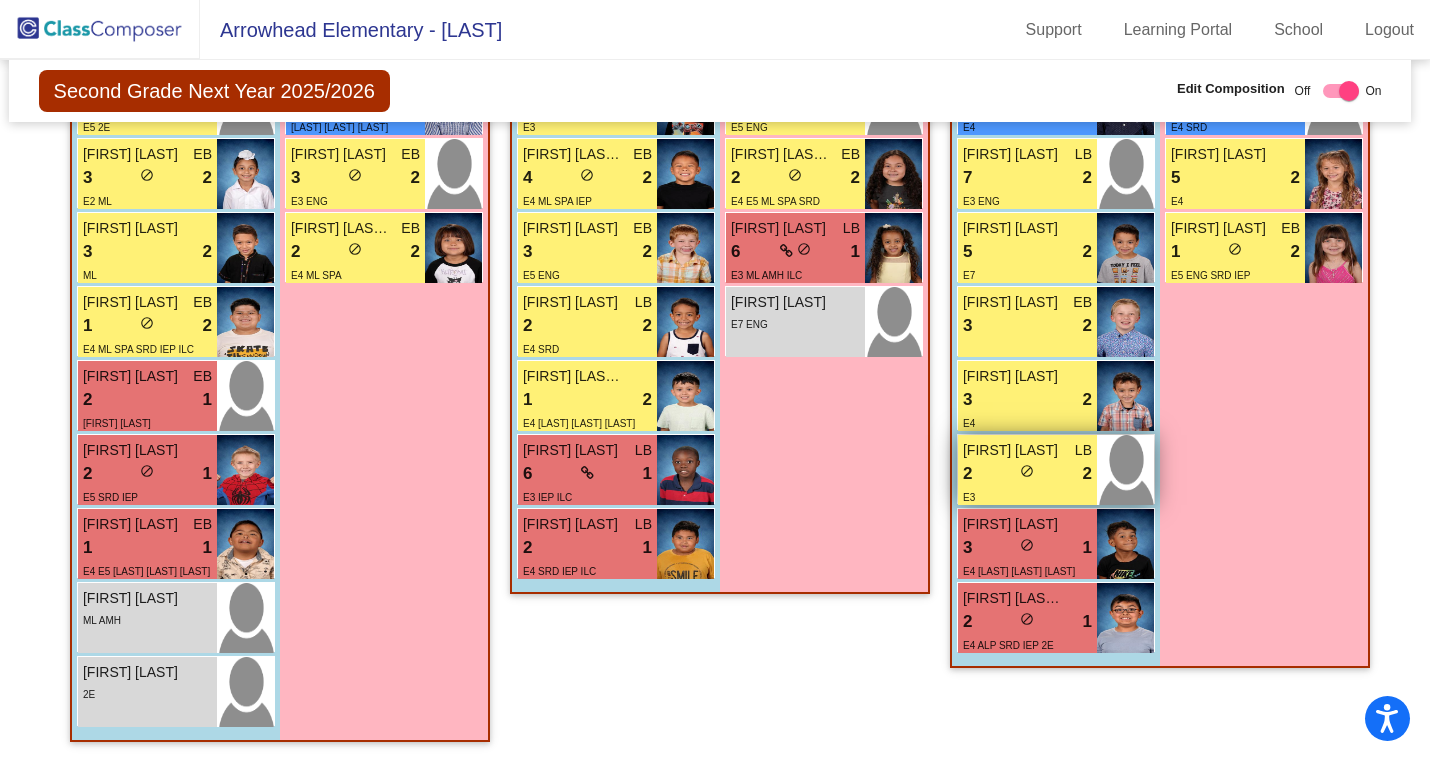 scroll, scrollTop: 1046, scrollLeft: 5, axis: both 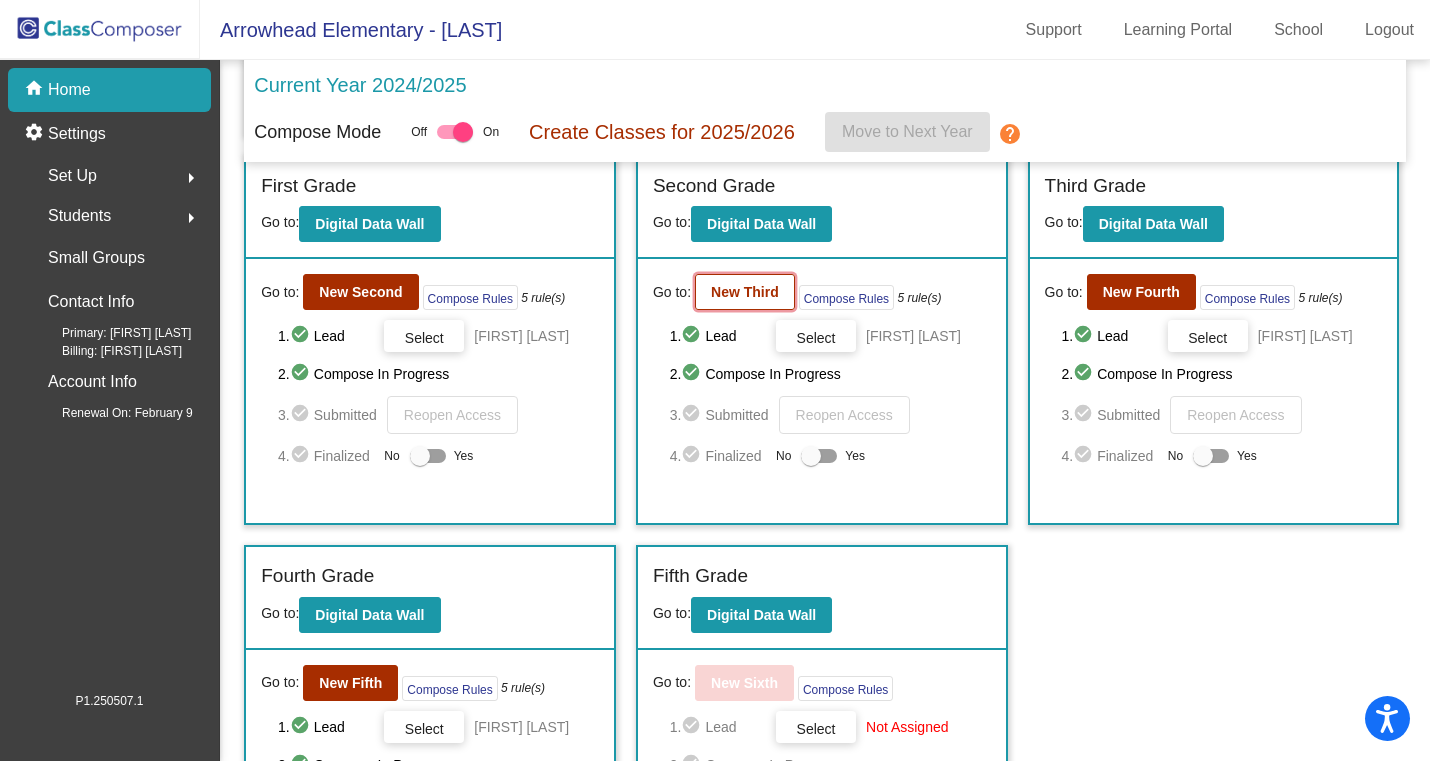 click on "New Third" 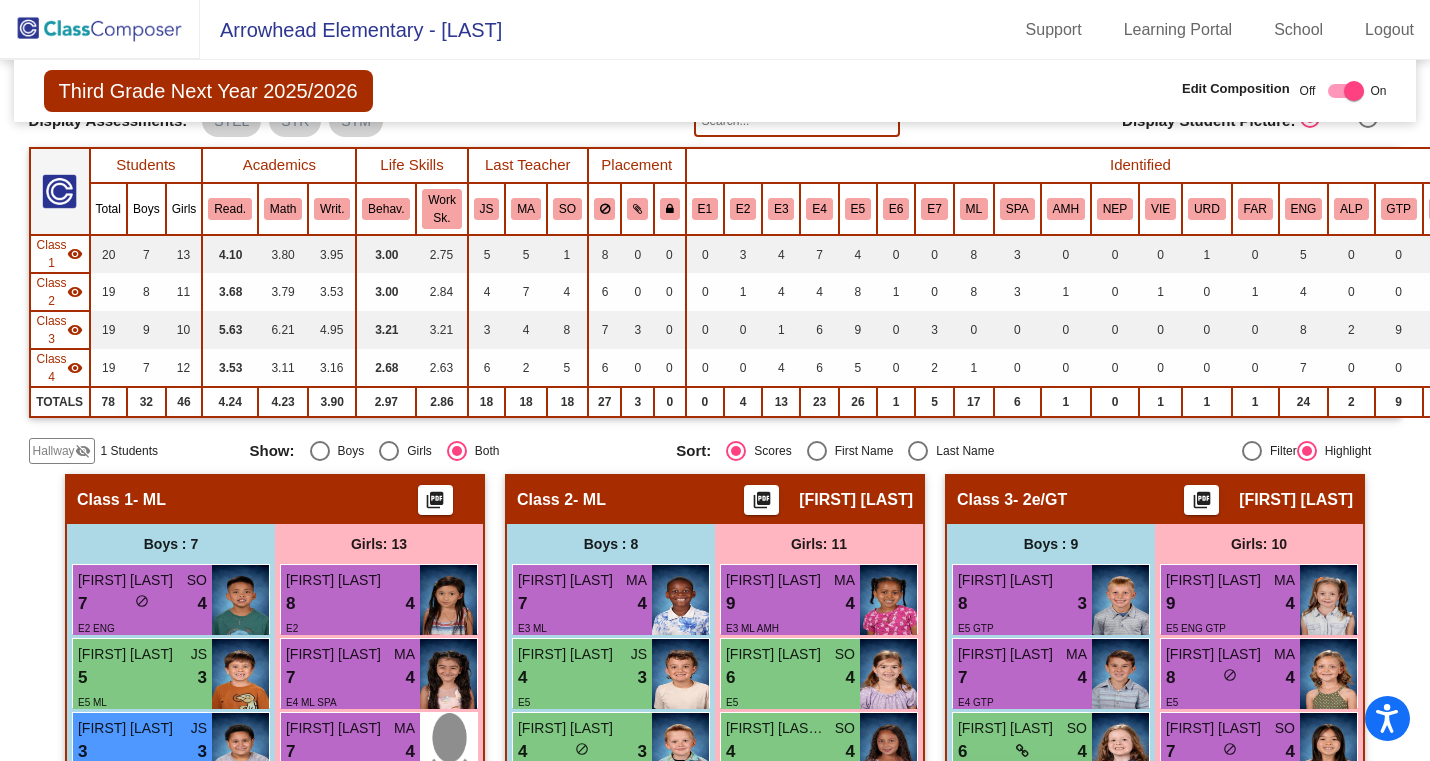 scroll, scrollTop: 0, scrollLeft: 0, axis: both 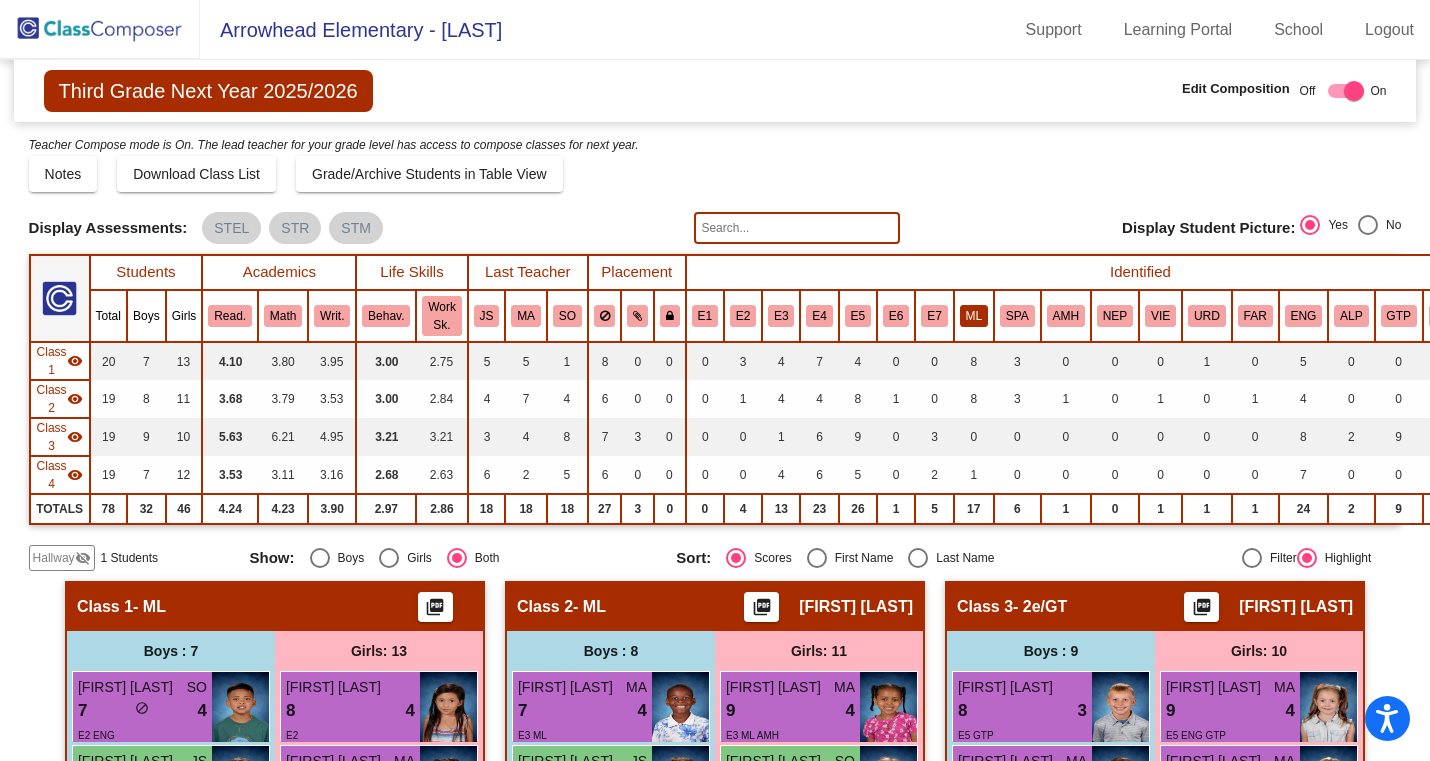 click on "ML" 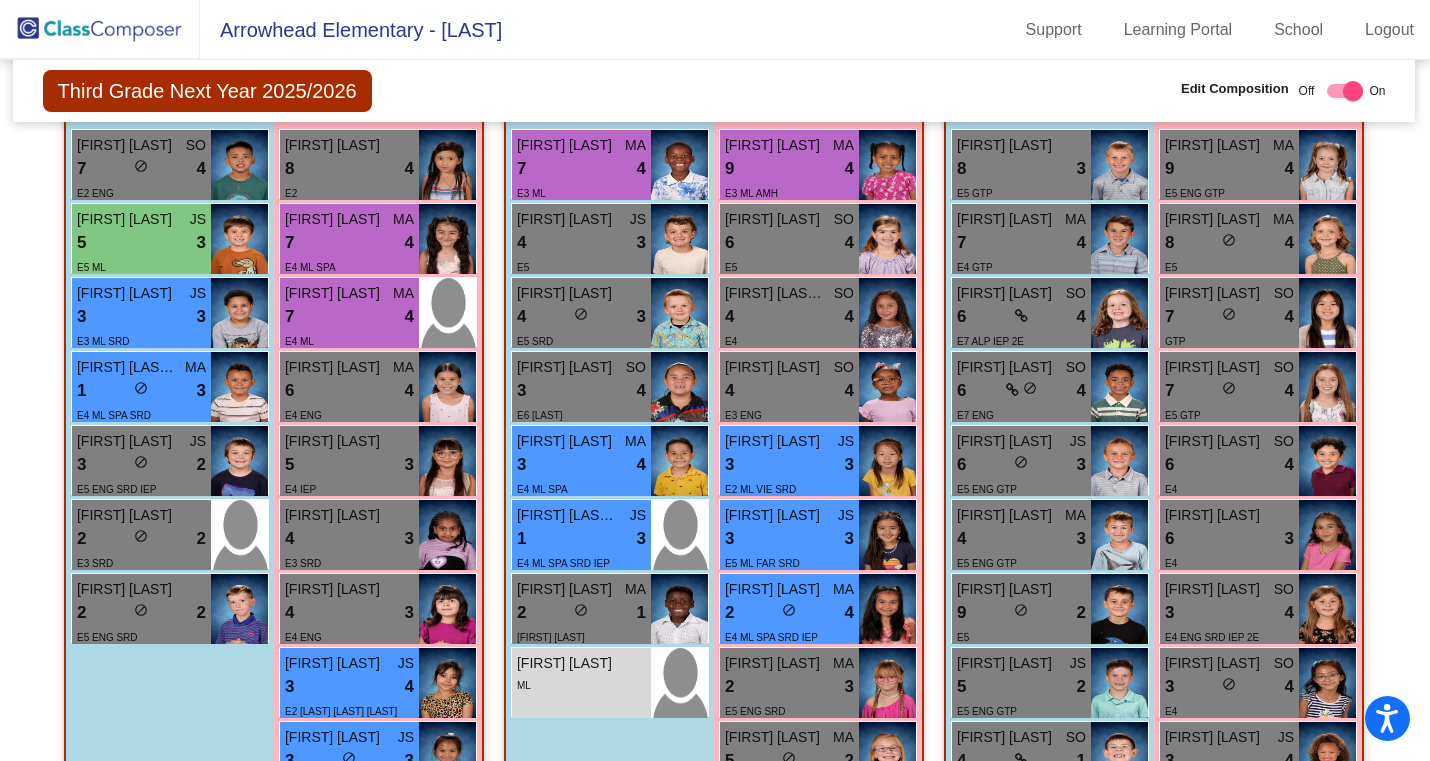 scroll, scrollTop: 555, scrollLeft: 1, axis: both 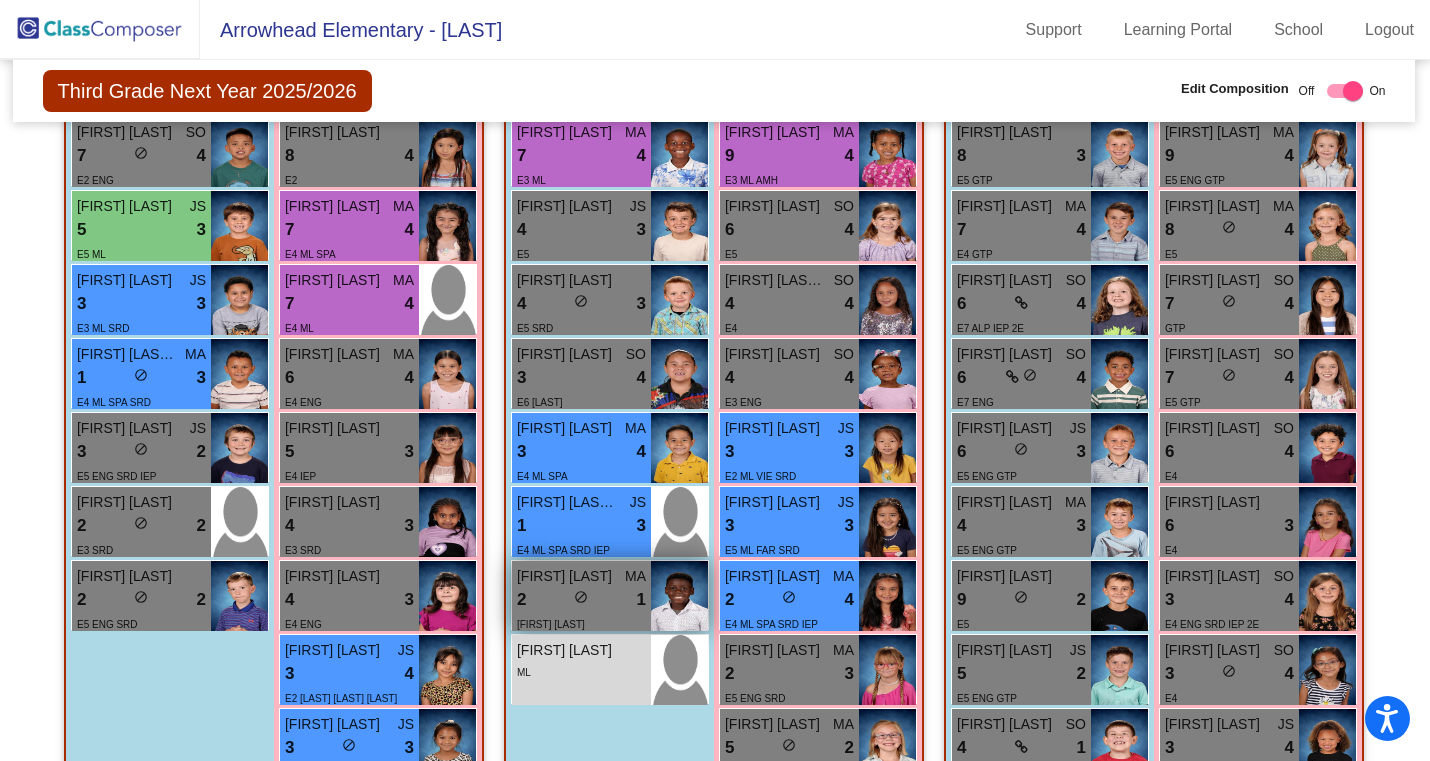 click on "do_not_disturb_alt" at bounding box center (581, 597) 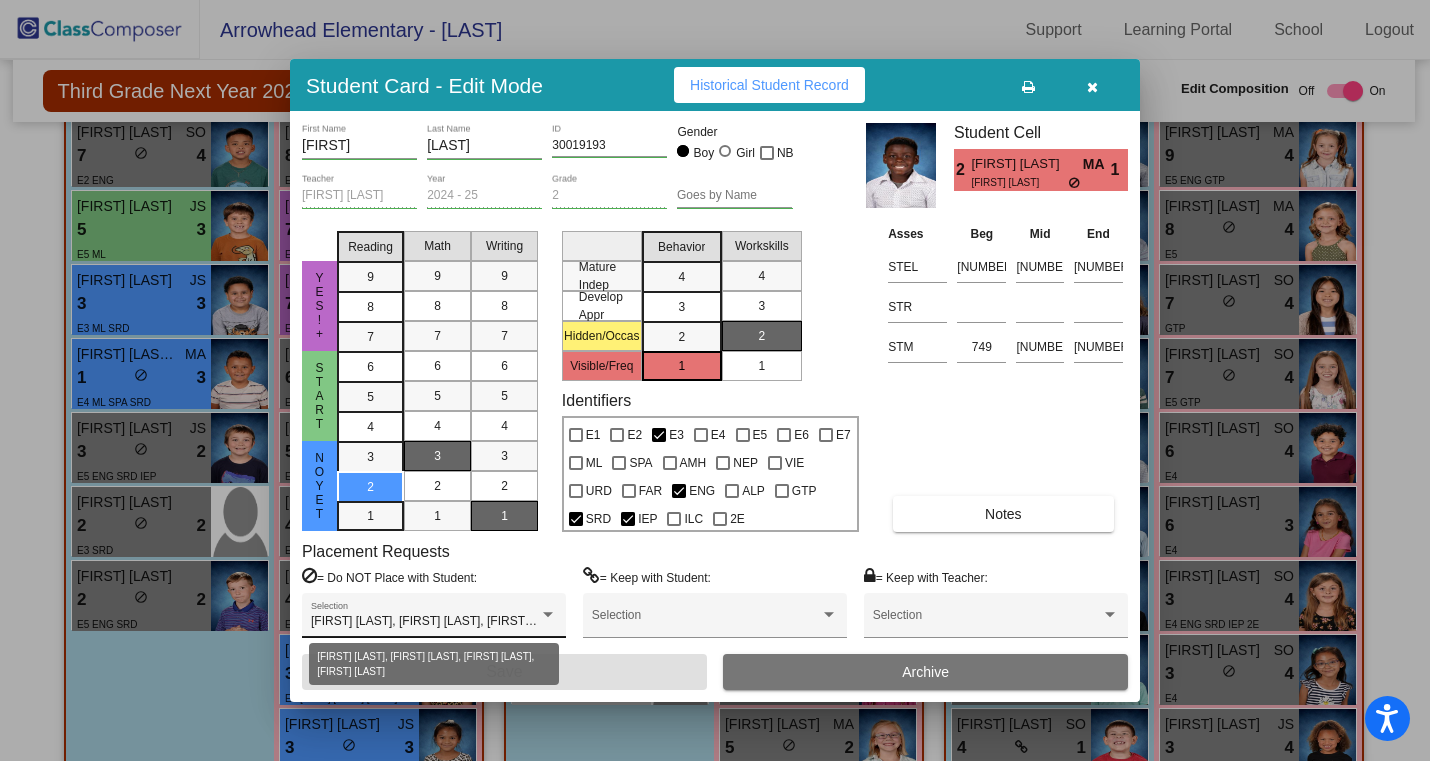 click at bounding box center [548, 615] 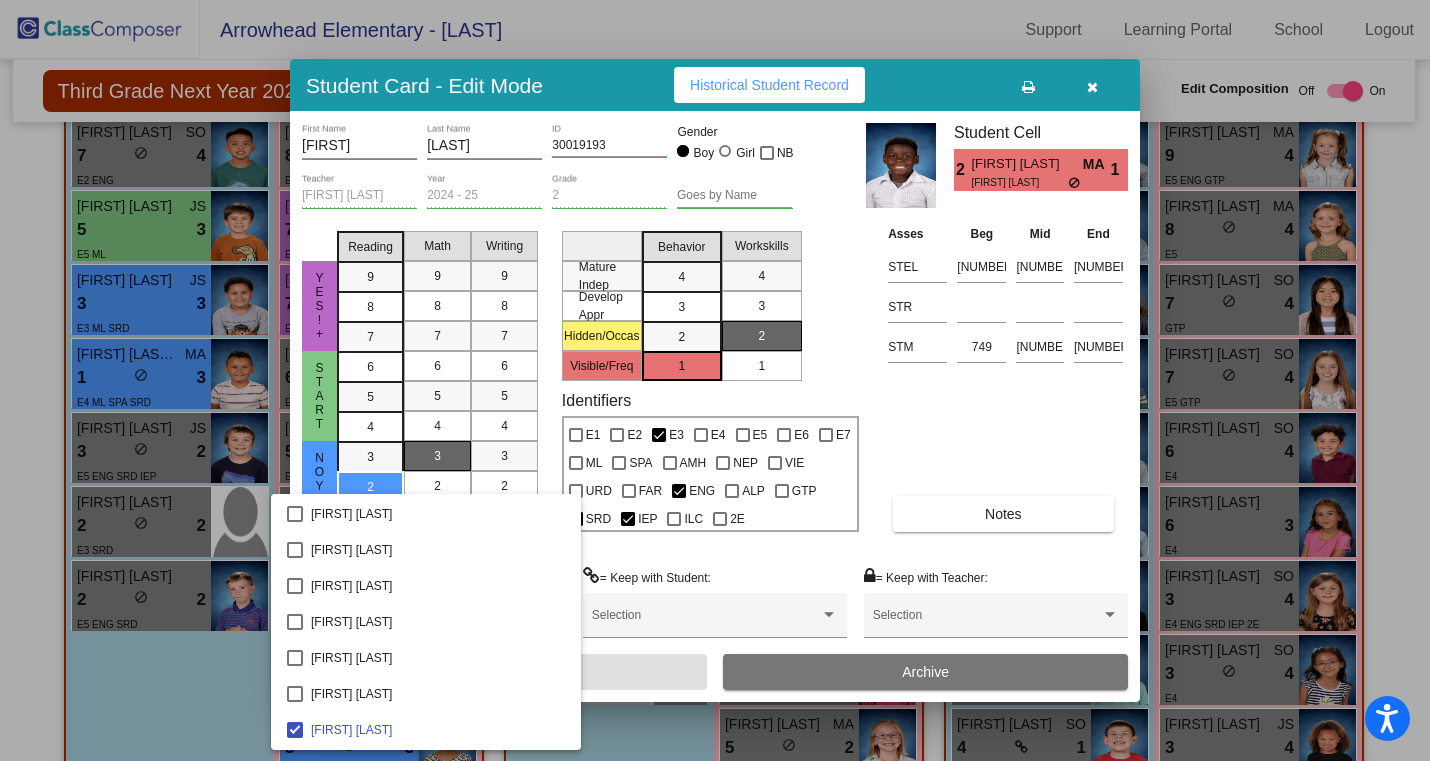 scroll, scrollTop: 2516, scrollLeft: 0, axis: vertical 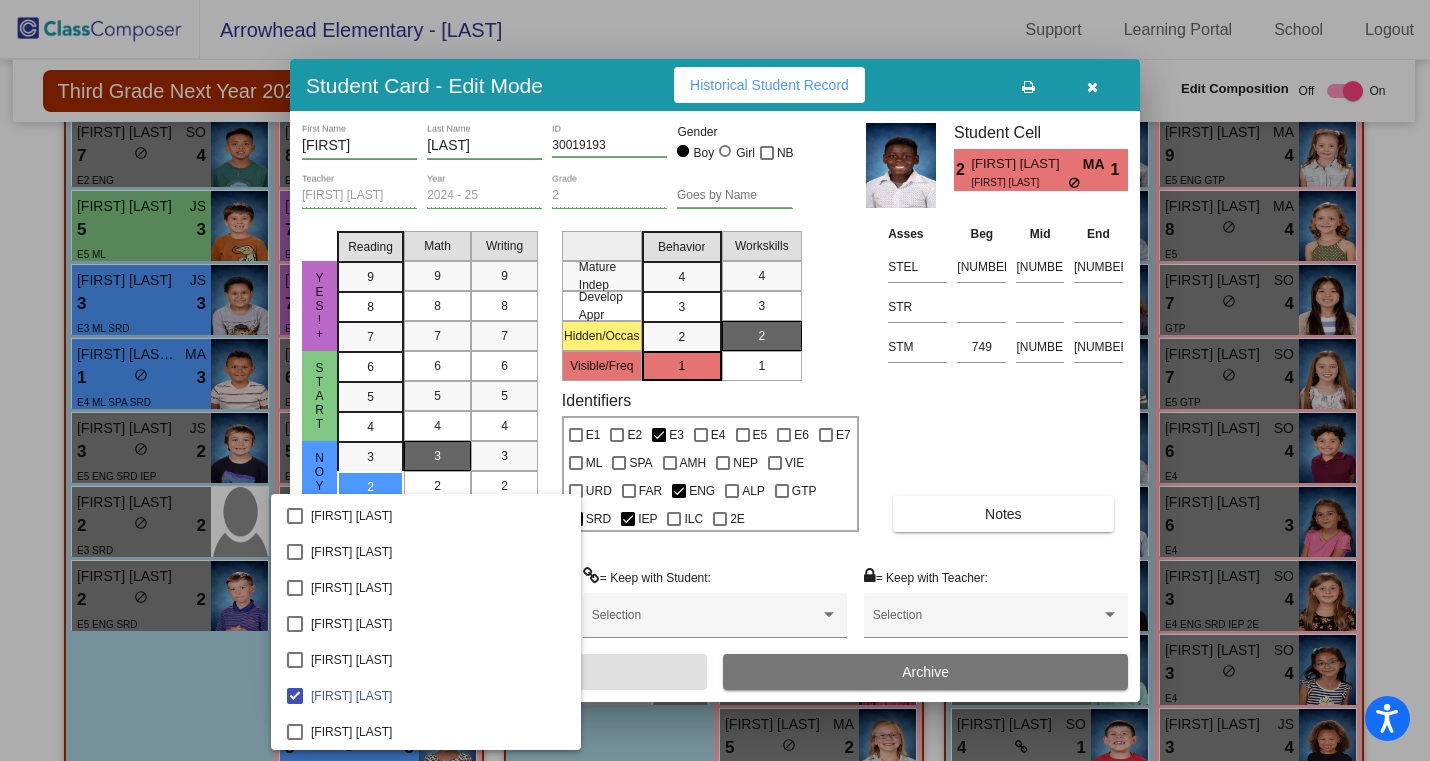 click at bounding box center (715, 380) 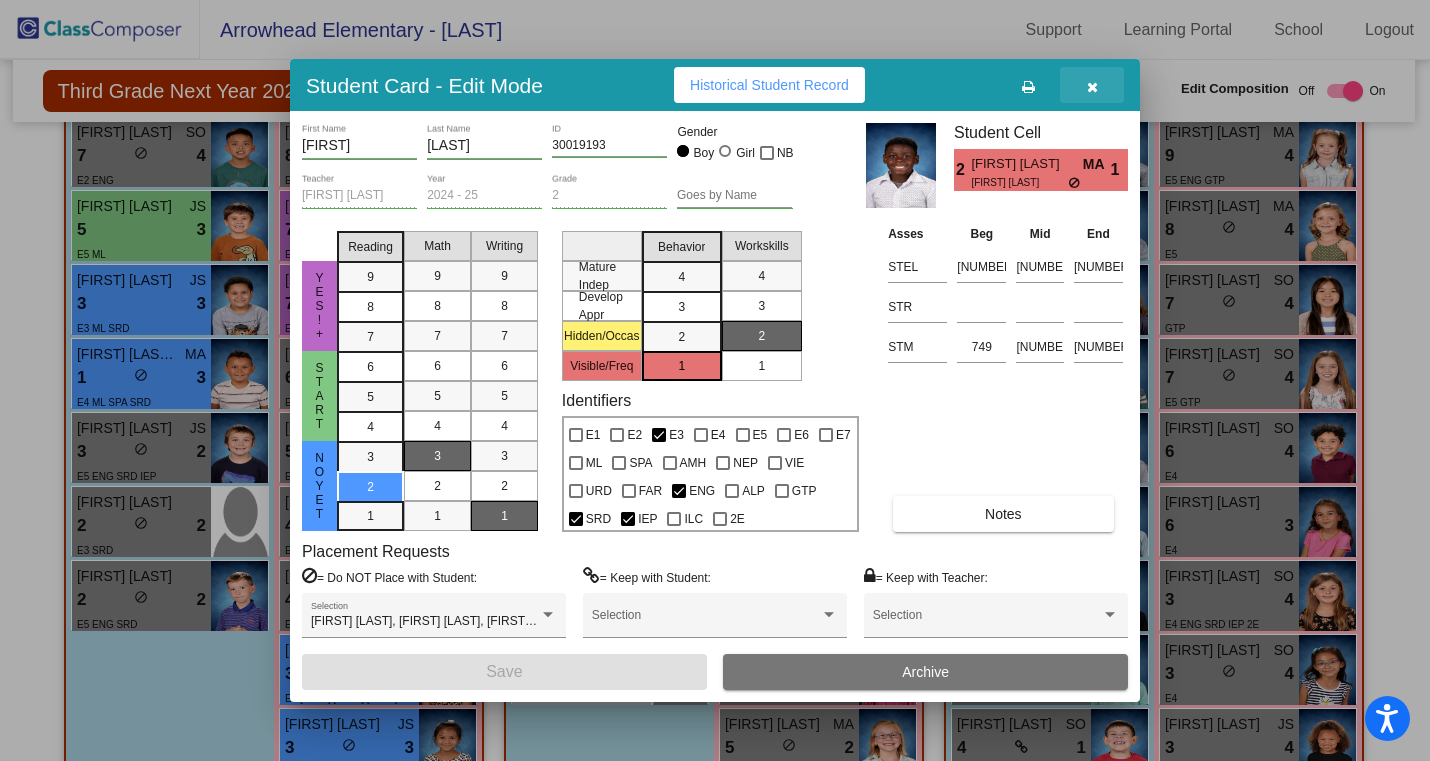 click at bounding box center [1092, 87] 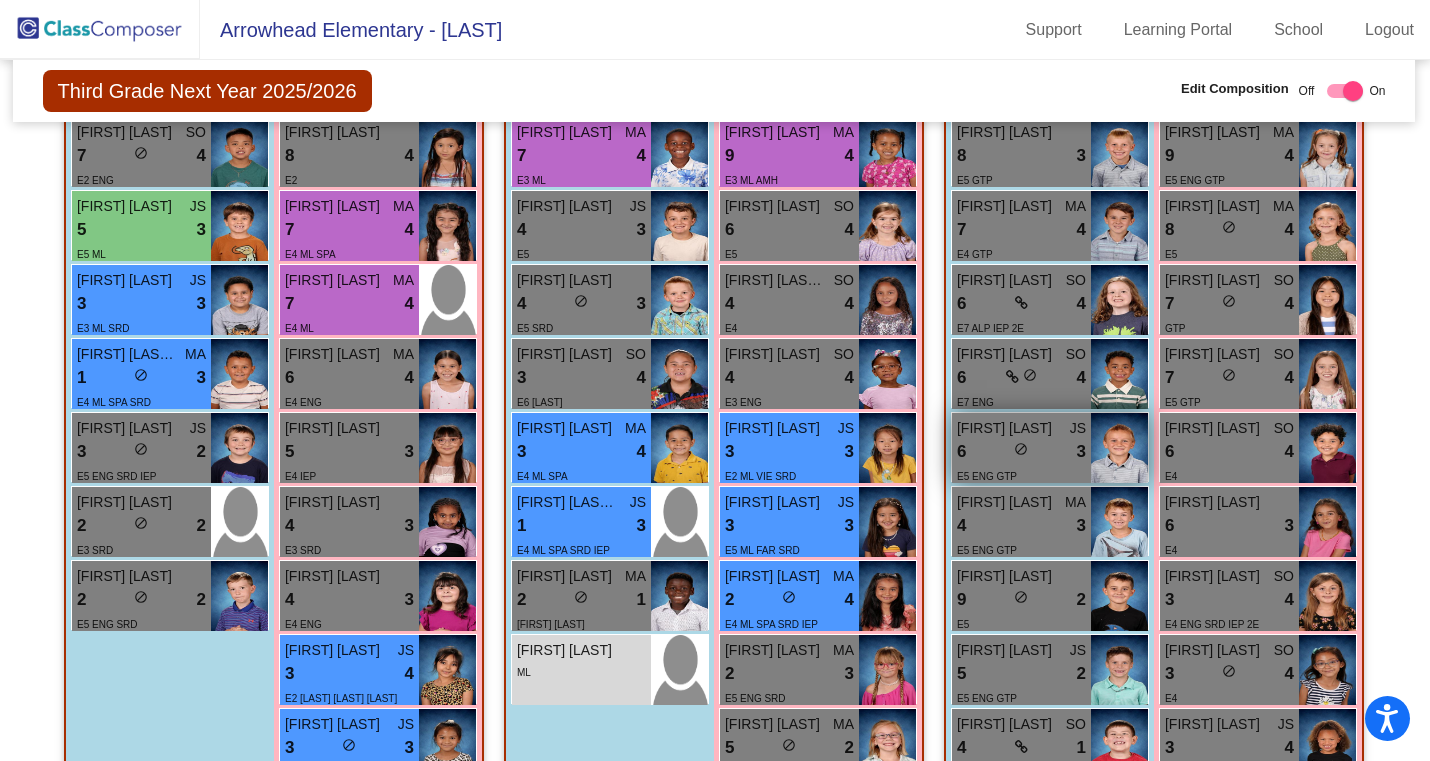 click on "do_not_disturb_alt" at bounding box center (1021, 449) 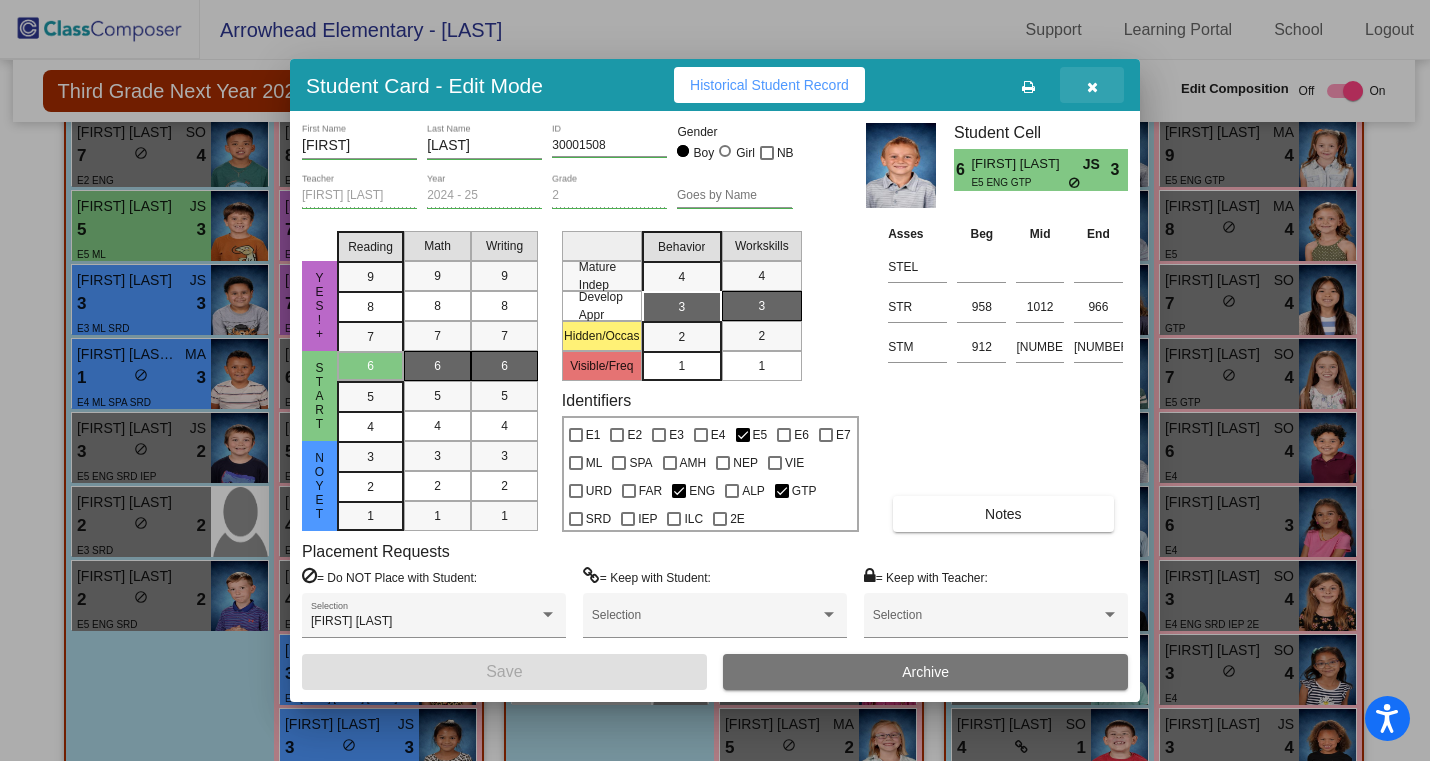 click at bounding box center (1092, 87) 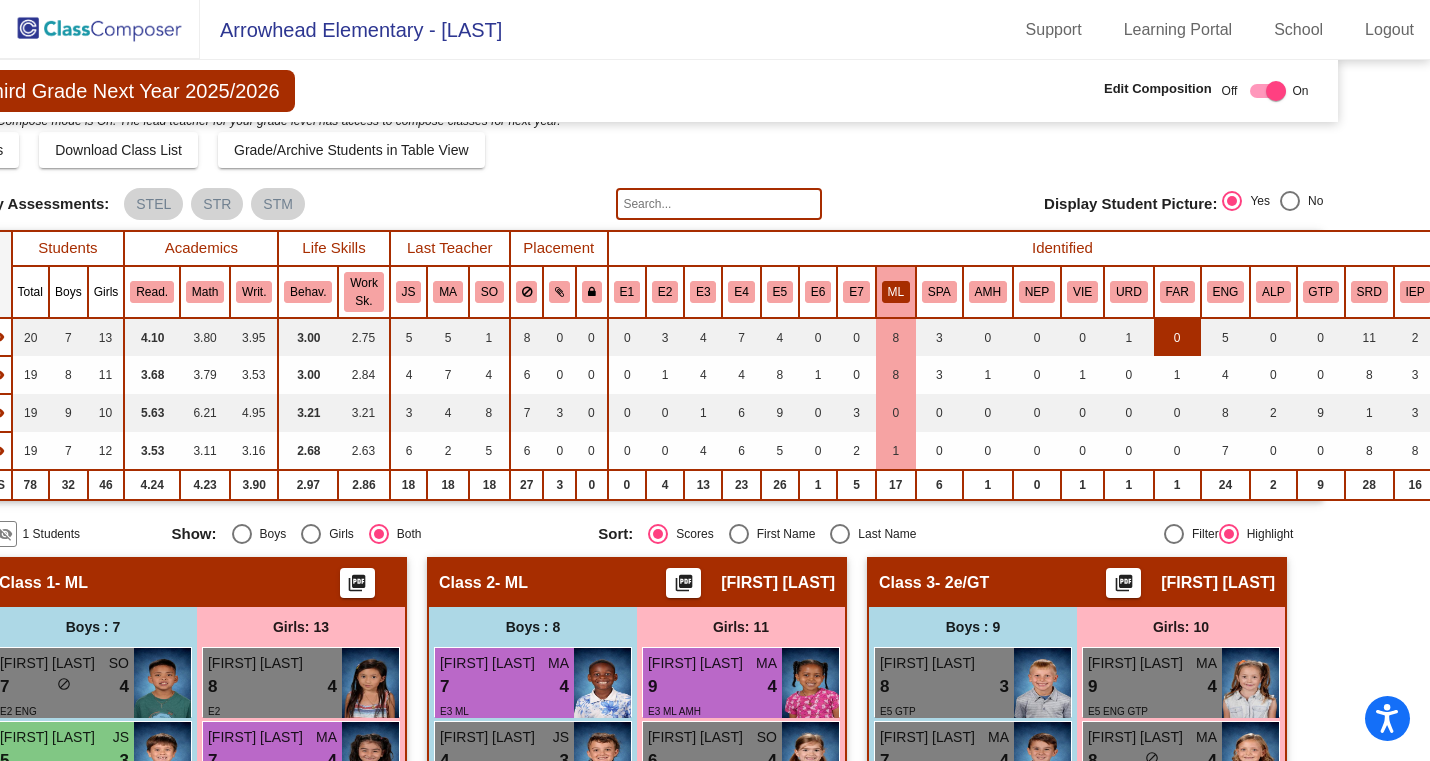 scroll, scrollTop: 24, scrollLeft: 132, axis: both 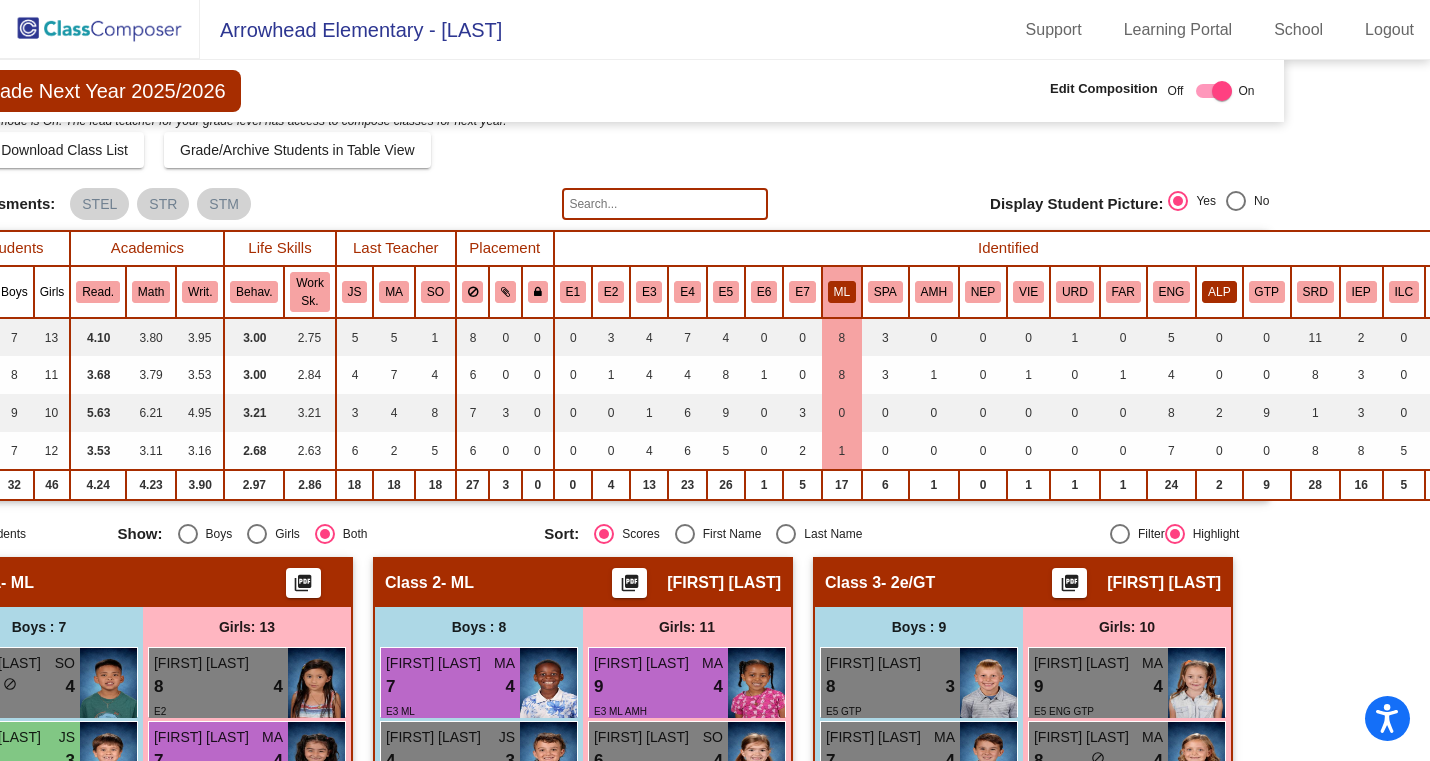click on "ALP" 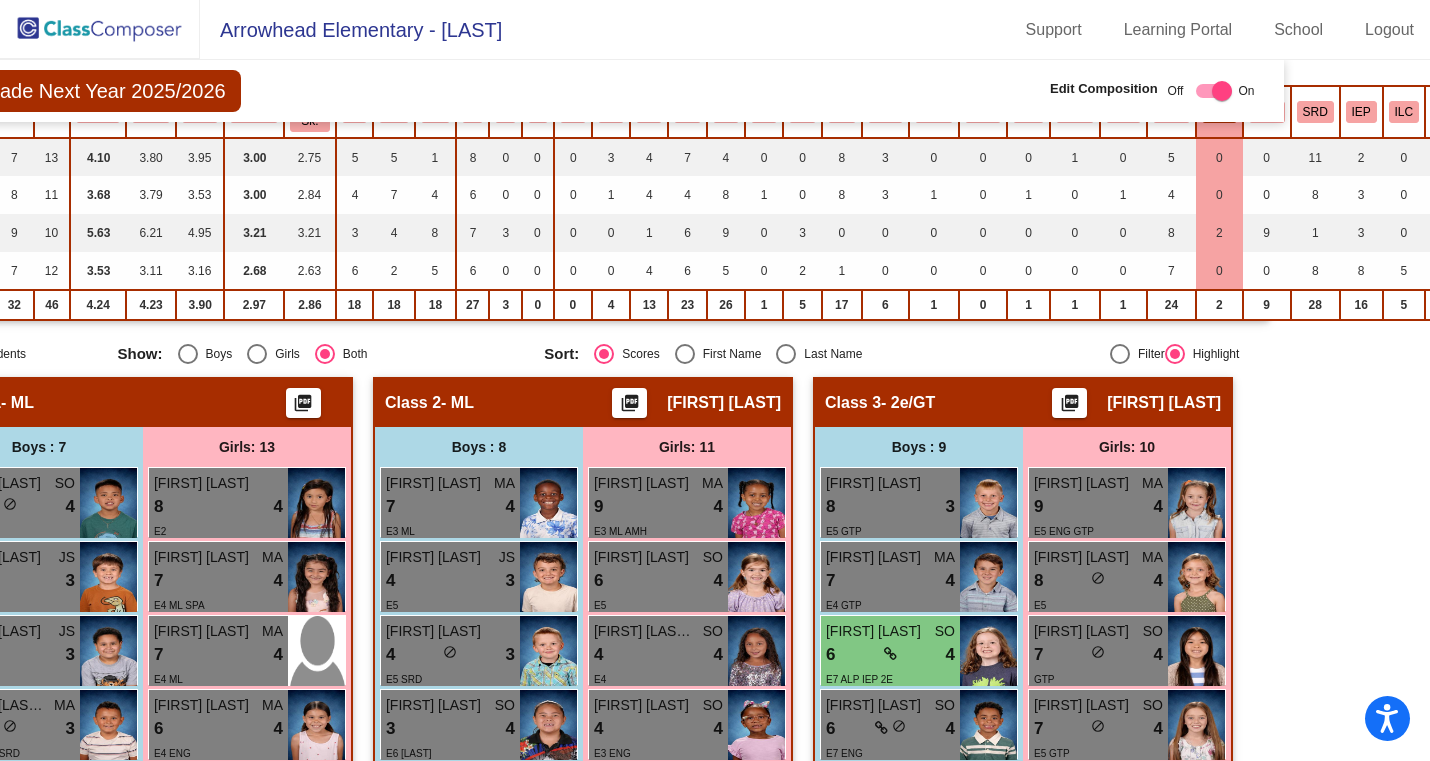 scroll, scrollTop: 49, scrollLeft: 132, axis: both 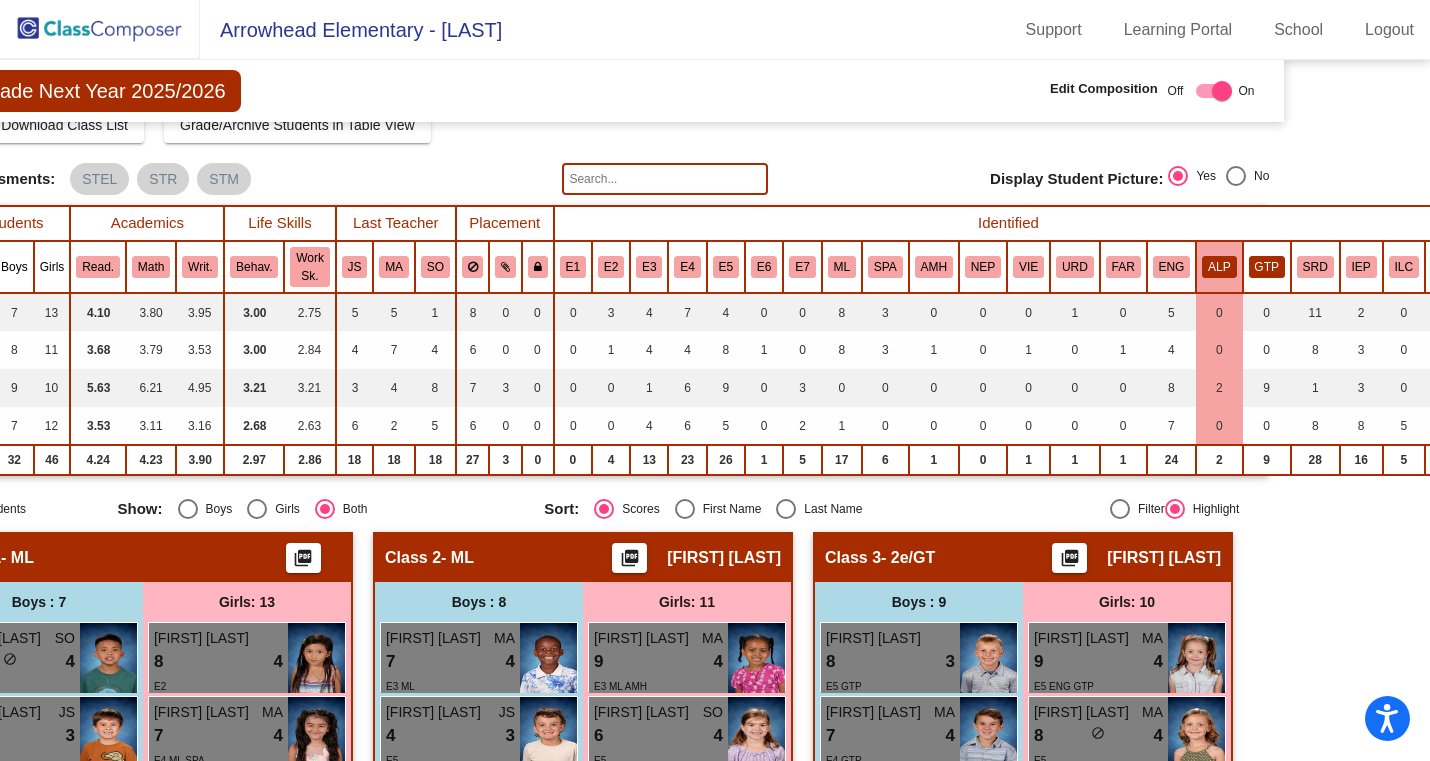 click on "GTP" 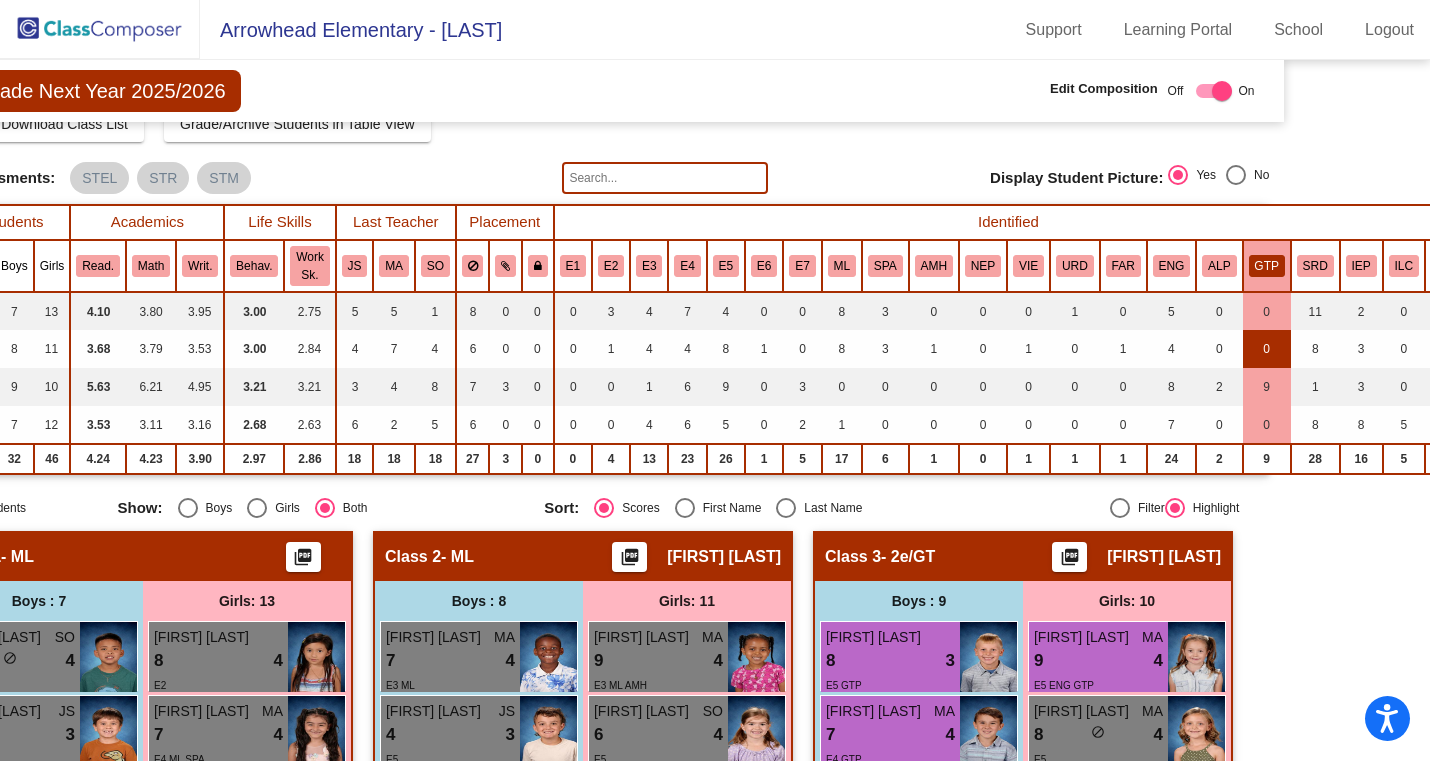 scroll, scrollTop: 50, scrollLeft: 176, axis: both 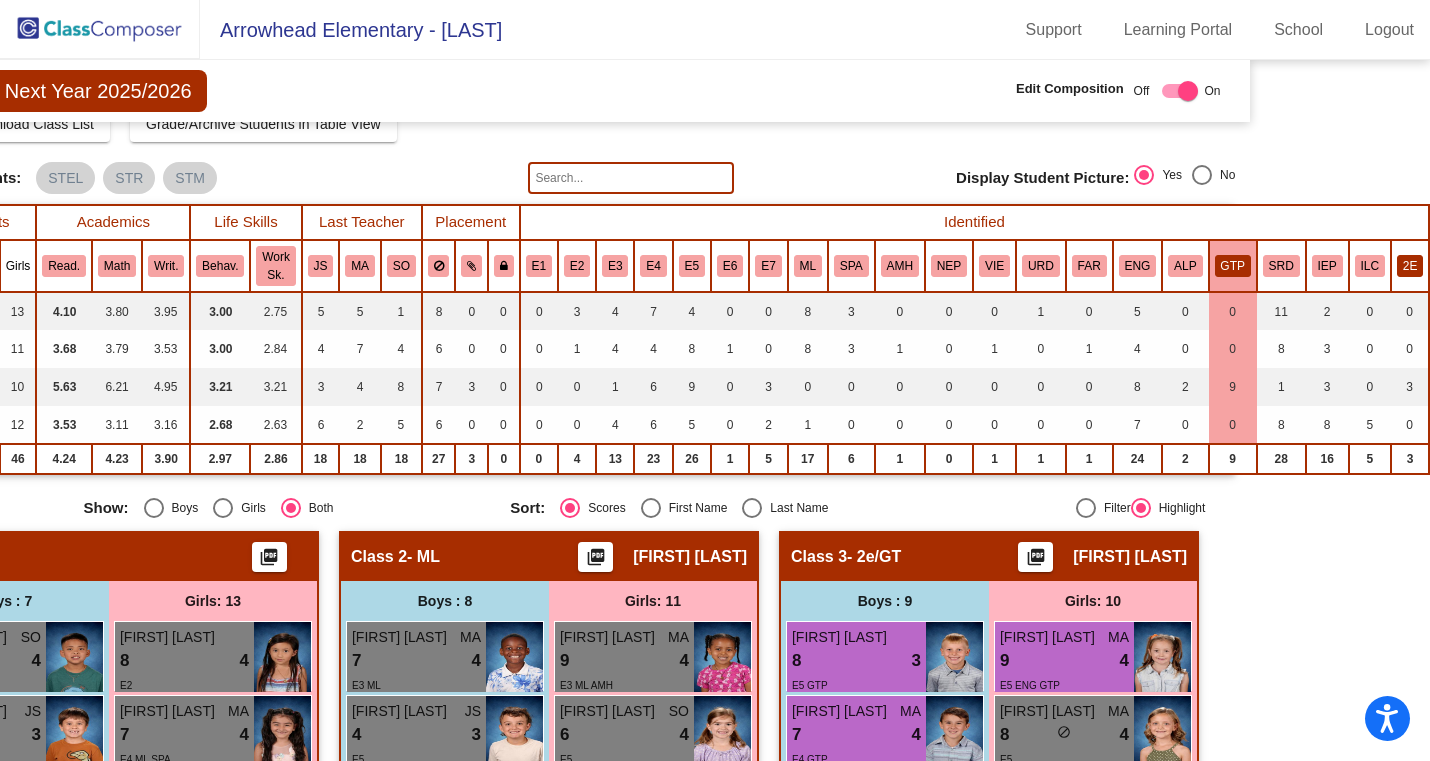 click on "2E" 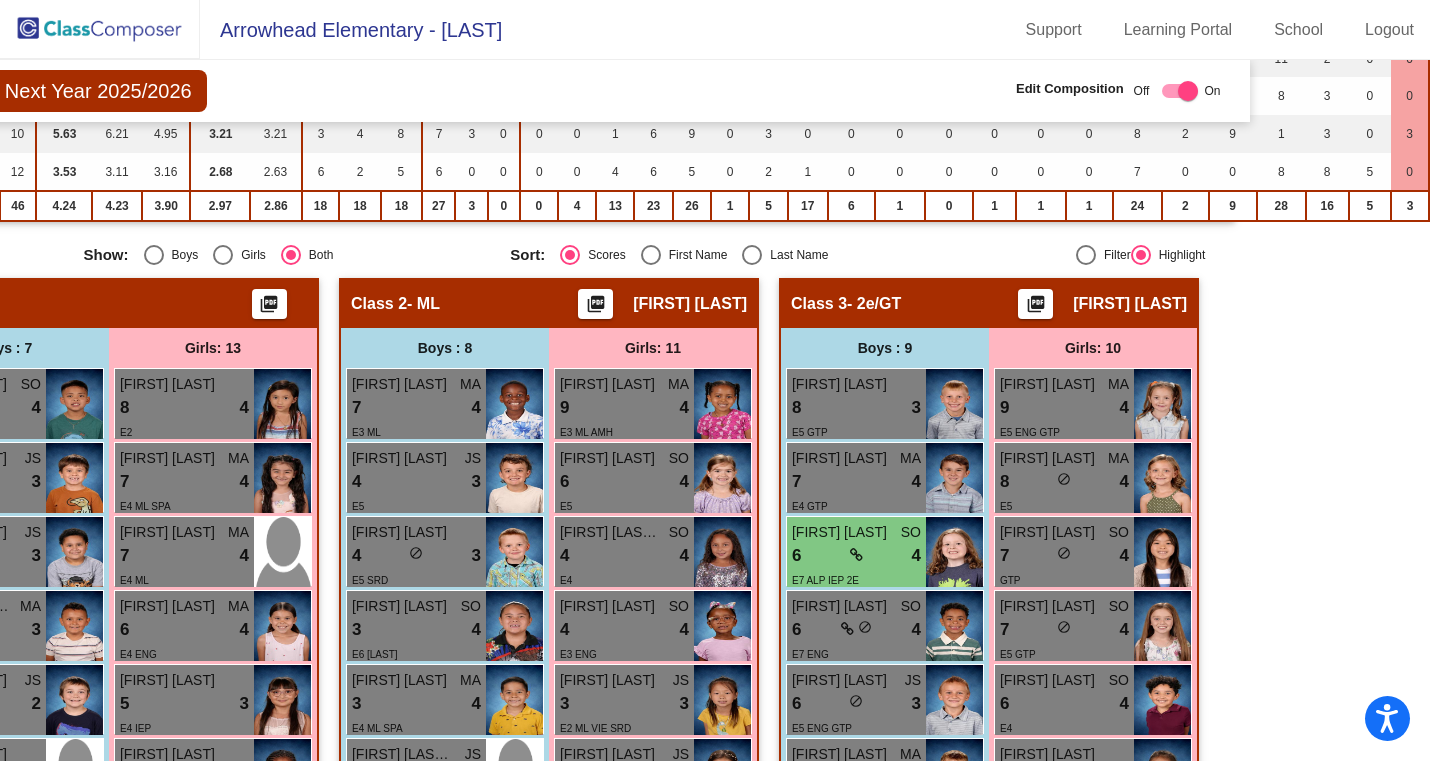scroll, scrollTop: 0, scrollLeft: 176, axis: horizontal 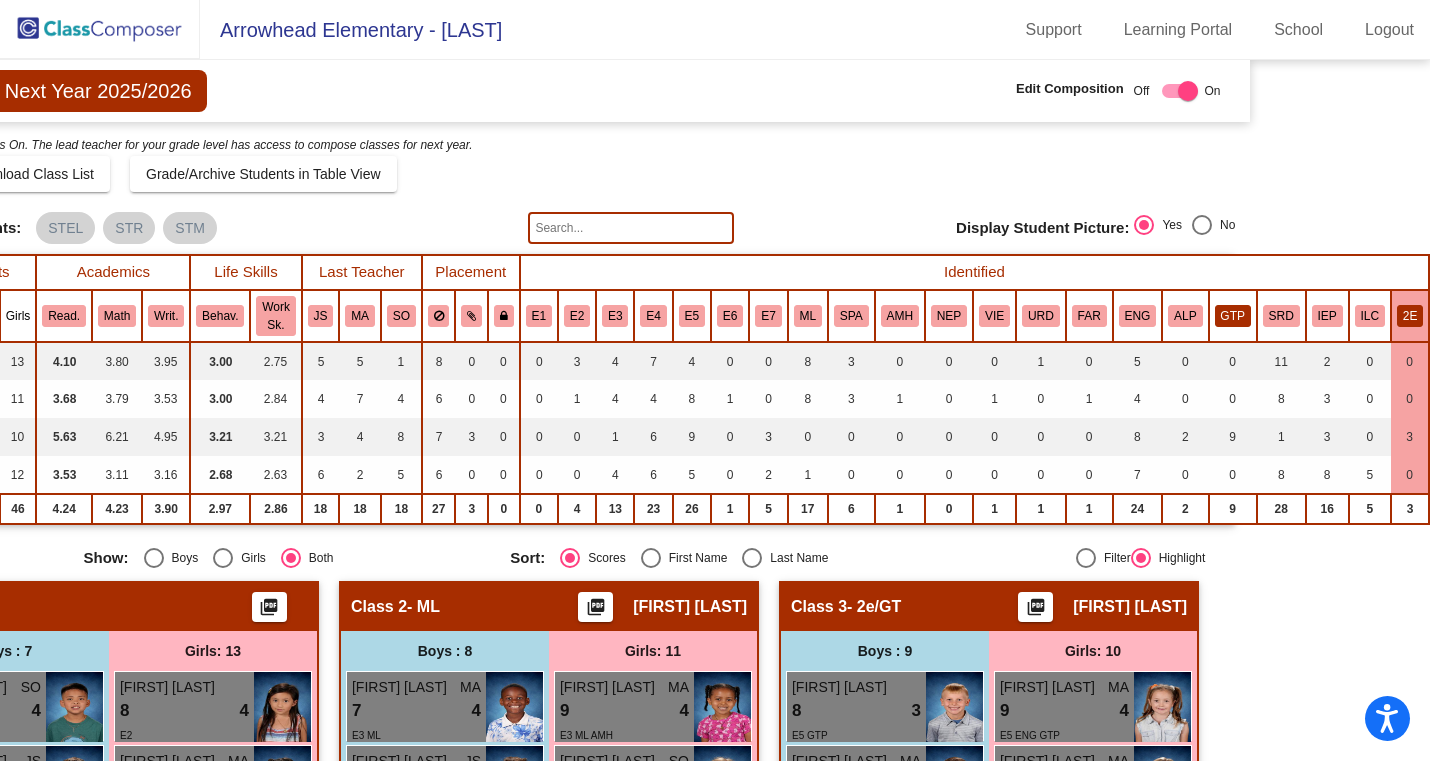 click on "GTP" 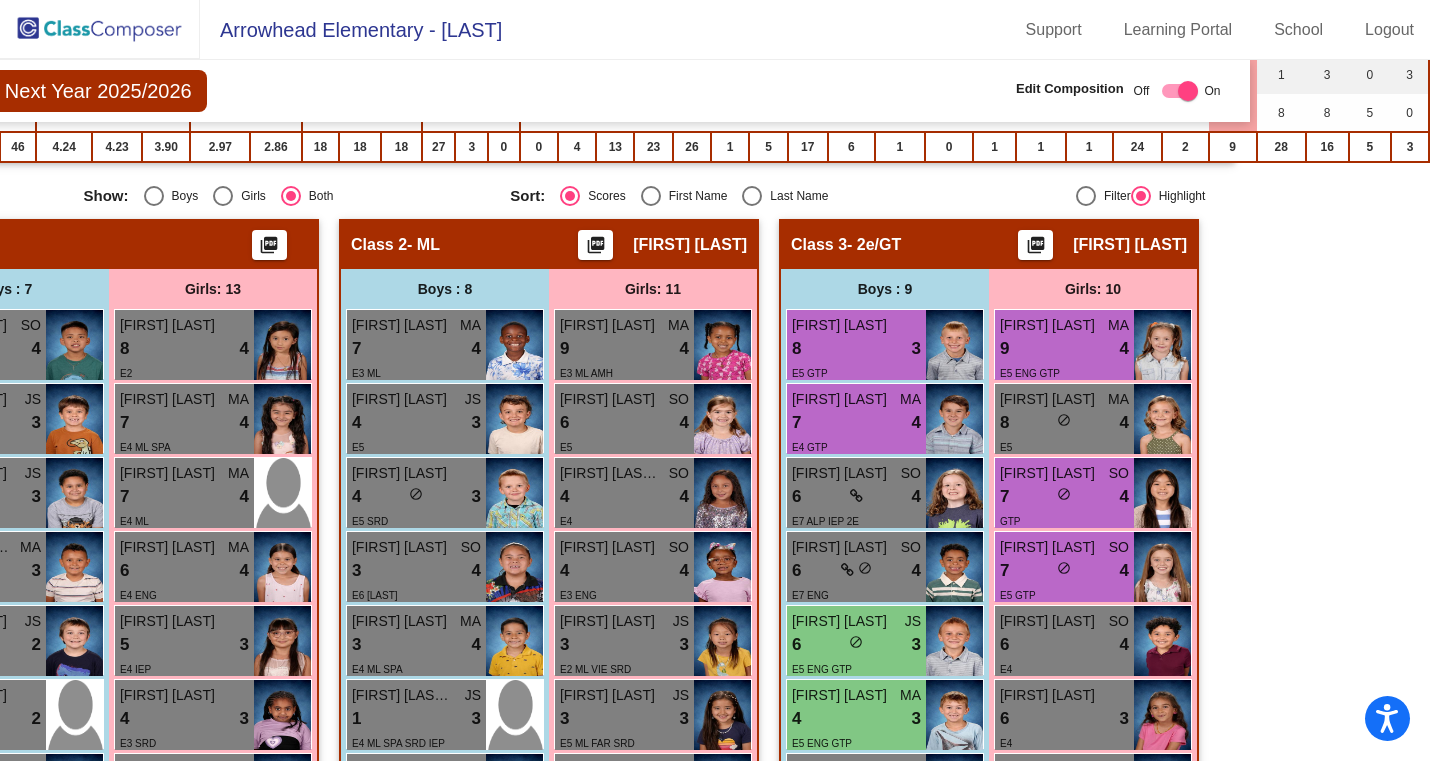 scroll, scrollTop: 364, scrollLeft: 176, axis: both 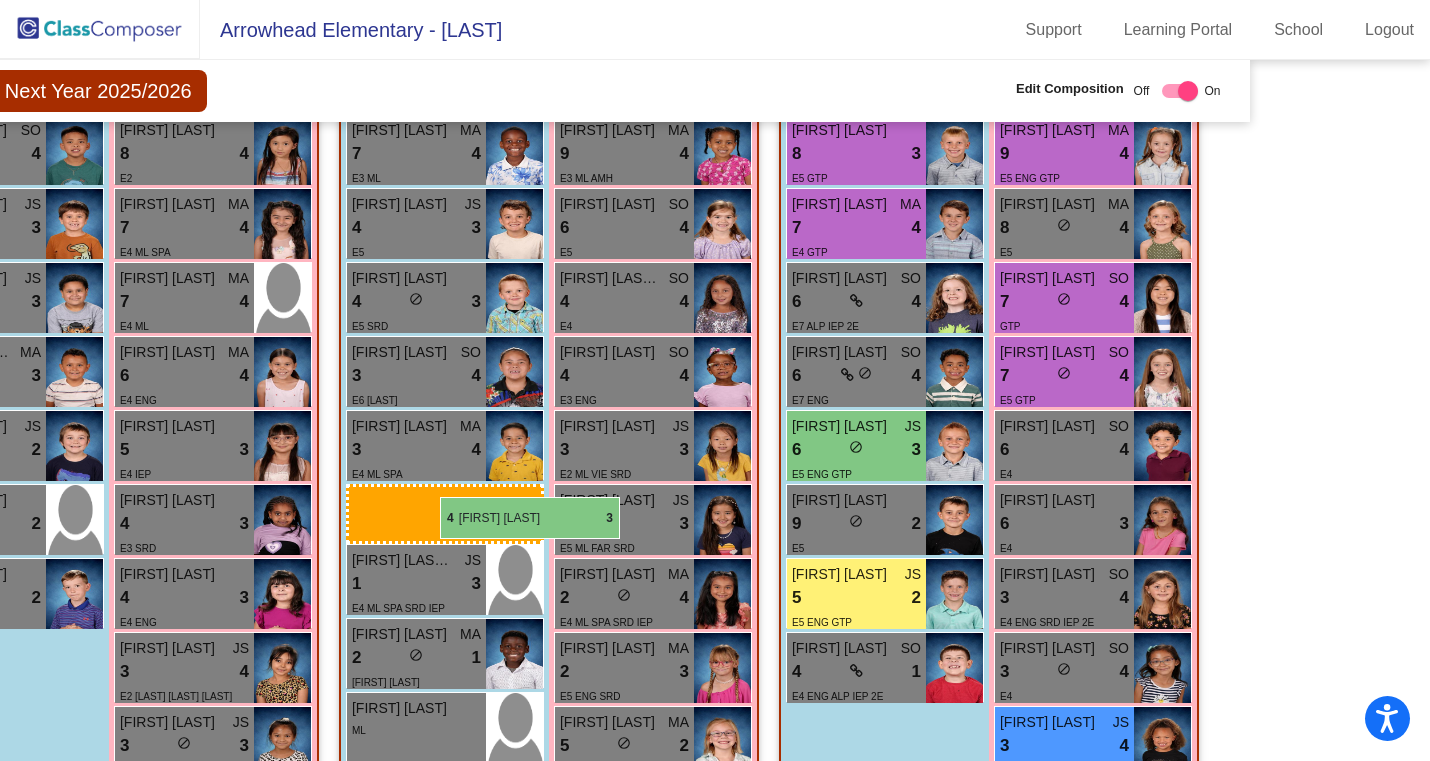 drag, startPoint x: 860, startPoint y: 527, endPoint x: 440, endPoint y: 497, distance: 421.07007 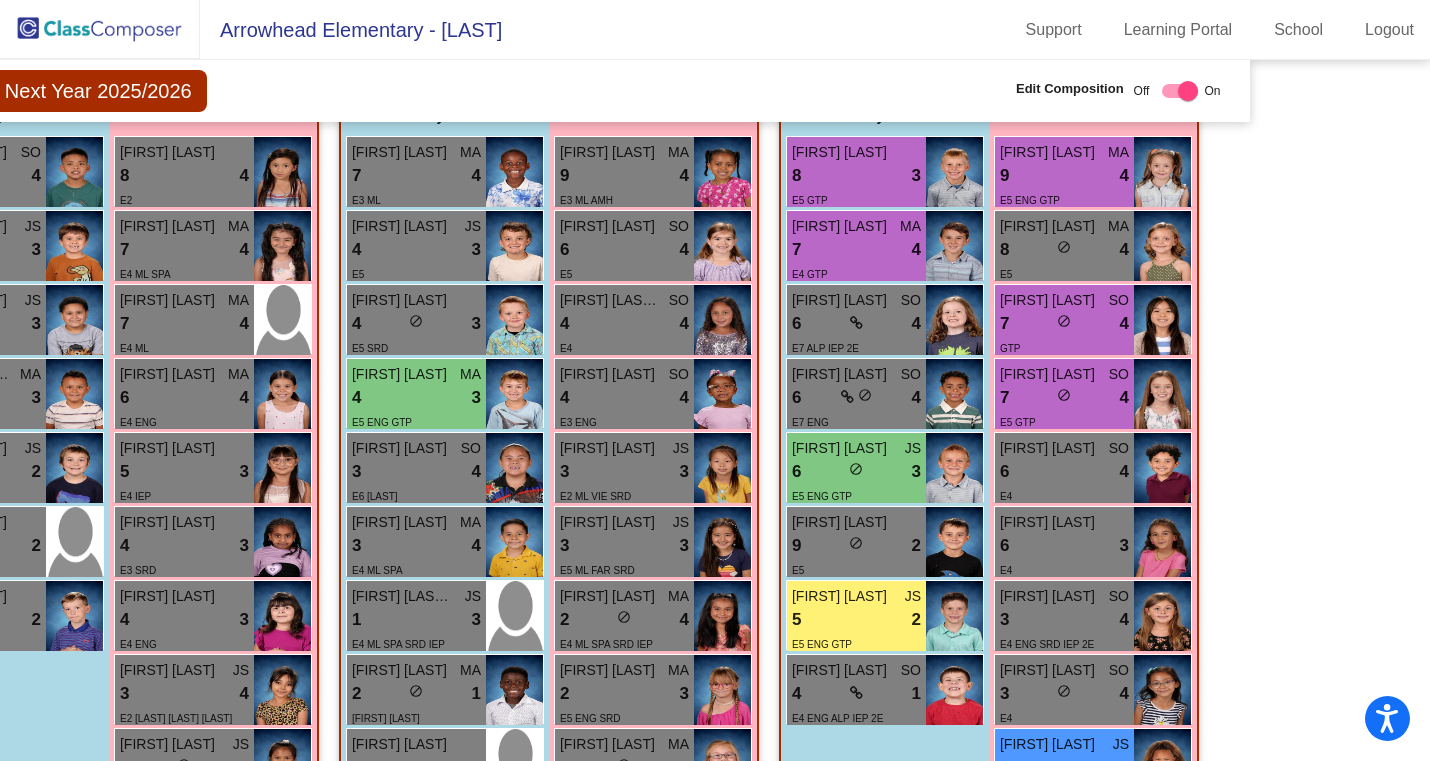 scroll, scrollTop: 541, scrollLeft: 176, axis: both 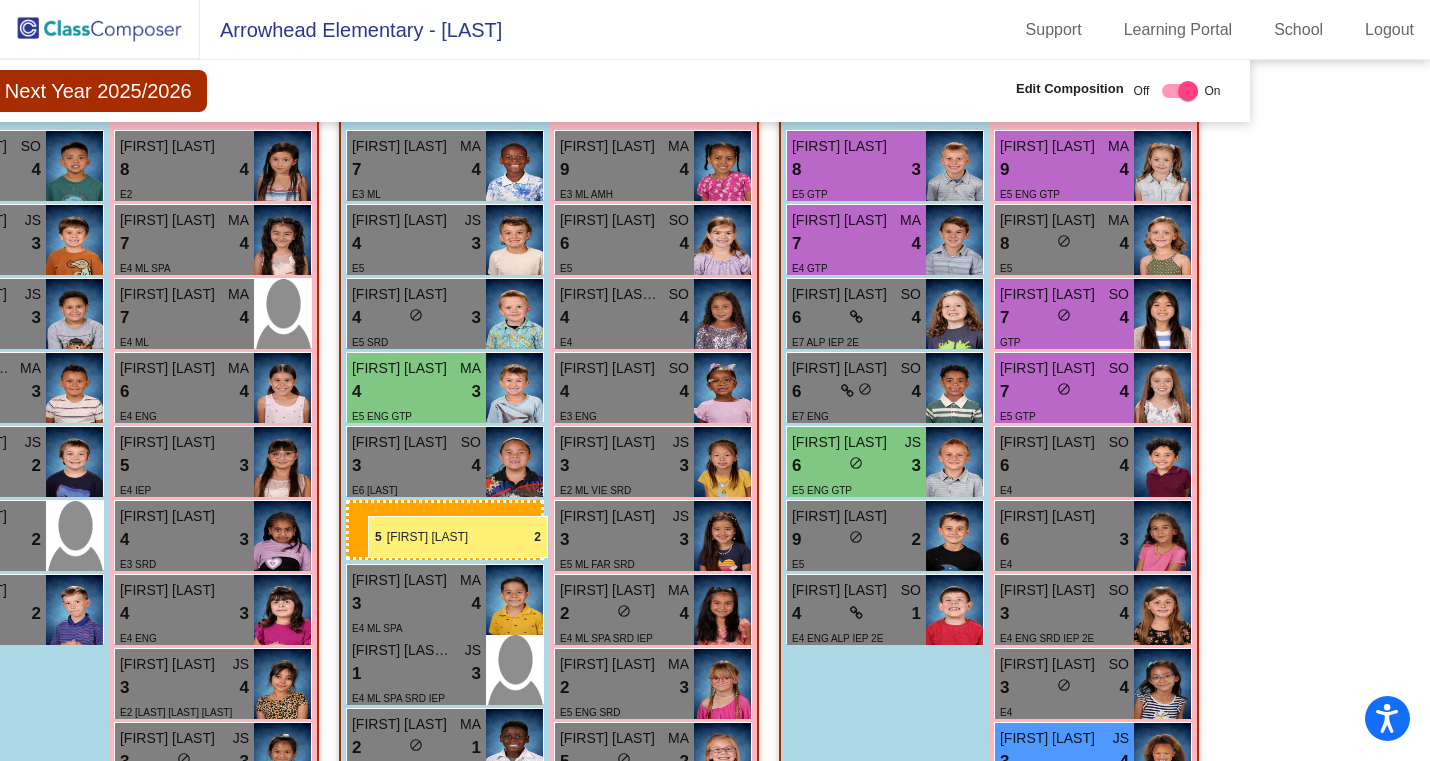 drag, startPoint x: 806, startPoint y: 617, endPoint x: 368, endPoint y: 516, distance: 449.49417 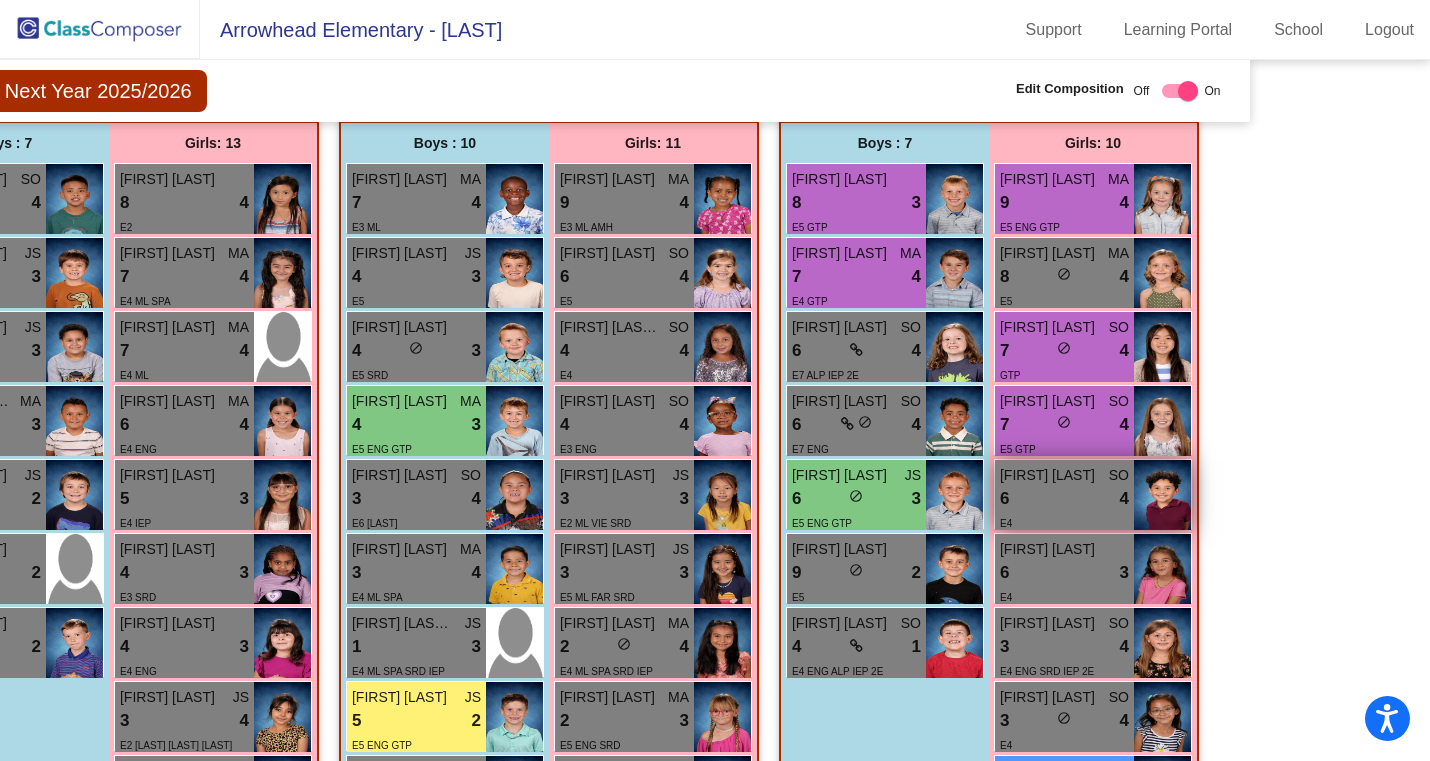 scroll, scrollTop: 506, scrollLeft: 176, axis: both 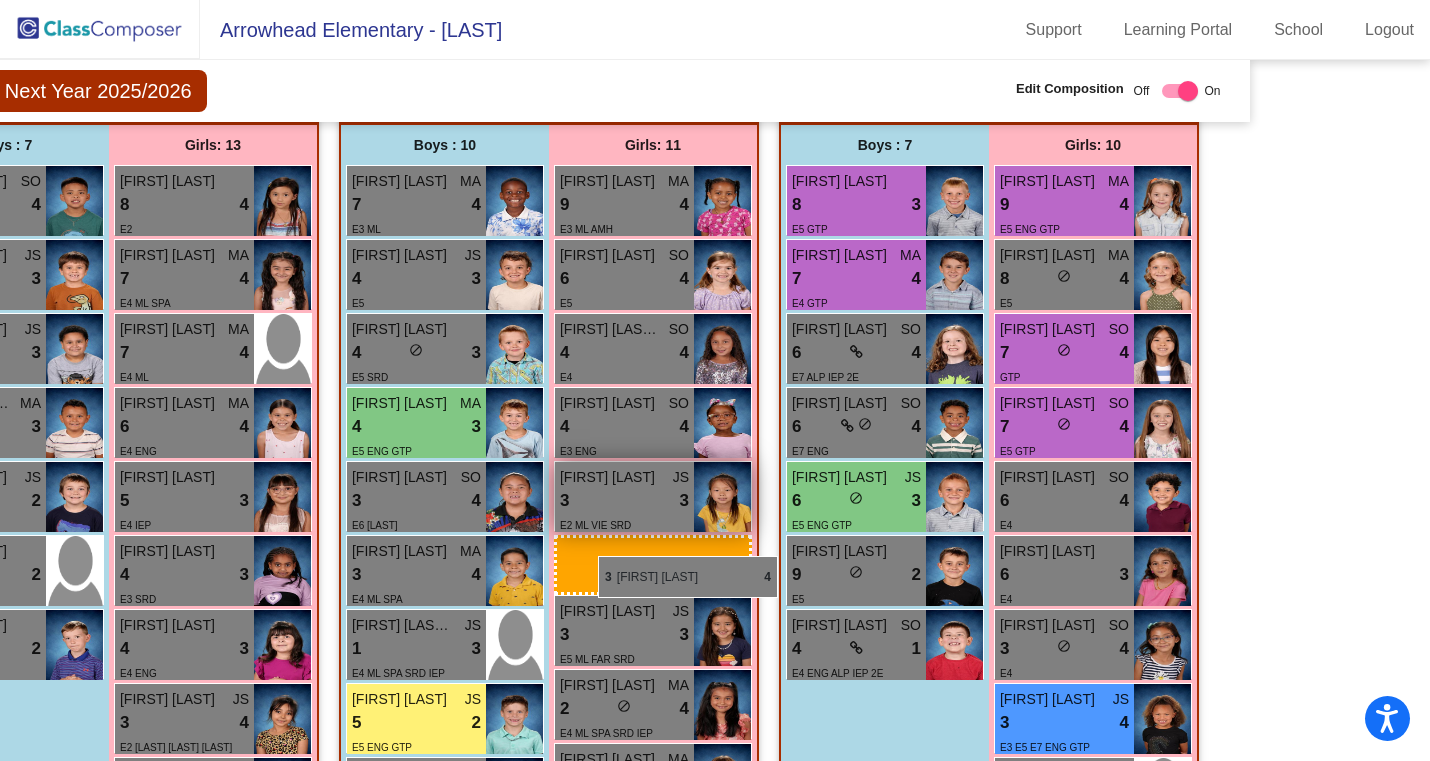 drag, startPoint x: 1041, startPoint y: 648, endPoint x: 598, endPoint y: 556, distance: 452.4522 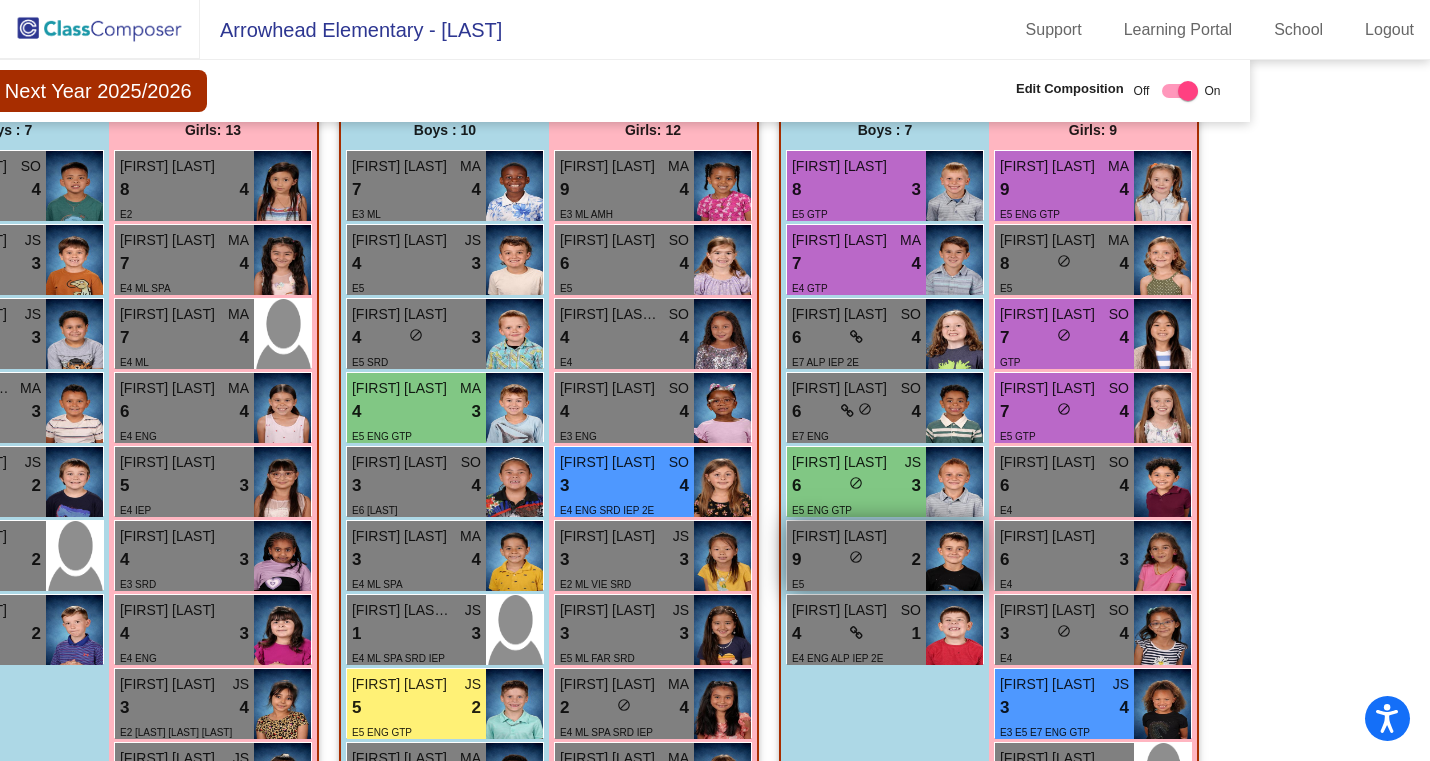 scroll, scrollTop: 661, scrollLeft: 176, axis: both 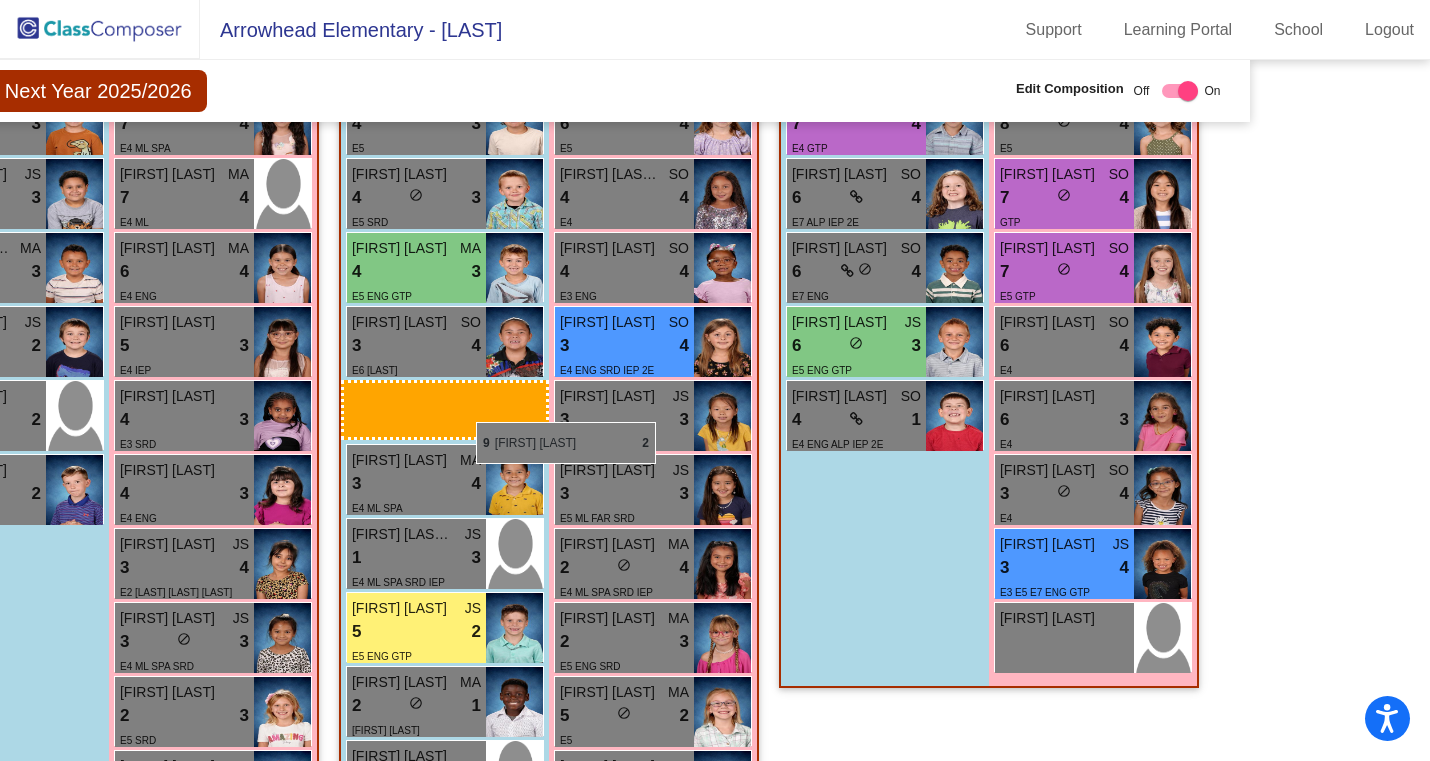 drag, startPoint x: 797, startPoint y: 416, endPoint x: 424, endPoint y: 405, distance: 373.16217 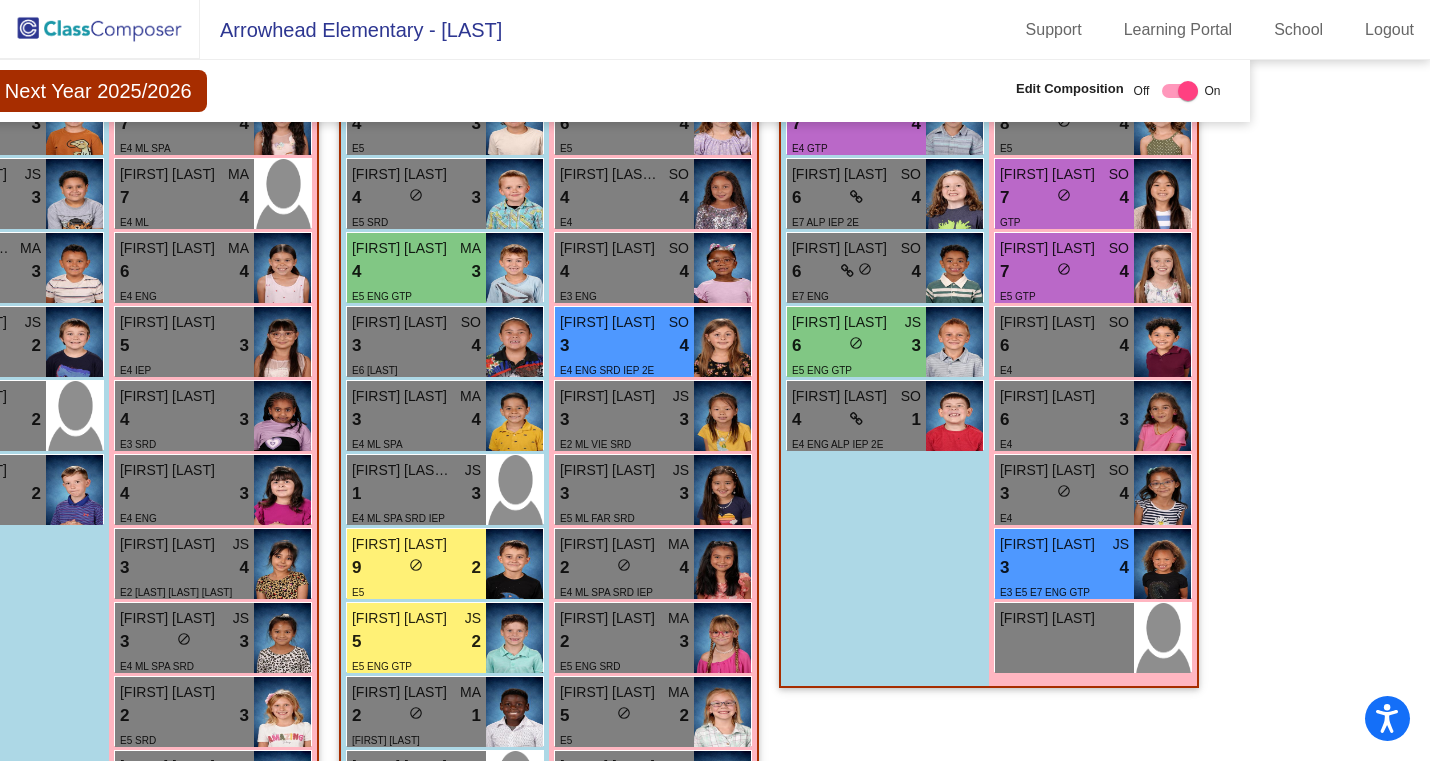 scroll, scrollTop: 646, scrollLeft: 176, axis: both 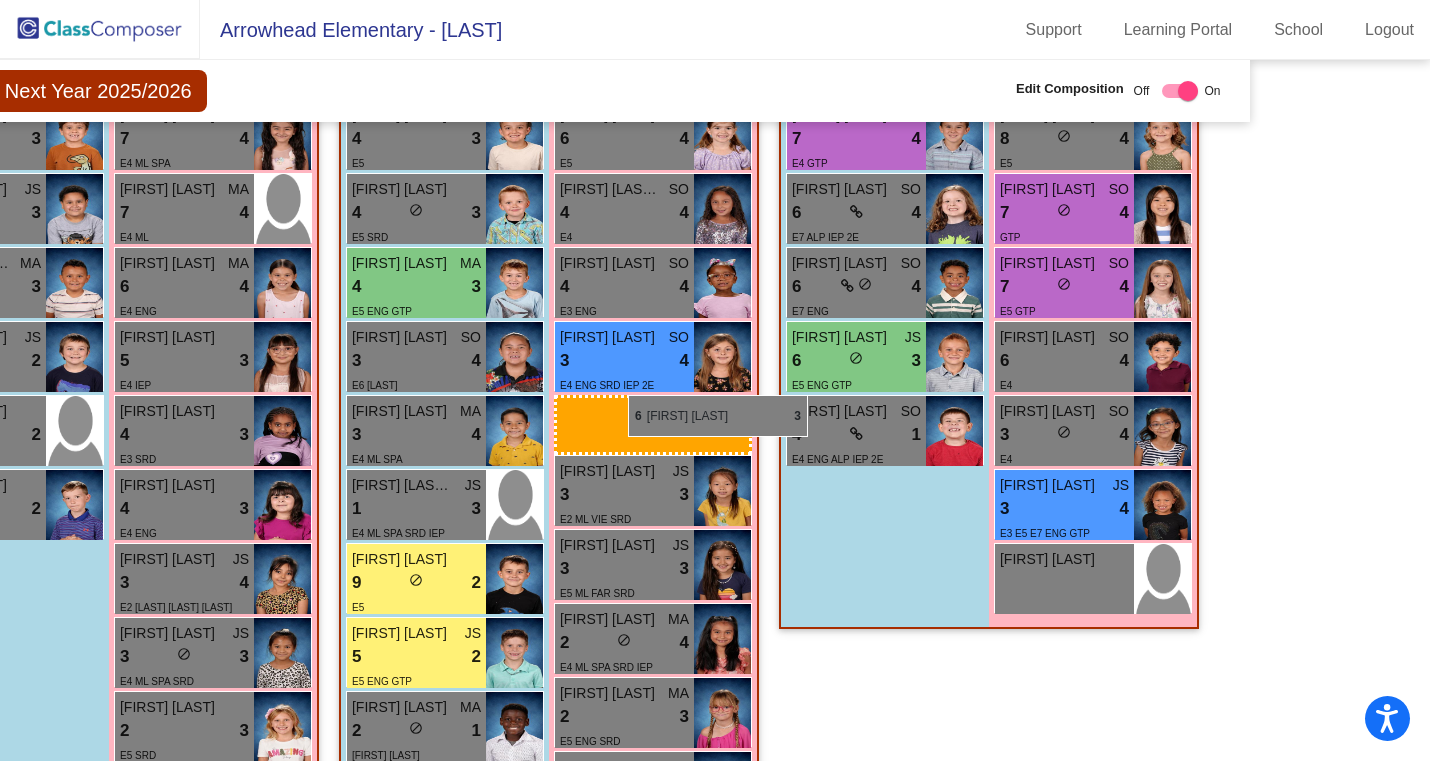 drag, startPoint x: 1046, startPoint y: 427, endPoint x: 628, endPoint y: 395, distance: 419.22308 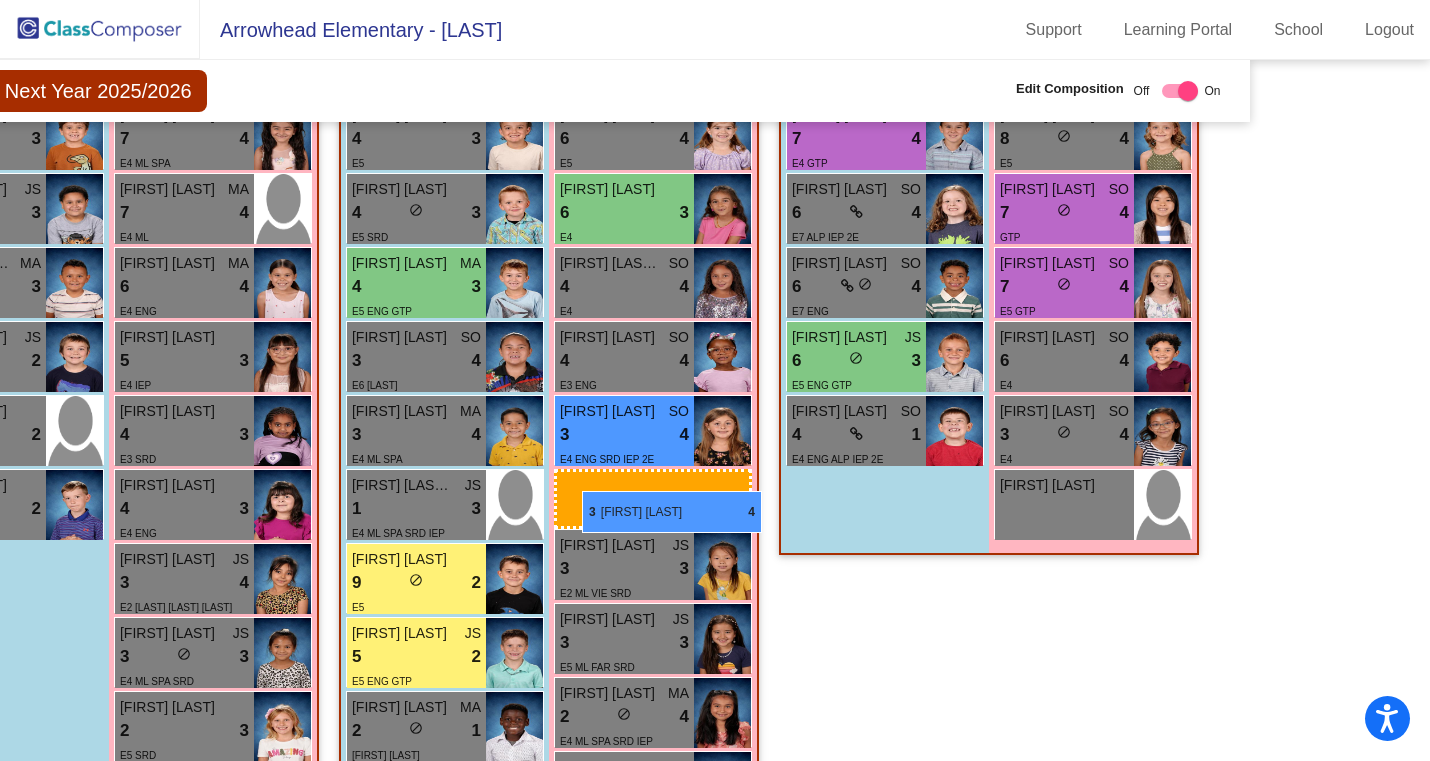 drag, startPoint x: 1031, startPoint y: 518, endPoint x: 582, endPoint y: 491, distance: 449.81107 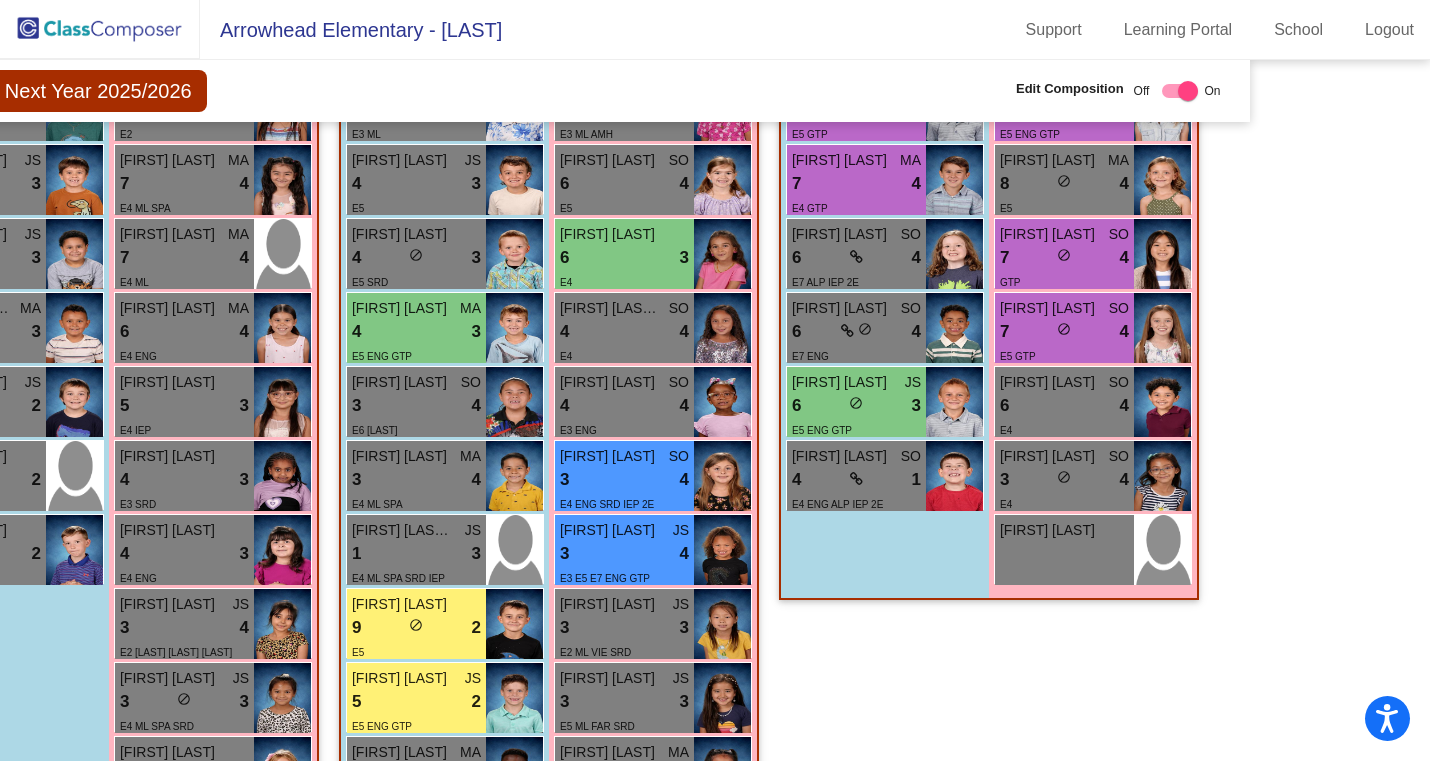 scroll, scrollTop: 598, scrollLeft: 176, axis: both 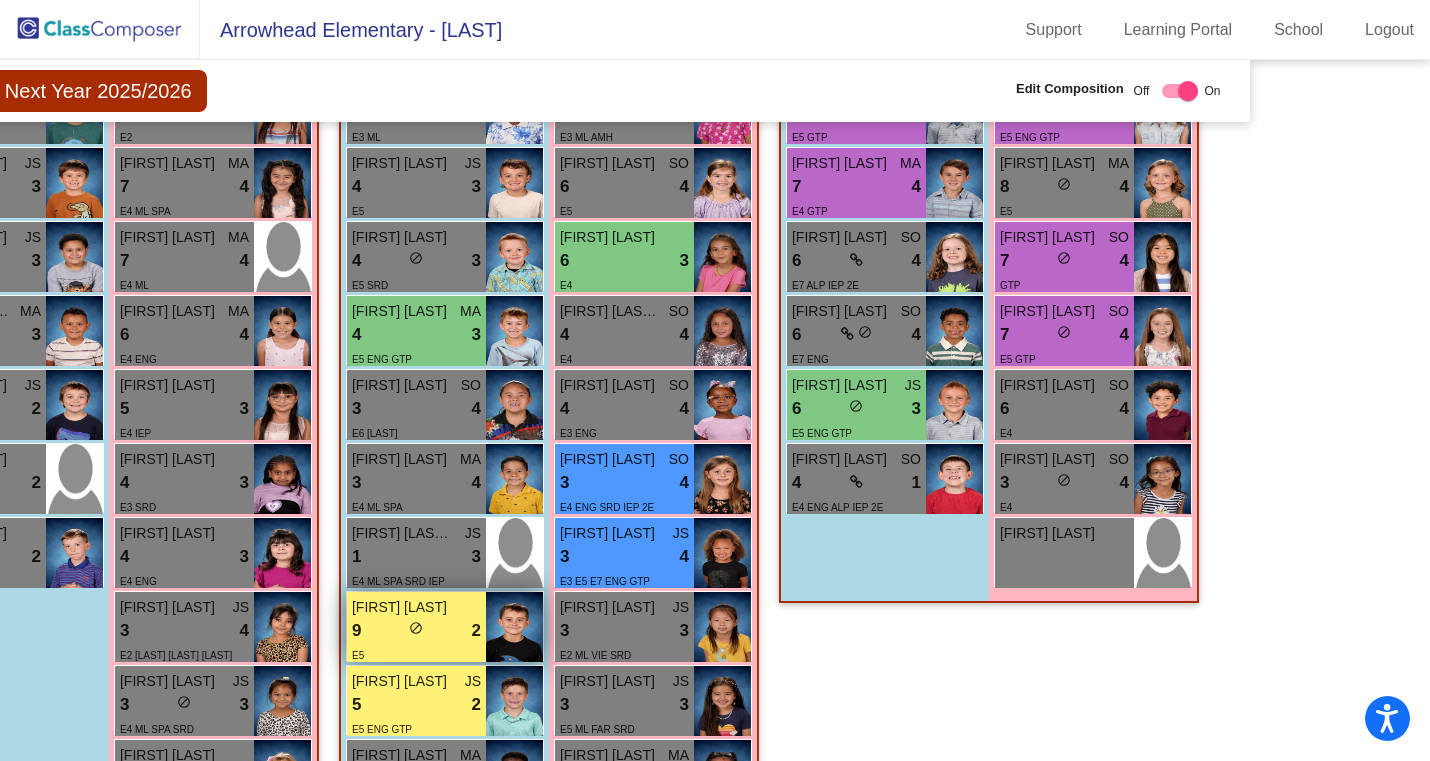 click on "do_not_disturb_alt" at bounding box center (416, 628) 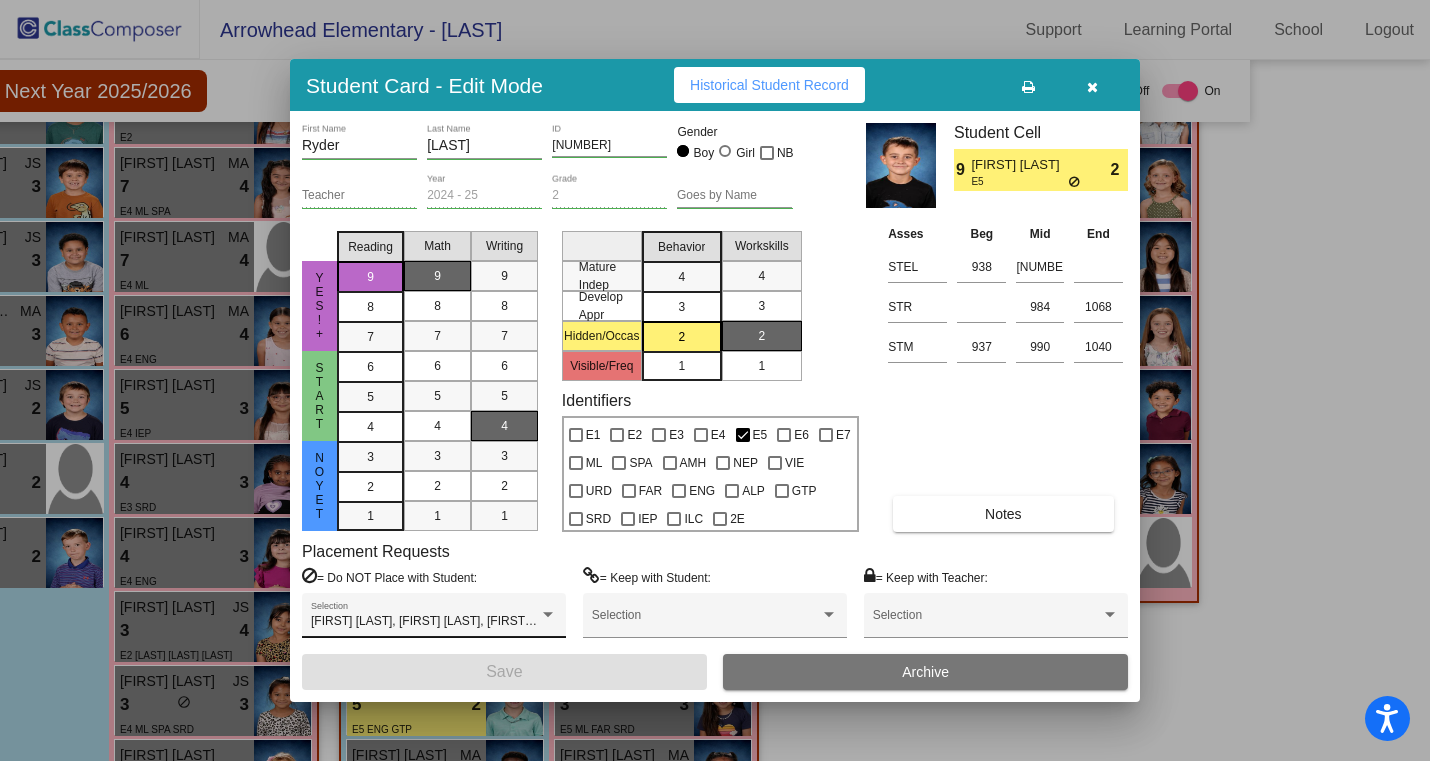 scroll, scrollTop: 0, scrollLeft: 0, axis: both 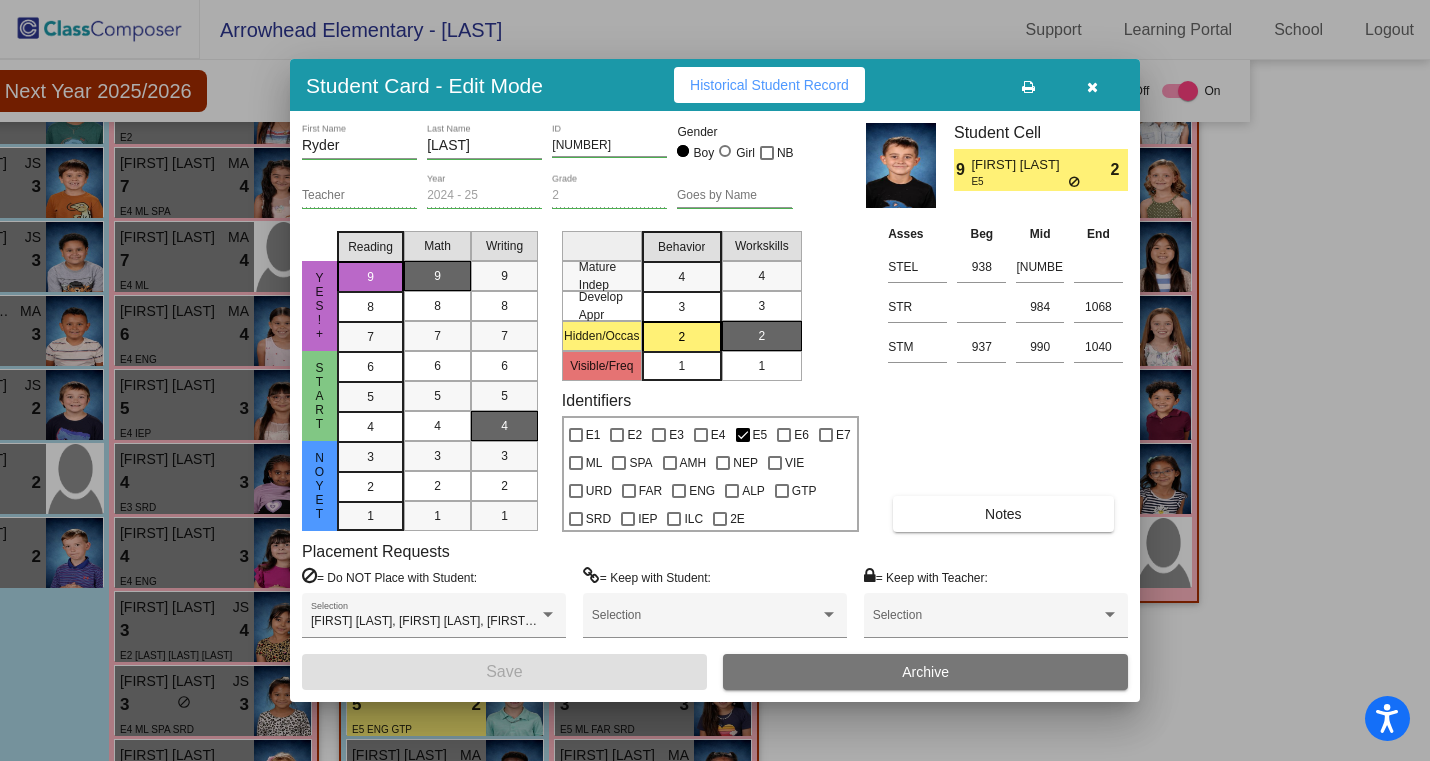 click at bounding box center [1092, 87] 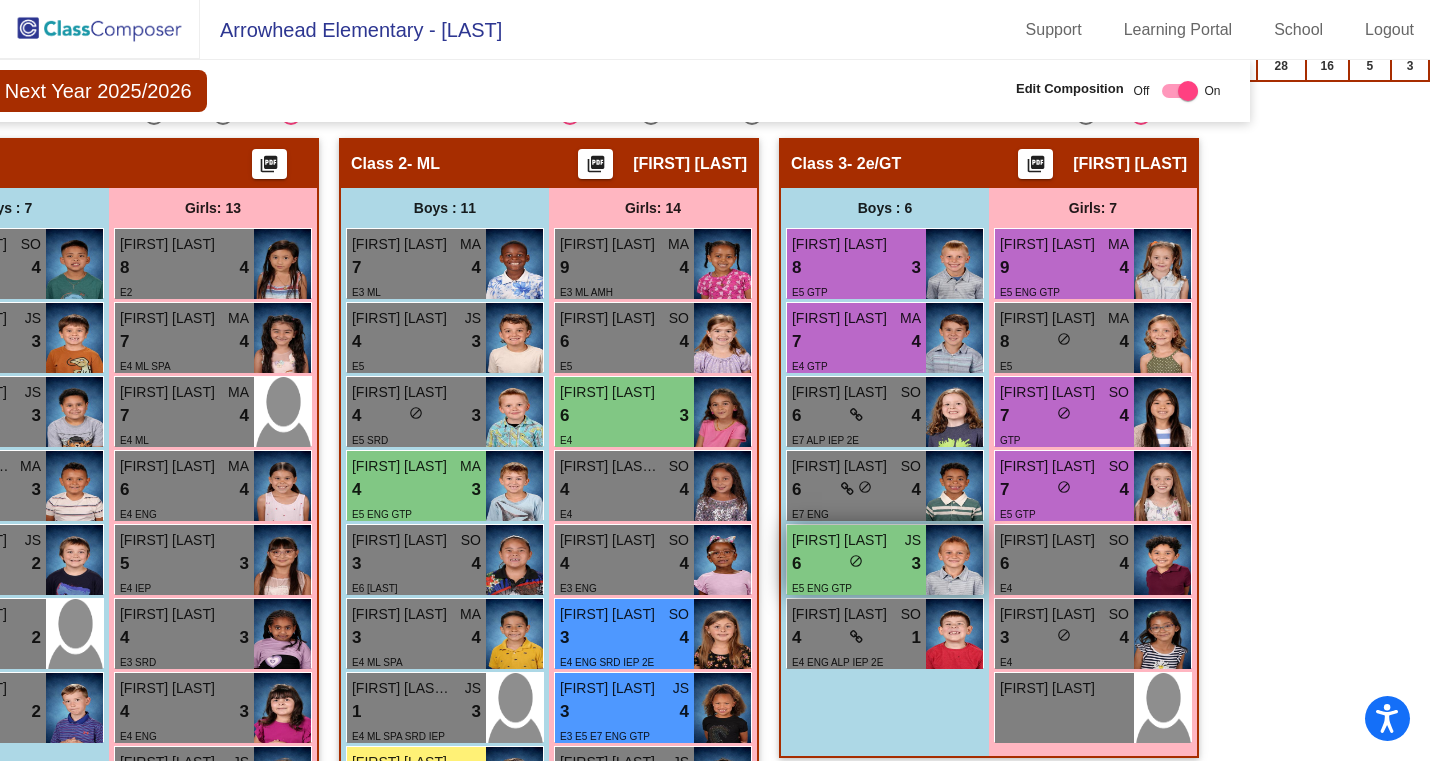 scroll, scrollTop: 445, scrollLeft: 176, axis: both 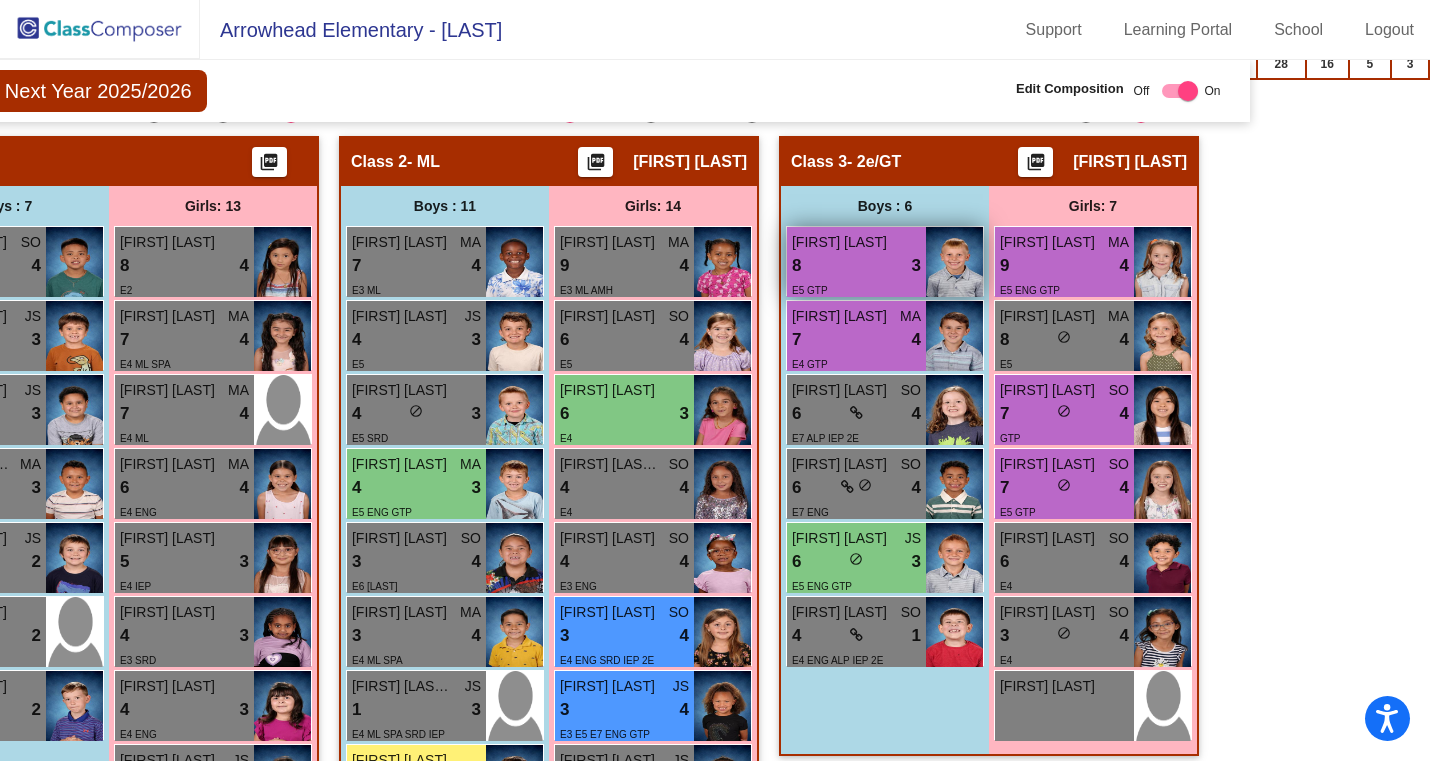 click on "8 lock do_not_disturb_alt 3" at bounding box center [856, 266] 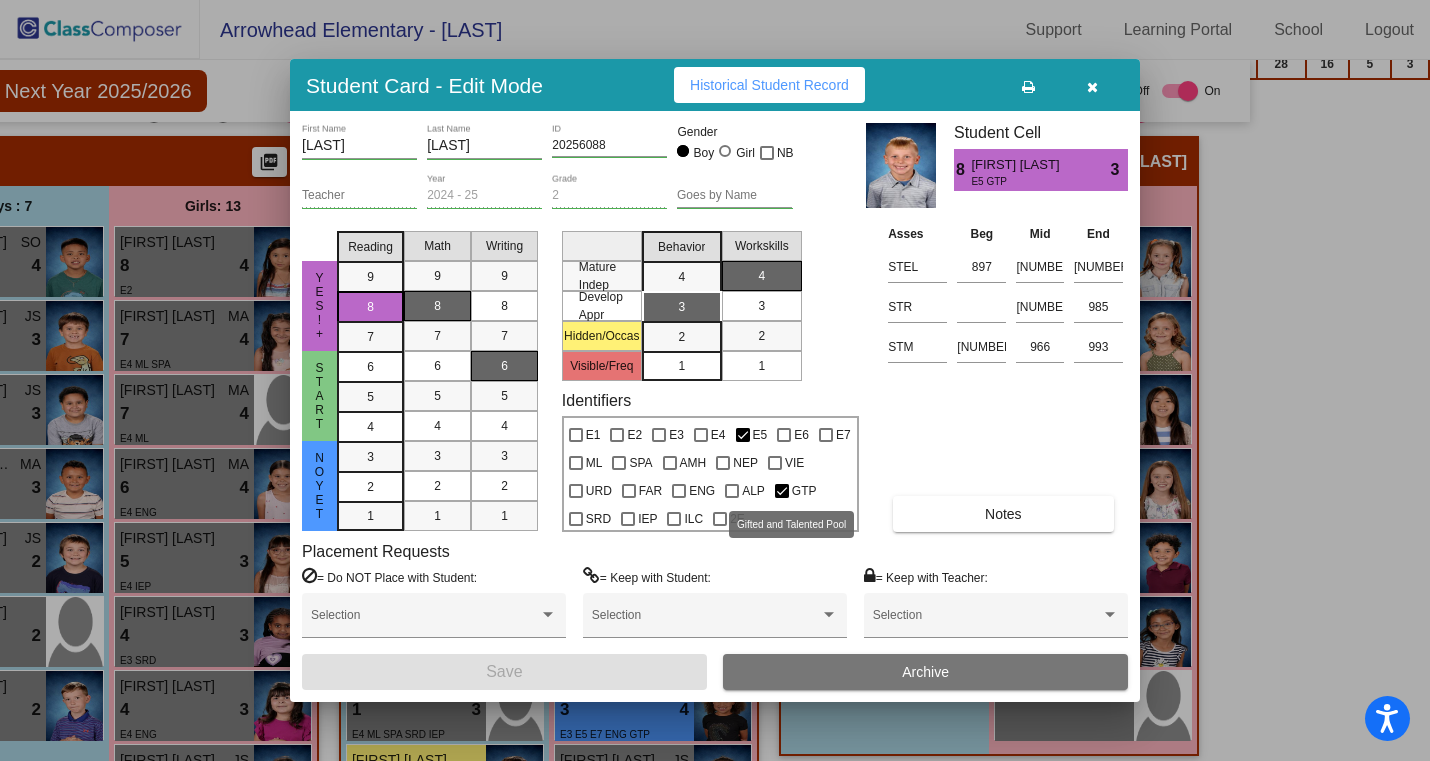 click at bounding box center [782, 491] 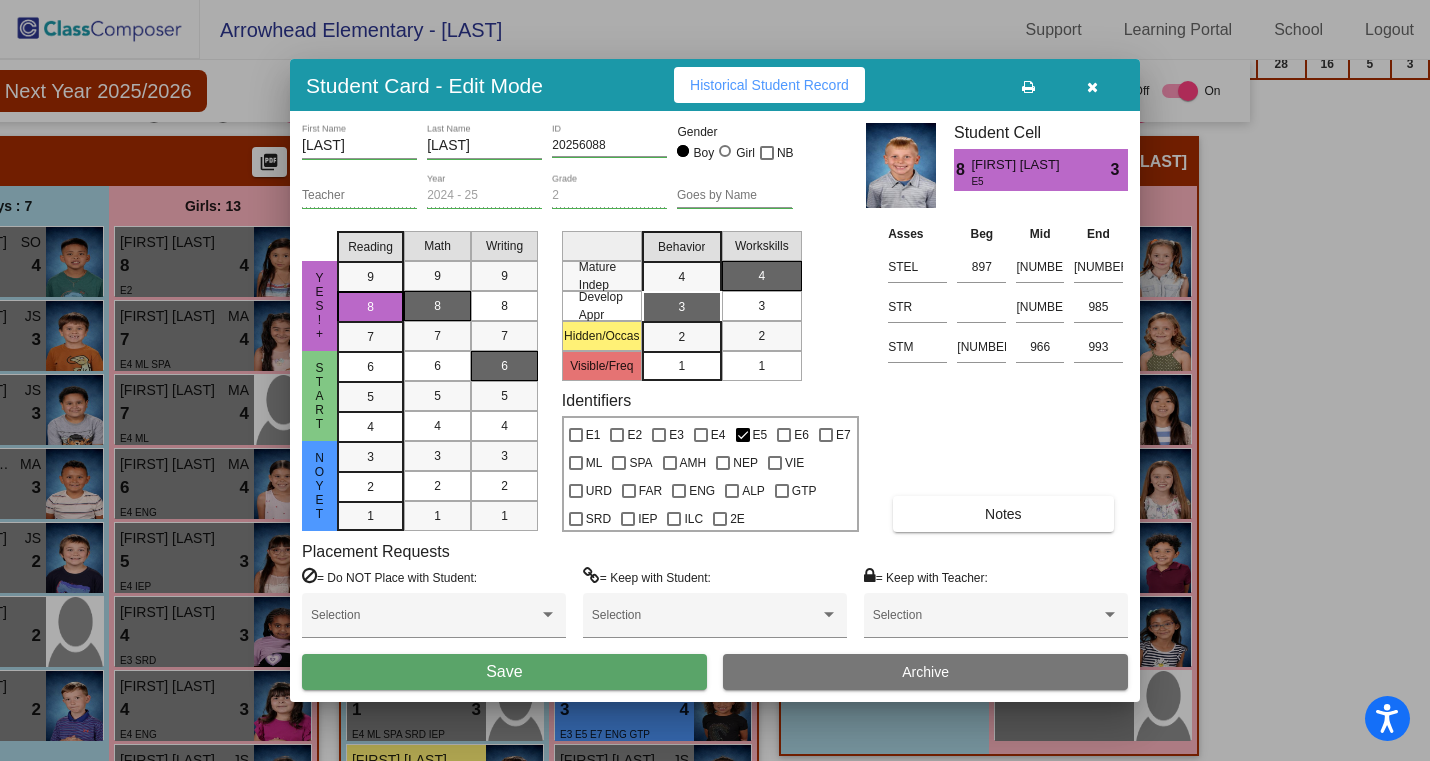 click on "Save" at bounding box center (504, 672) 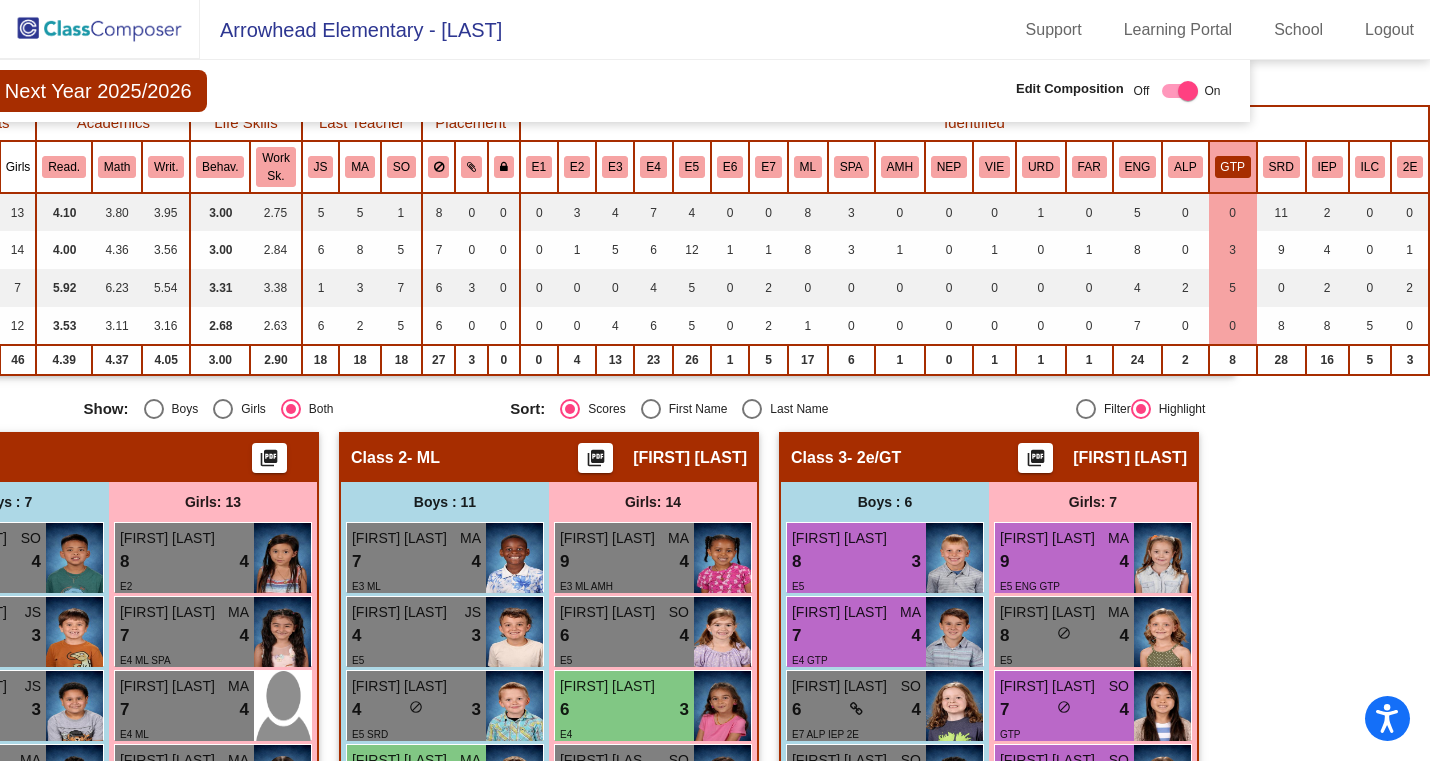 scroll, scrollTop: 0, scrollLeft: 176, axis: horizontal 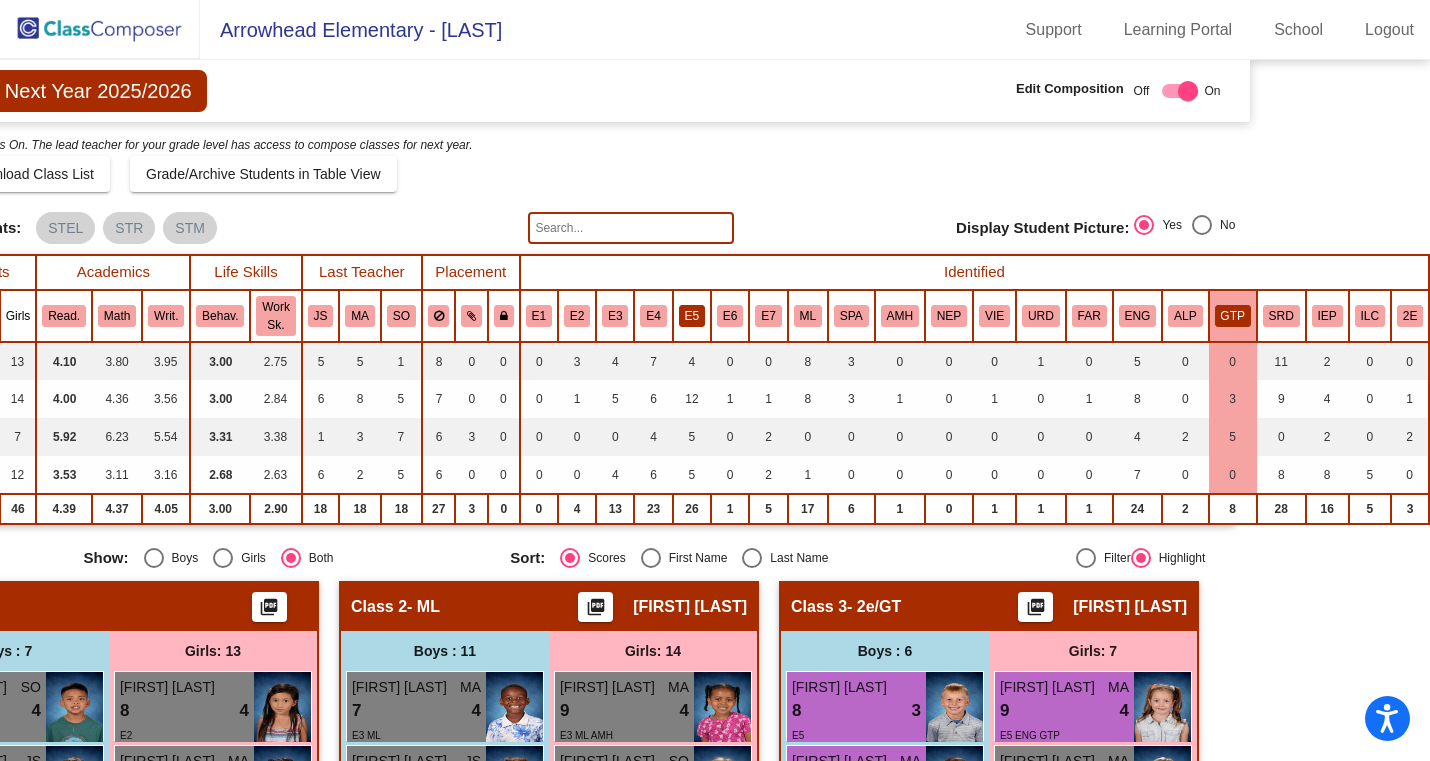 click on "E5" 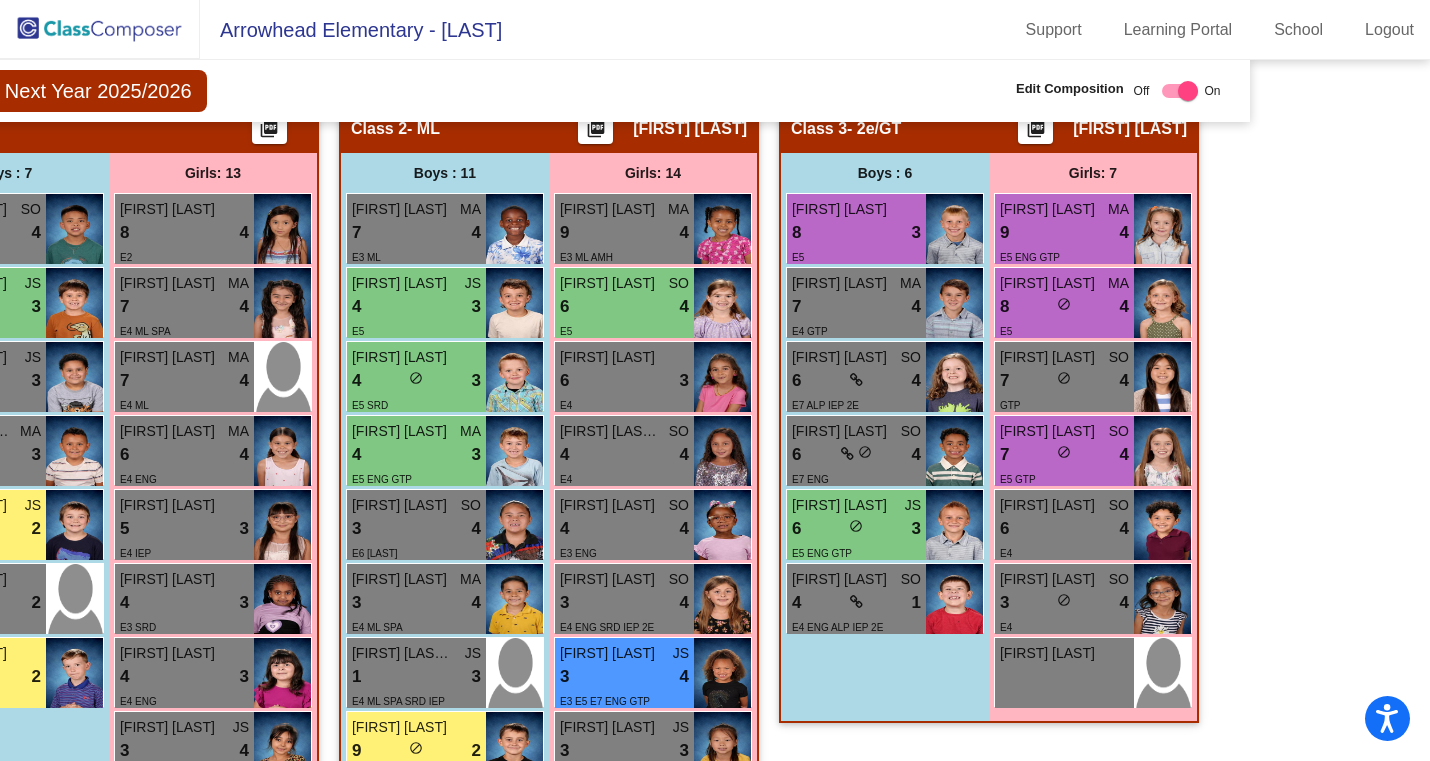 scroll, scrollTop: 490, scrollLeft: 176, axis: both 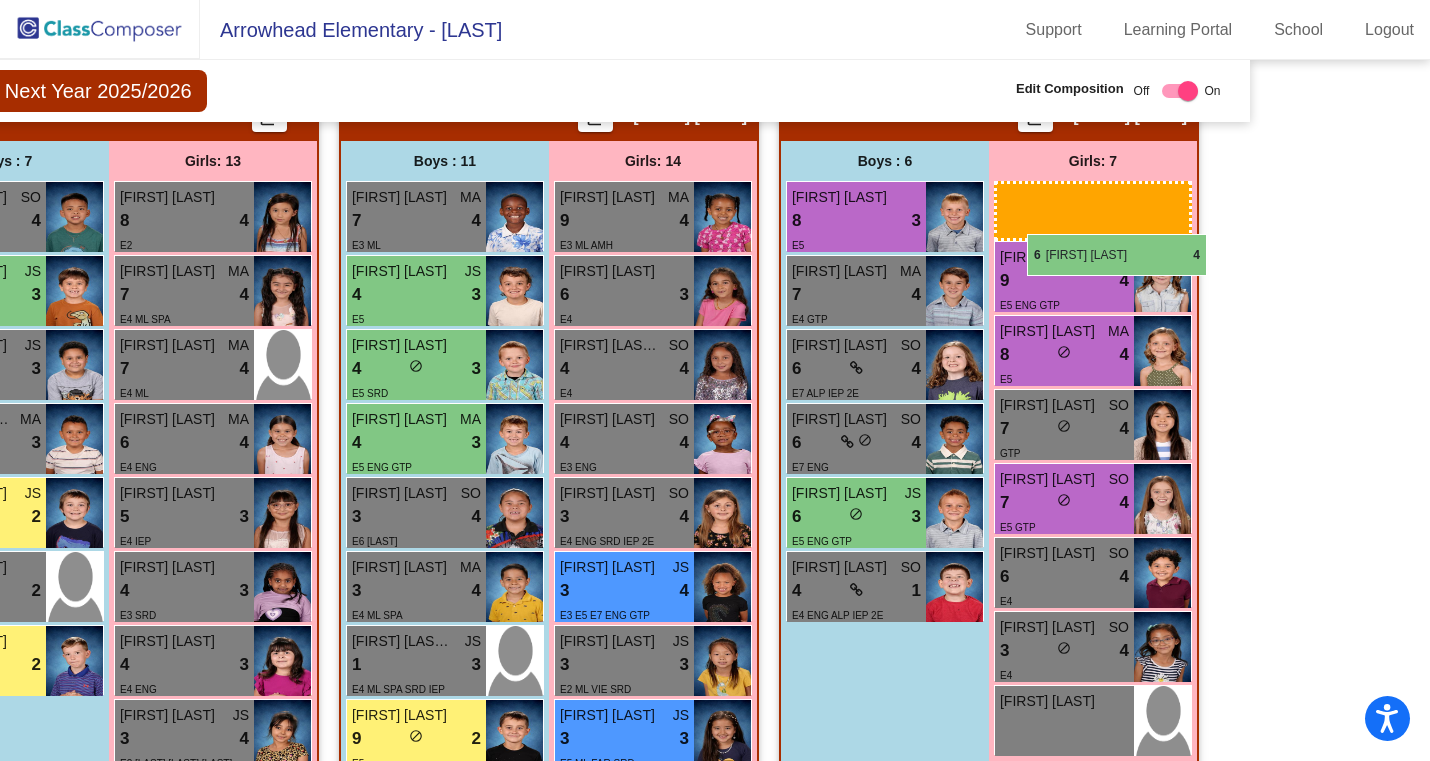 drag, startPoint x: 626, startPoint y: 284, endPoint x: 1027, endPoint y: 233, distance: 404.23013 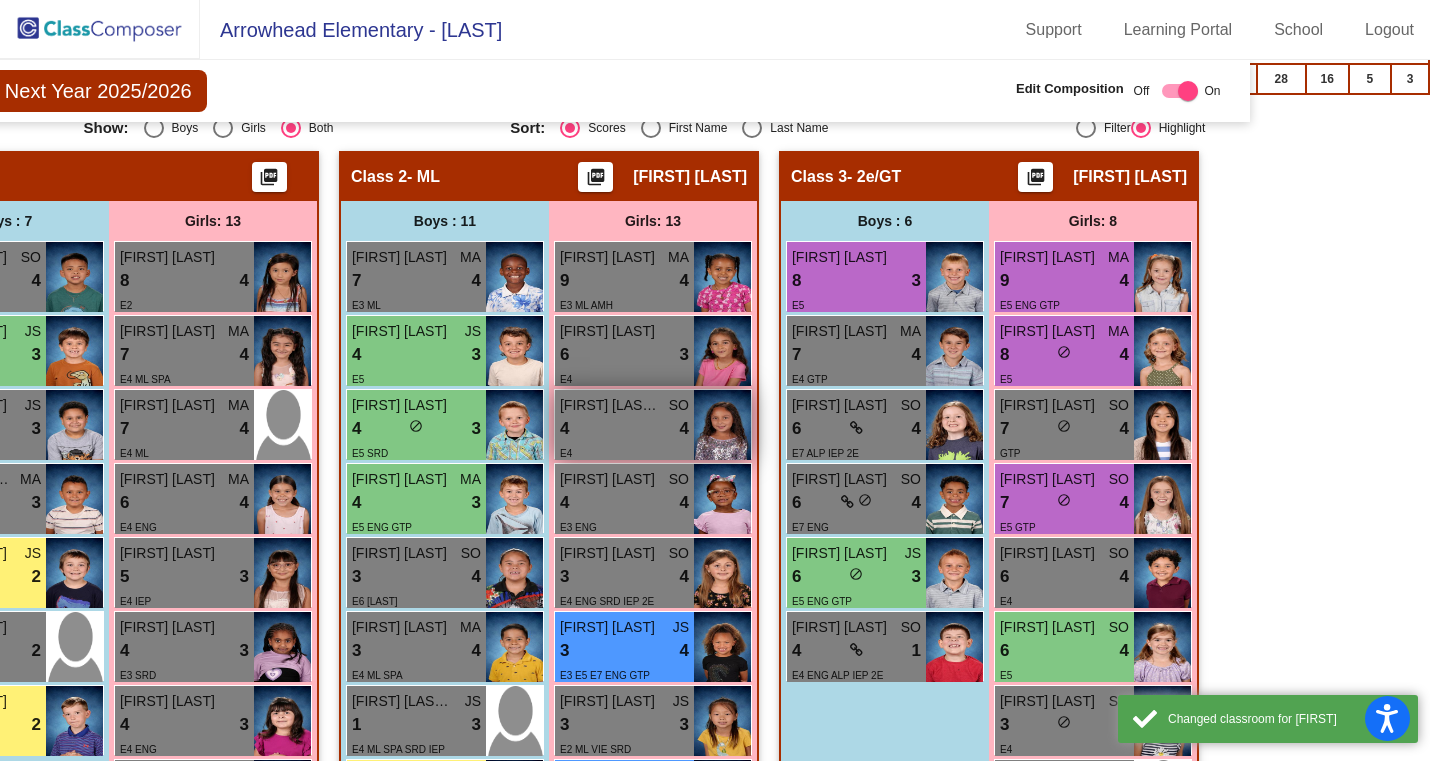 scroll, scrollTop: 429, scrollLeft: 176, axis: both 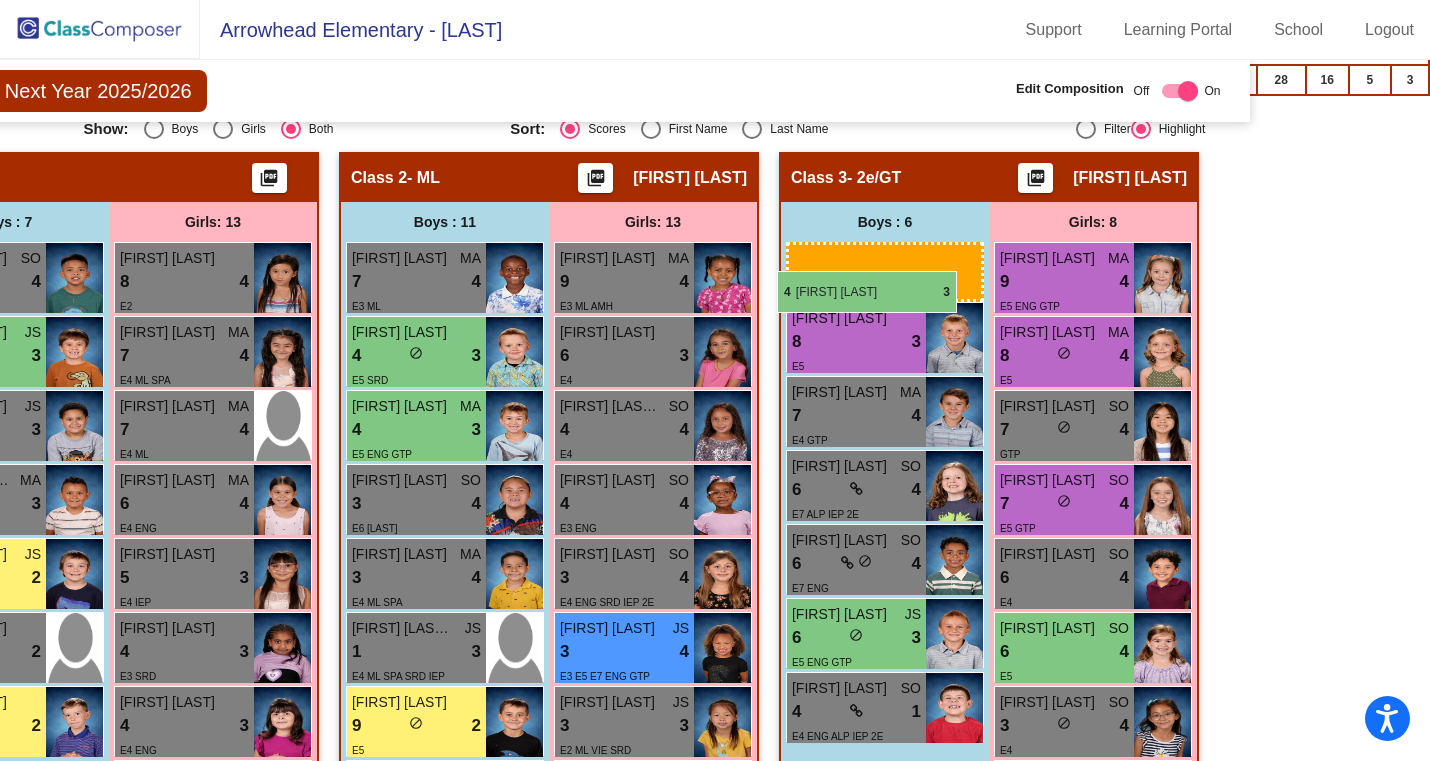drag, startPoint x: 391, startPoint y: 358, endPoint x: 777, endPoint y: 270, distance: 395.90402 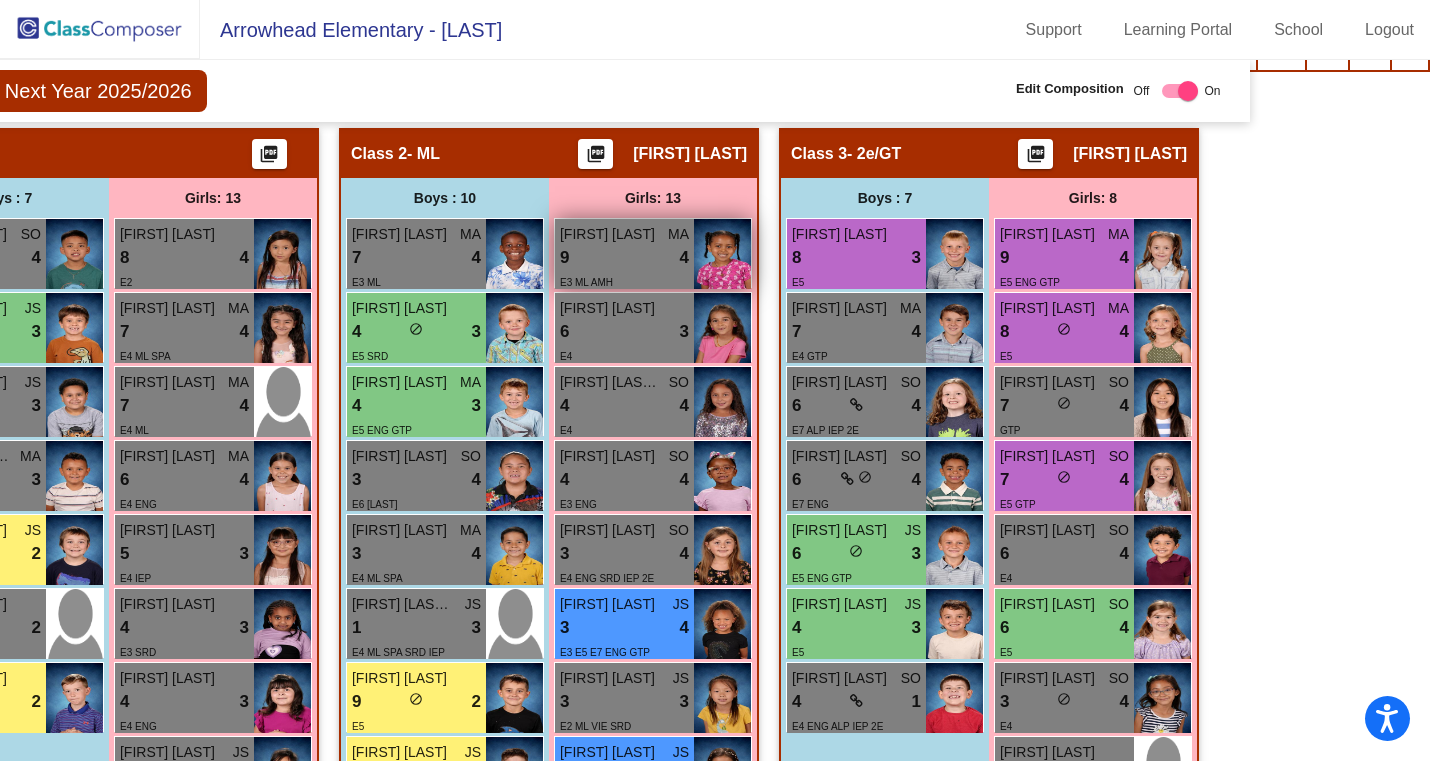 scroll, scrollTop: 439, scrollLeft: 176, axis: both 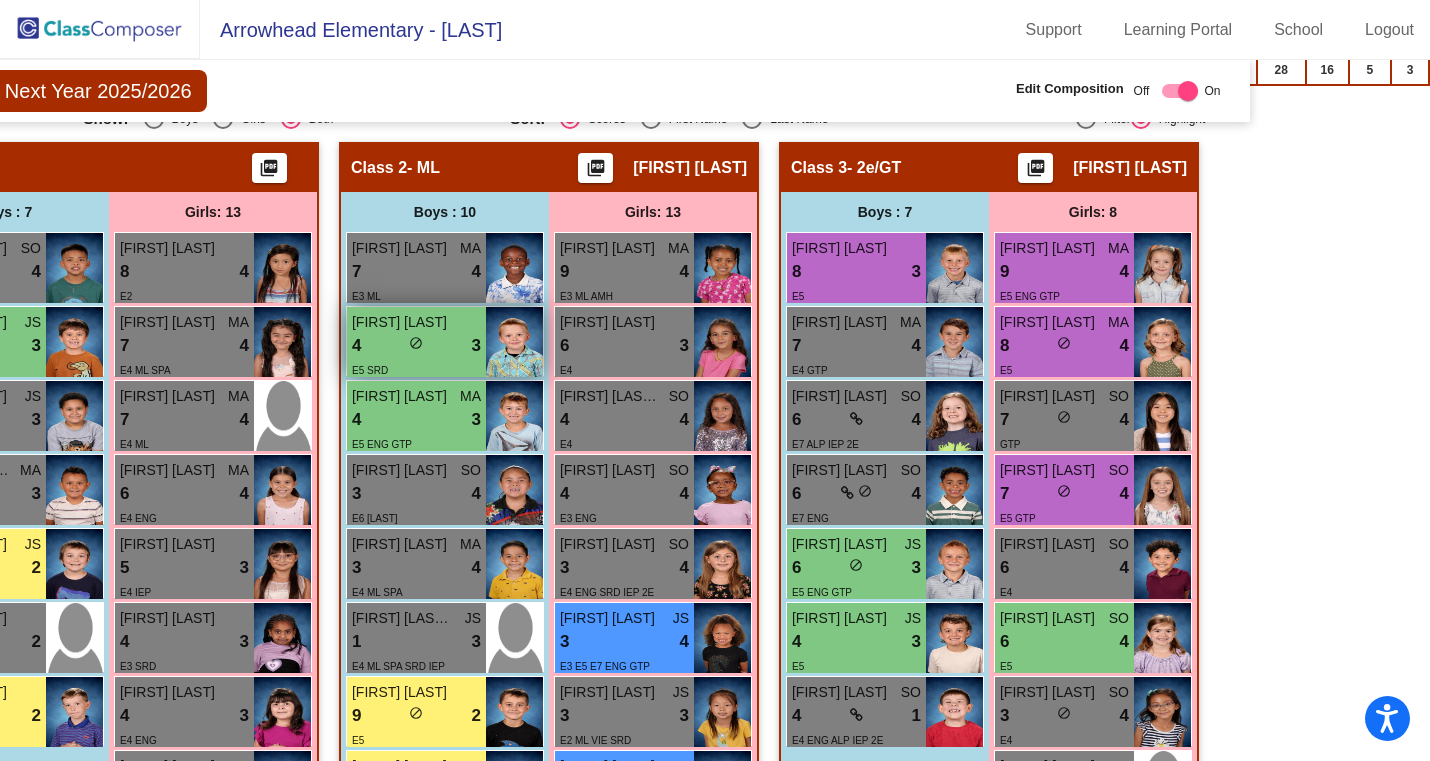 click on "4 lock do_not_disturb_alt 3" at bounding box center [416, 346] 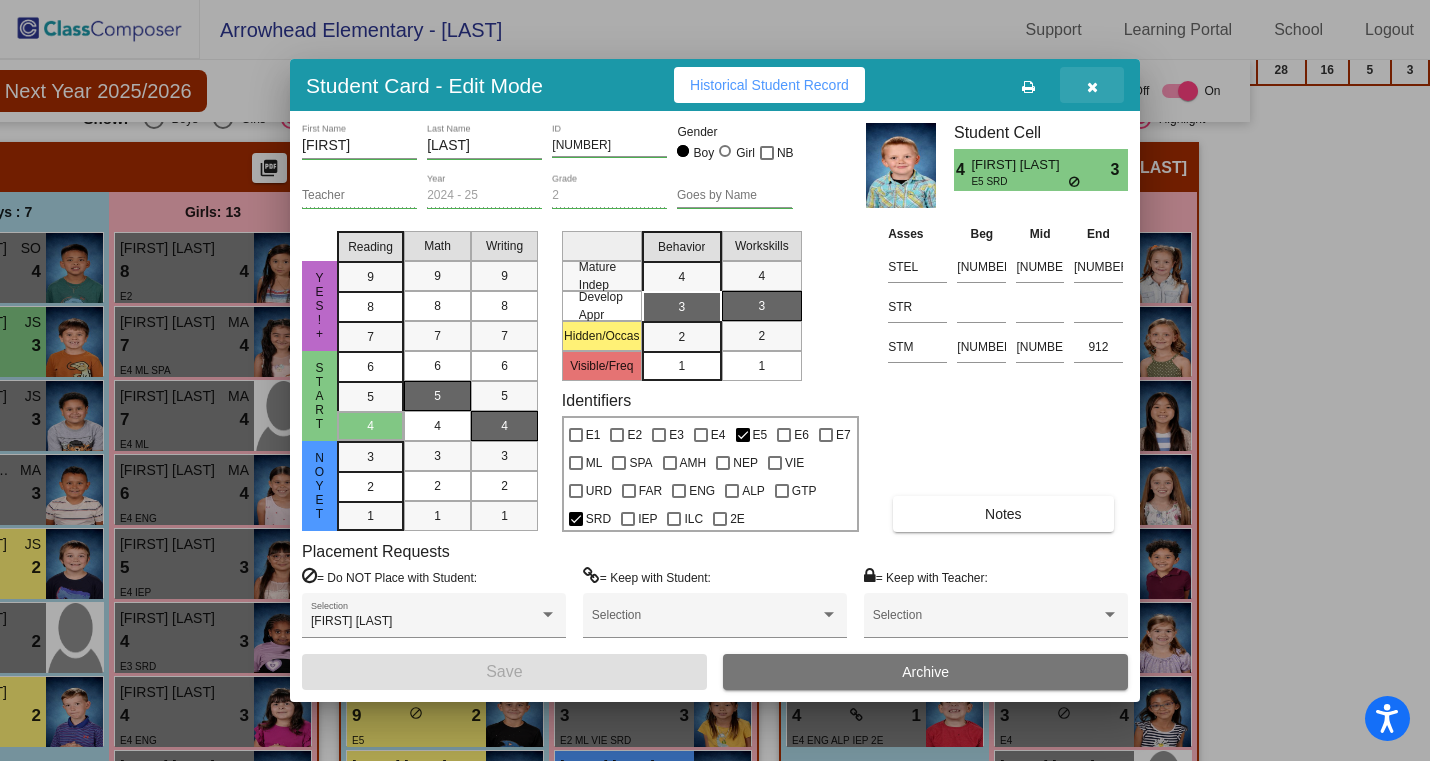 click at bounding box center (1092, 87) 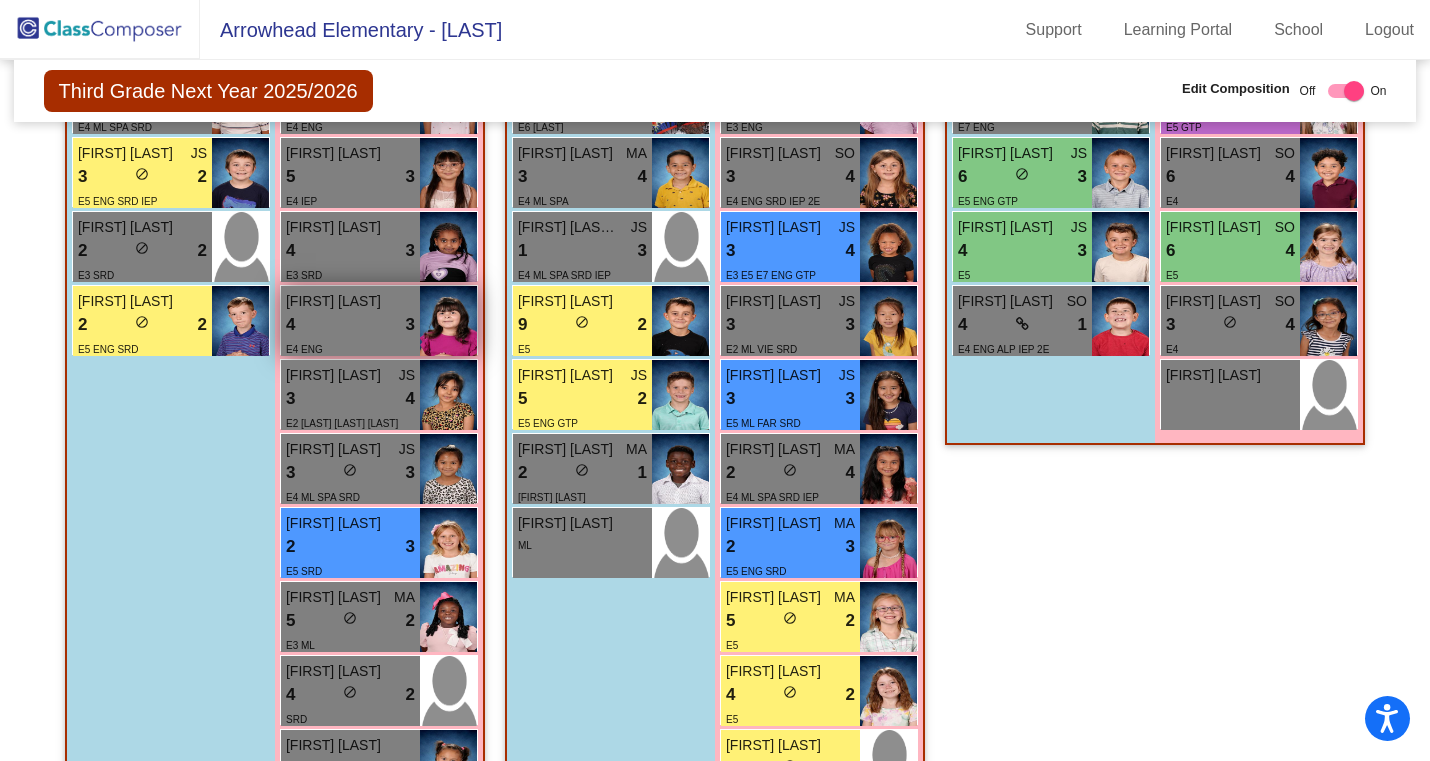 scroll, scrollTop: 841, scrollLeft: 0, axis: vertical 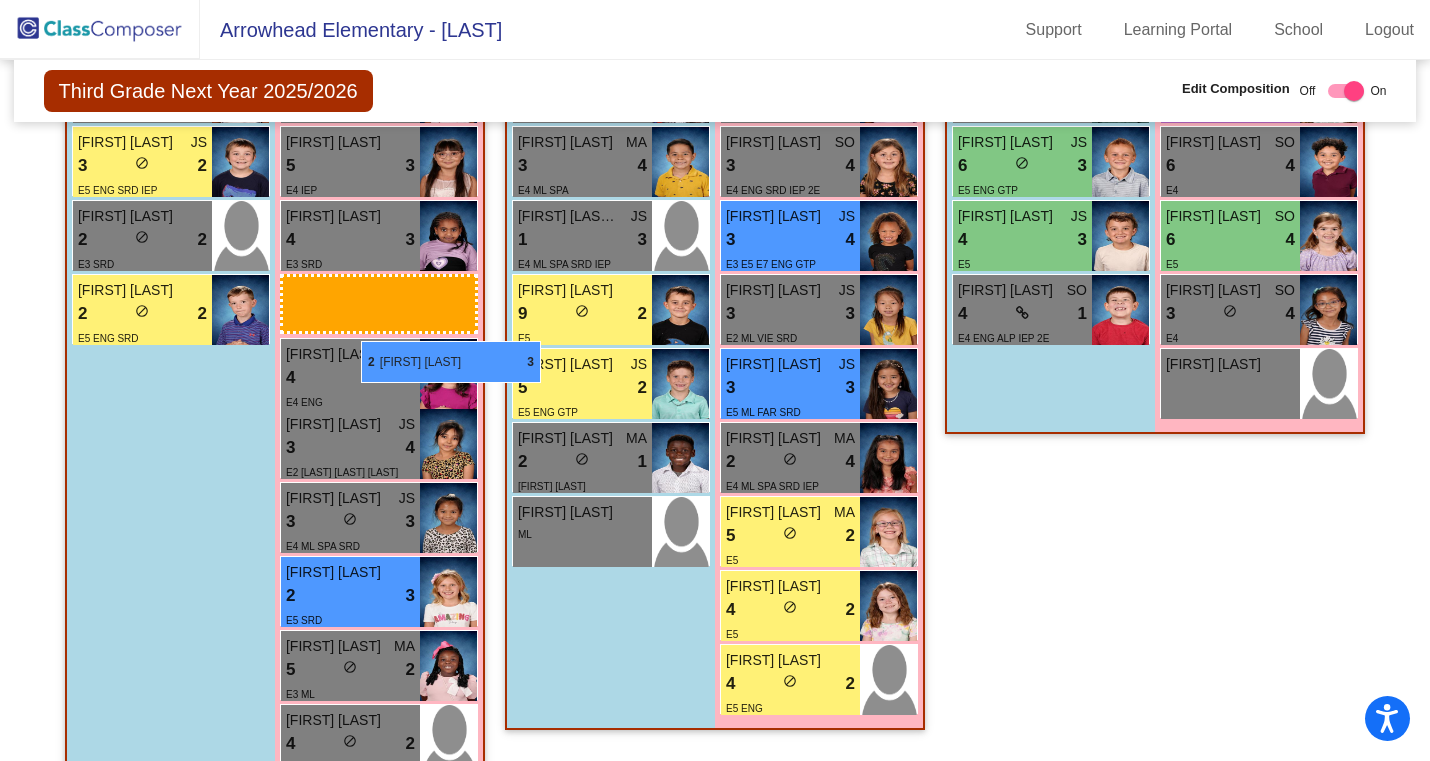 drag, startPoint x: 812, startPoint y: 522, endPoint x: 352, endPoint y: 335, distance: 496.55716 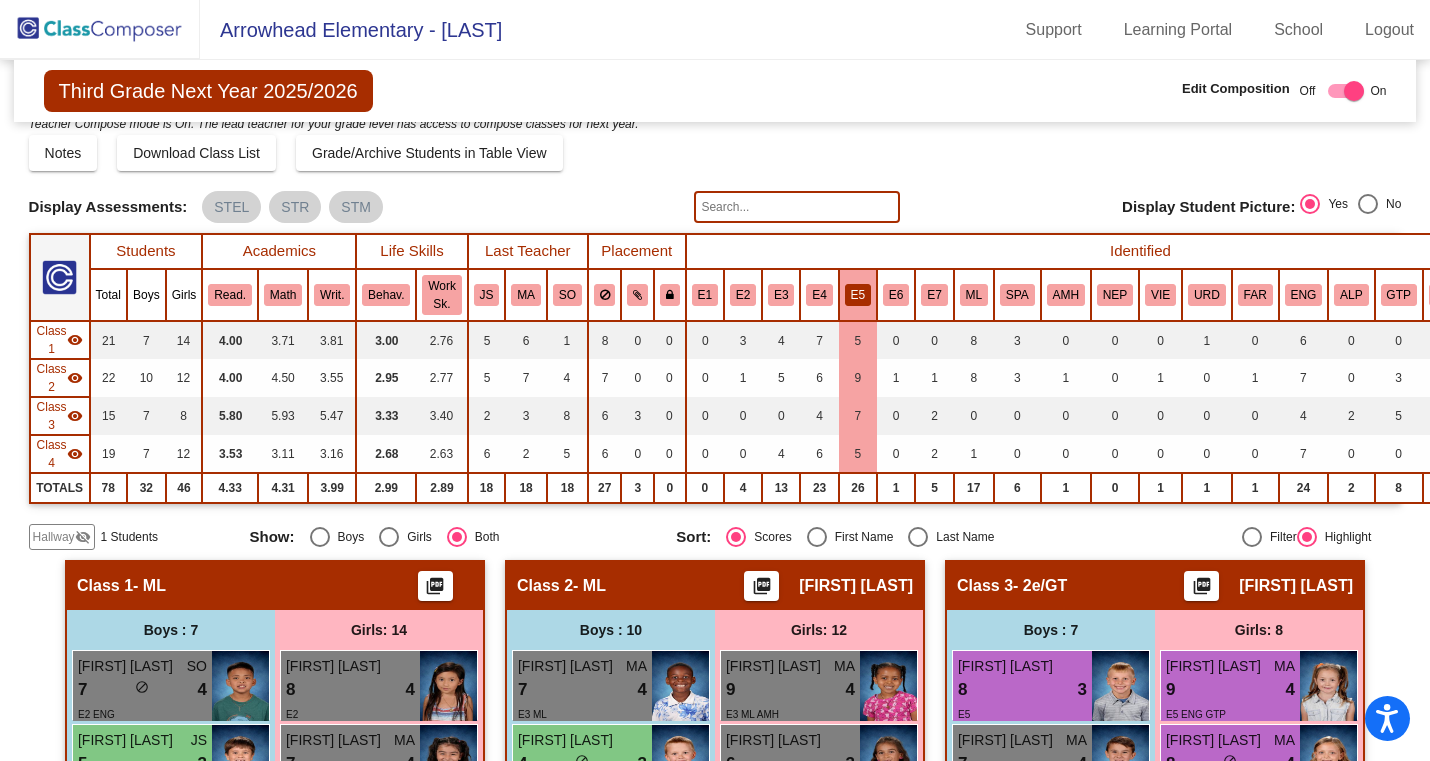 scroll, scrollTop: 0, scrollLeft: 0, axis: both 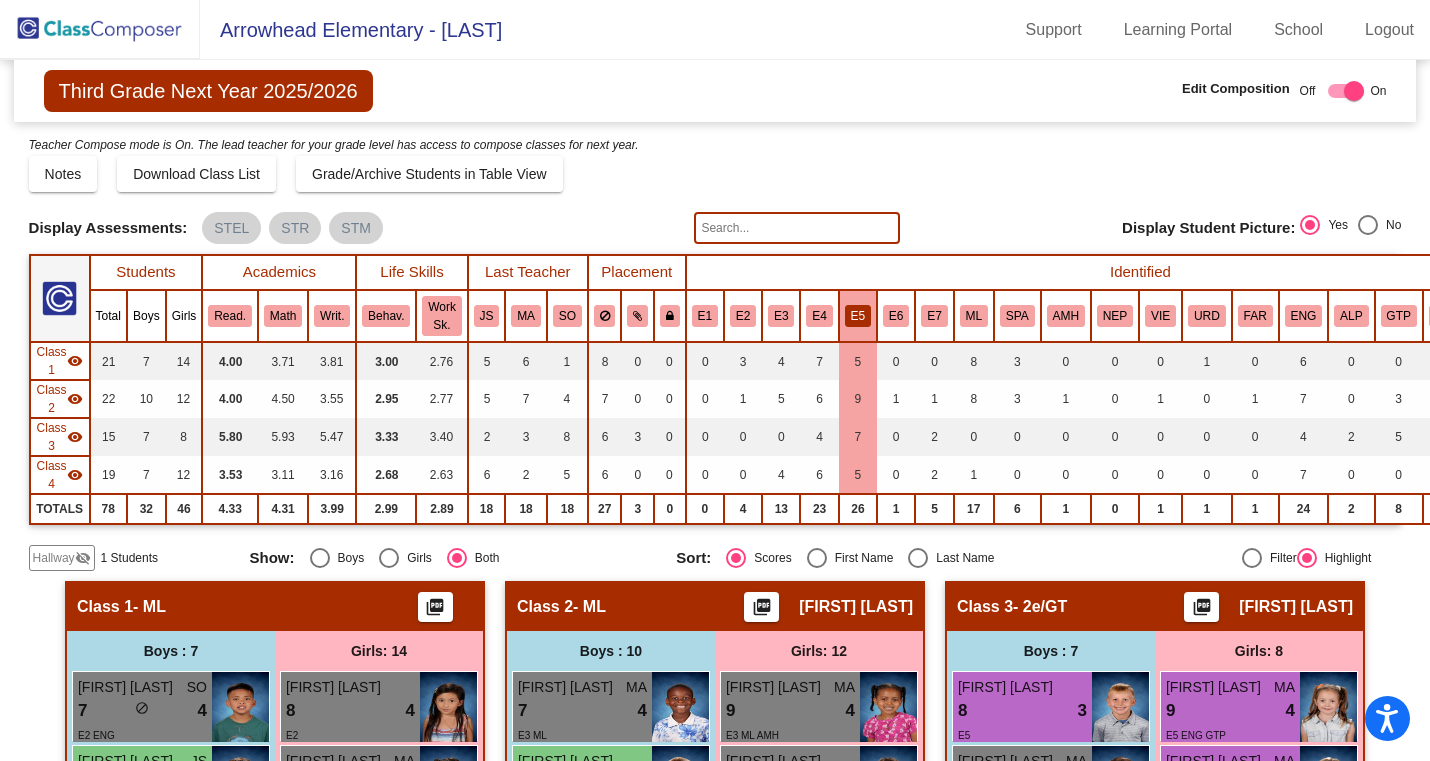 click on "E5" 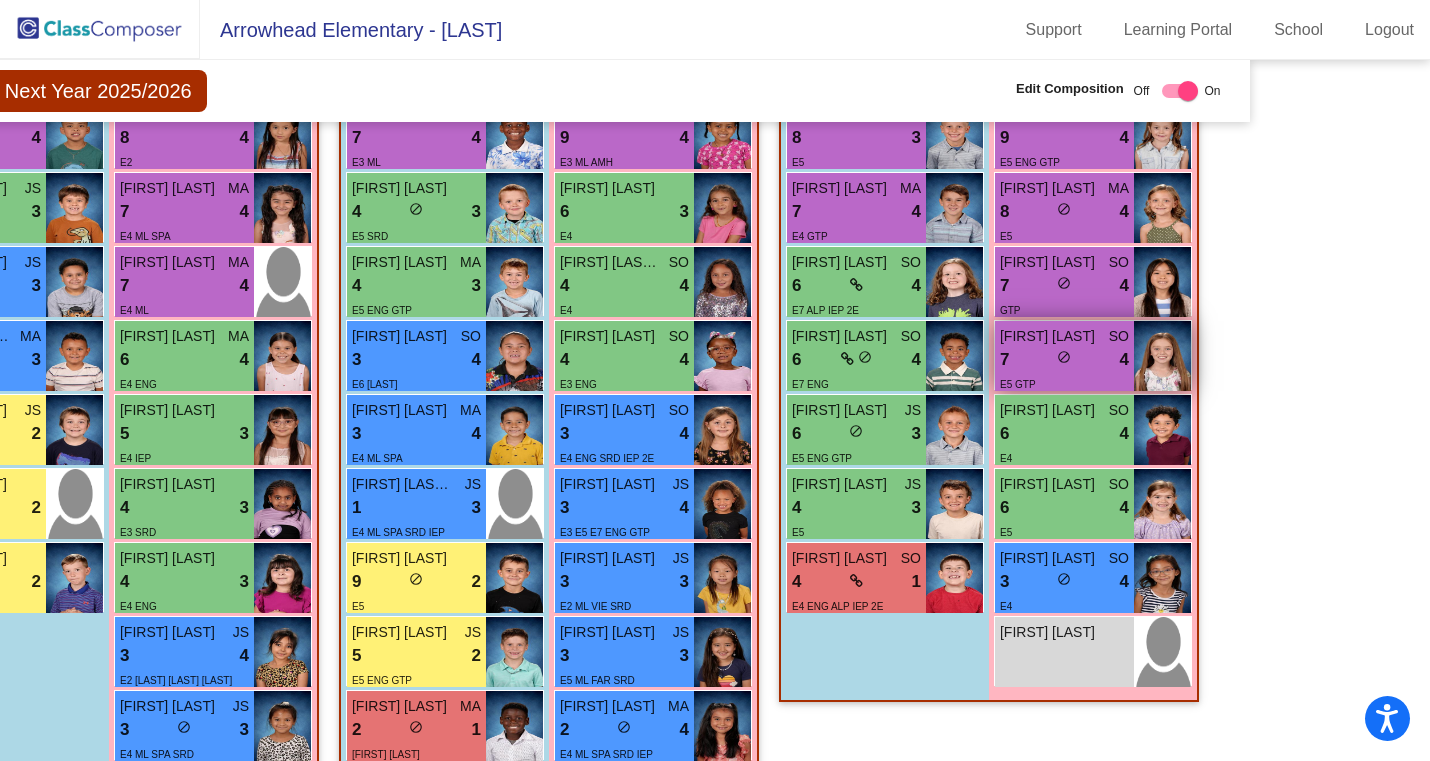 scroll, scrollTop: 571, scrollLeft: 169, axis: both 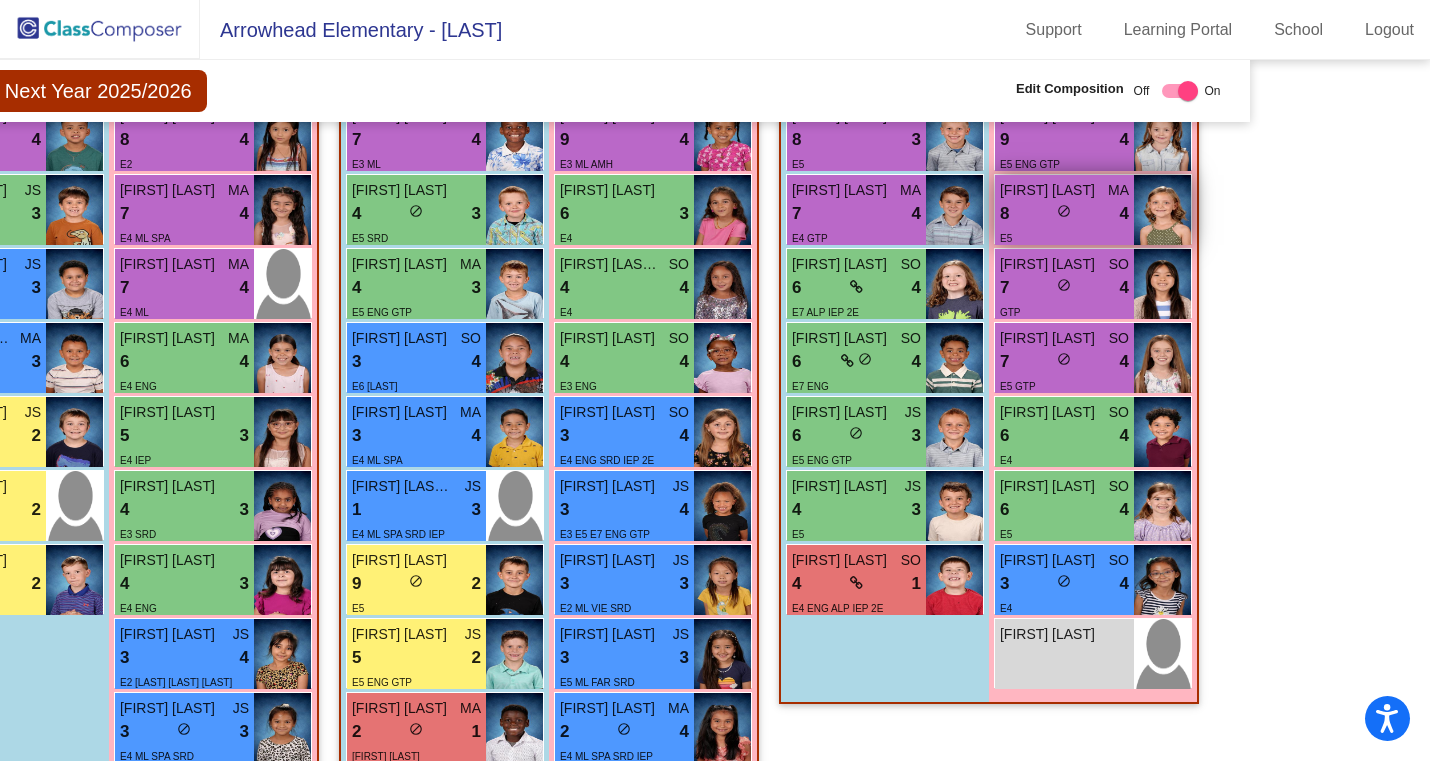 click on "4" at bounding box center (1124, 214) 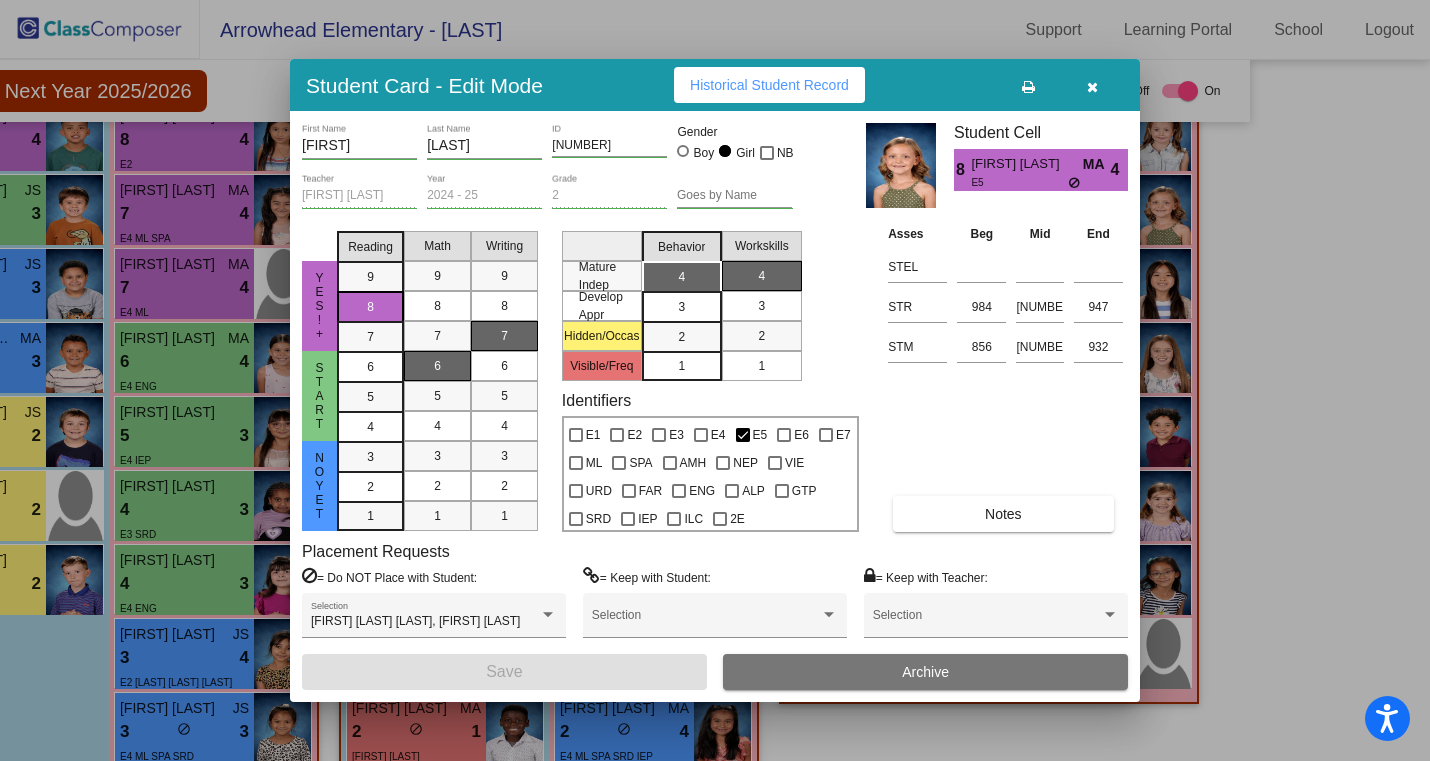 click at bounding box center (1092, 85) 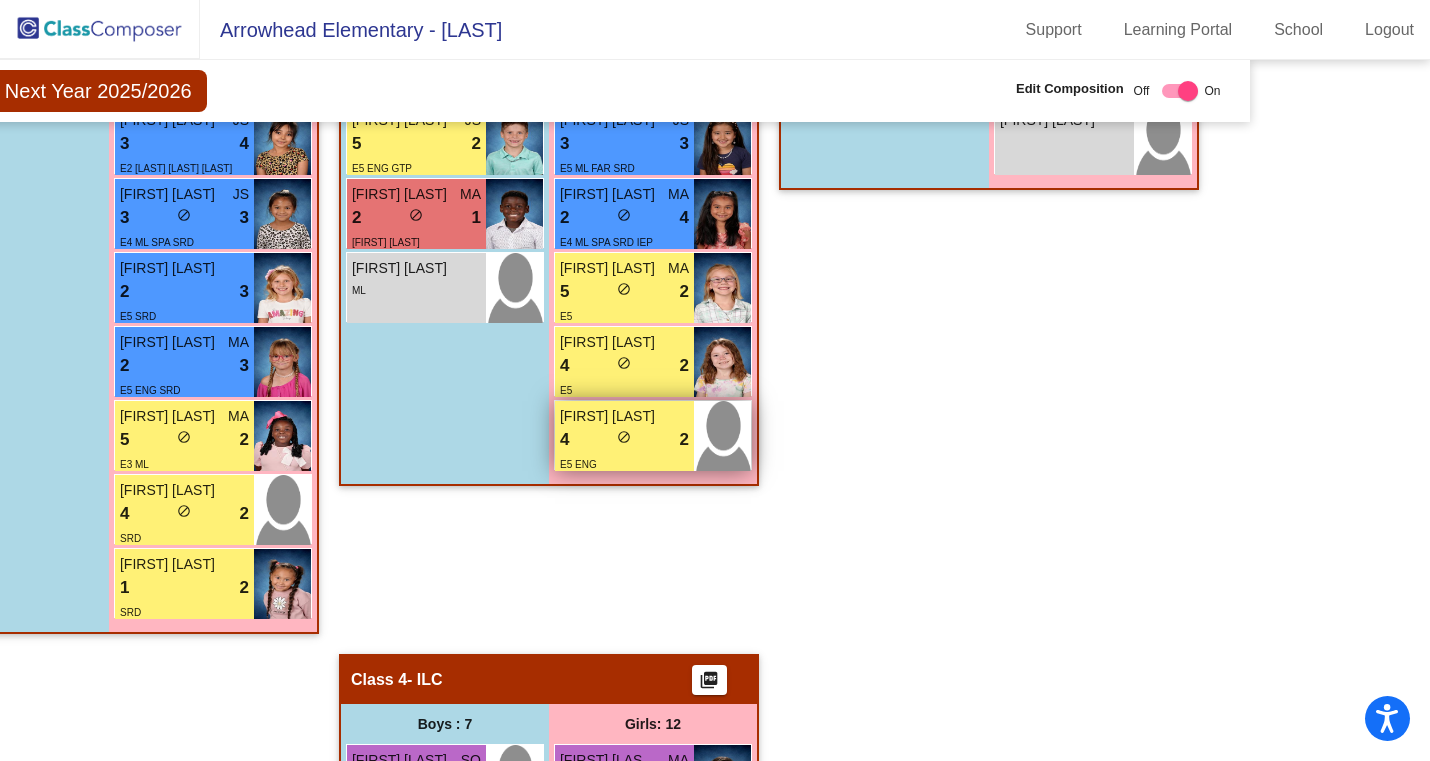 scroll, scrollTop: 1077, scrollLeft: 169, axis: both 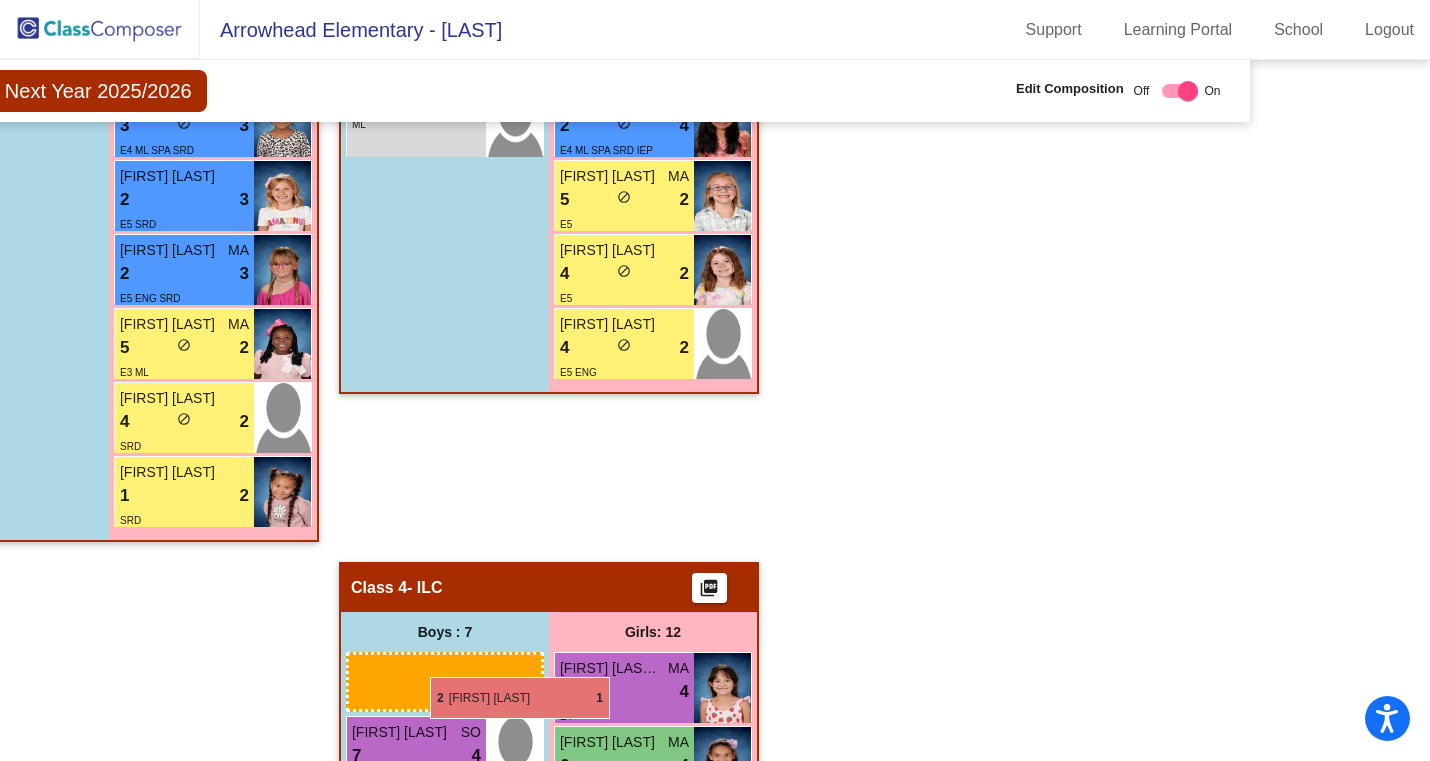 drag, startPoint x: 373, startPoint y: 230, endPoint x: 430, endPoint y: 676, distance: 449.62762 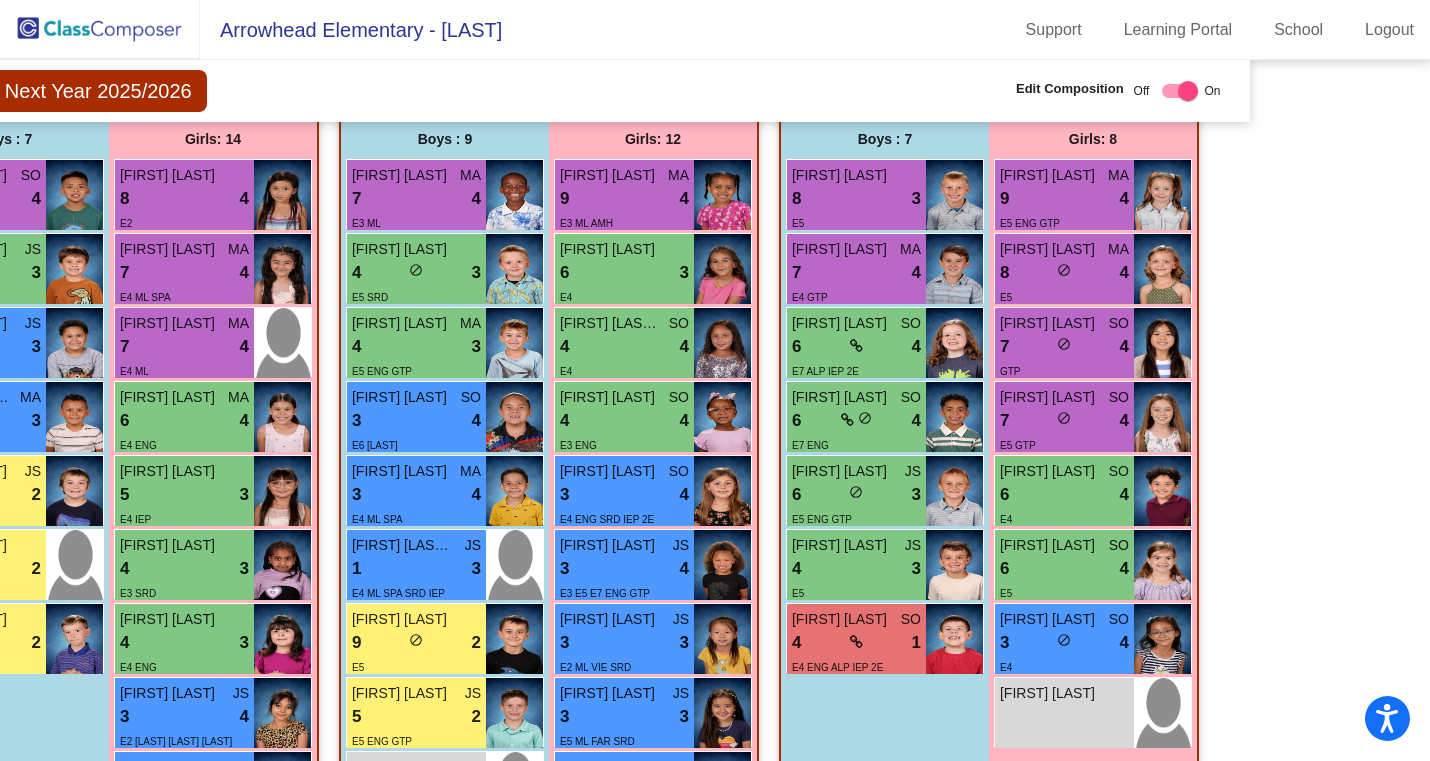 scroll, scrollTop: 513, scrollLeft: 169, axis: both 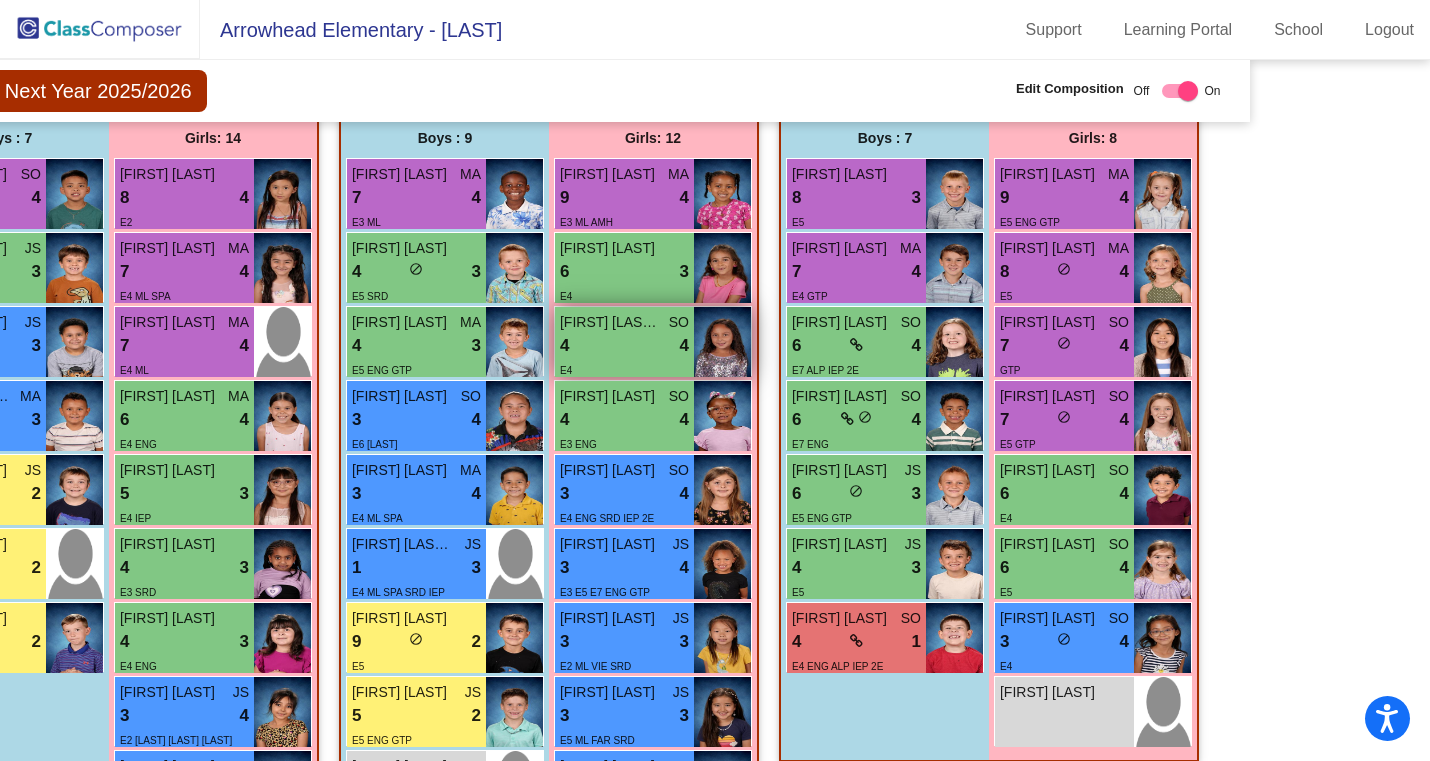click on "E4" at bounding box center [624, 369] 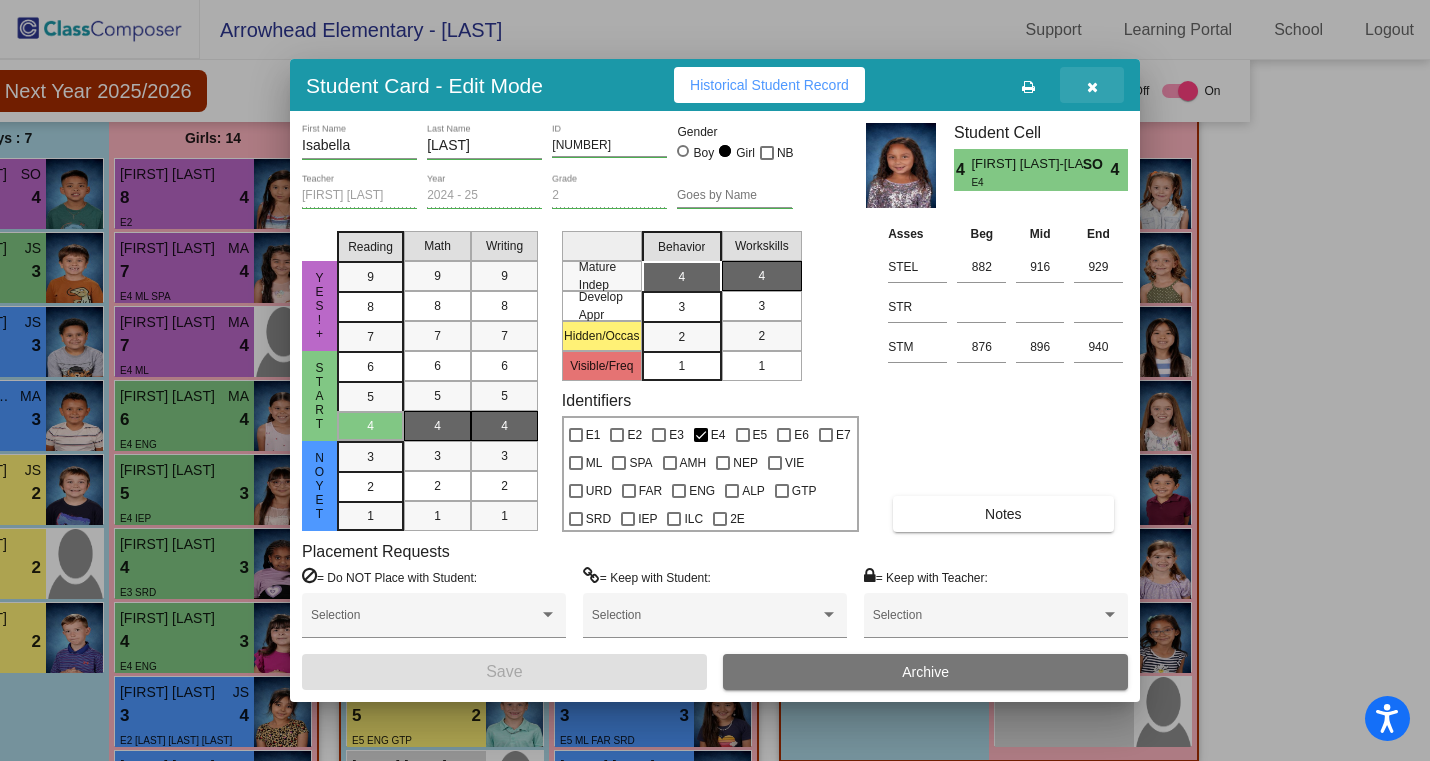 click at bounding box center [1092, 87] 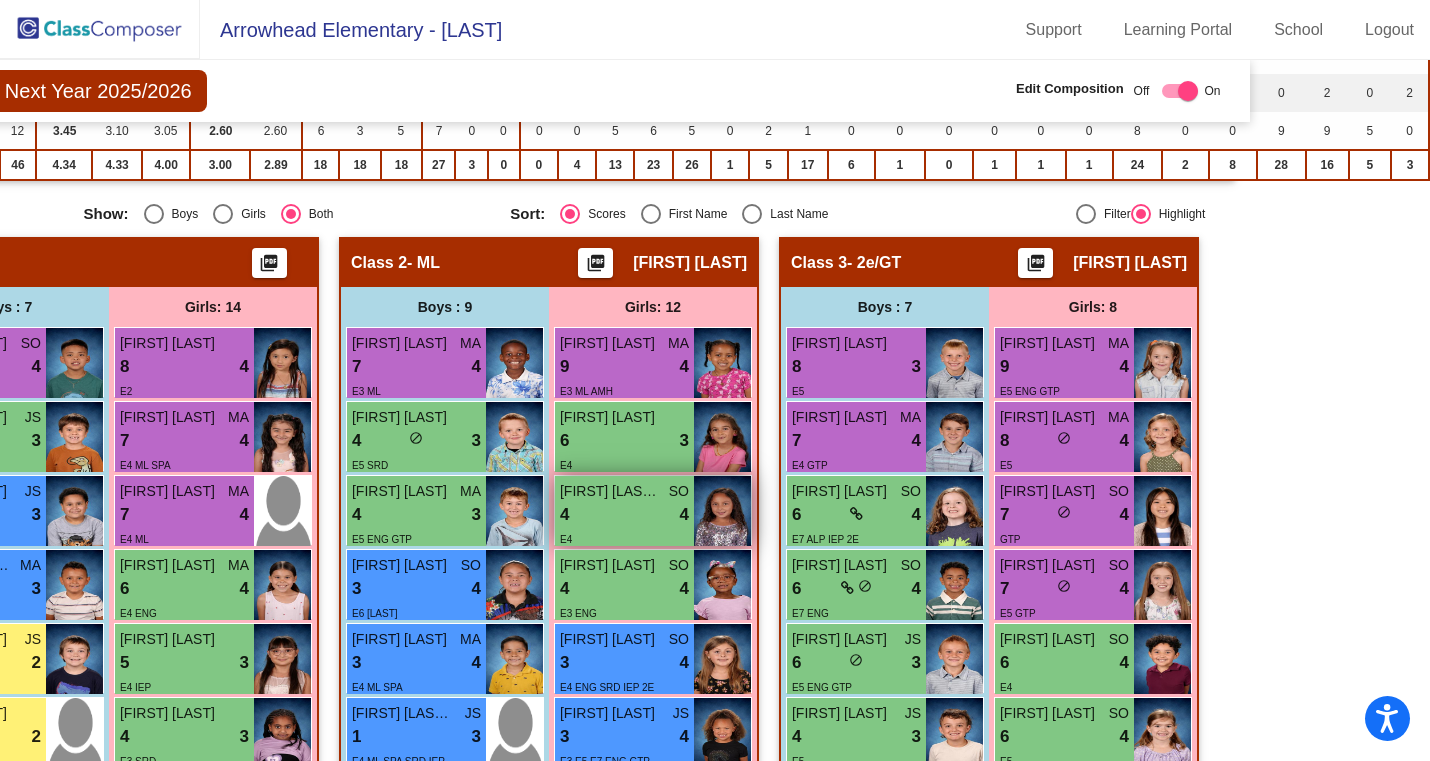 scroll, scrollTop: 348, scrollLeft: 169, axis: both 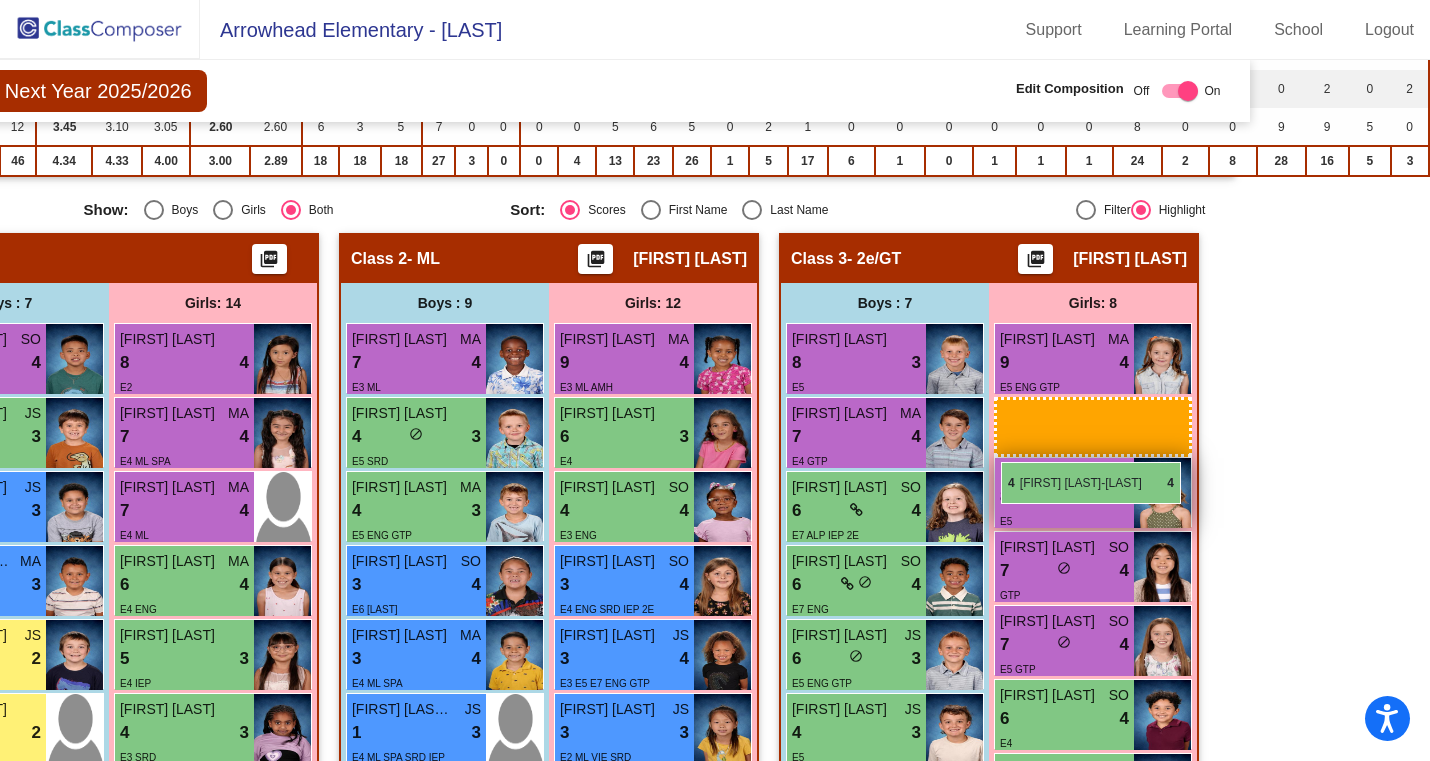 drag, startPoint x: 652, startPoint y: 496, endPoint x: 1001, endPoint y: 461, distance: 350.7506 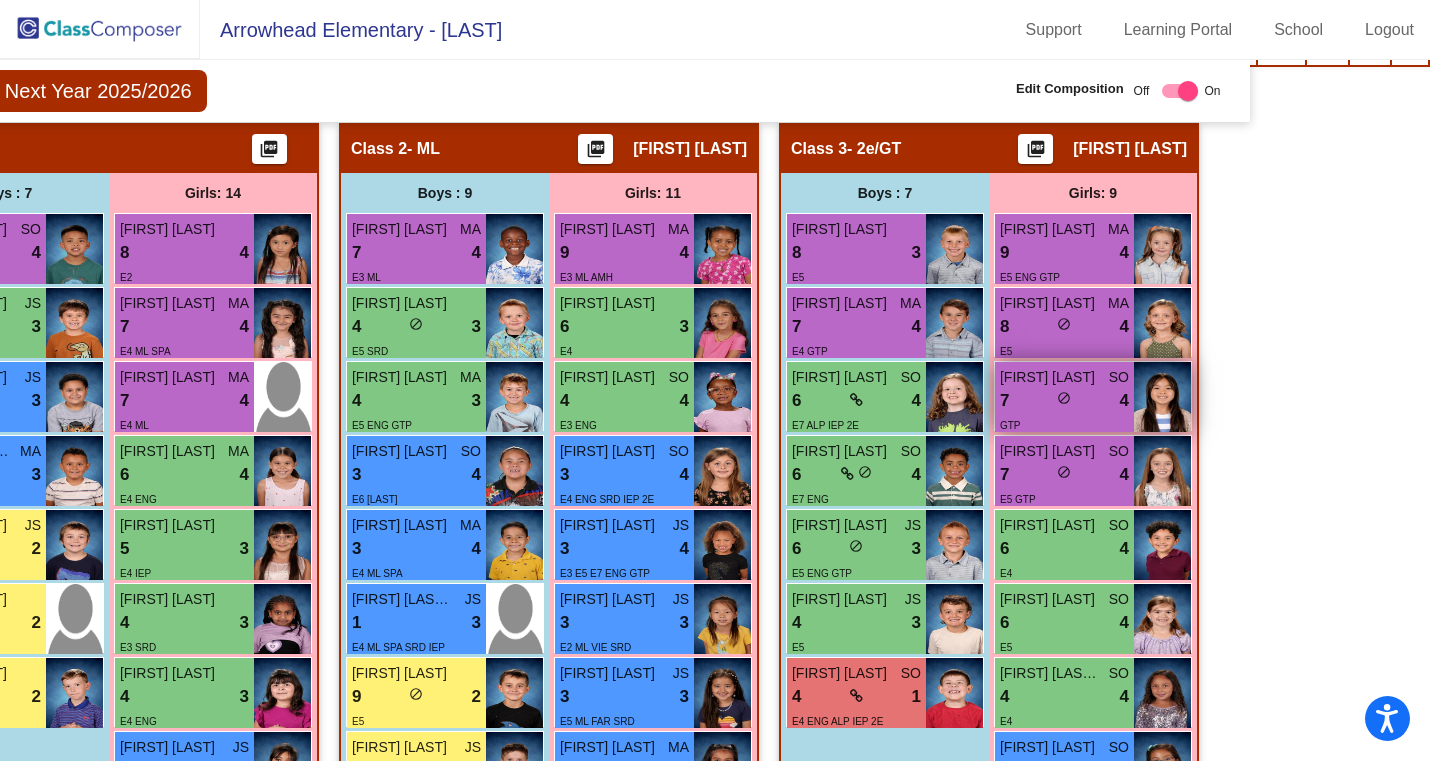 scroll, scrollTop: 463, scrollLeft: 169, axis: both 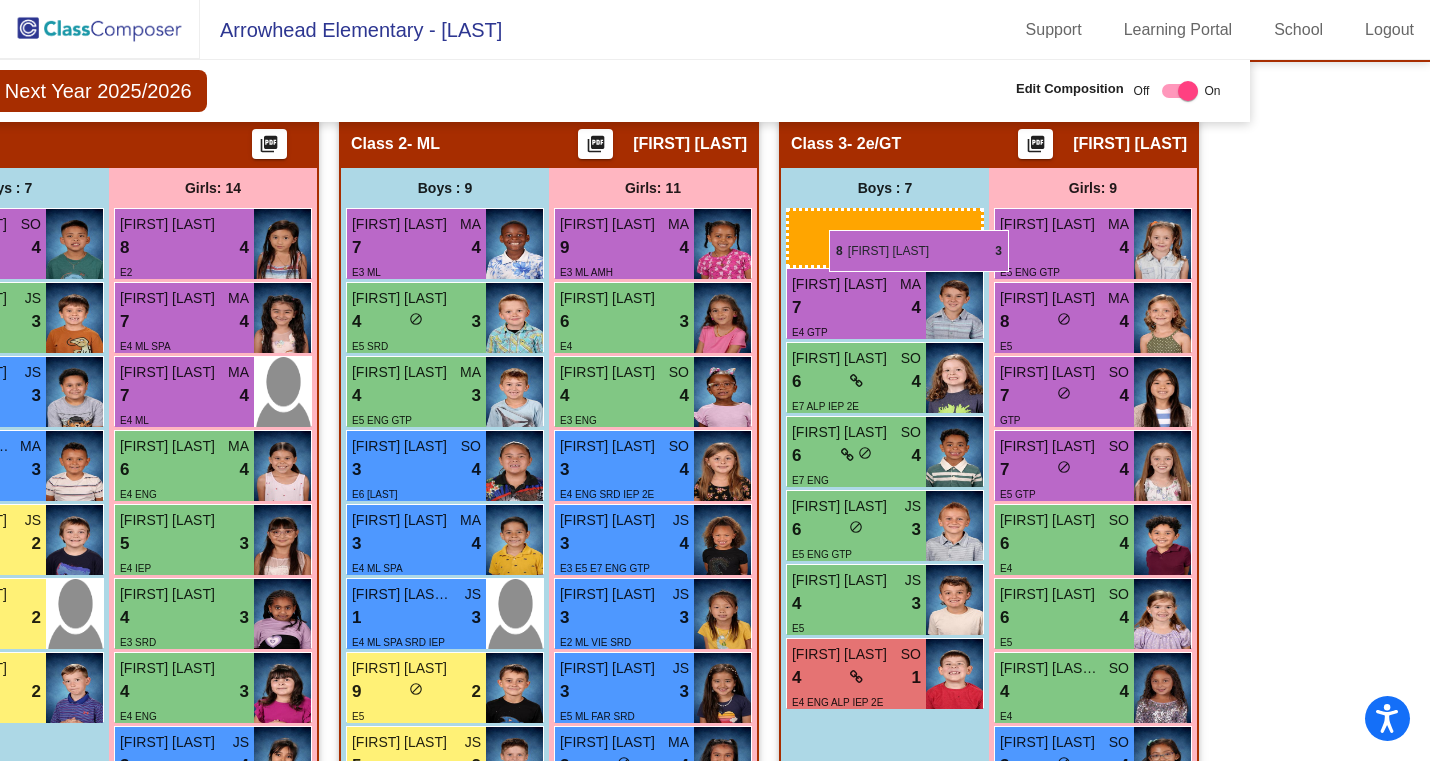 drag, startPoint x: 838, startPoint y: 242, endPoint x: 829, endPoint y: 230, distance: 15 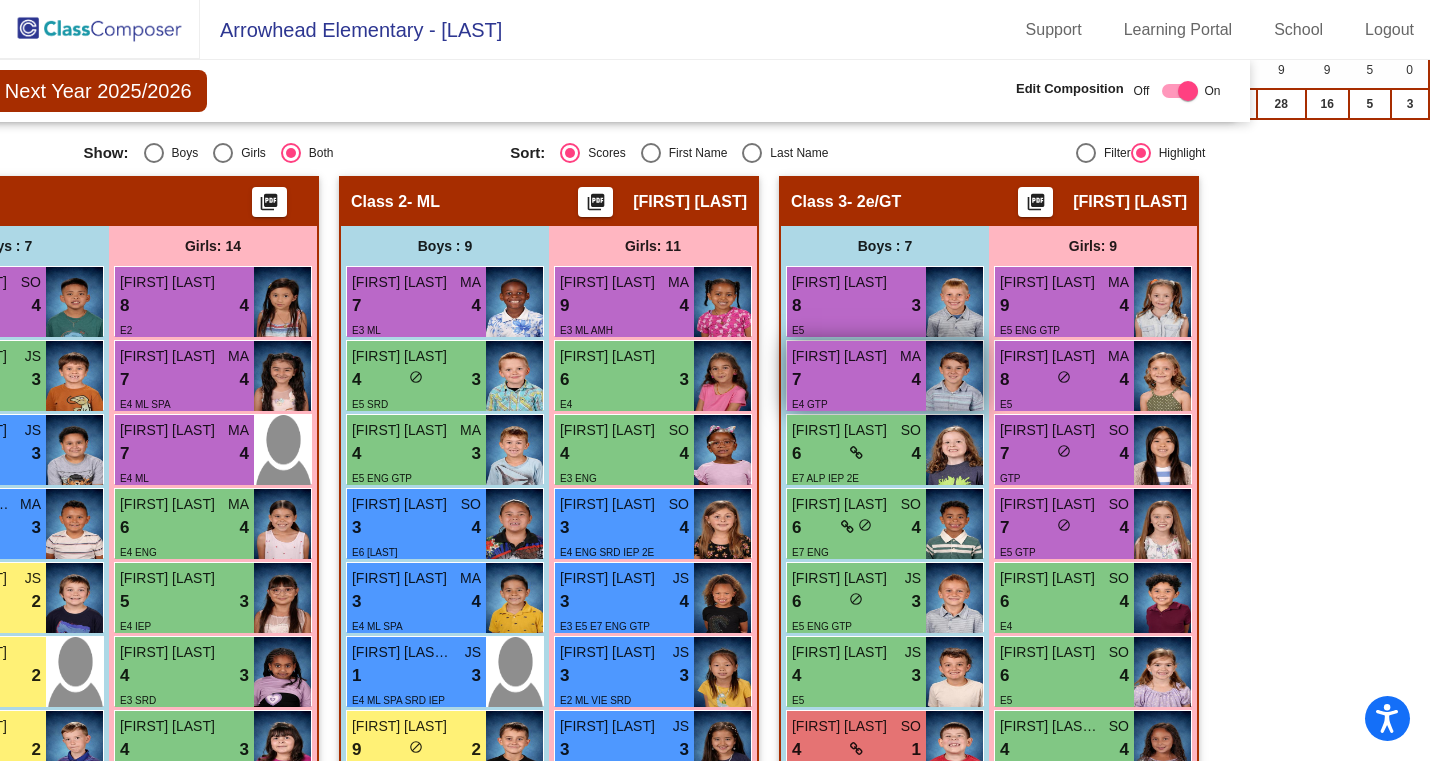 scroll, scrollTop: 408, scrollLeft: 169, axis: both 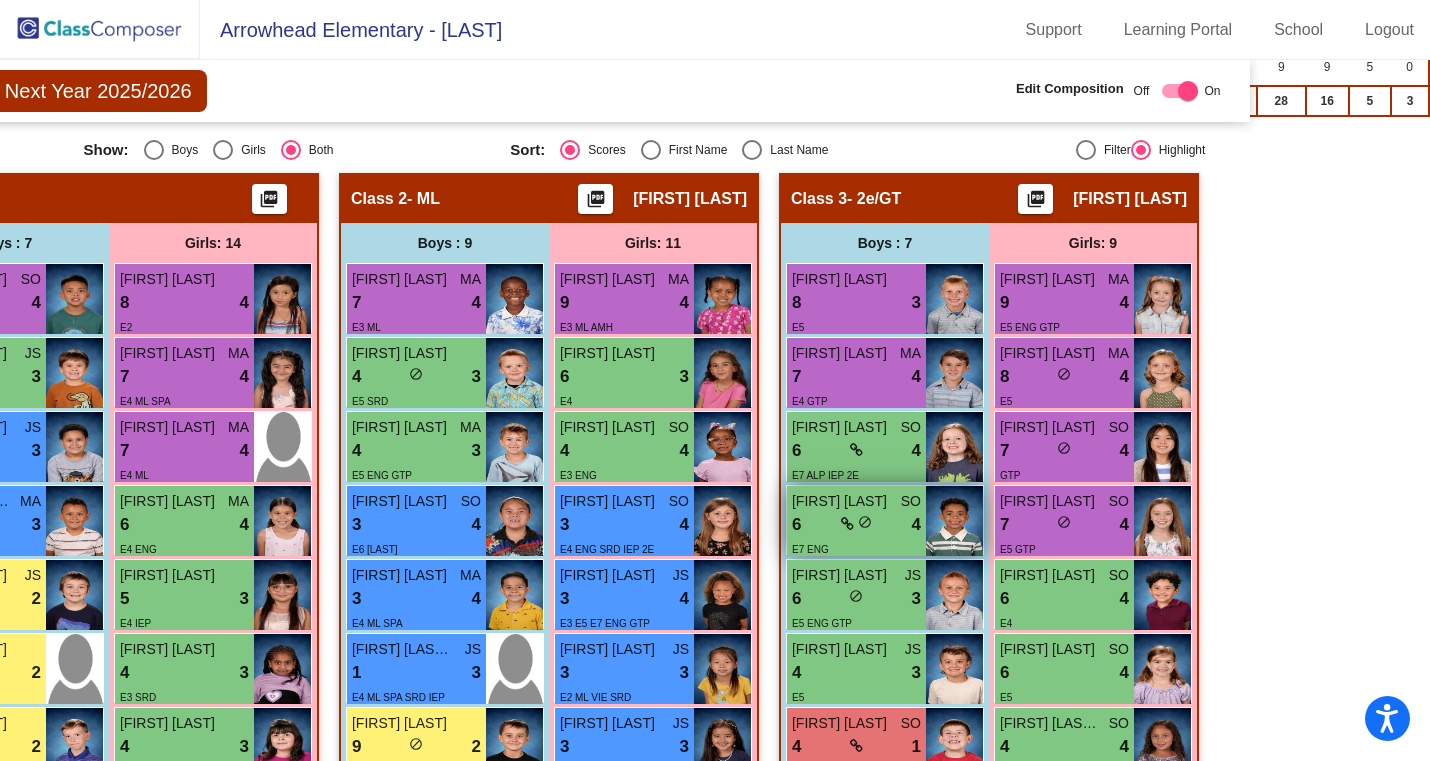 click on "6 lock do_not_disturb_alt 4" at bounding box center (856, 525) 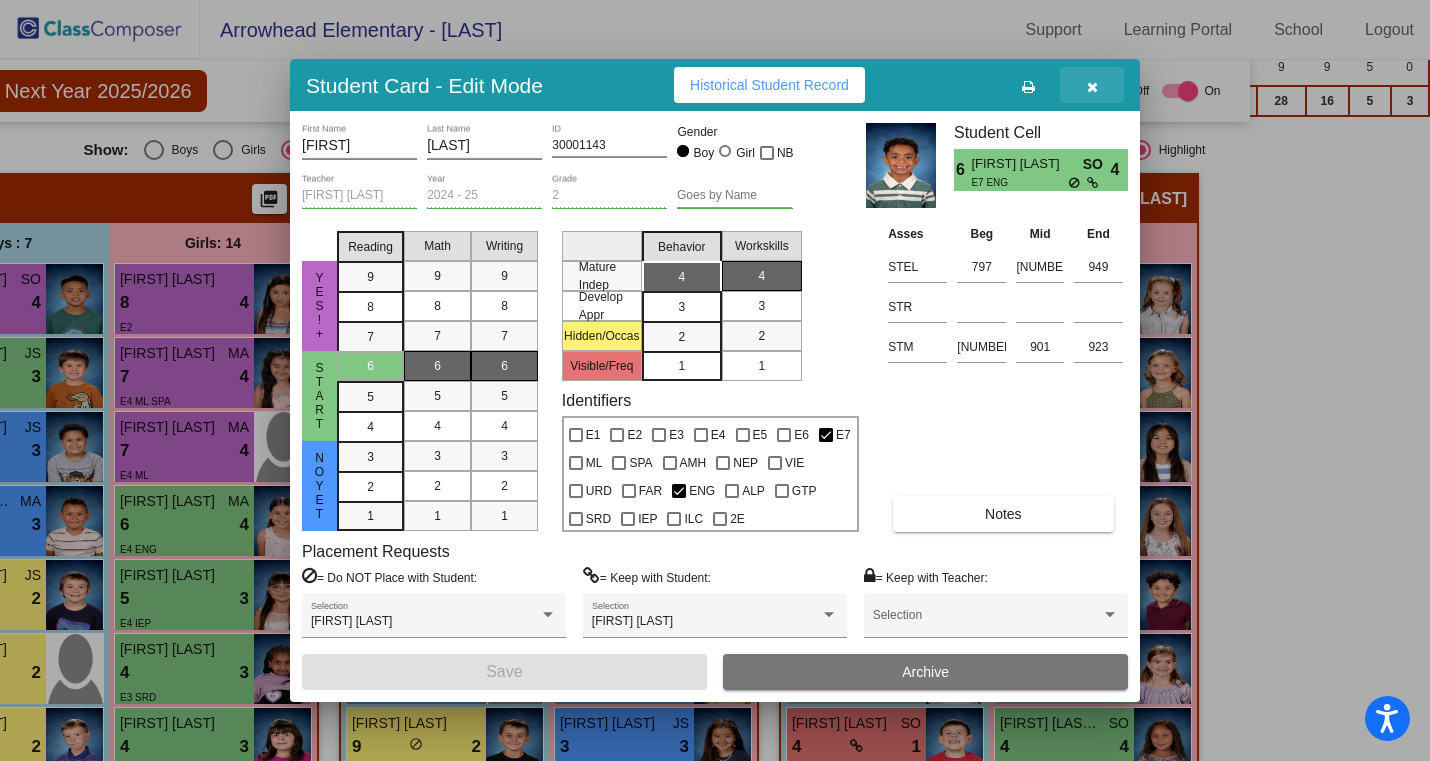click at bounding box center [1092, 87] 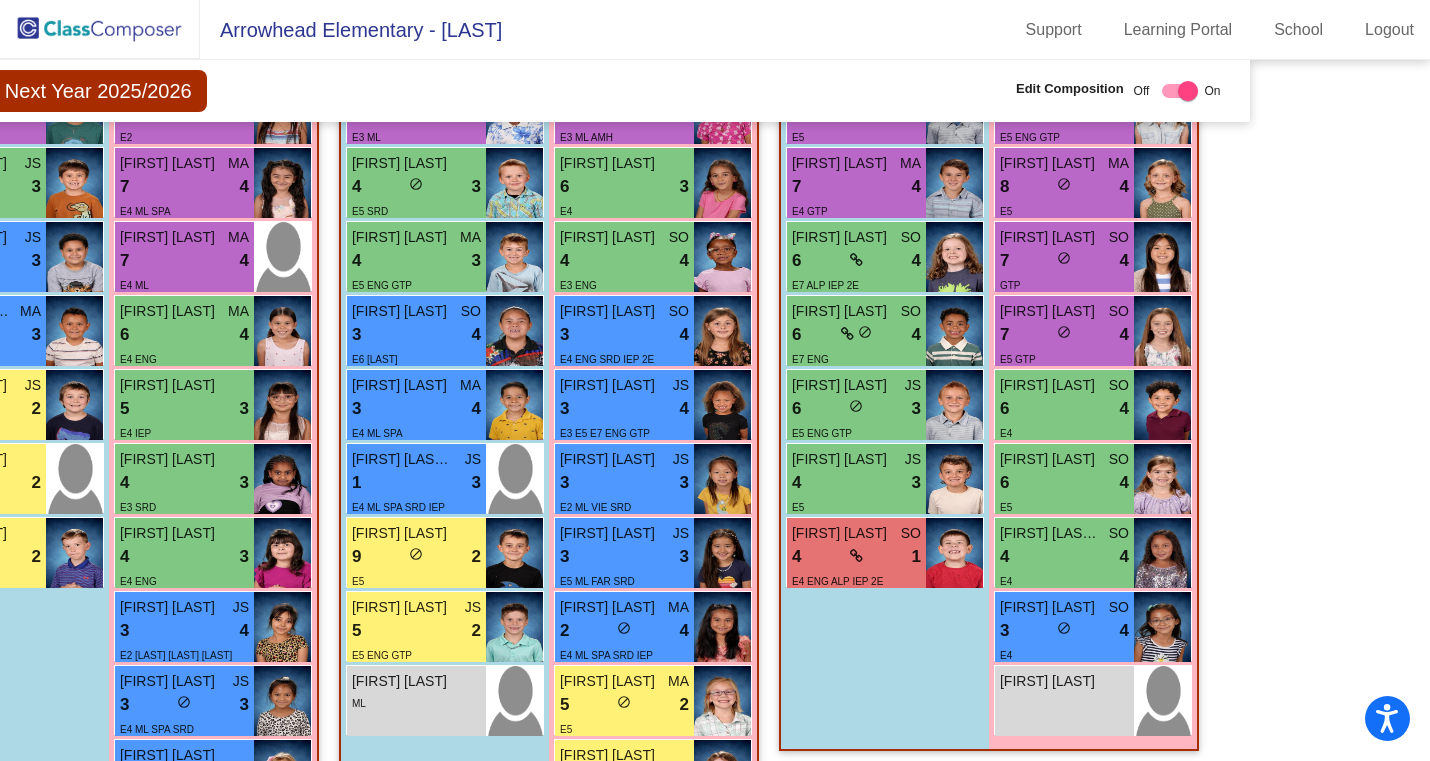 scroll, scrollTop: 601, scrollLeft: 169, axis: both 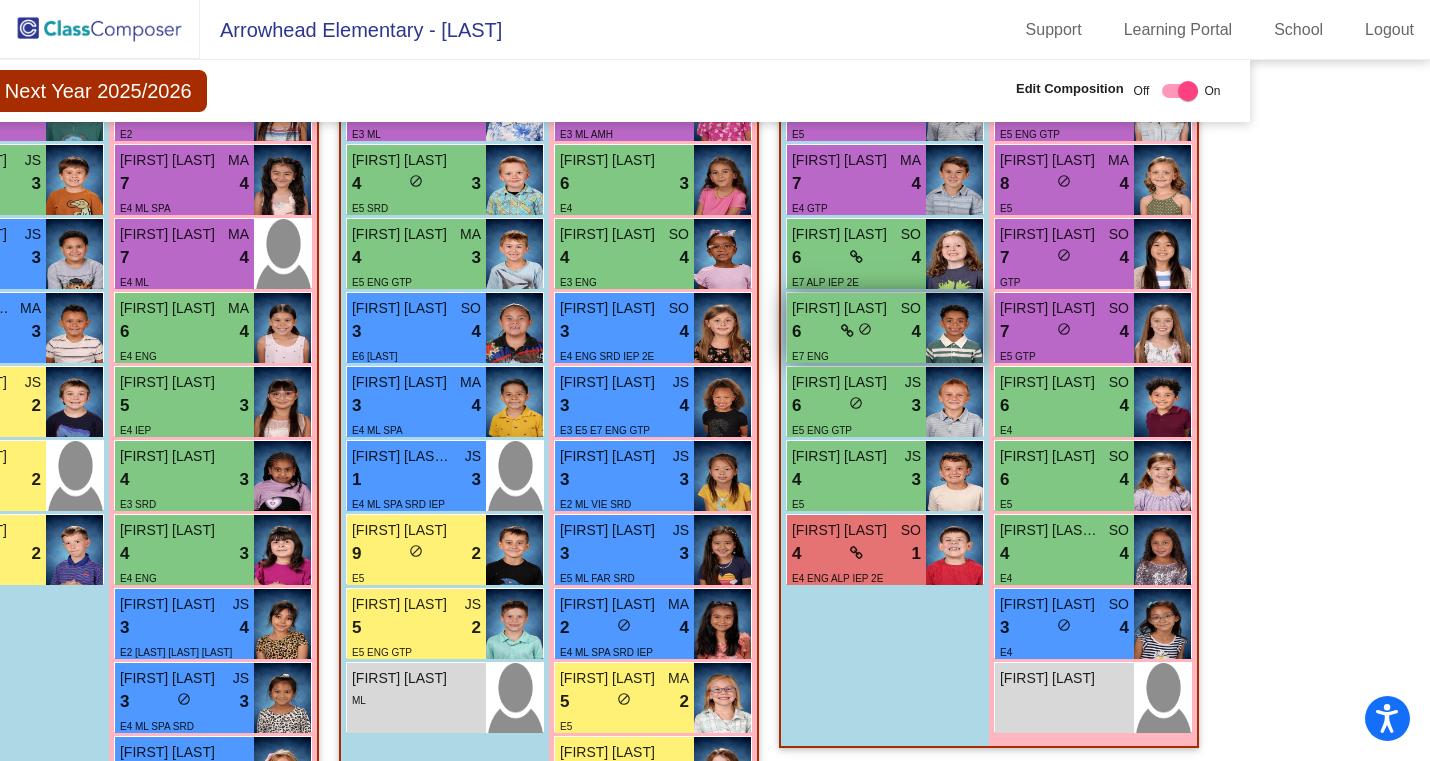 click on "[FIRST] [LAST]" at bounding box center [842, 308] 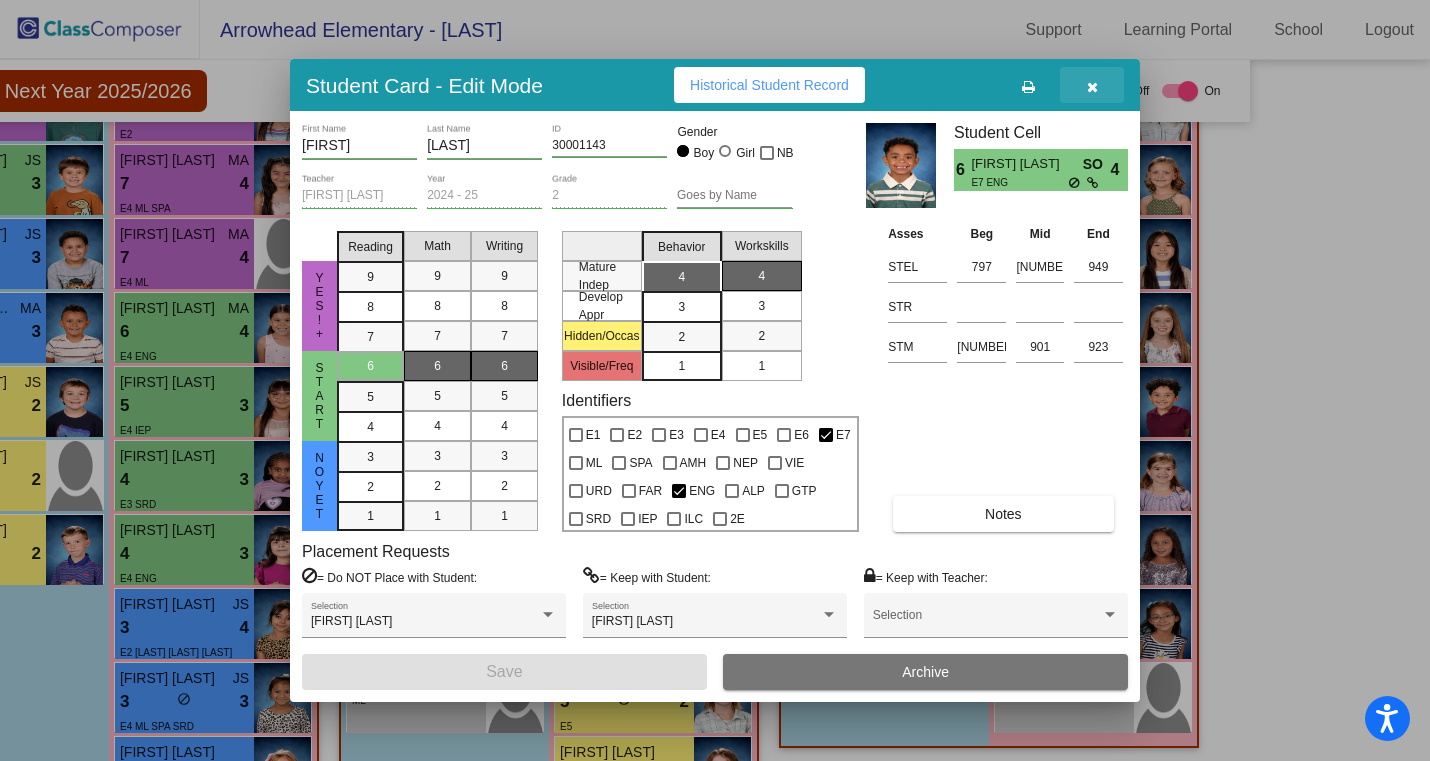 click at bounding box center (1092, 87) 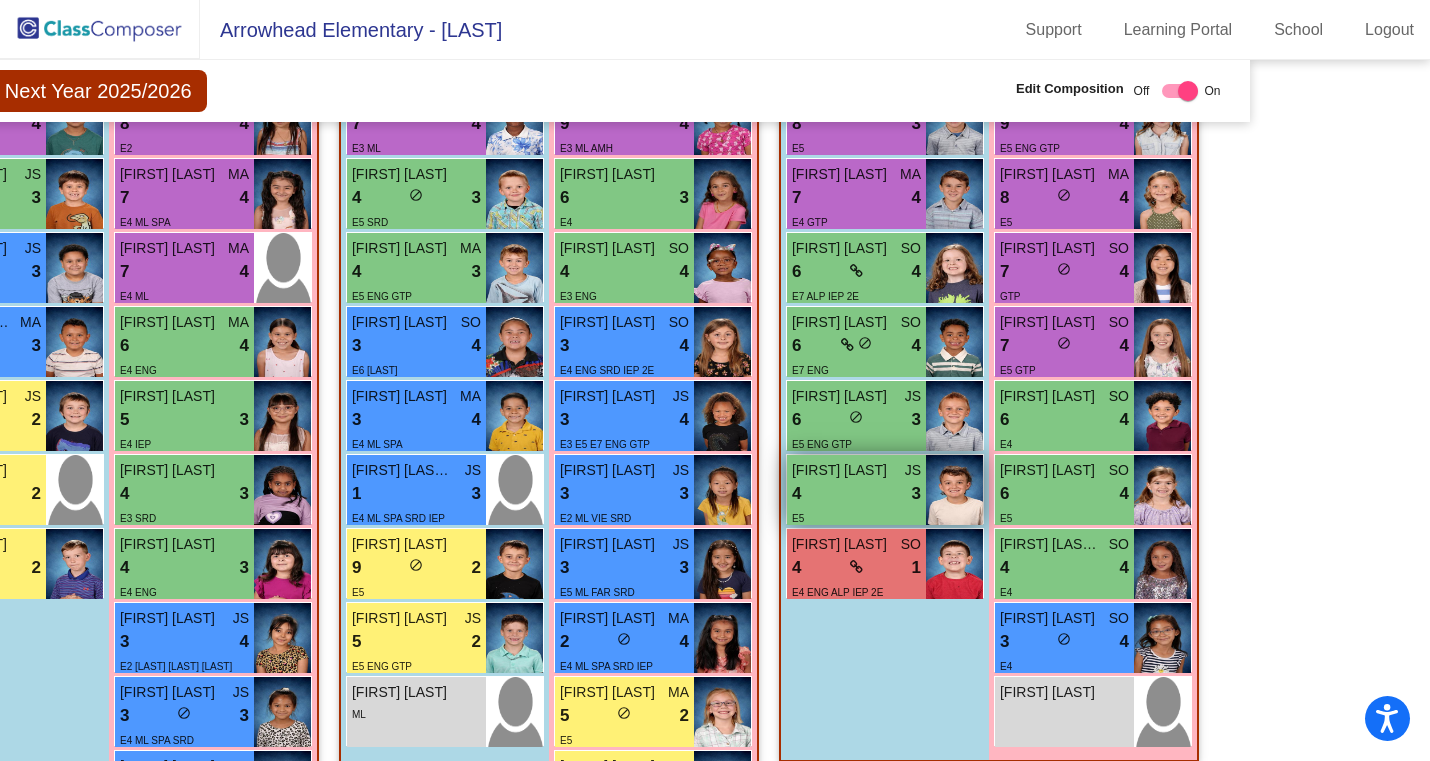 scroll, scrollTop: 585, scrollLeft: 169, axis: both 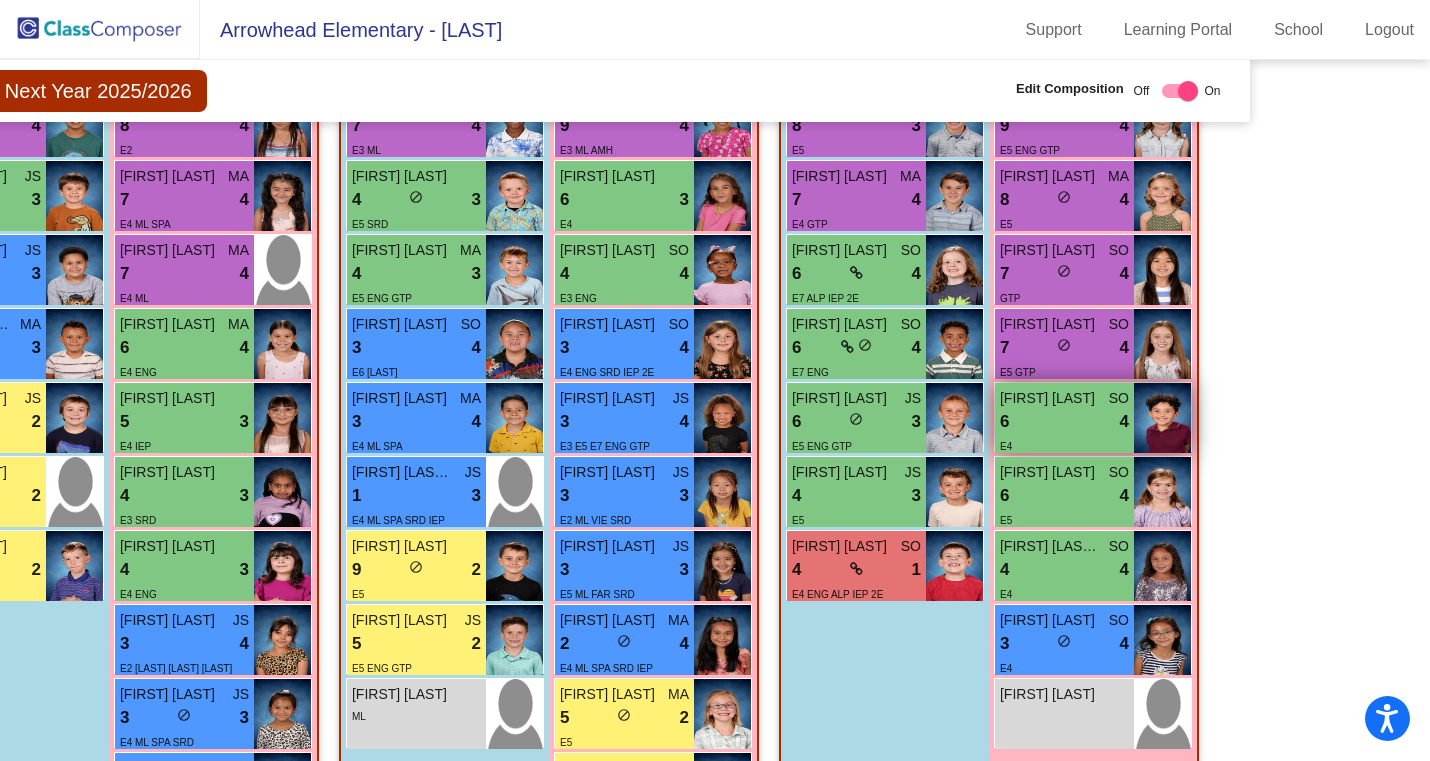 click on "6 lock do_not_disturb_alt 4" at bounding box center (1064, 422) 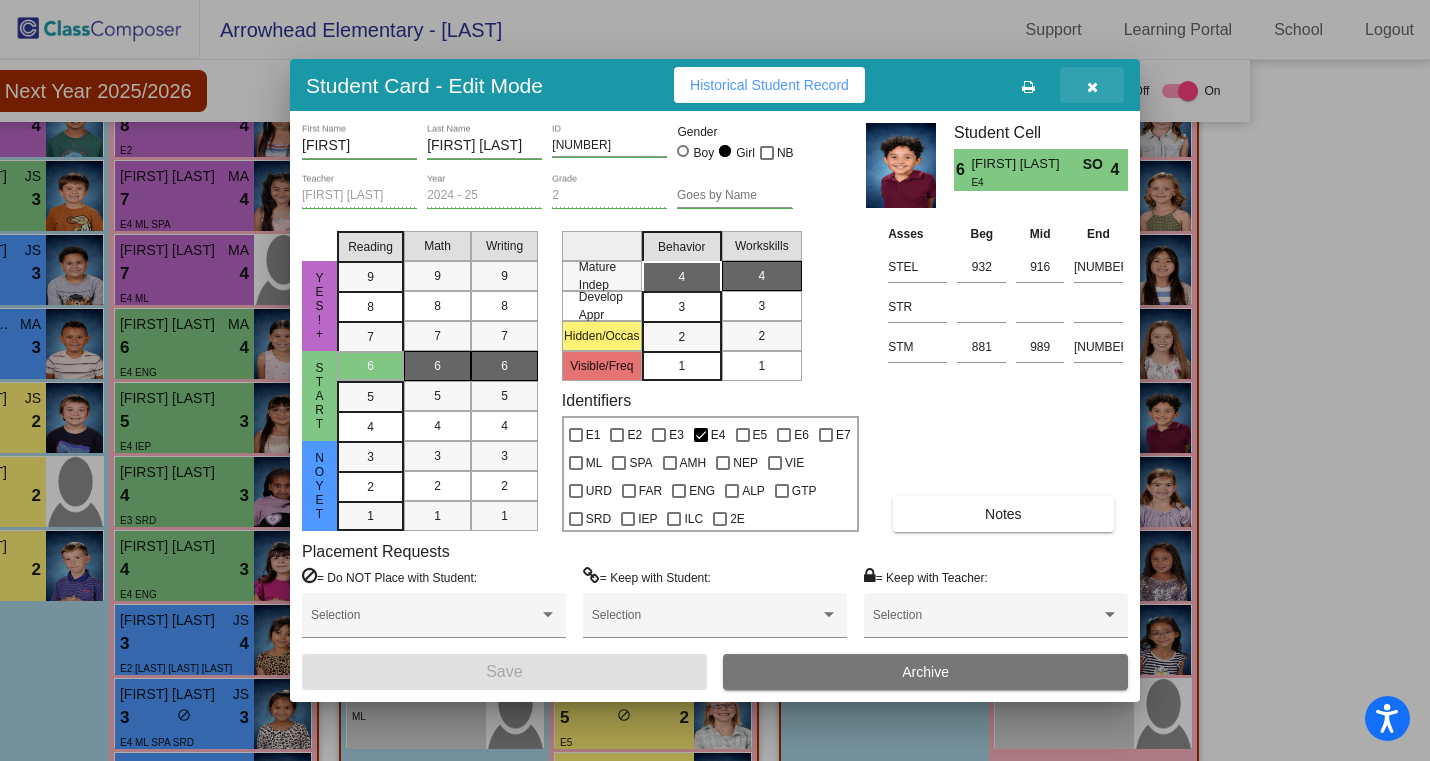 click at bounding box center (1092, 87) 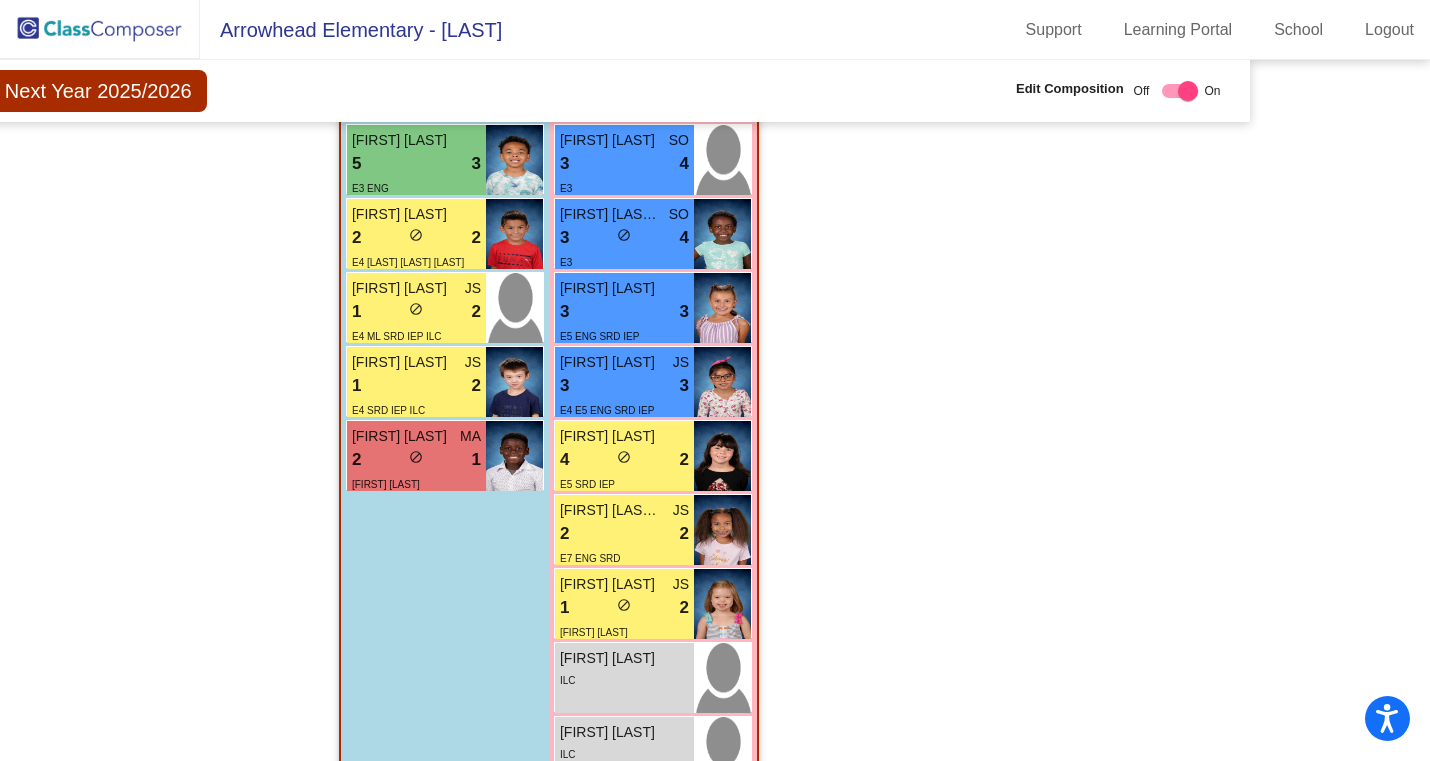 scroll, scrollTop: 1926, scrollLeft: 169, axis: both 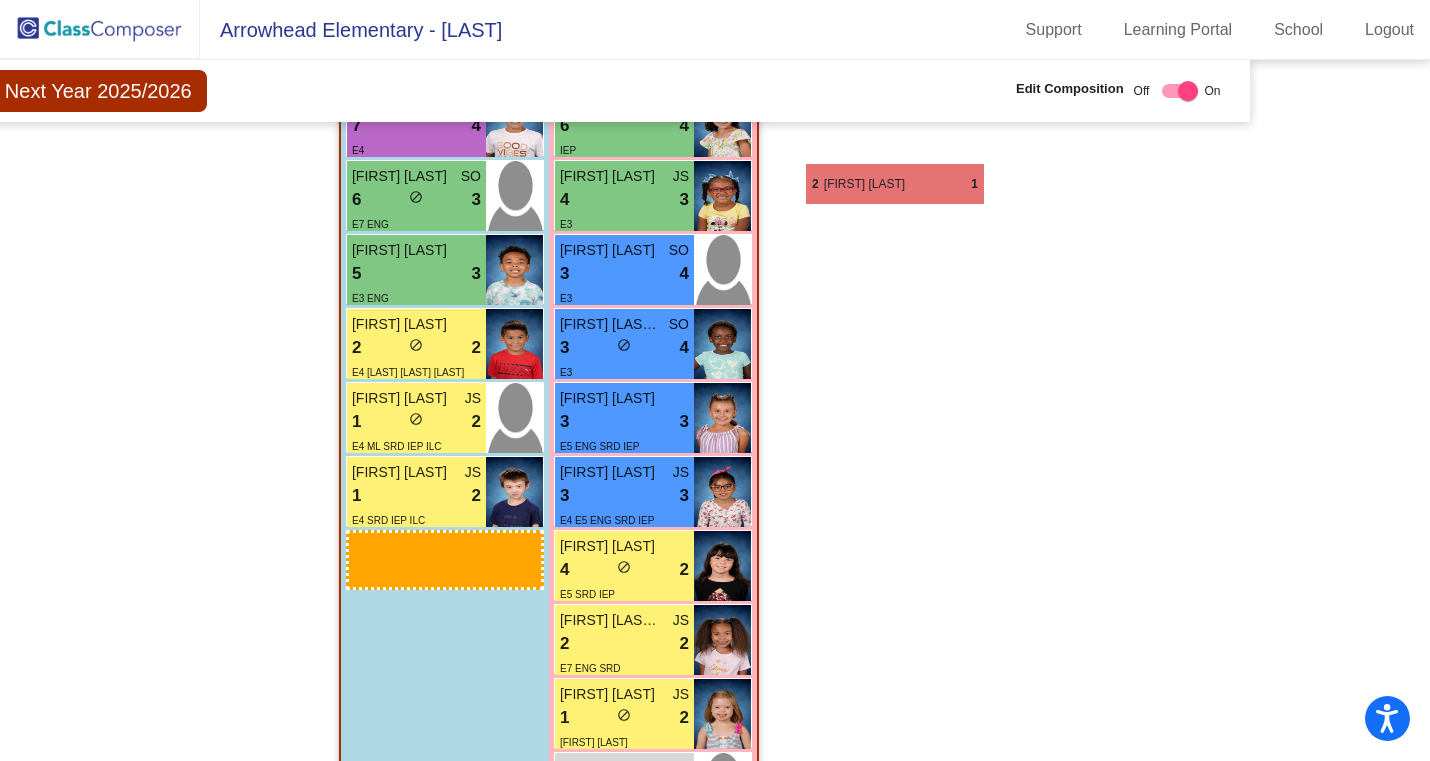 drag, startPoint x: 425, startPoint y: 460, endPoint x: 805, endPoint y: 162, distance: 482.912 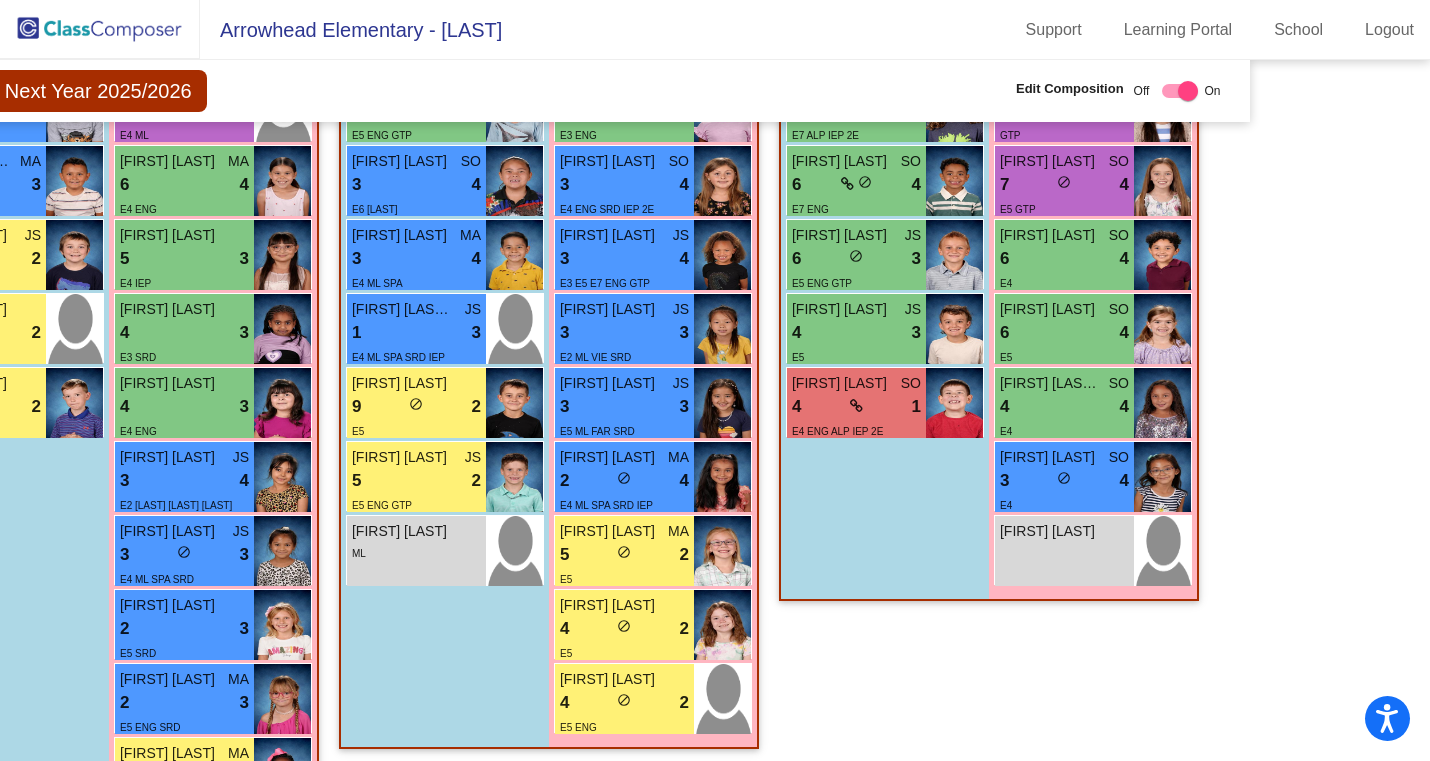 scroll, scrollTop: 681, scrollLeft: 169, axis: both 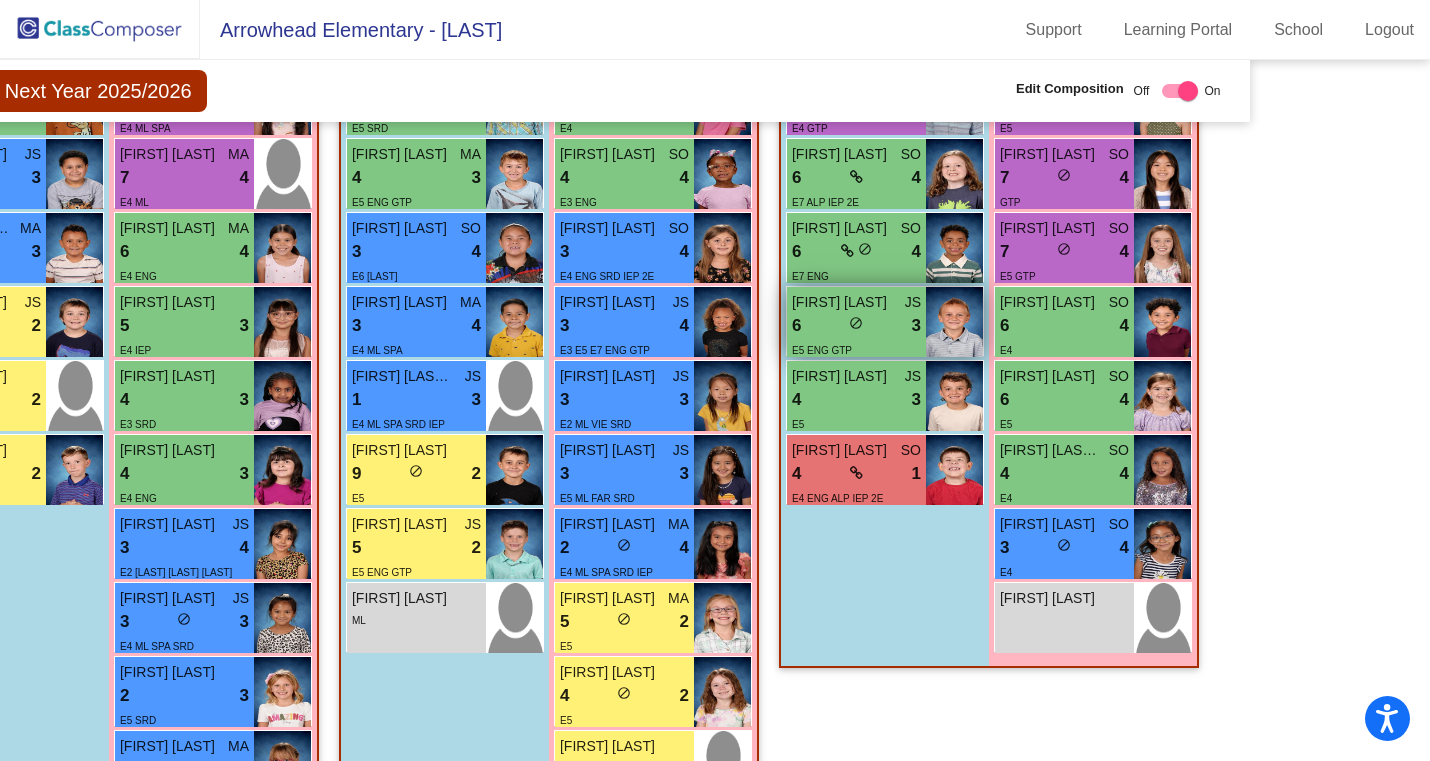click on "[FIRST] [LAST]" at bounding box center [842, 302] 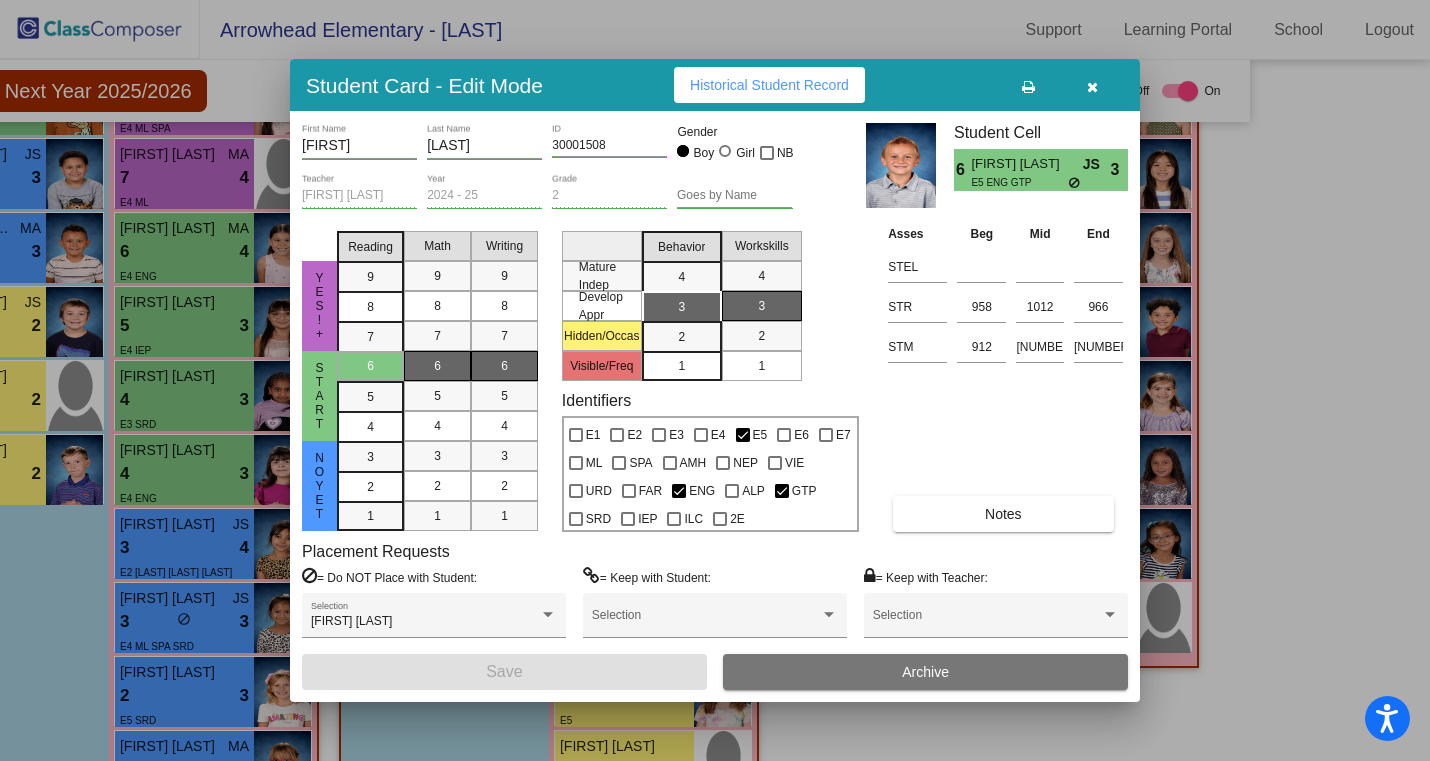 click at bounding box center (1092, 87) 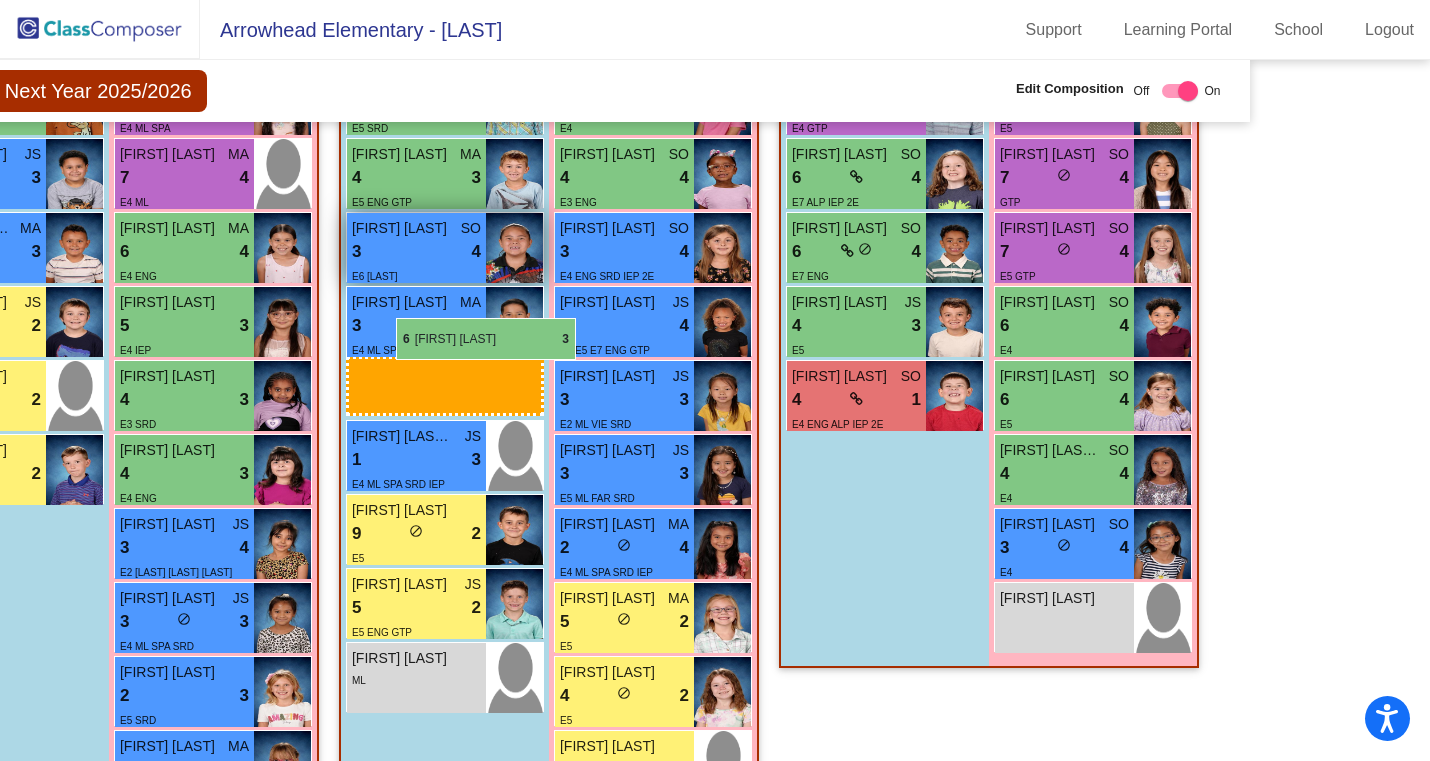 drag, startPoint x: 815, startPoint y: 313, endPoint x: 393, endPoint y: 310, distance: 422.01065 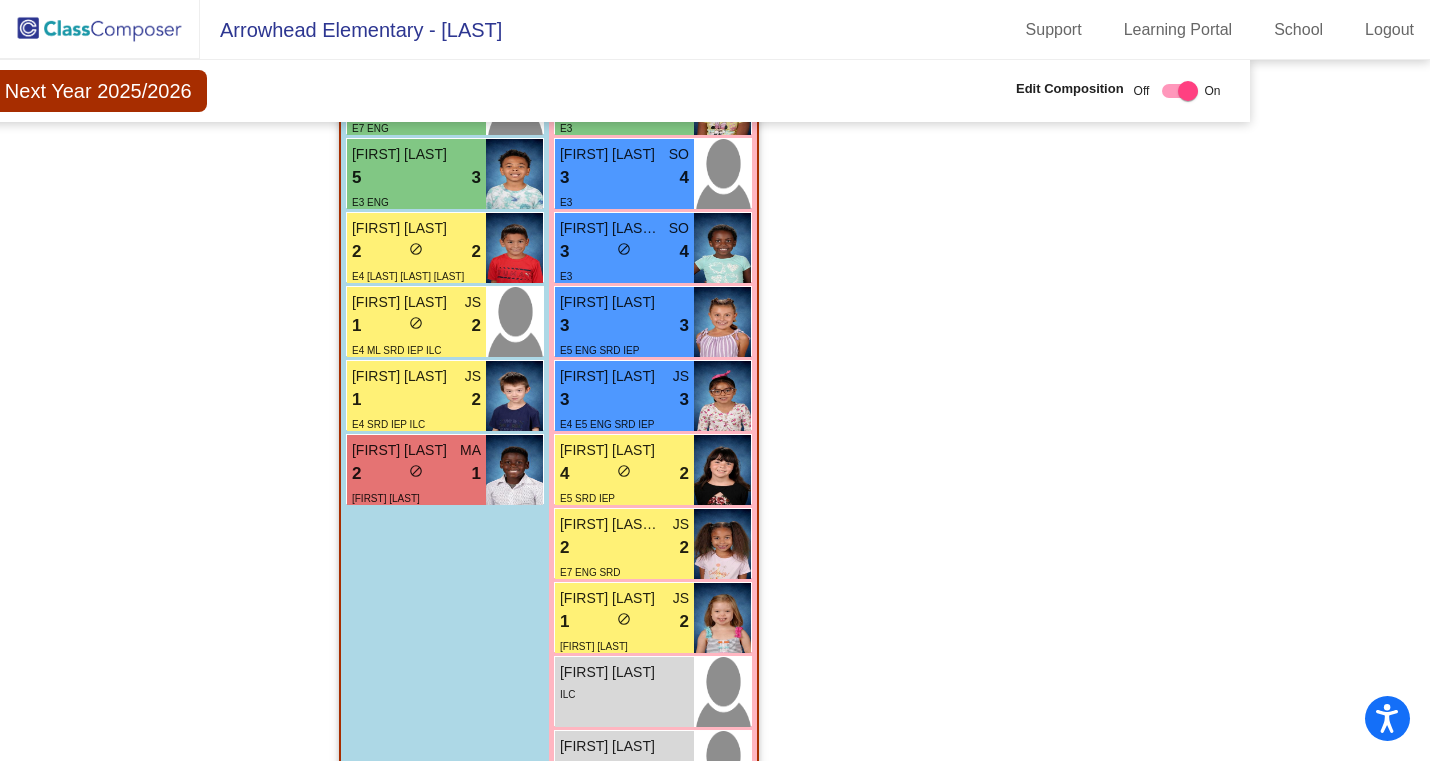 scroll, scrollTop: 1997, scrollLeft: 169, axis: both 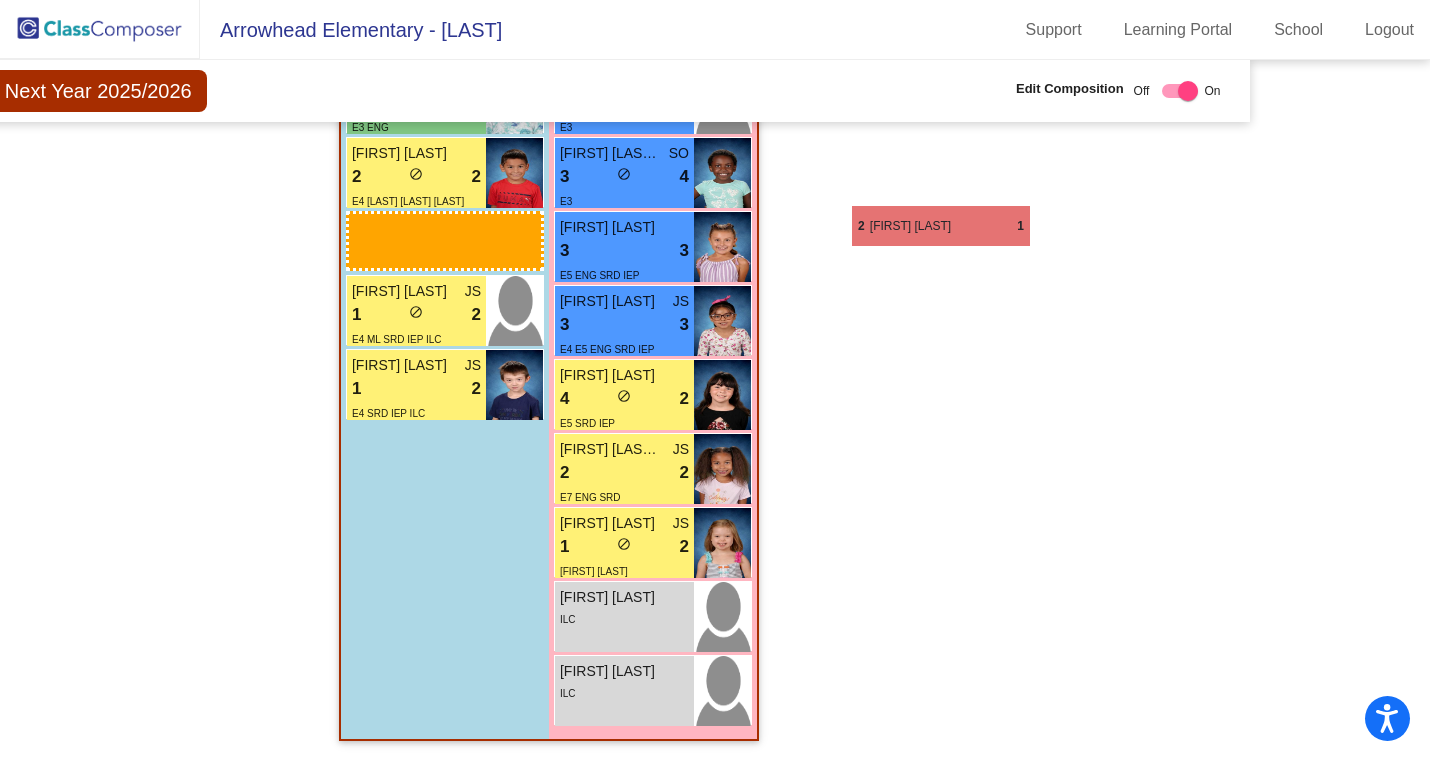 drag, startPoint x: 378, startPoint y: 388, endPoint x: 851, endPoint y: 204, distance: 507.52832 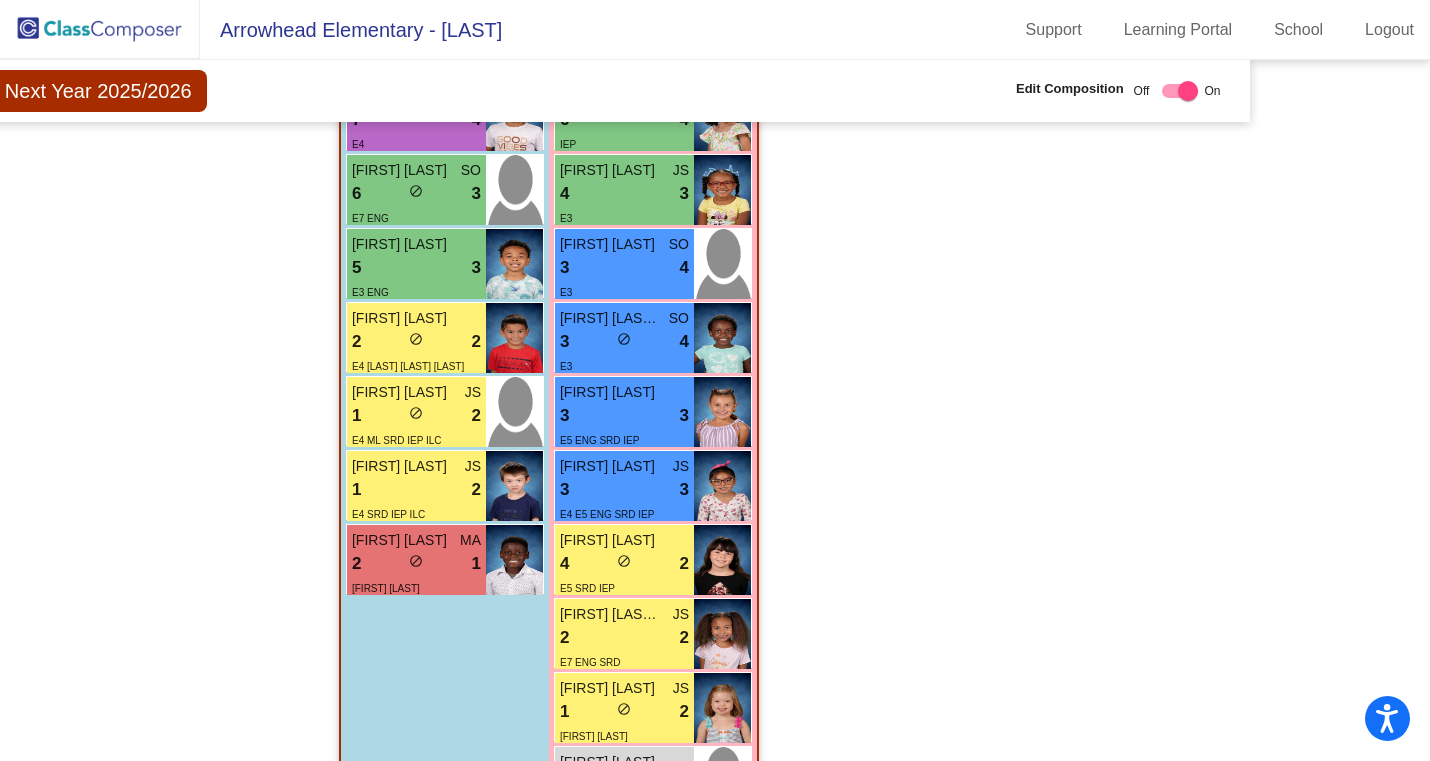 scroll, scrollTop: 1798, scrollLeft: 169, axis: both 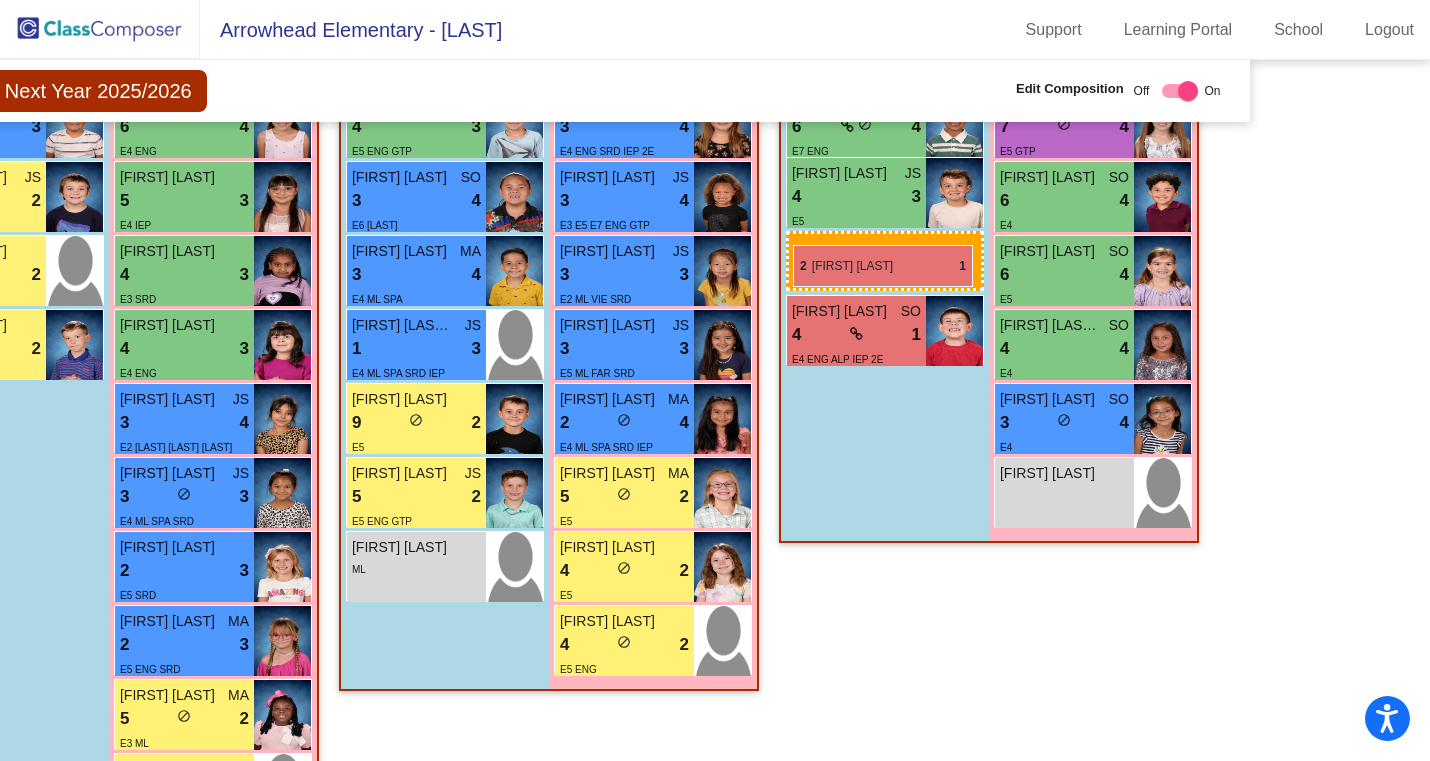 drag, startPoint x: 412, startPoint y: 580, endPoint x: 793, endPoint y: 245, distance: 507.33224 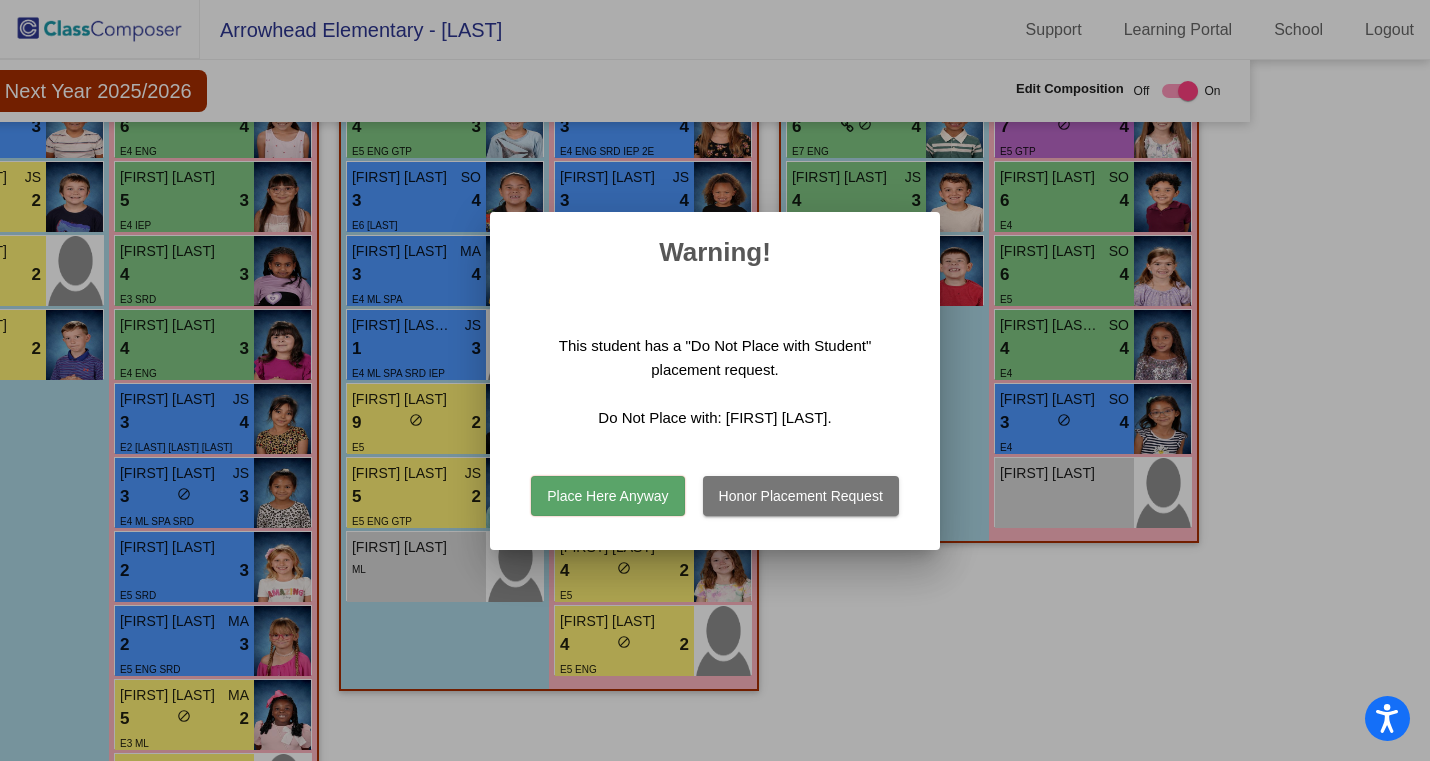 click on "Place Here Anyway" at bounding box center [607, 496] 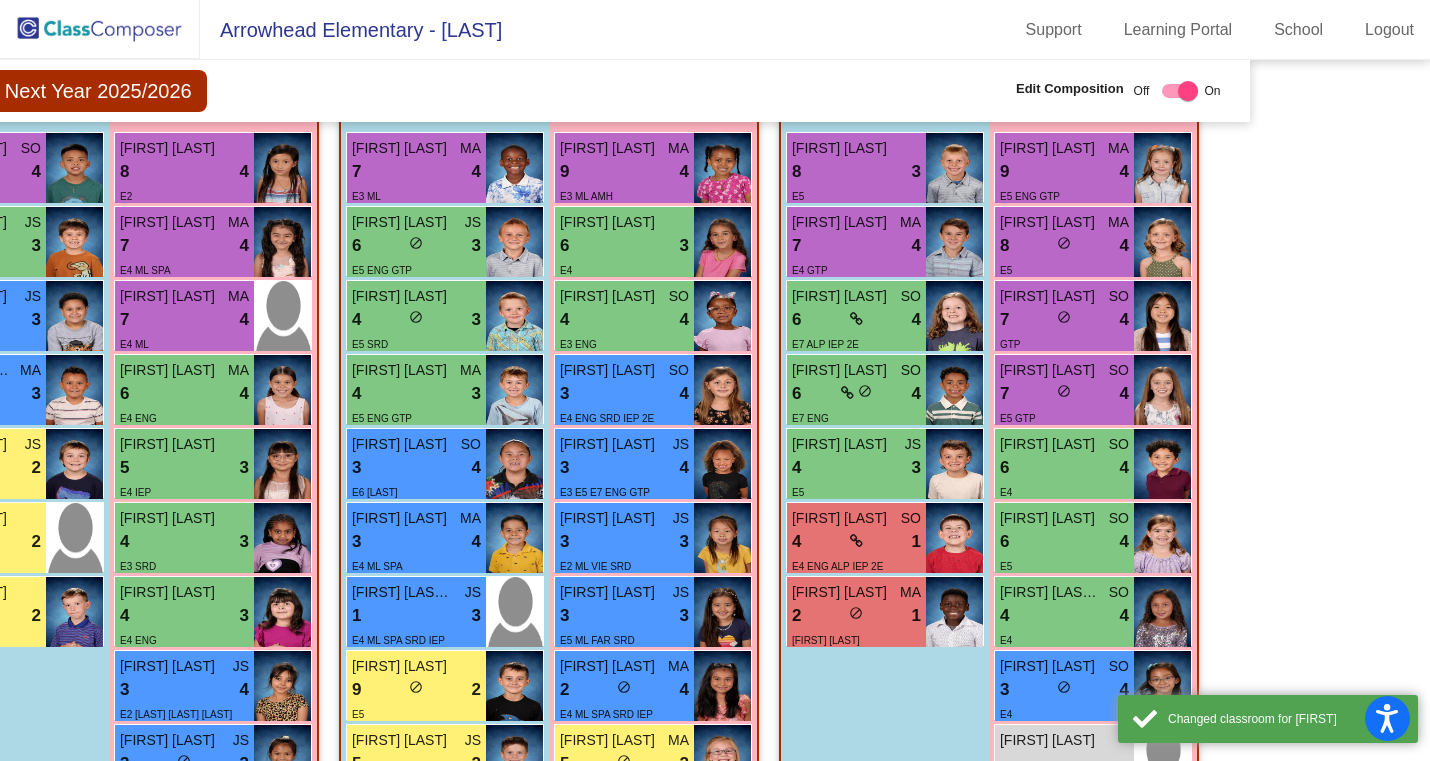 scroll, scrollTop: 529, scrollLeft: 169, axis: both 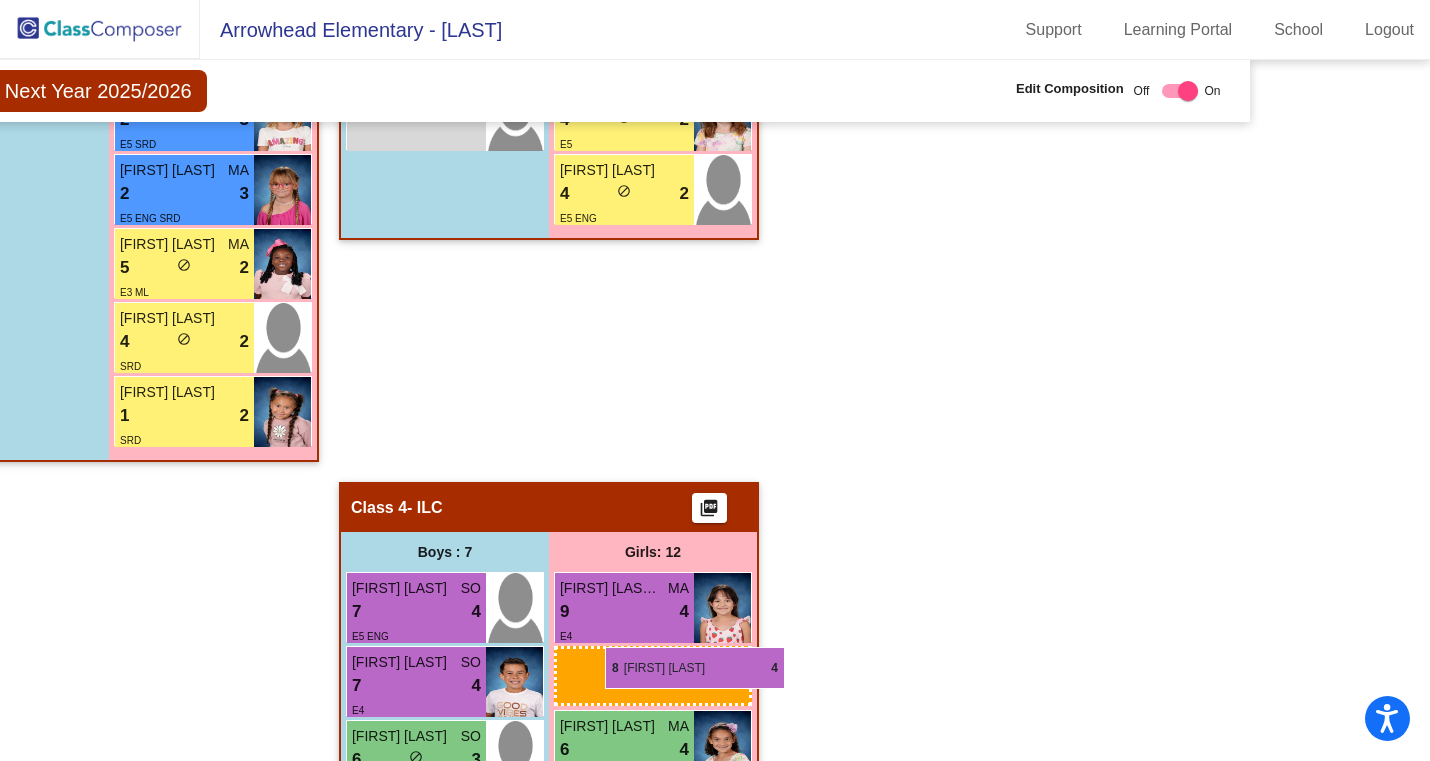 drag, startPoint x: 1070, startPoint y: 246, endPoint x: 605, endPoint y: 646, distance: 613.3718 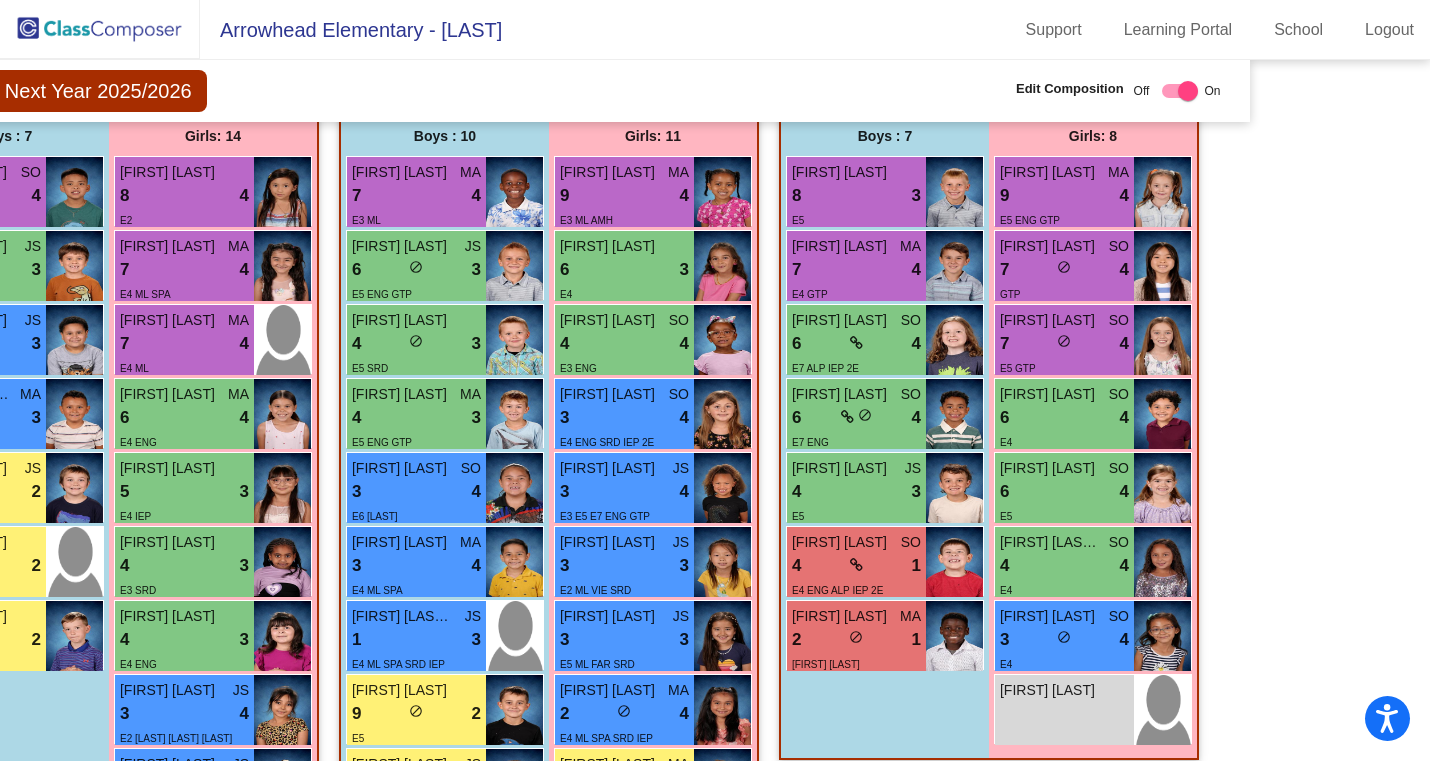 scroll, scrollTop: 513, scrollLeft: 171, axis: both 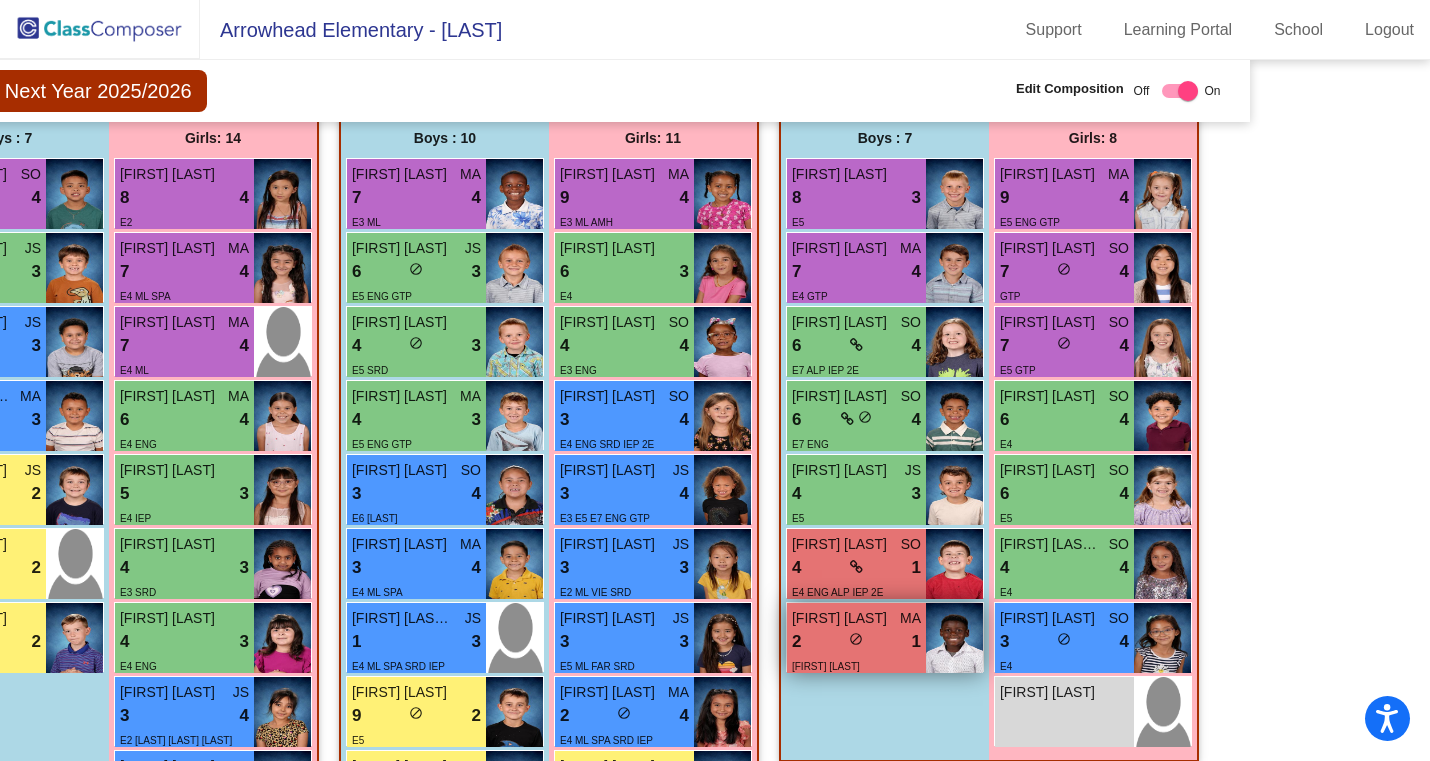 click on "[NUMBER] lock do_not_disturb_alt [NUMBER]" at bounding box center [856, 642] 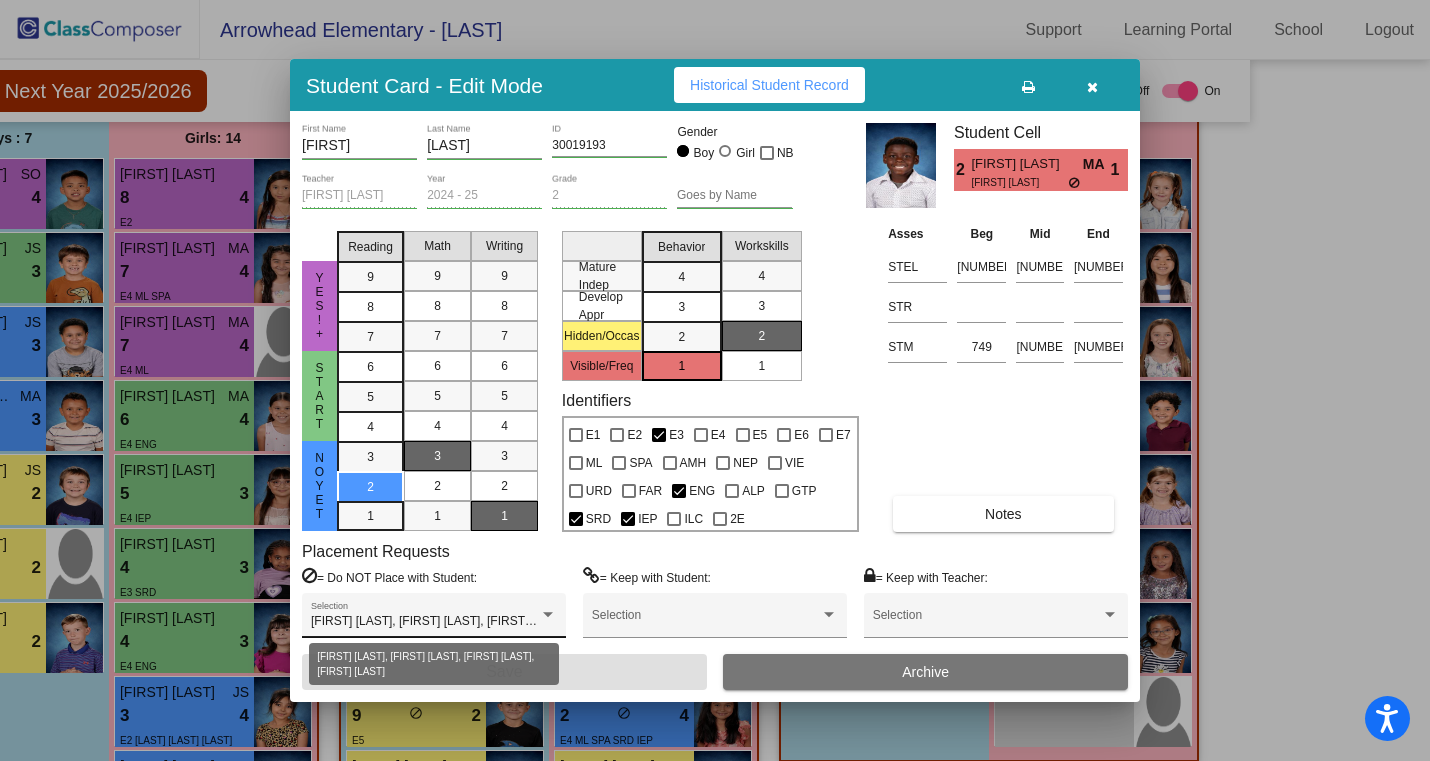 click at bounding box center (548, 615) 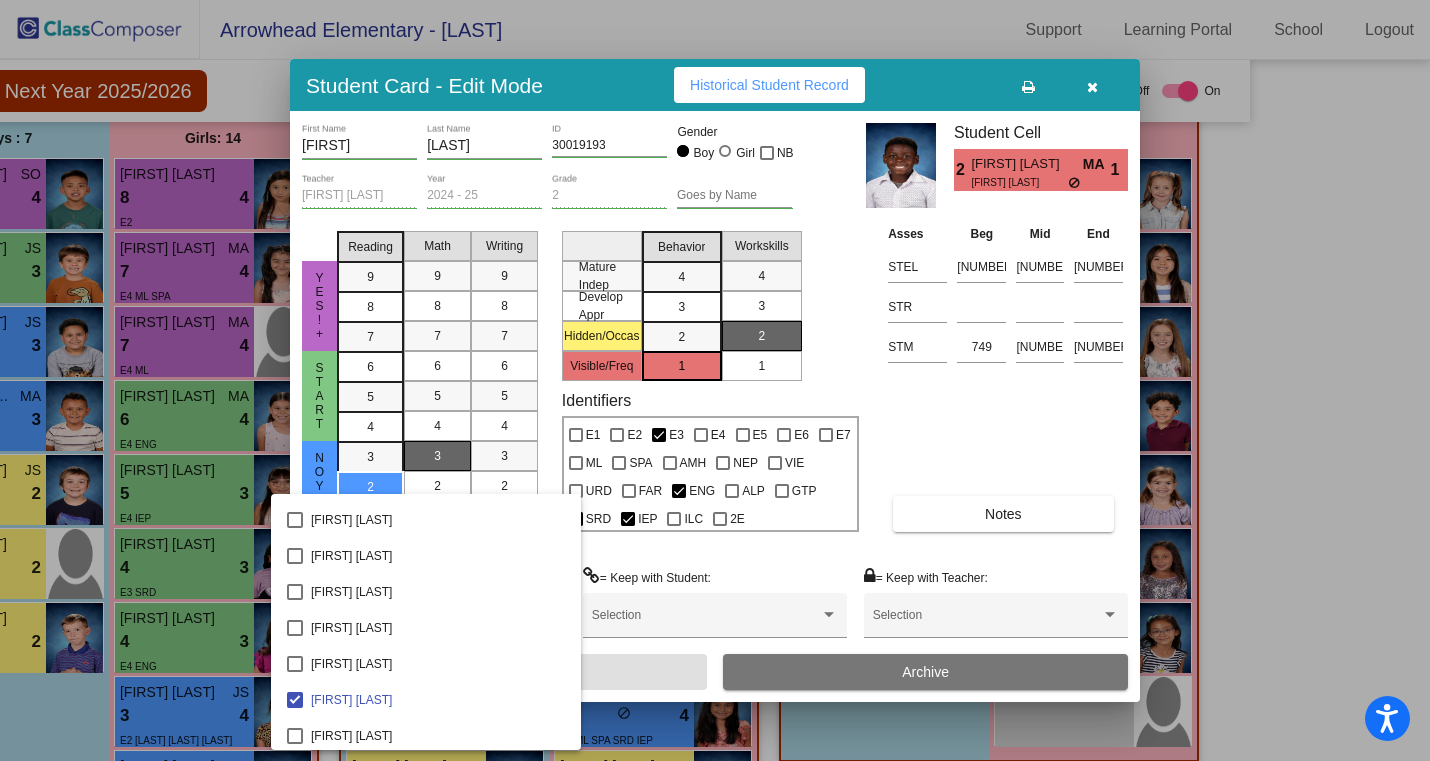 scroll, scrollTop: 2516, scrollLeft: 0, axis: vertical 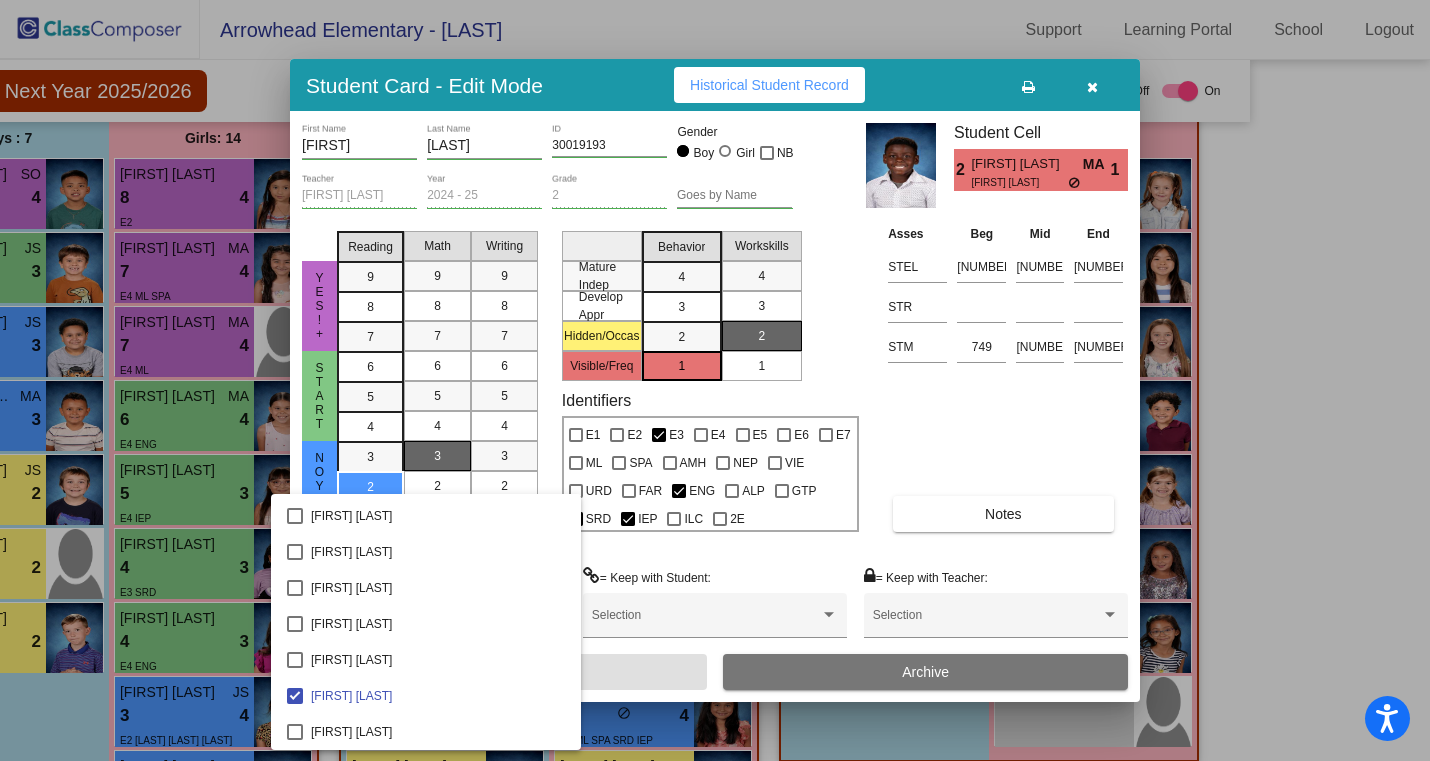 click at bounding box center [715, 380] 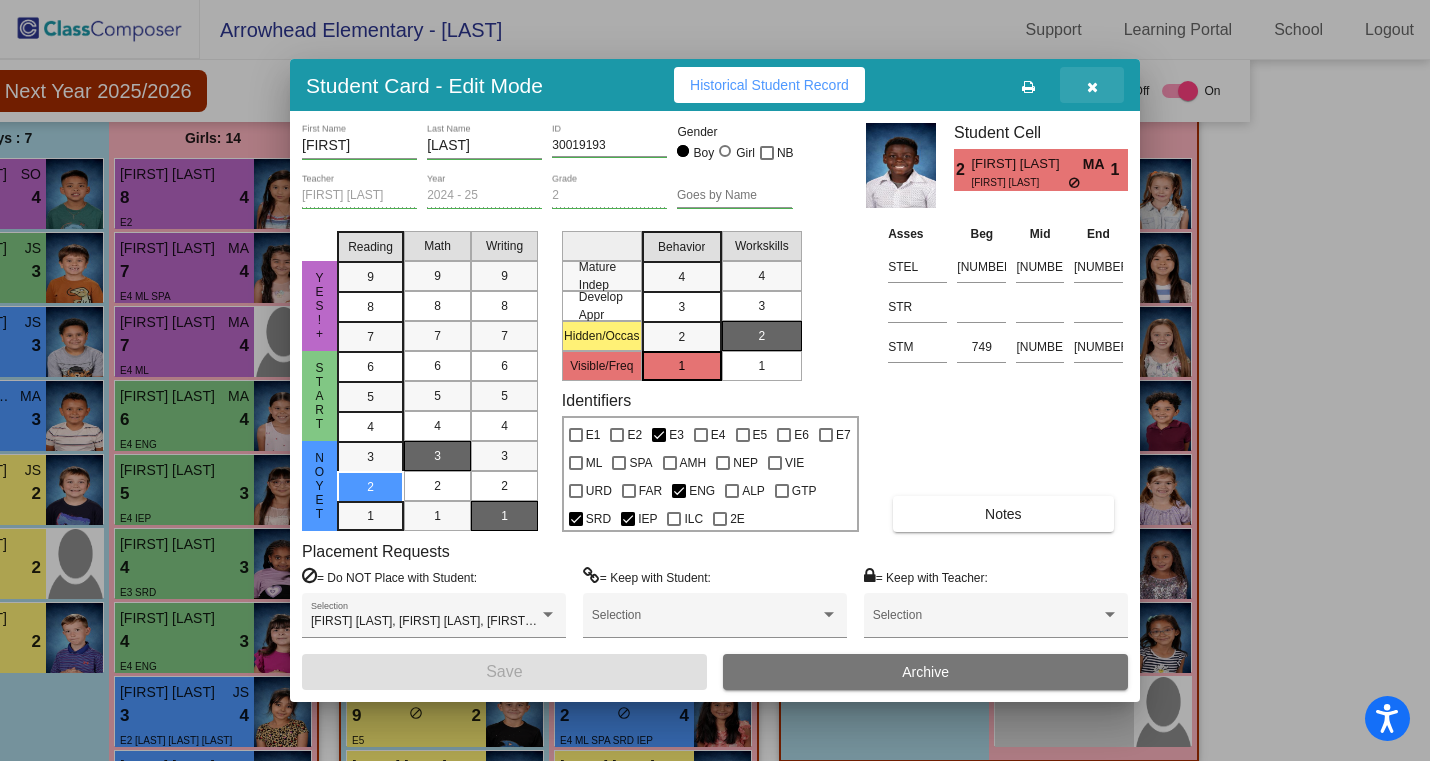 click at bounding box center (1092, 87) 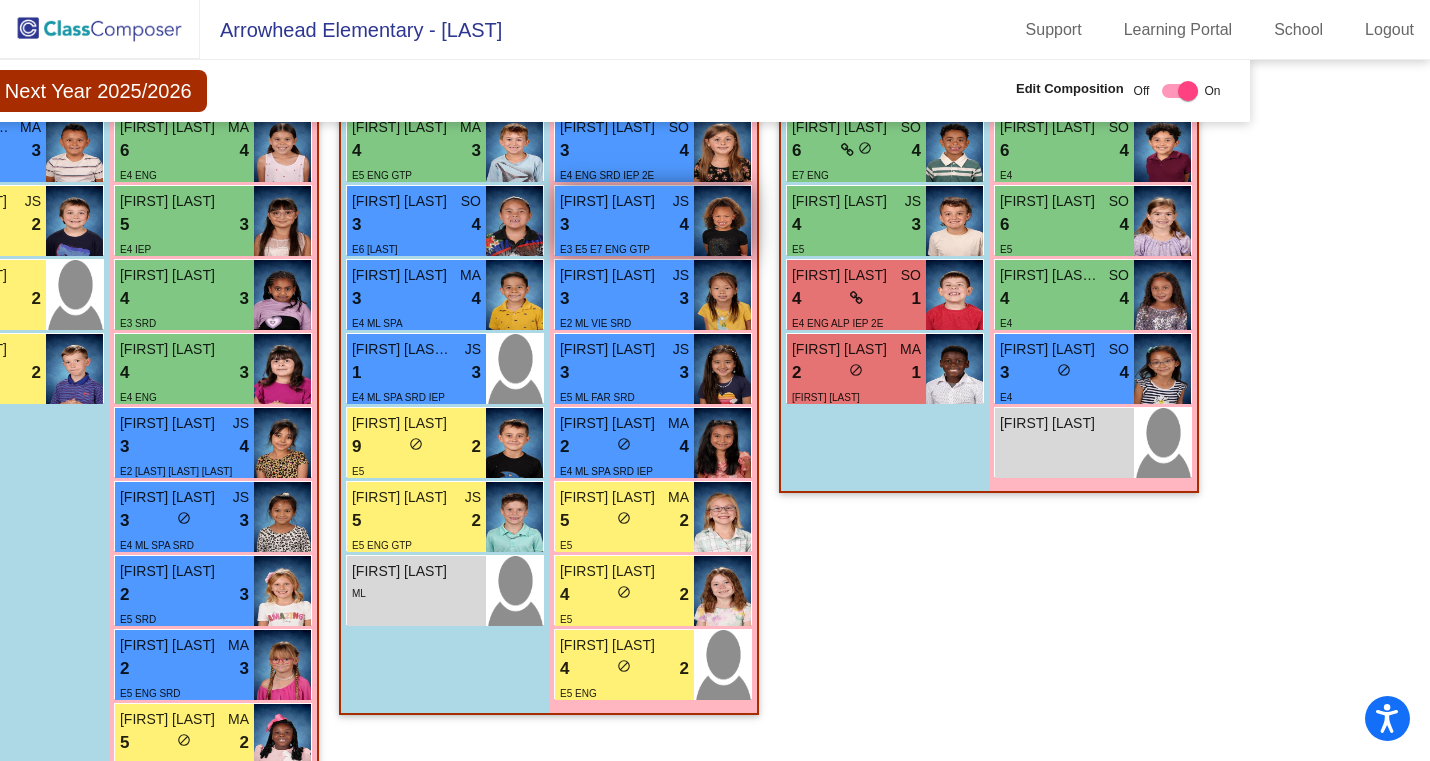 scroll, scrollTop: 809, scrollLeft: 171, axis: both 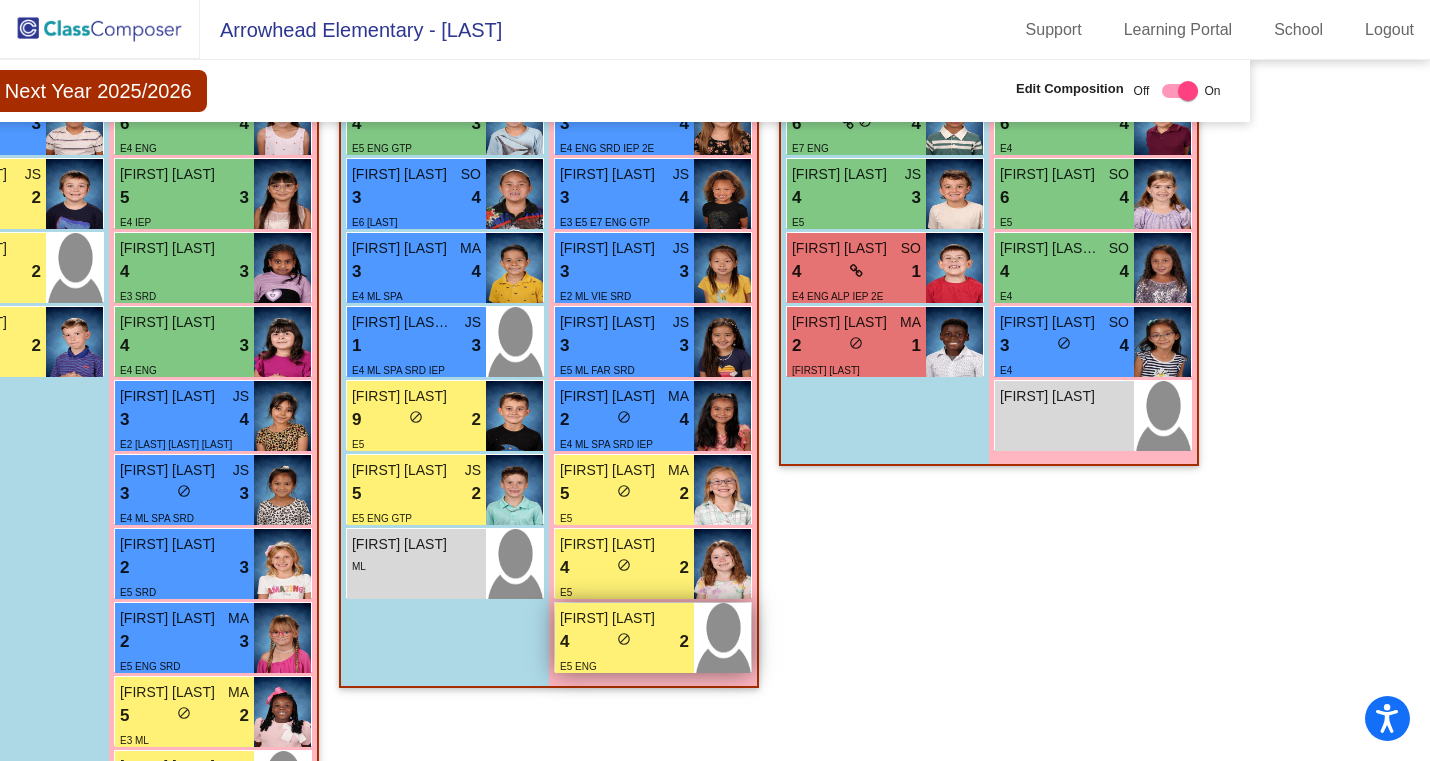 click on "E5 ENG" at bounding box center [624, 665] 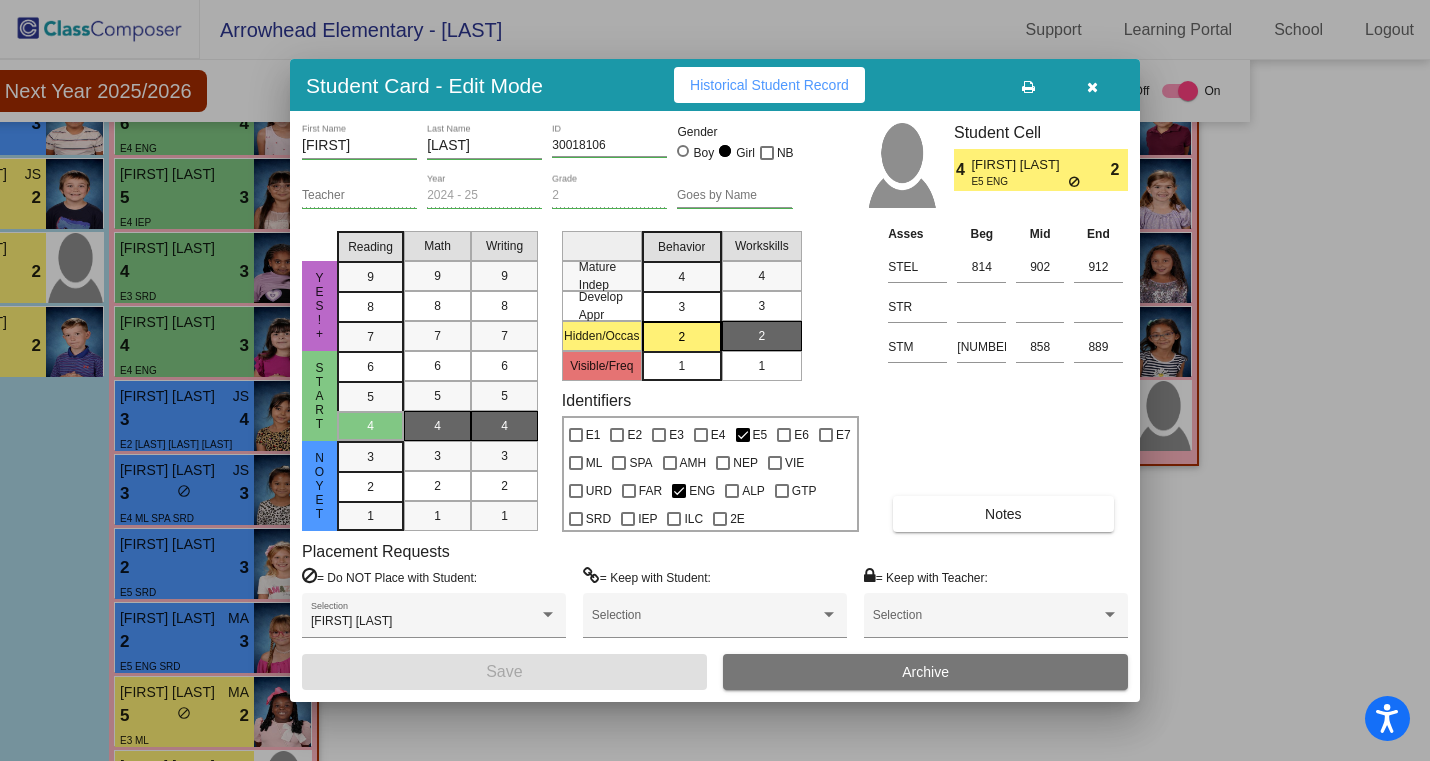 click at bounding box center [1092, 85] 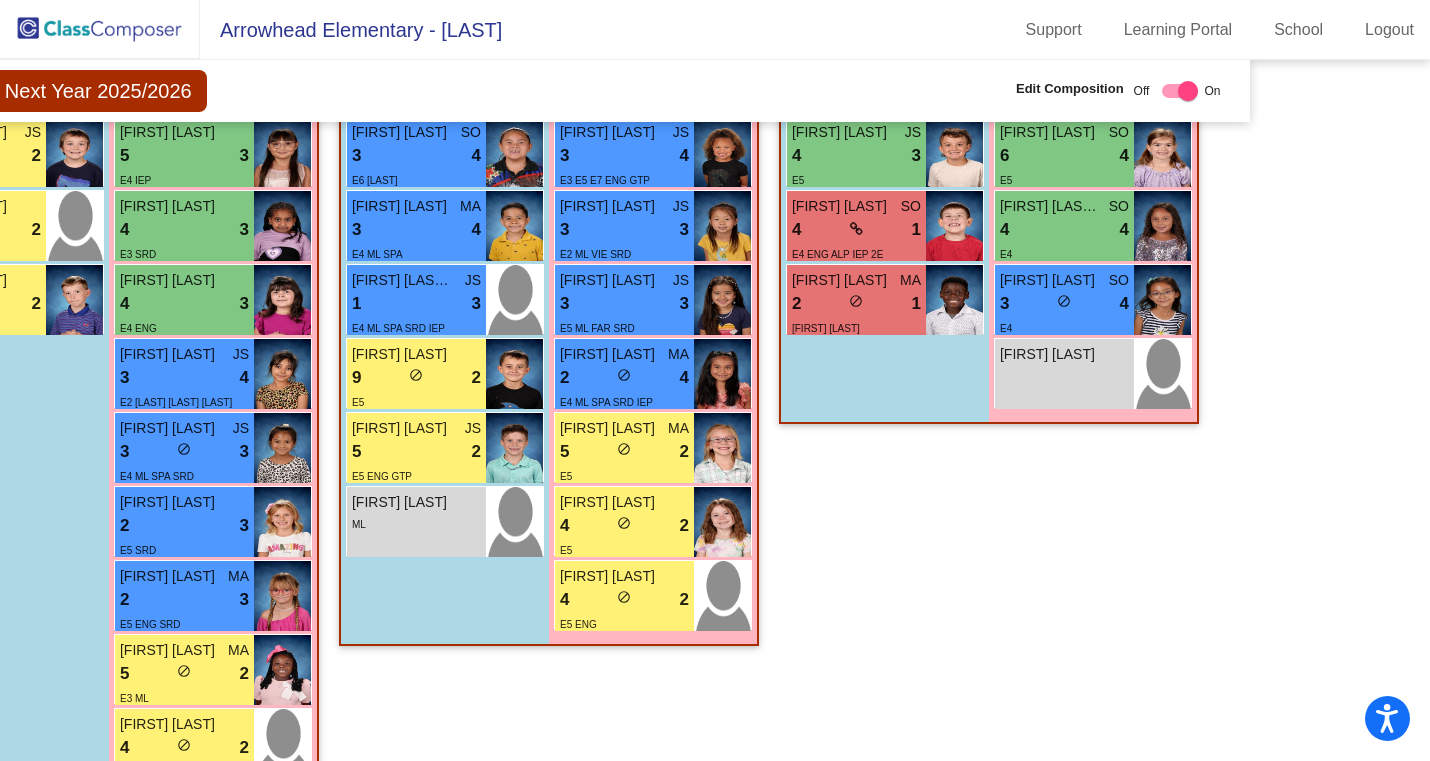 scroll, scrollTop: 858, scrollLeft: 171, axis: both 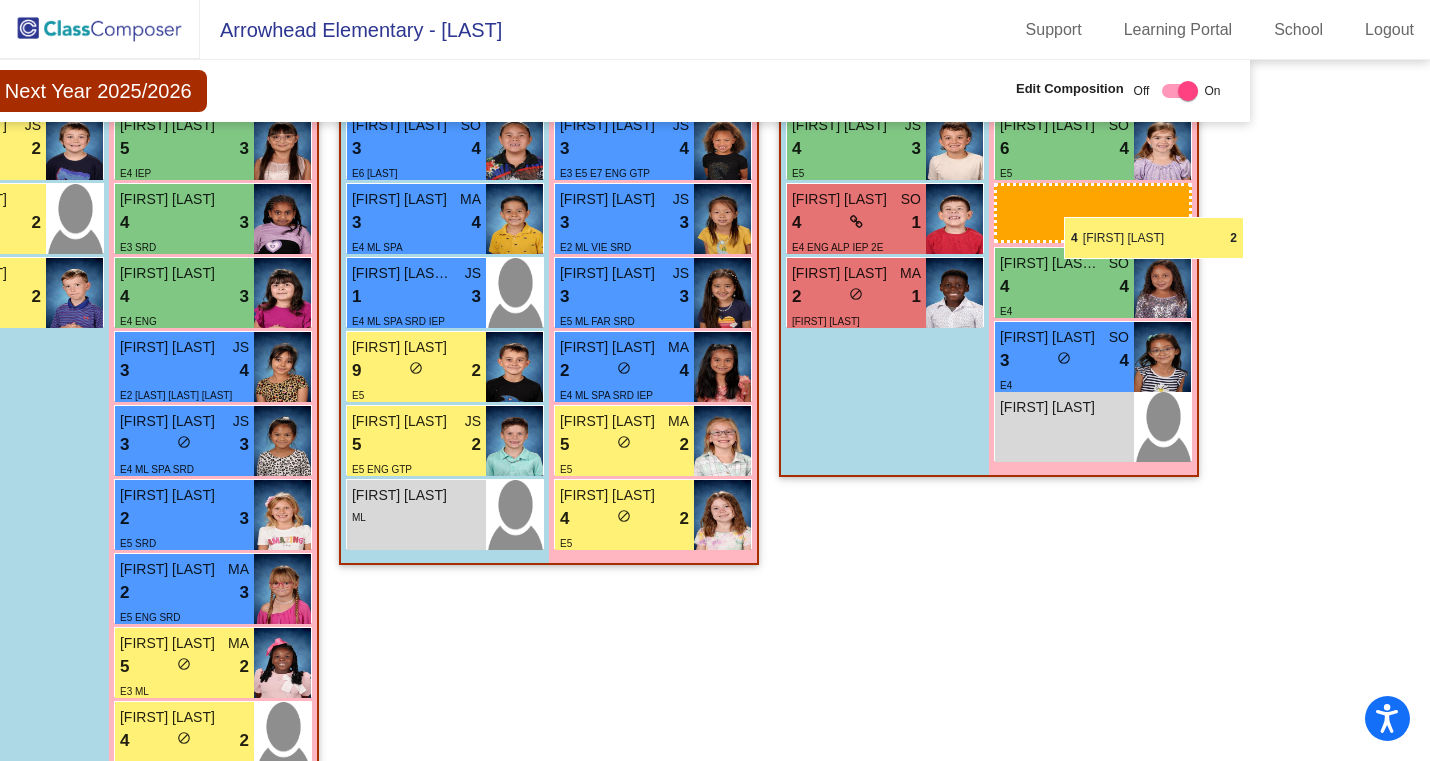 drag, startPoint x: 673, startPoint y: 594, endPoint x: 1064, endPoint y: 217, distance: 543.14825 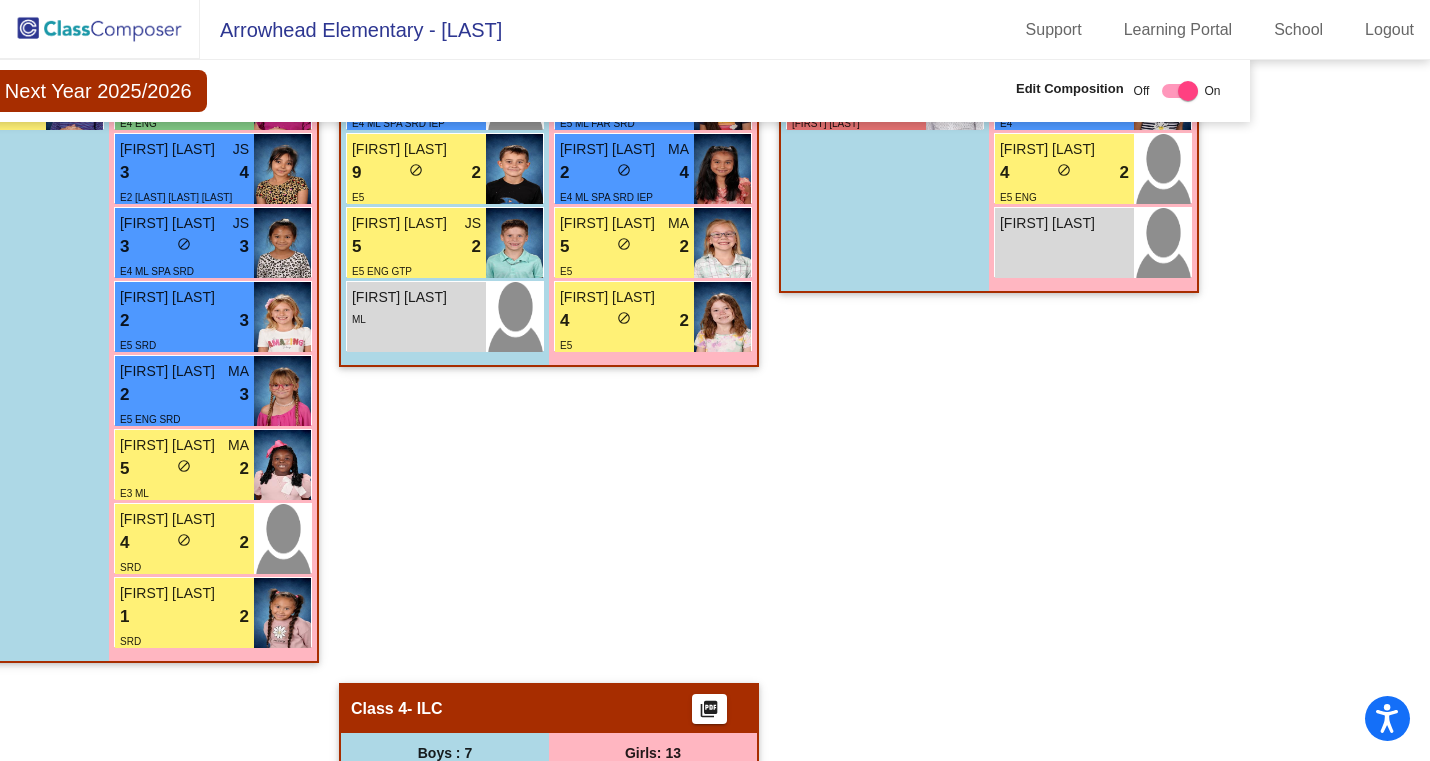 scroll, scrollTop: 1017, scrollLeft: 171, axis: both 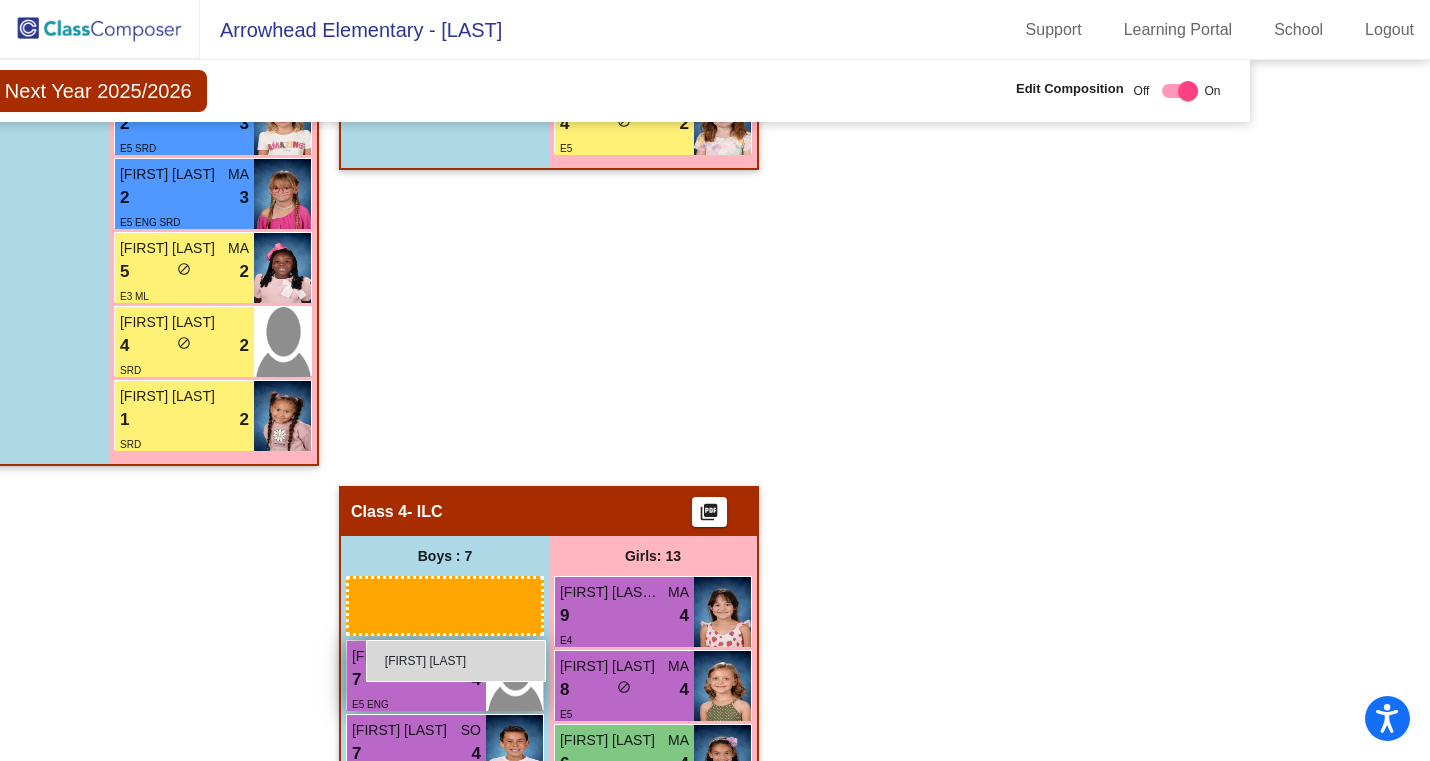 drag, startPoint x: 388, startPoint y: 340, endPoint x: 366, endPoint y: 639, distance: 299.80826 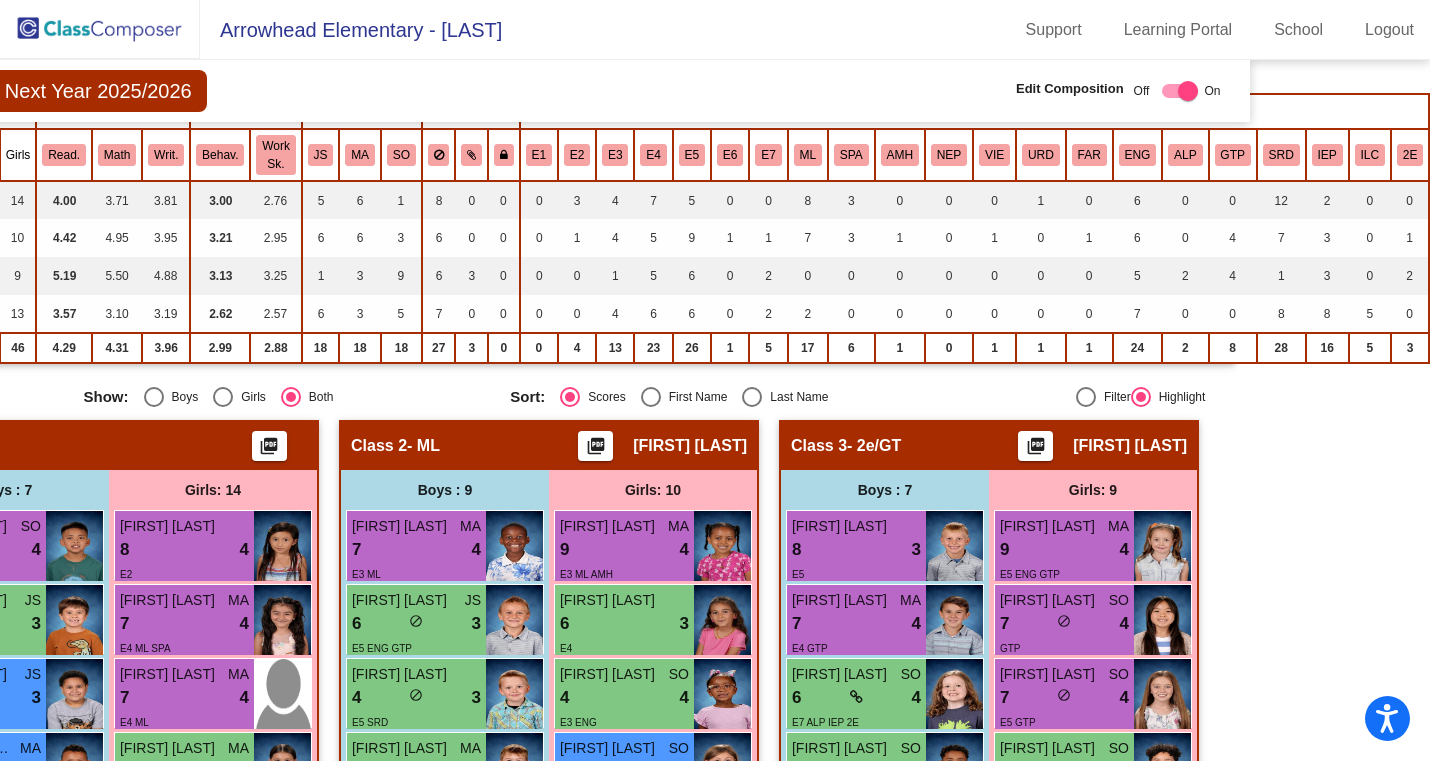 scroll, scrollTop: 0, scrollLeft: 176, axis: horizontal 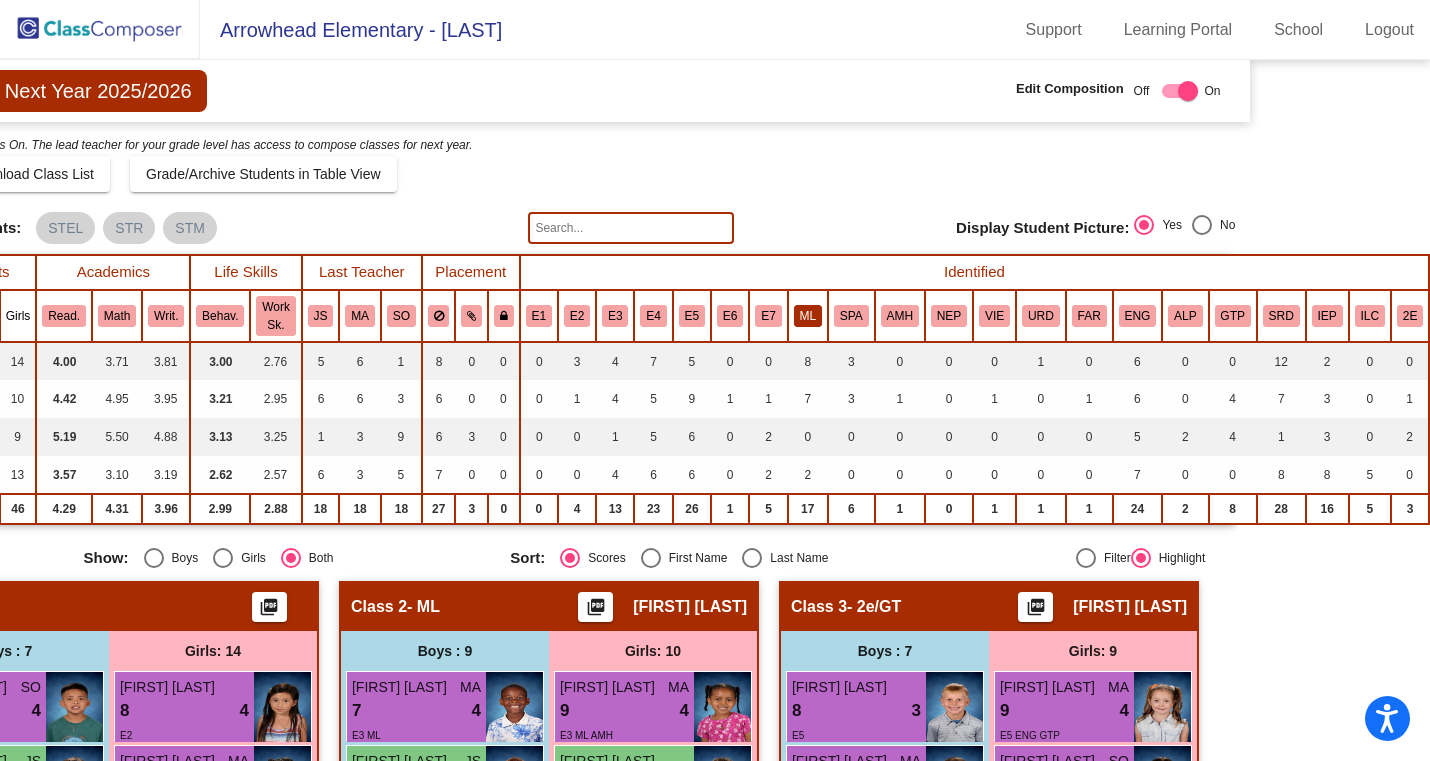 click on "ML" 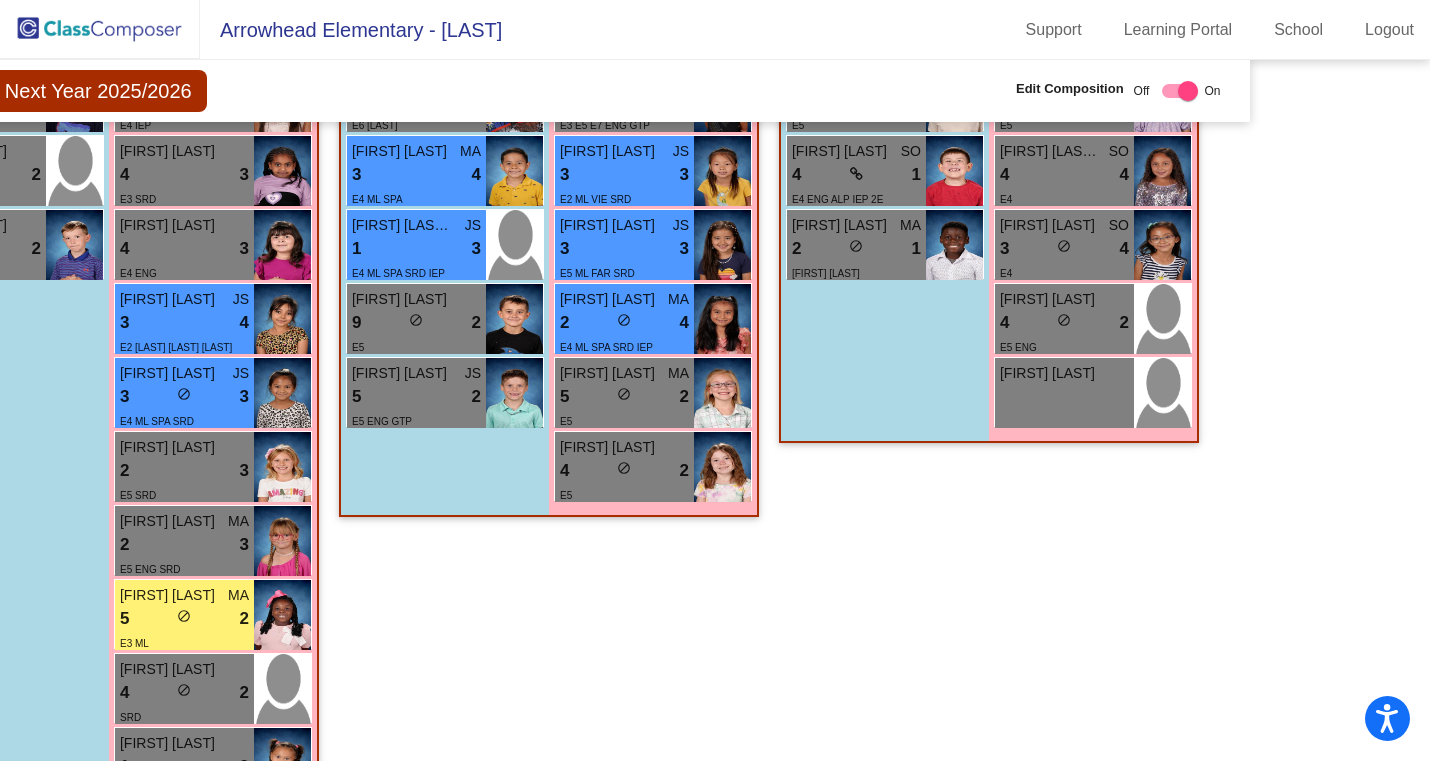 scroll, scrollTop: 887, scrollLeft: 176, axis: both 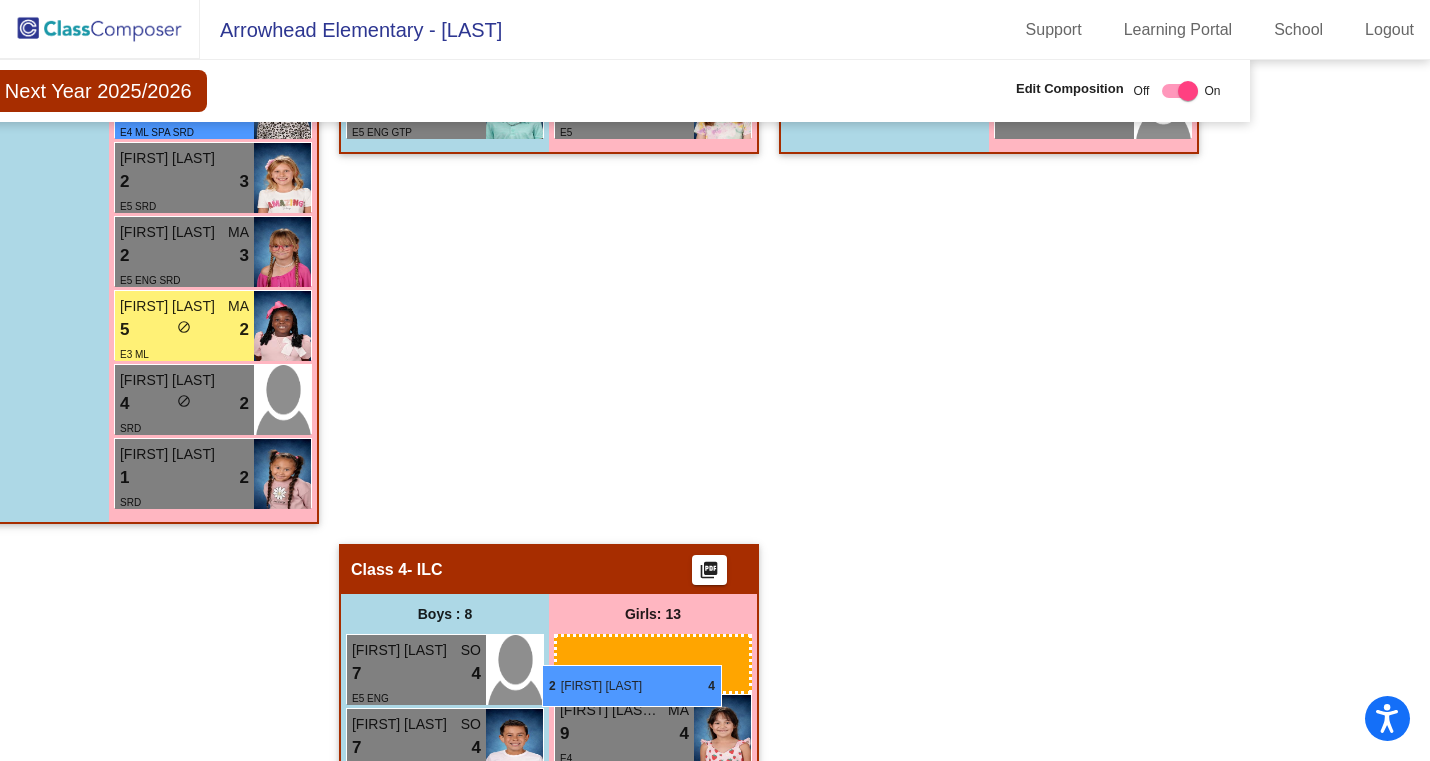 drag, startPoint x: 592, startPoint y: 339, endPoint x: 542, endPoint y: 665, distance: 329.81207 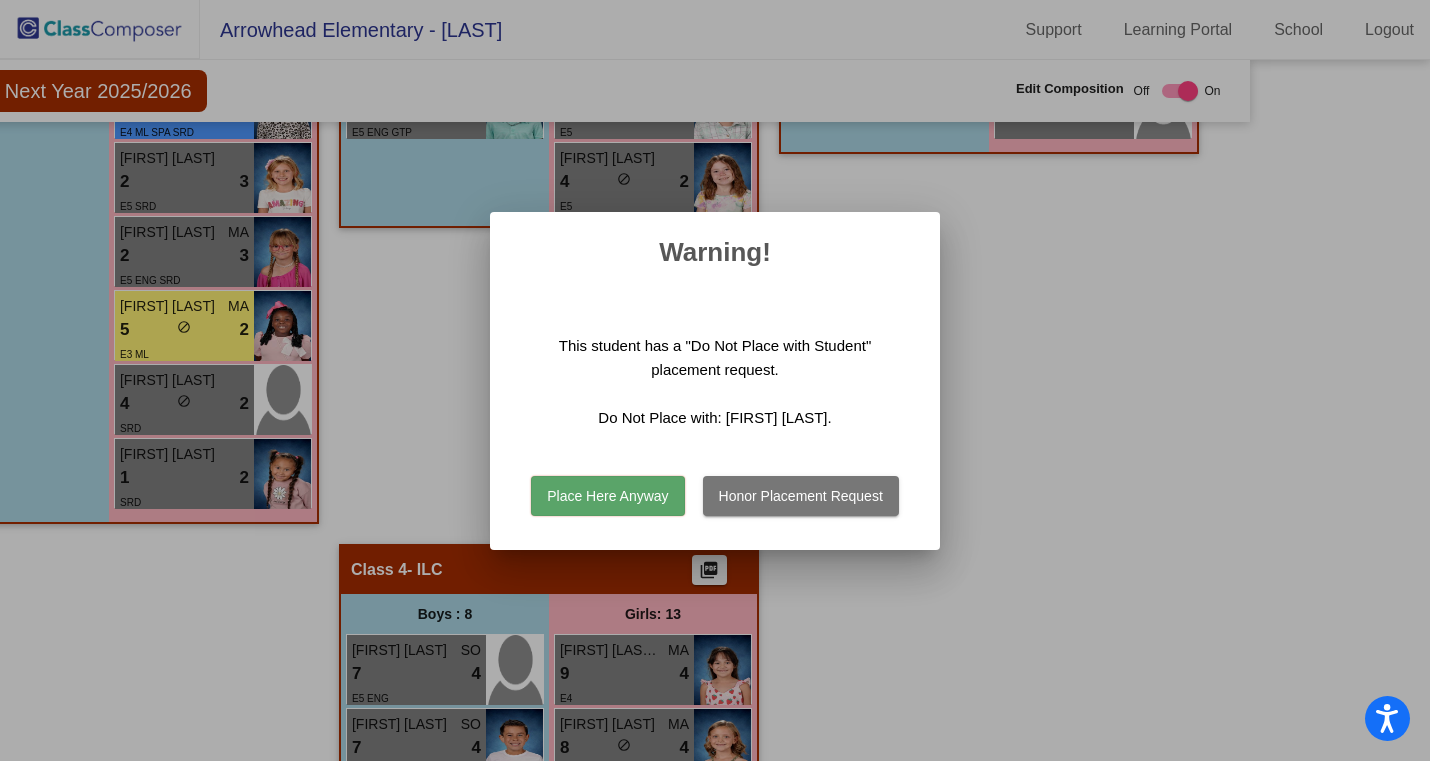 click on "Honor Placement Request" at bounding box center (801, 496) 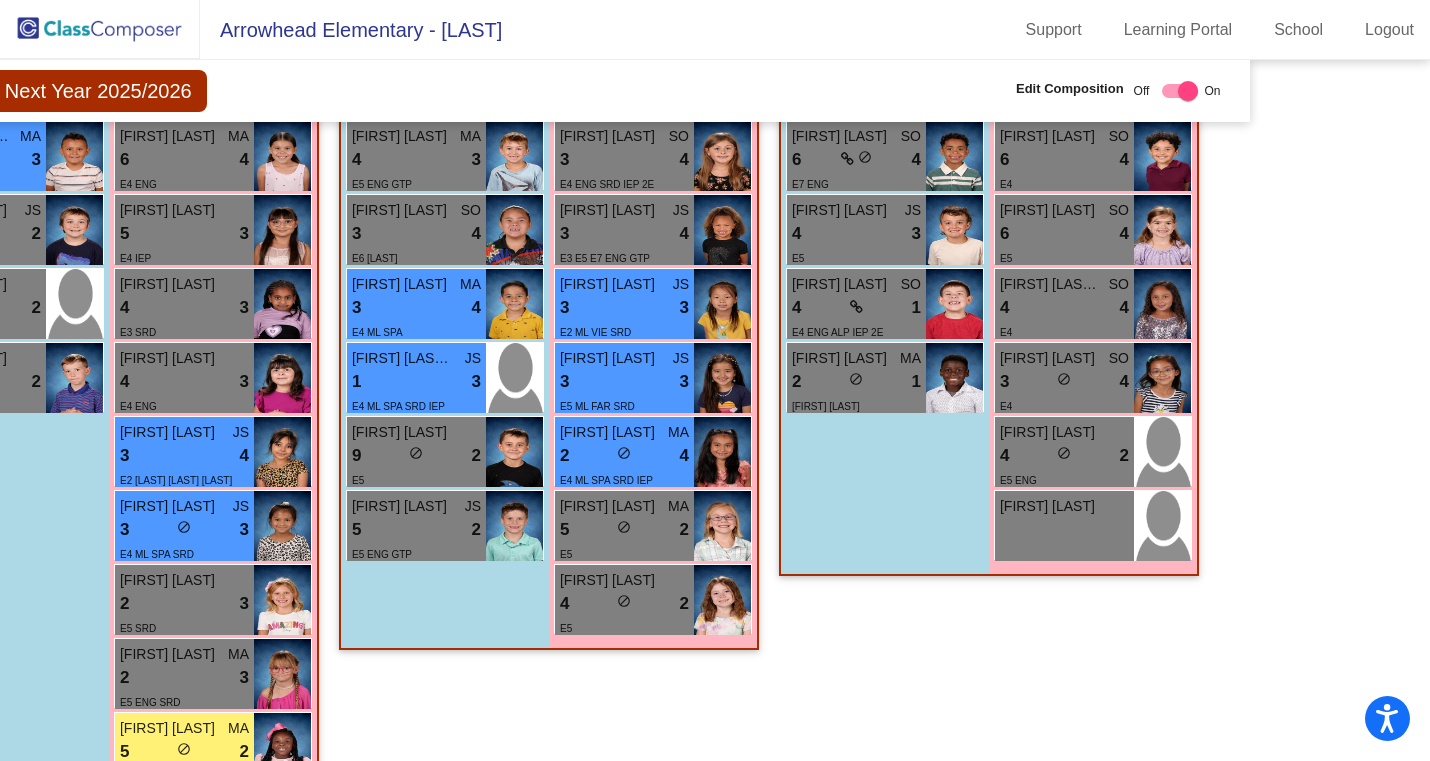 scroll, scrollTop: 674, scrollLeft: 176, axis: both 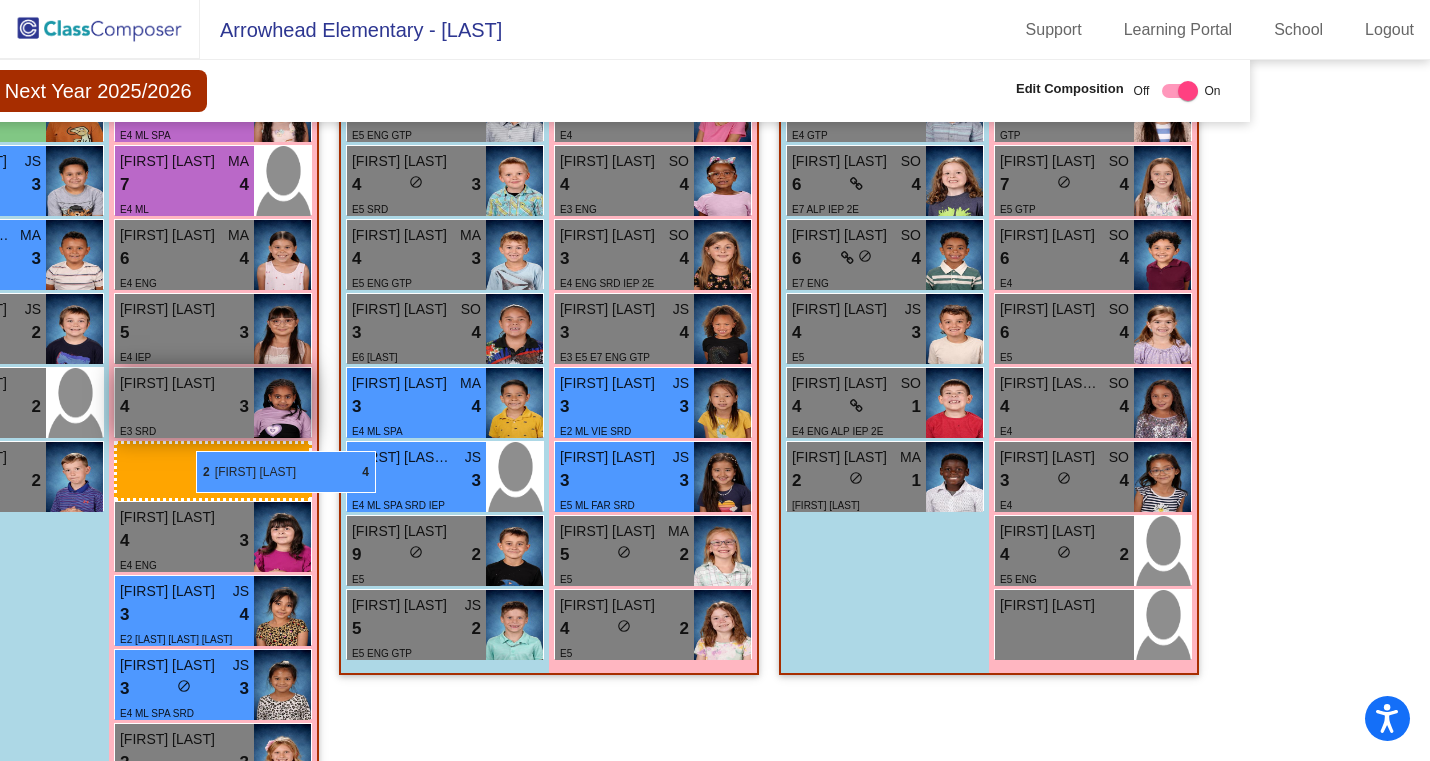 drag, startPoint x: 615, startPoint y: 547, endPoint x: 157, endPoint y: 438, distance: 470.7919 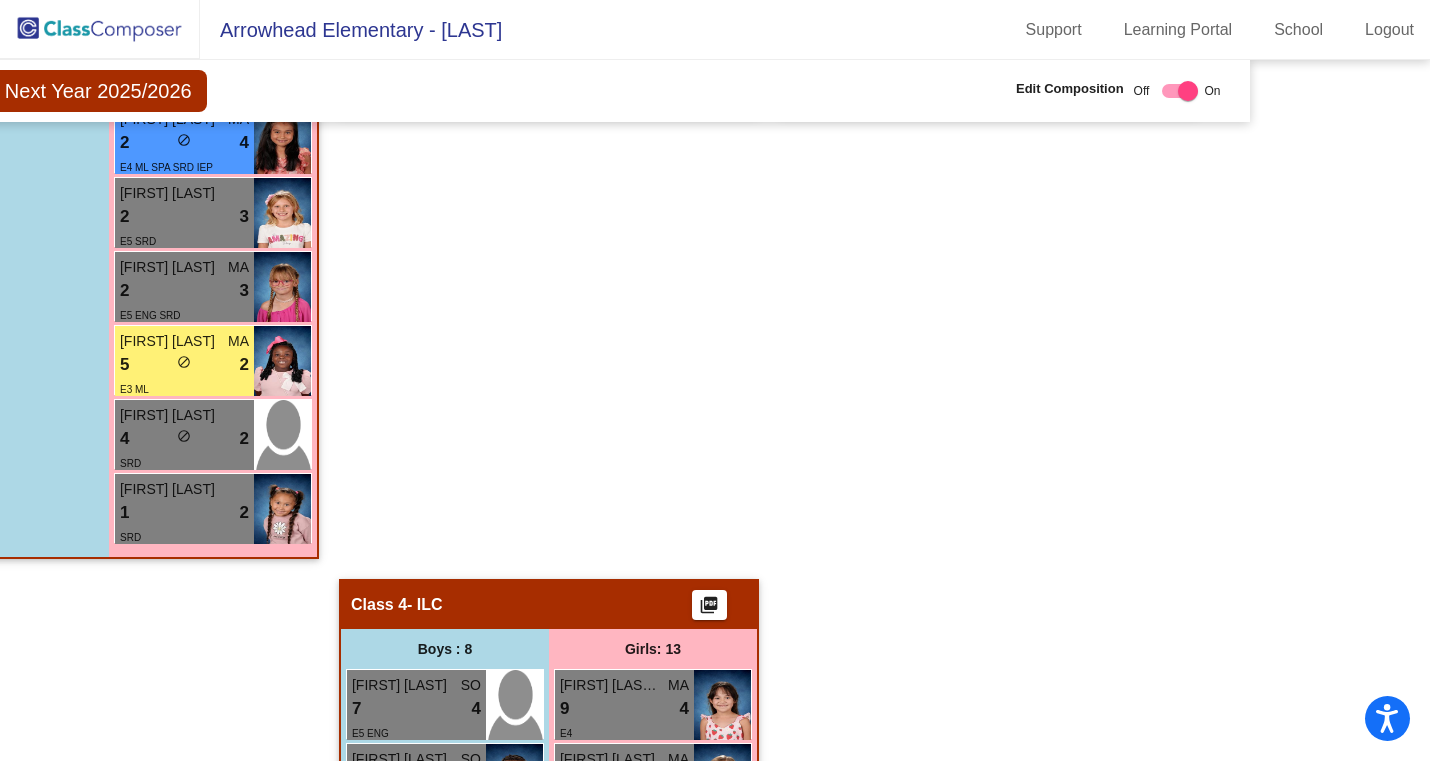 scroll, scrollTop: 1246, scrollLeft: 176, axis: both 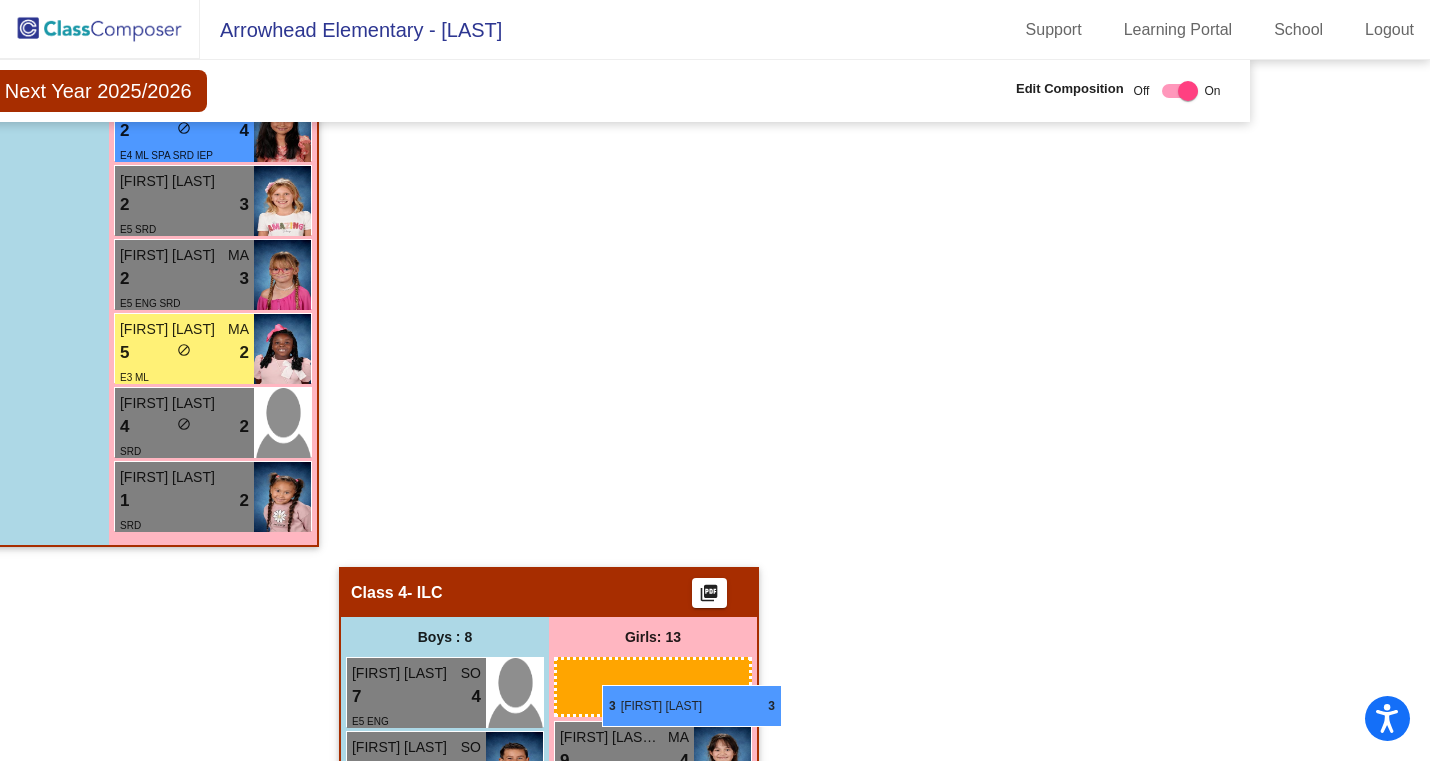 drag, startPoint x: 620, startPoint y: 468, endPoint x: 602, endPoint y: 685, distance: 217.74527 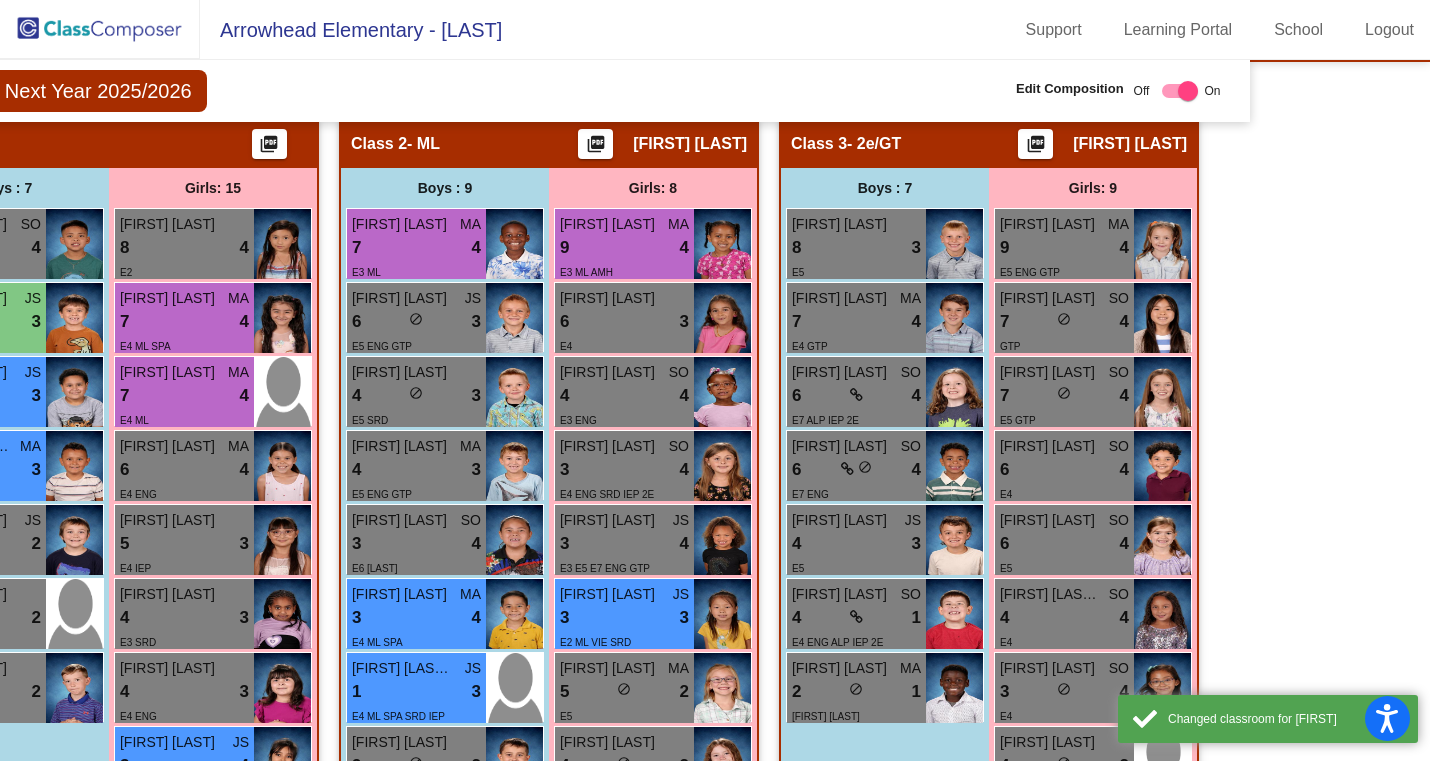 scroll, scrollTop: 479, scrollLeft: 176, axis: both 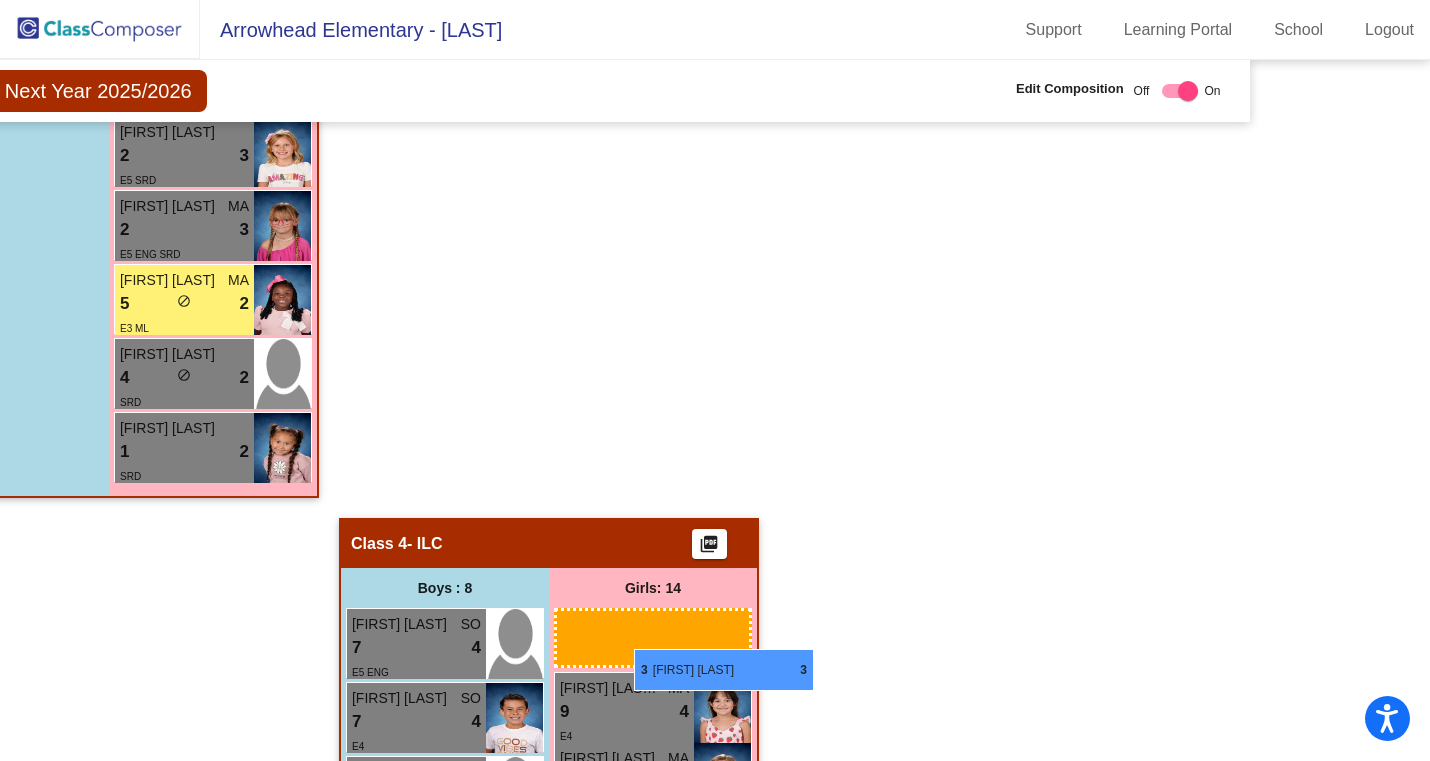 drag, startPoint x: 623, startPoint y: 580, endPoint x: 634, endPoint y: 649, distance: 69.87131 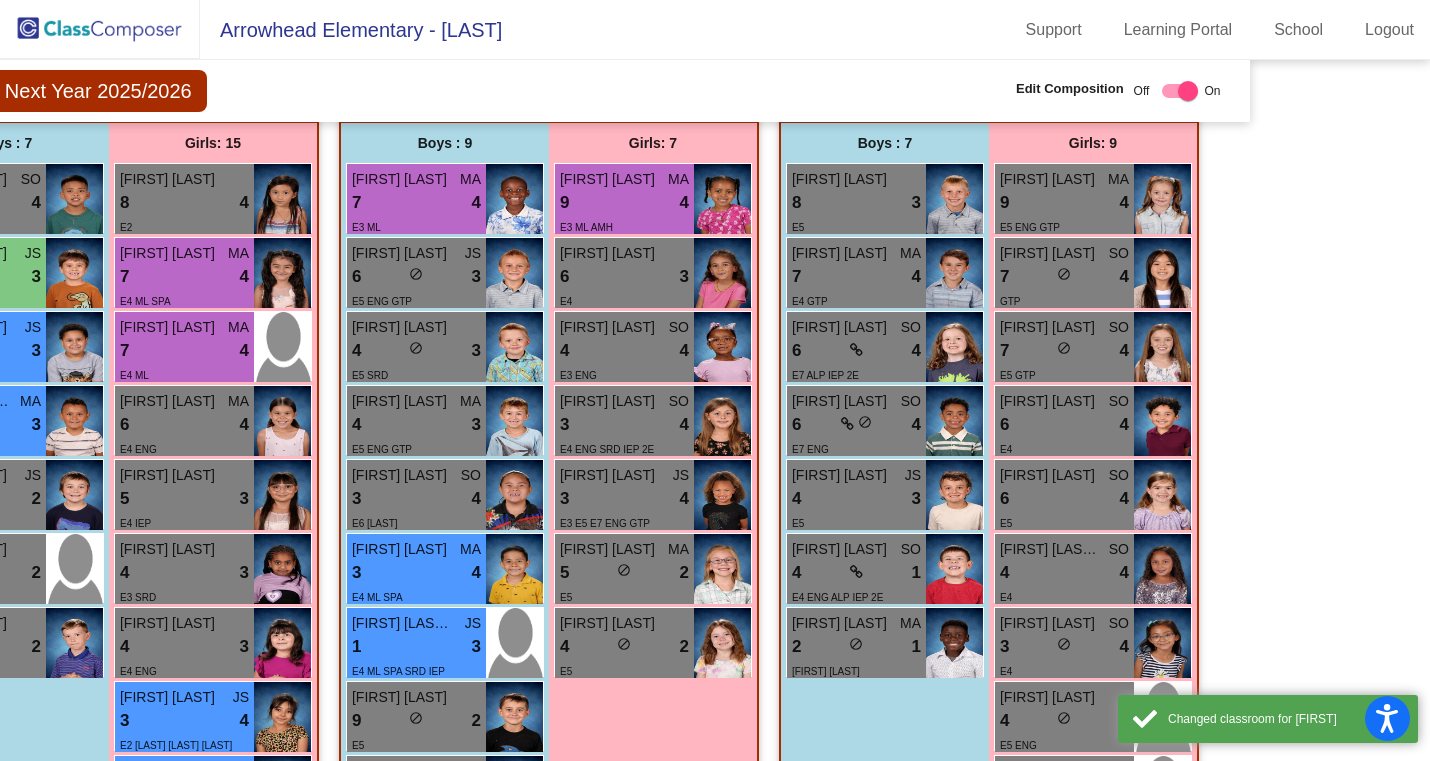 scroll, scrollTop: 472, scrollLeft: 176, axis: both 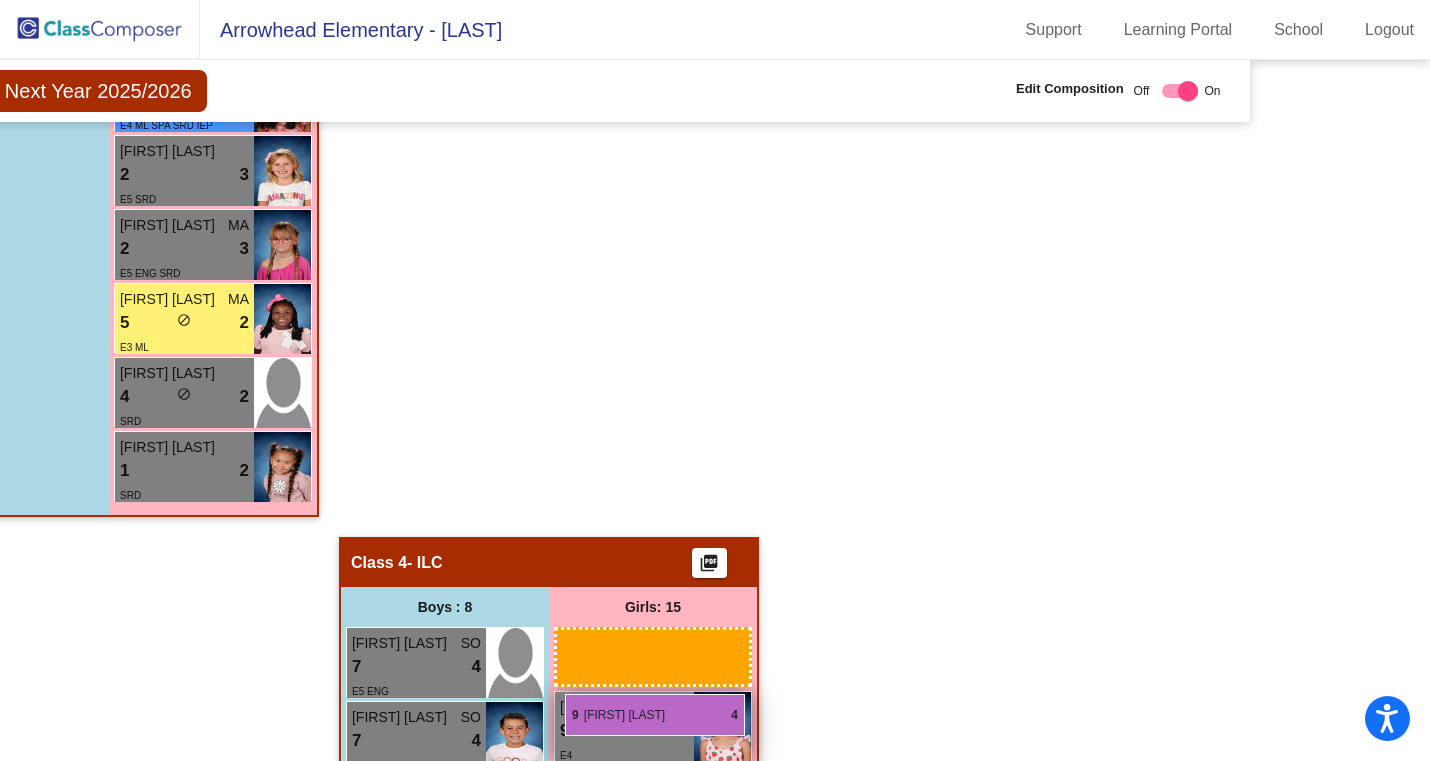drag, startPoint x: 619, startPoint y: 251, endPoint x: 565, endPoint y: 694, distance: 446.27905 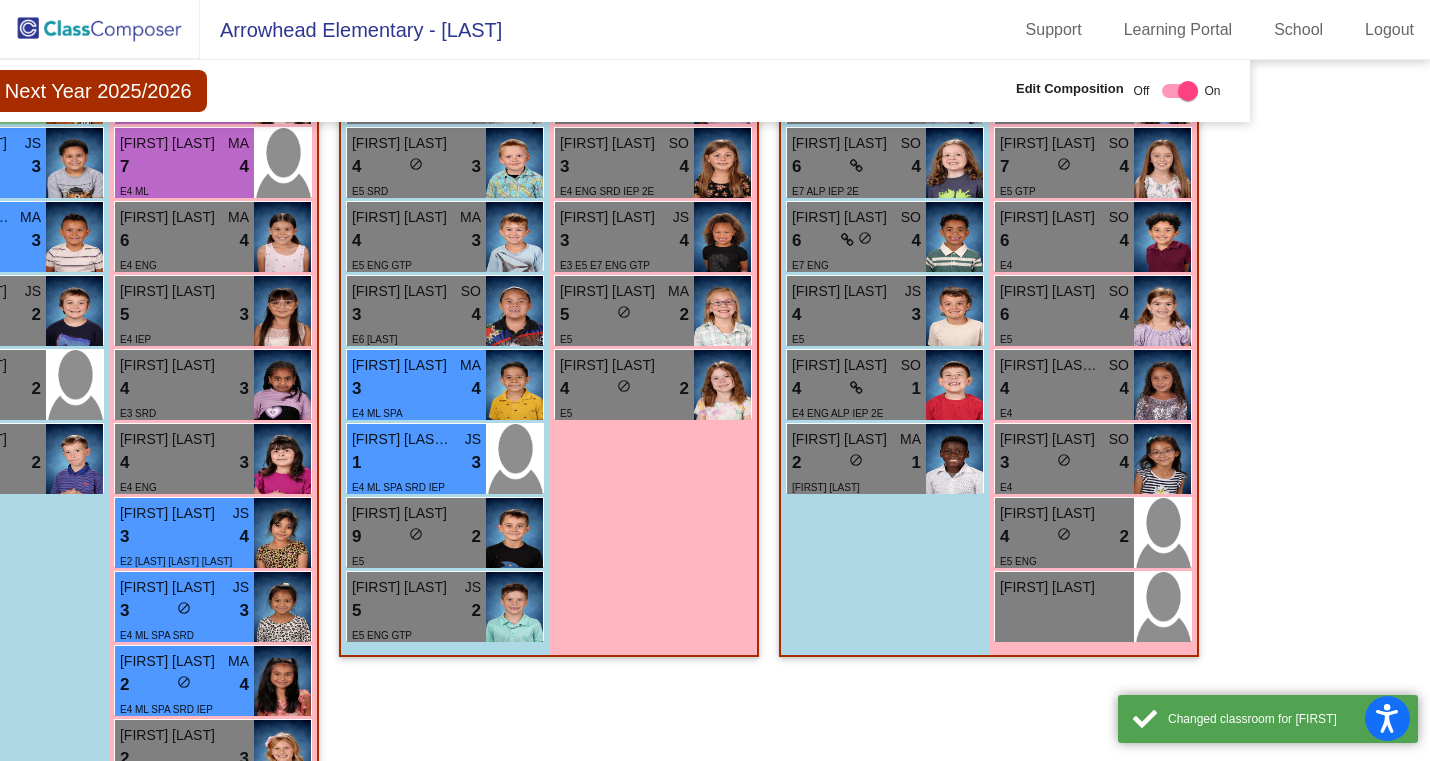 scroll, scrollTop: 720, scrollLeft: 176, axis: both 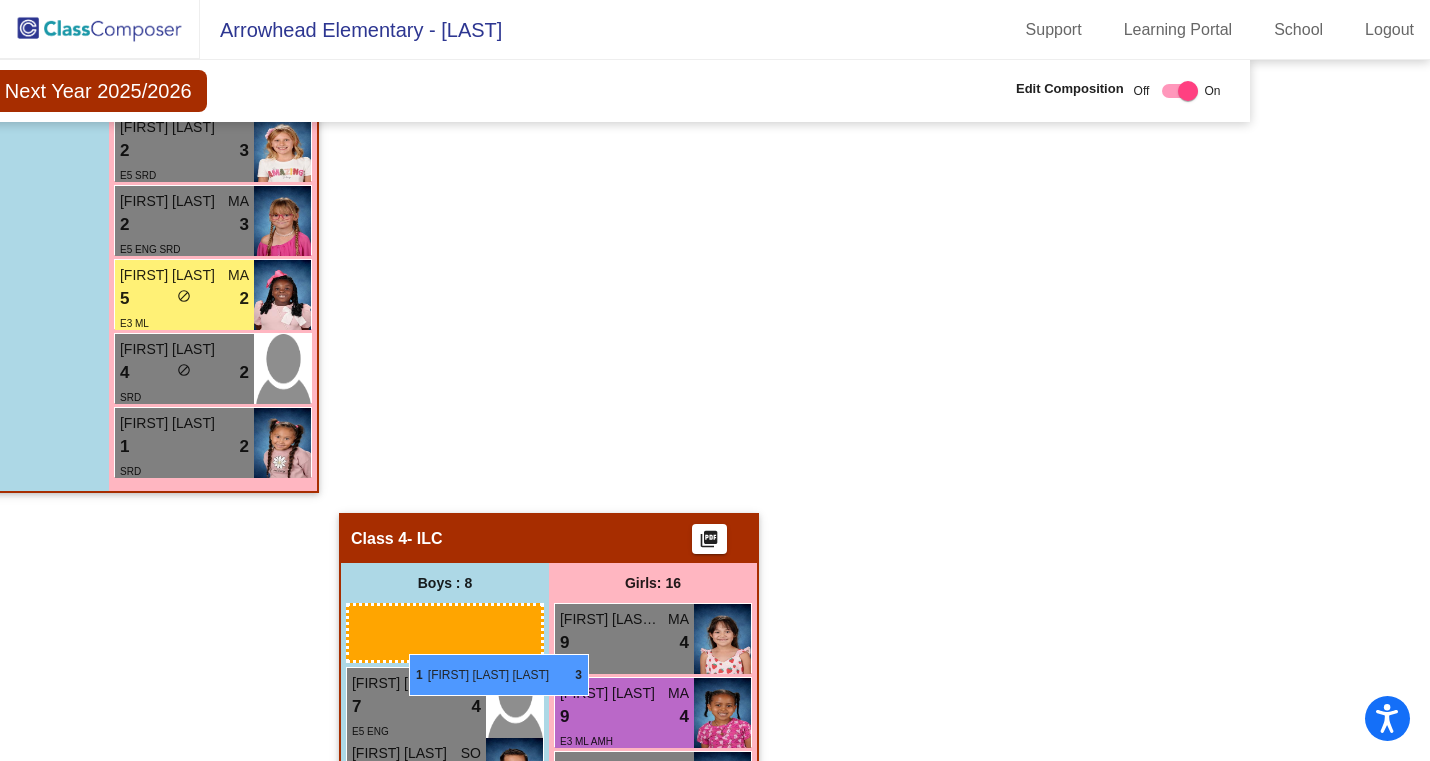 drag, startPoint x: 434, startPoint y: 428, endPoint x: 409, endPoint y: 654, distance: 227.37854 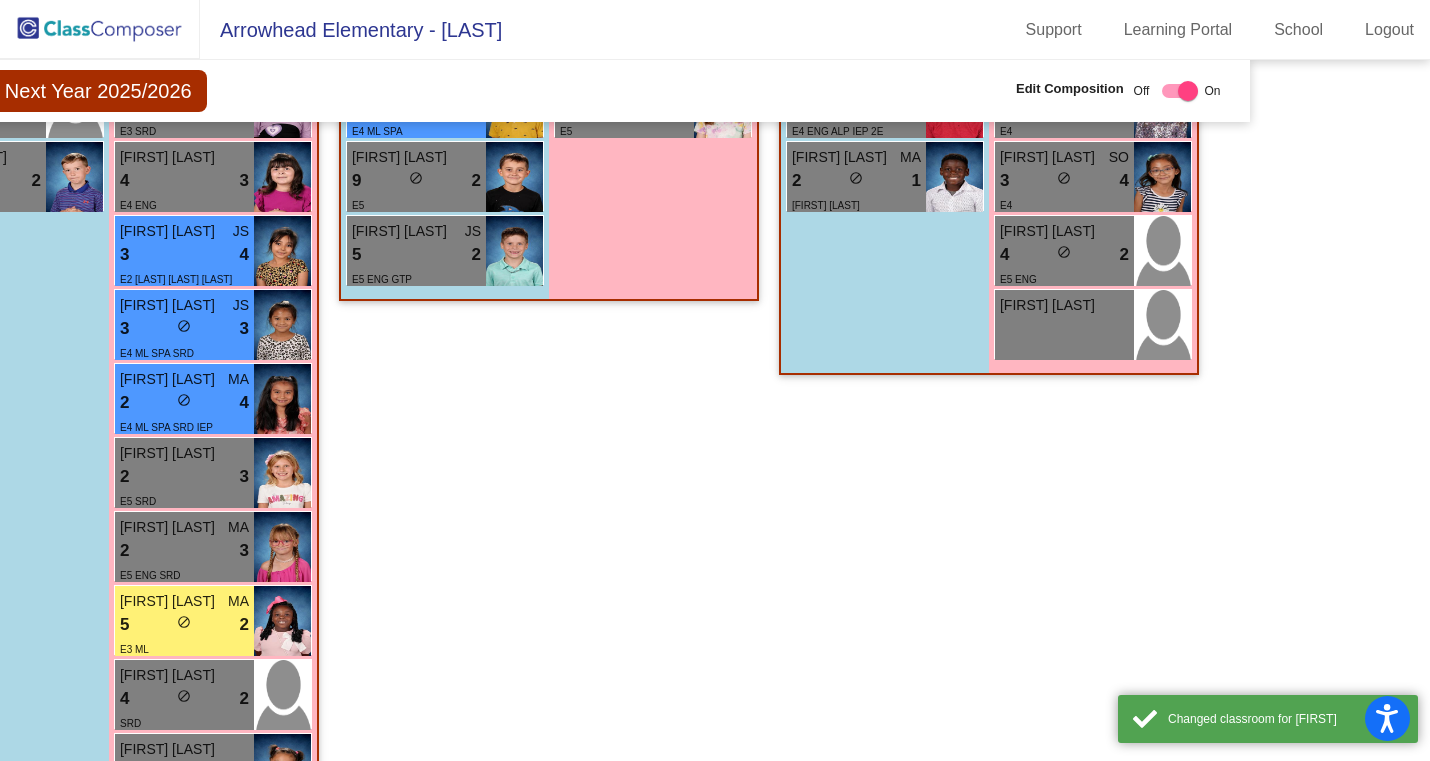 scroll, scrollTop: 676, scrollLeft: 176, axis: both 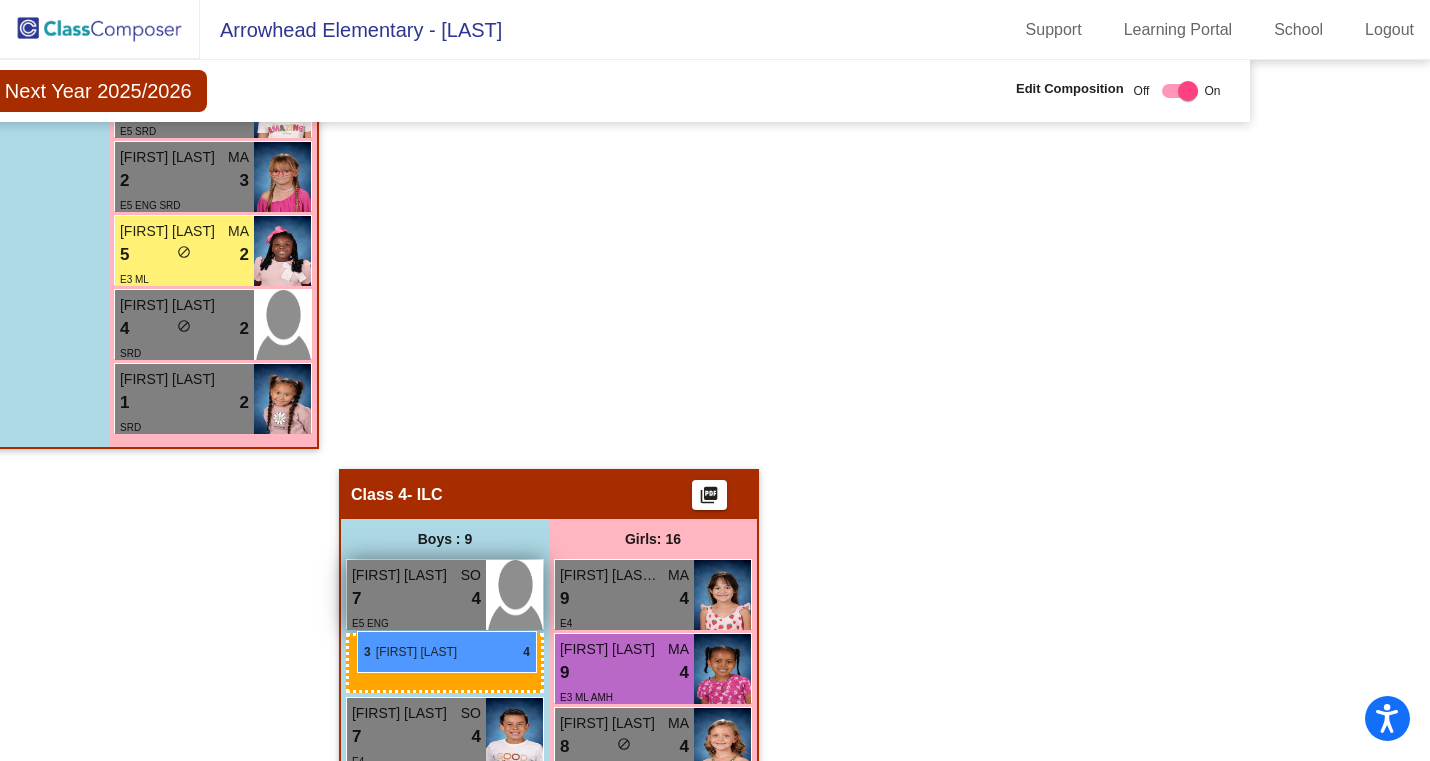 drag, startPoint x: 402, startPoint y: 383, endPoint x: 357, endPoint y: 631, distance: 252.04959 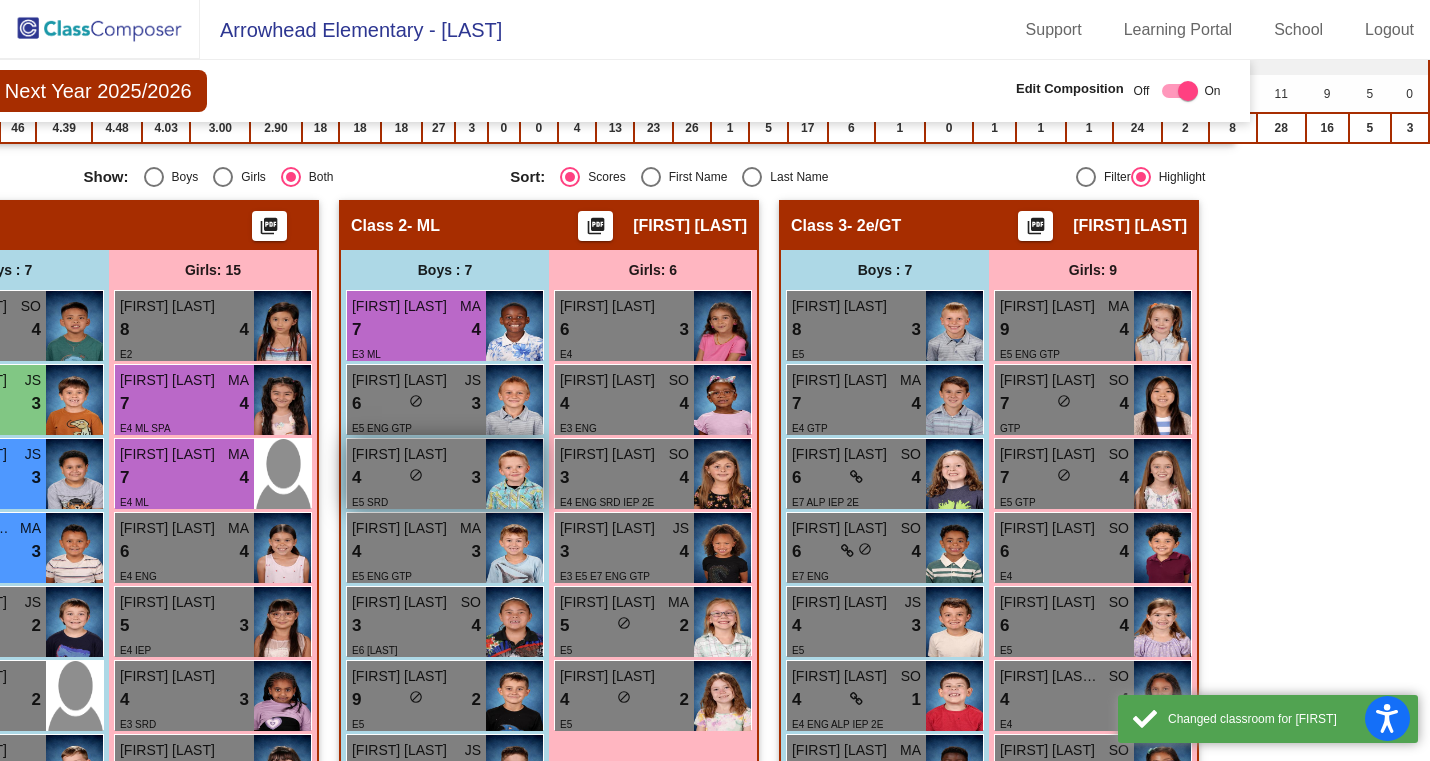 scroll, scrollTop: 369, scrollLeft: 176, axis: both 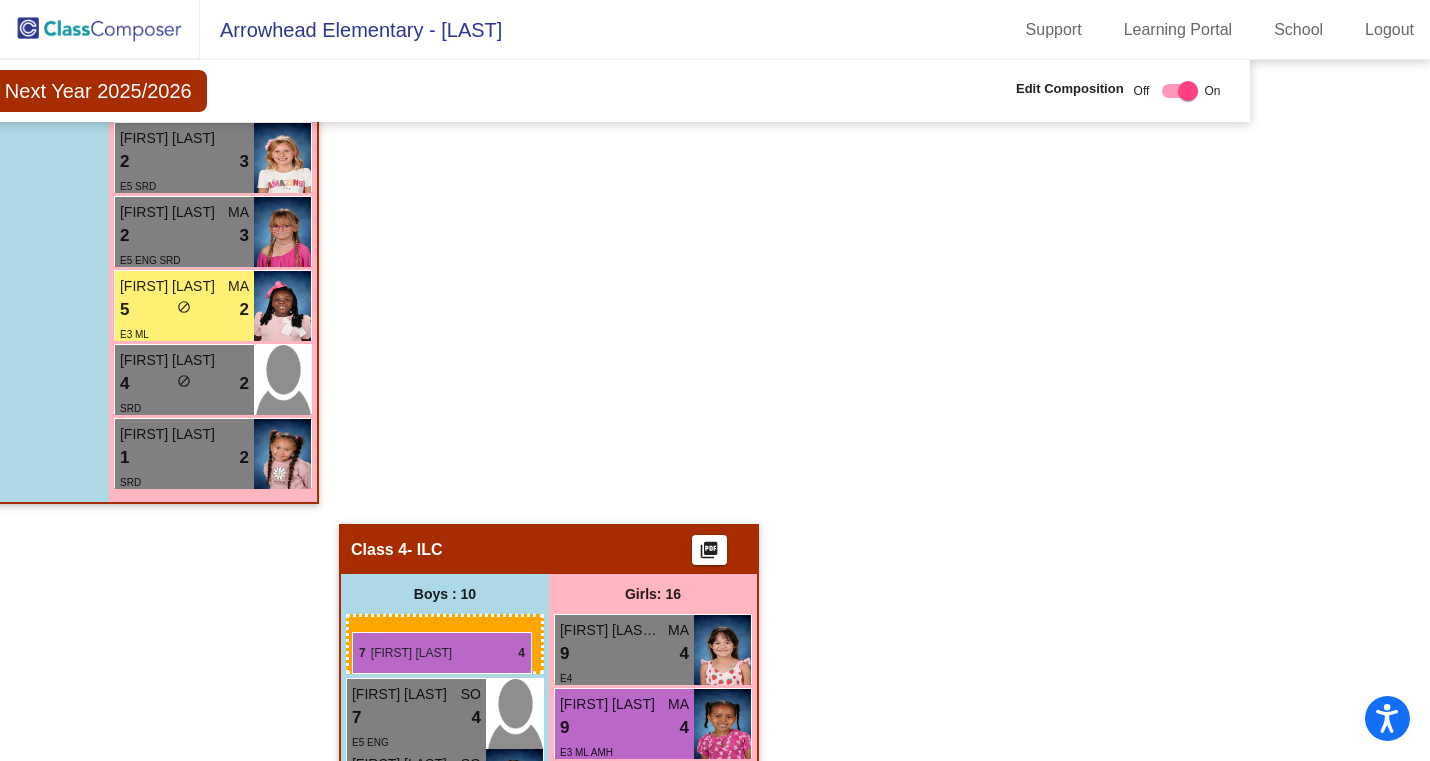drag, startPoint x: 374, startPoint y: 340, endPoint x: 352, endPoint y: 632, distance: 292.8276 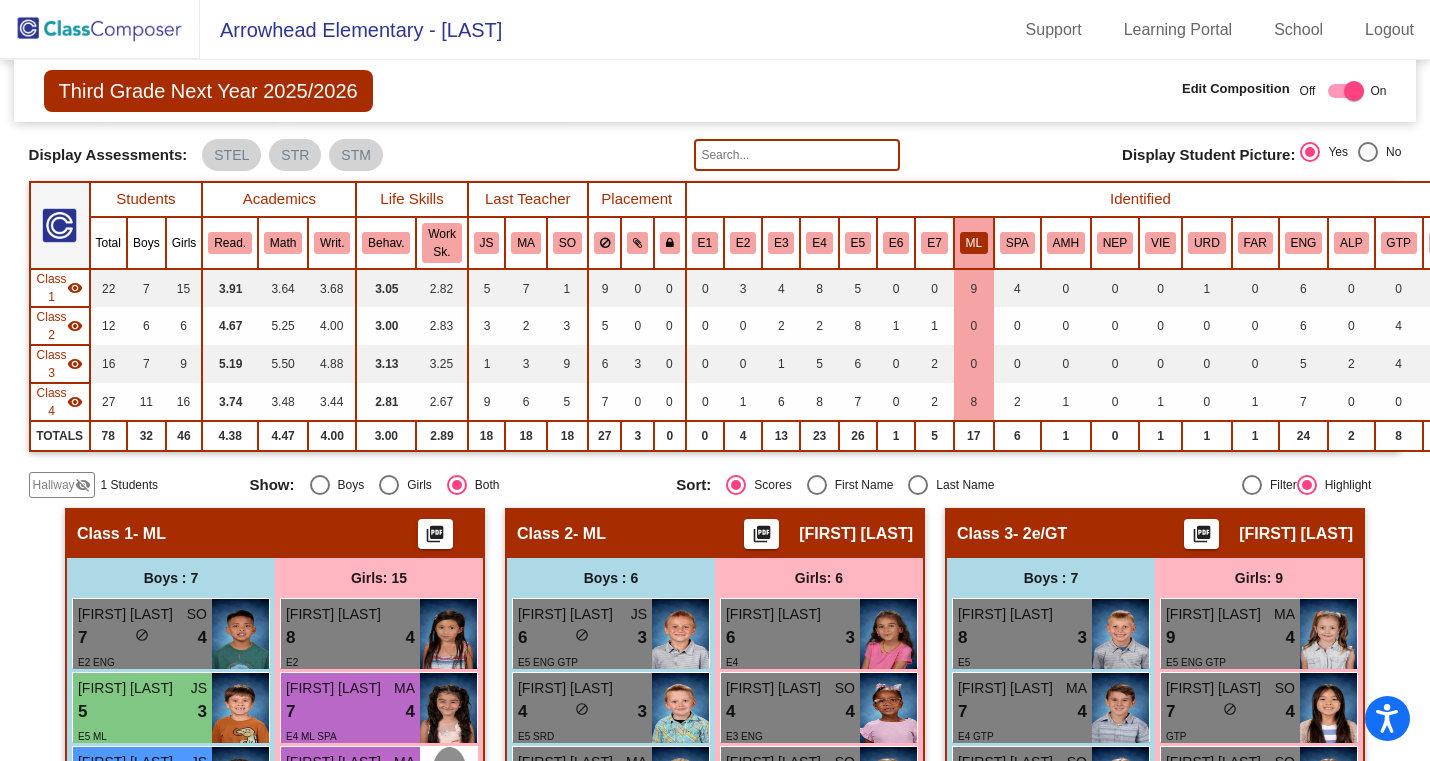 scroll, scrollTop: 0, scrollLeft: 0, axis: both 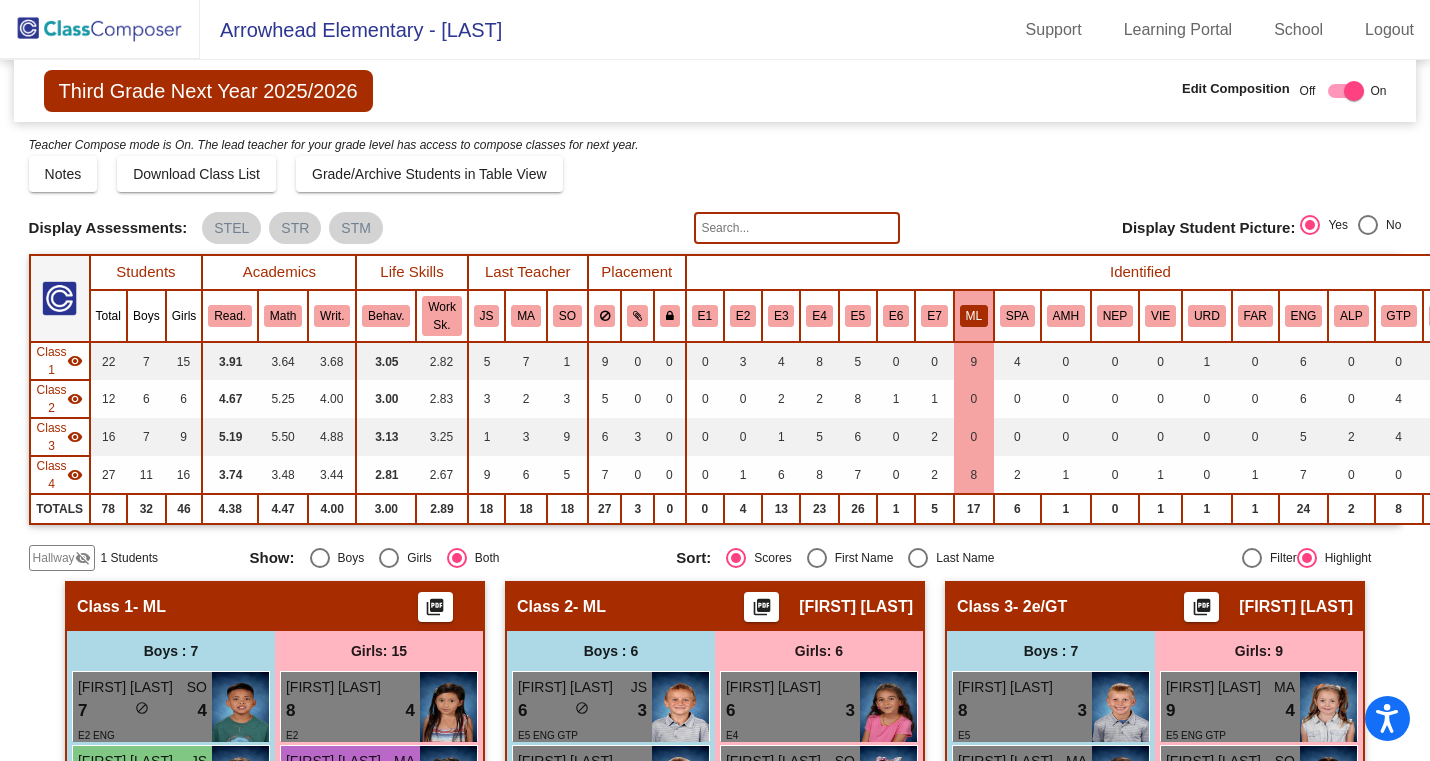 click on "ML" 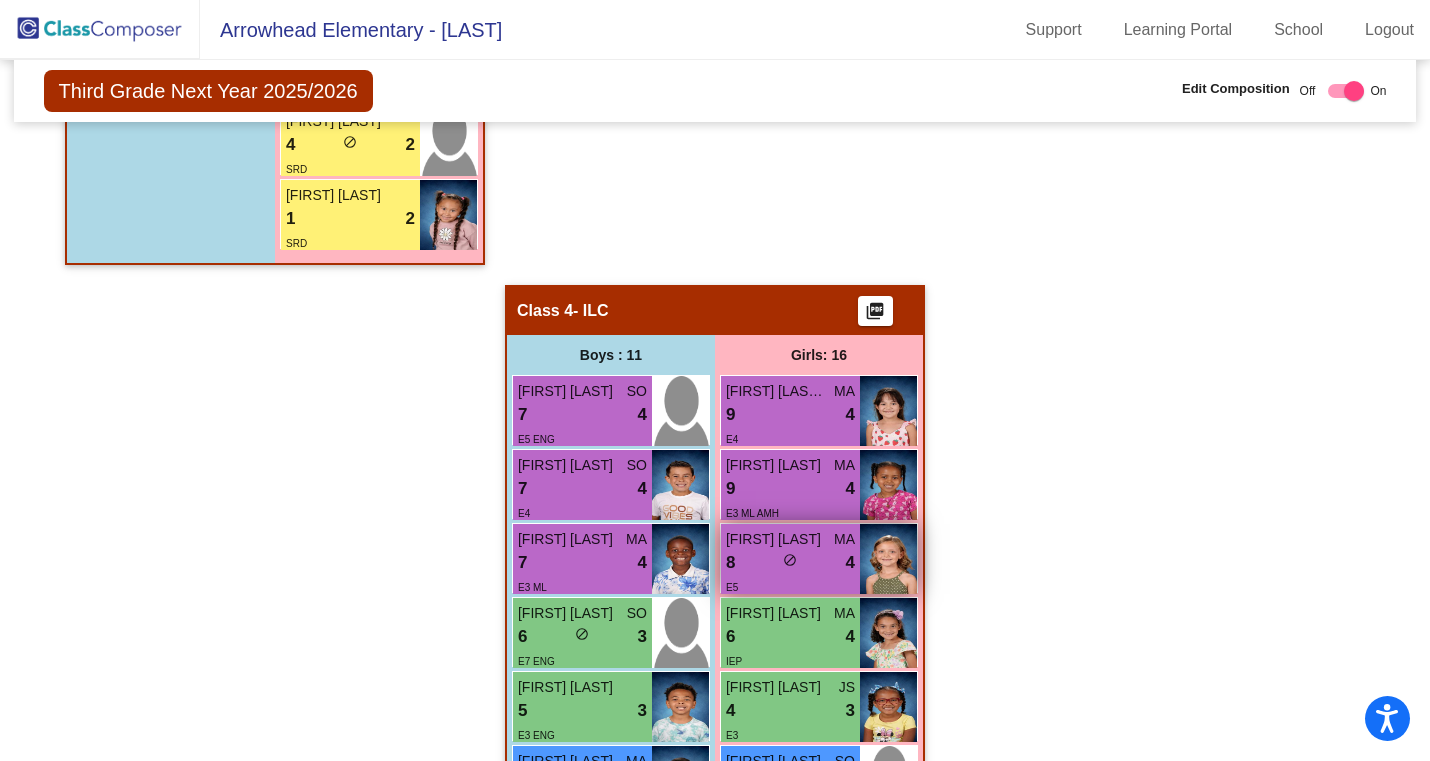 scroll, scrollTop: 1514, scrollLeft: 0, axis: vertical 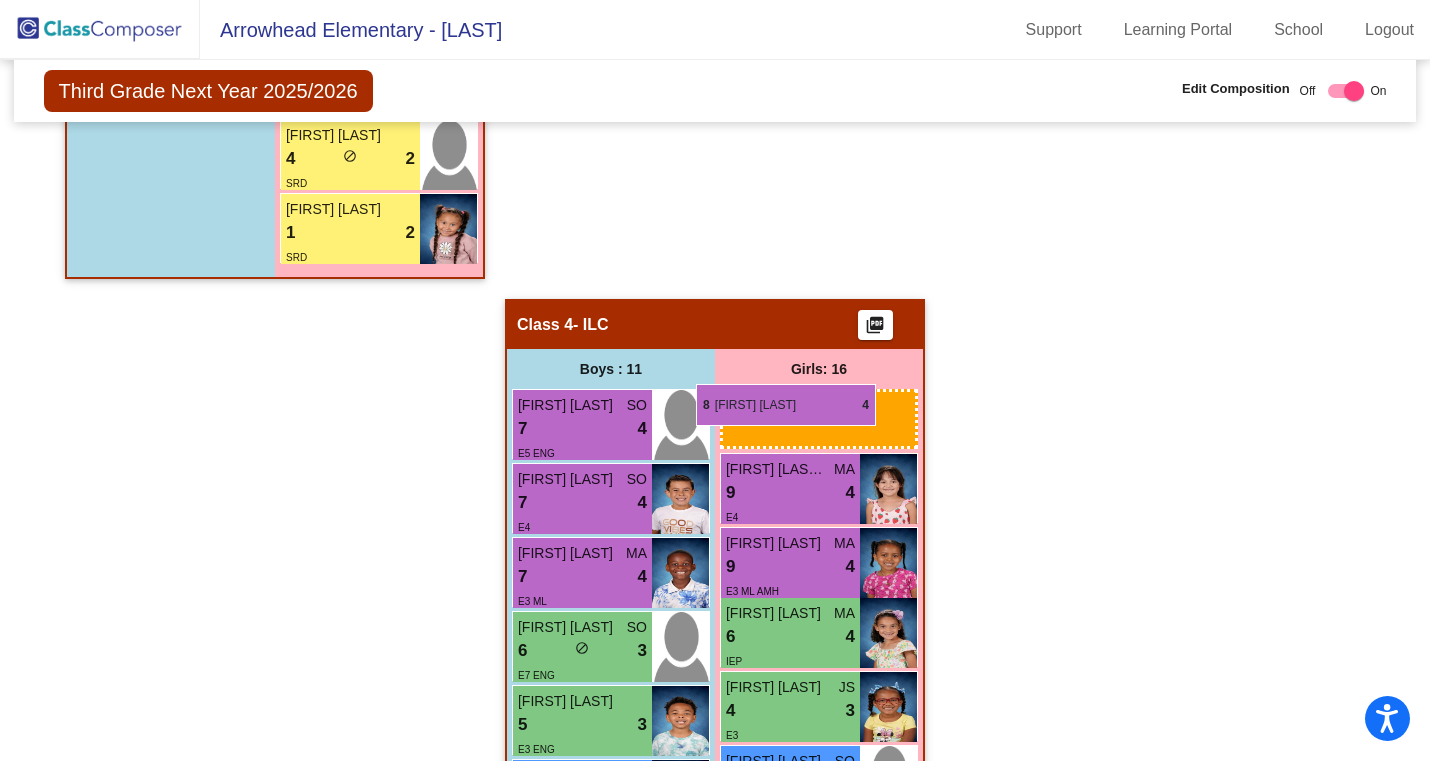 drag, startPoint x: 772, startPoint y: 565, endPoint x: 696, endPoint y: 384, distance: 196.30843 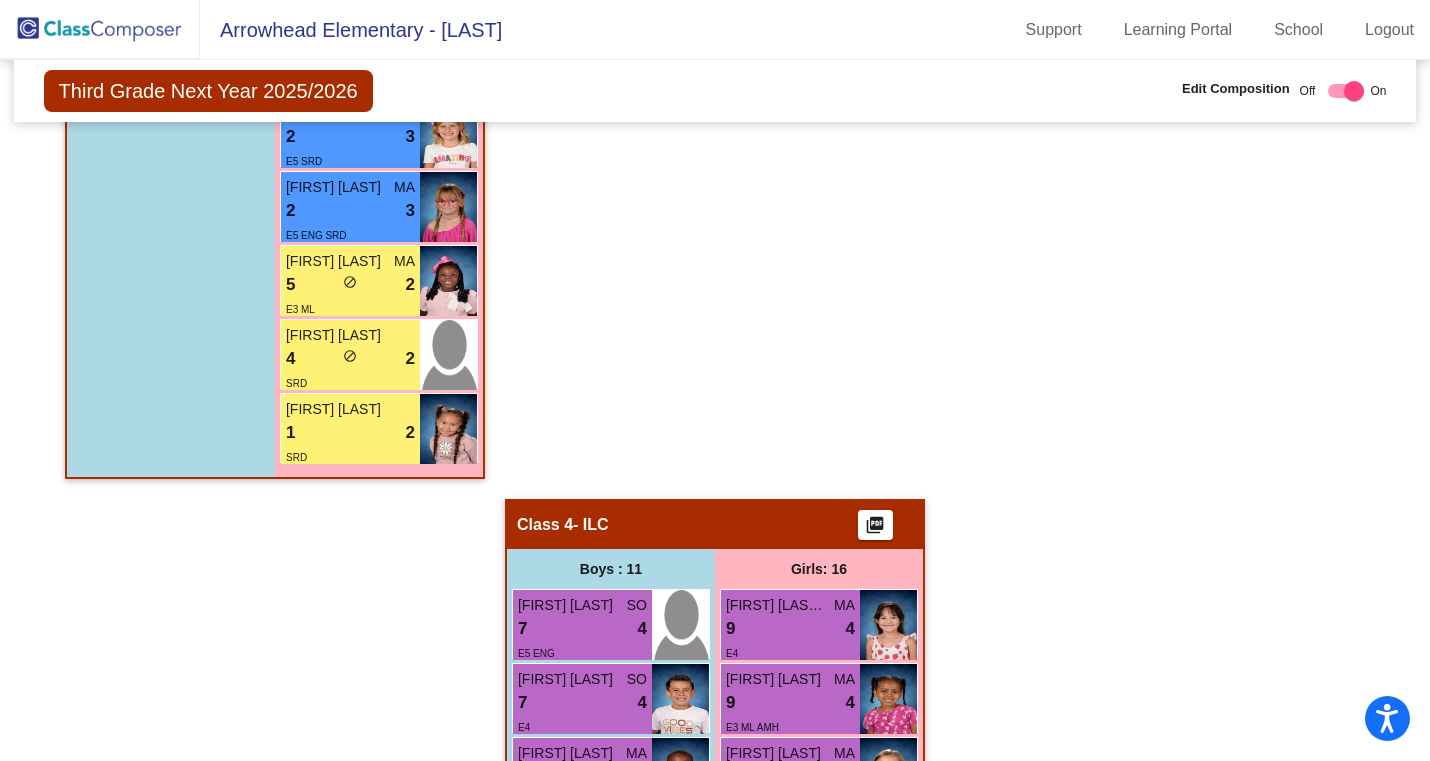 scroll, scrollTop: 1316, scrollLeft: 0, axis: vertical 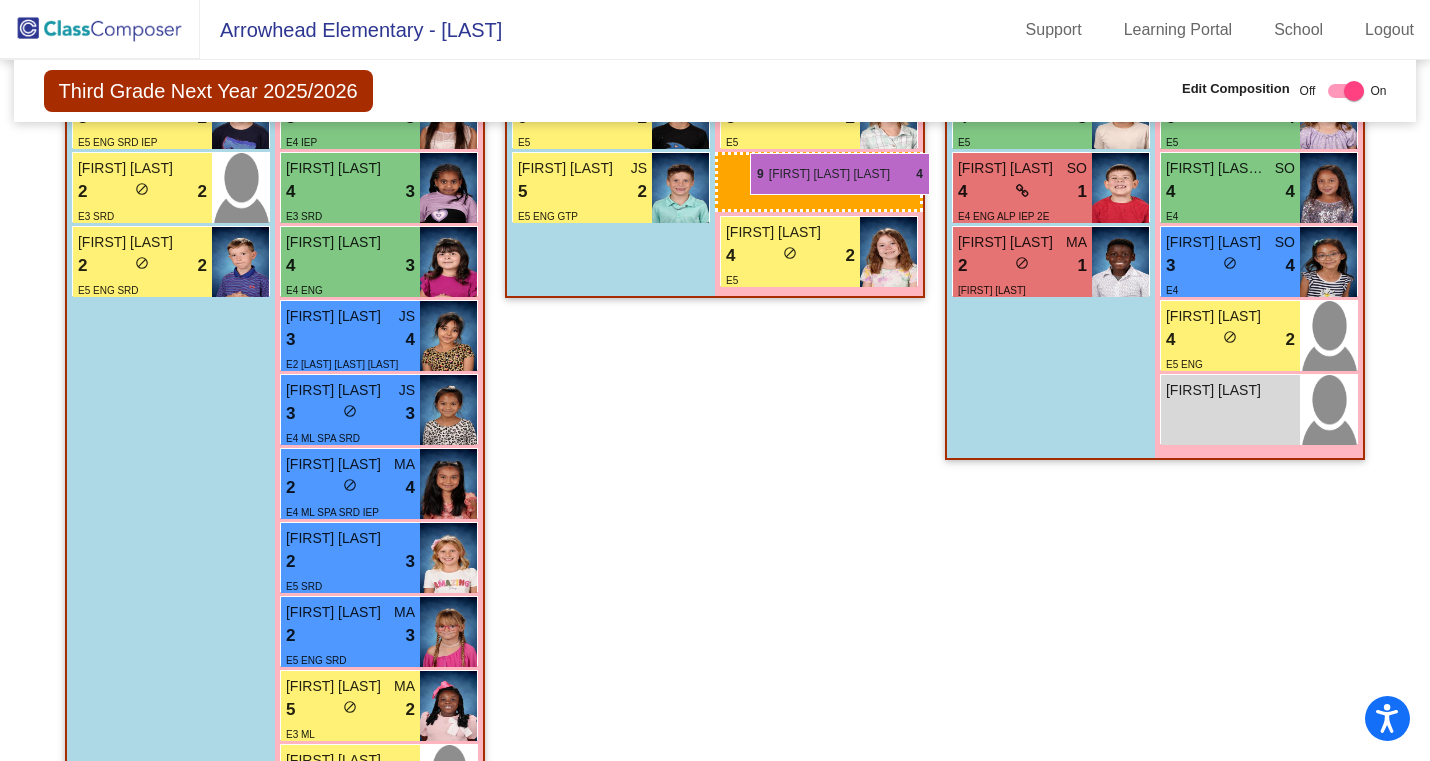 drag, startPoint x: 776, startPoint y: 648, endPoint x: 750, endPoint y: 152, distance: 496.68097 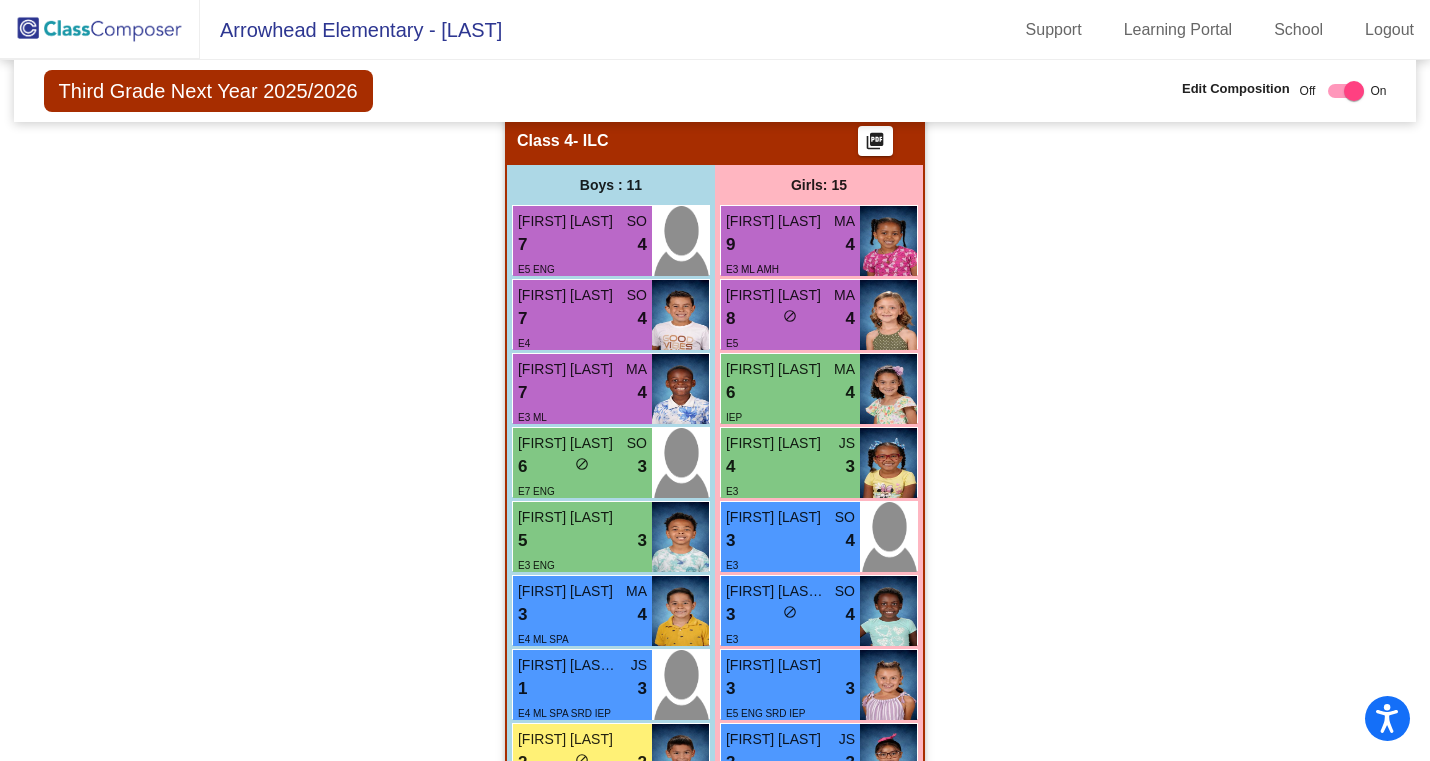 scroll, scrollTop: 1692, scrollLeft: 0, axis: vertical 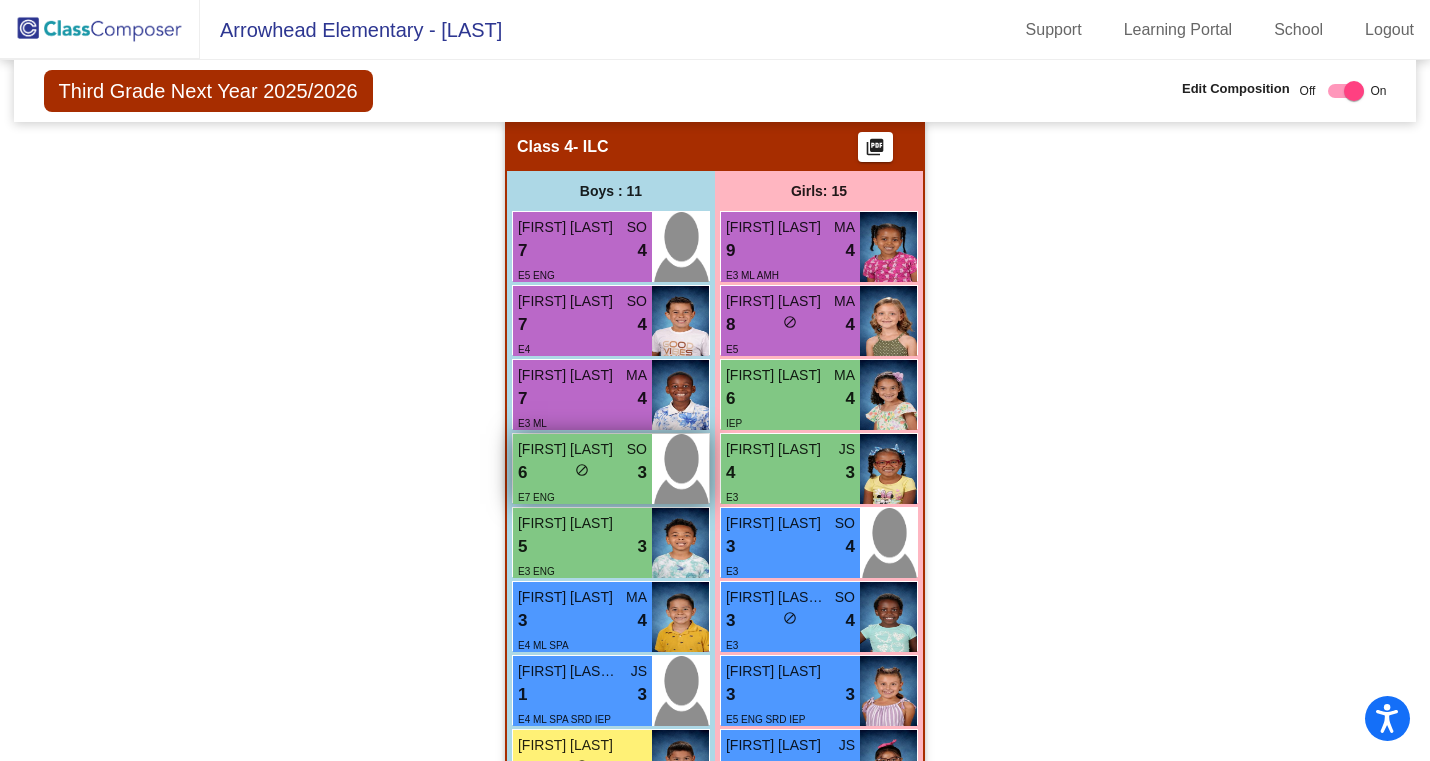click on "6 lock do_not_disturb_alt 3" at bounding box center (582, 473) 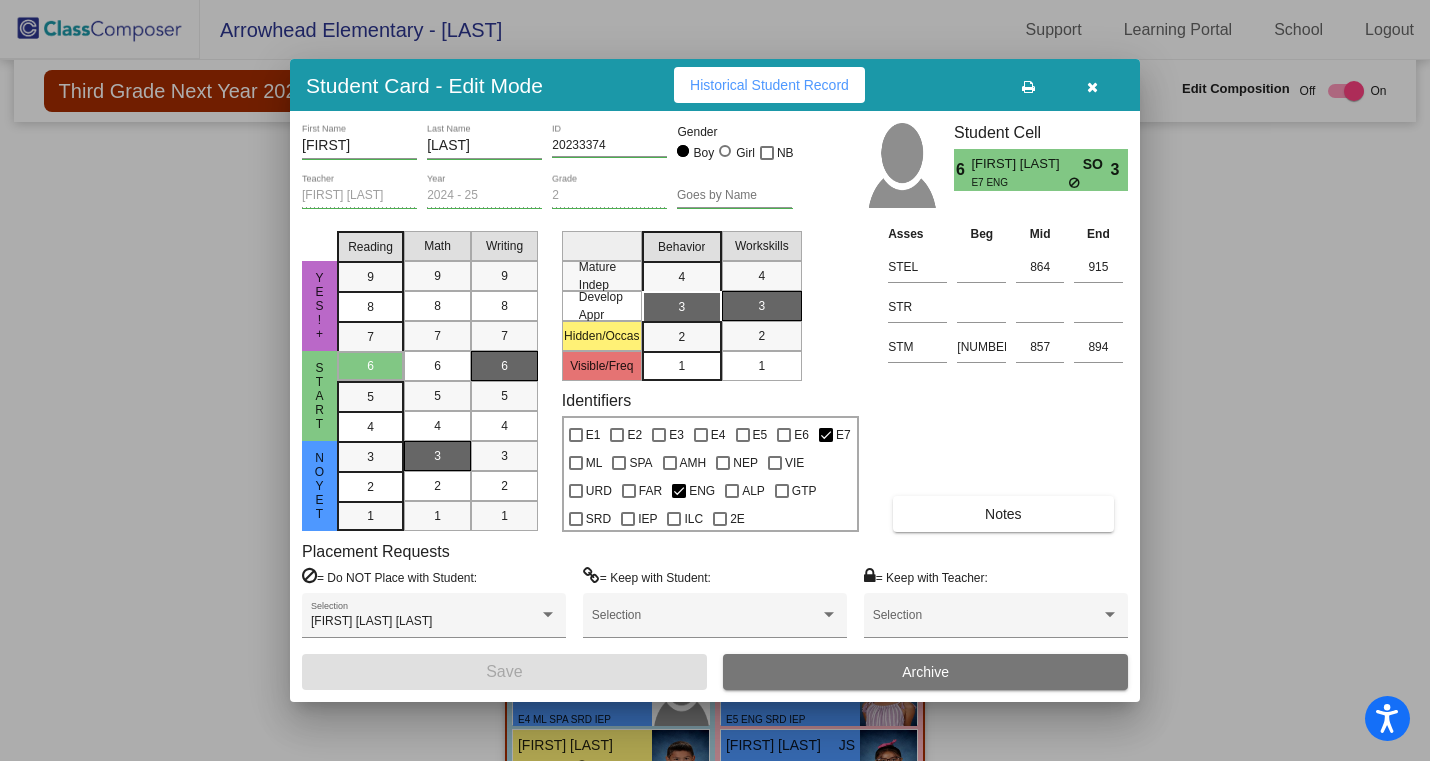 click at bounding box center (1092, 87) 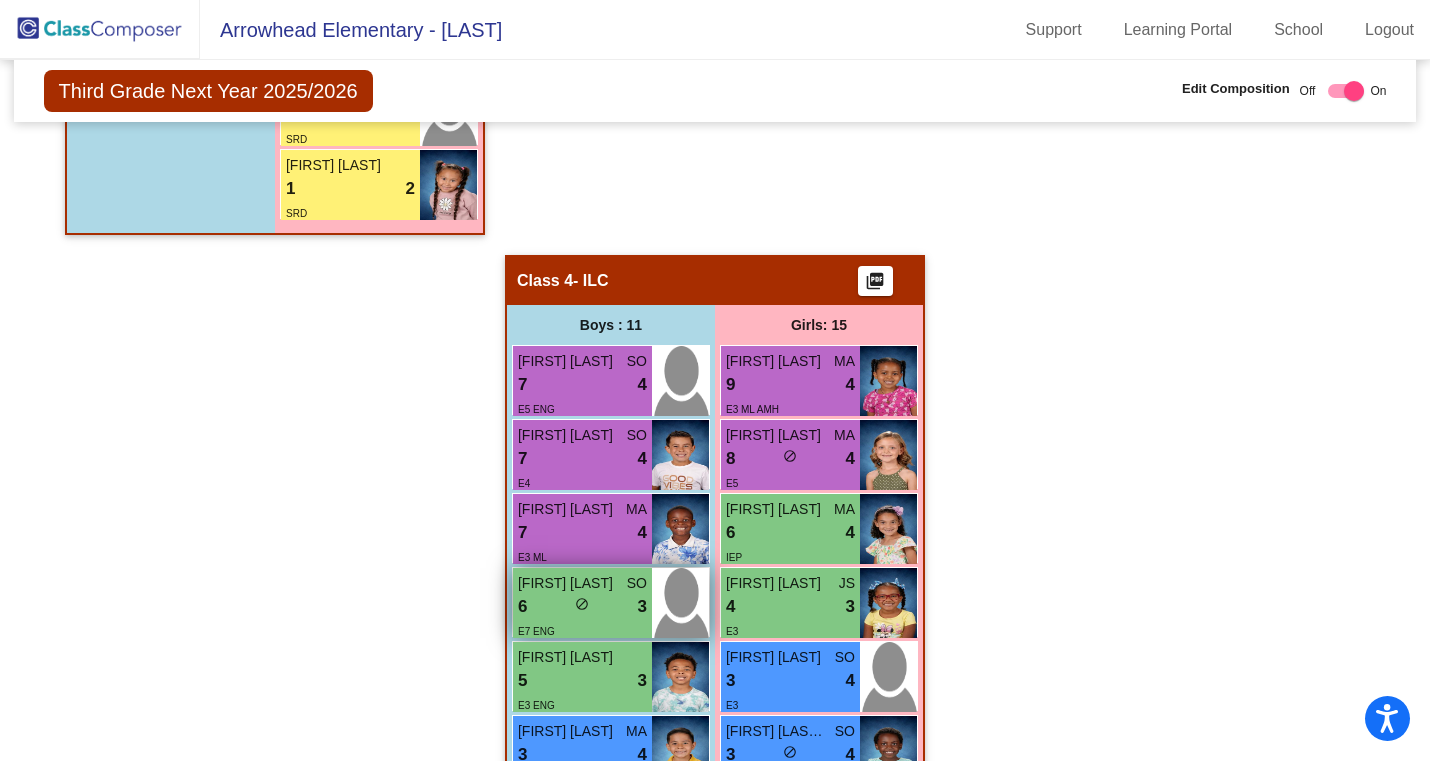 scroll, scrollTop: 1575, scrollLeft: 0, axis: vertical 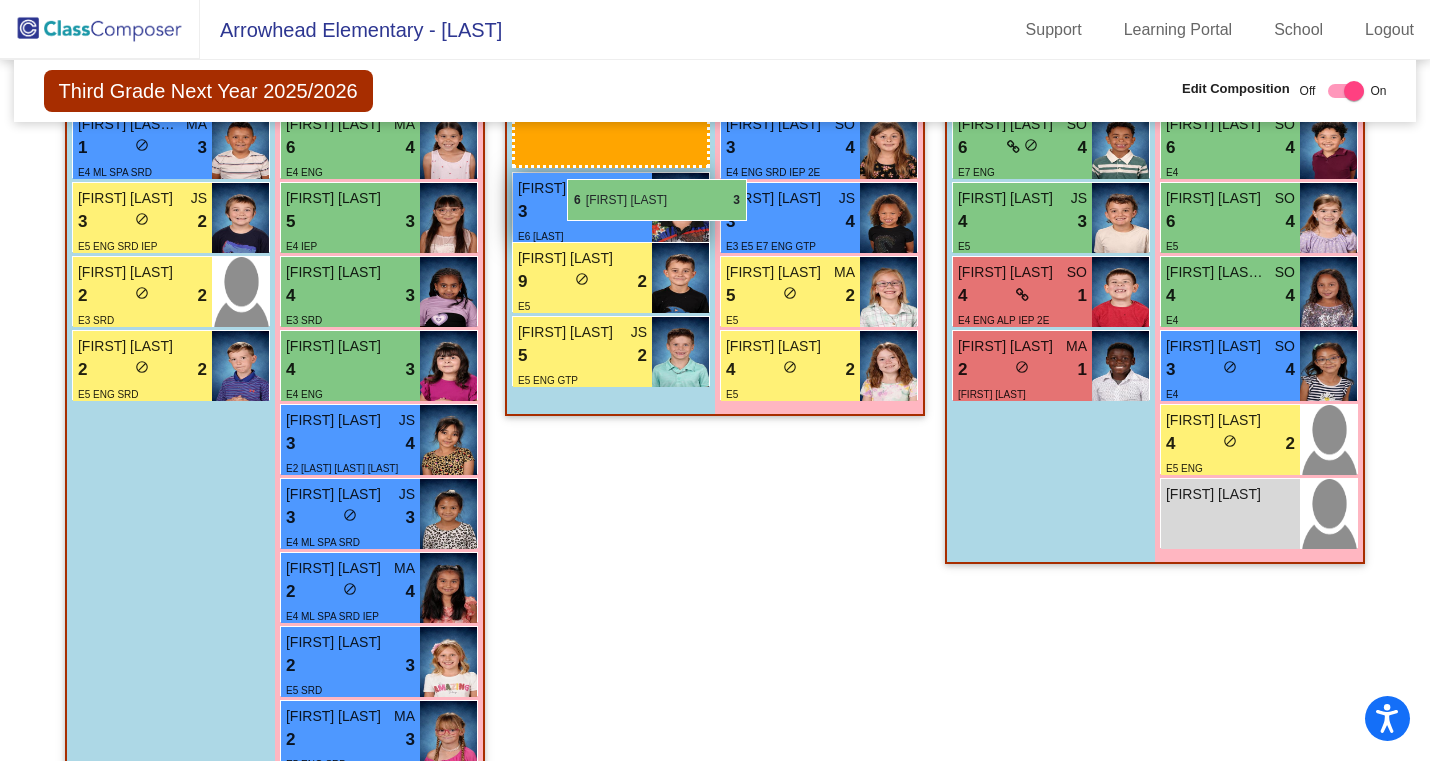 drag, startPoint x: 612, startPoint y: 579, endPoint x: 567, endPoint y: 179, distance: 402.5233 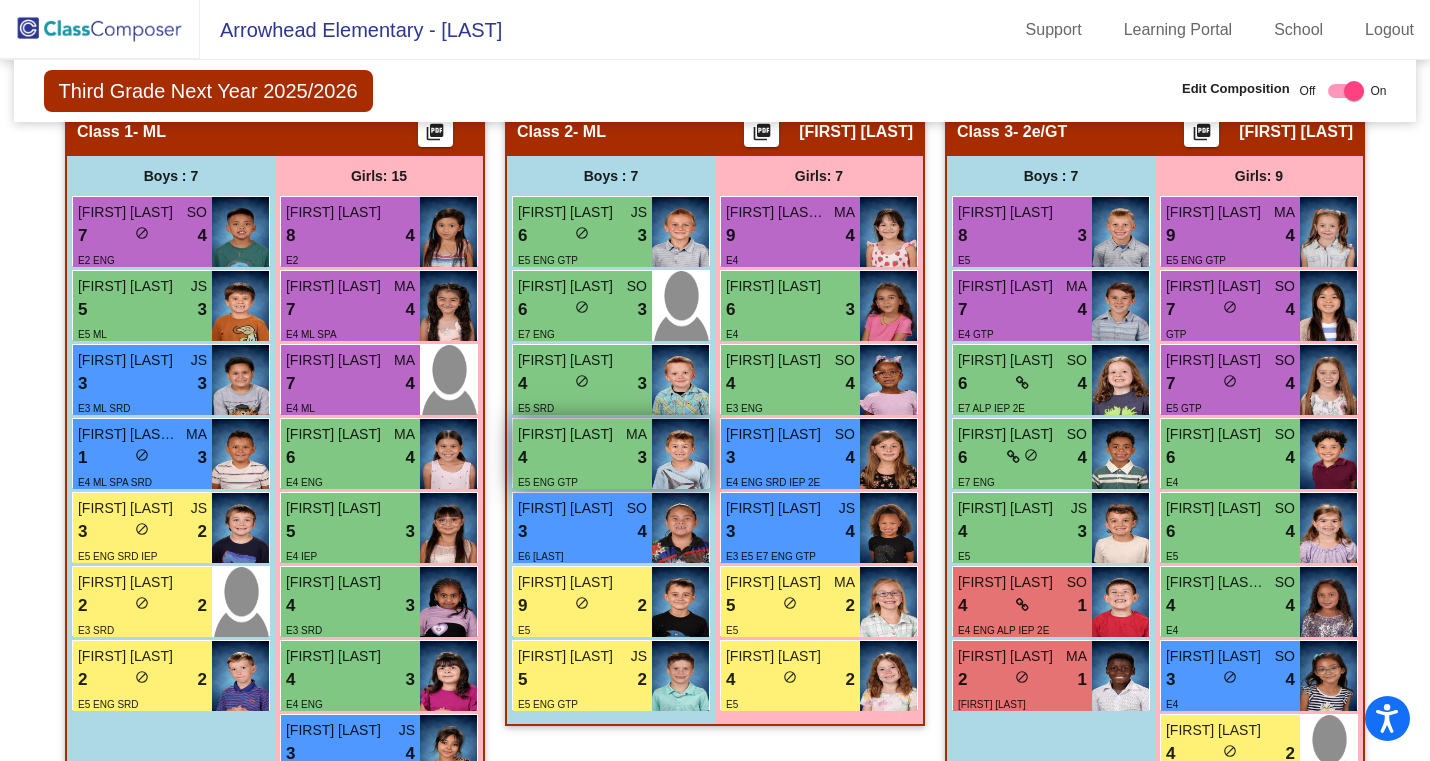scroll, scrollTop: 466, scrollLeft: 0, axis: vertical 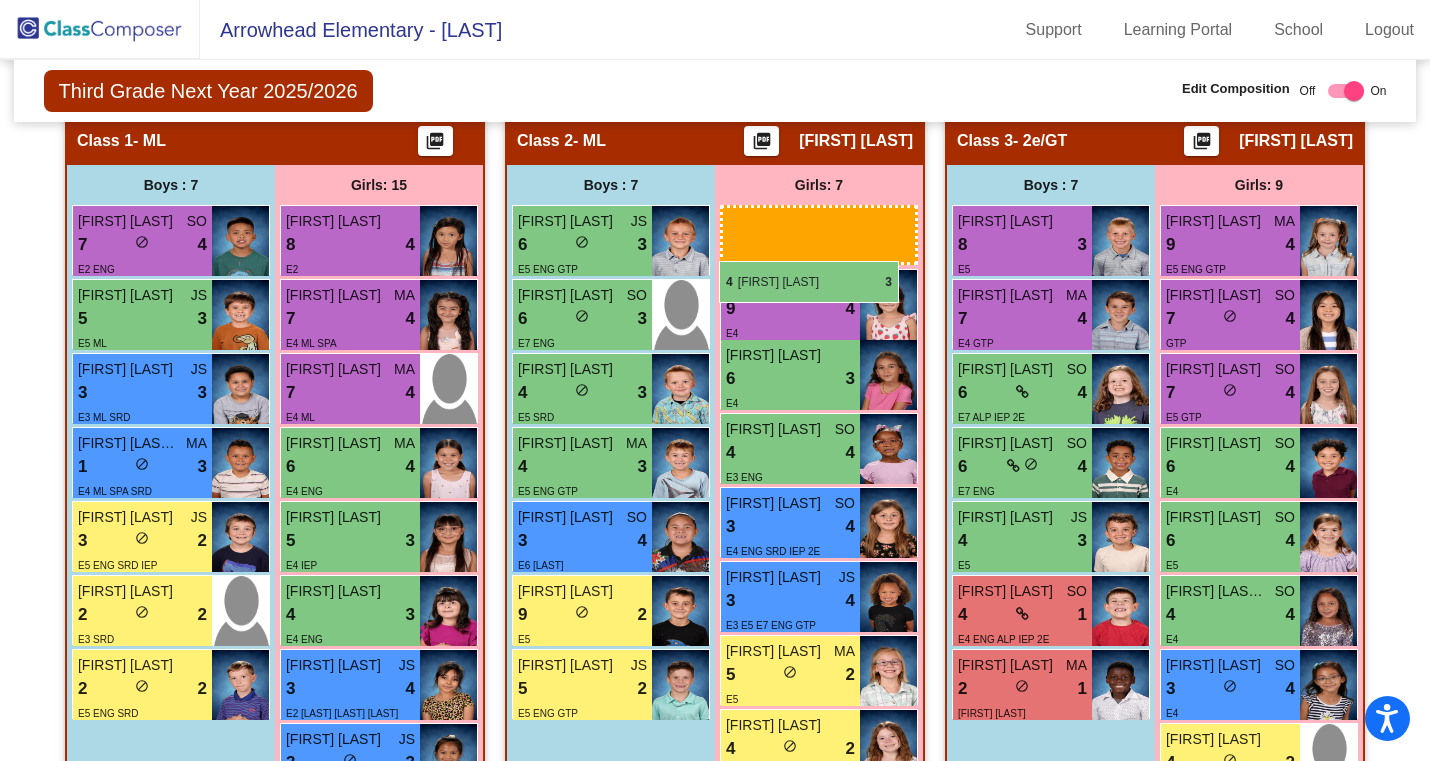 drag, startPoint x: 374, startPoint y: 587, endPoint x: 719, endPoint y: 261, distance: 474.6588 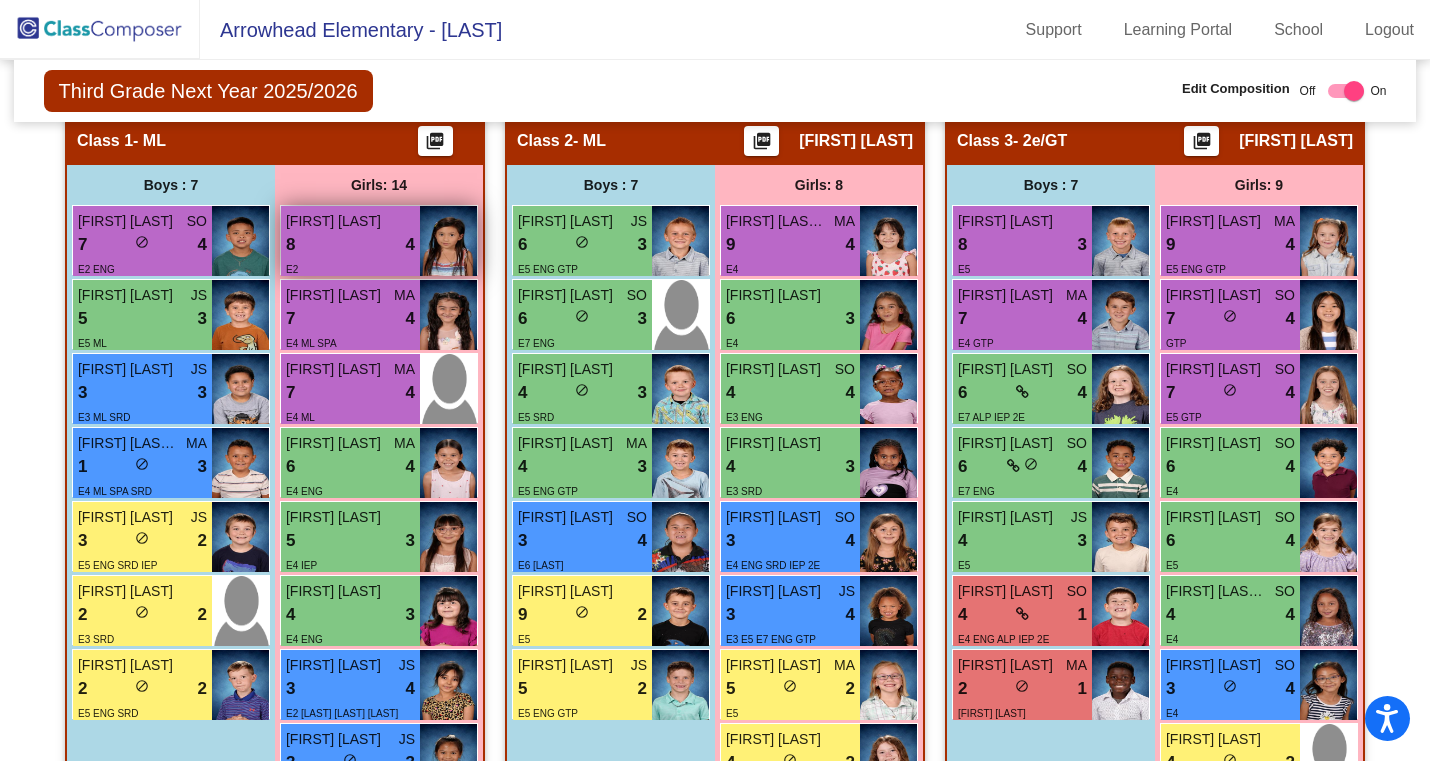 click on "8 lock do_not_disturb_alt 4" at bounding box center (350, 245) 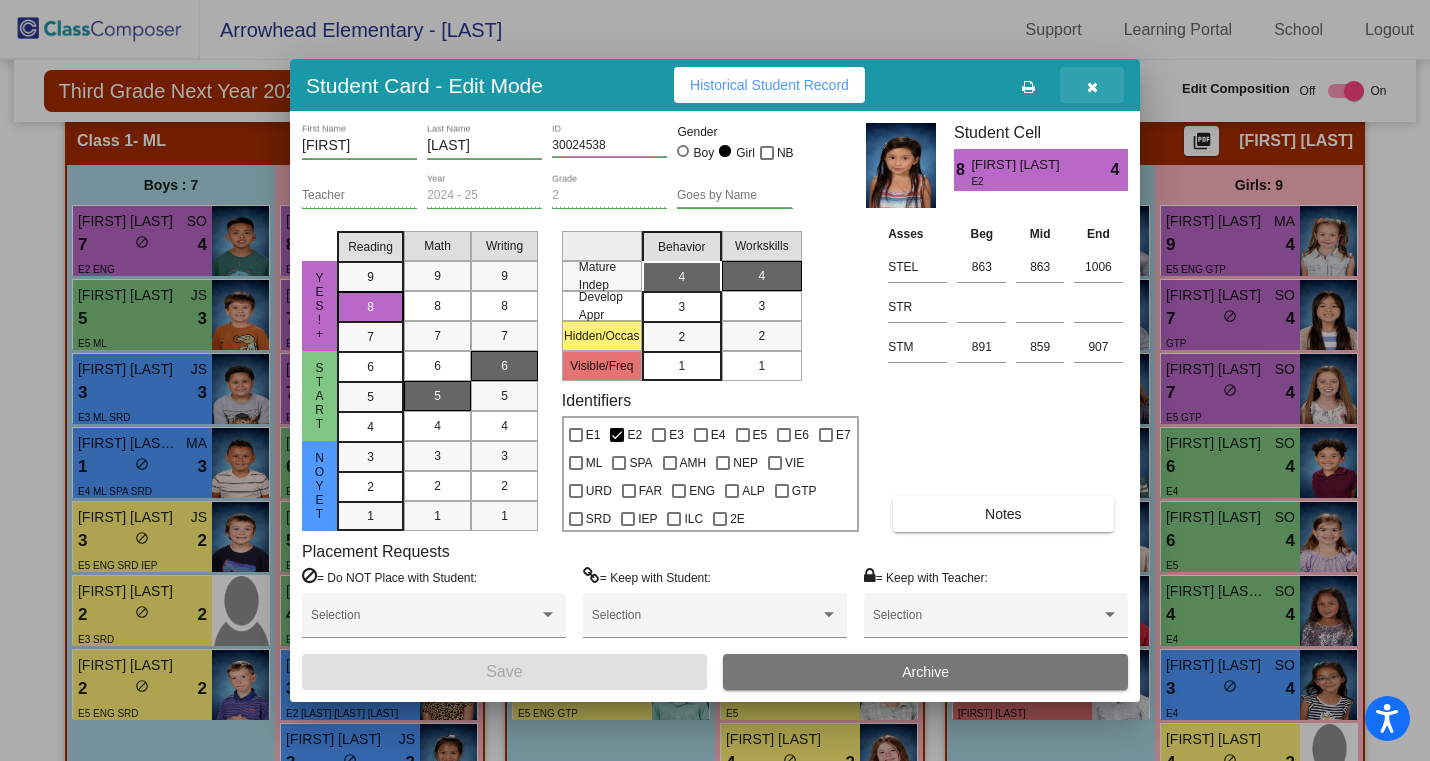click at bounding box center [1092, 87] 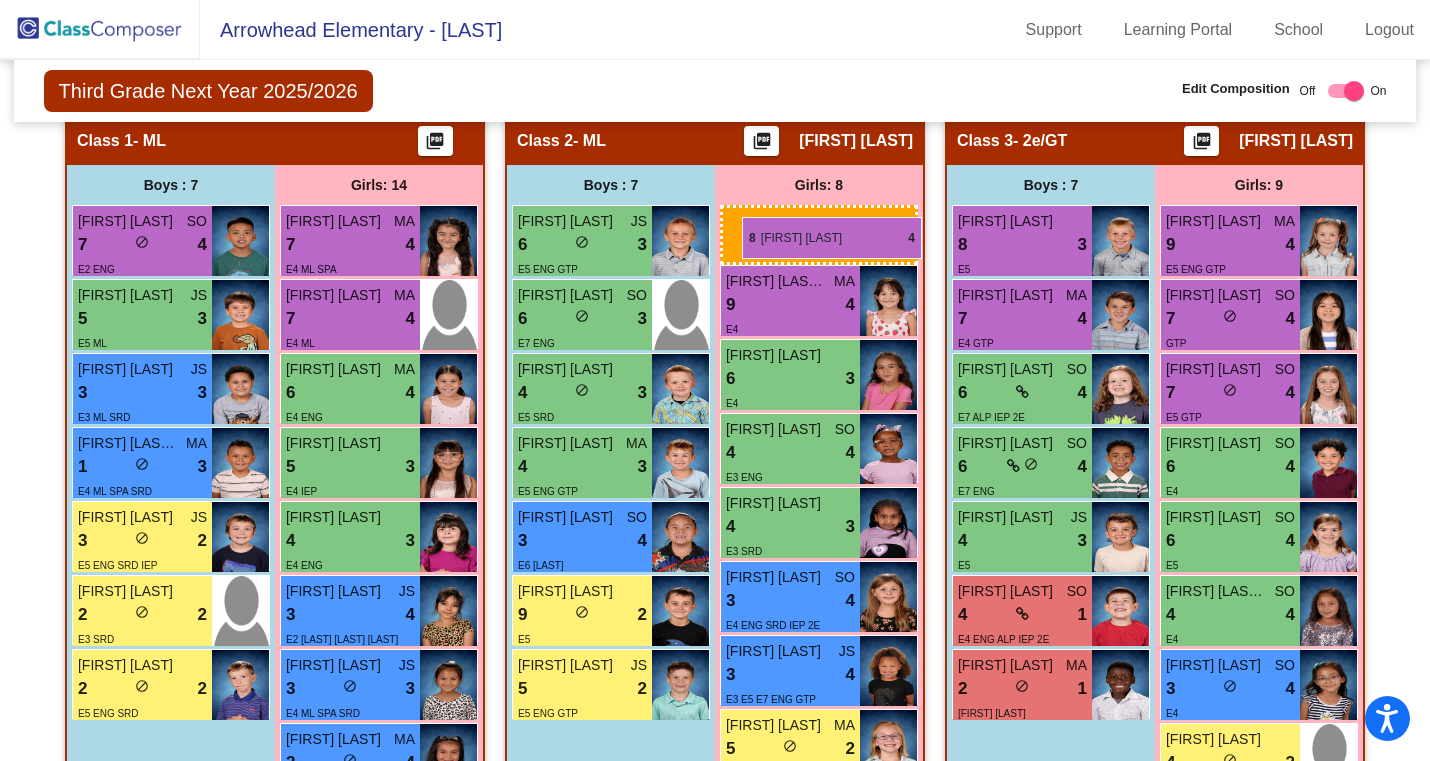 drag, startPoint x: 361, startPoint y: 226, endPoint x: 742, endPoint y: 217, distance: 381.1063 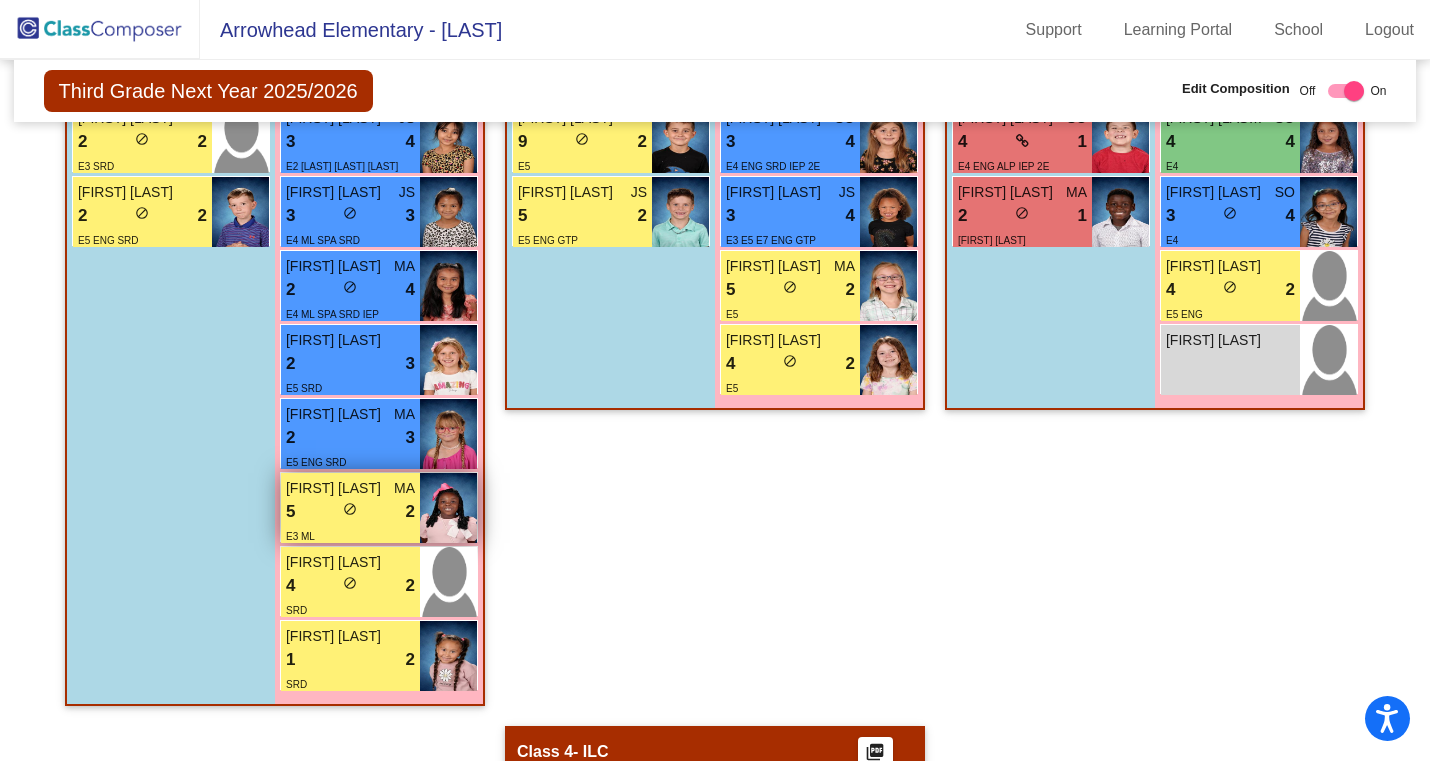 scroll, scrollTop: 941, scrollLeft: 0, axis: vertical 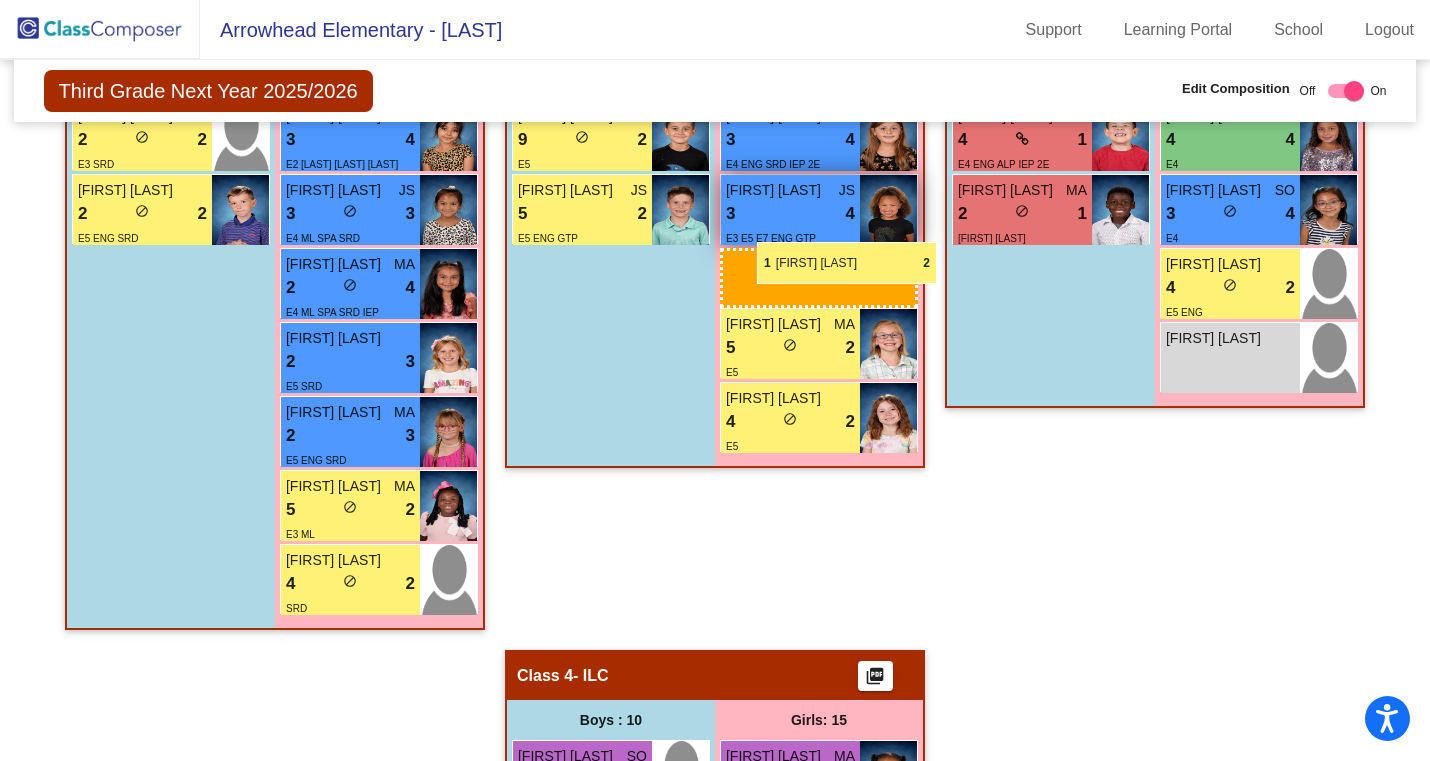 drag, startPoint x: 344, startPoint y: 654, endPoint x: 757, endPoint y: 241, distance: 584.0702 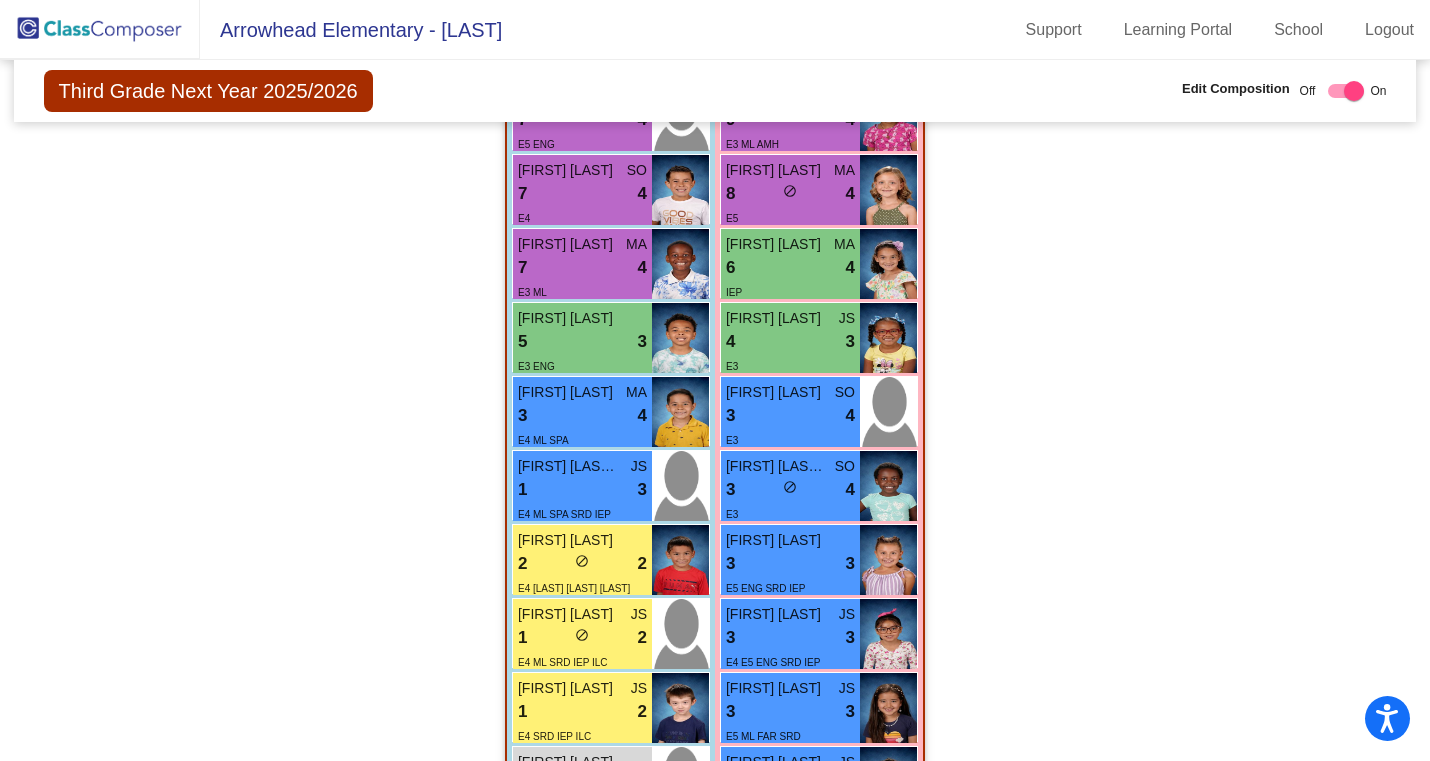scroll, scrollTop: 1597, scrollLeft: 0, axis: vertical 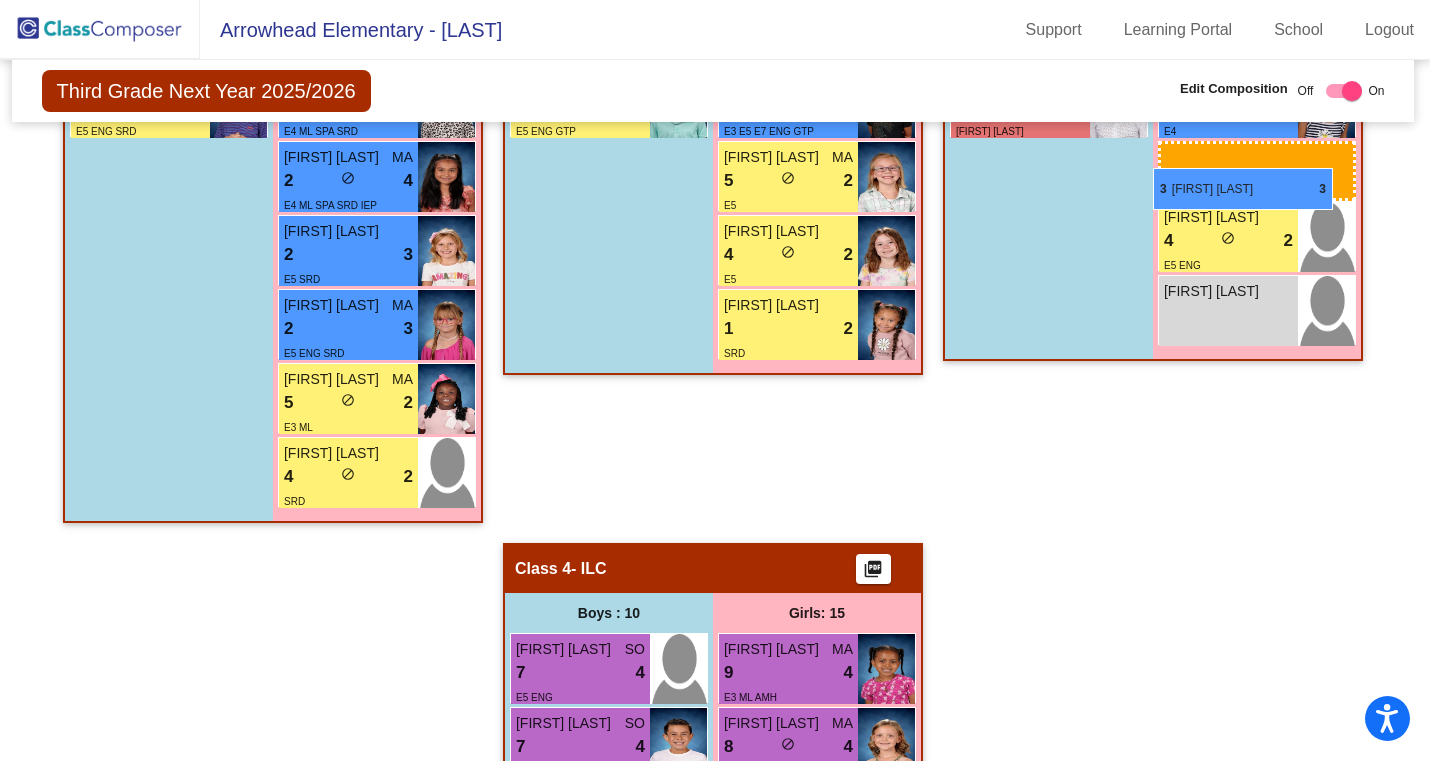 drag, startPoint x: 884, startPoint y: 576, endPoint x: 1153, endPoint y: 168, distance: 488.69724 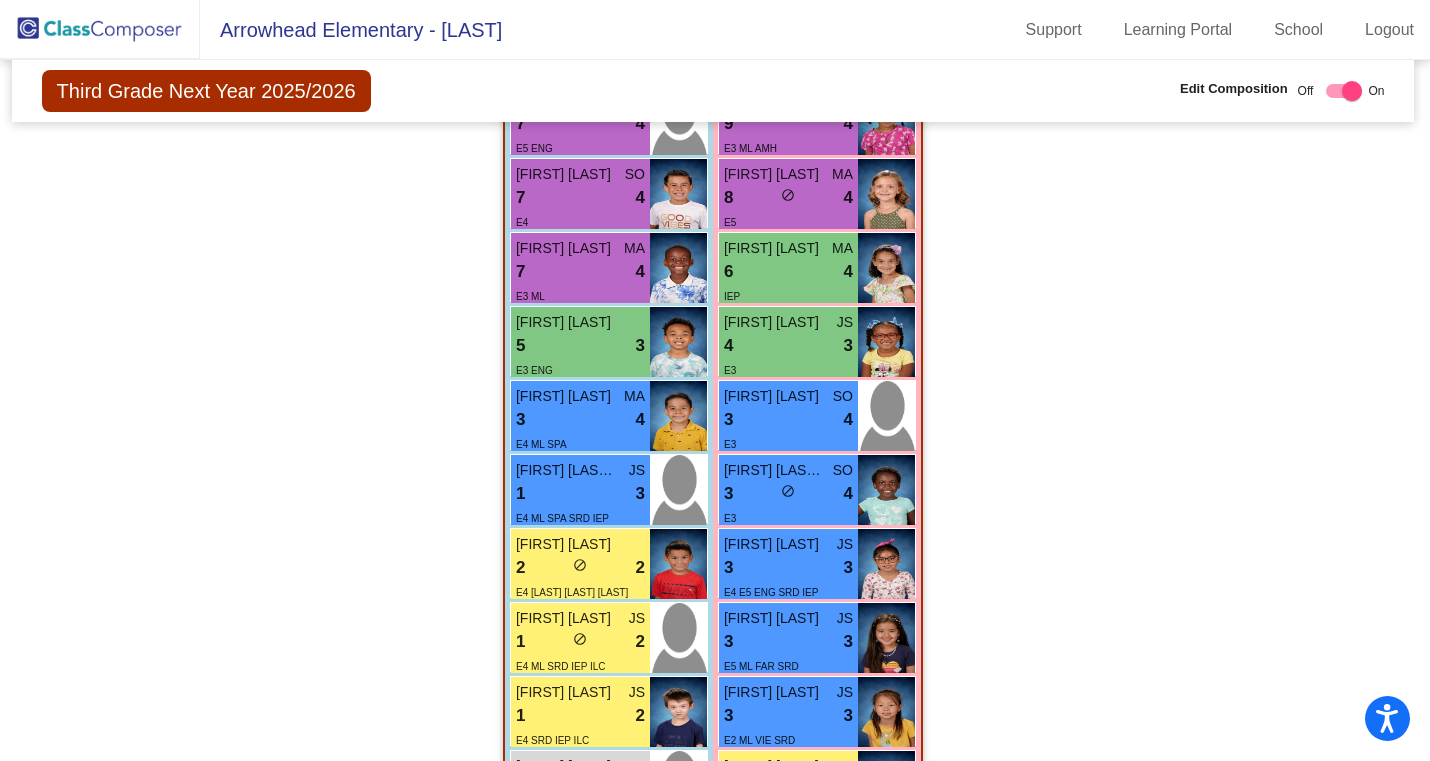 scroll, scrollTop: 1571, scrollLeft: 2, axis: both 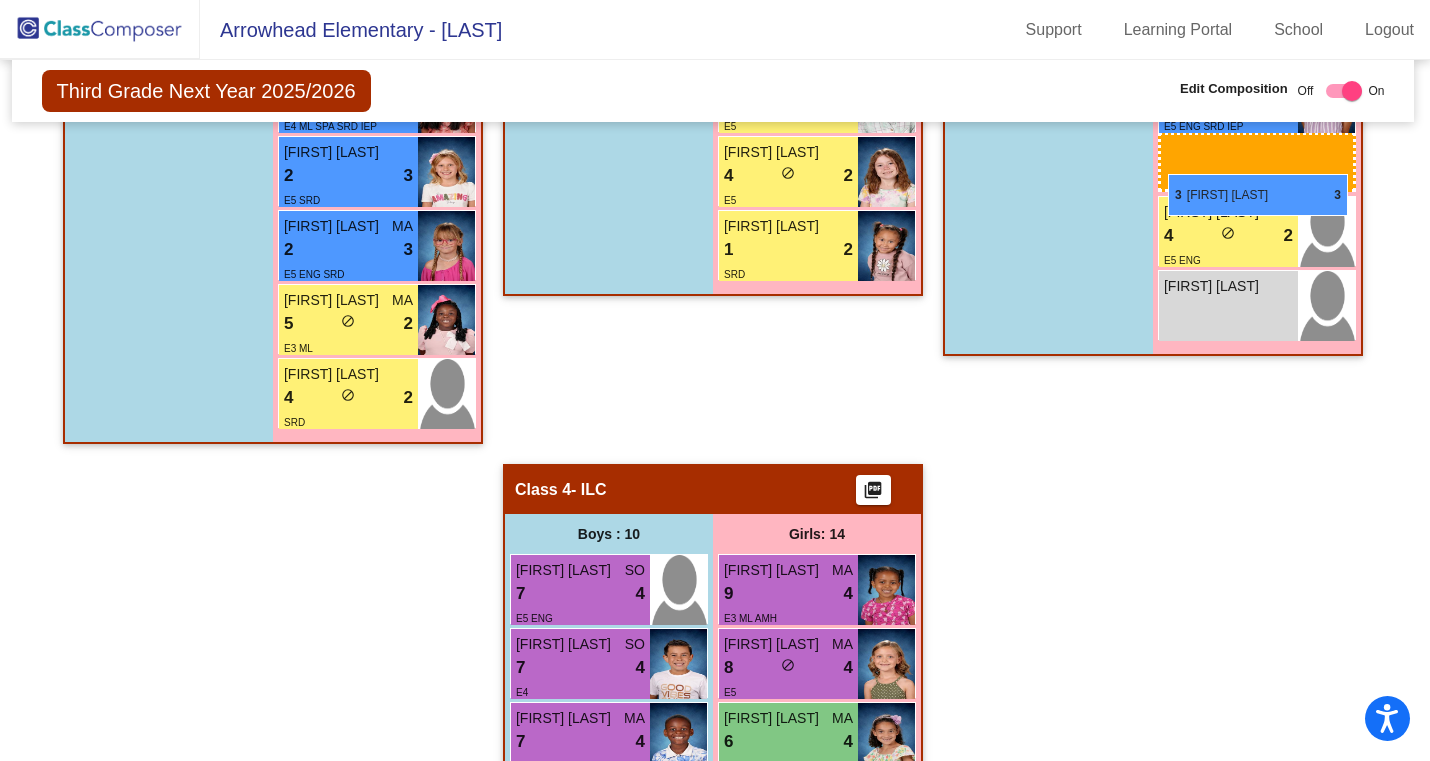 drag, startPoint x: 760, startPoint y: 586, endPoint x: 1168, endPoint y: 174, distance: 579.8345 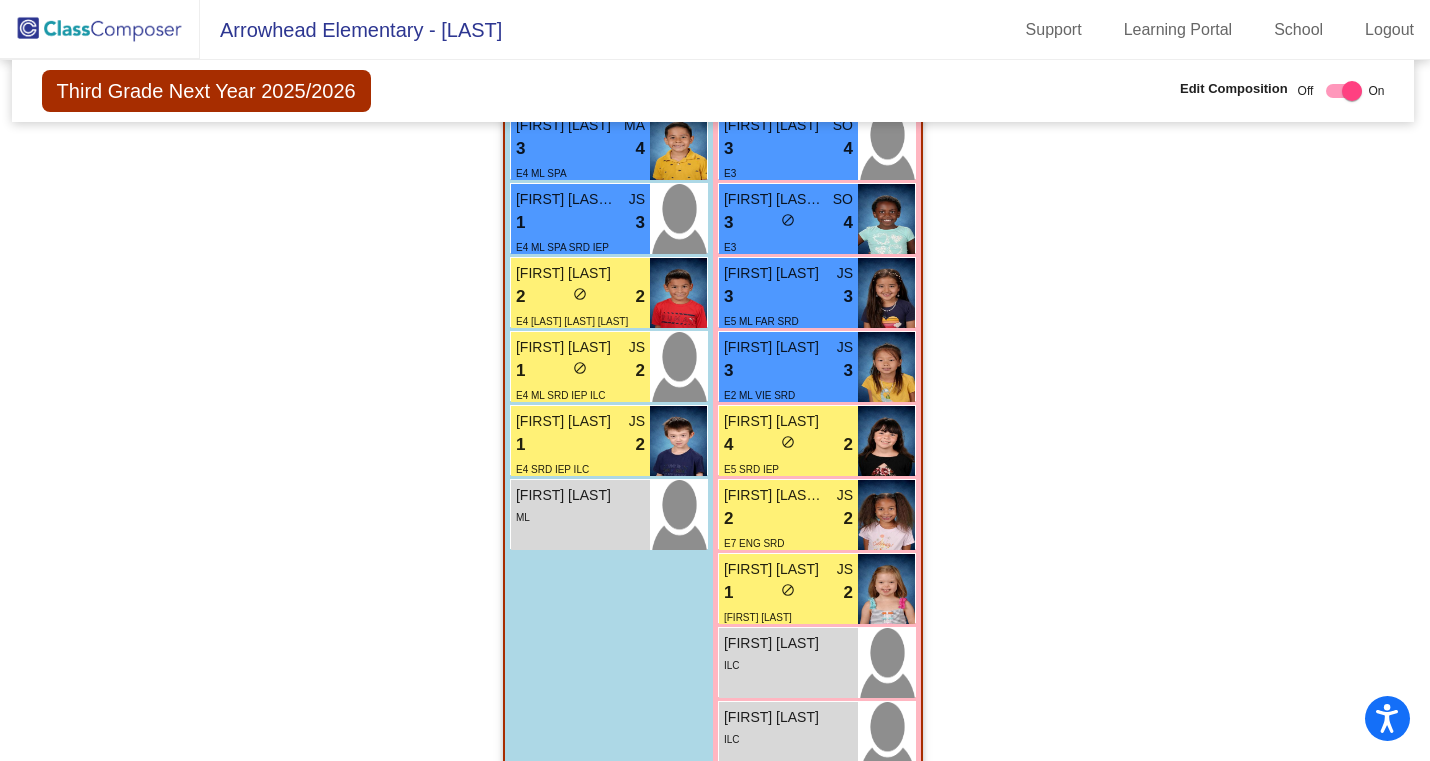 scroll, scrollTop: 1923, scrollLeft: 2, axis: both 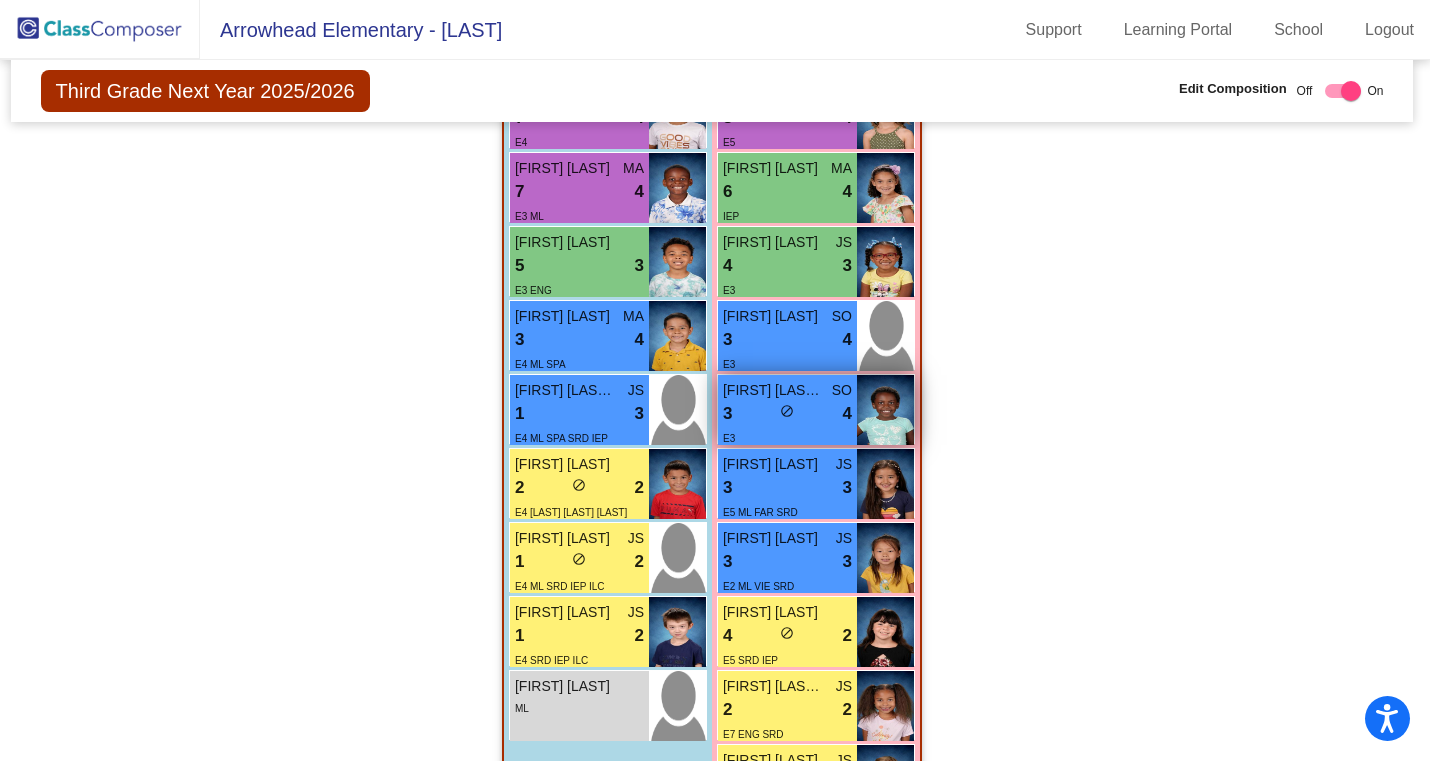 click at bounding box center [885, 410] 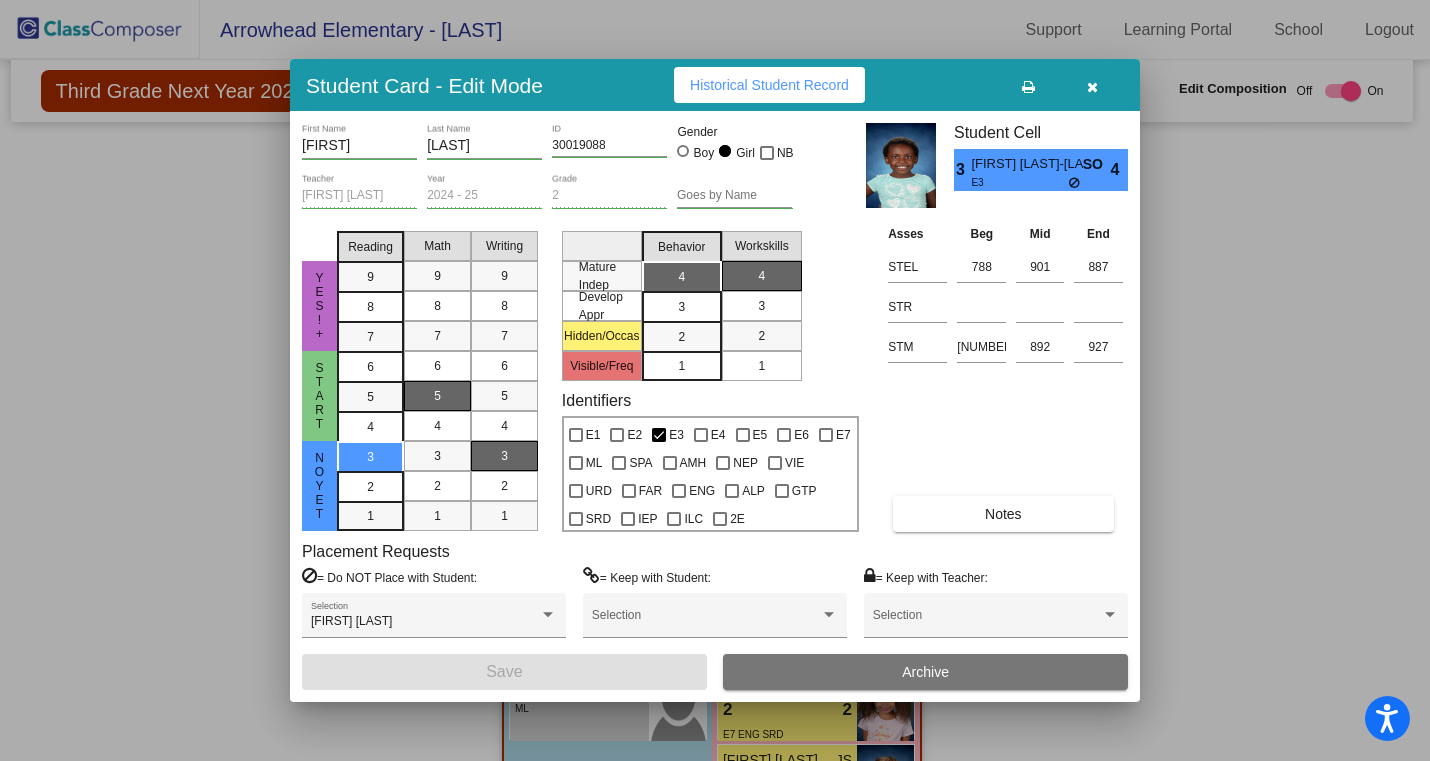 click at bounding box center [1092, 87] 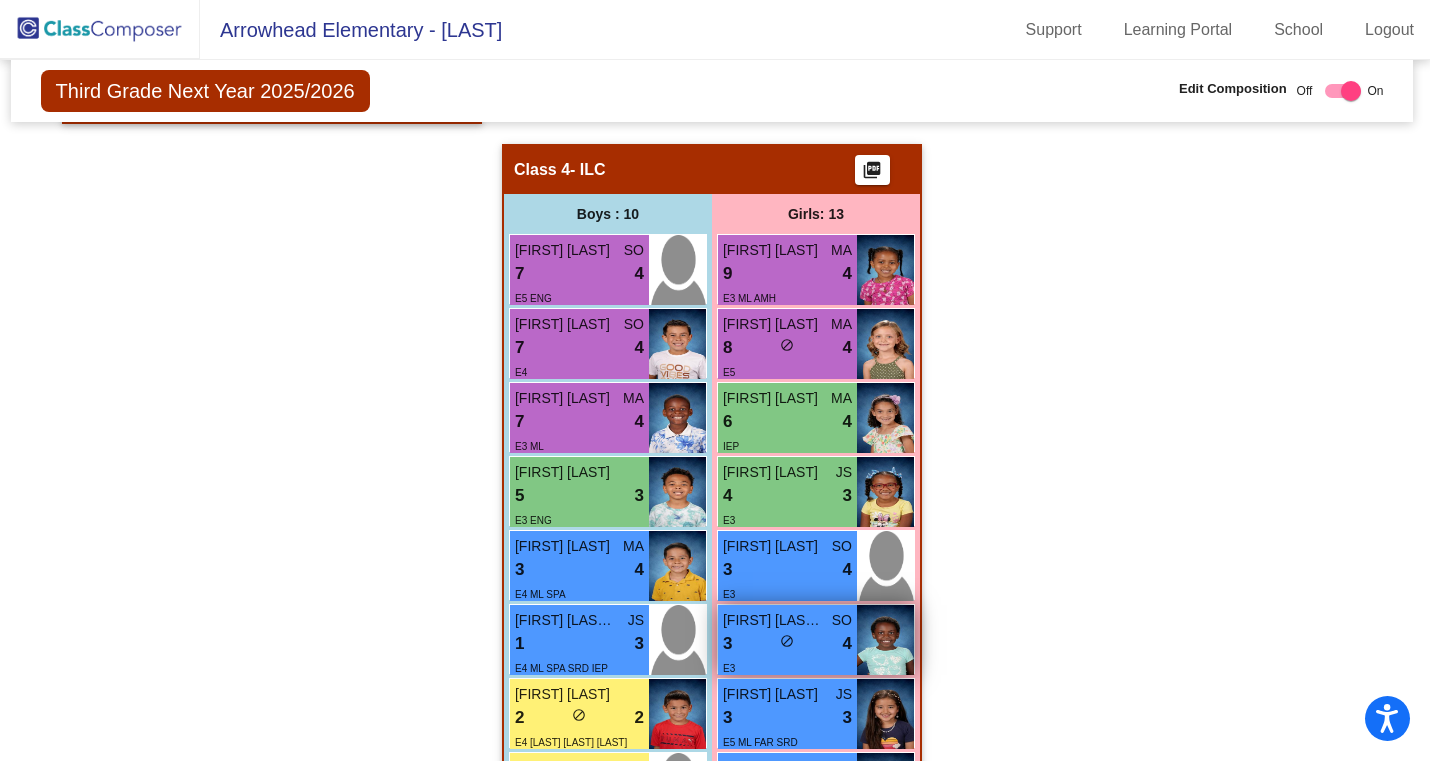 scroll, scrollTop: 1439, scrollLeft: 3, axis: both 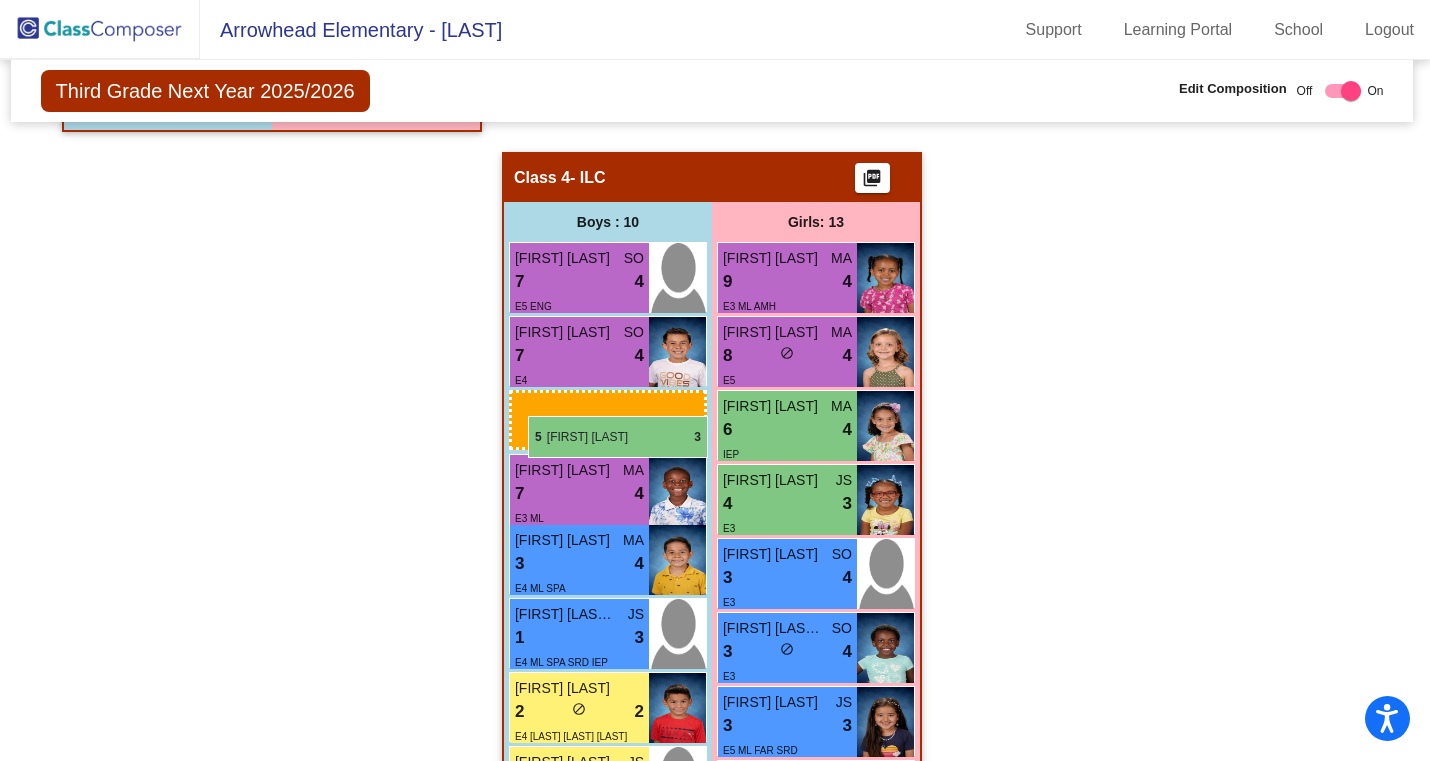 drag, startPoint x: 605, startPoint y: 505, endPoint x: 528, endPoint y: 416, distance: 117.68602 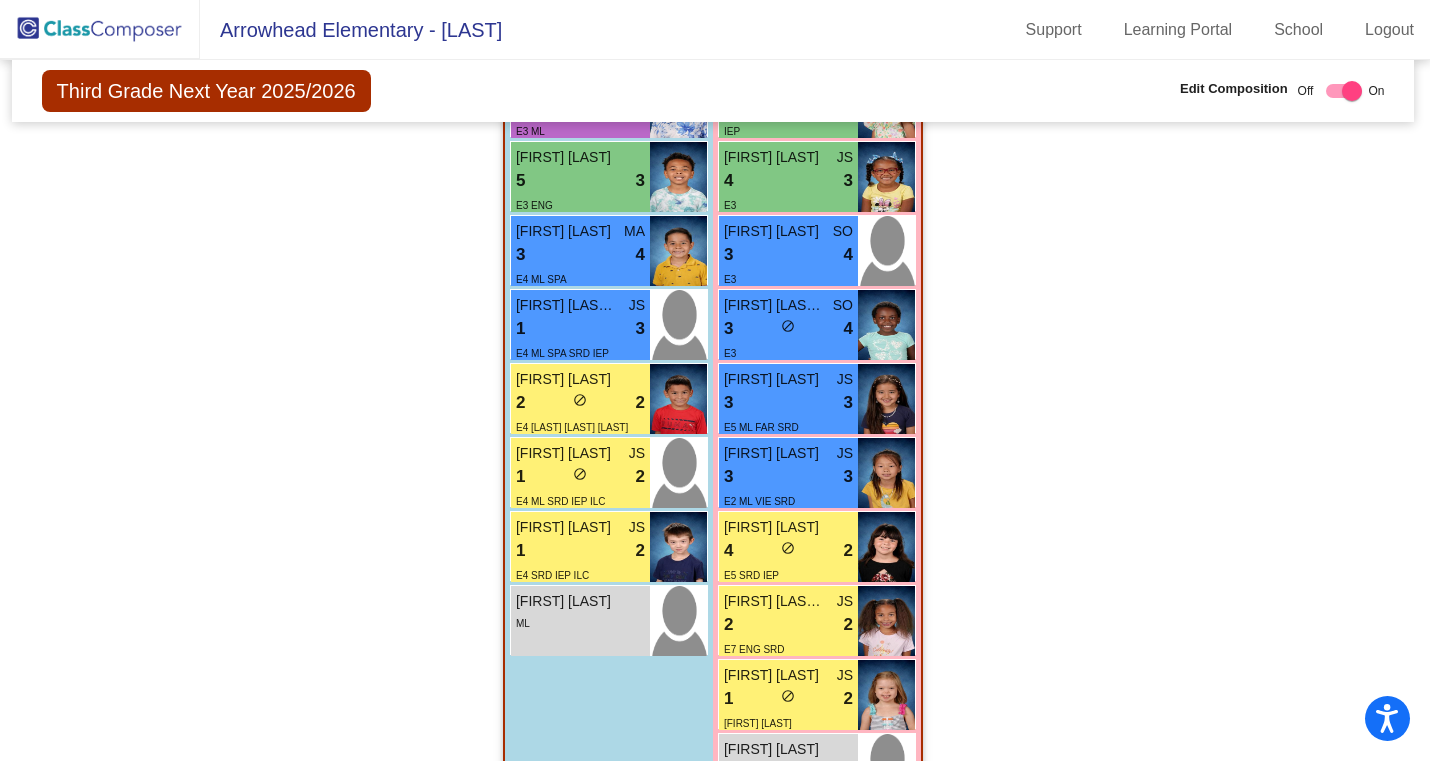 scroll, scrollTop: 1756, scrollLeft: 2, axis: both 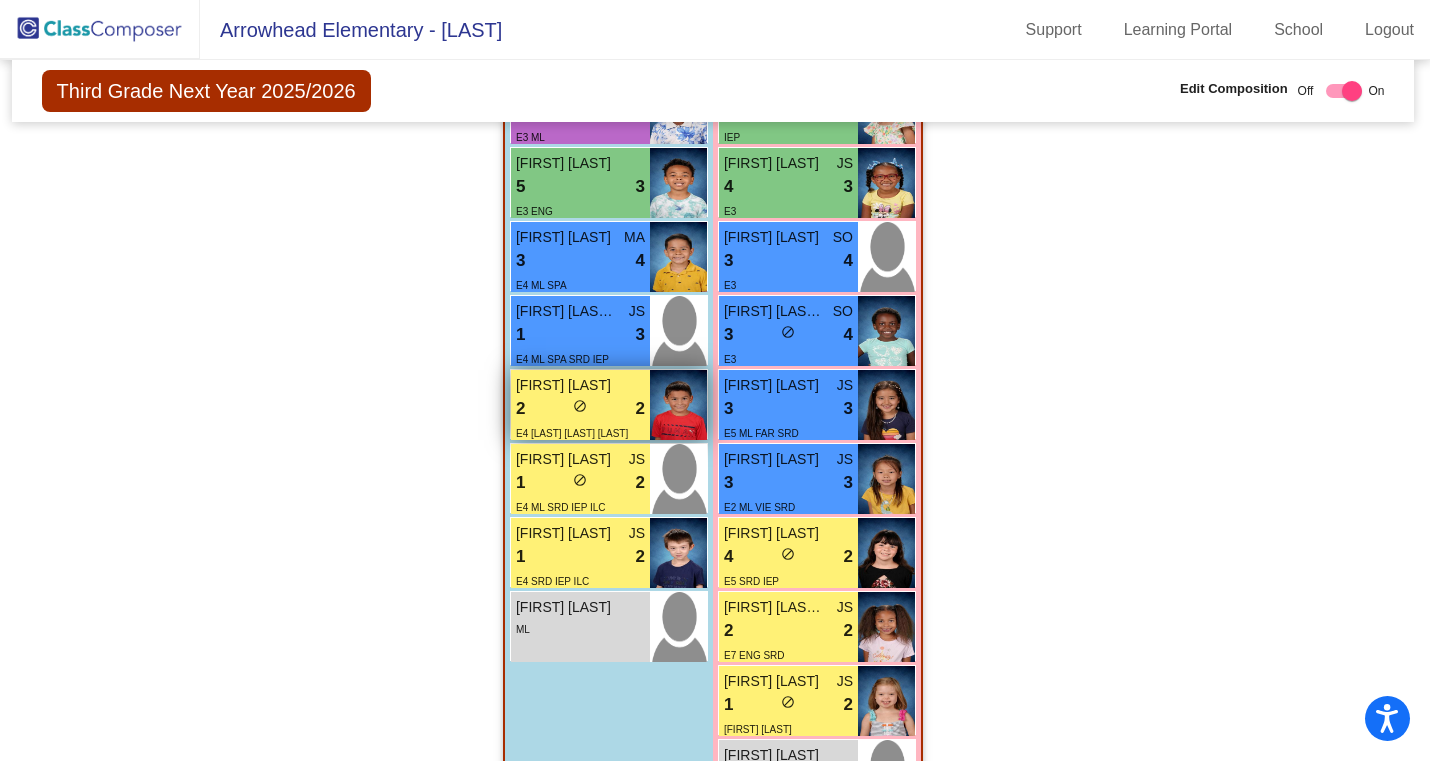 click on "2" at bounding box center [640, 409] 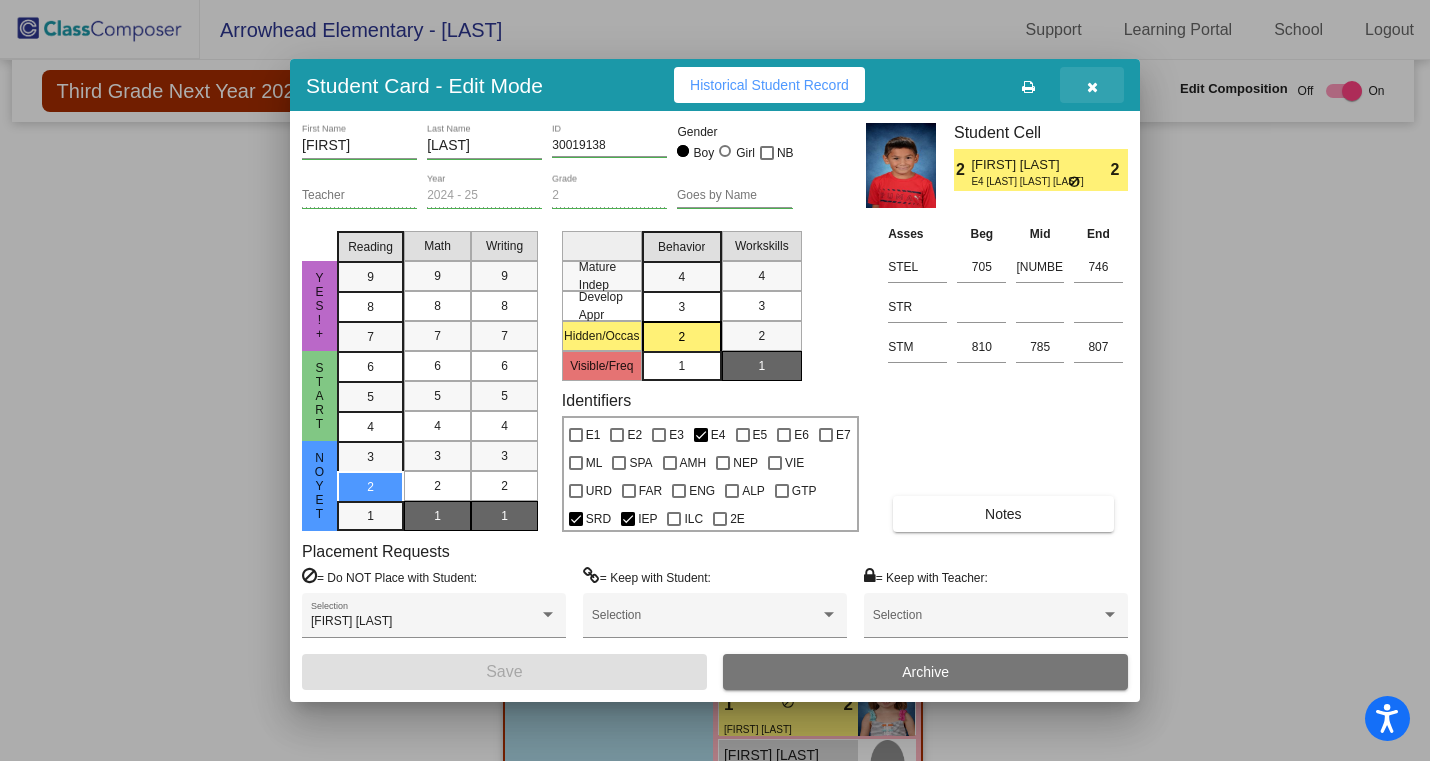 click at bounding box center [1092, 87] 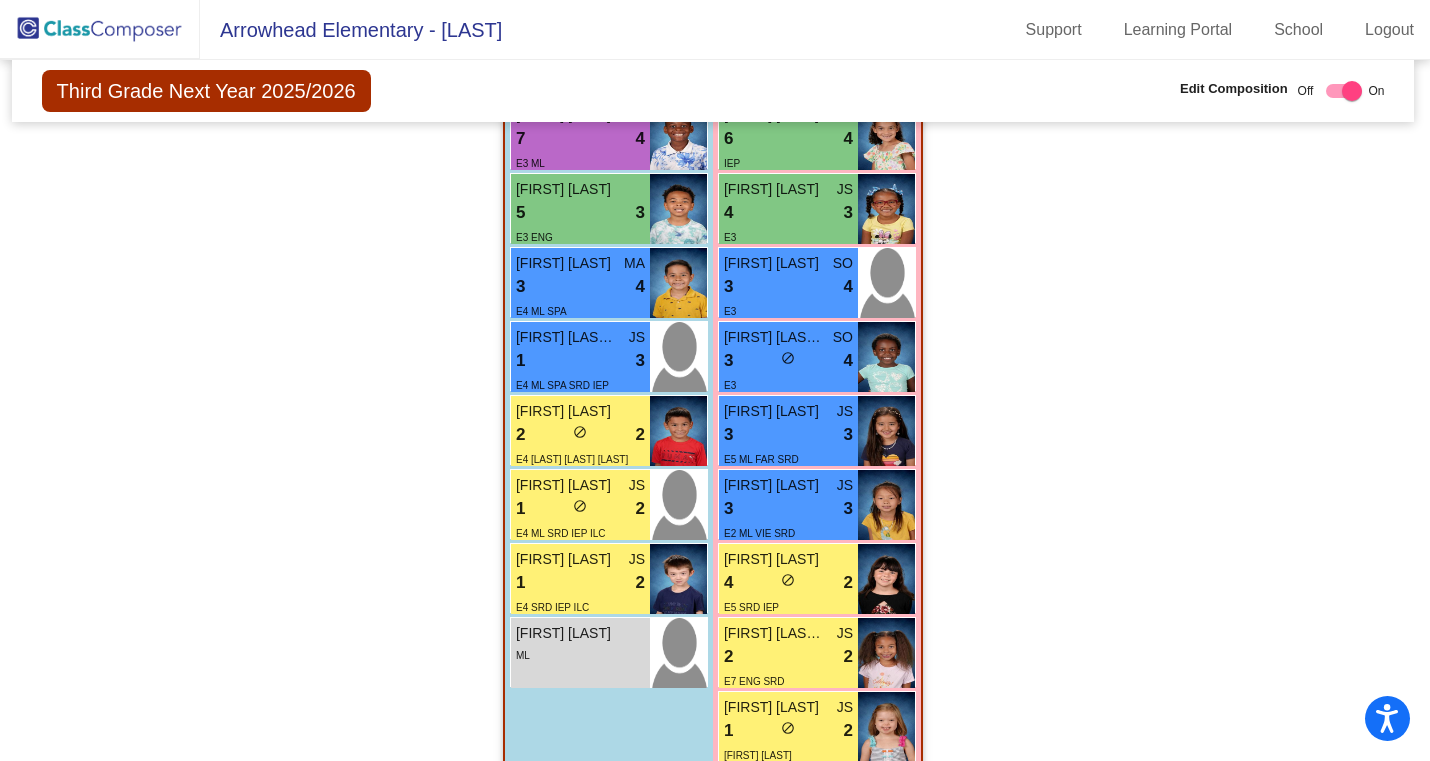 scroll, scrollTop: 1714, scrollLeft: 2, axis: both 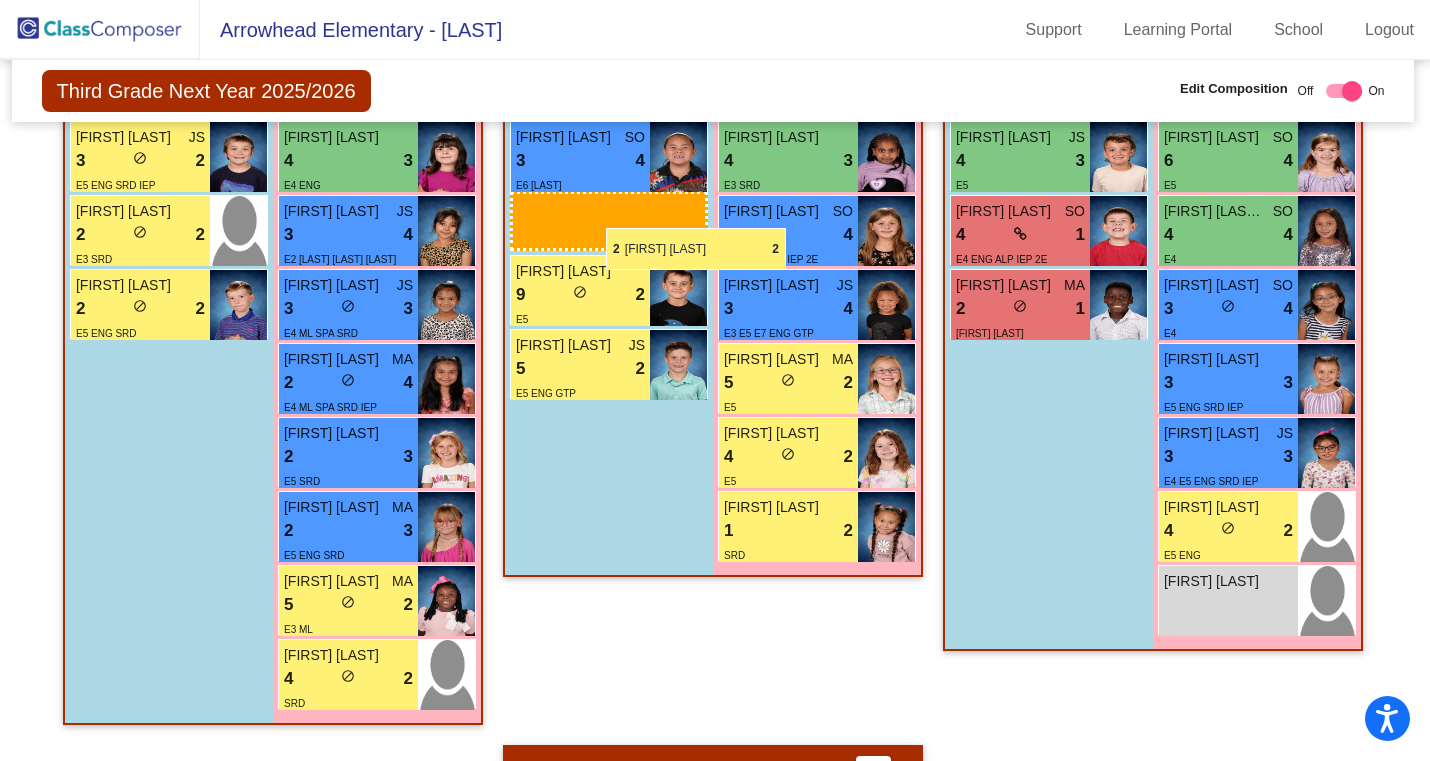 drag, startPoint x: 618, startPoint y: 440, endPoint x: 606, endPoint y: 228, distance: 212.33936 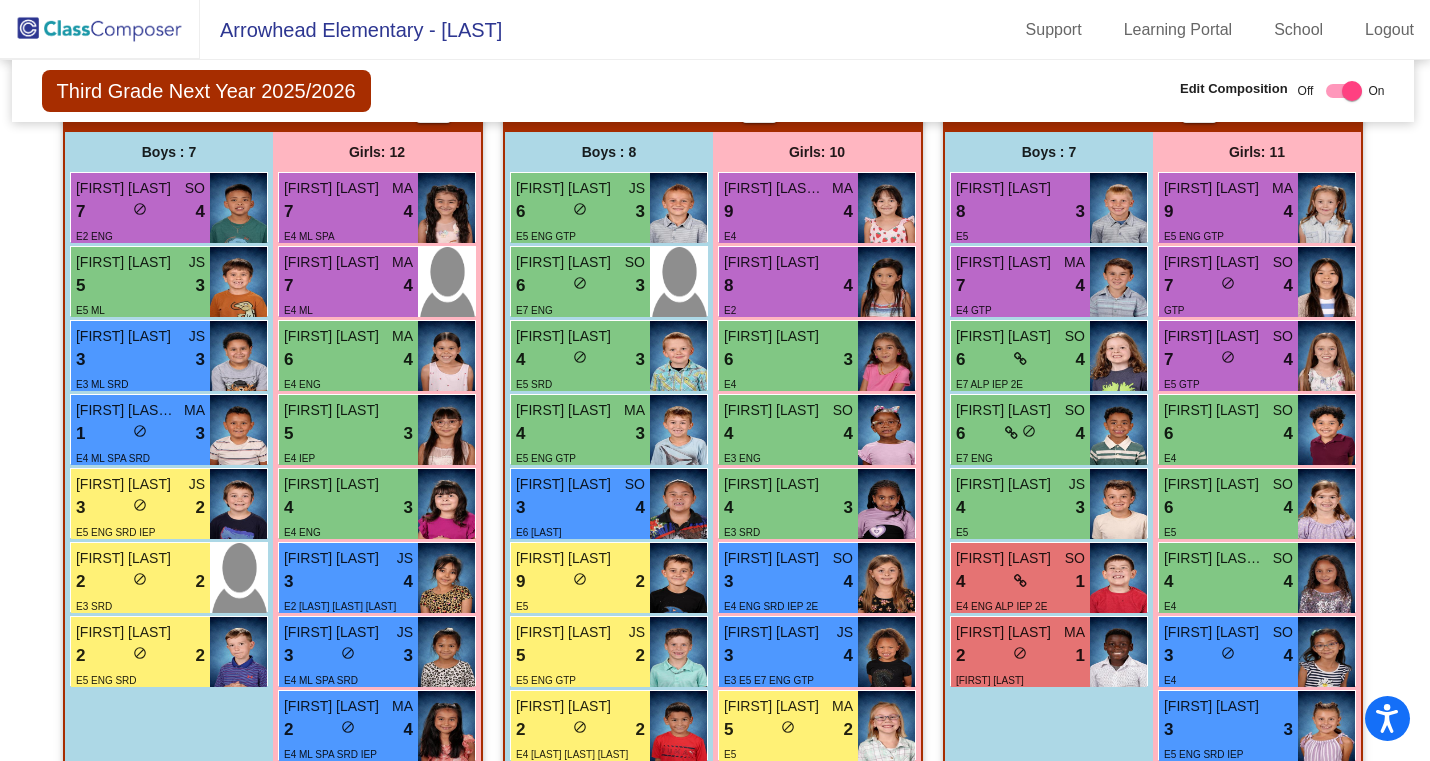 scroll, scrollTop: 0, scrollLeft: 2, axis: horizontal 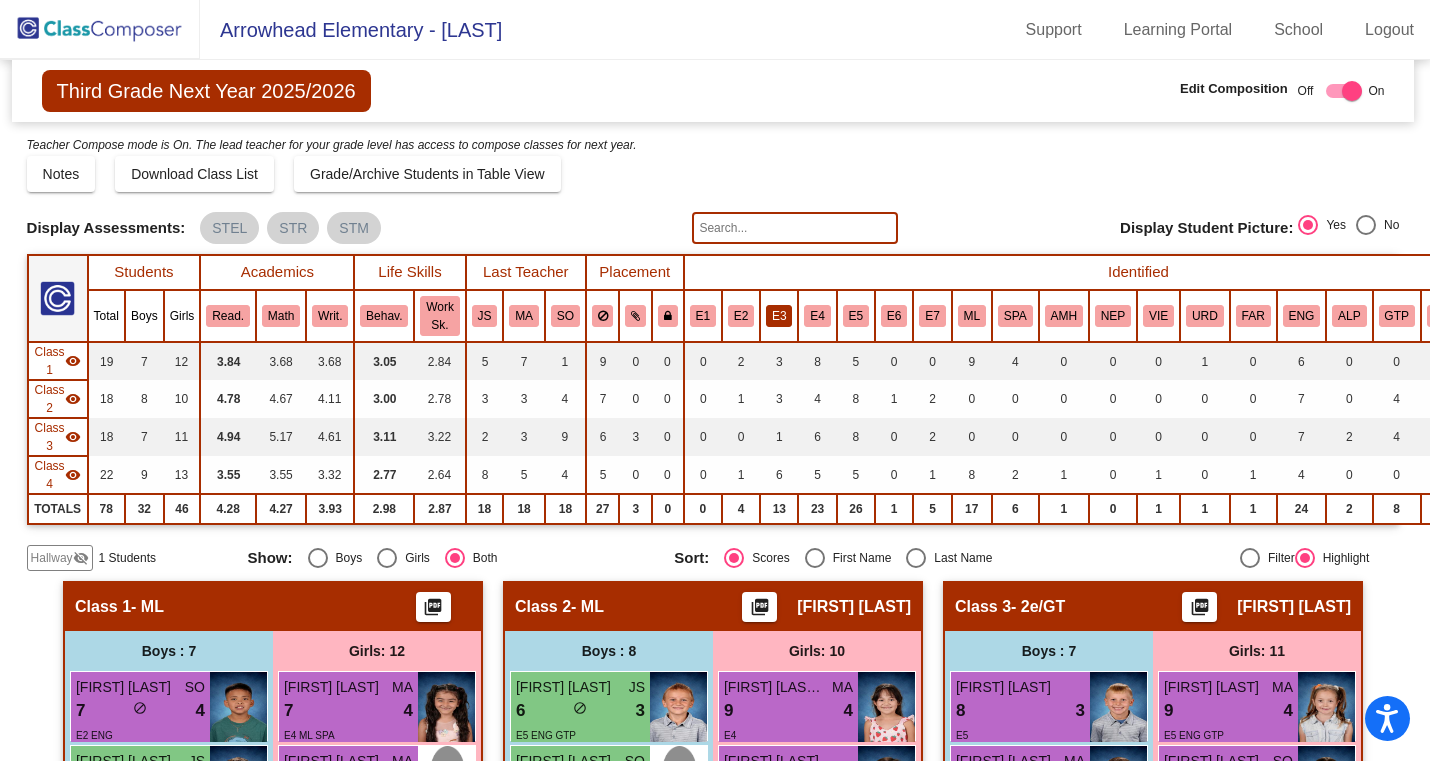 click on "E3" 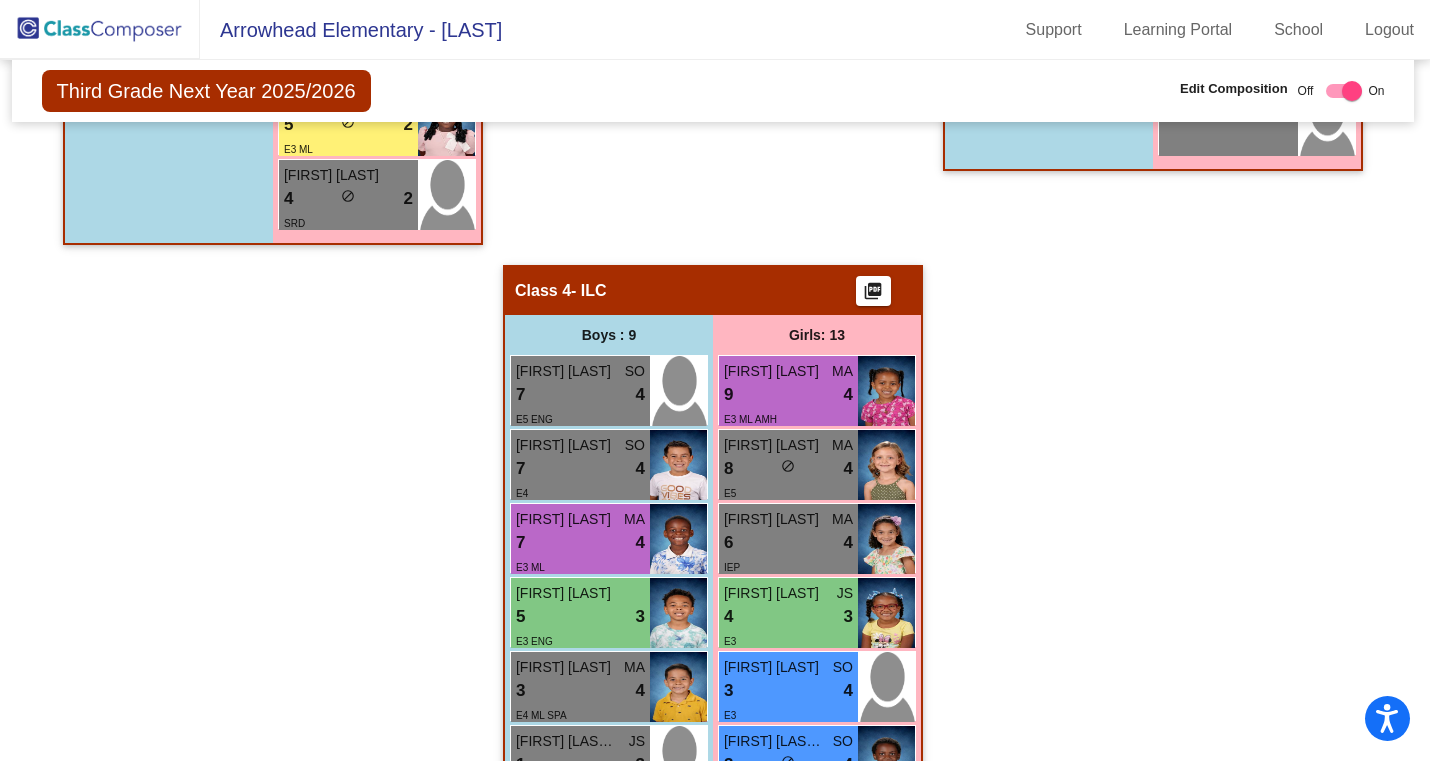 scroll, scrollTop: 1506, scrollLeft: 2, axis: both 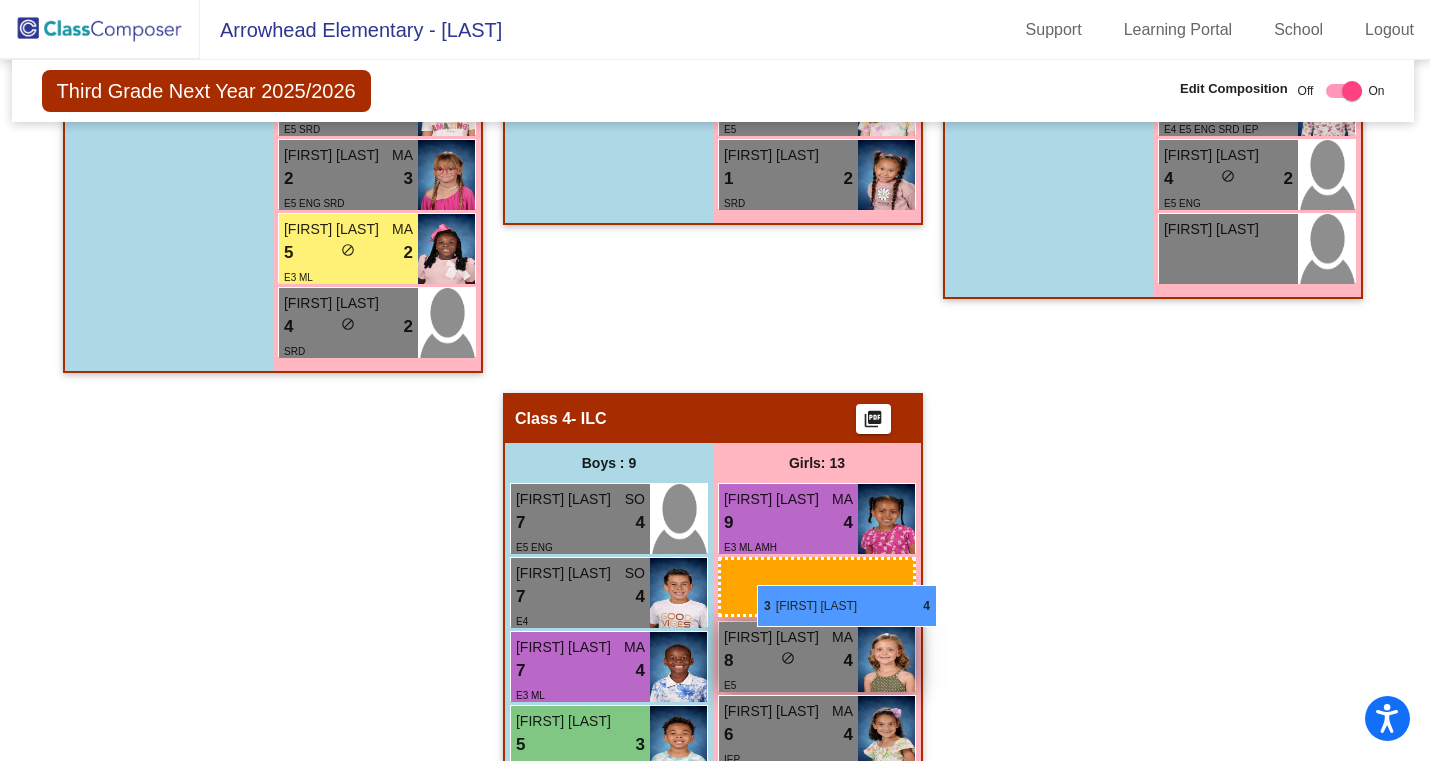 drag, startPoint x: 799, startPoint y: 503, endPoint x: 757, endPoint y: 580, distance: 87.70975 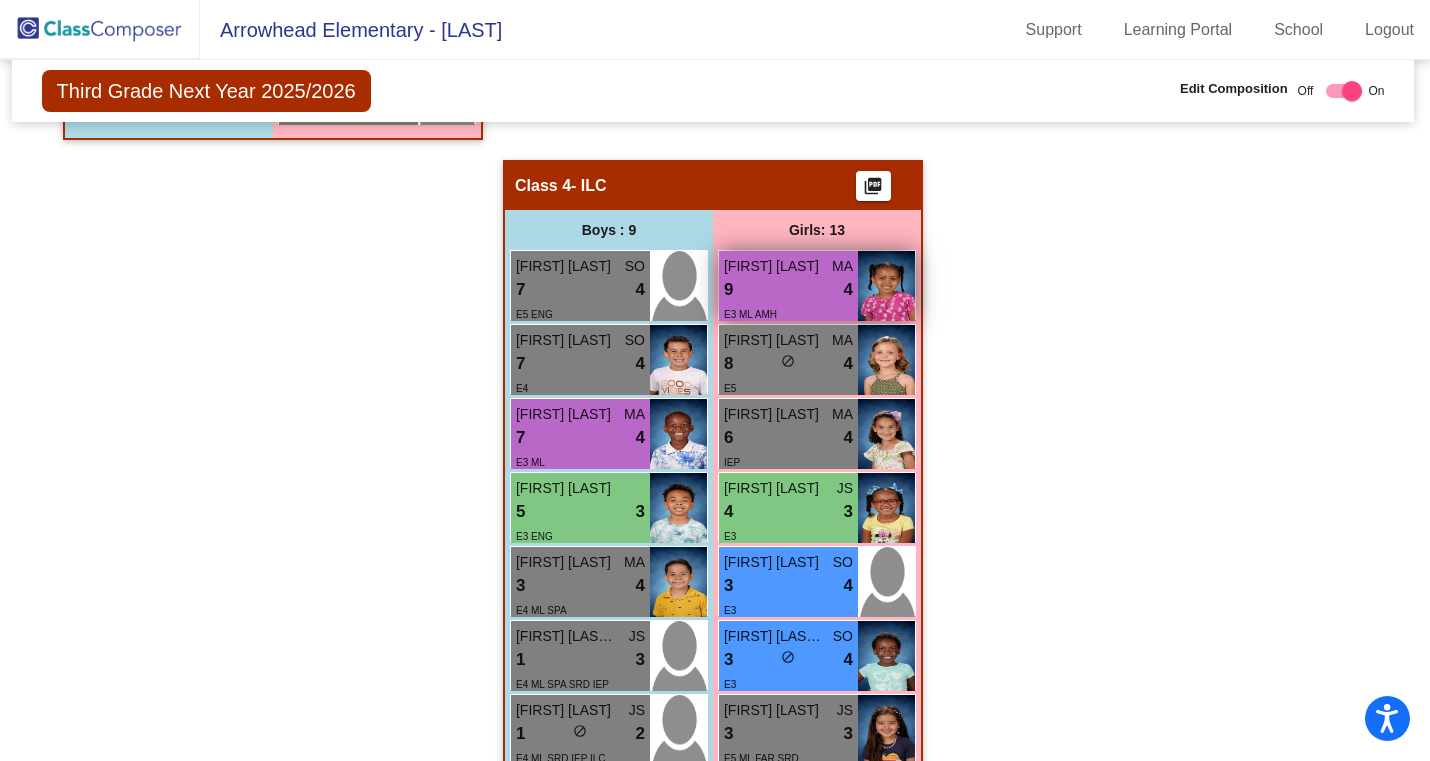 scroll, scrollTop: 1437, scrollLeft: 2, axis: both 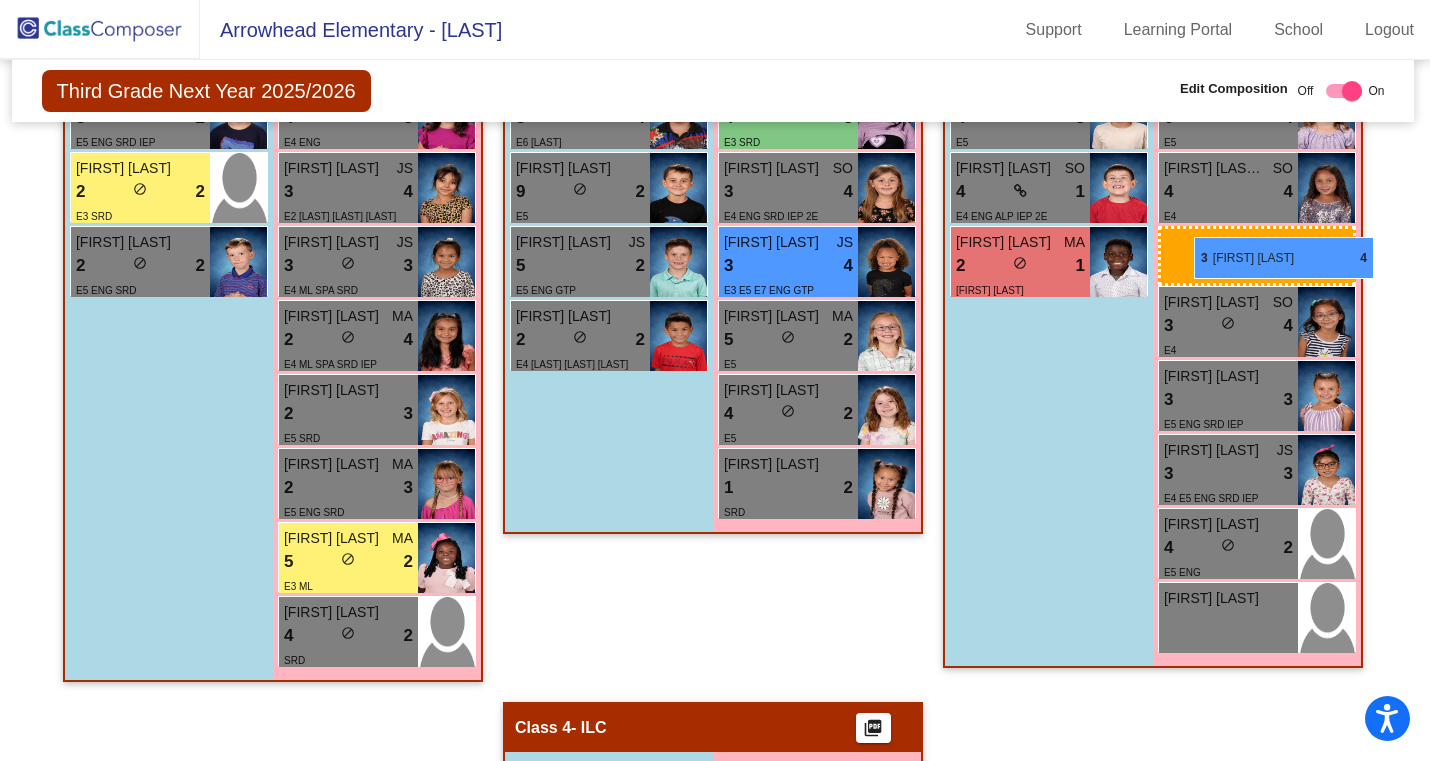 drag, startPoint x: 803, startPoint y: 572, endPoint x: 1194, endPoint y: 237, distance: 514.88446 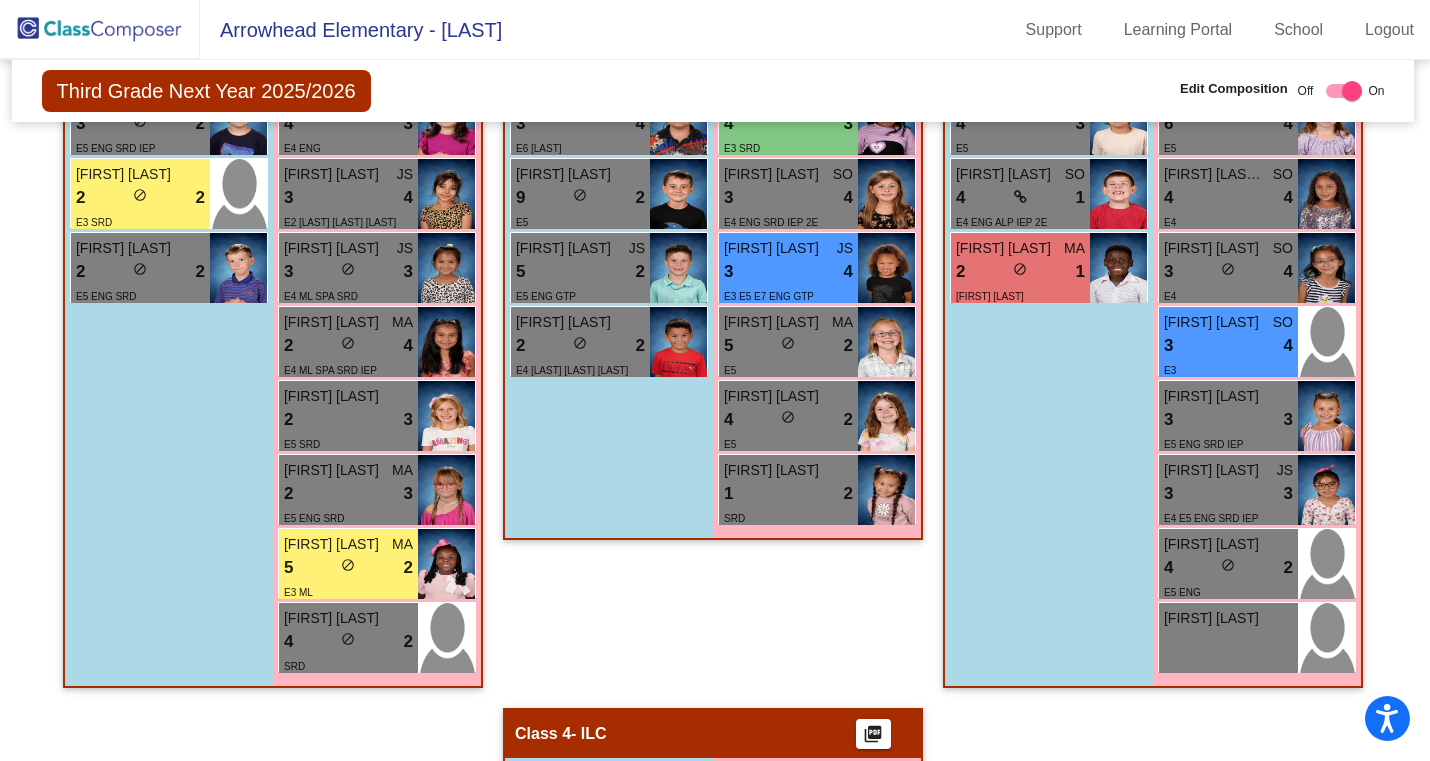 scroll, scrollTop: 1181, scrollLeft: 2, axis: both 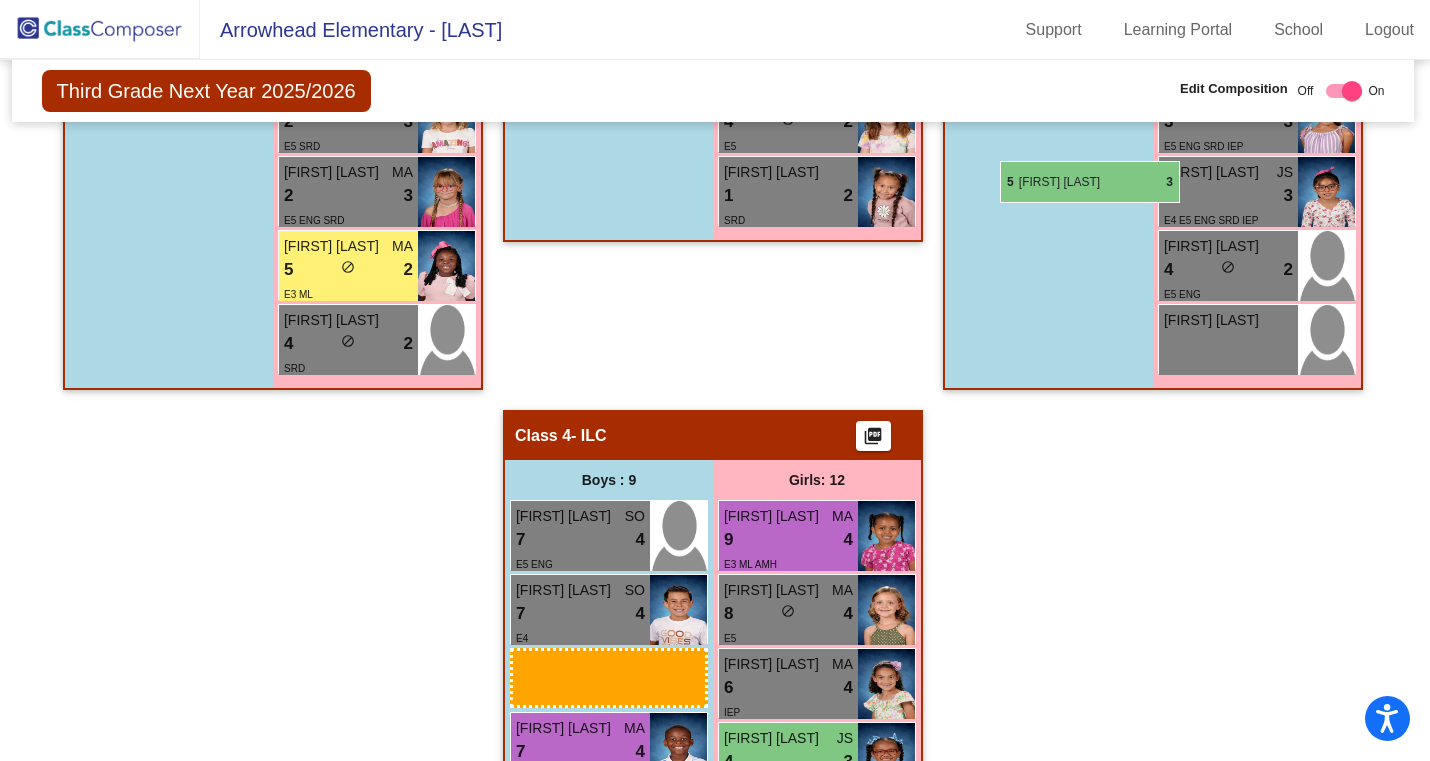 drag, startPoint x: 649, startPoint y: 740, endPoint x: 1000, endPoint y: 161, distance: 677.08344 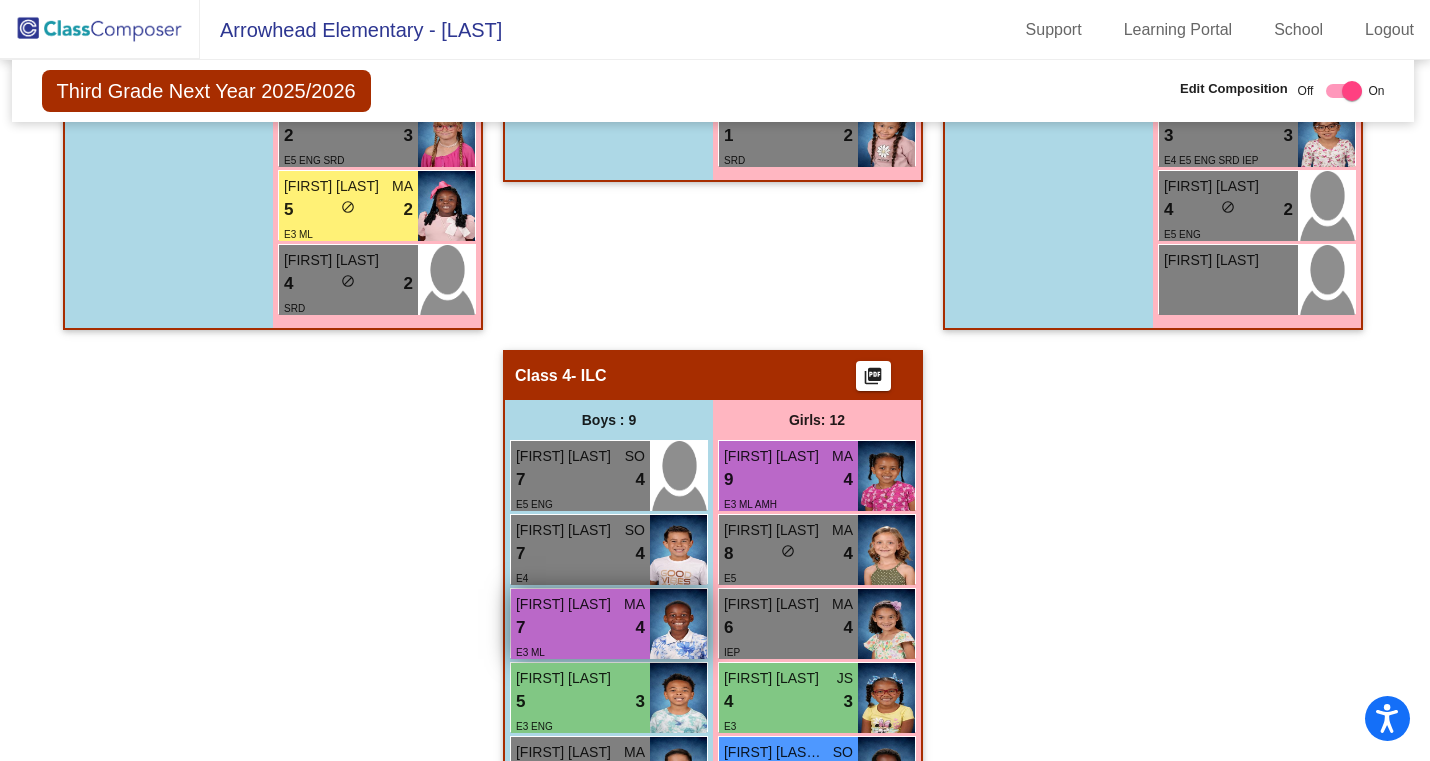 scroll, scrollTop: 1243, scrollLeft: 2, axis: both 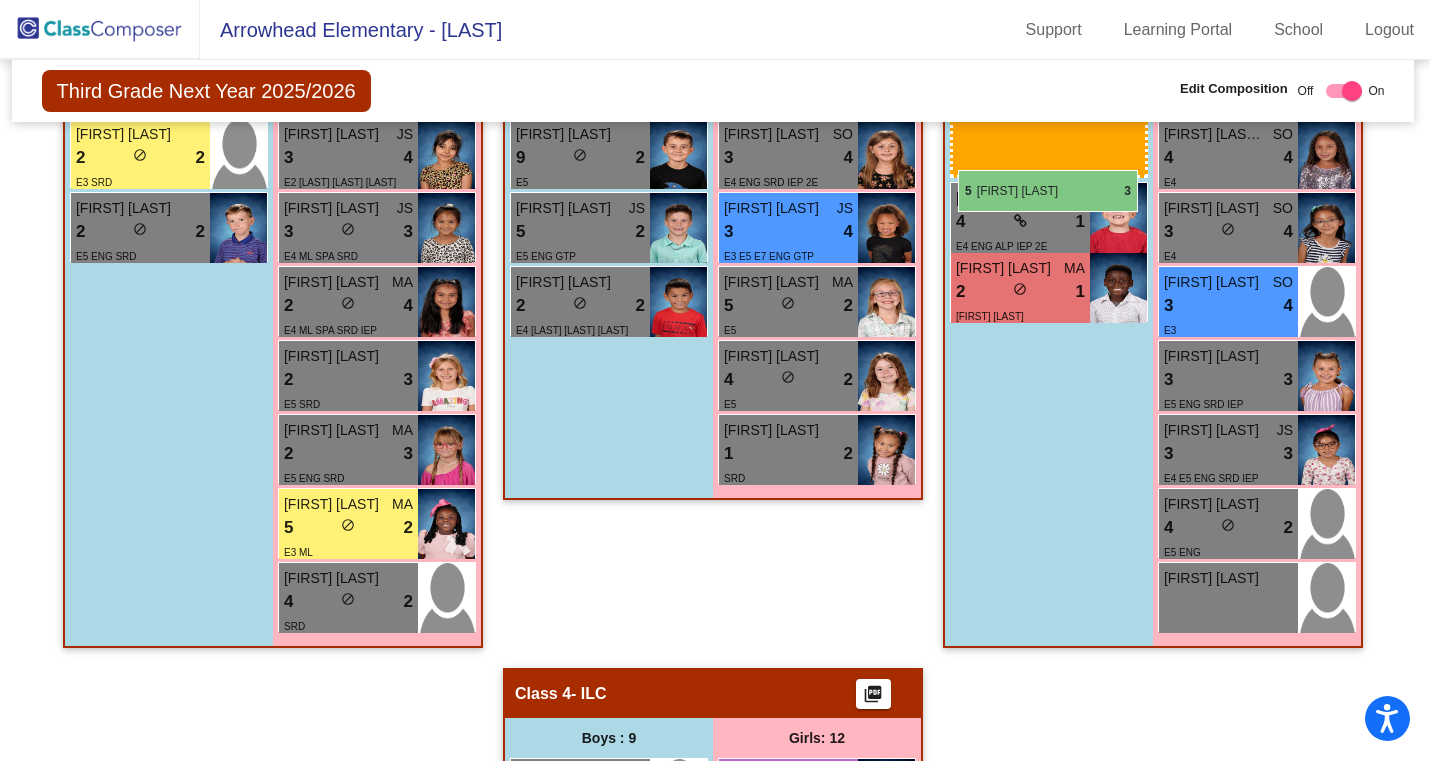 drag, startPoint x: 615, startPoint y: 698, endPoint x: 958, endPoint y: 170, distance: 629.6293 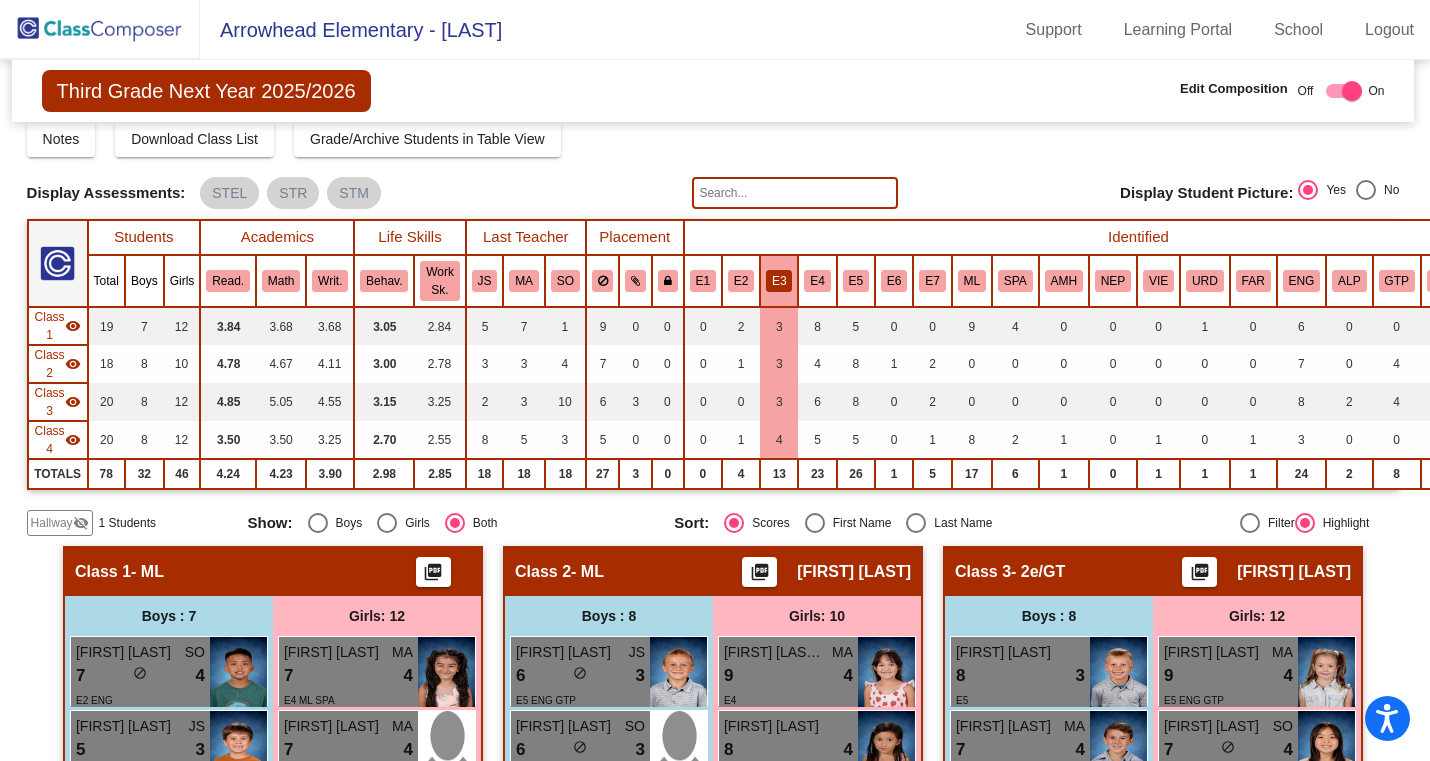scroll, scrollTop: 37, scrollLeft: 2, axis: both 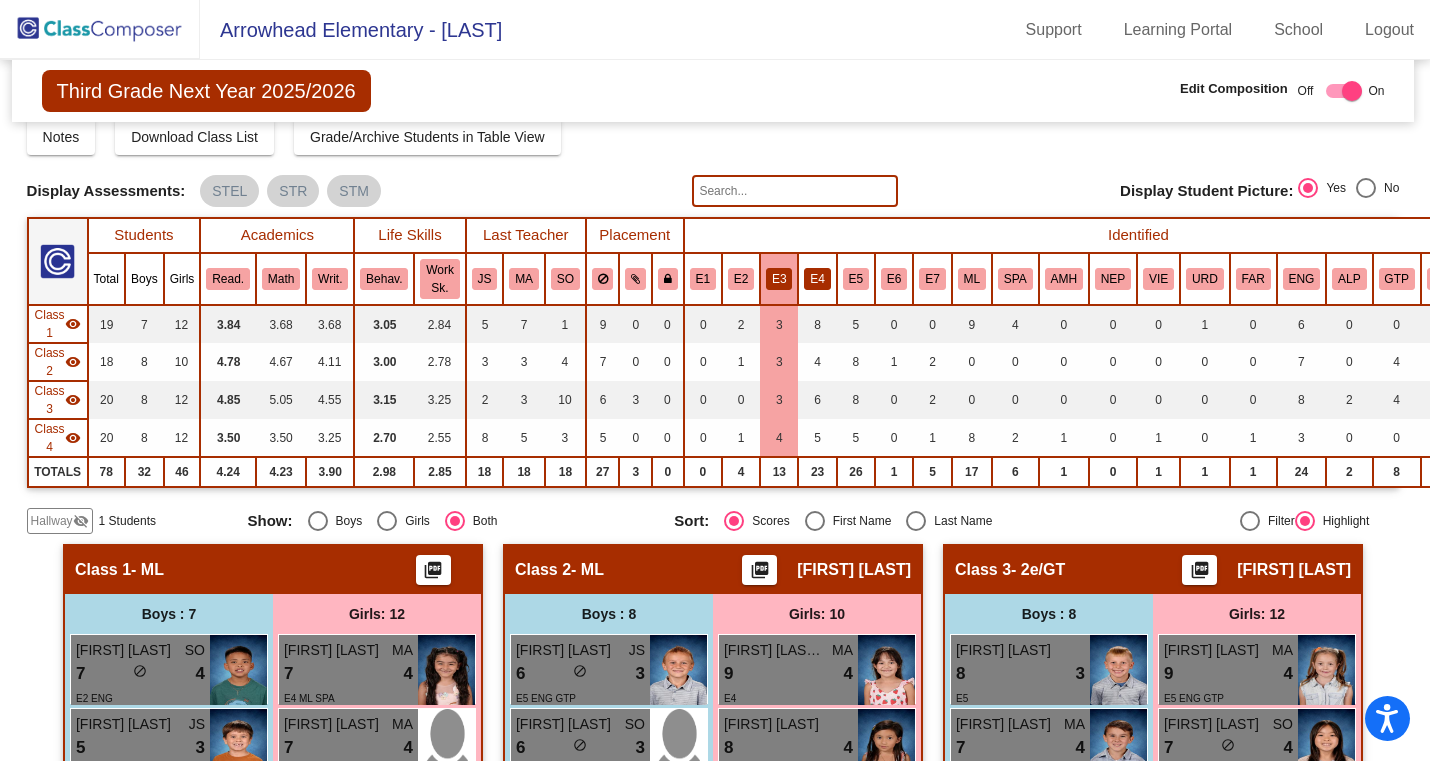 click on "E4" 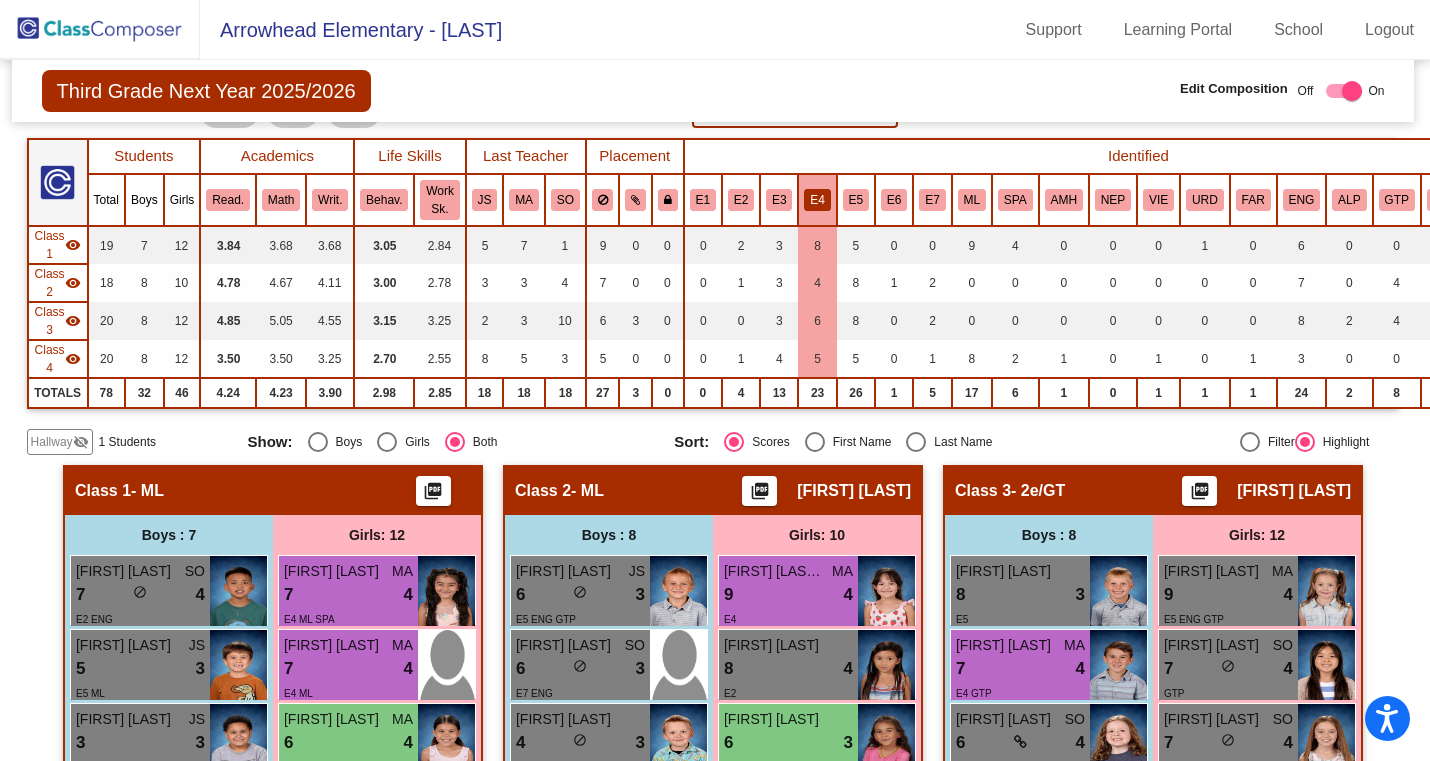 scroll, scrollTop: 75, scrollLeft: 2, axis: both 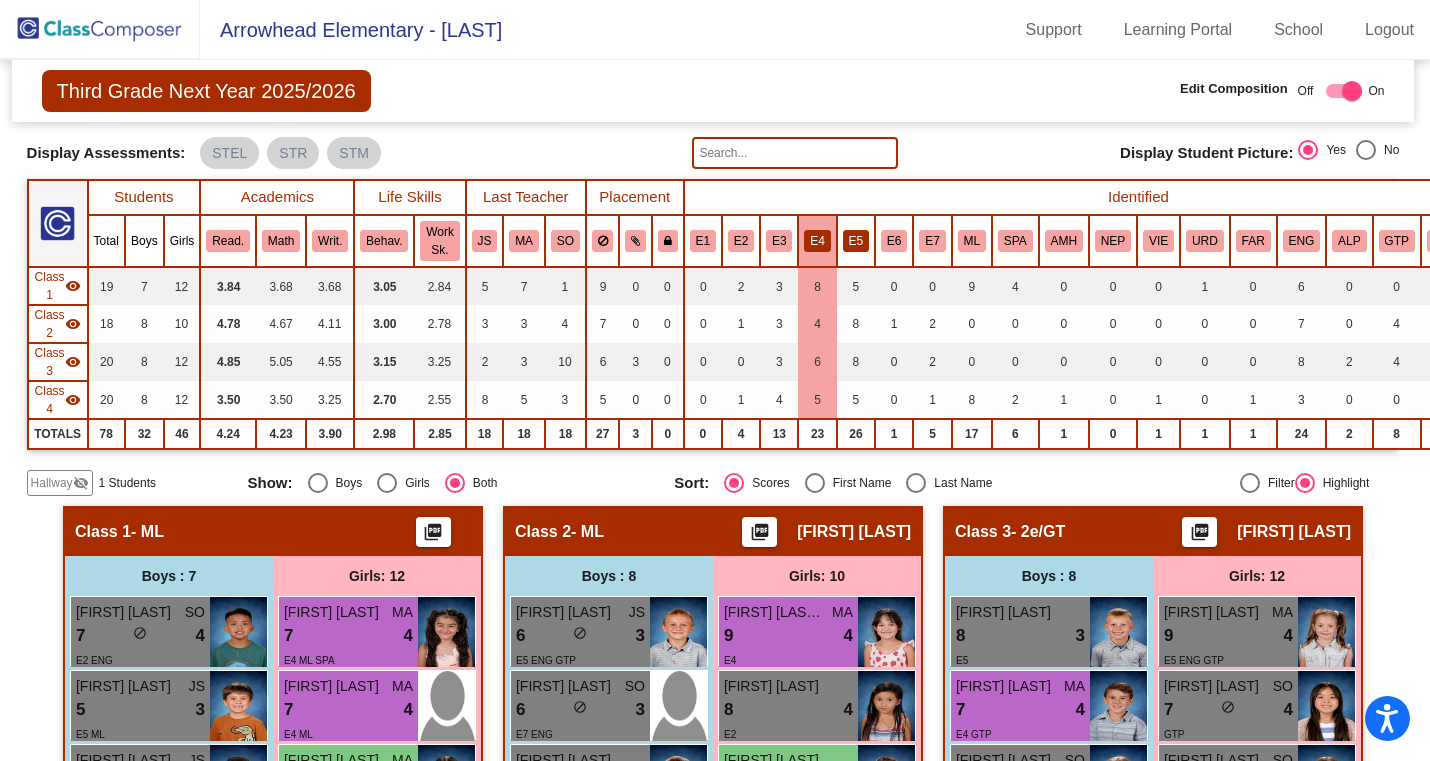 click on "E5" 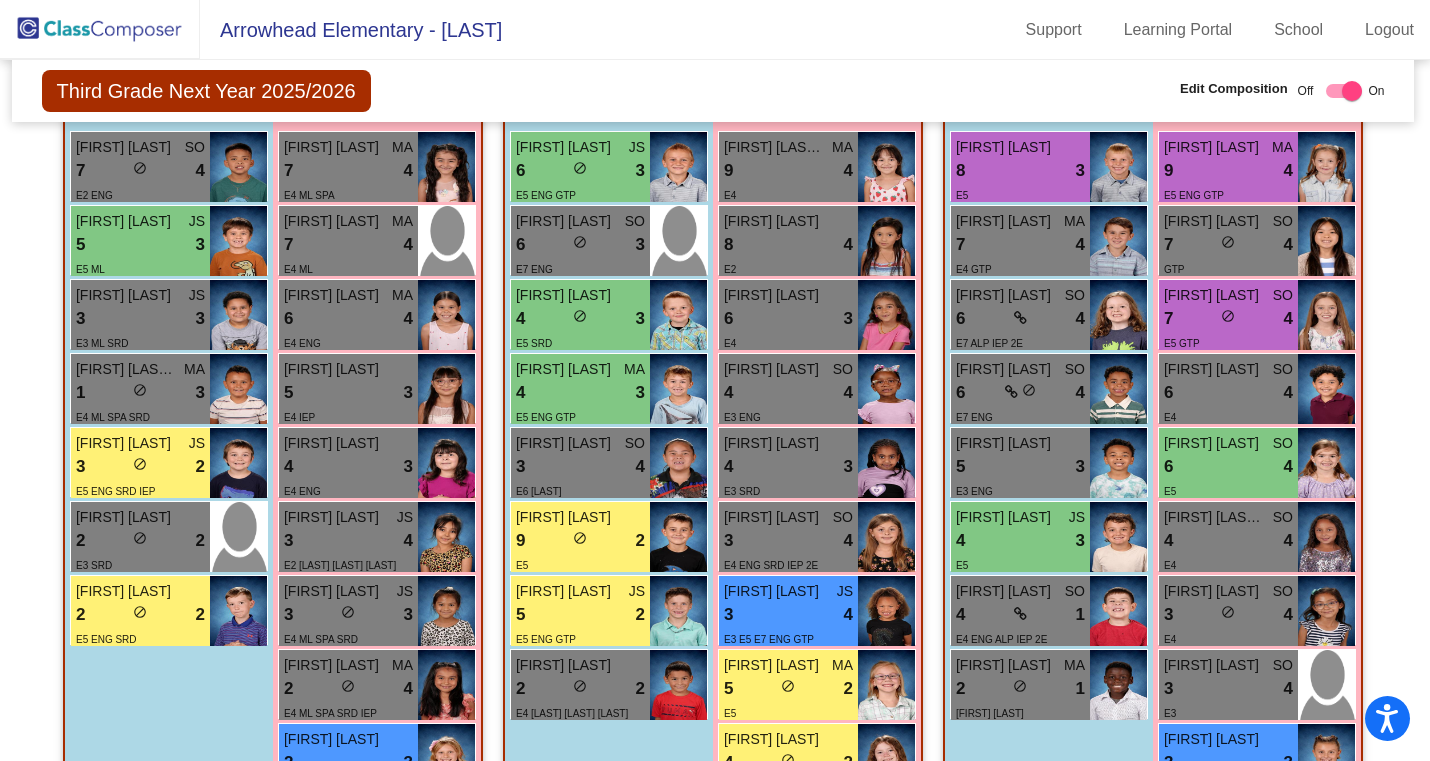 scroll, scrollTop: 546, scrollLeft: 2, axis: both 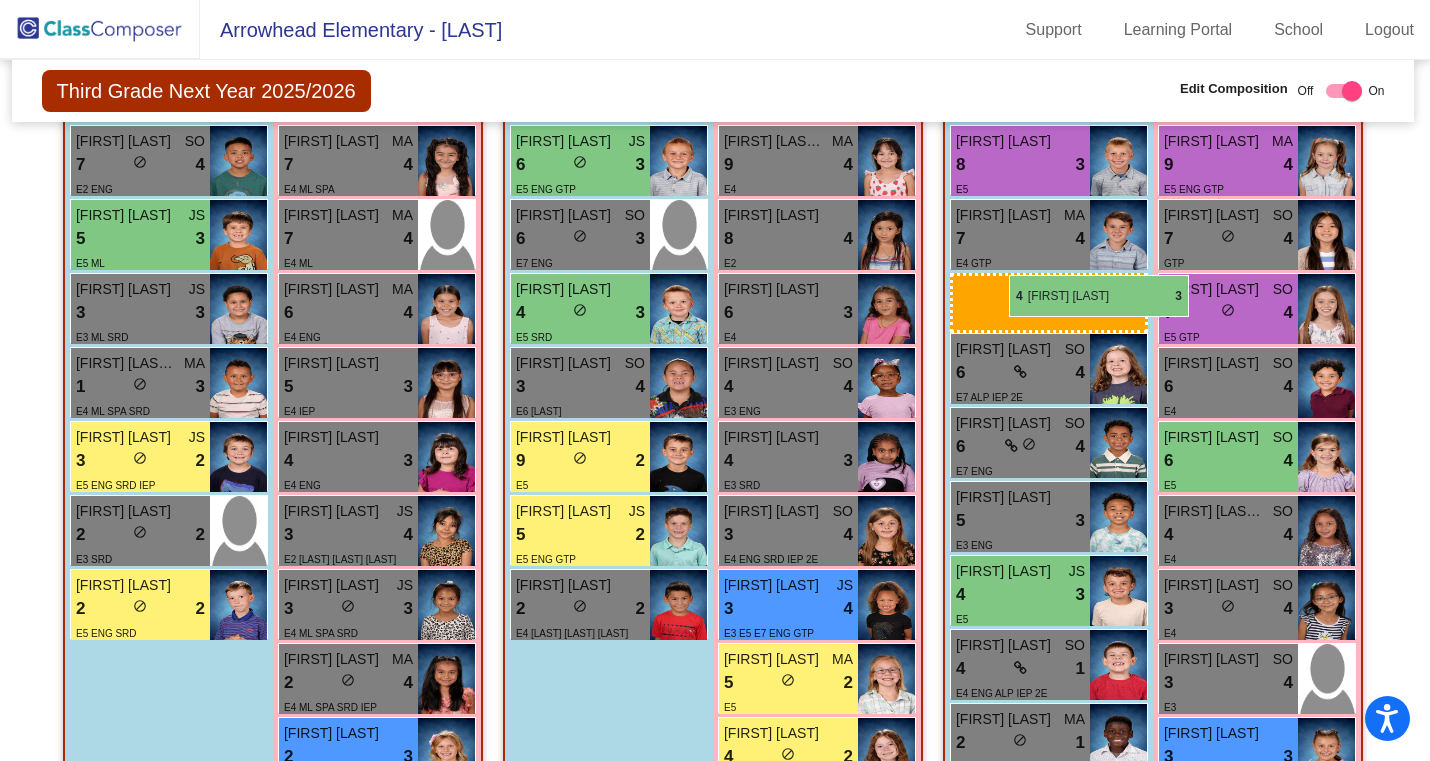 drag, startPoint x: 570, startPoint y: 370, endPoint x: 1009, endPoint y: 275, distance: 449.16144 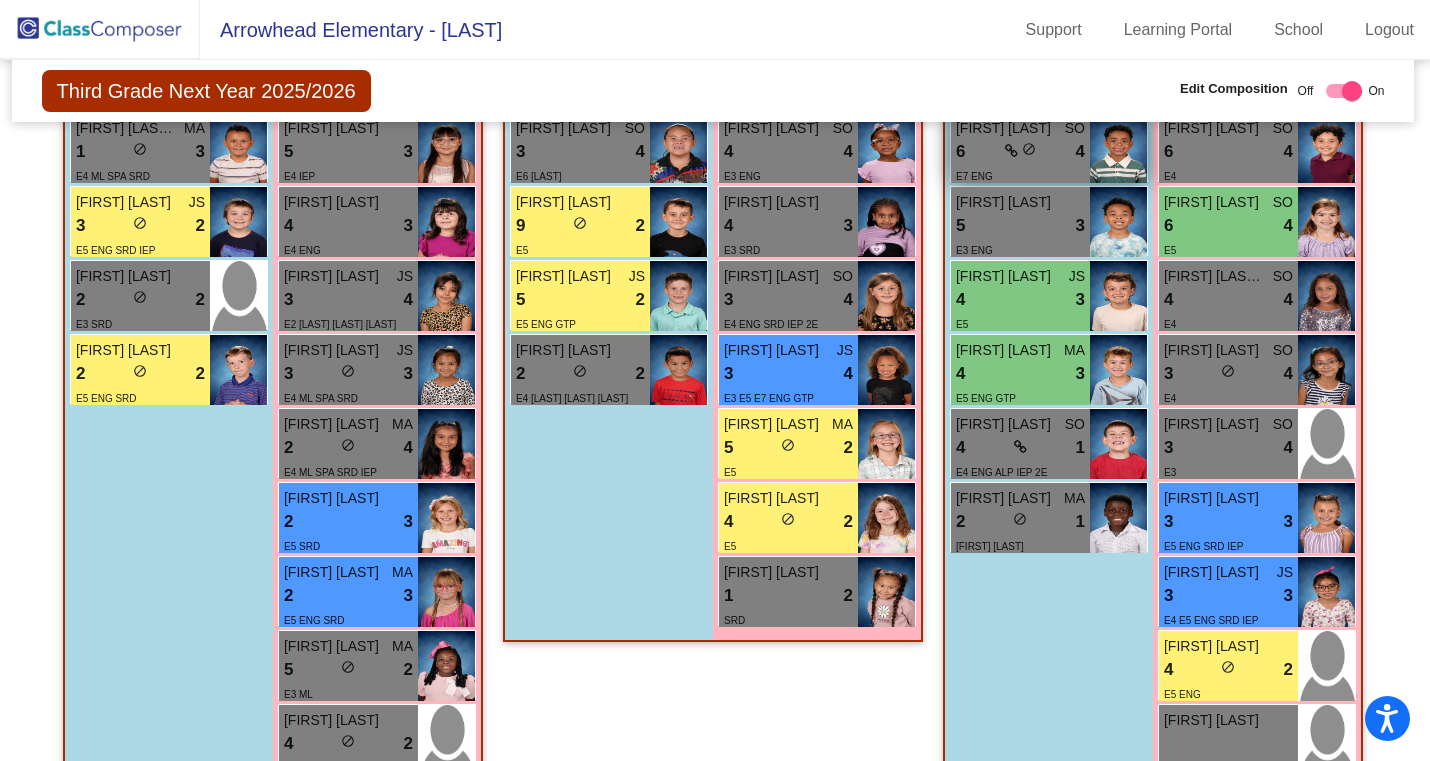 scroll, scrollTop: 788, scrollLeft: 2, axis: both 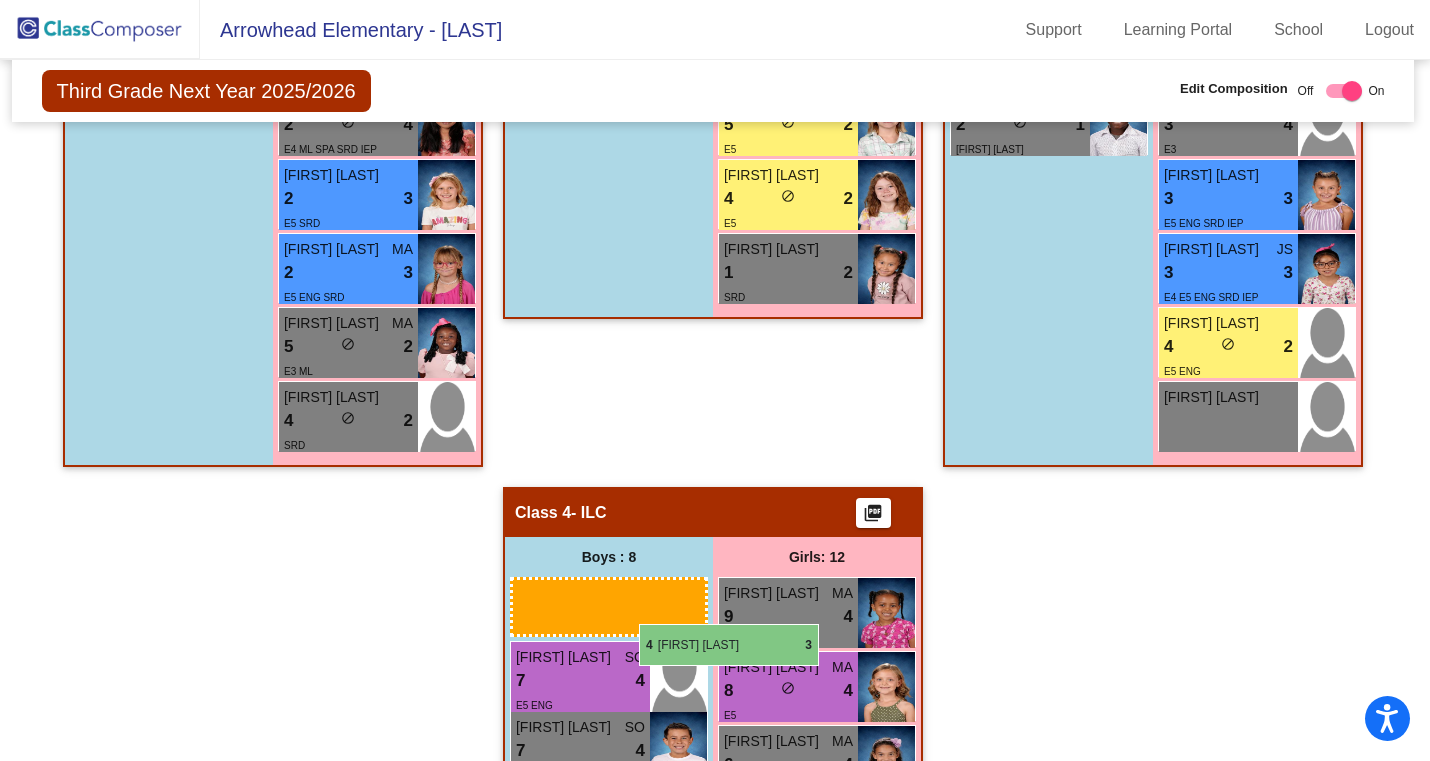 drag, startPoint x: 981, startPoint y: 296, endPoint x: 639, endPoint y: 623, distance: 473.17334 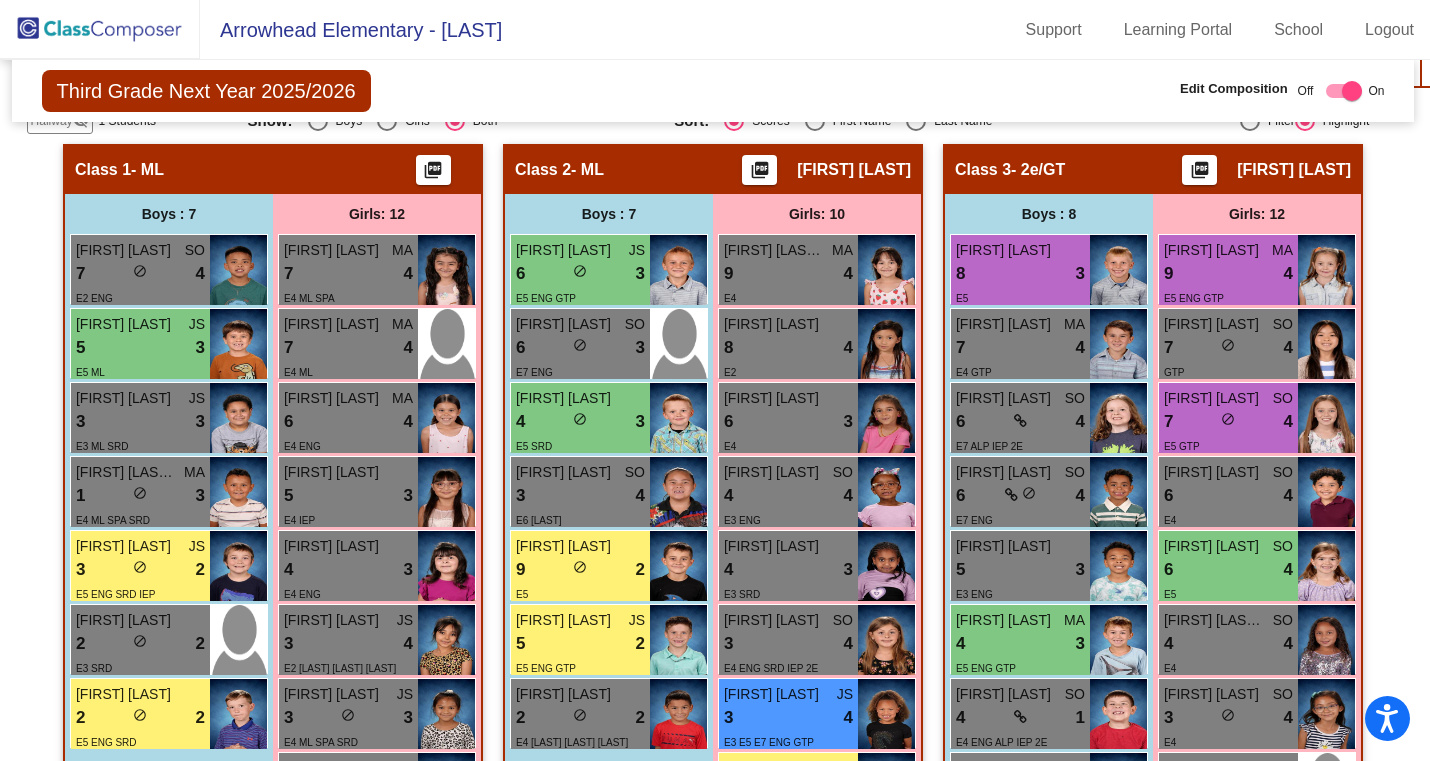 scroll, scrollTop: 443, scrollLeft: 2, axis: both 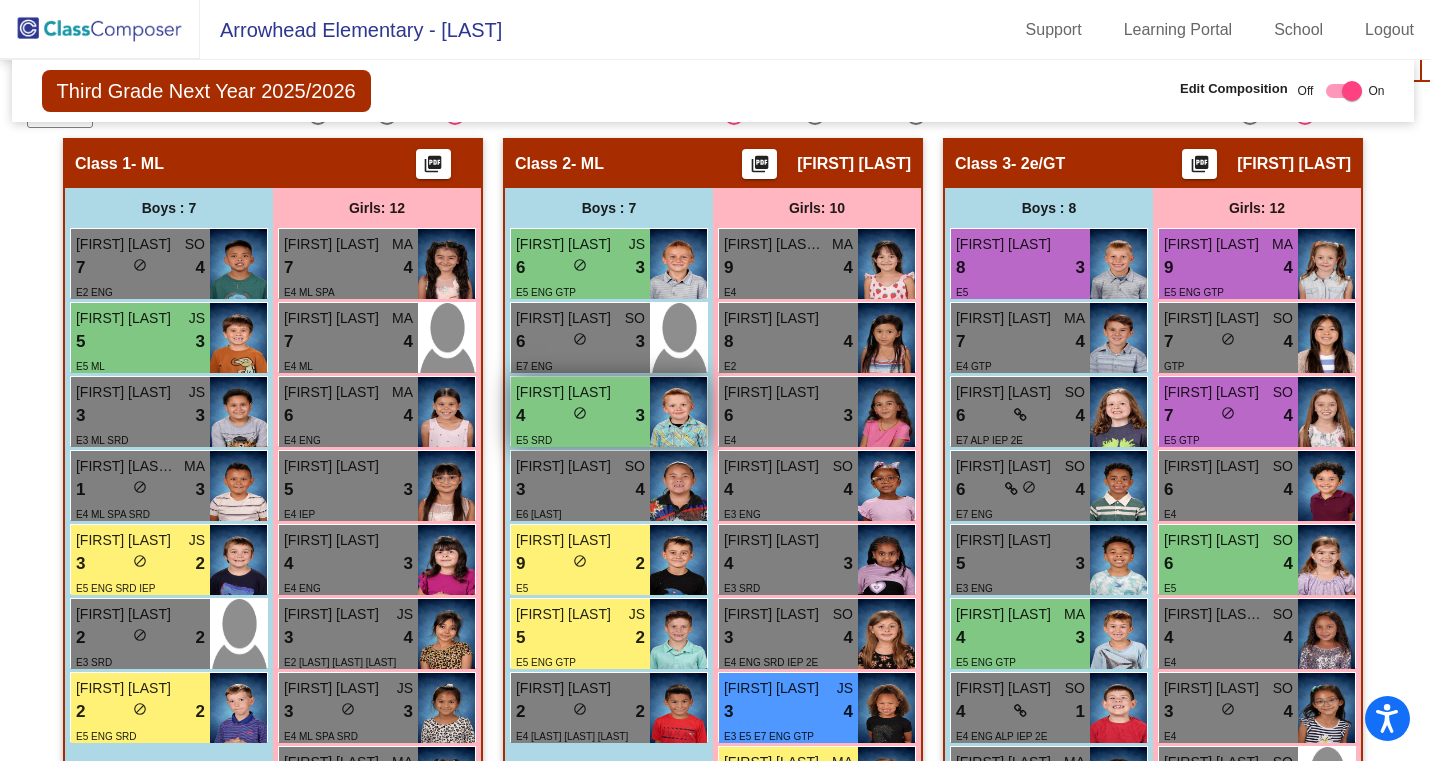 click on "E5 SRD" at bounding box center [580, 439] 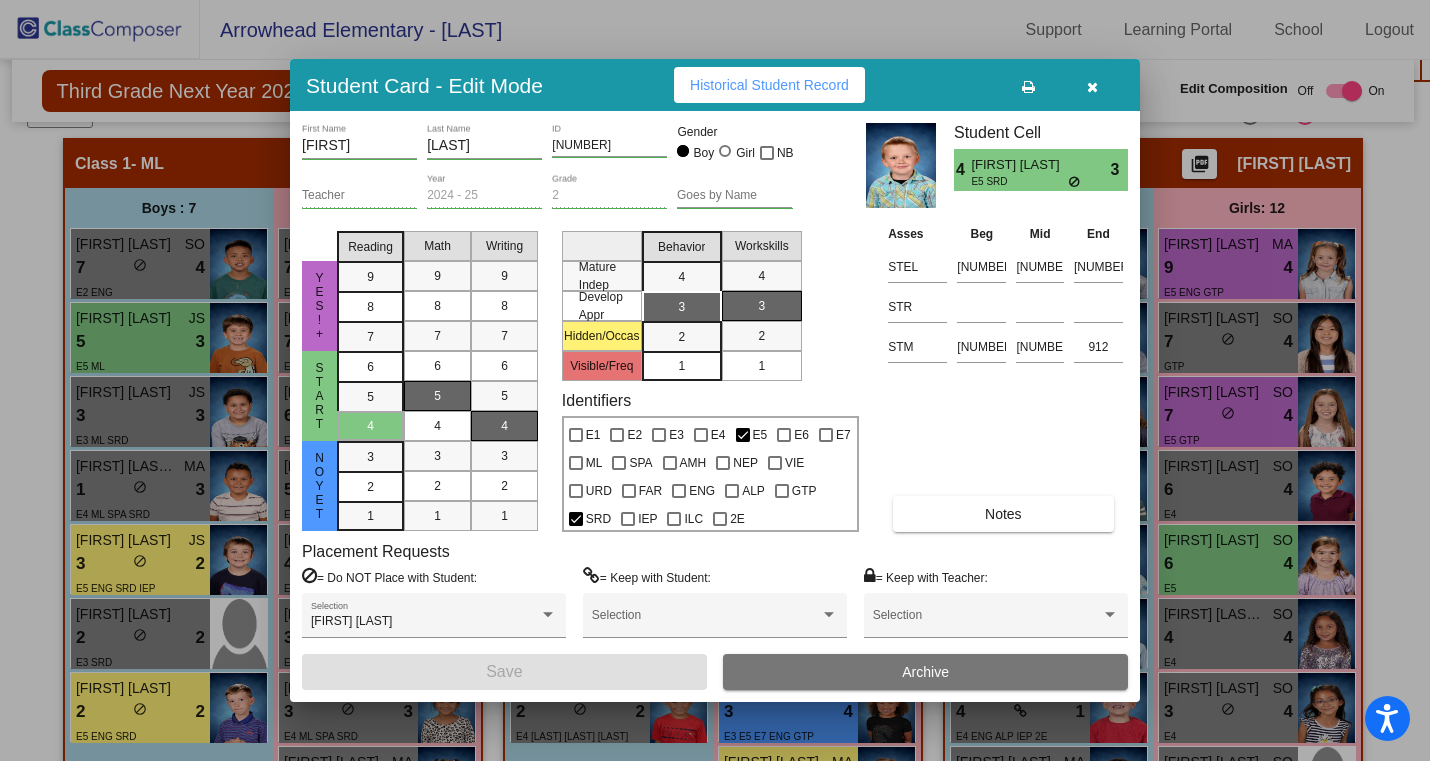 click at bounding box center (1092, 87) 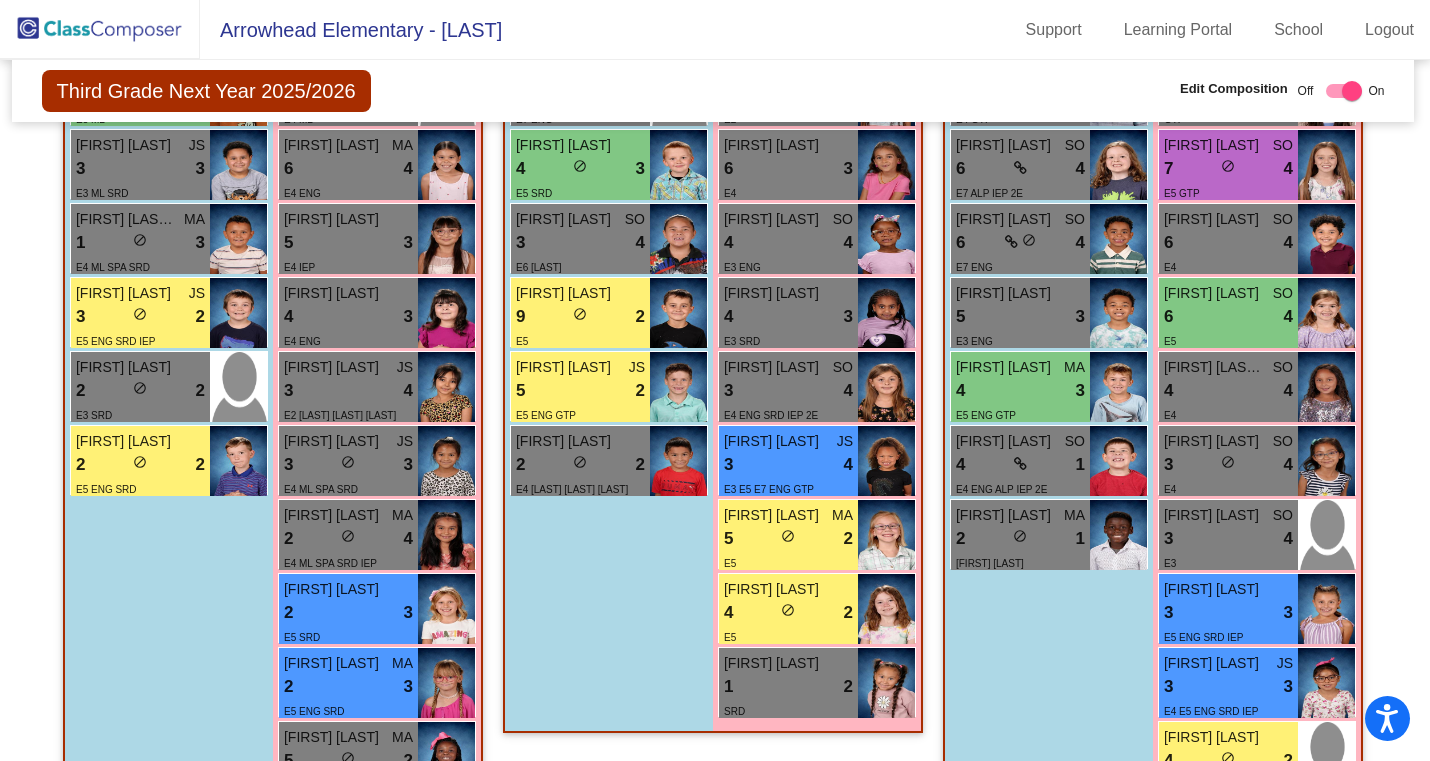 scroll, scrollTop: 702, scrollLeft: 2, axis: both 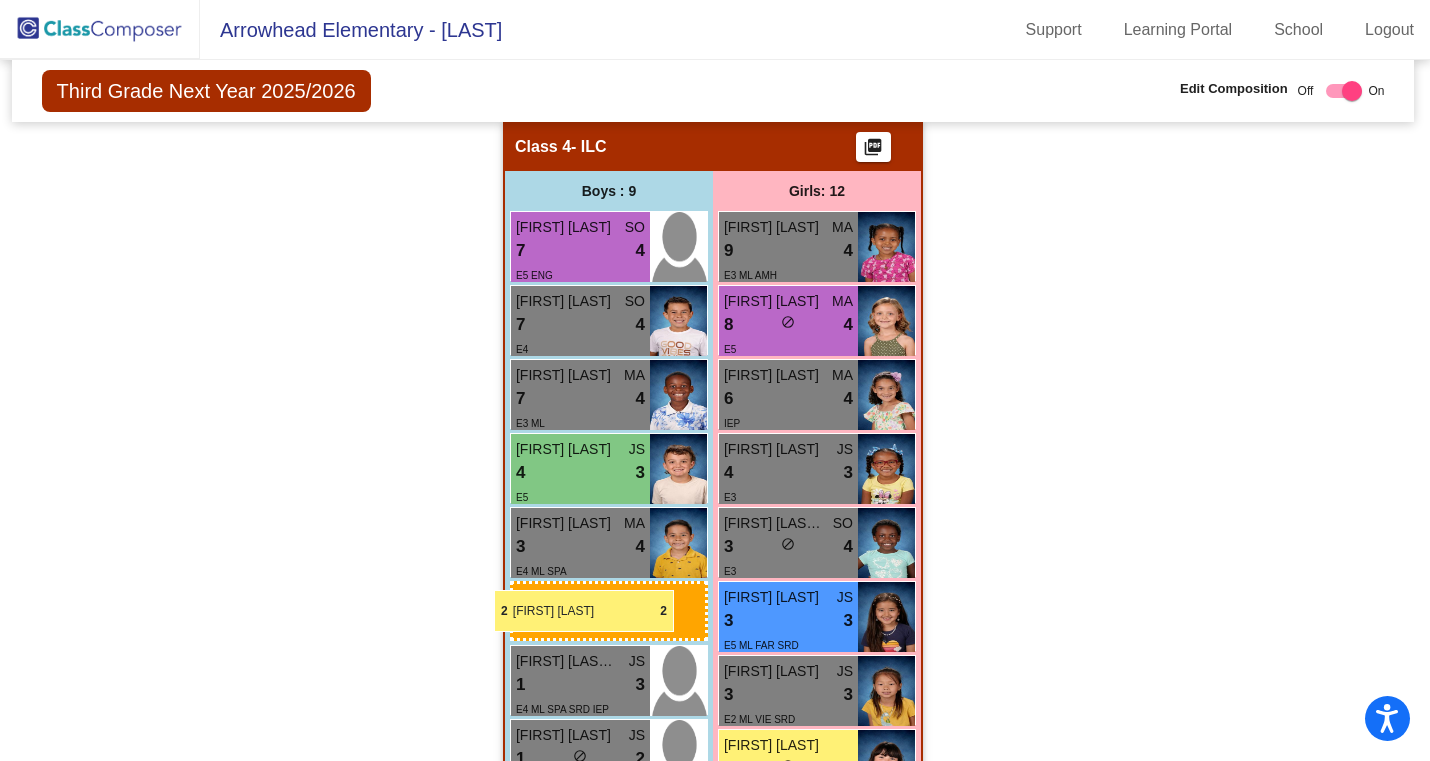 drag, startPoint x: 124, startPoint y: 456, endPoint x: 494, endPoint y: 589, distance: 393.17807 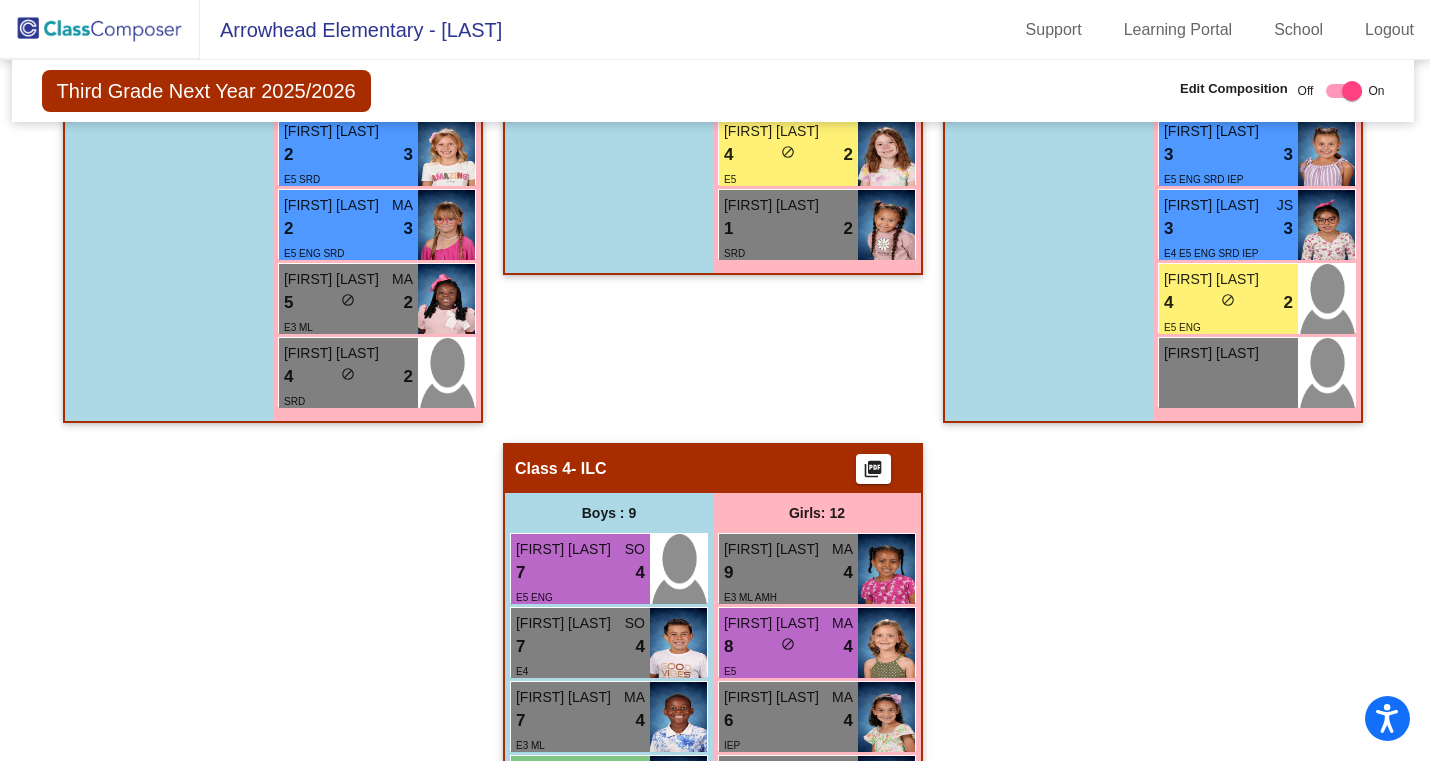 scroll, scrollTop: 1288, scrollLeft: 2, axis: both 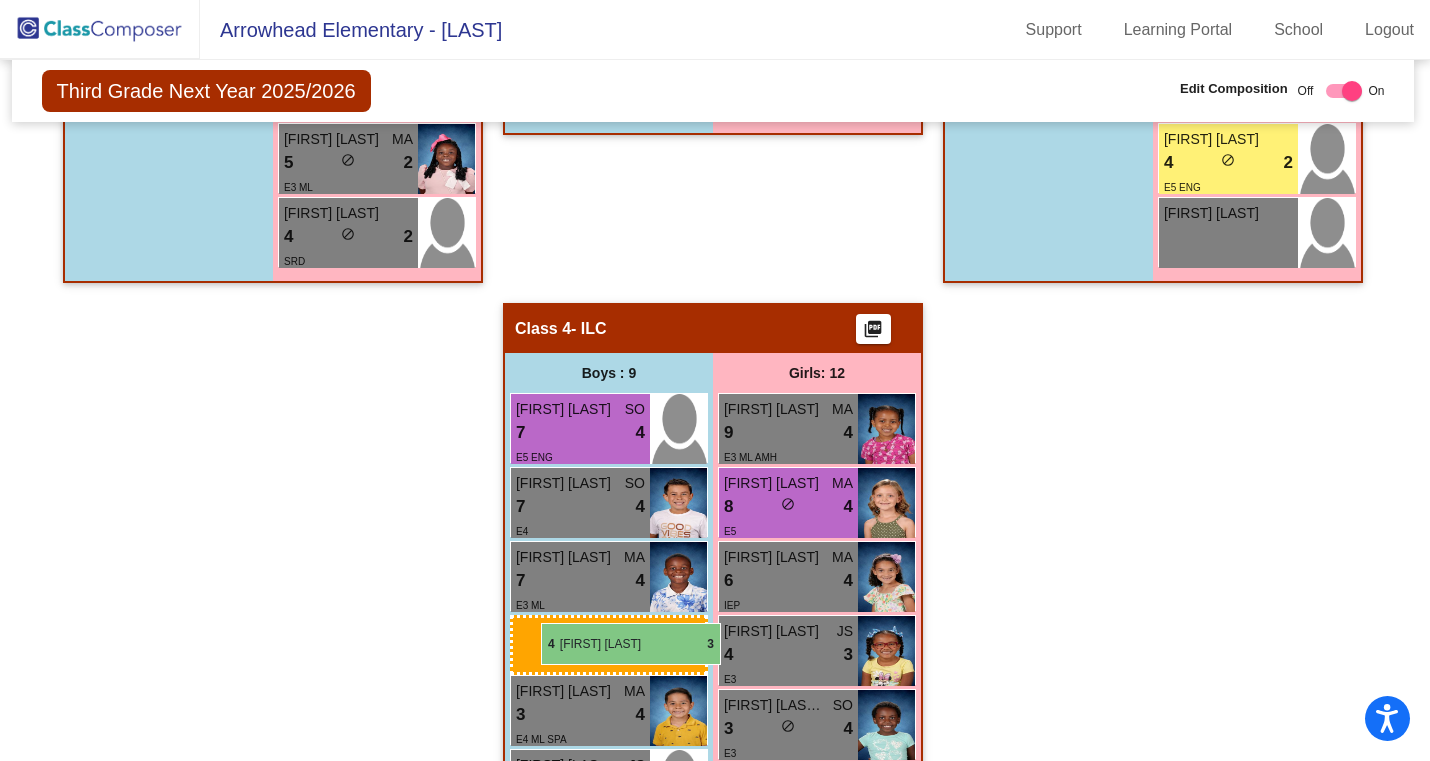drag, startPoint x: 610, startPoint y: 651, endPoint x: 541, endPoint y: 622, distance: 74.84651 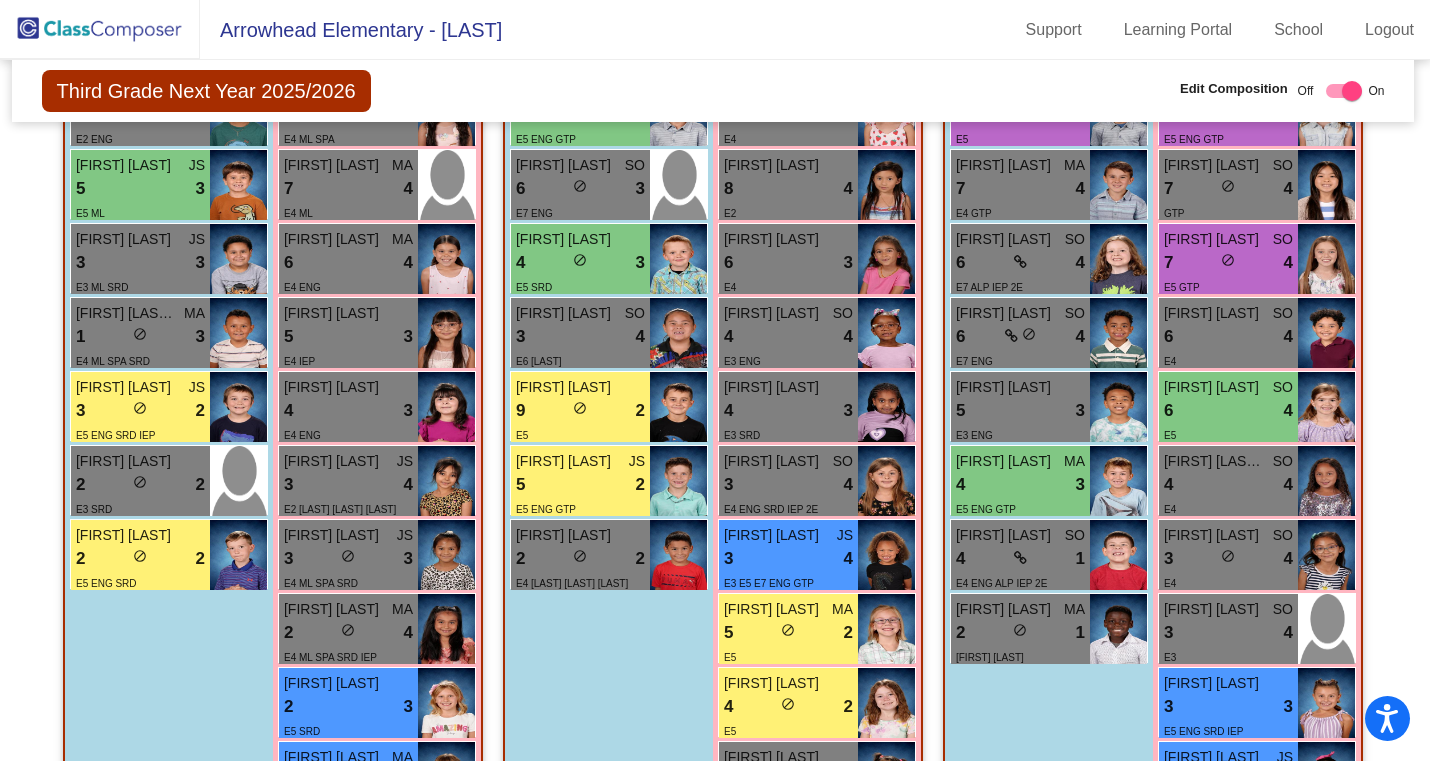 scroll, scrollTop: 597, scrollLeft: 2, axis: both 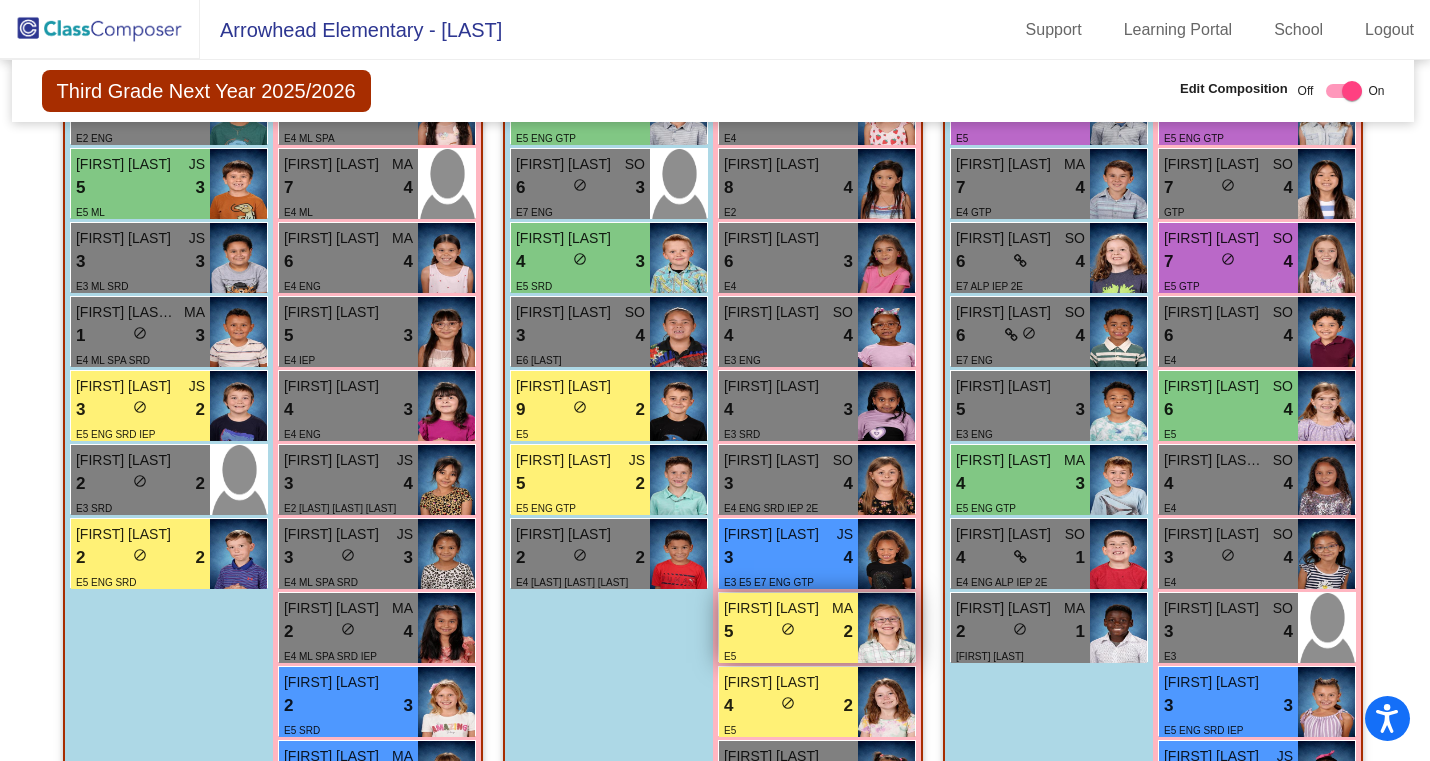 click on "[FIRST] [LAST]" at bounding box center (774, 608) 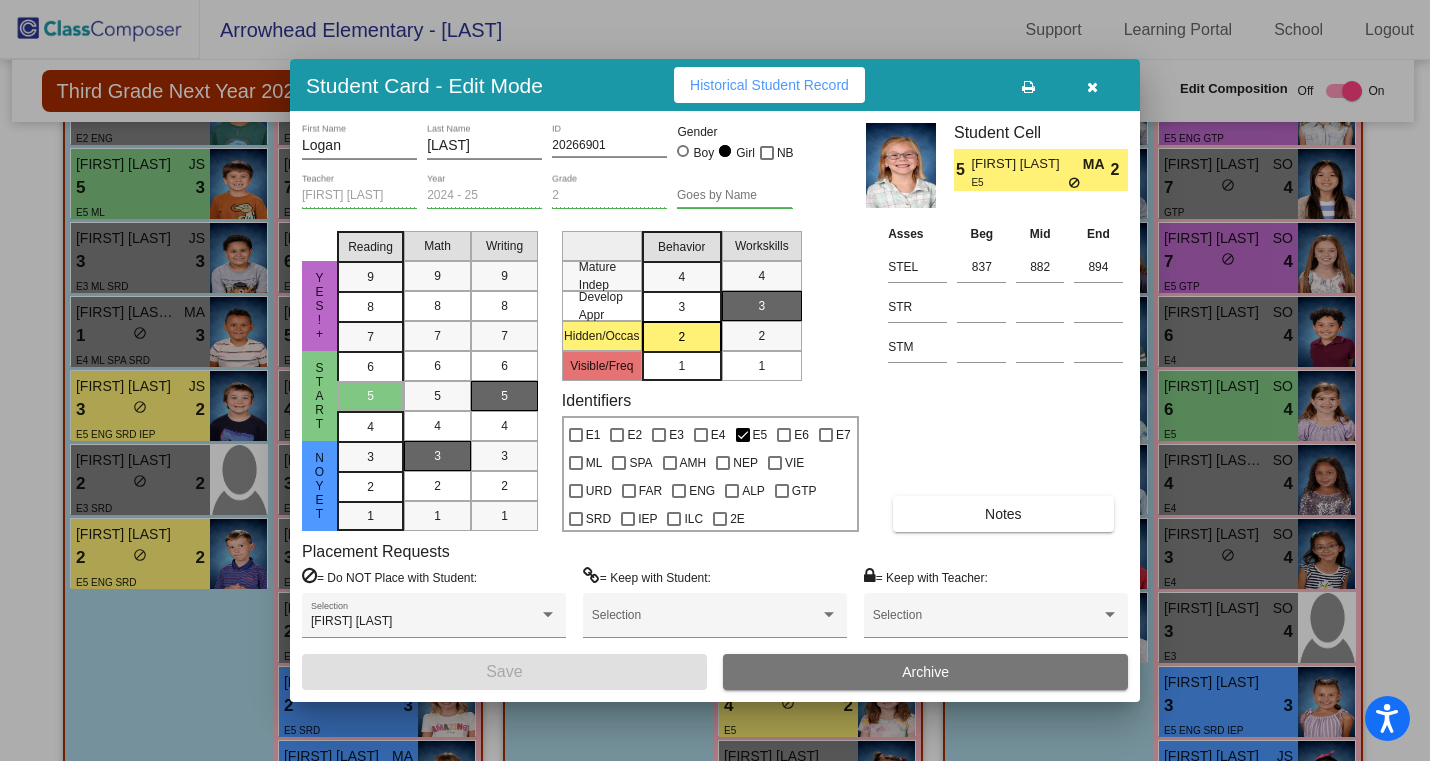 click at bounding box center (1092, 87) 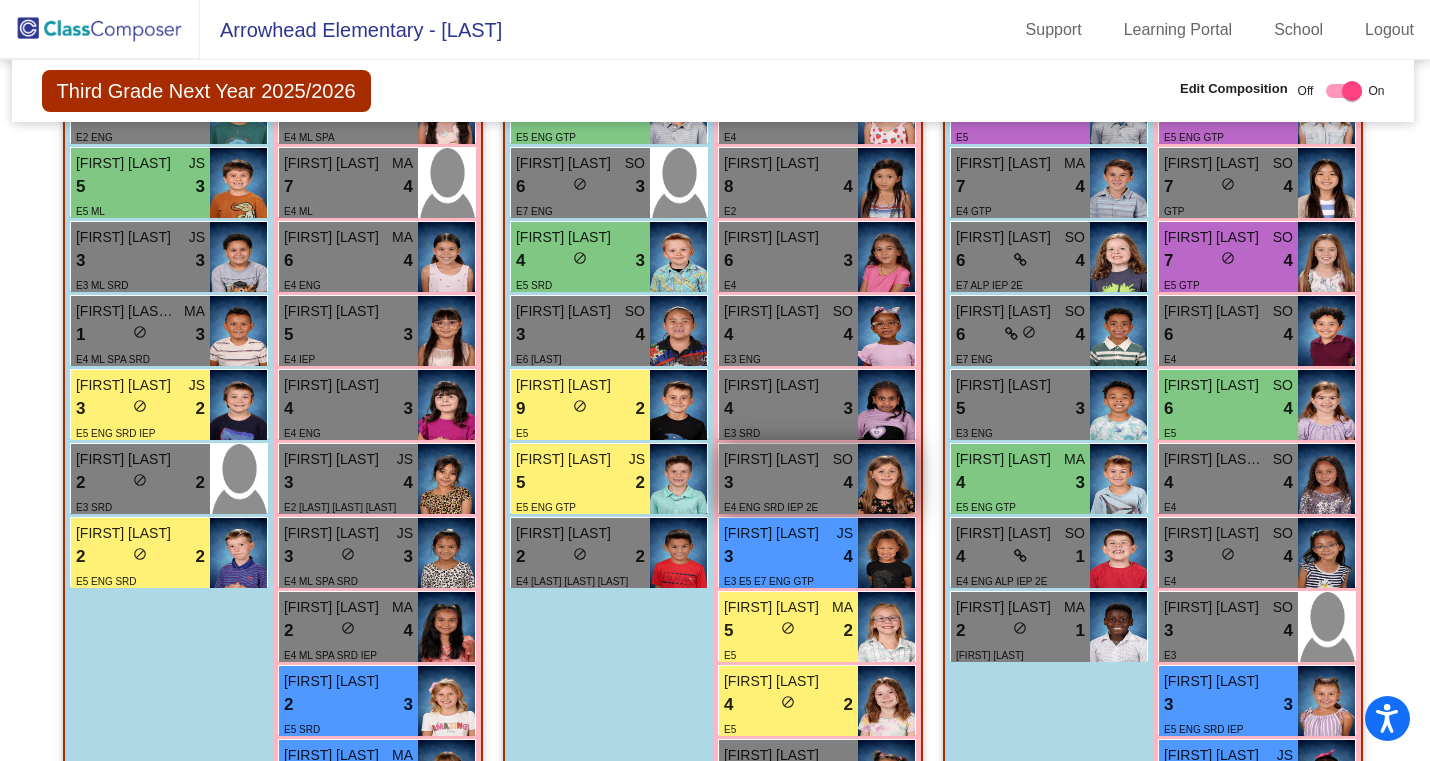 scroll, scrollTop: 623, scrollLeft: 2, axis: both 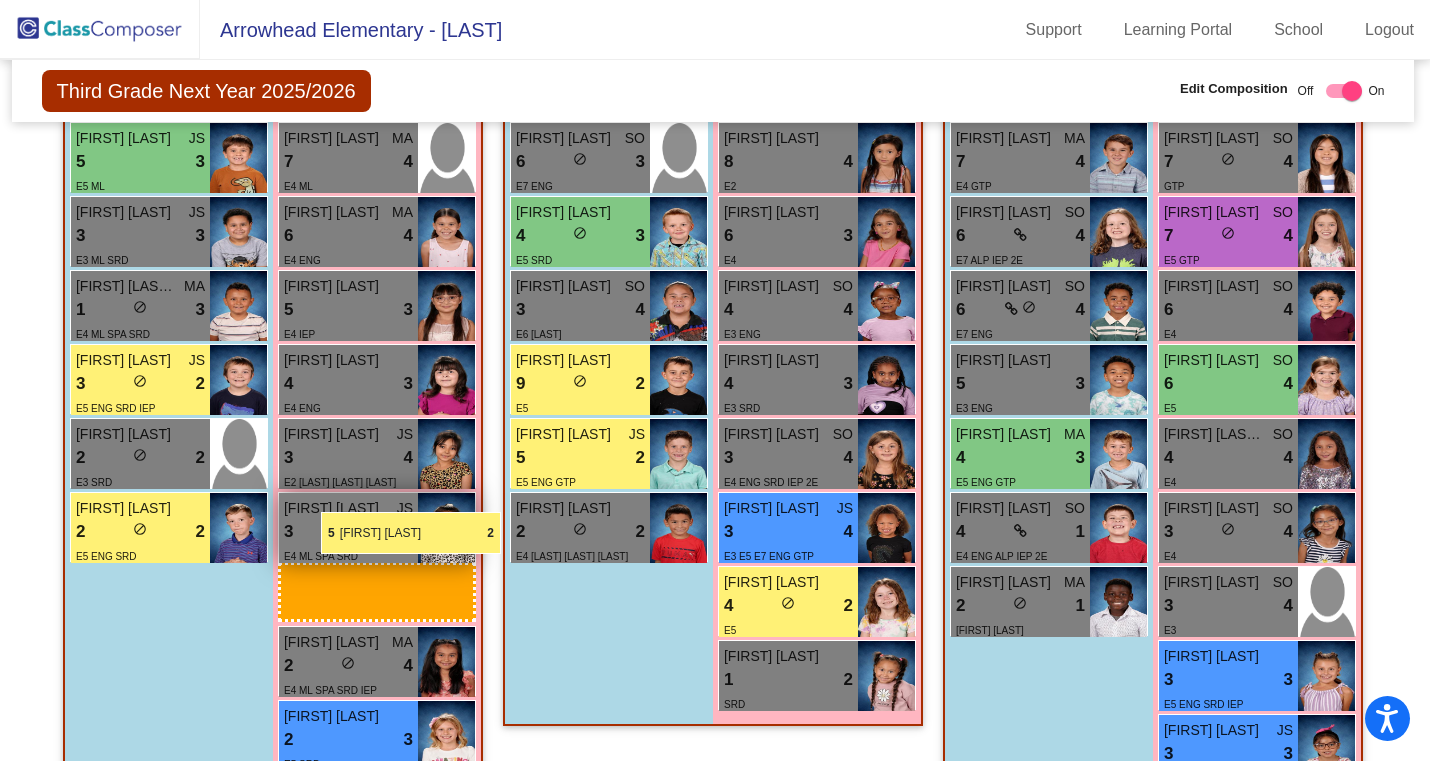 drag, startPoint x: 763, startPoint y: 612, endPoint x: 321, endPoint y: 511, distance: 453.39276 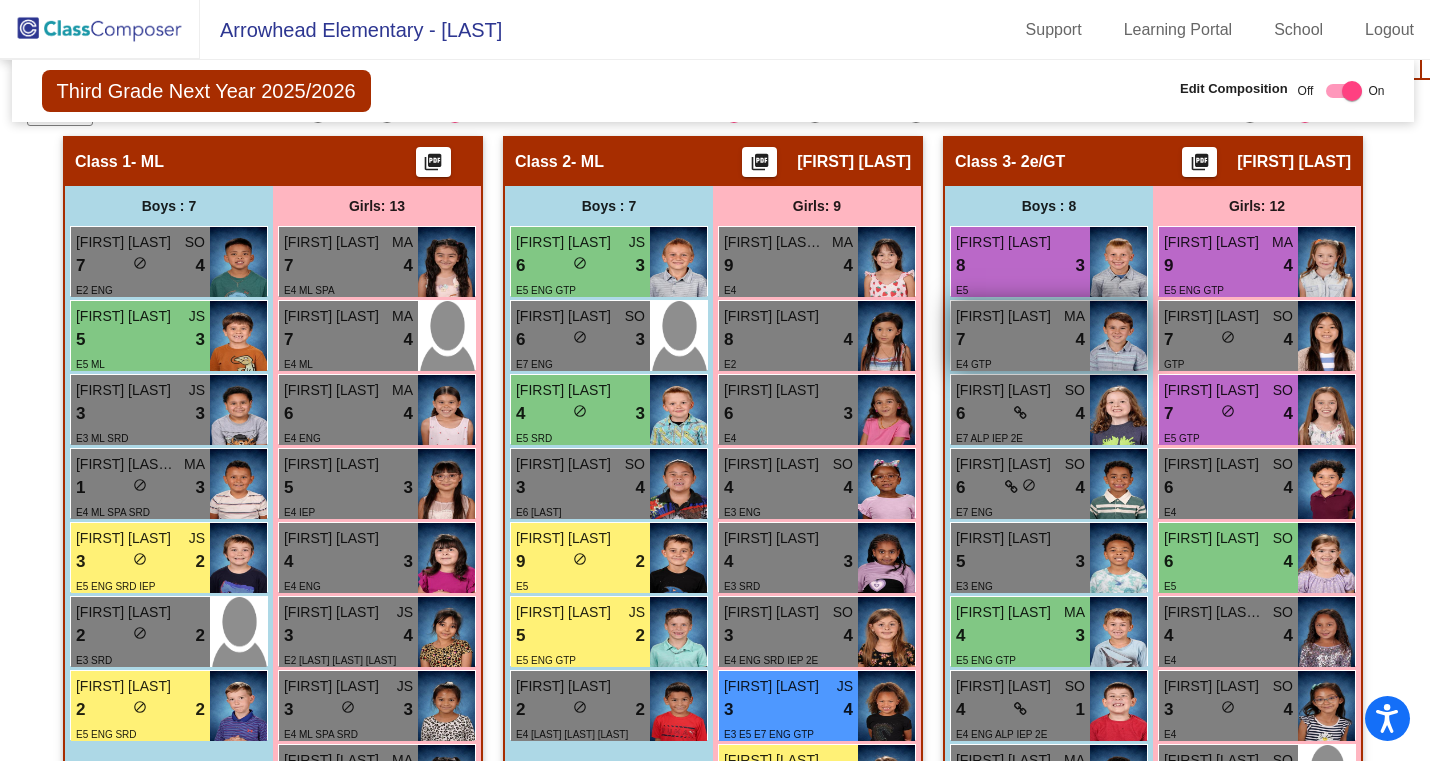 scroll, scrollTop: 450, scrollLeft: 2, axis: both 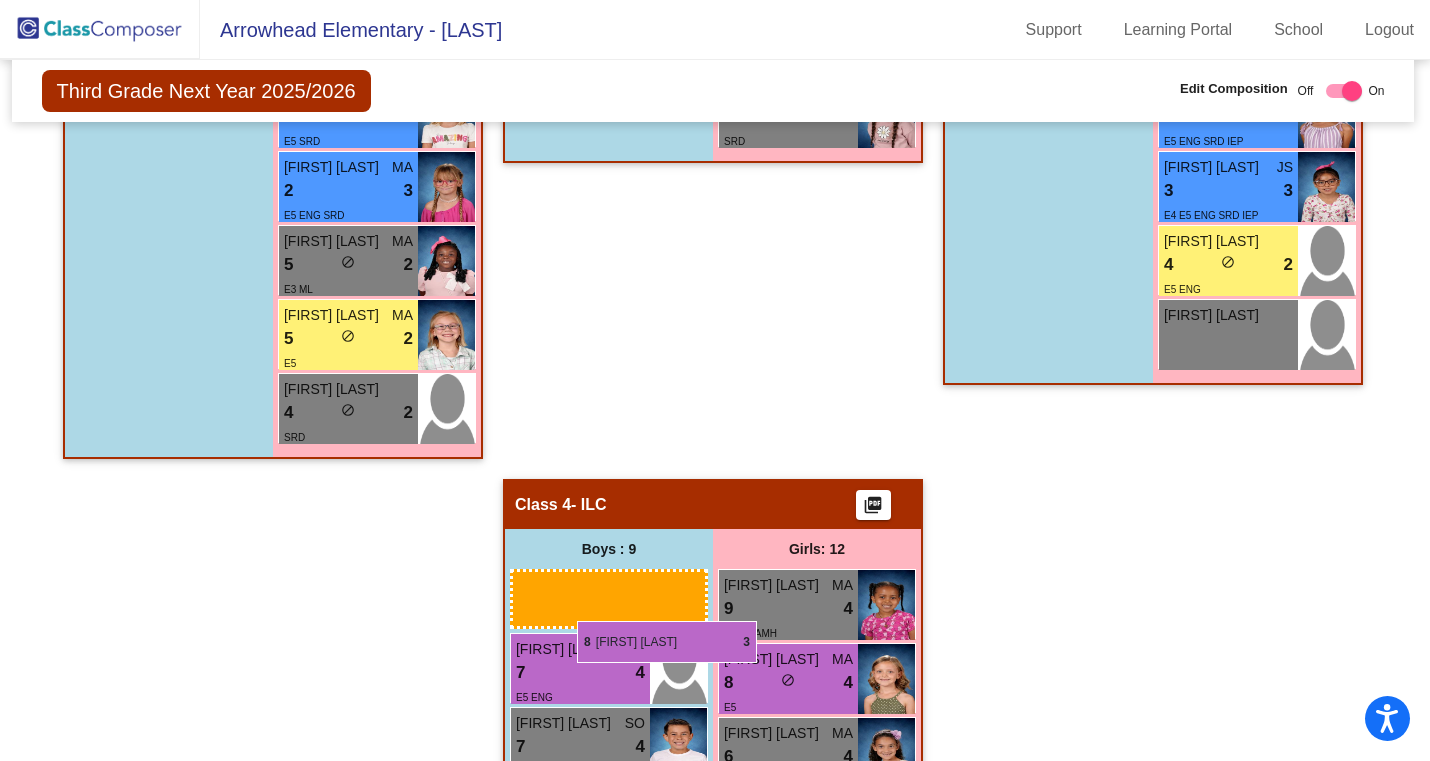 drag, startPoint x: 1013, startPoint y: 259, endPoint x: 577, endPoint y: 620, distance: 566.0539 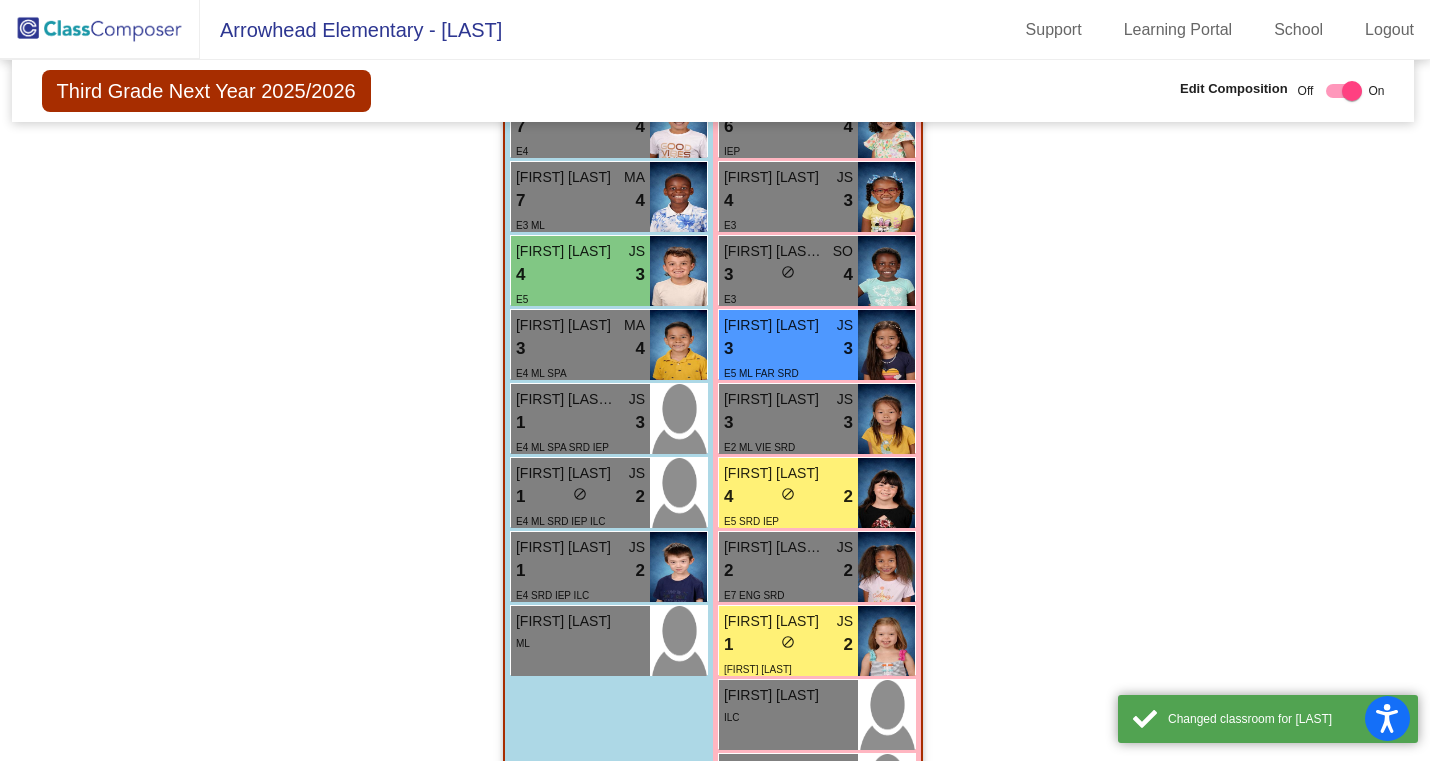 scroll, scrollTop: 1923, scrollLeft: 2, axis: both 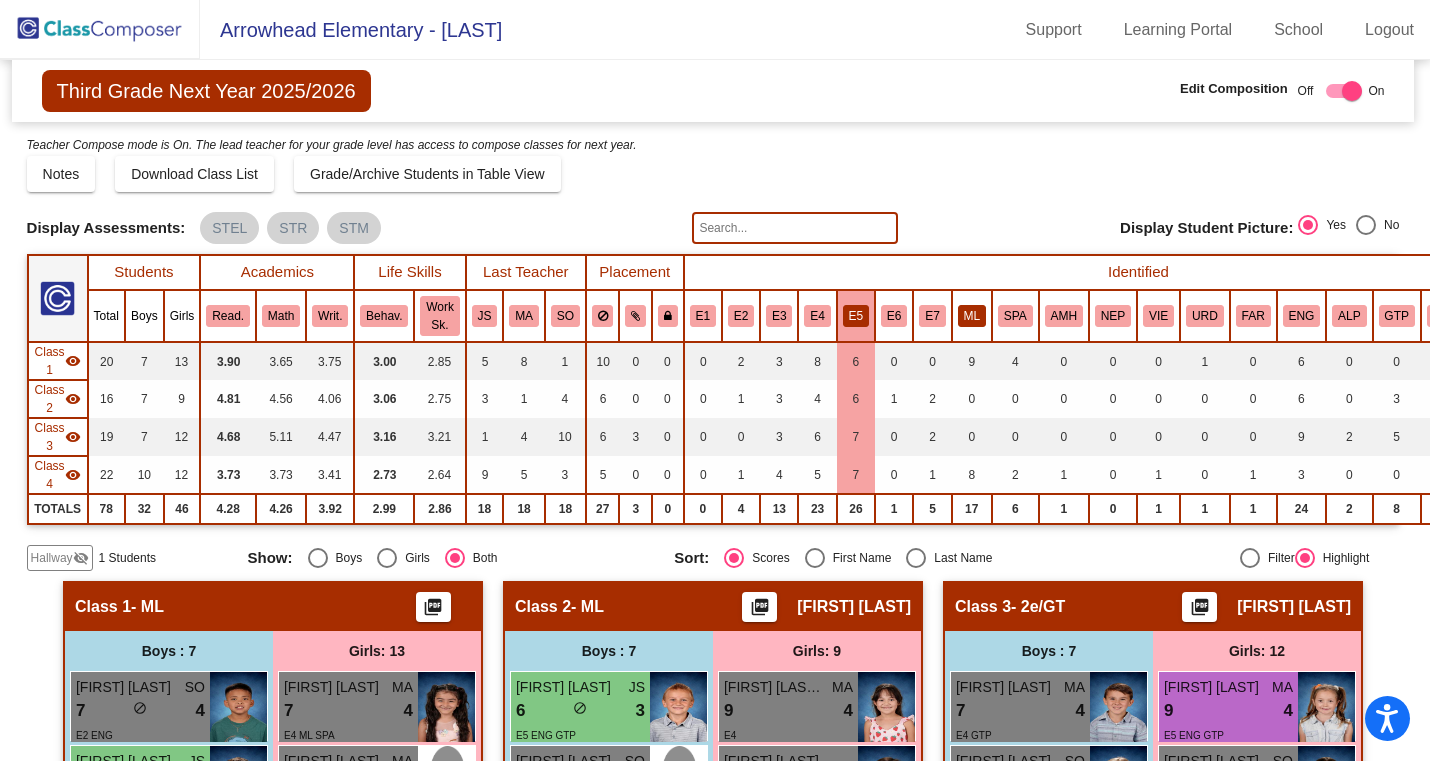 click on "ML" 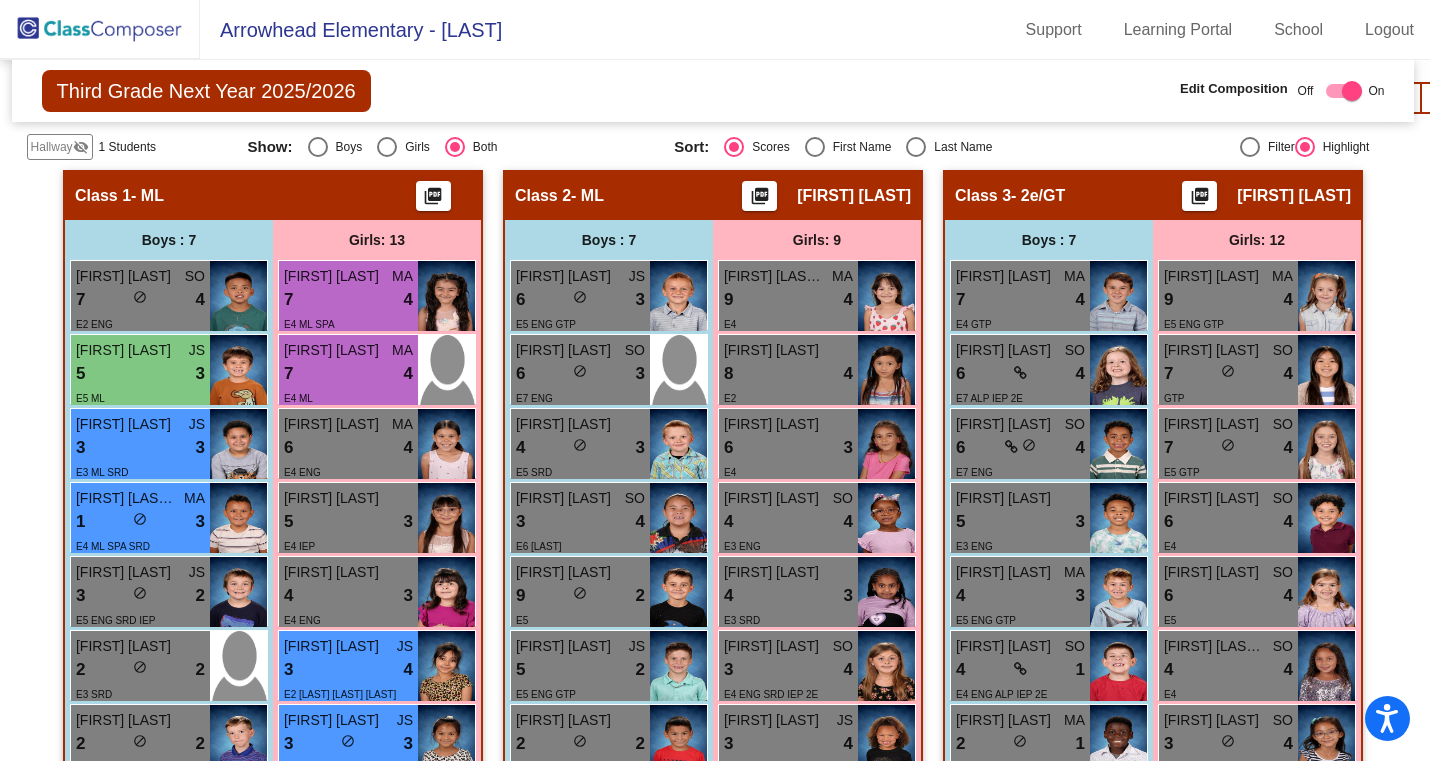 scroll, scrollTop: 0, scrollLeft: 2, axis: horizontal 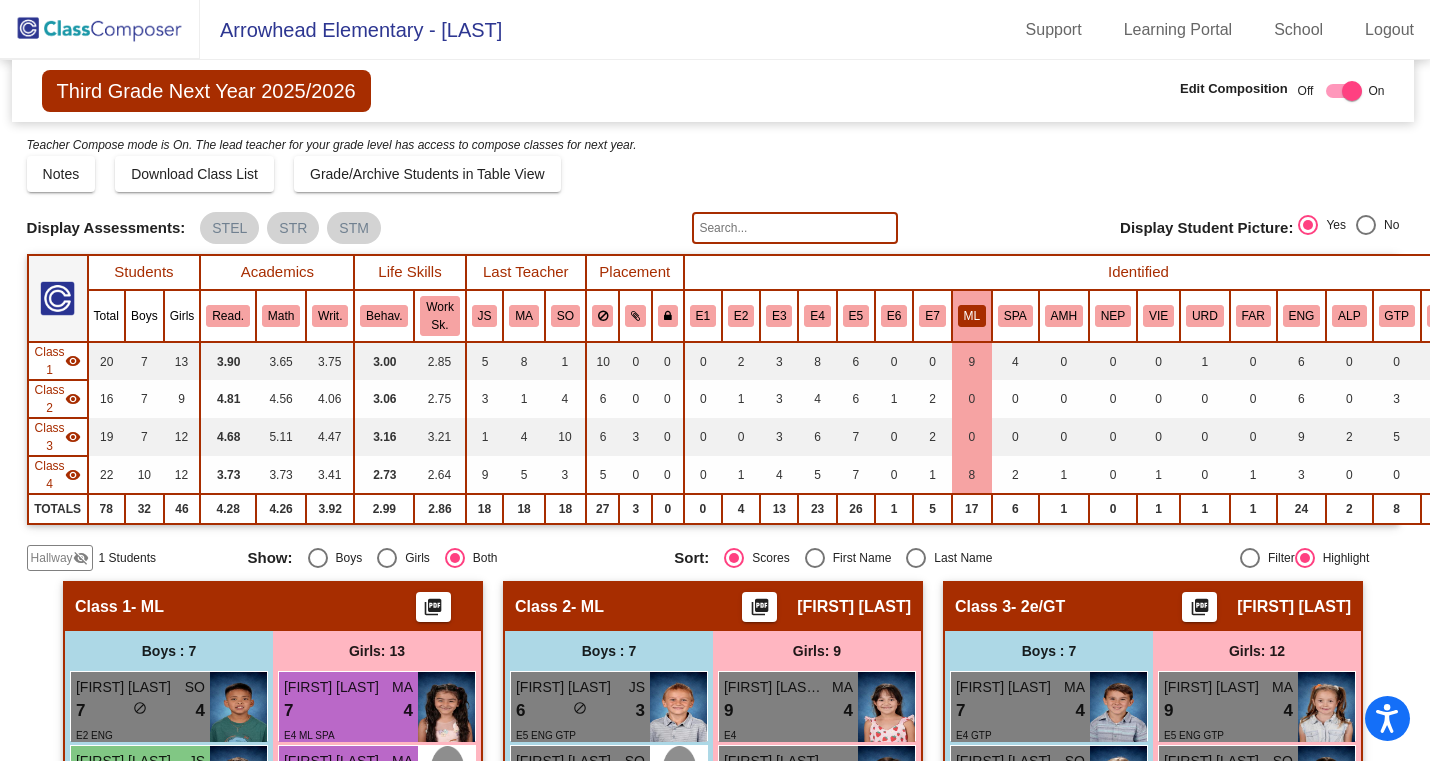 click on "ML" 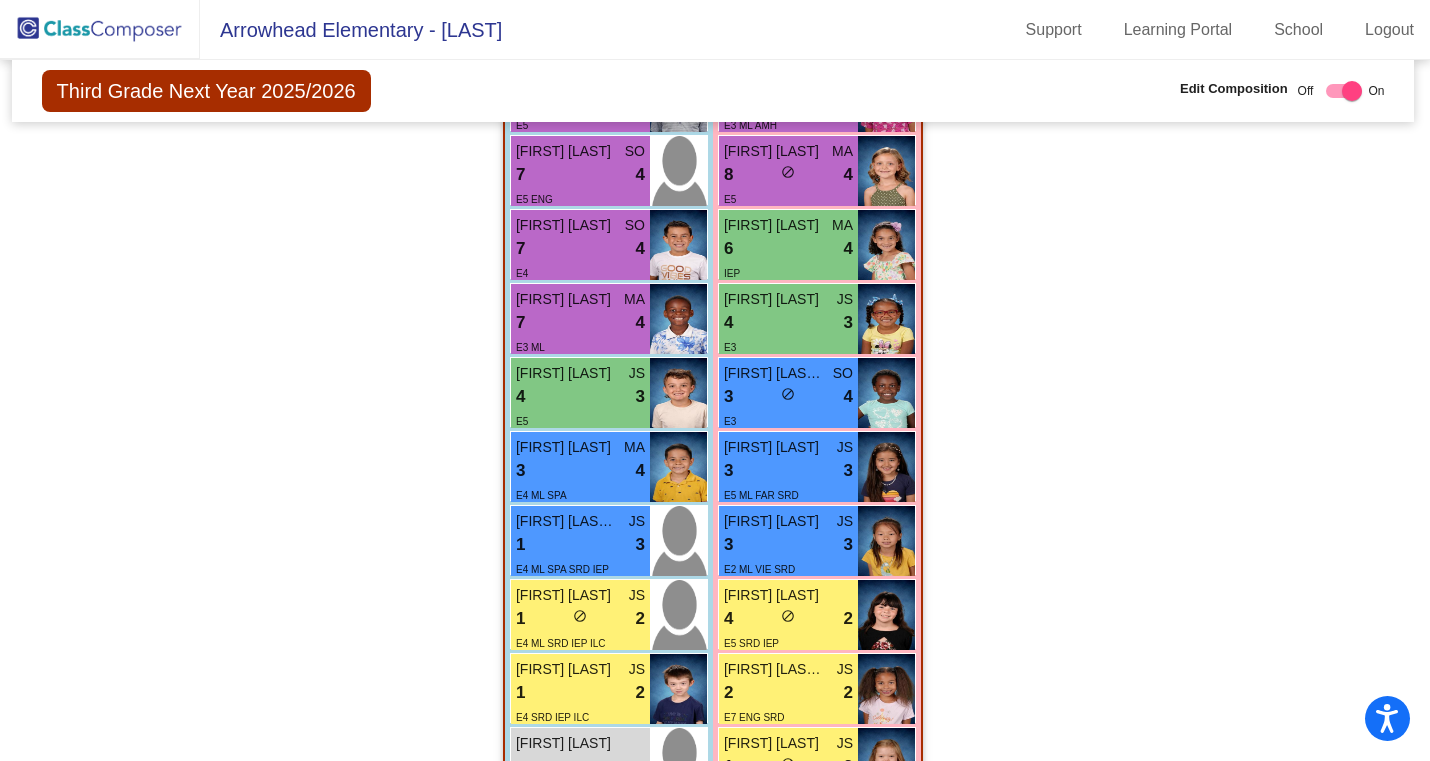 scroll, scrollTop: 1682, scrollLeft: 2, axis: both 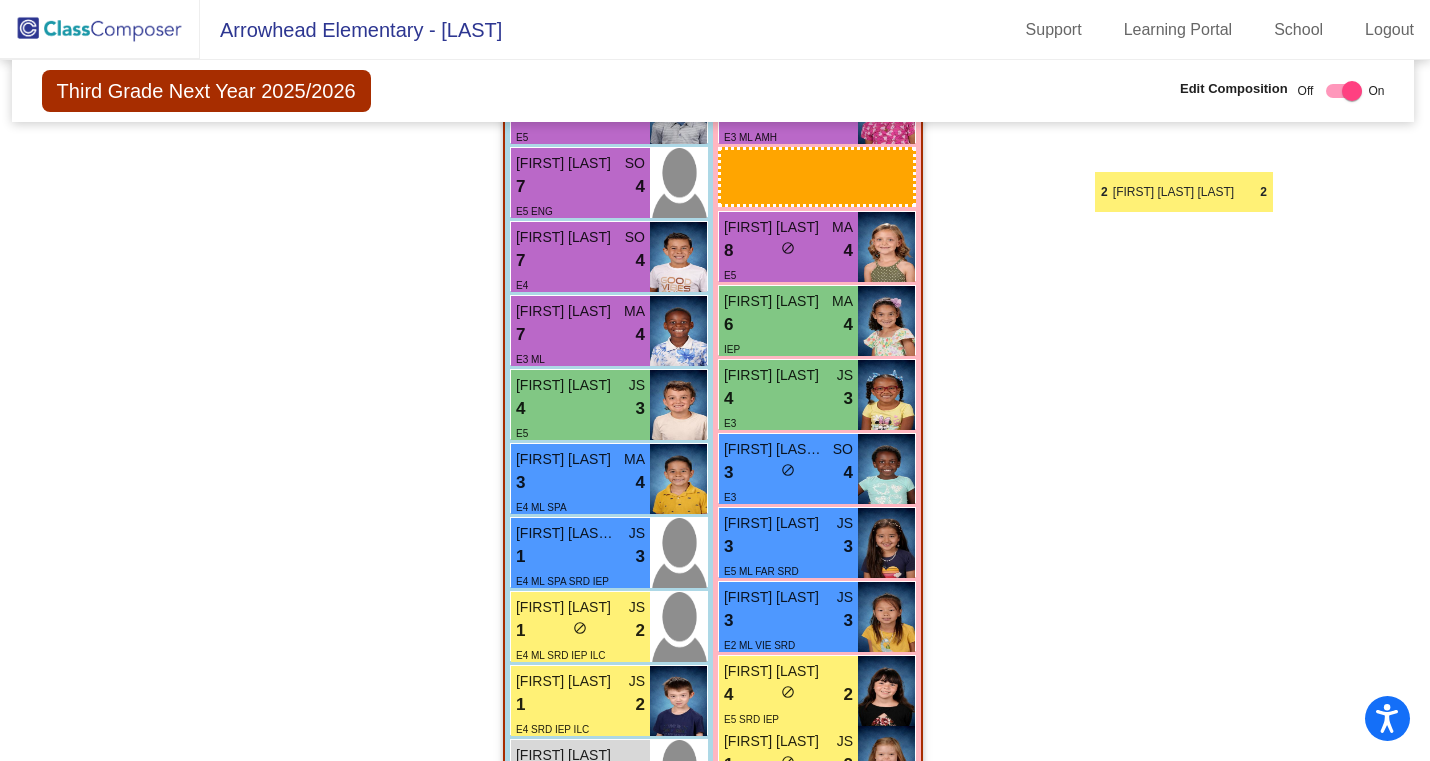 drag, startPoint x: 788, startPoint y: 718, endPoint x: 1094, endPoint y: 170, distance: 627.6464 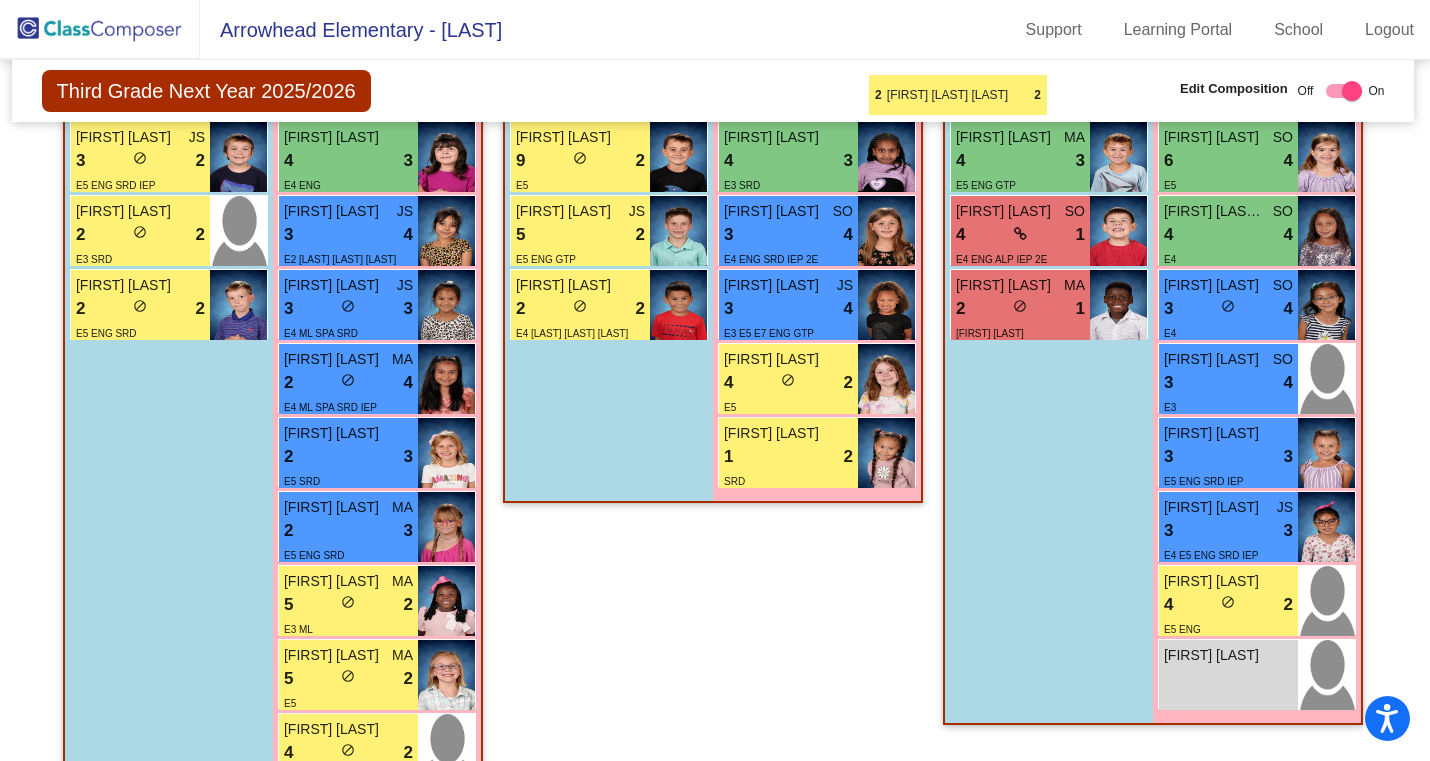 scroll, scrollTop: 846, scrollLeft: 2, axis: both 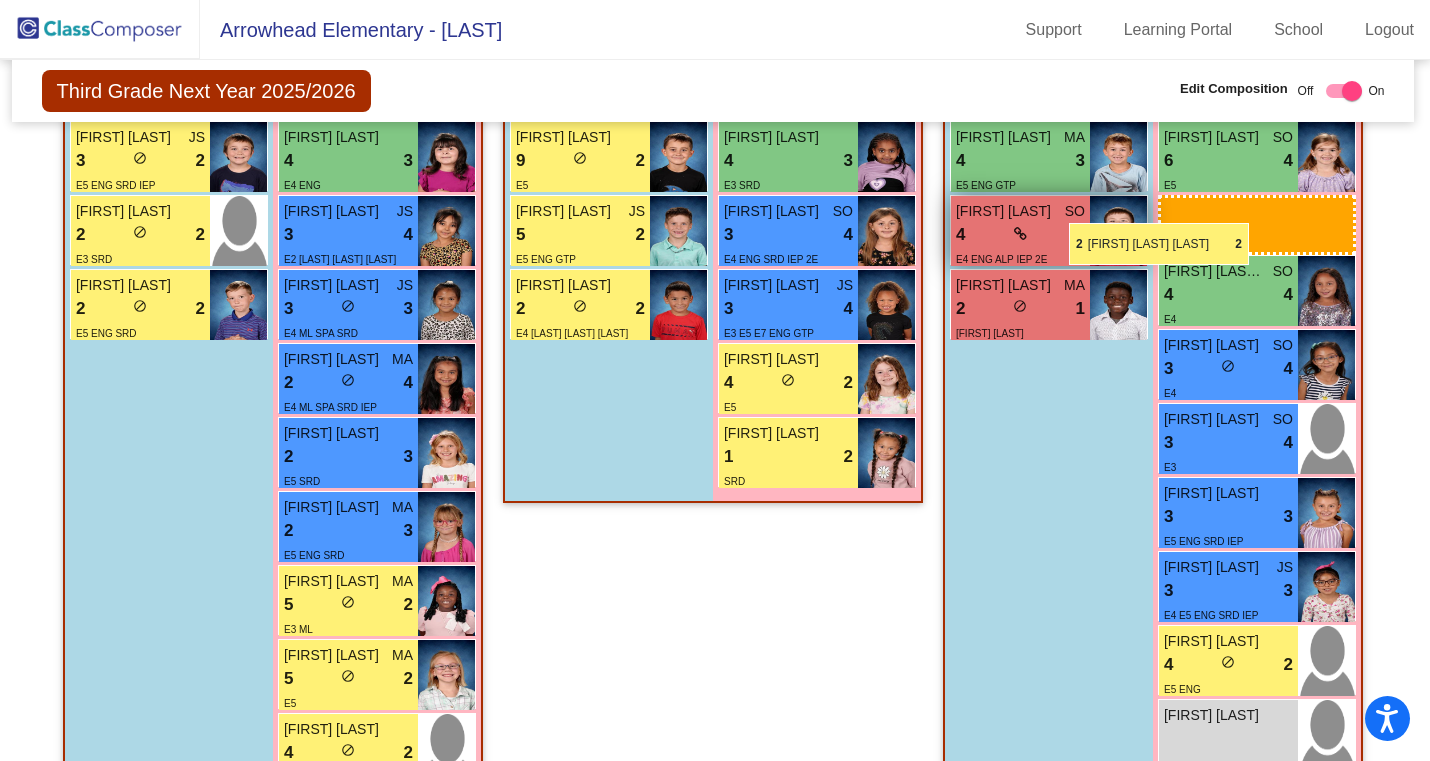 drag, startPoint x: 768, startPoint y: 696, endPoint x: 1069, endPoint y: 222, distance: 561.4953 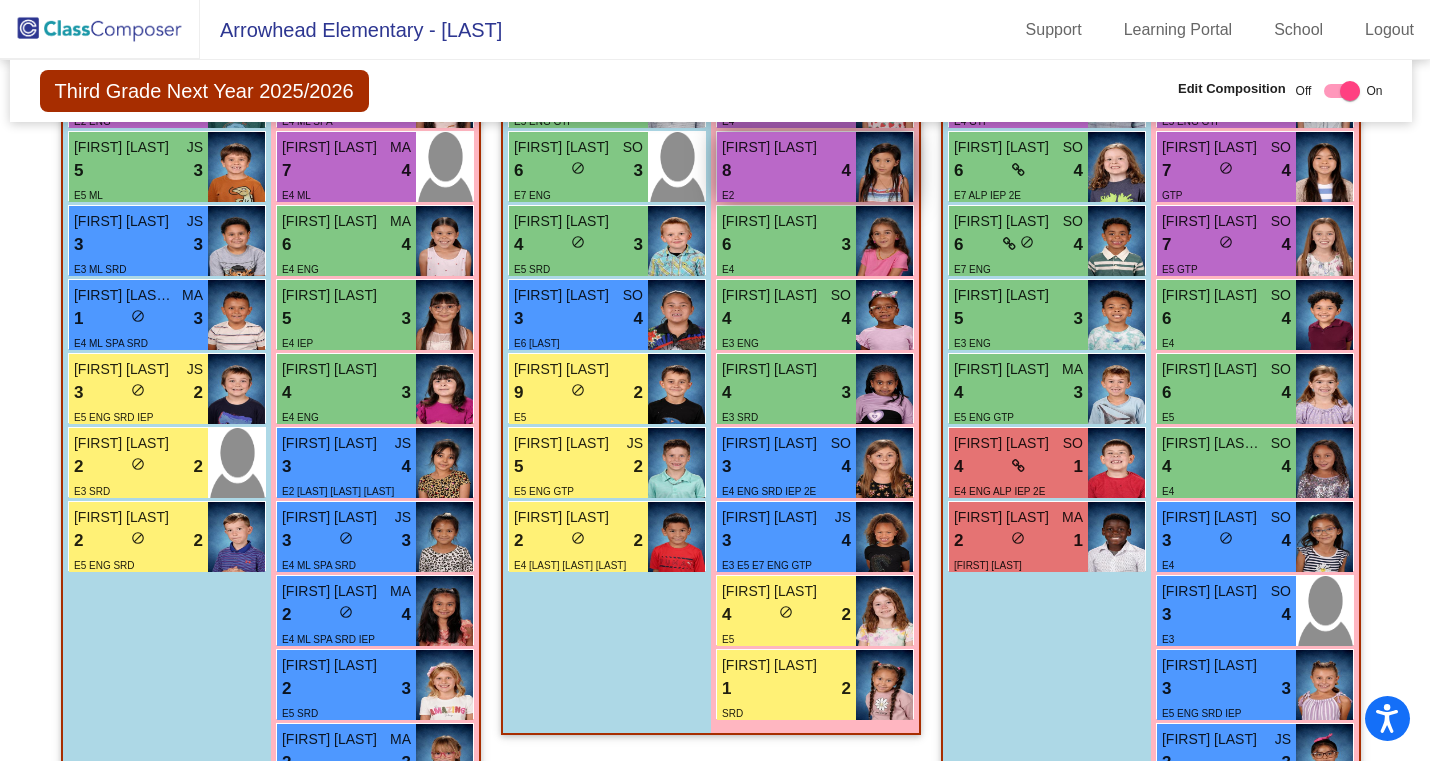 scroll, scrollTop: 614, scrollLeft: 6, axis: both 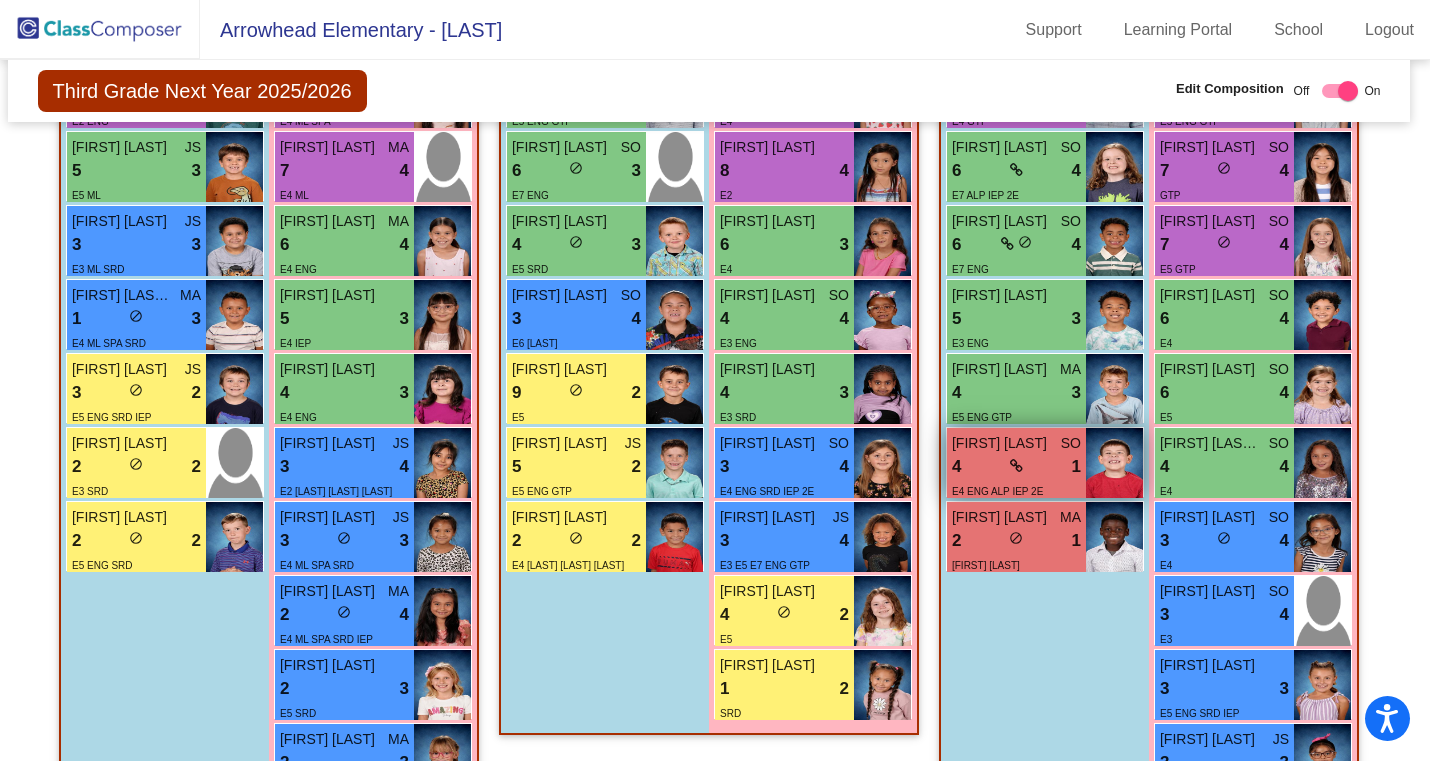 click on "4 lock do_not_disturb_alt 1" at bounding box center (1016, 467) 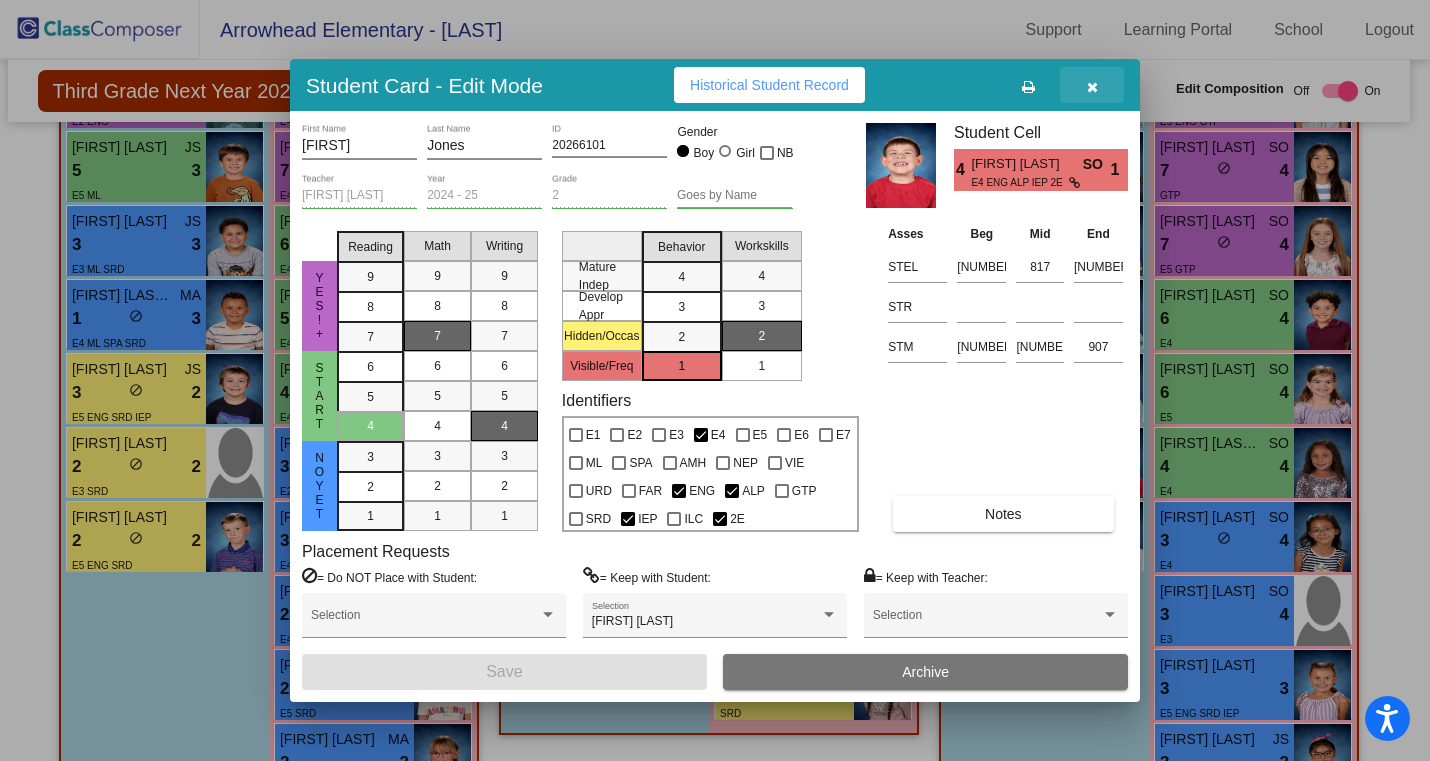 click at bounding box center [1092, 87] 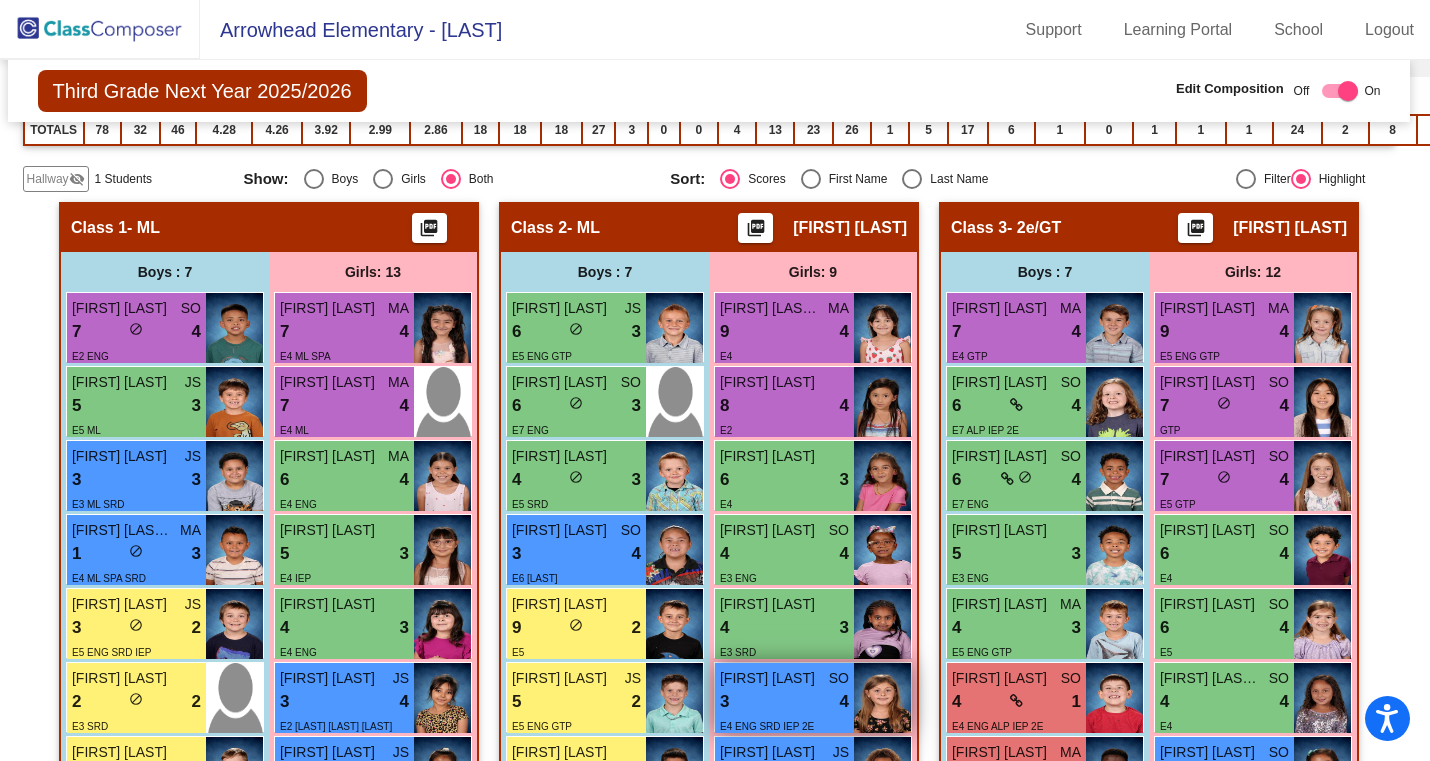 scroll, scrollTop: 363, scrollLeft: 6, axis: both 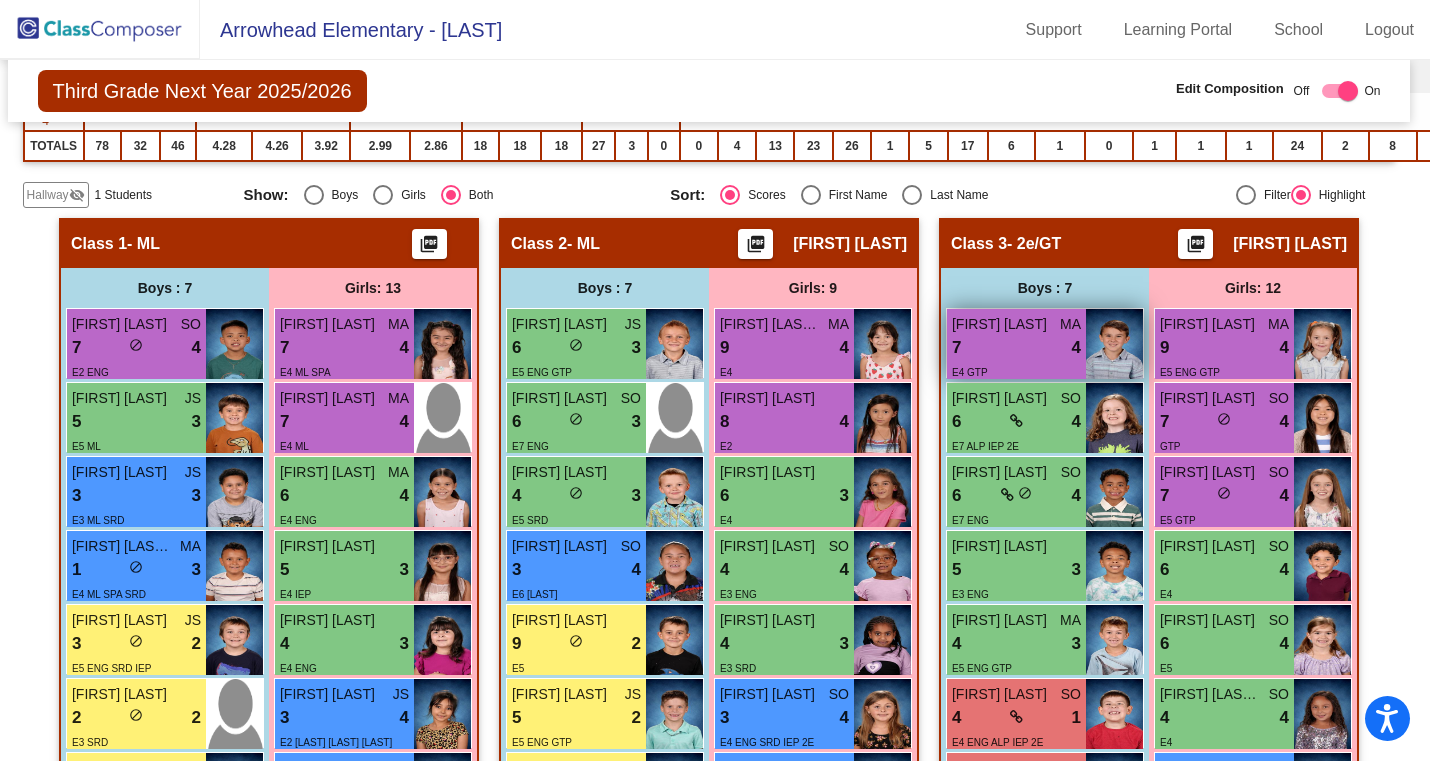 click on "7 lock do_not_disturb_alt 4" at bounding box center (1016, 348) 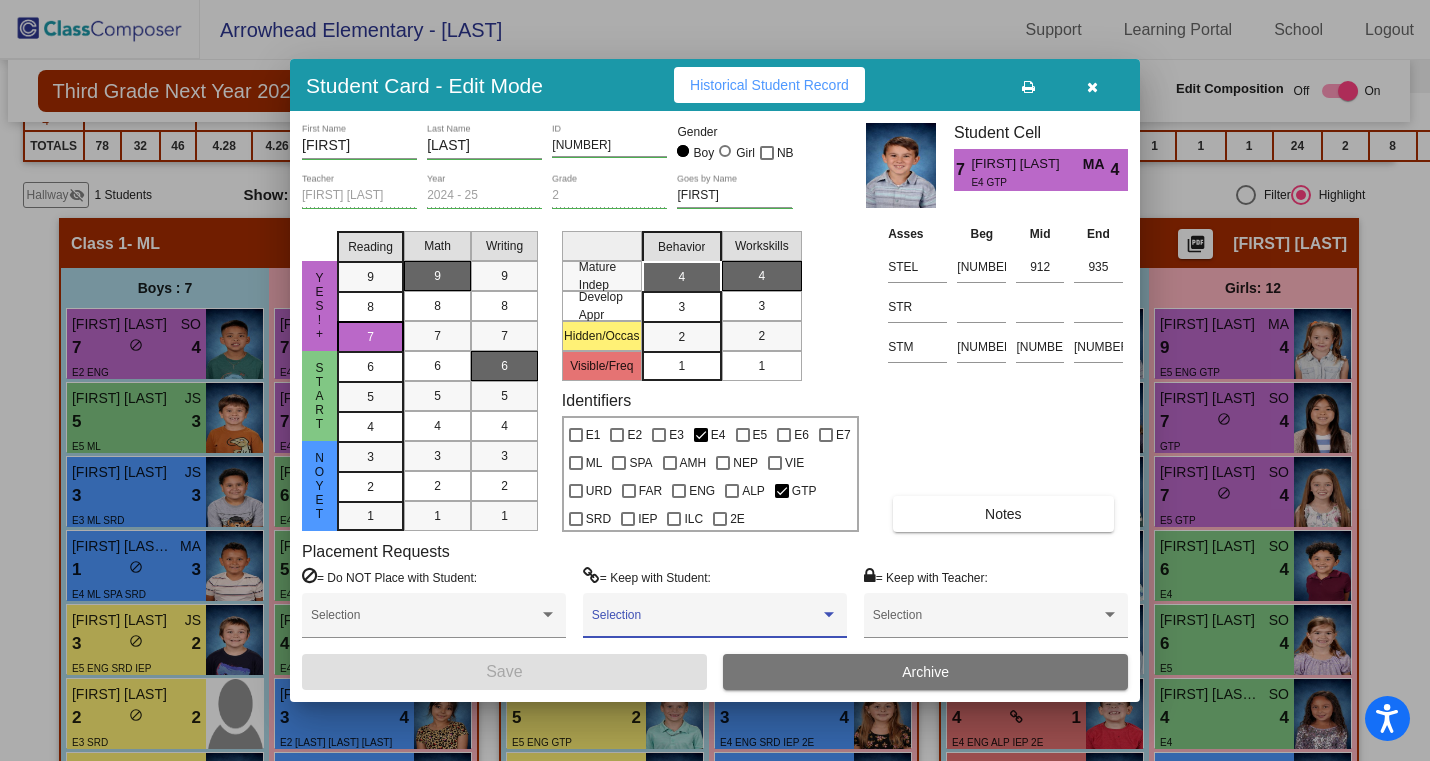 click at bounding box center [706, 622] 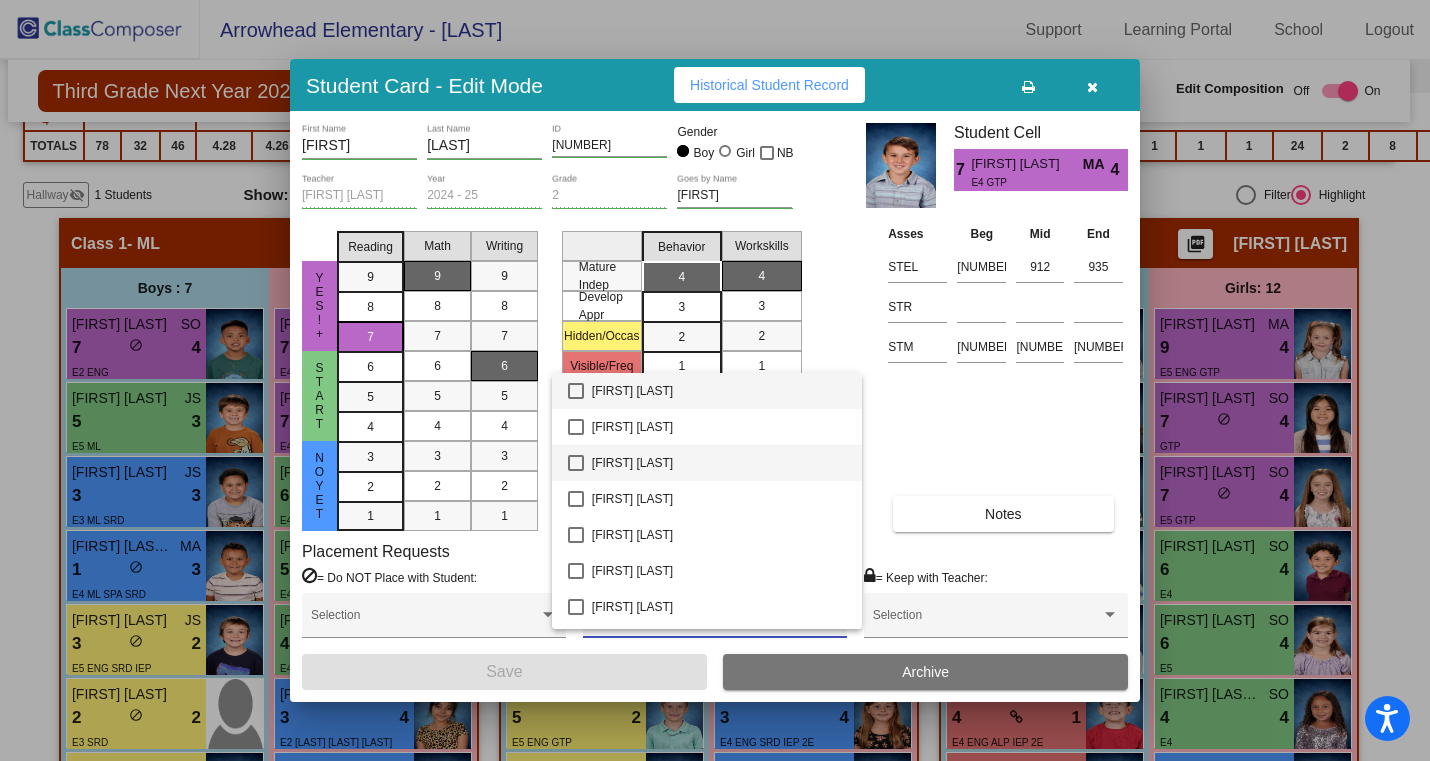 scroll, scrollTop: 0, scrollLeft: 0, axis: both 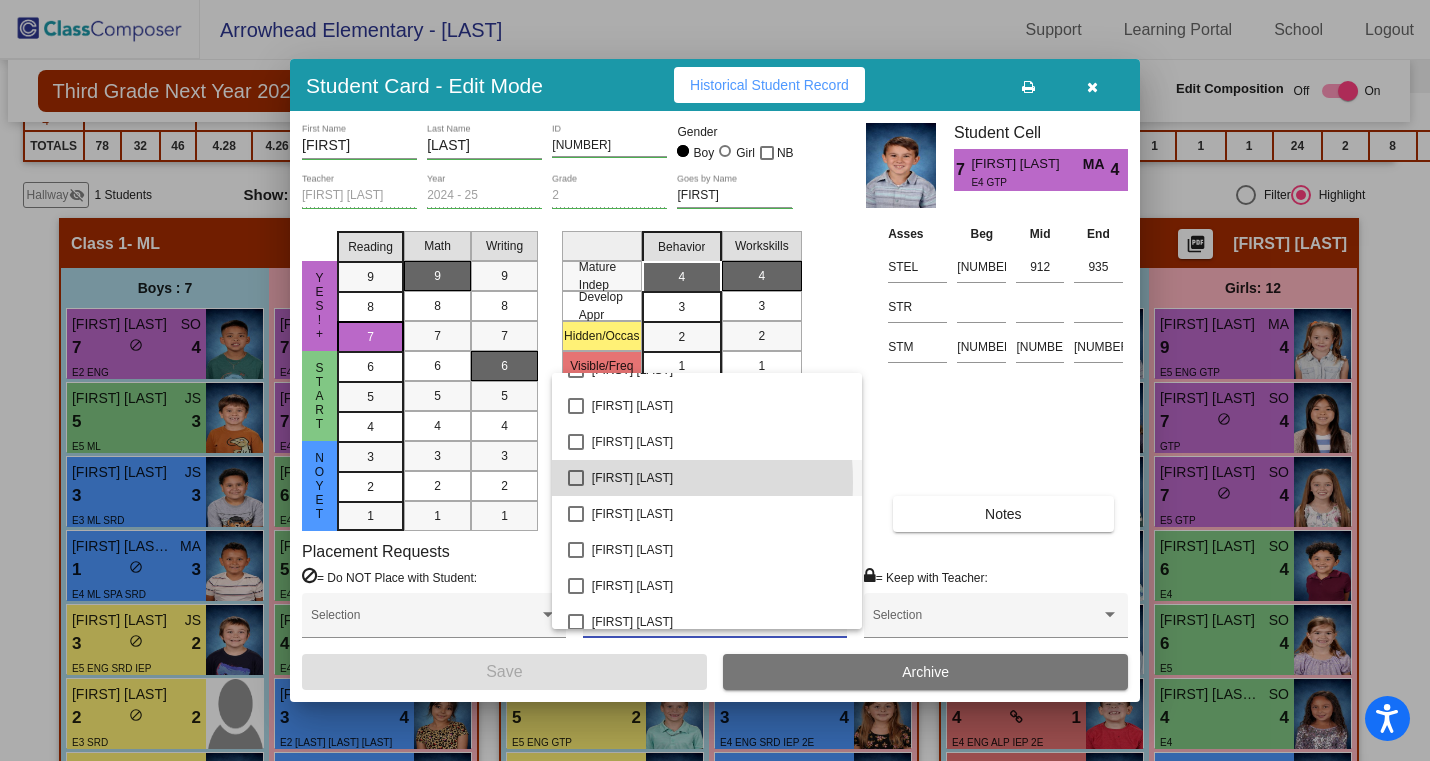 click at bounding box center (576, 478) 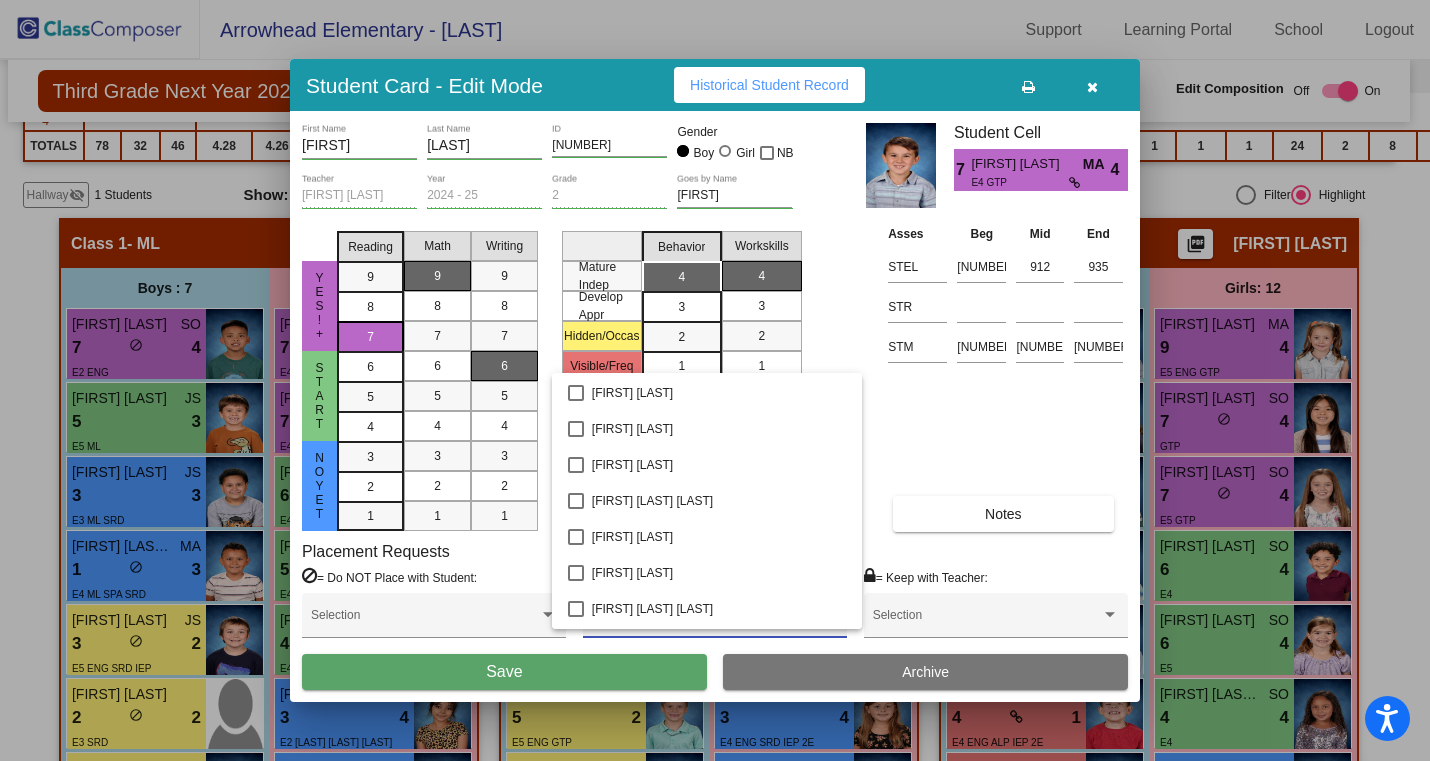 scroll, scrollTop: 830, scrollLeft: 0, axis: vertical 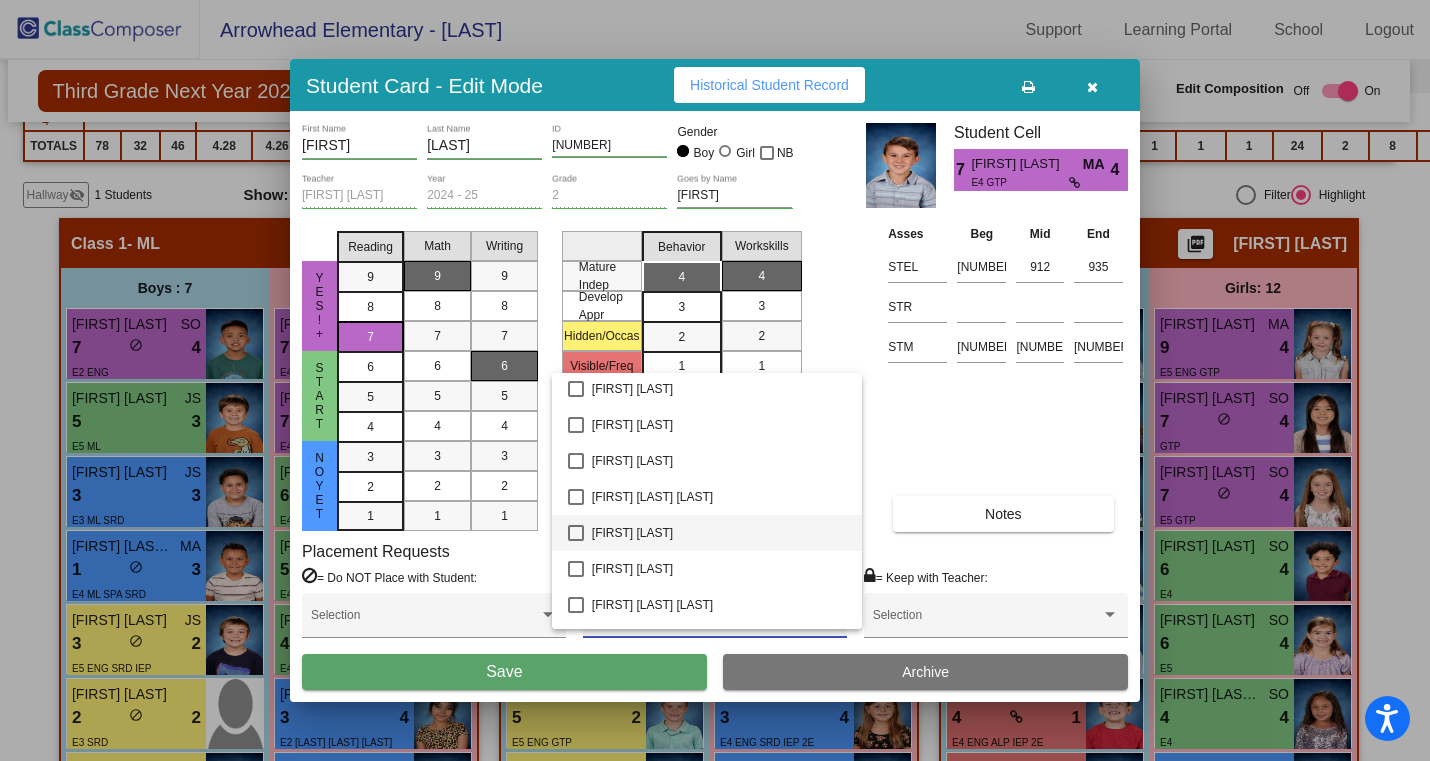 click at bounding box center [576, 533] 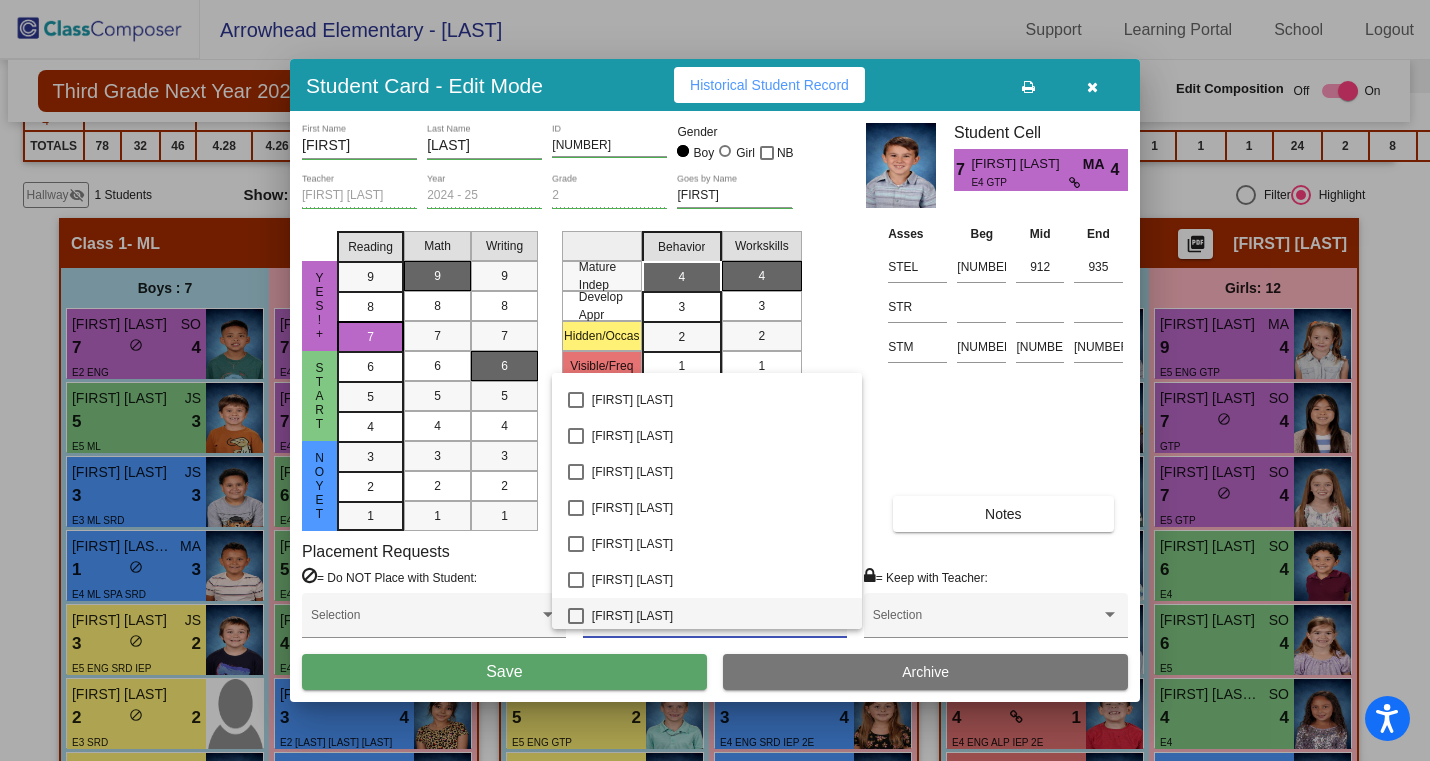 scroll, scrollTop: 1657, scrollLeft: 0, axis: vertical 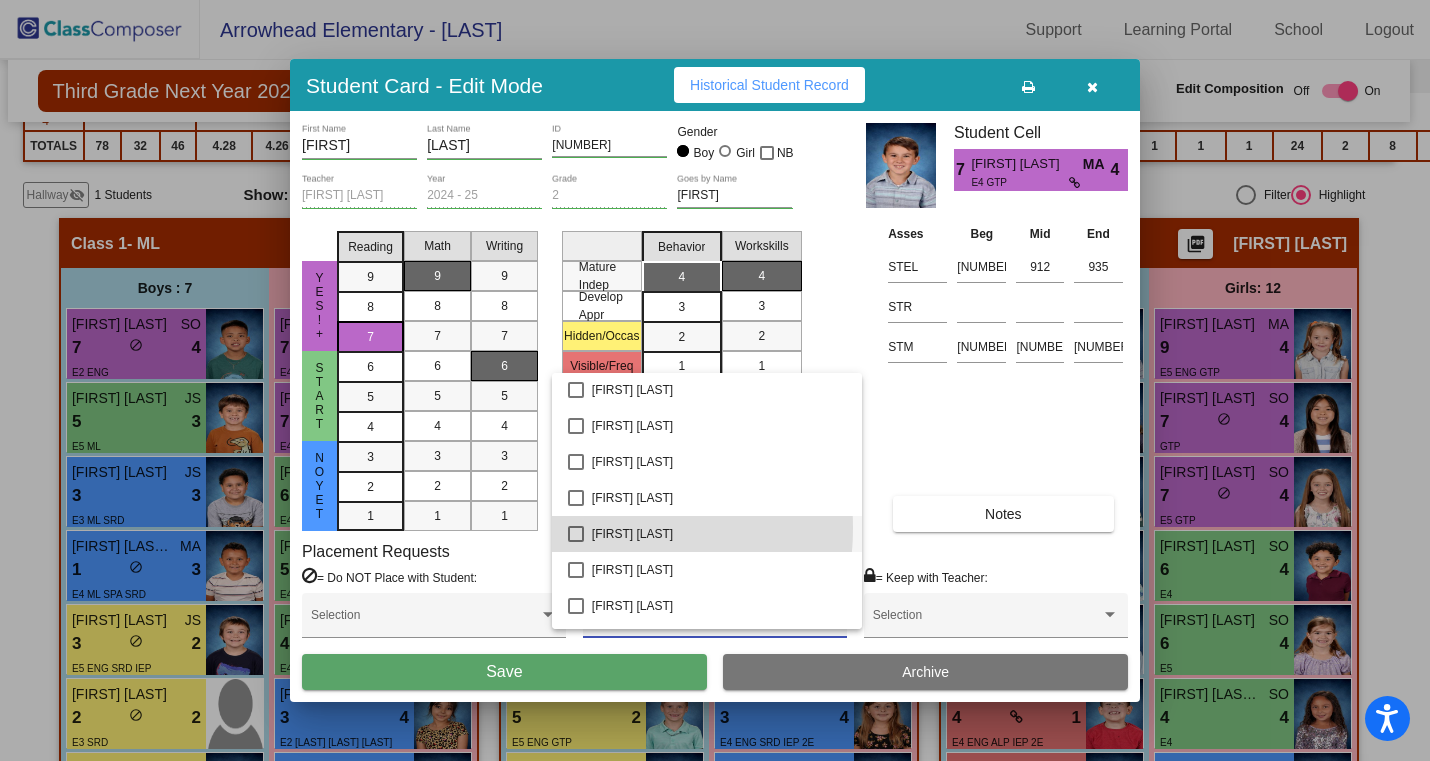click at bounding box center [576, 534] 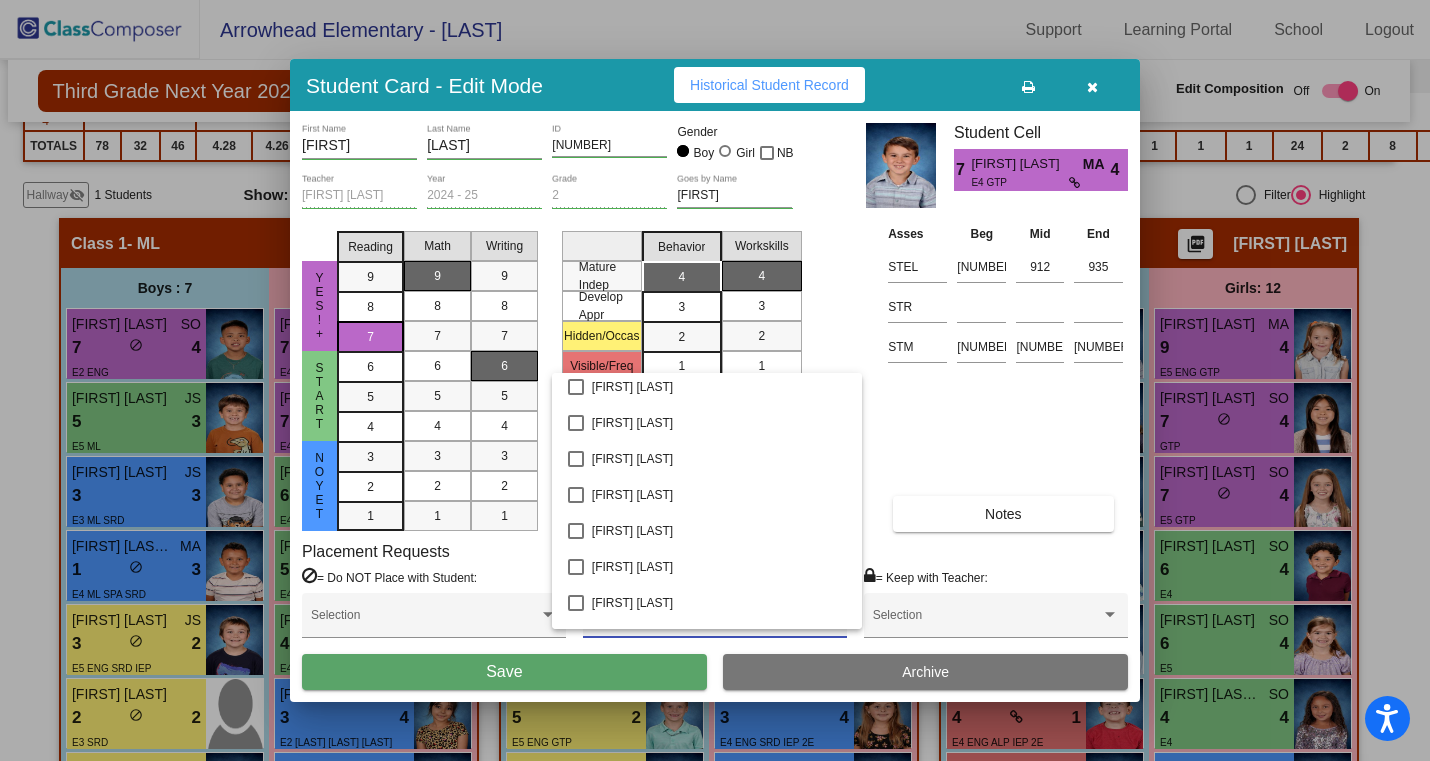 scroll, scrollTop: 1082, scrollLeft: 0, axis: vertical 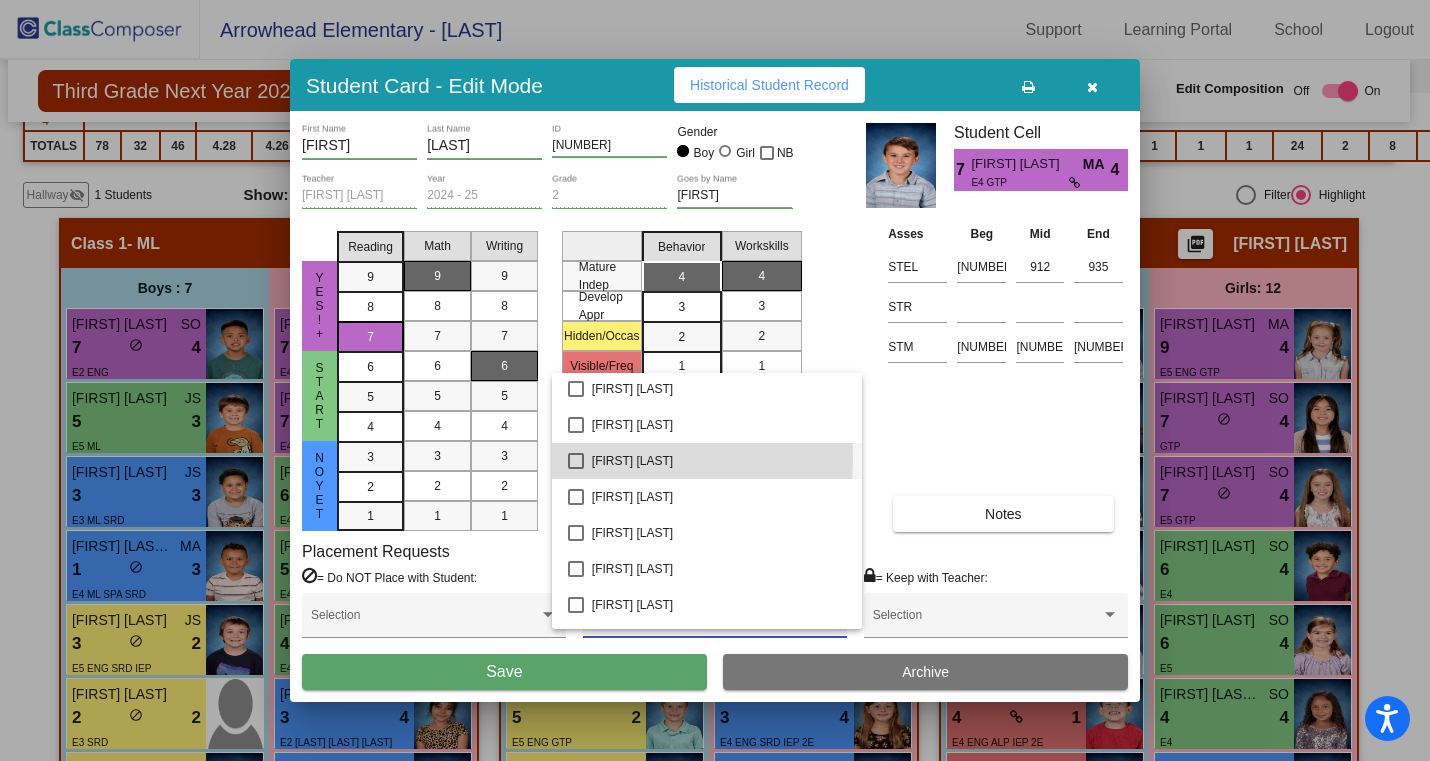 click at bounding box center (576, 461) 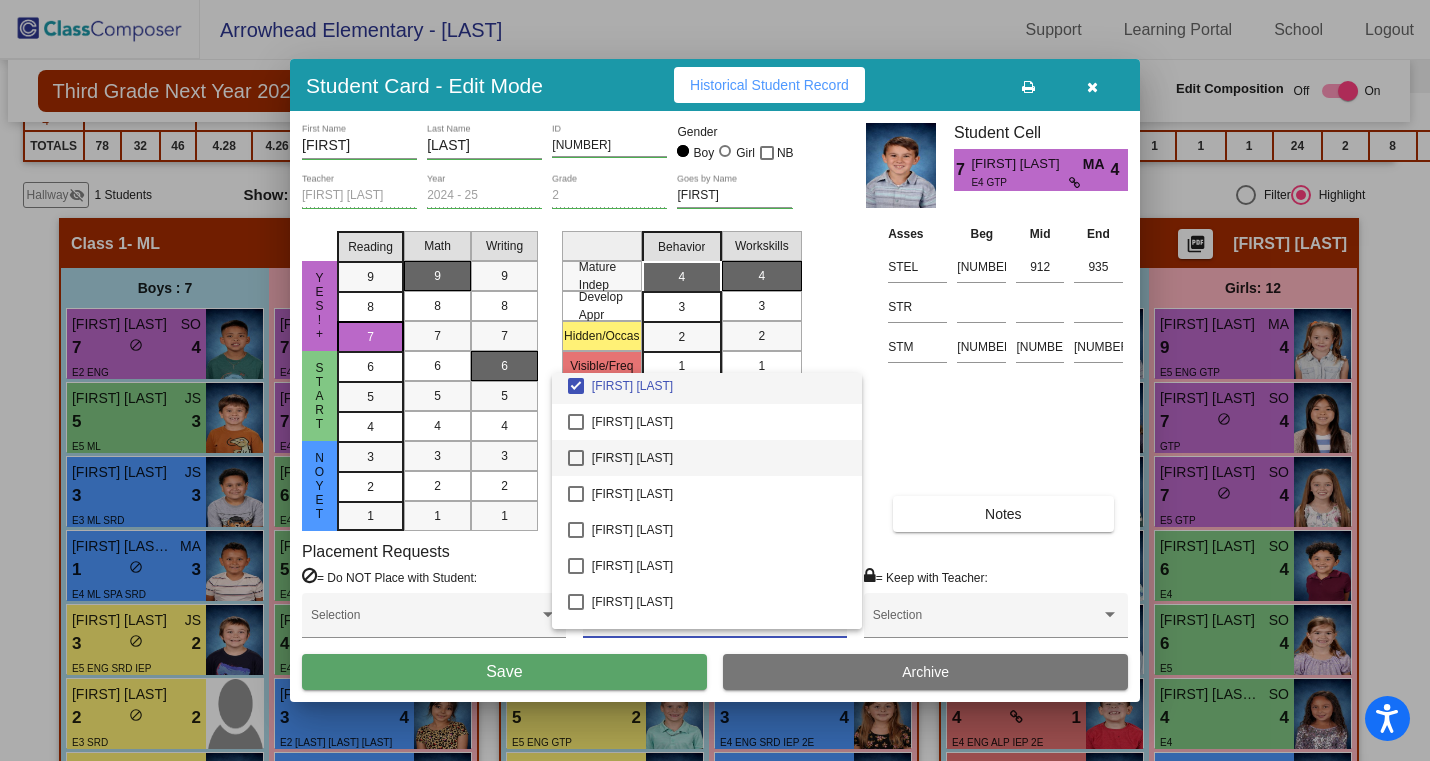 scroll, scrollTop: 1178, scrollLeft: 0, axis: vertical 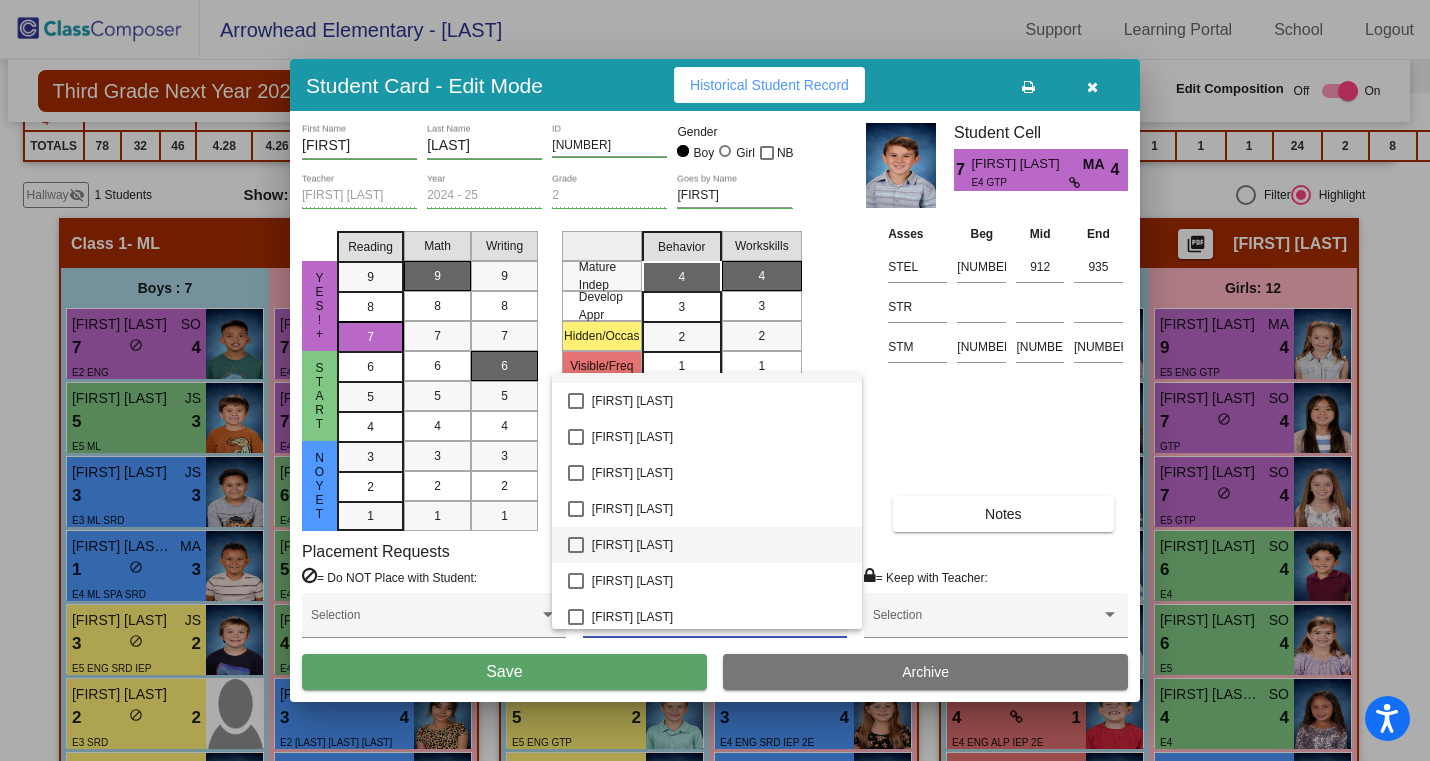click at bounding box center [576, 545] 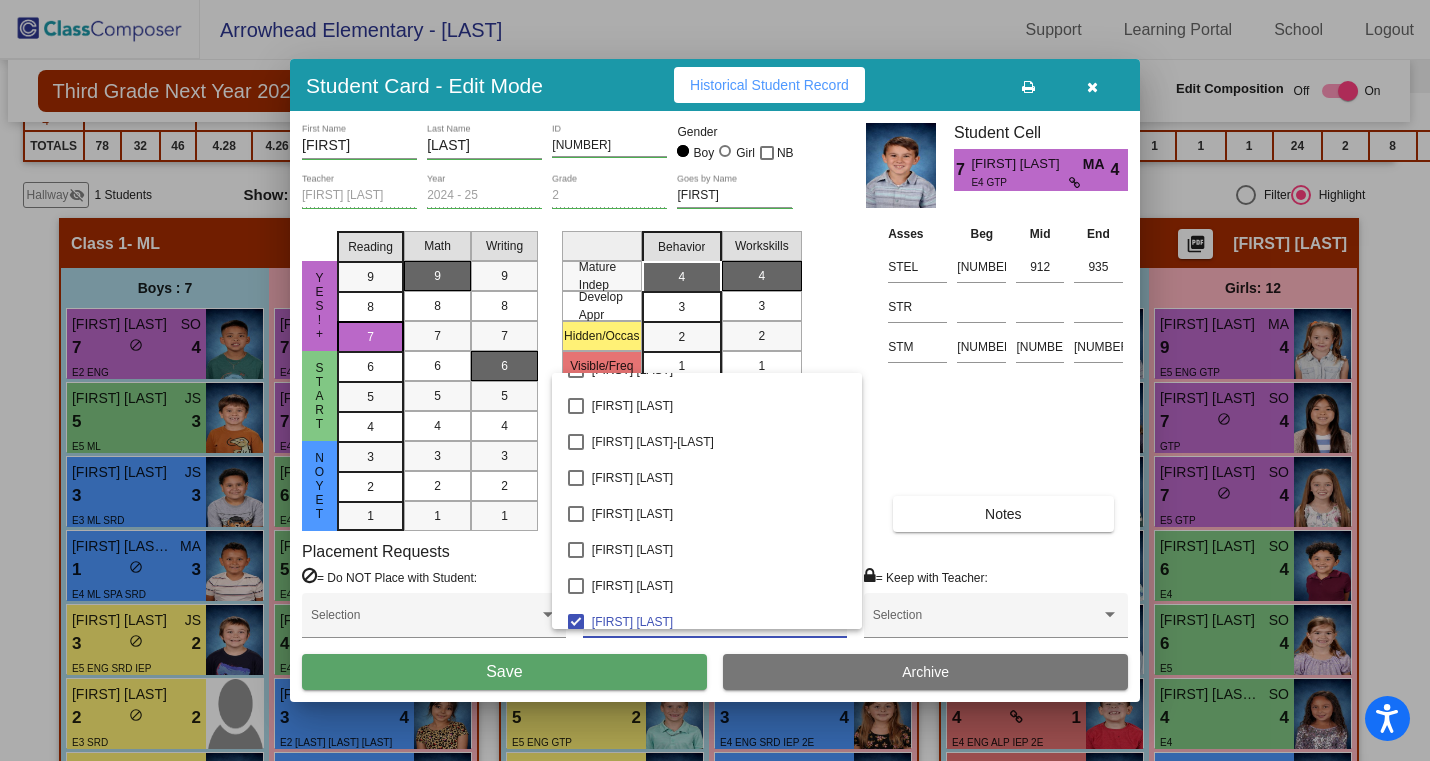 scroll, scrollTop: 214, scrollLeft: 0, axis: vertical 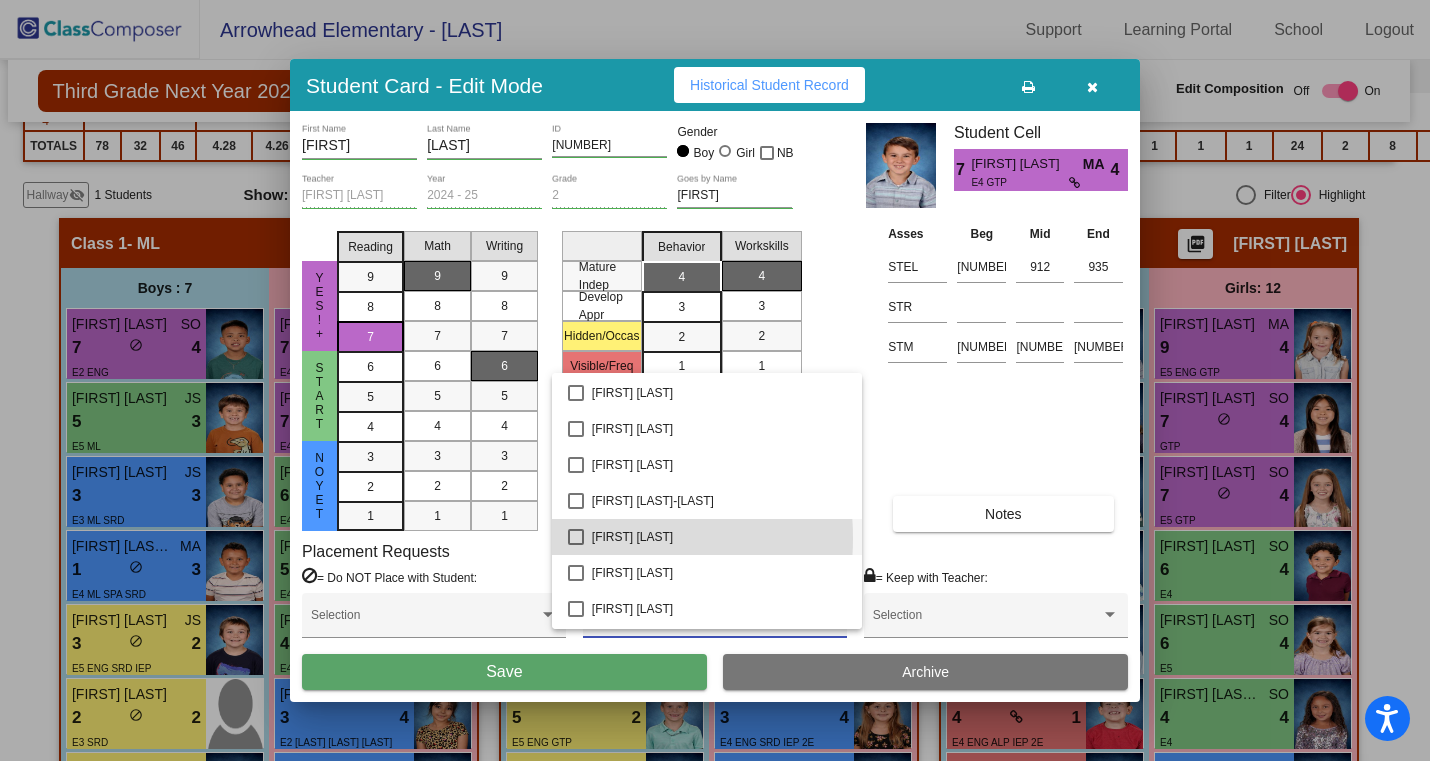 click at bounding box center (576, 537) 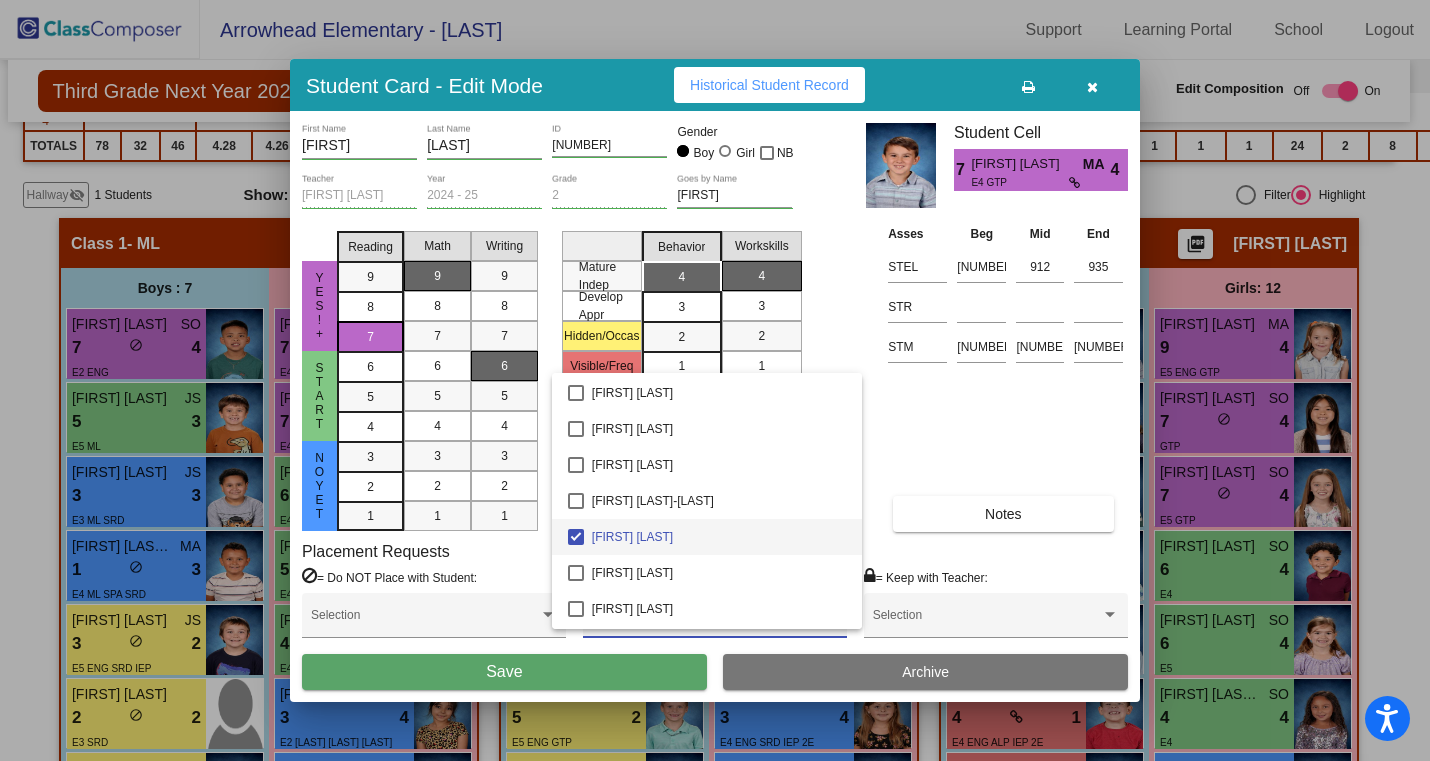 click at bounding box center (715, 380) 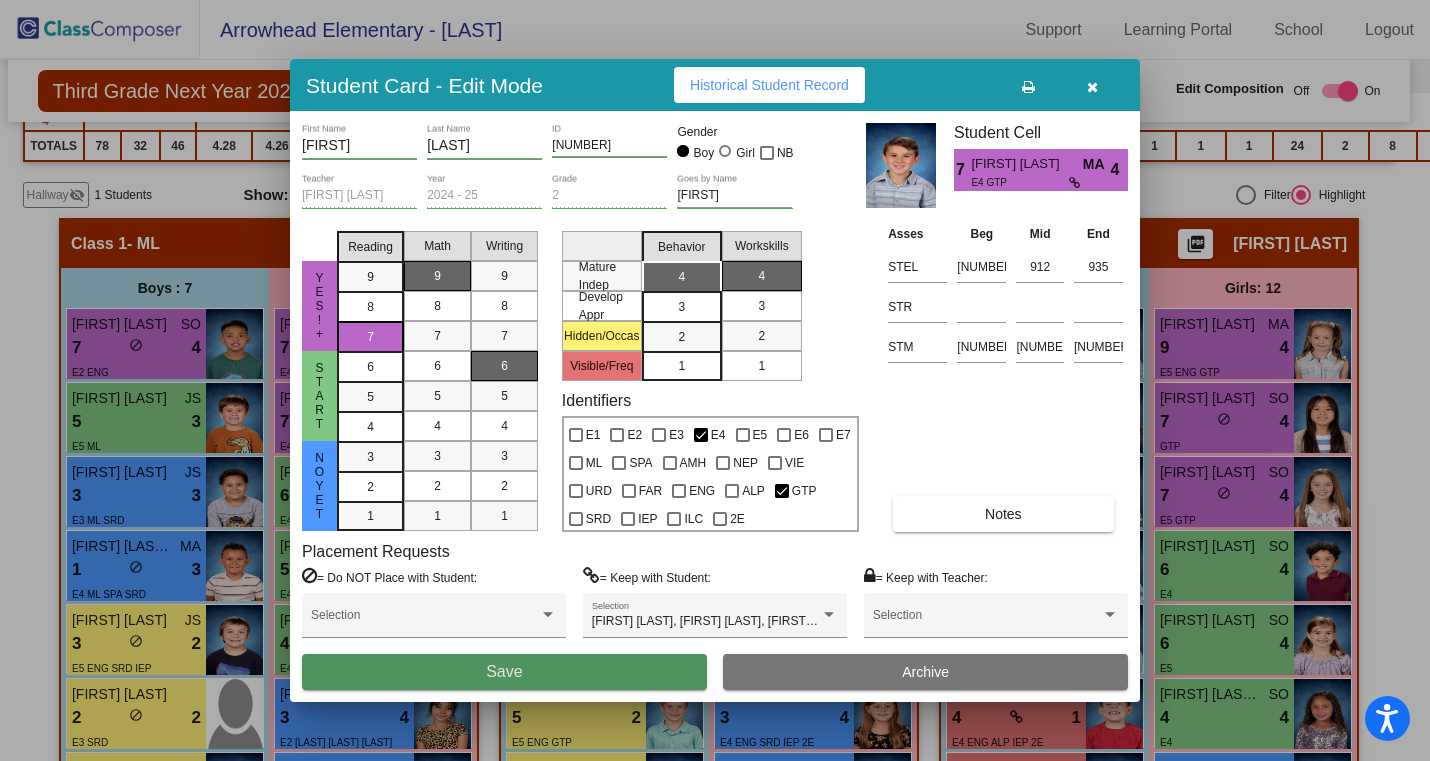 click on "Save" at bounding box center (504, 671) 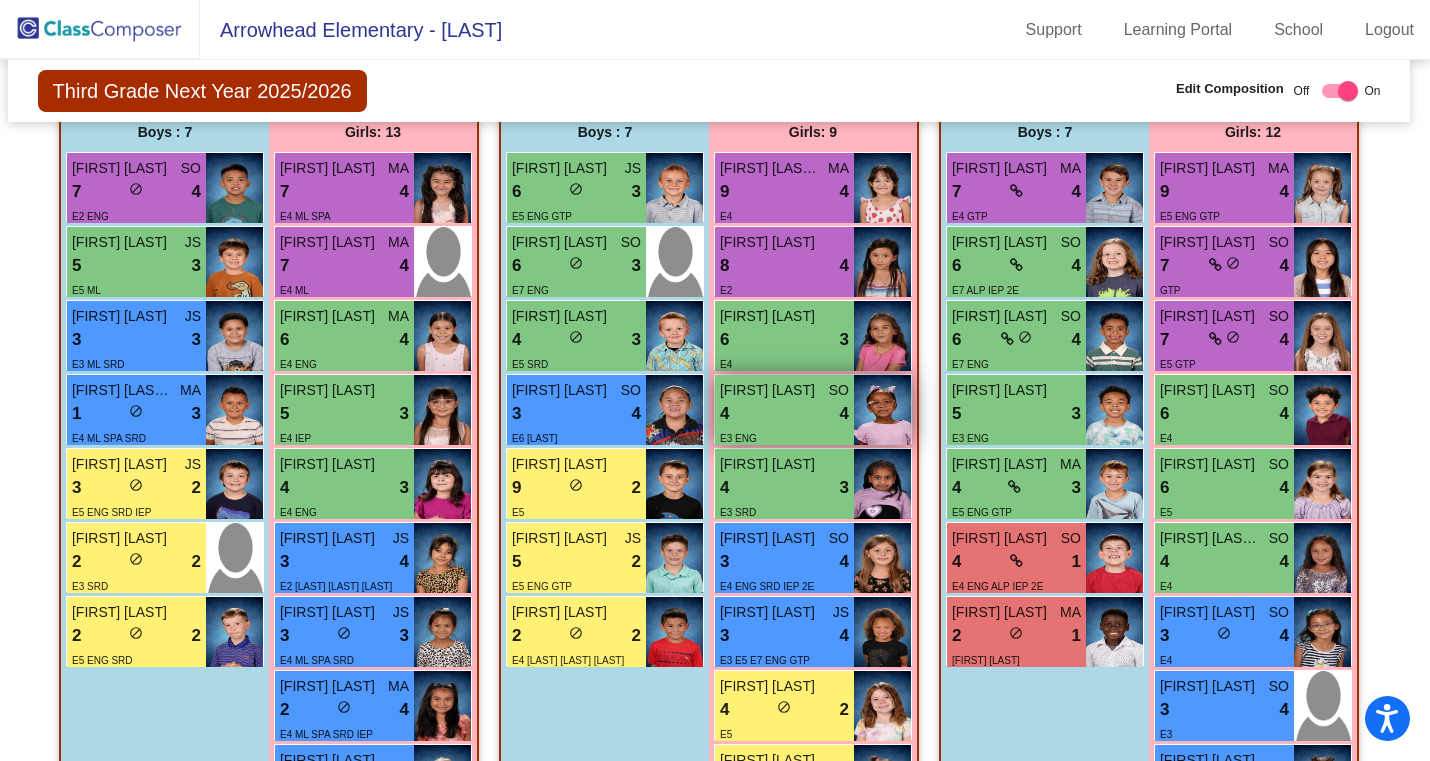 scroll, scrollTop: 549, scrollLeft: 6, axis: both 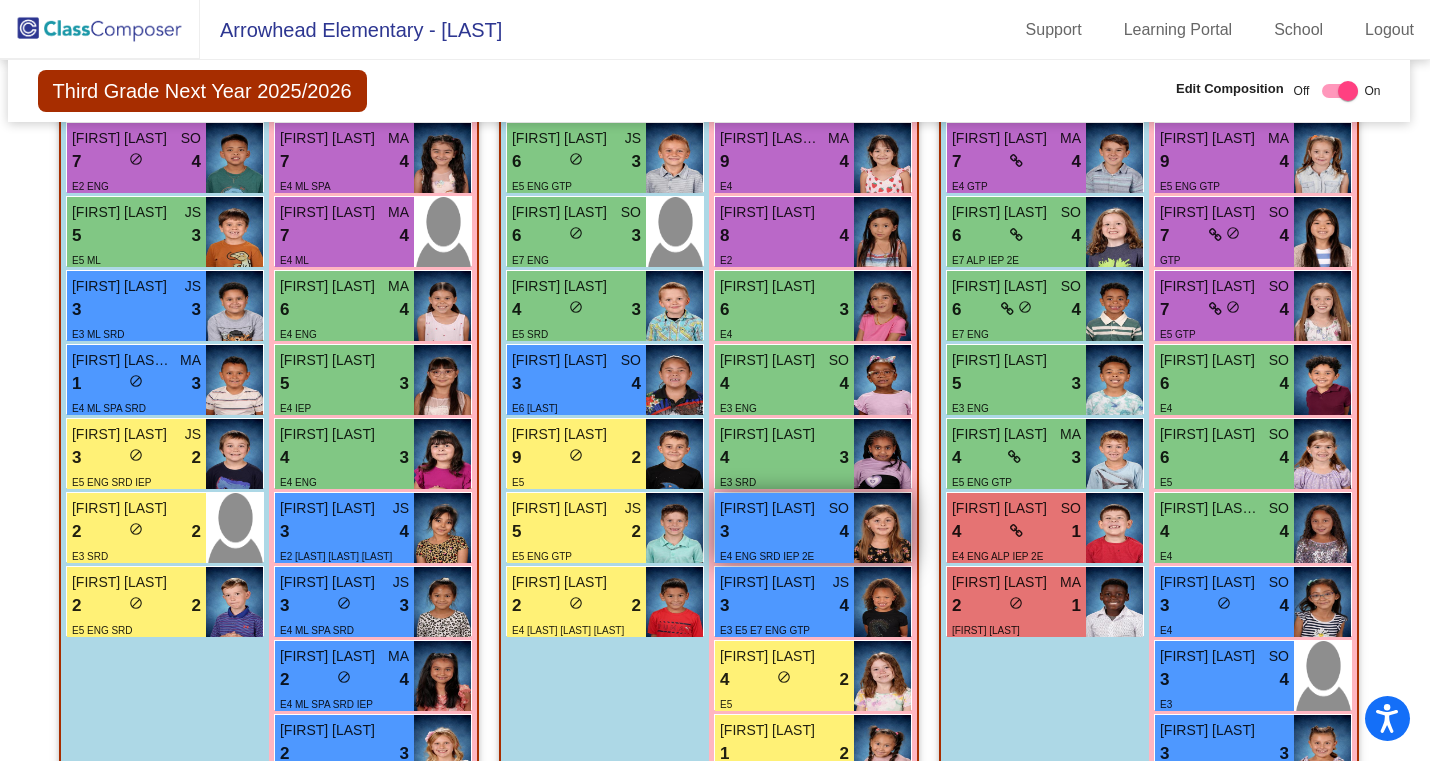 click on "3 lock do_not_disturb_alt 4" at bounding box center (784, 532) 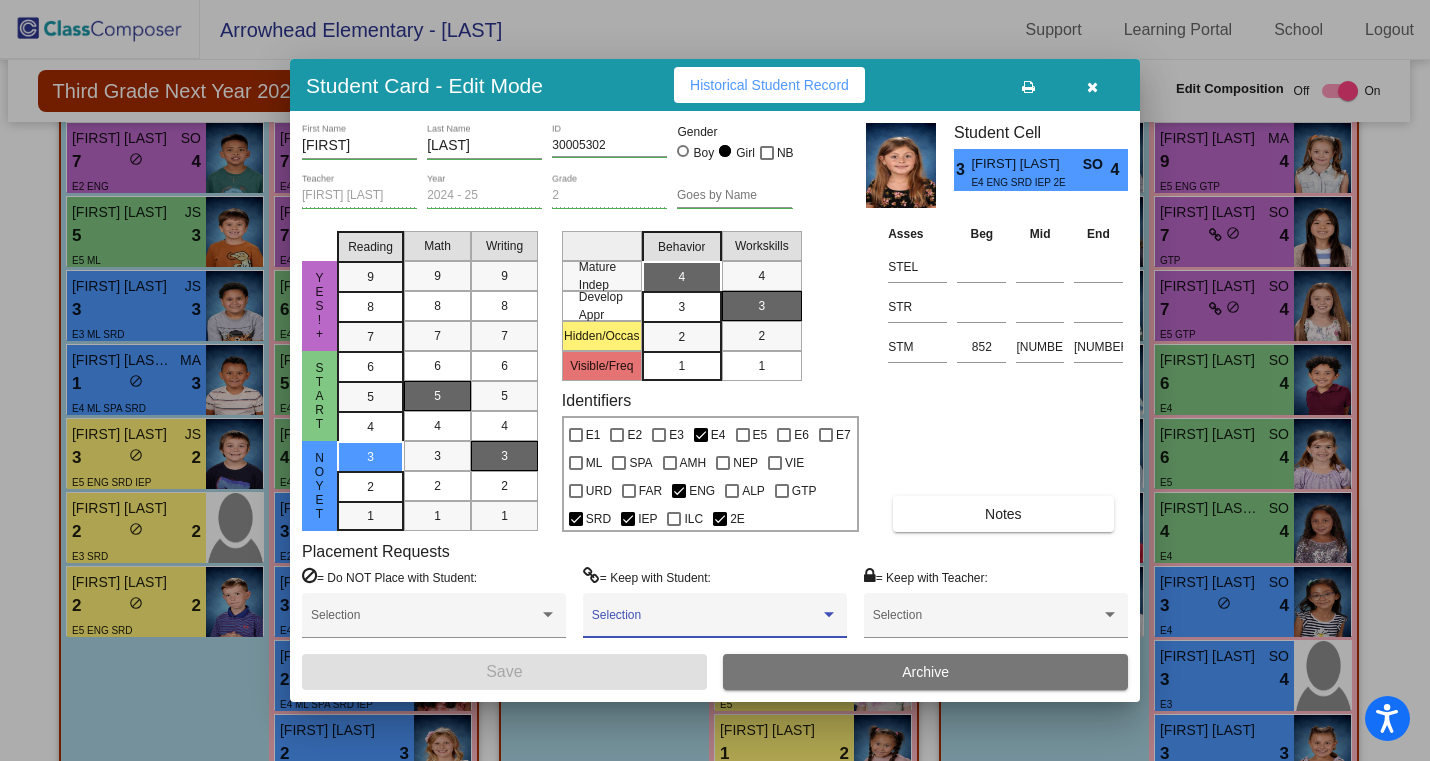 click at bounding box center [706, 622] 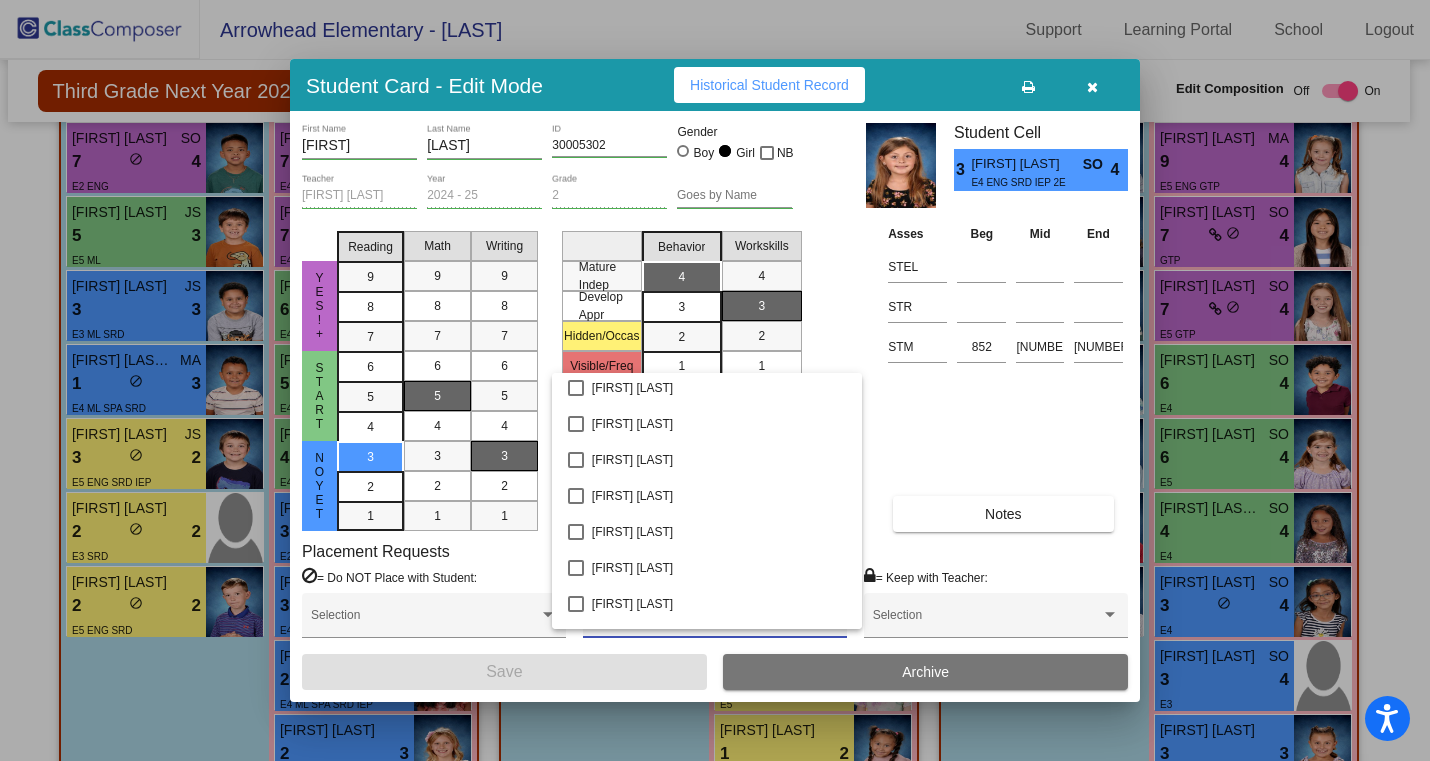 scroll, scrollTop: 463, scrollLeft: 0, axis: vertical 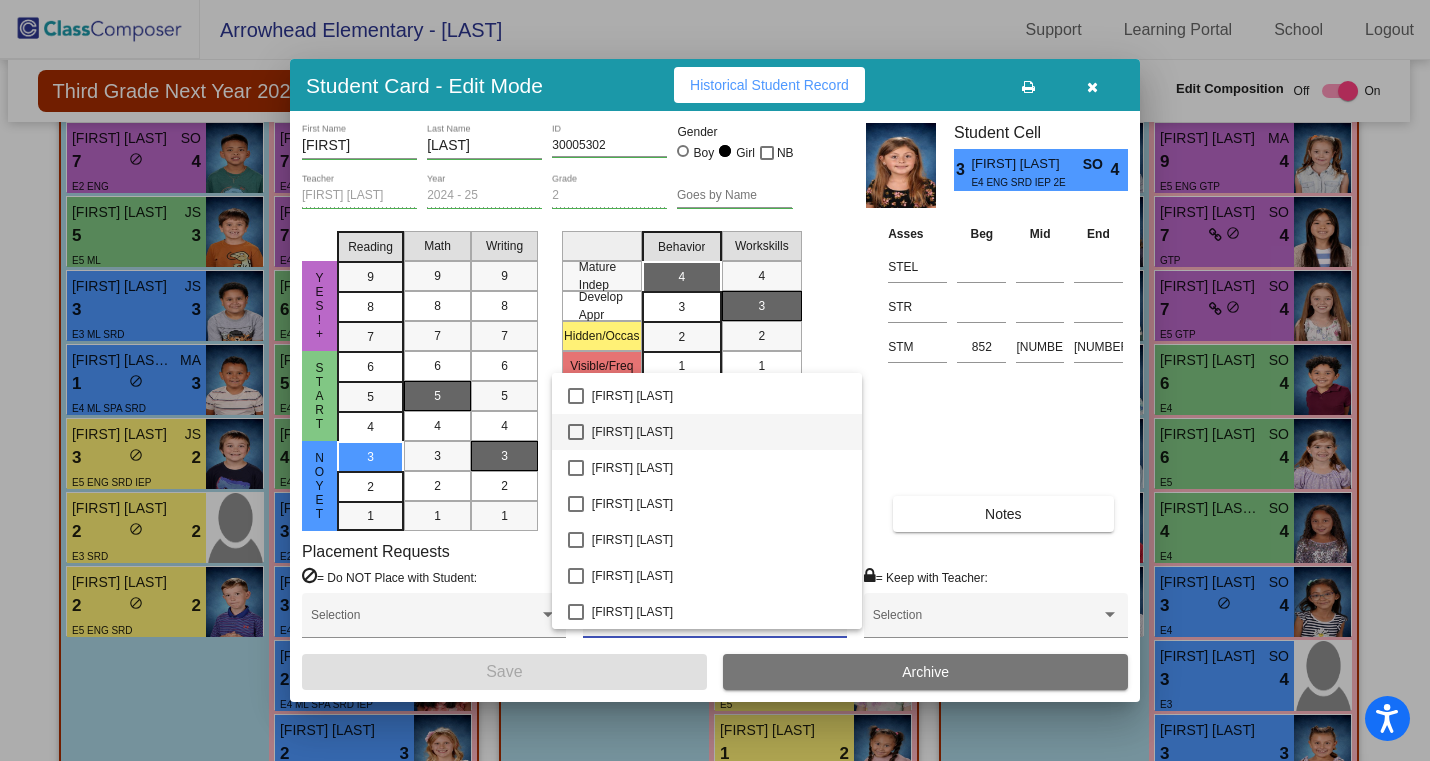 click at bounding box center [576, 432] 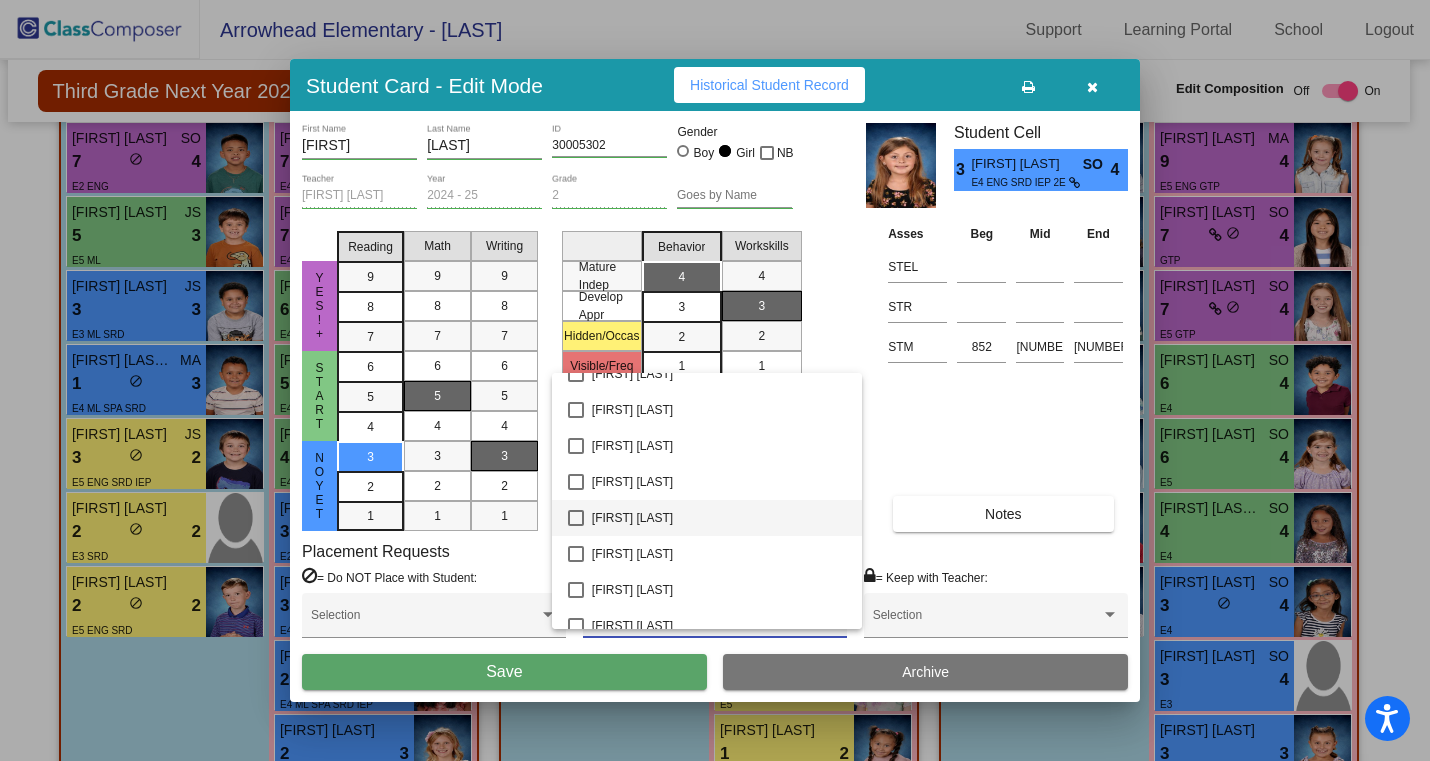 scroll, scrollTop: 1400, scrollLeft: 0, axis: vertical 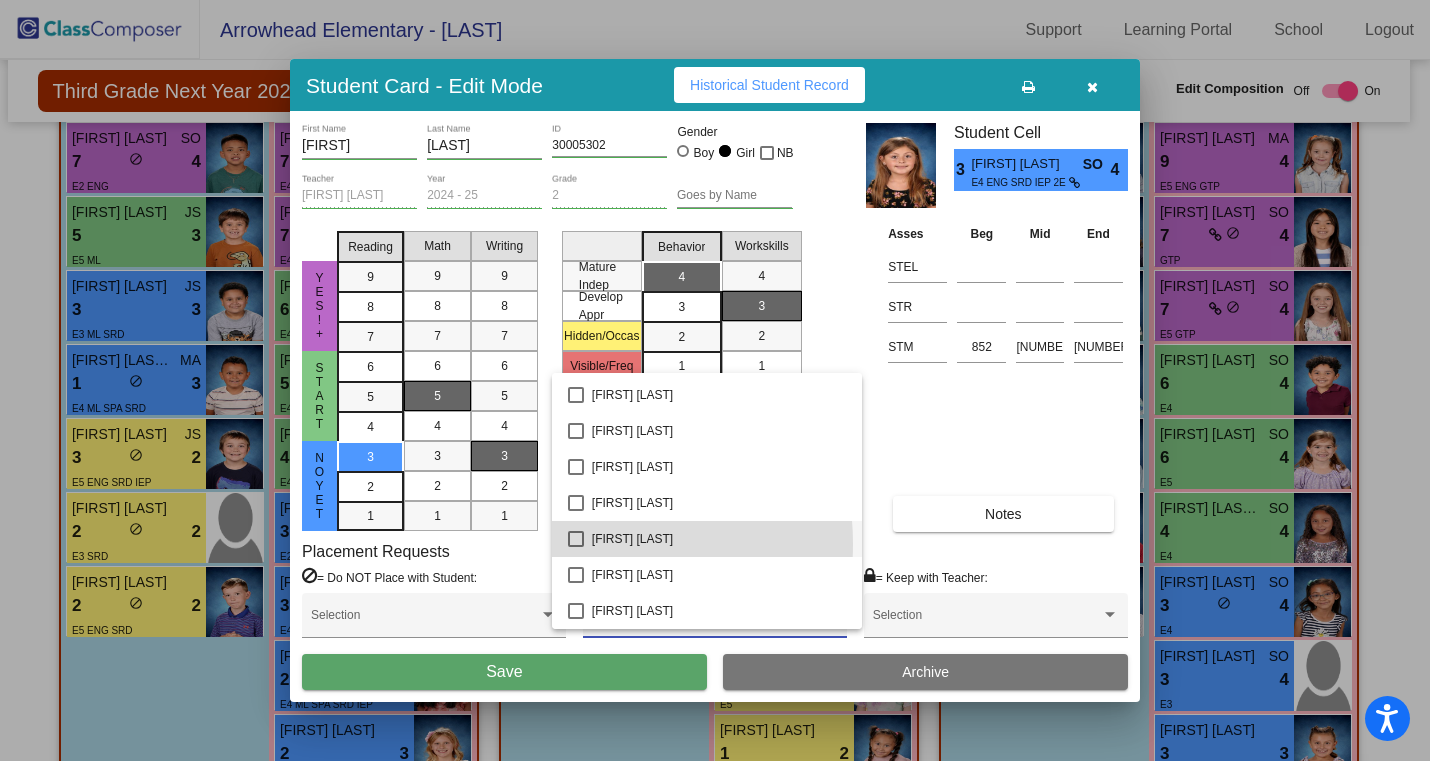 click at bounding box center [576, 539] 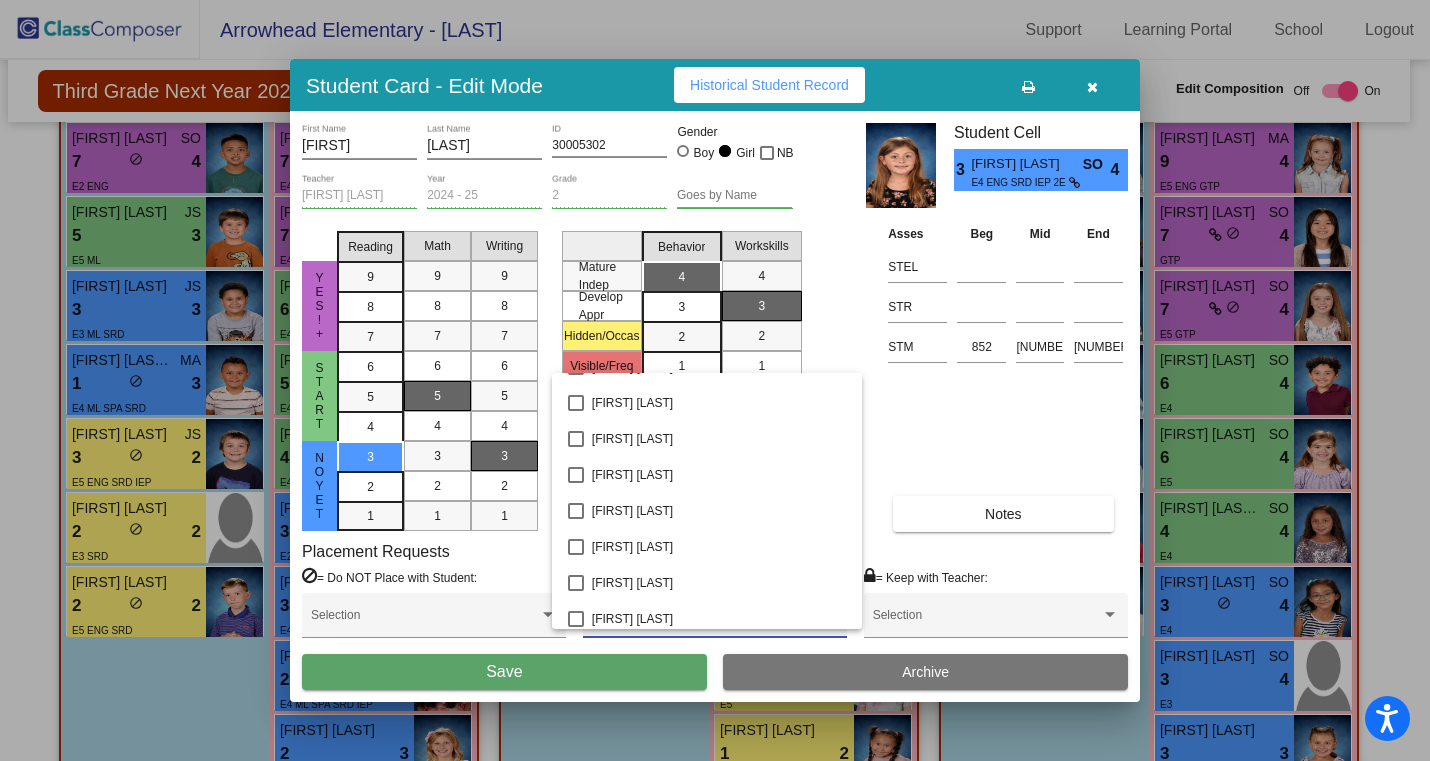 scroll, scrollTop: 2043, scrollLeft: 0, axis: vertical 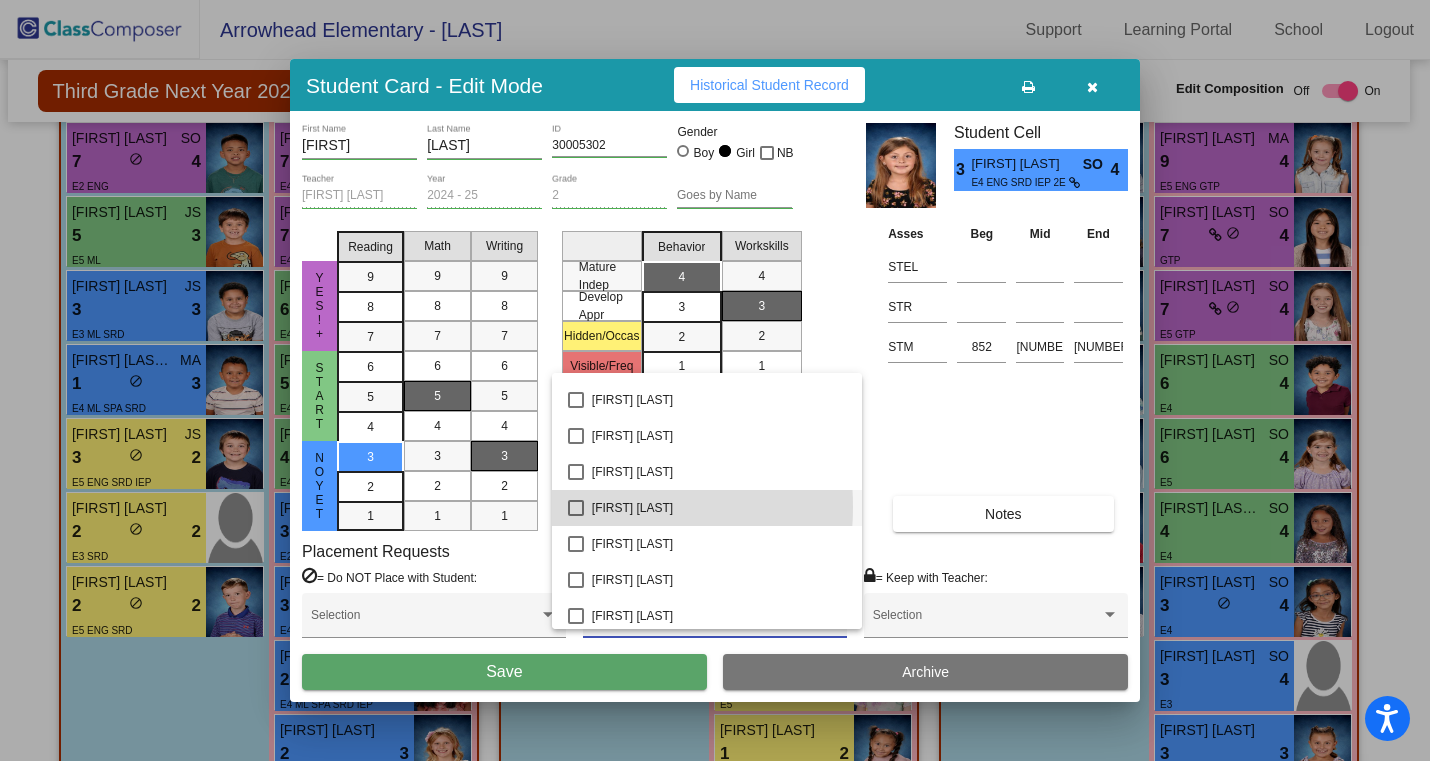 click at bounding box center [576, 508] 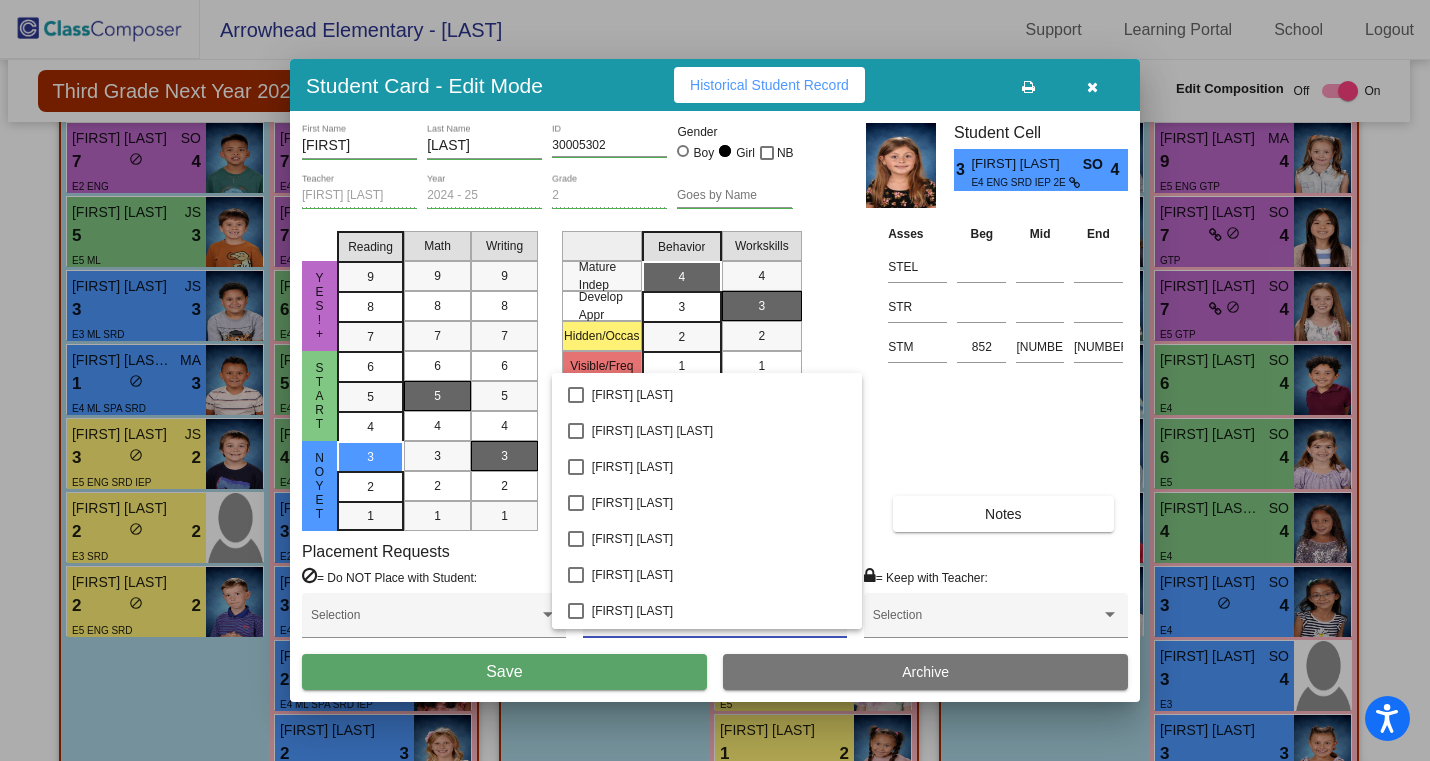 scroll, scrollTop: 967, scrollLeft: 0, axis: vertical 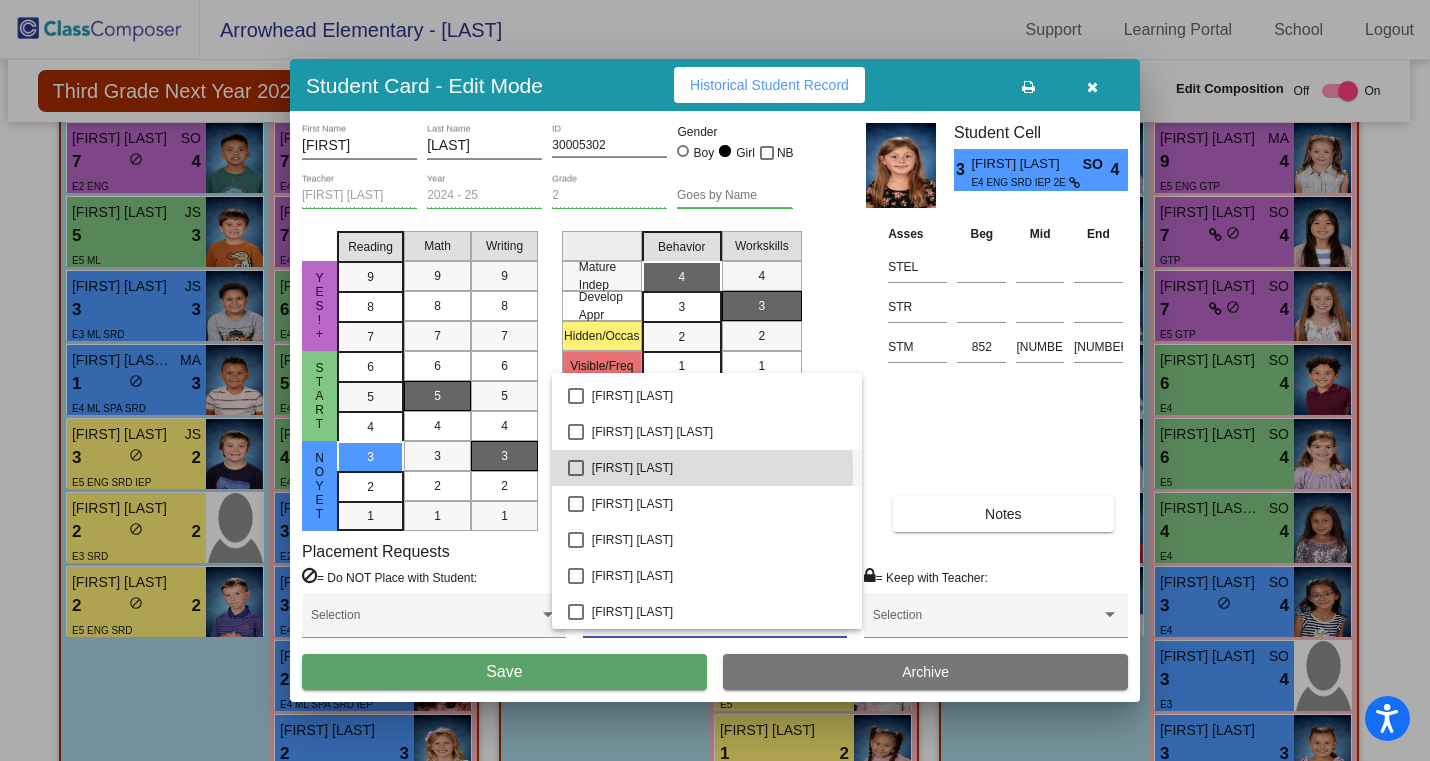 click at bounding box center (576, 468) 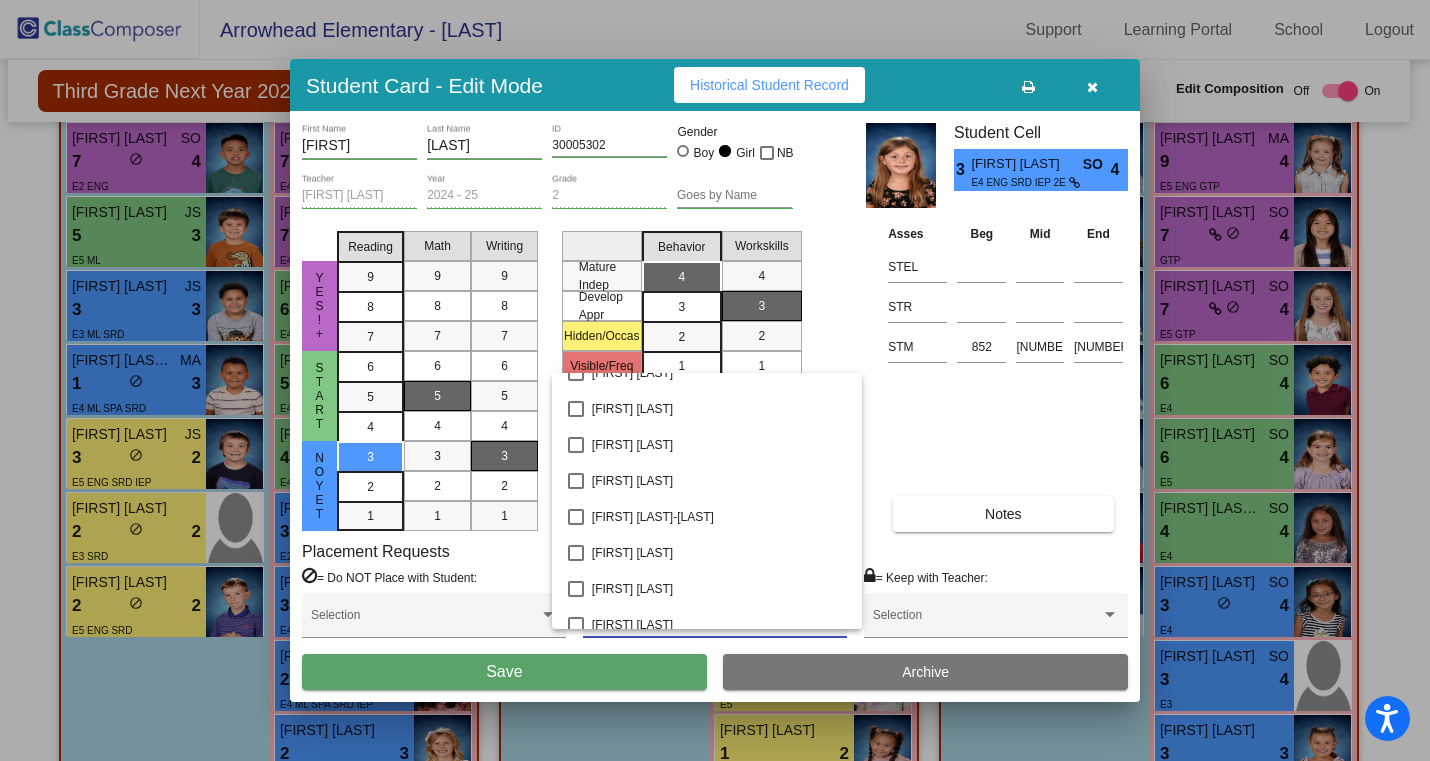 scroll, scrollTop: 0, scrollLeft: 0, axis: both 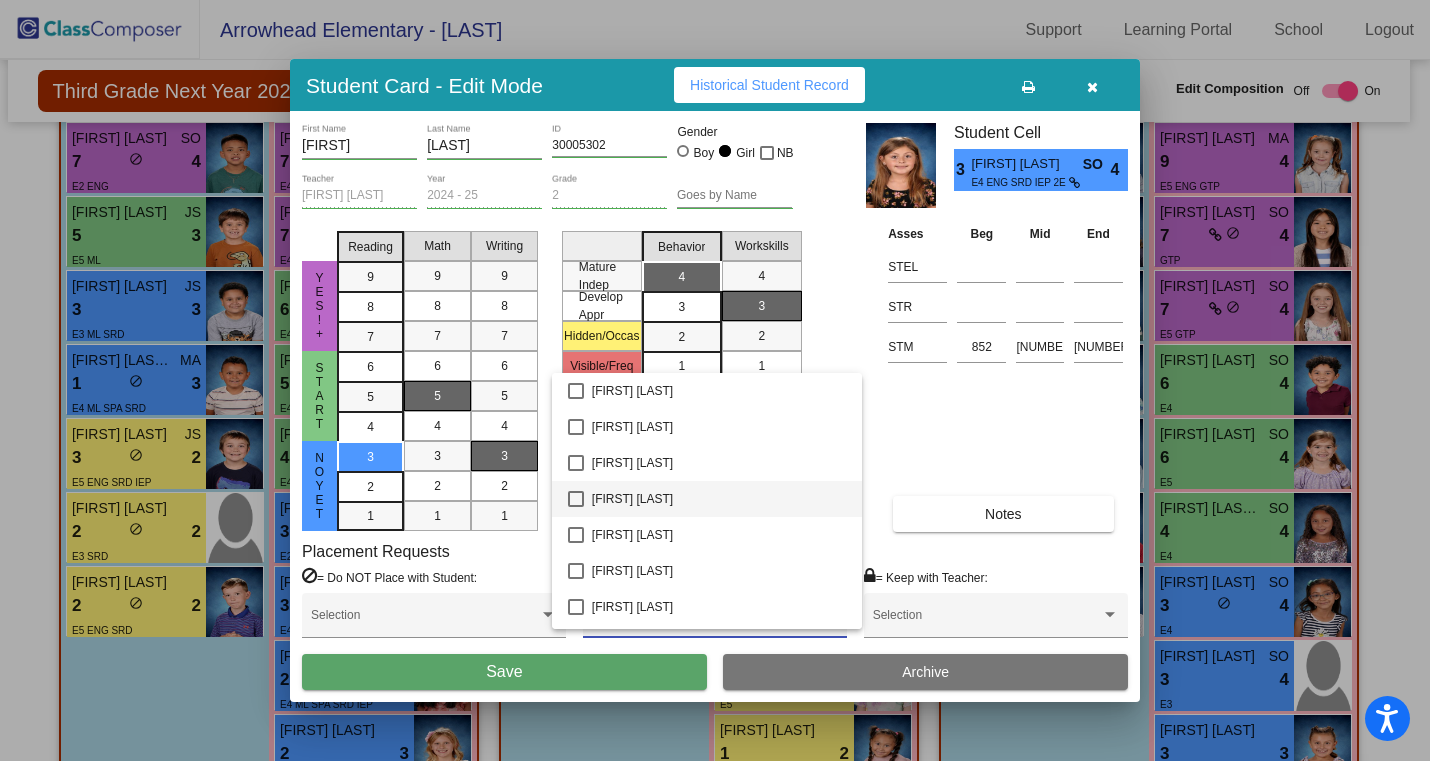 click at bounding box center (576, 499) 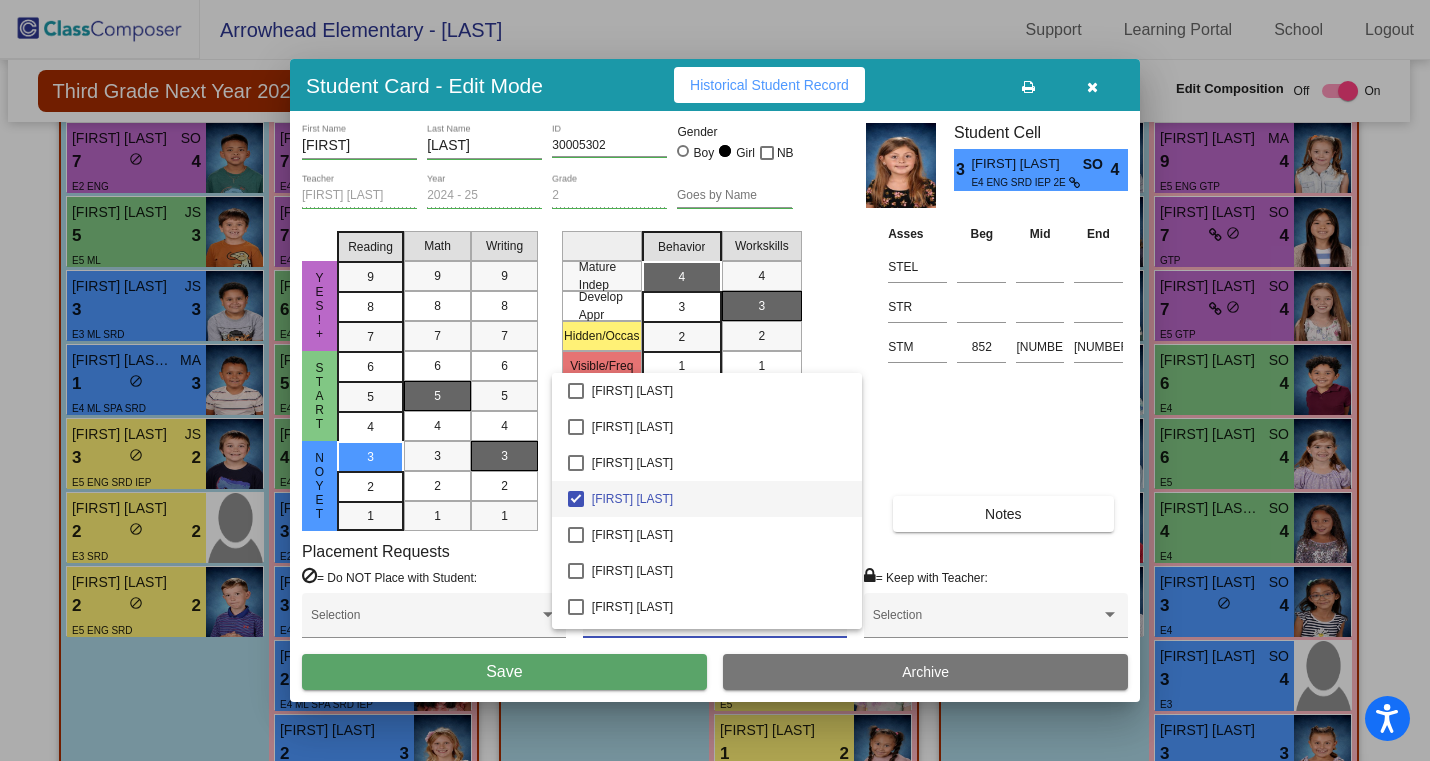 click at bounding box center (715, 380) 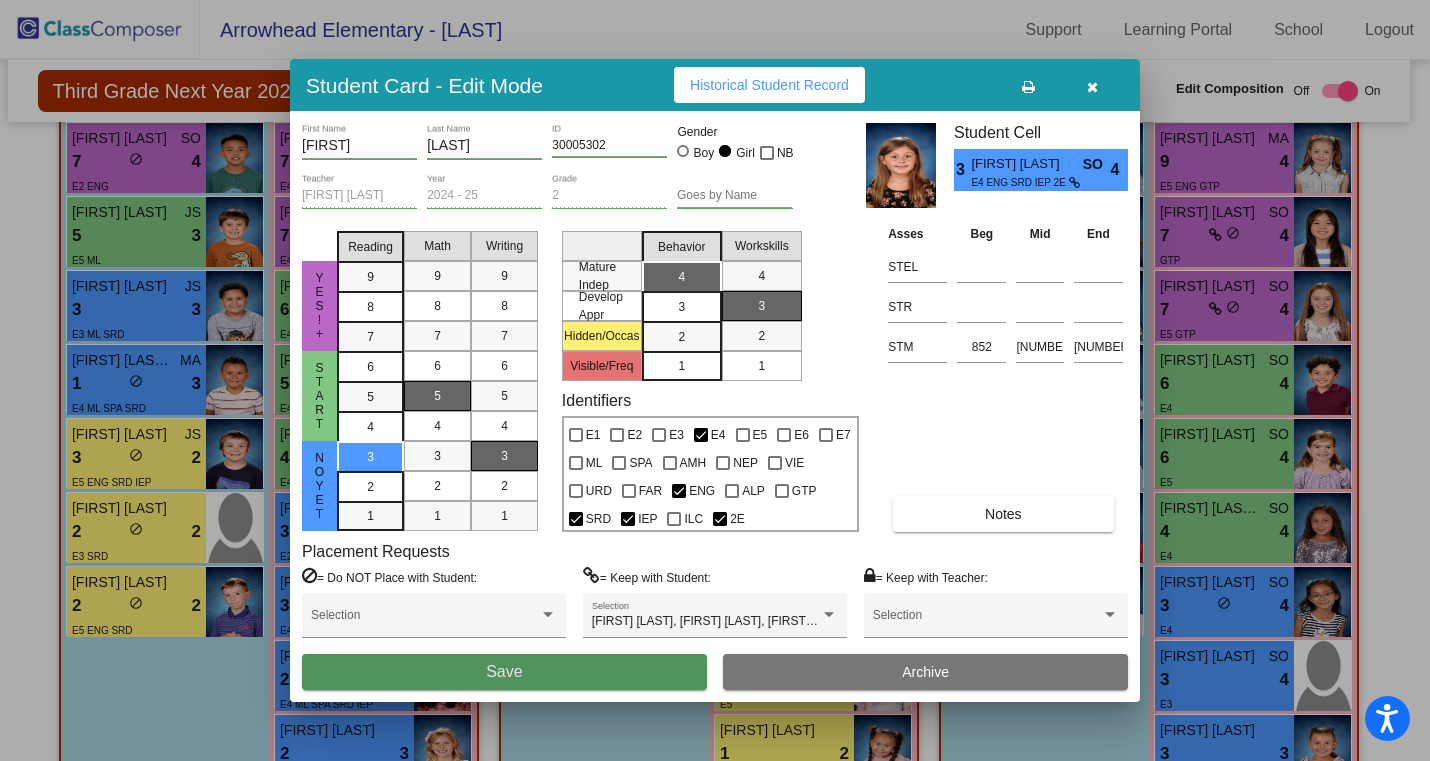 click on "Save" at bounding box center [504, 672] 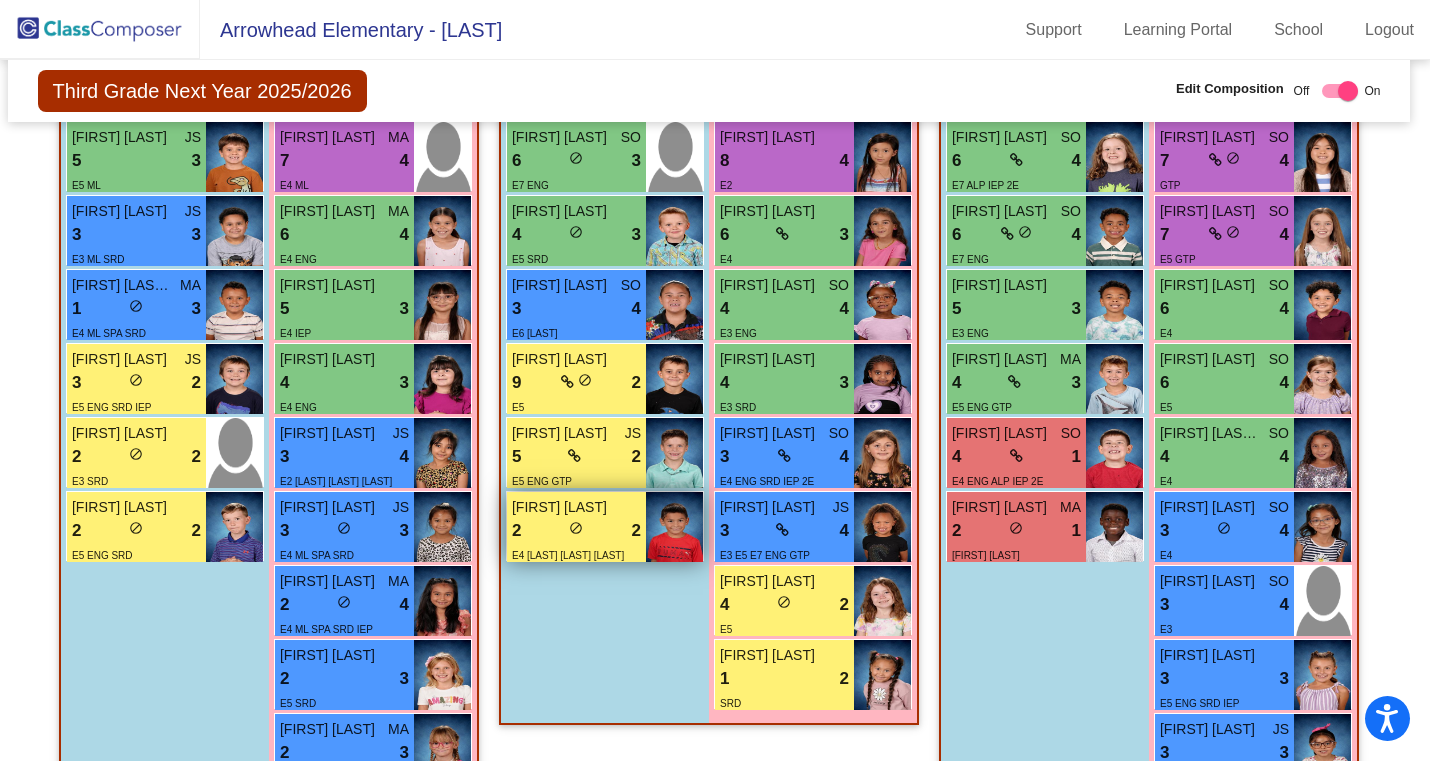 scroll, scrollTop: 0, scrollLeft: 6, axis: horizontal 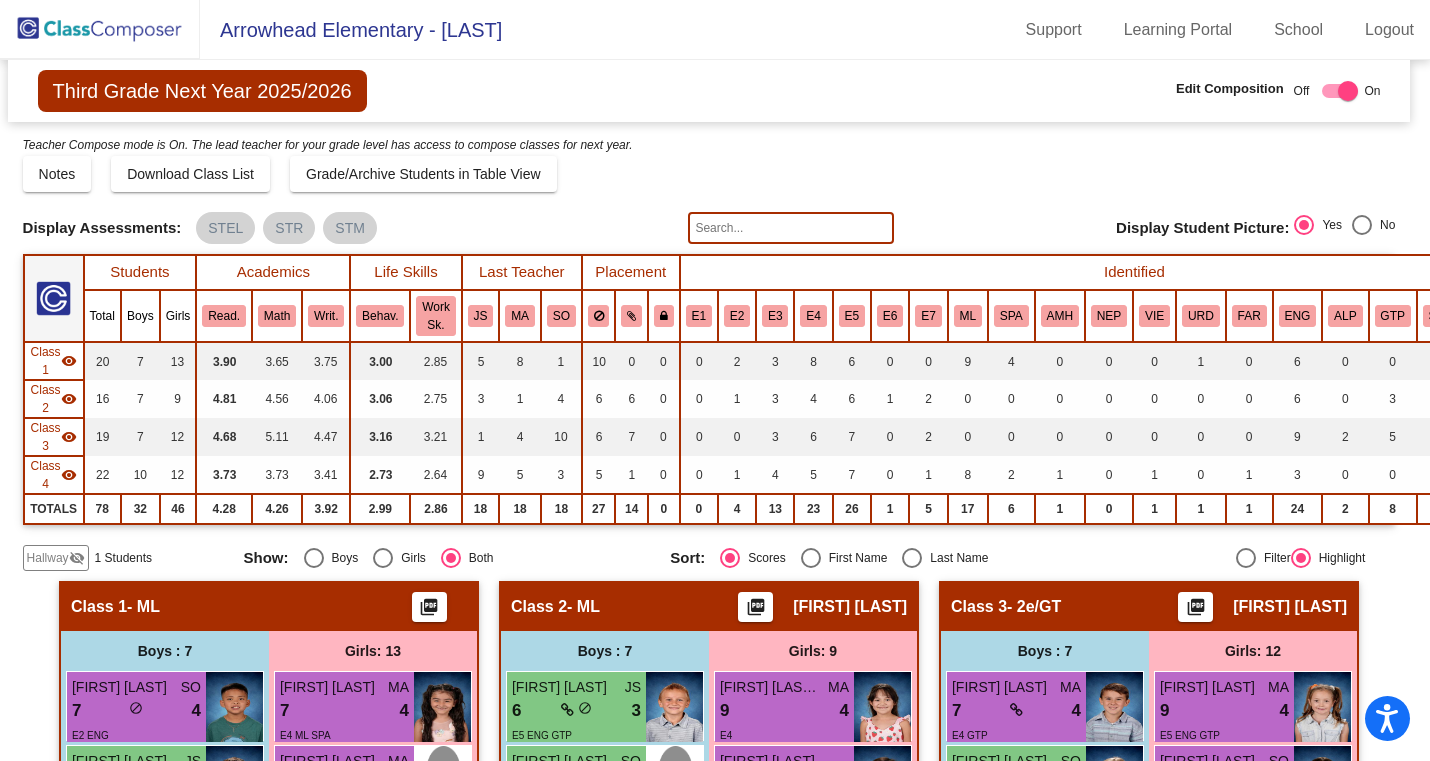 click 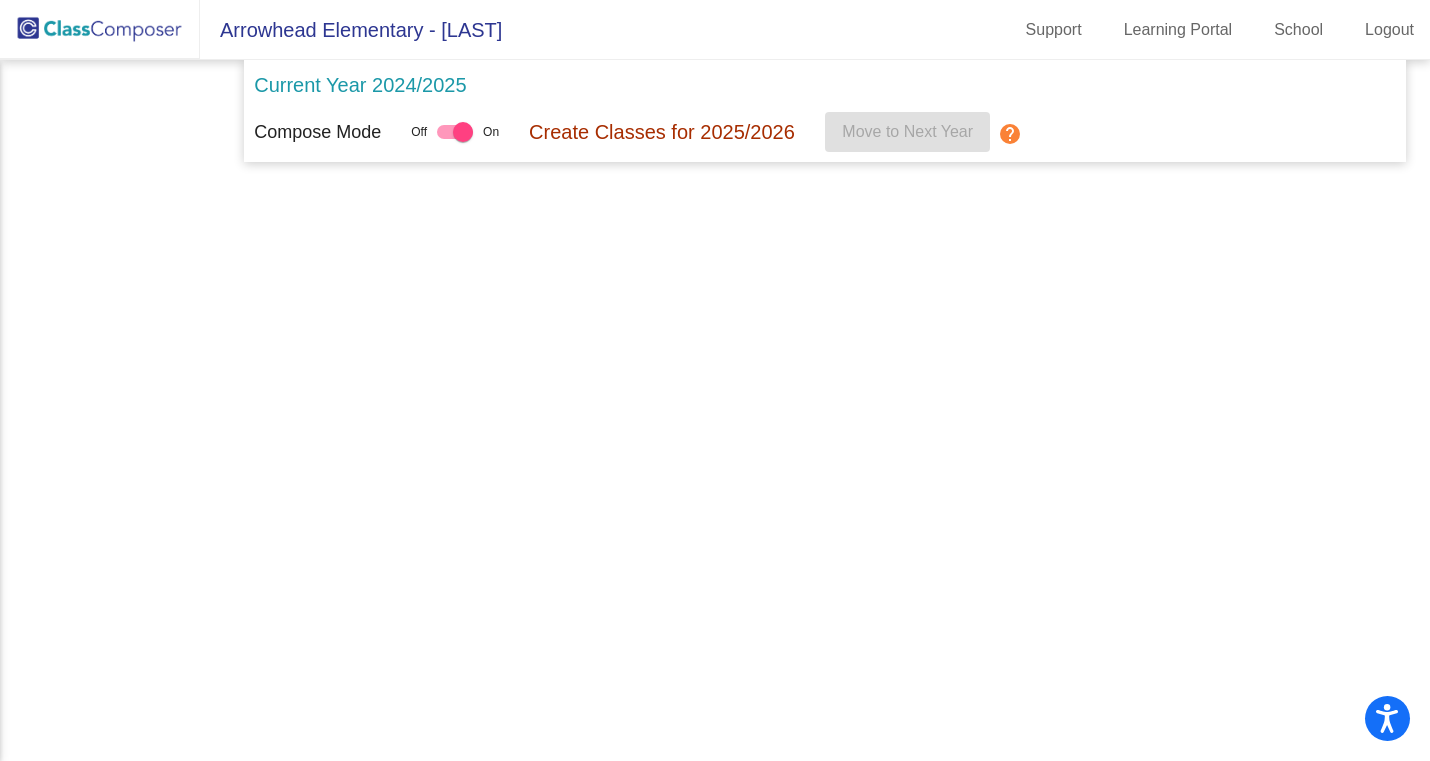 scroll, scrollTop: 0, scrollLeft: 0, axis: both 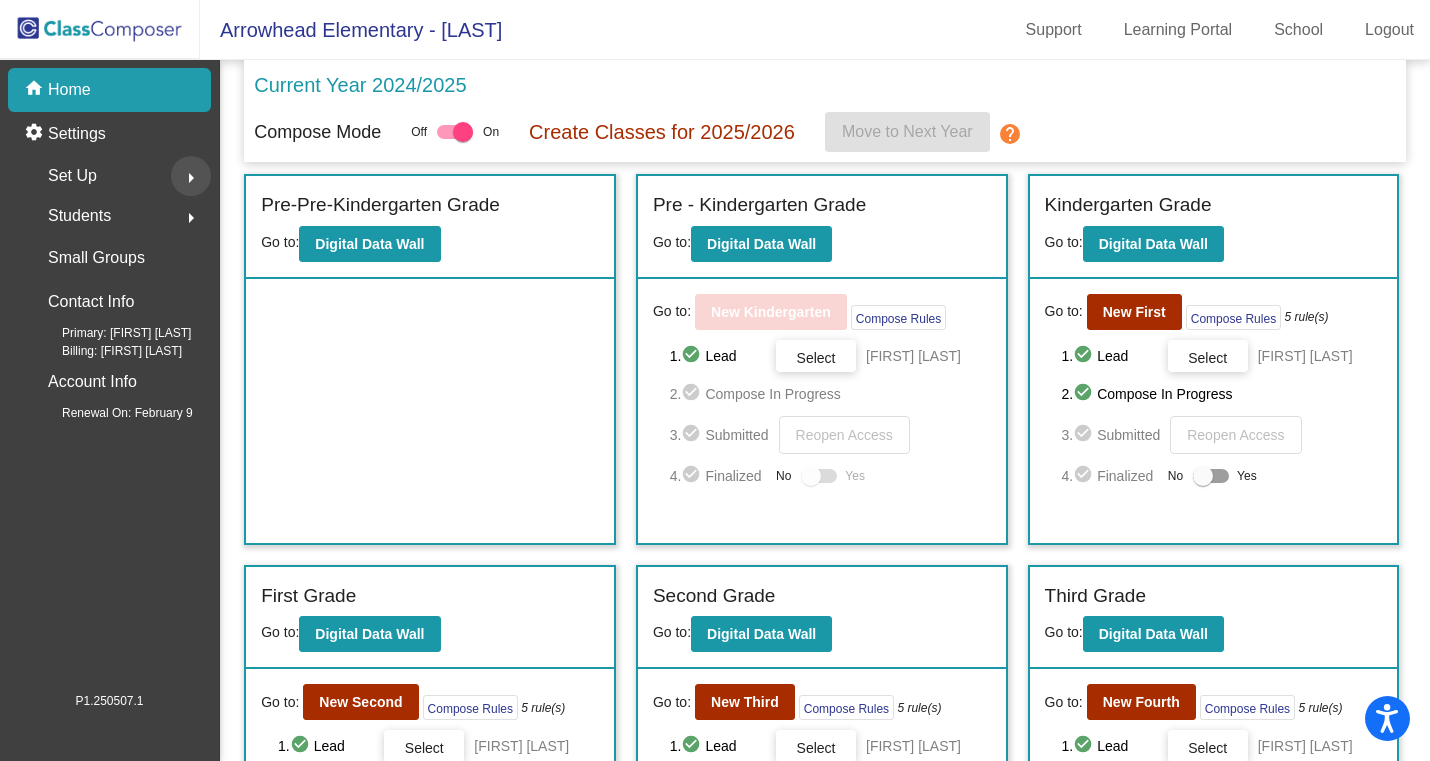 click on "arrow_right" 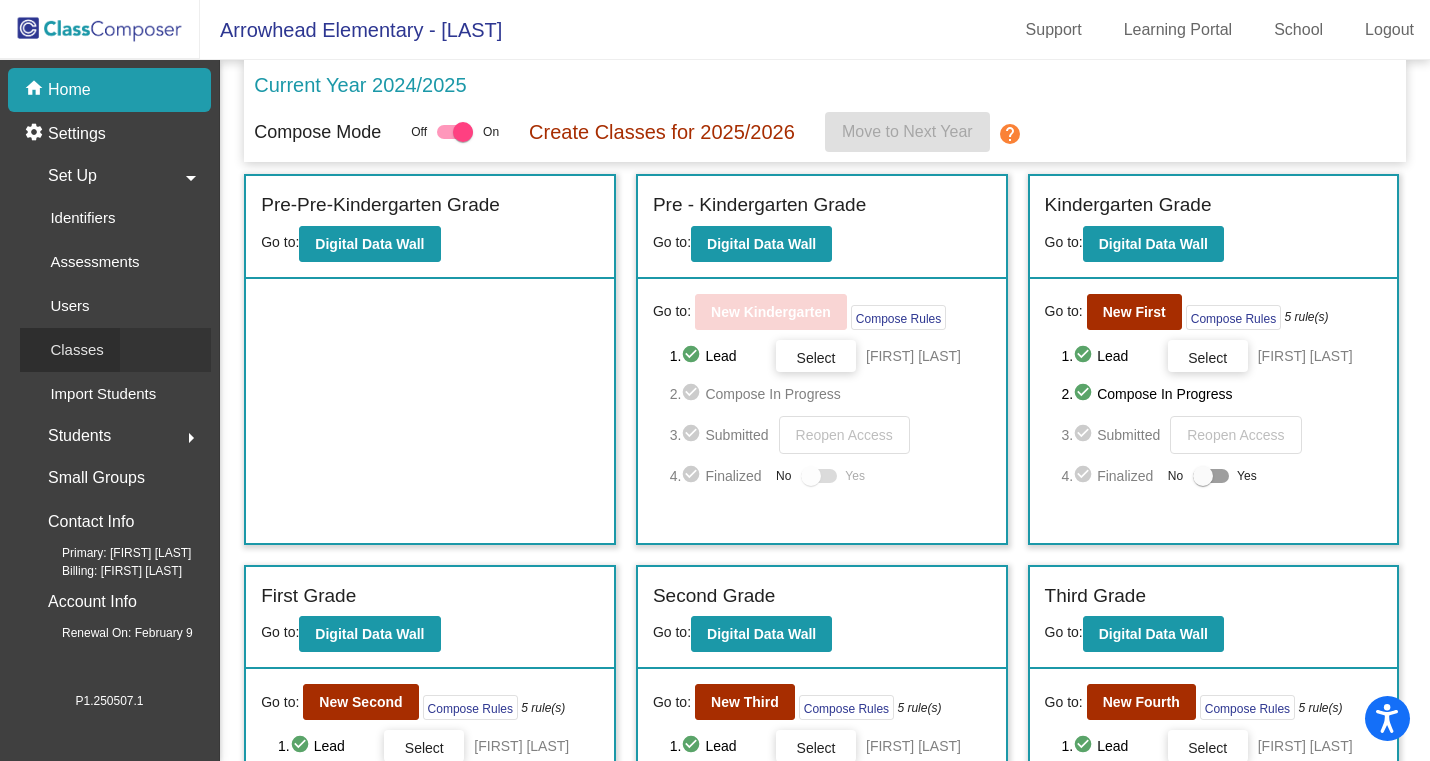 click on "Classes" 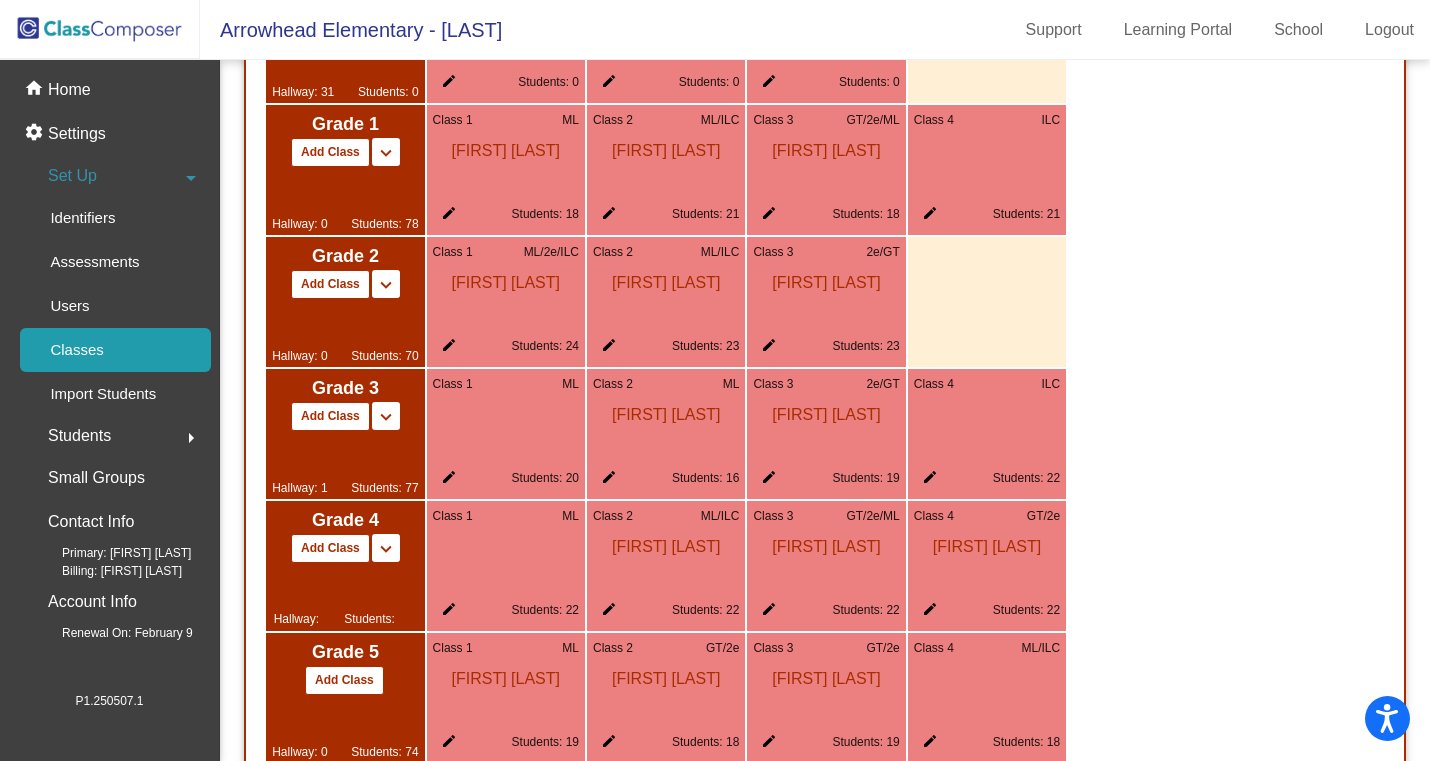 scroll, scrollTop: 1770, scrollLeft: 0, axis: vertical 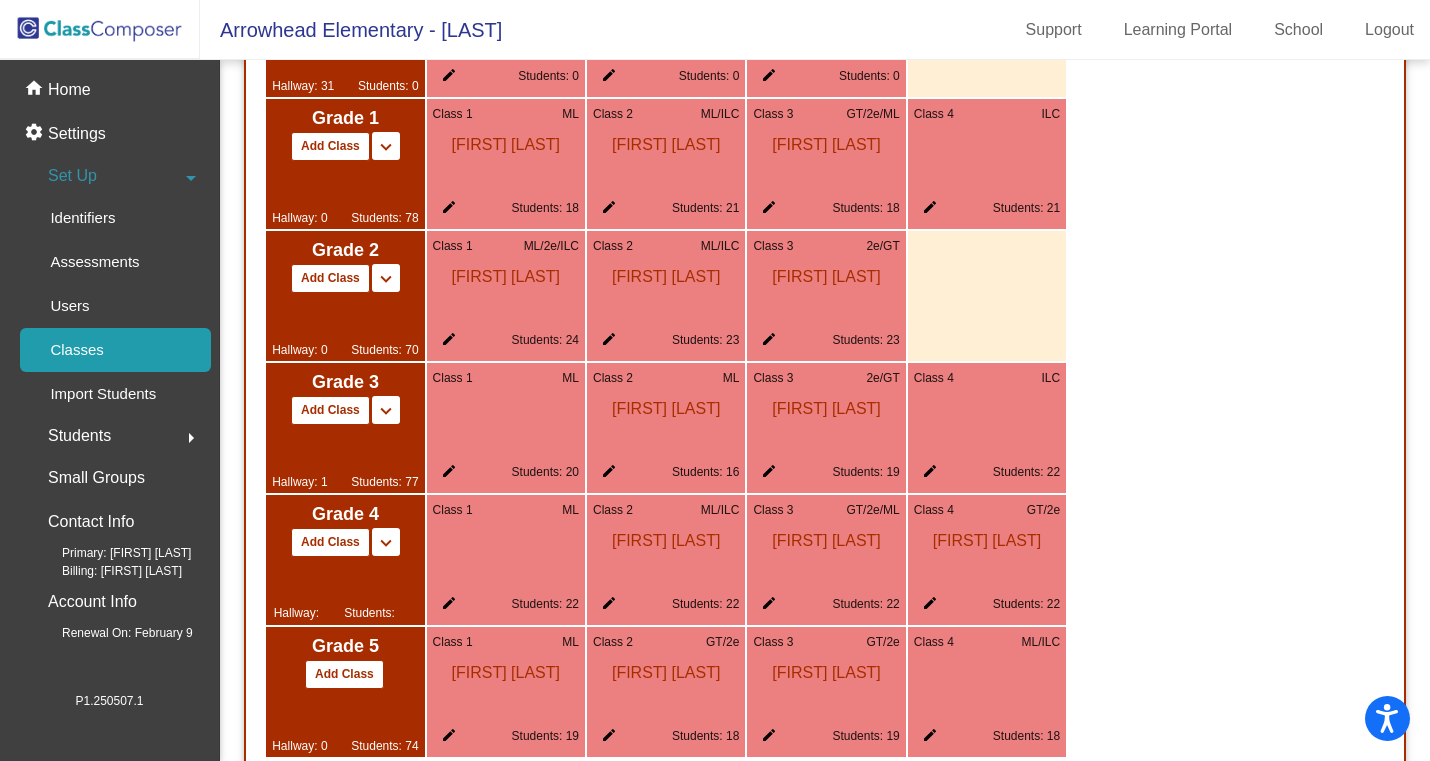 click on "edit" 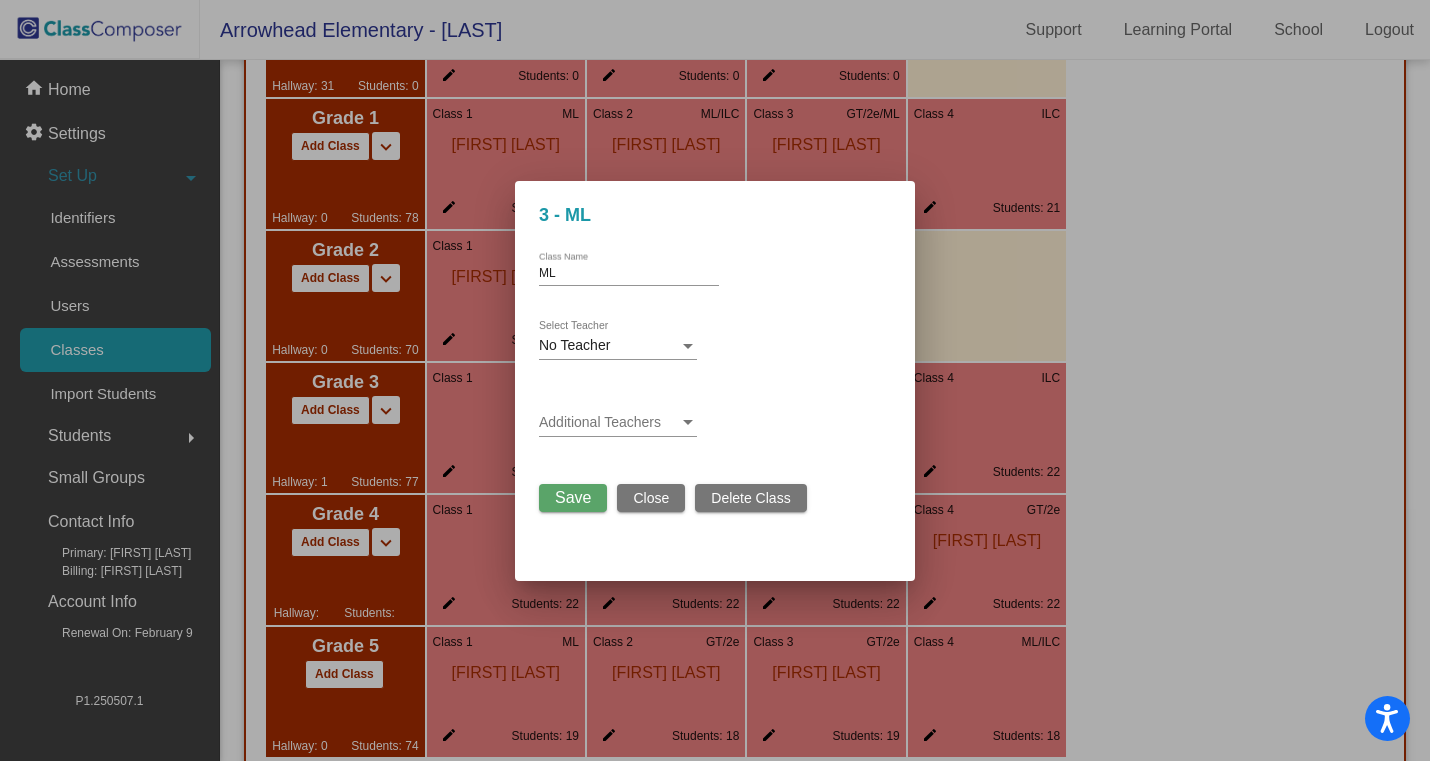 click on "No Teacher" at bounding box center [609, 346] 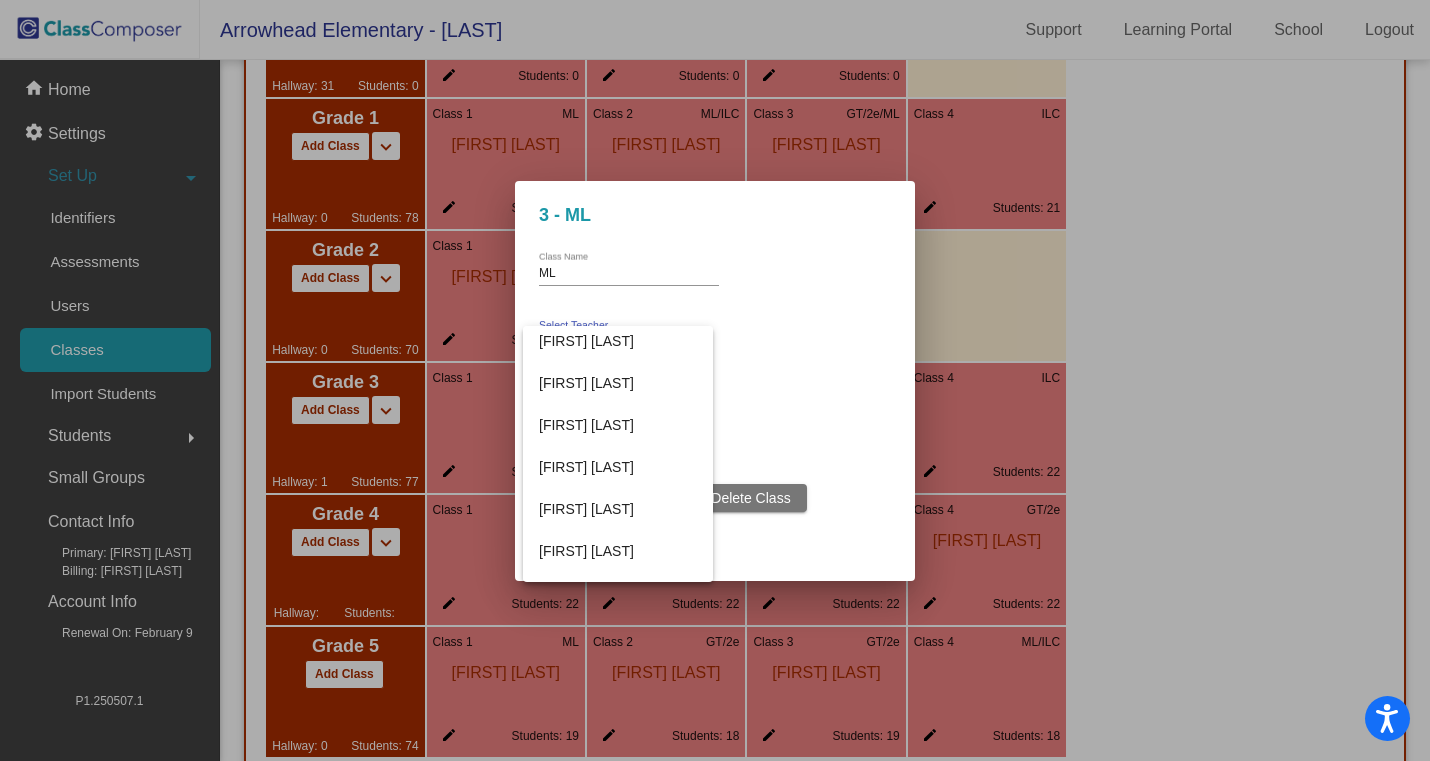 scroll, scrollTop: 476, scrollLeft: 0, axis: vertical 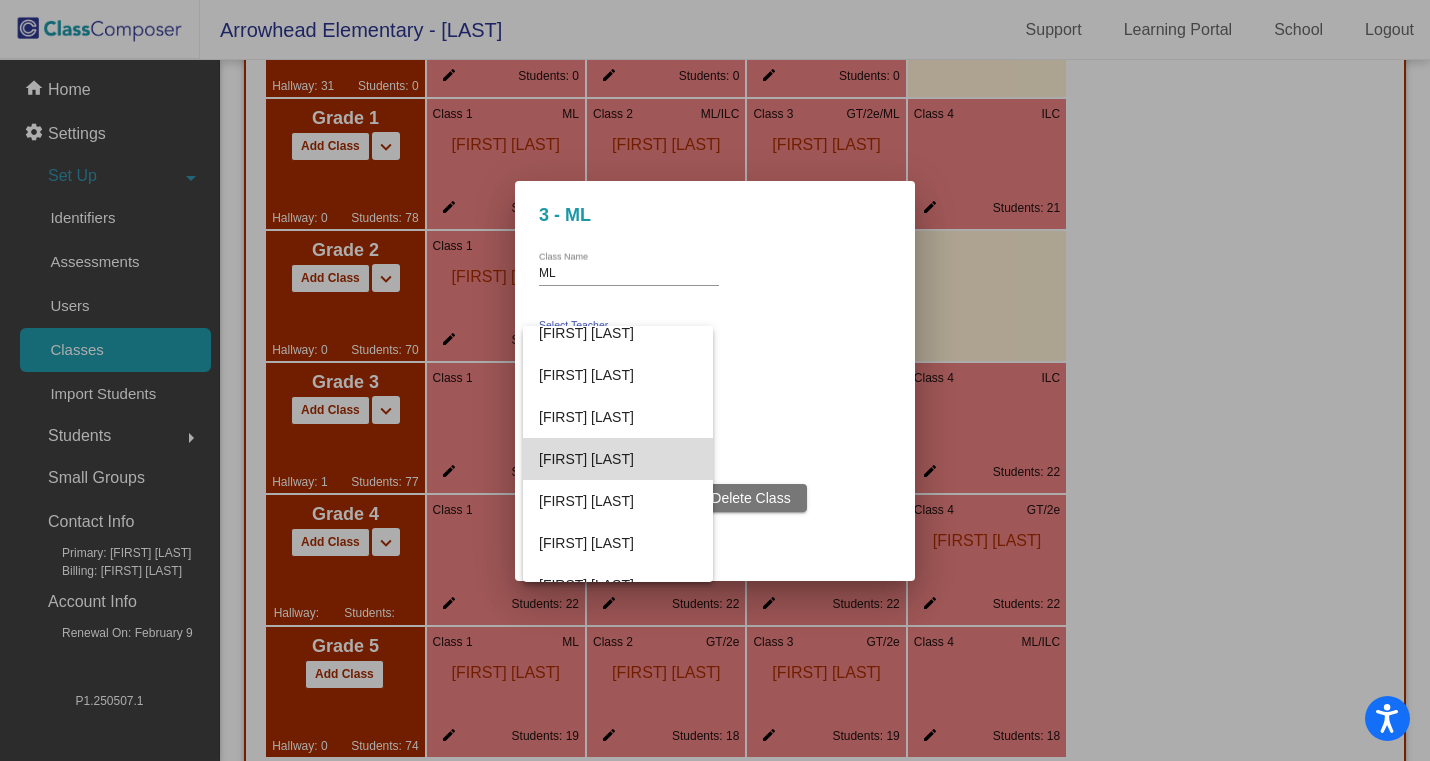 click on "[FIRST] [LAST]" at bounding box center (618, 459) 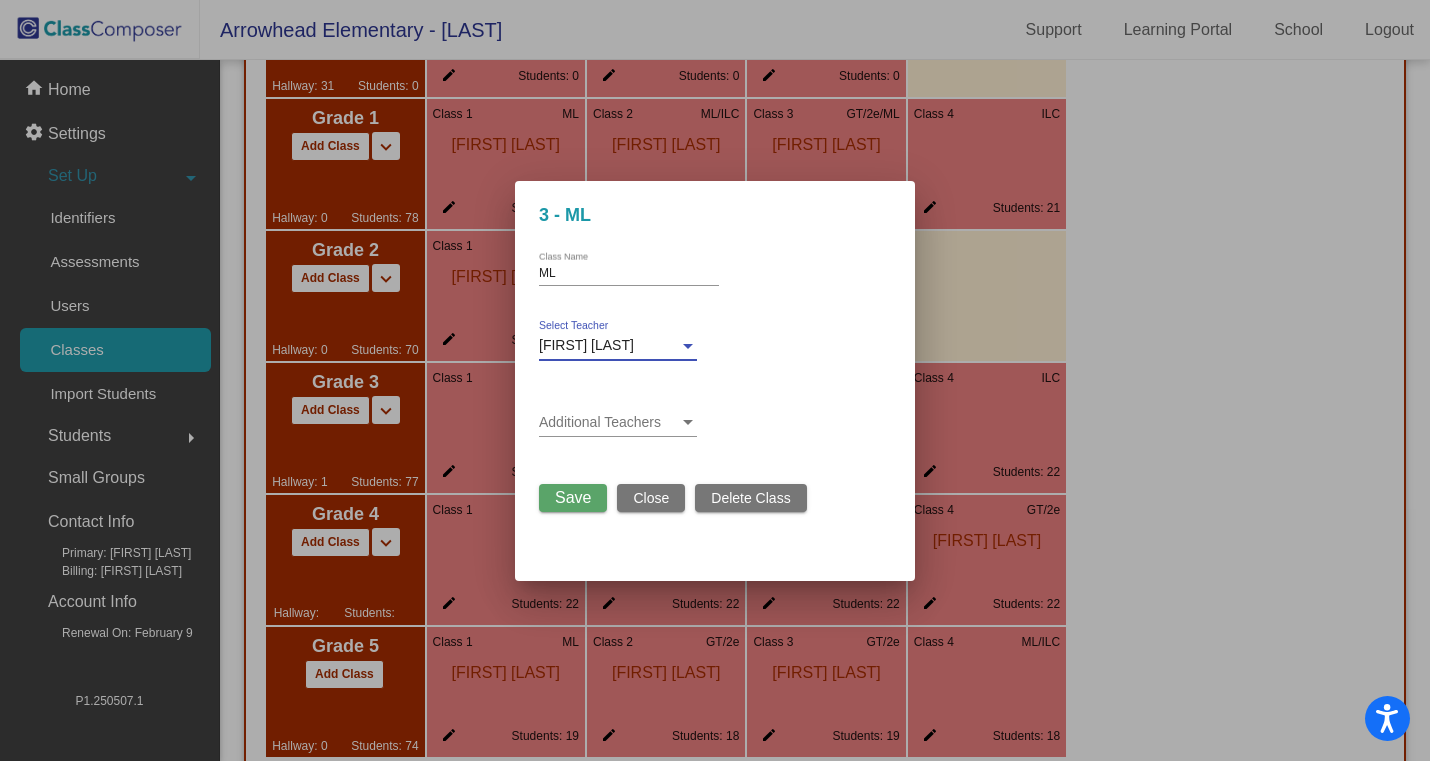 click on "Save" at bounding box center (573, 497) 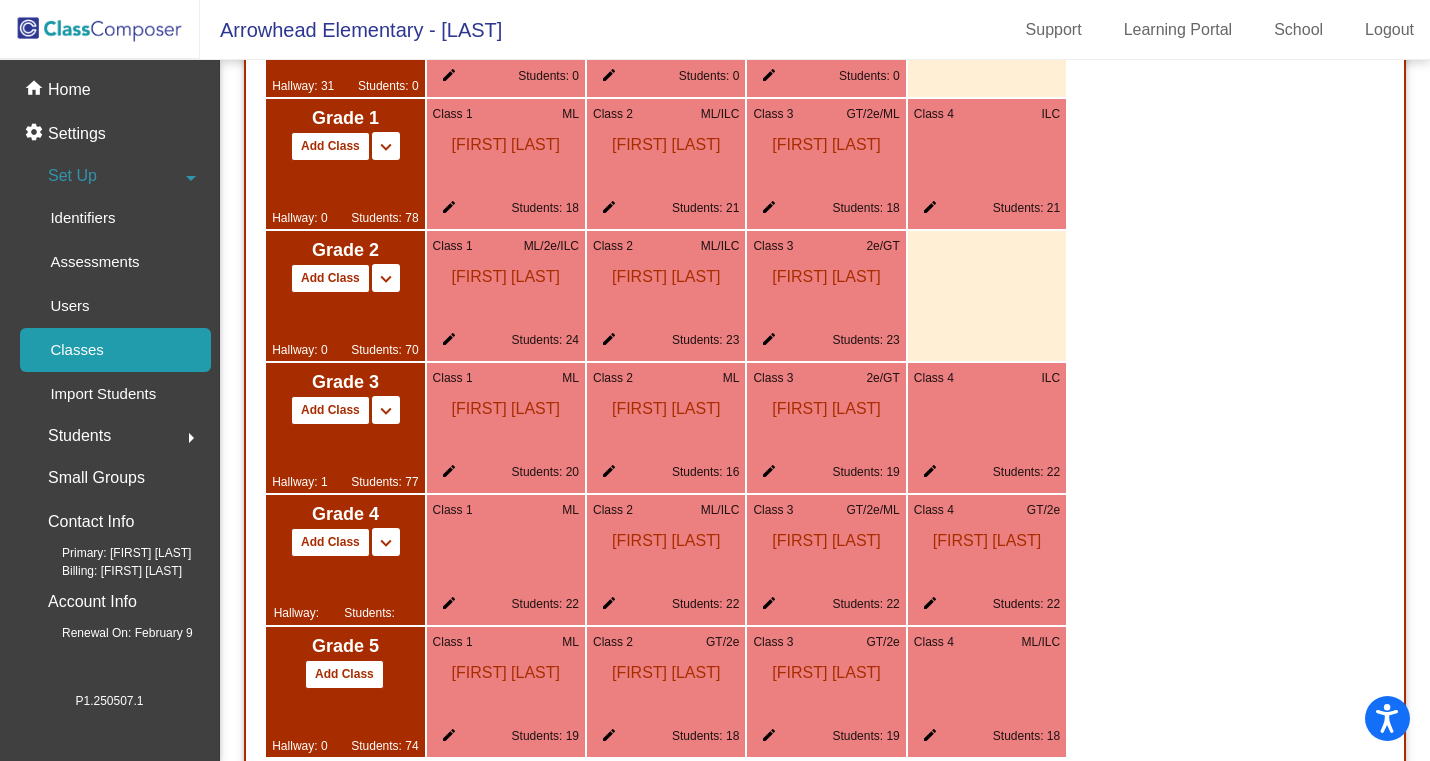 click on "edit" 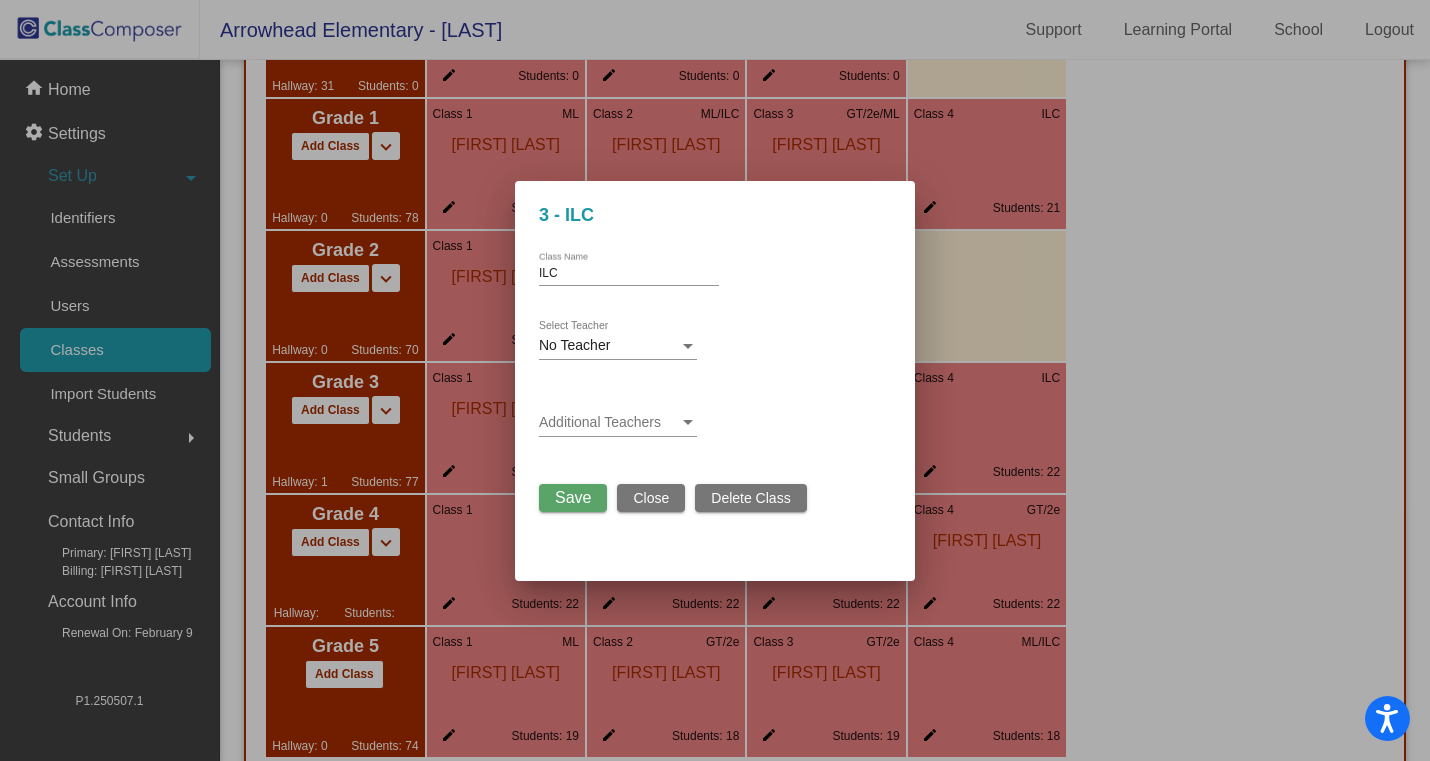 click on "No Teacher" at bounding box center (609, 346) 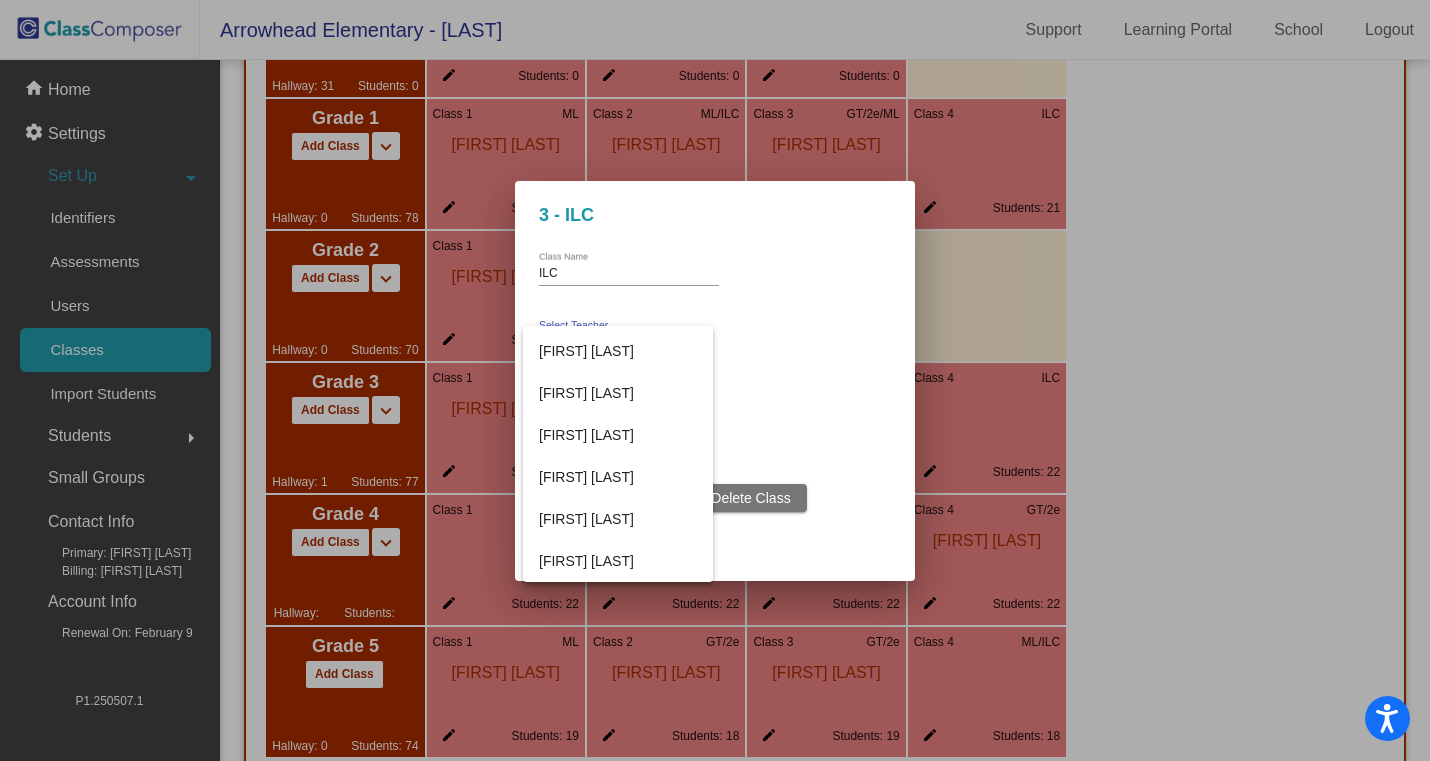 scroll, scrollTop: 583, scrollLeft: 0, axis: vertical 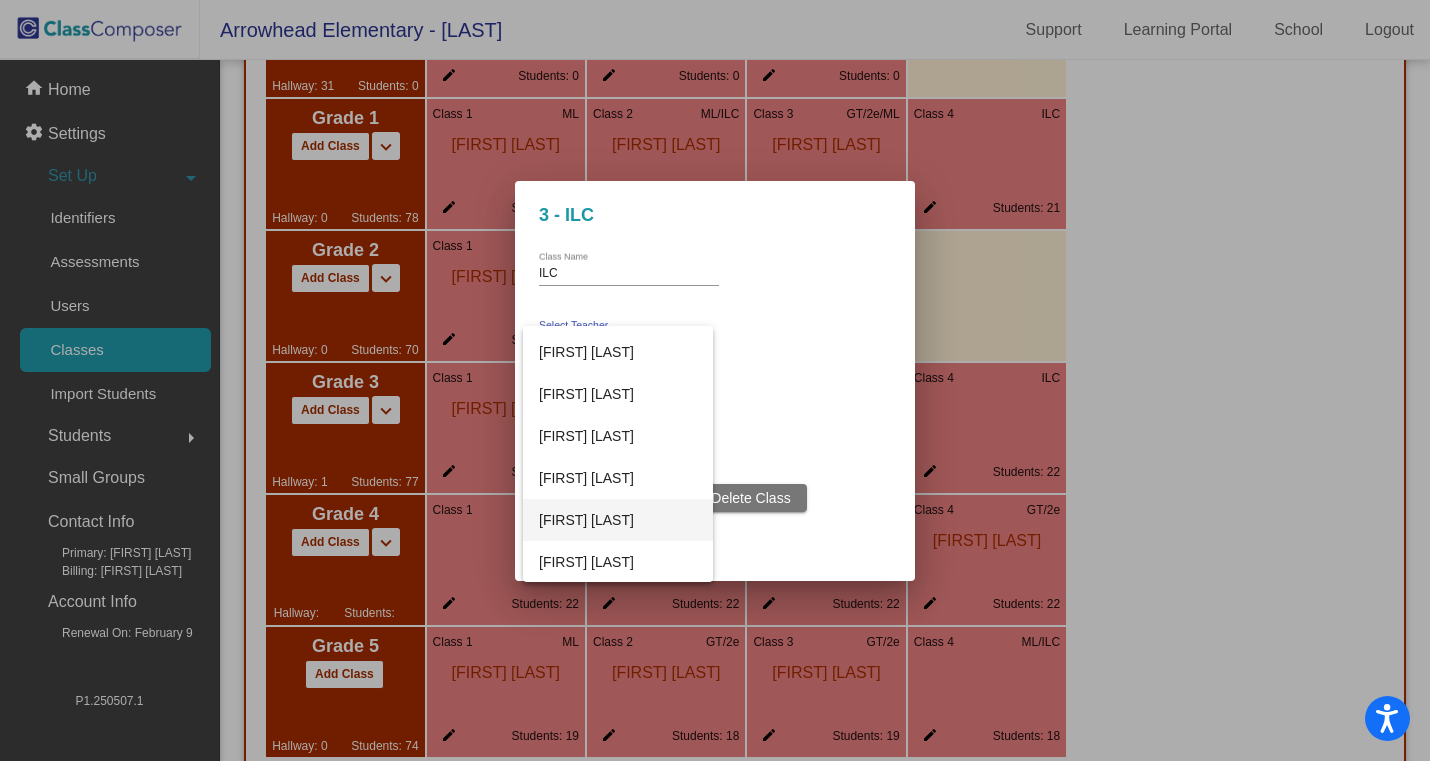 click on "[FIRST] [LAST]" at bounding box center [618, 520] 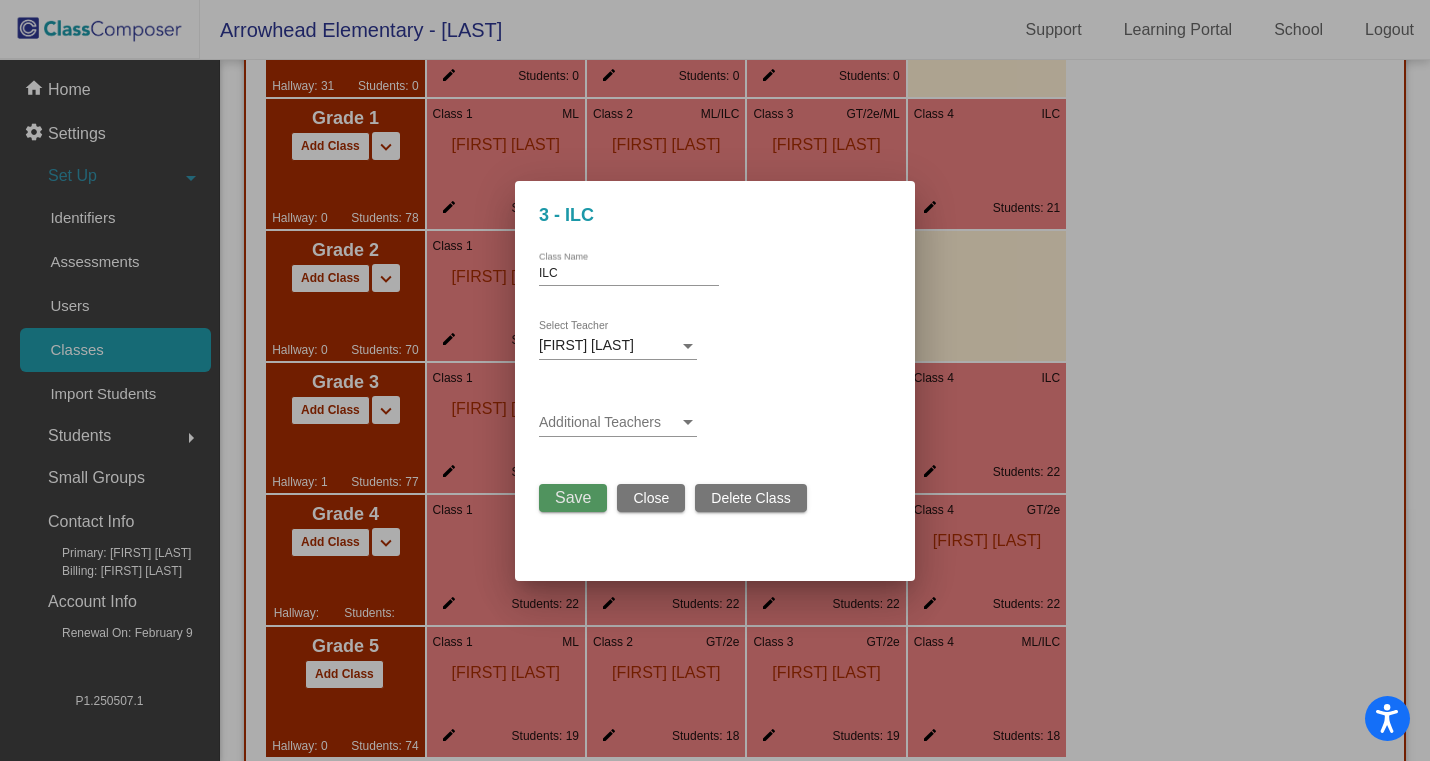 click on "Save" at bounding box center [573, 497] 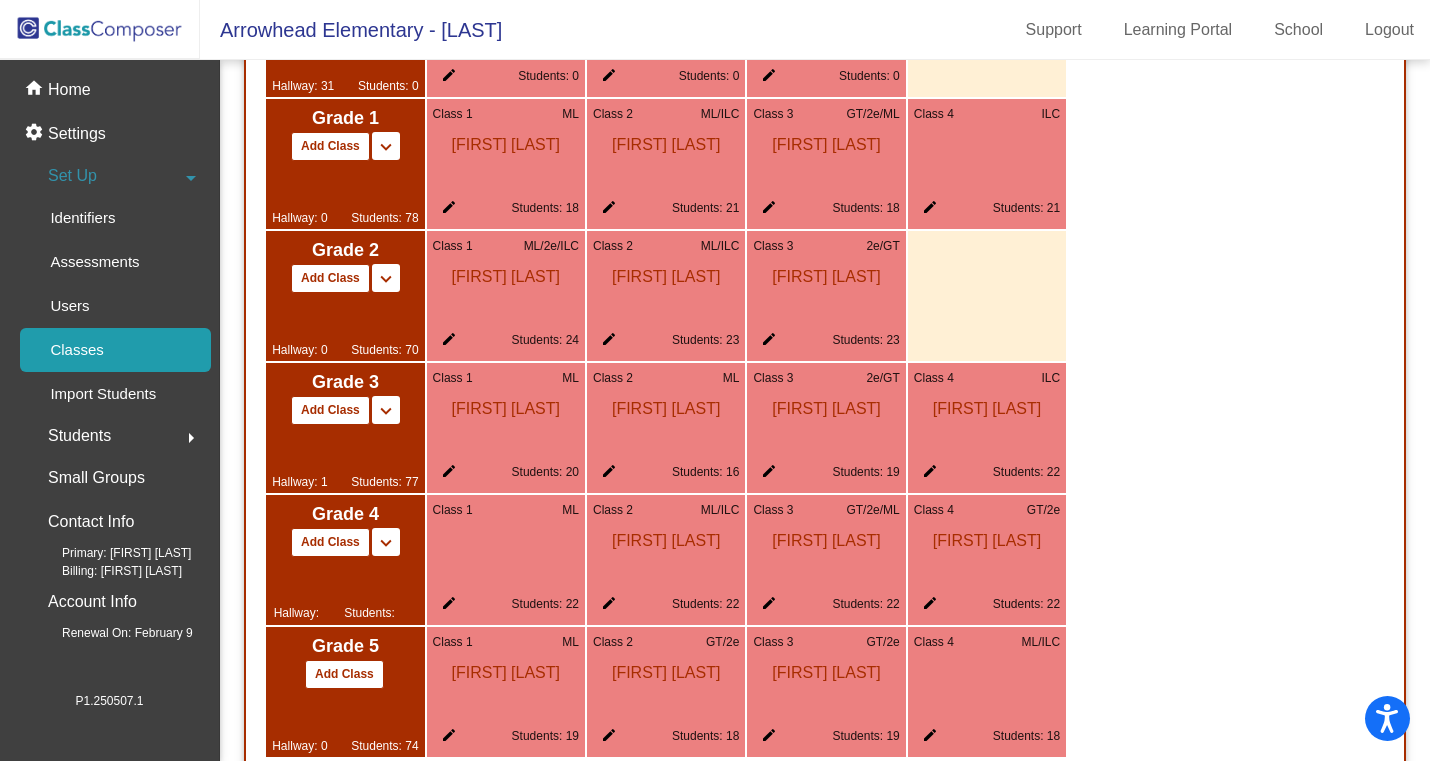 click on "edit" 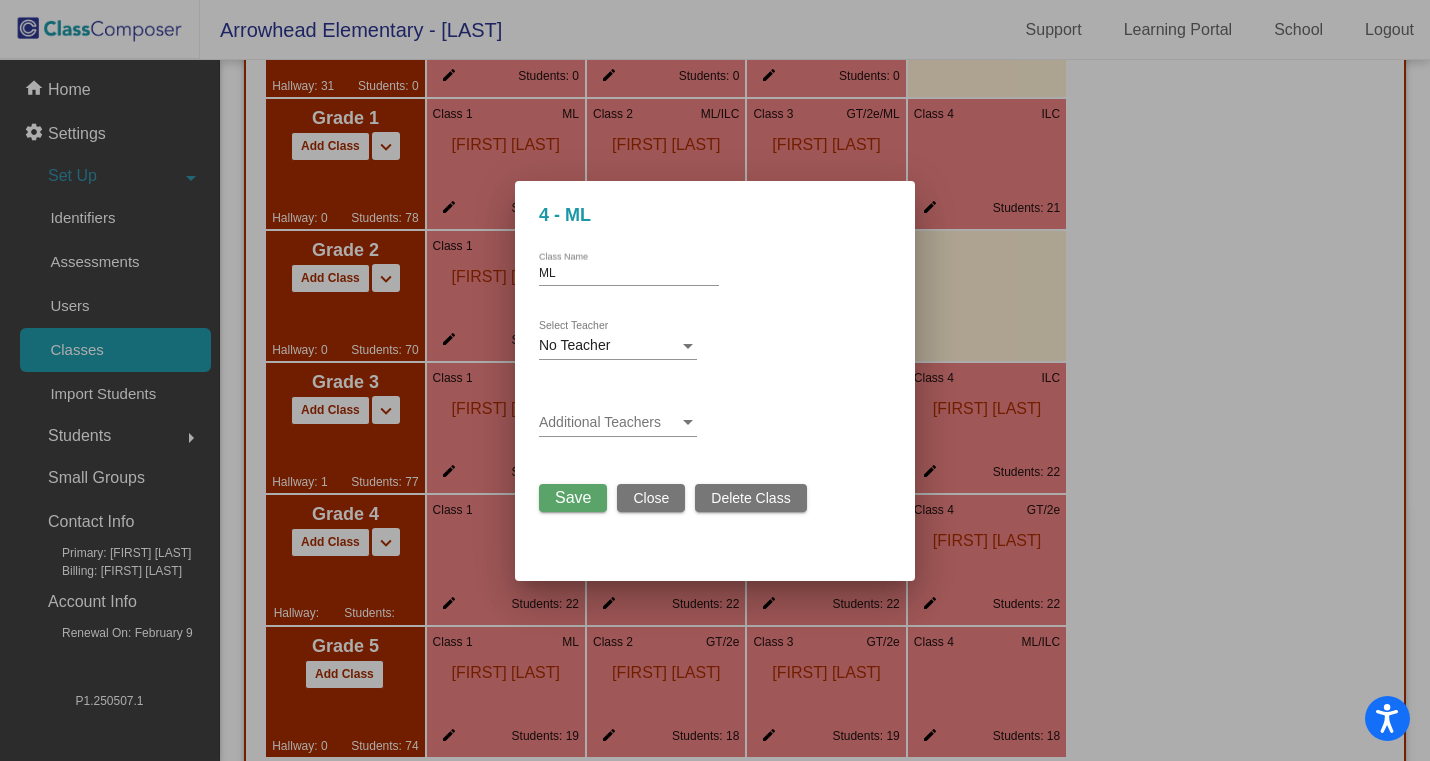 click on "No Teacher" at bounding box center [609, 346] 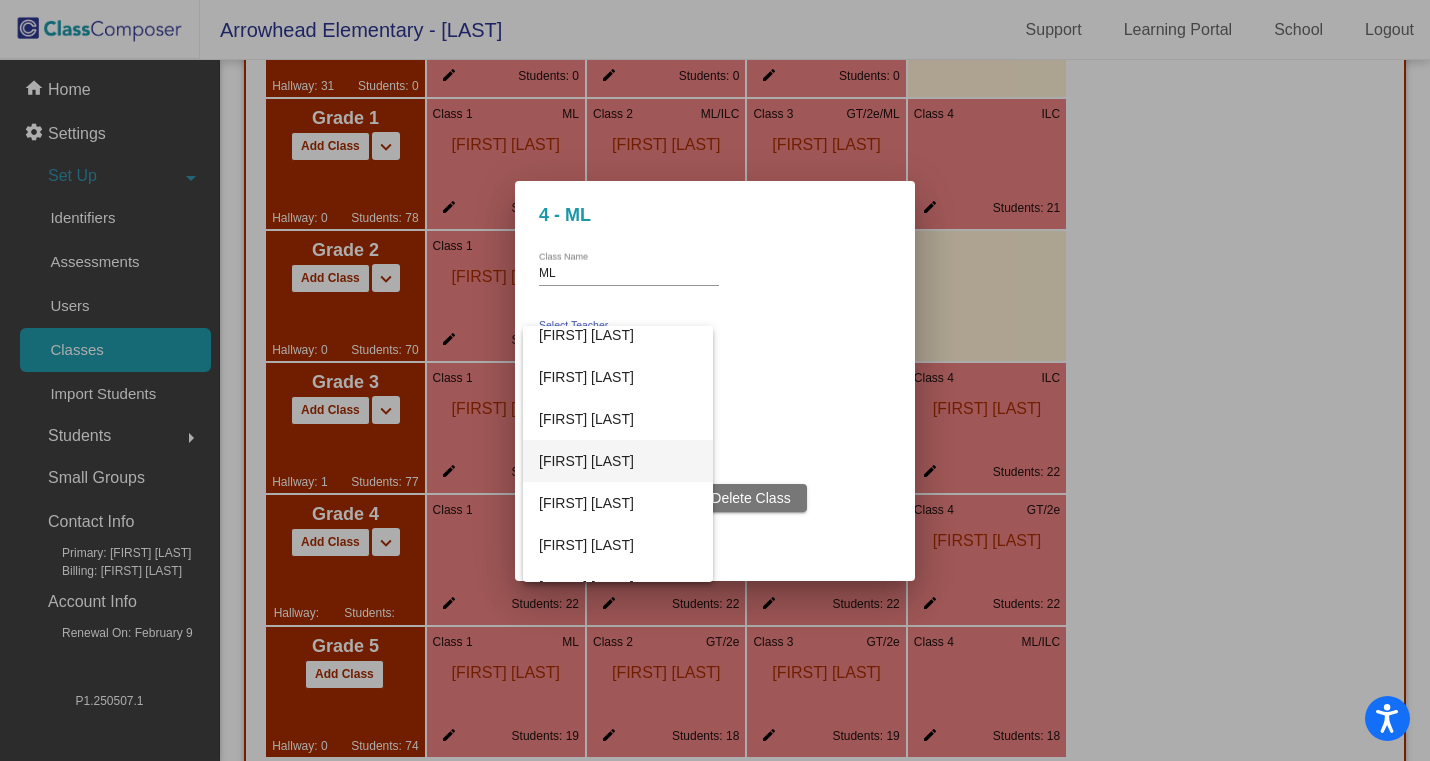 scroll, scrollTop: 836, scrollLeft: 0, axis: vertical 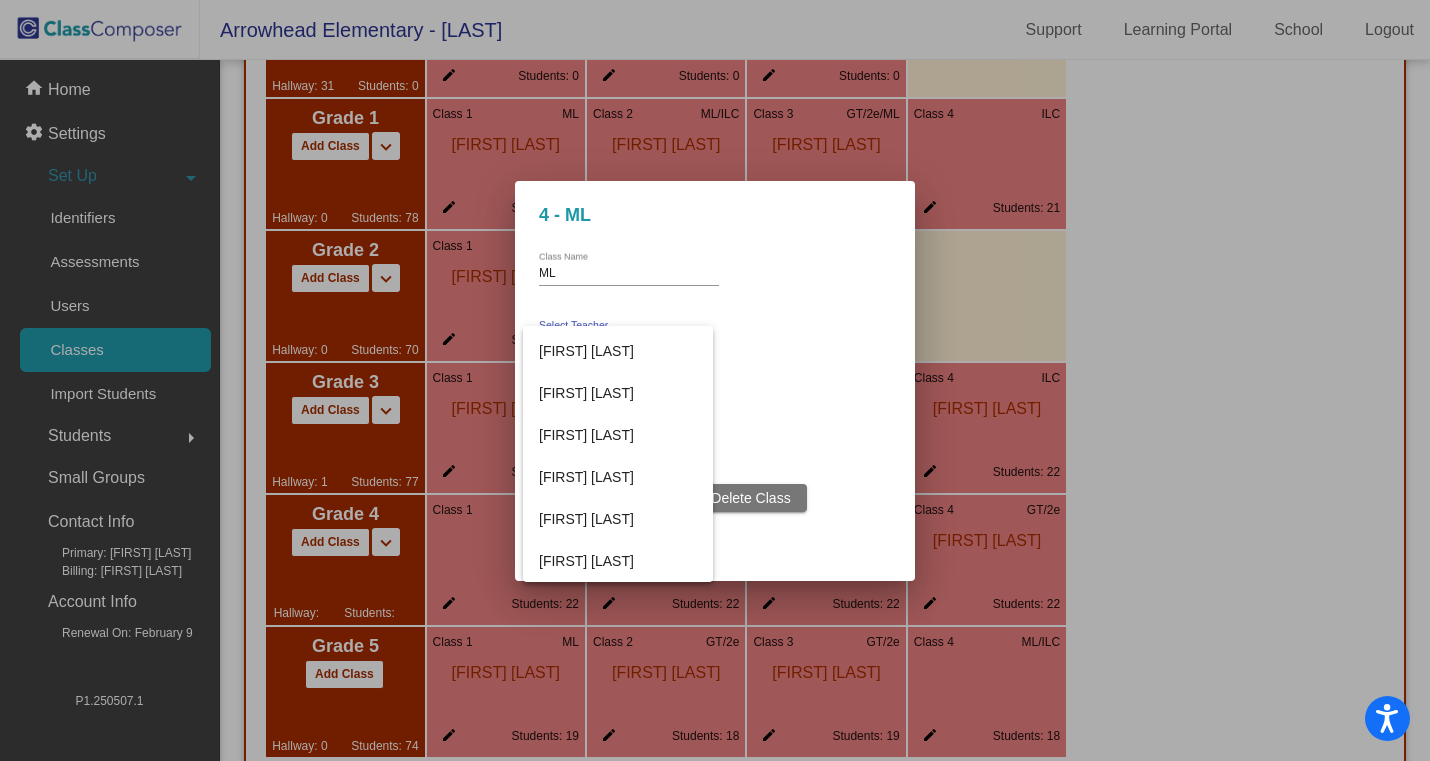 click at bounding box center (715, 380) 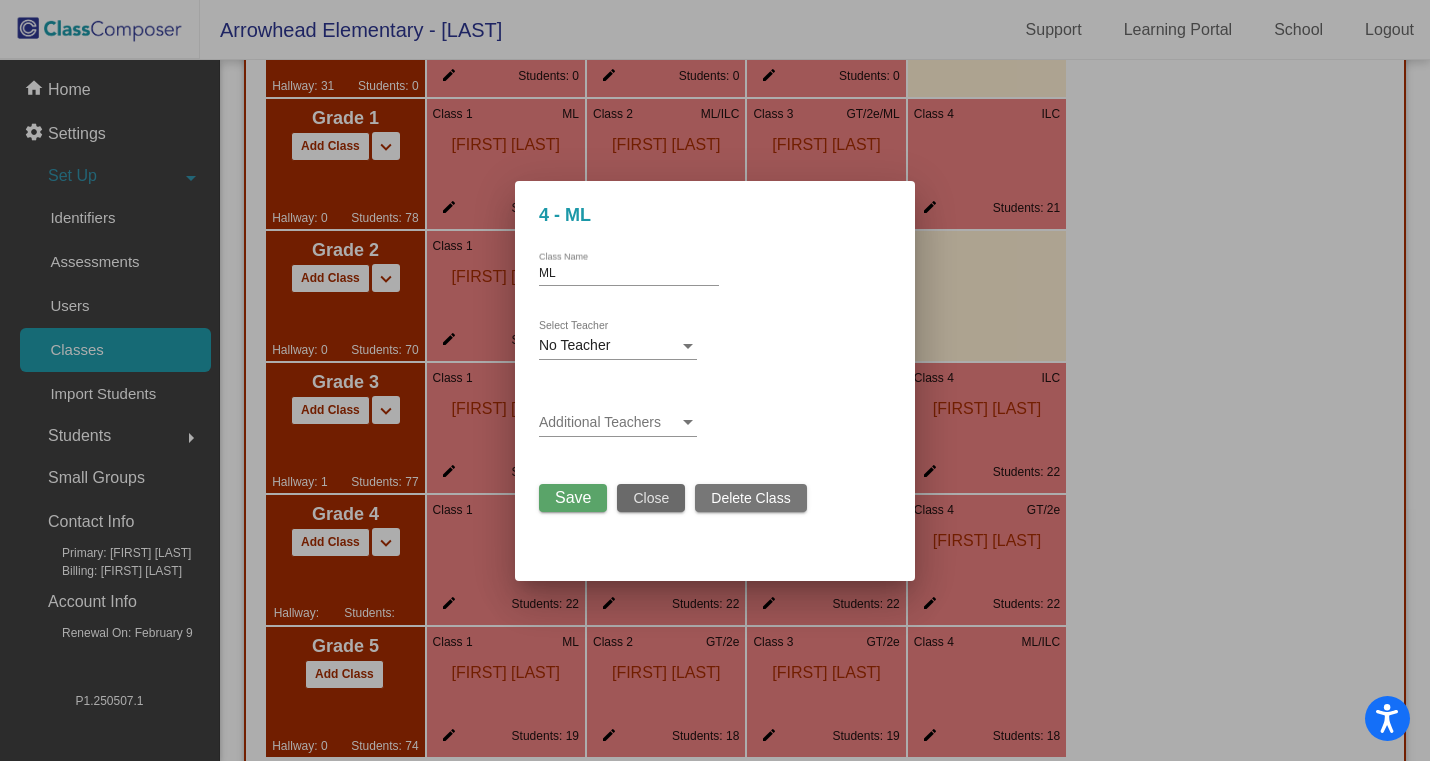 click on "Close" at bounding box center (651, 498) 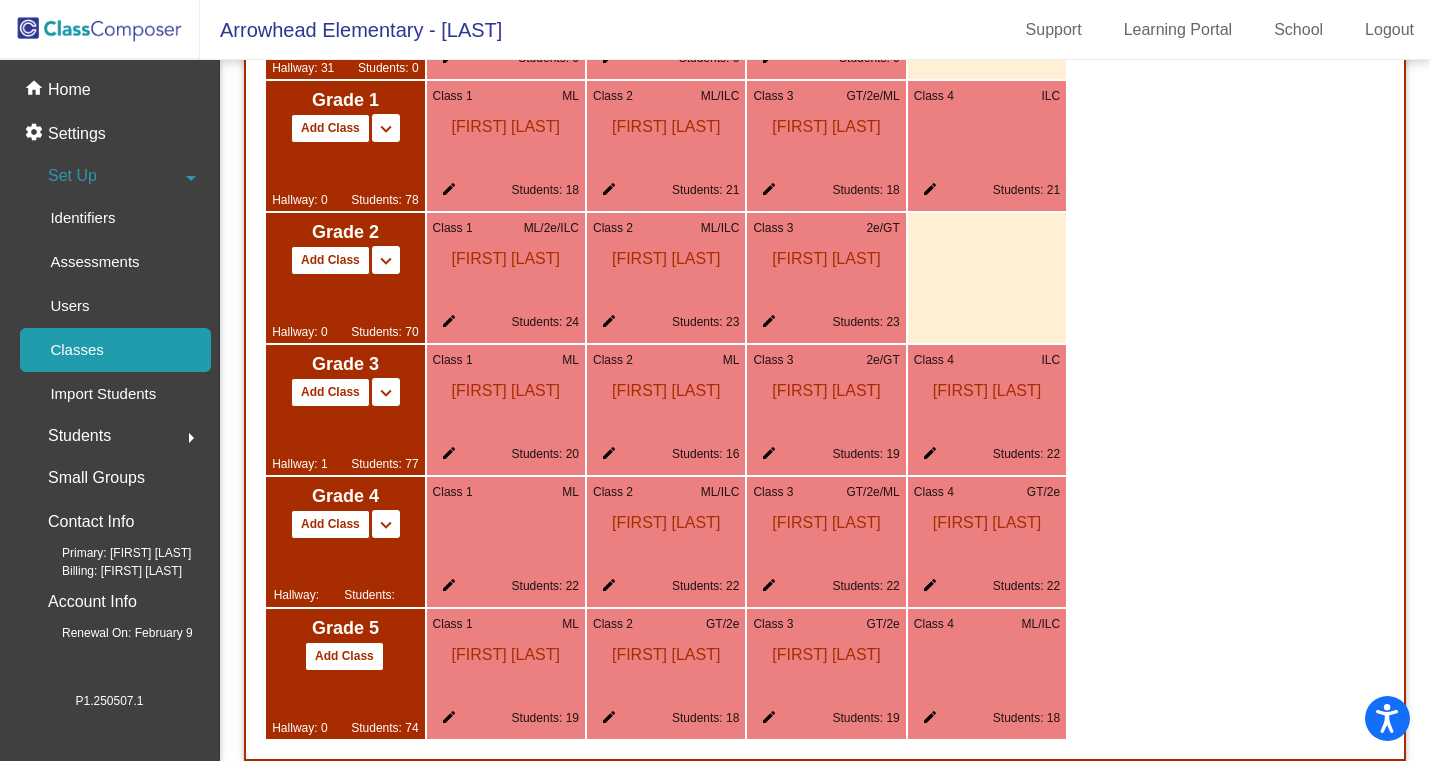 scroll, scrollTop: 1802, scrollLeft: 0, axis: vertical 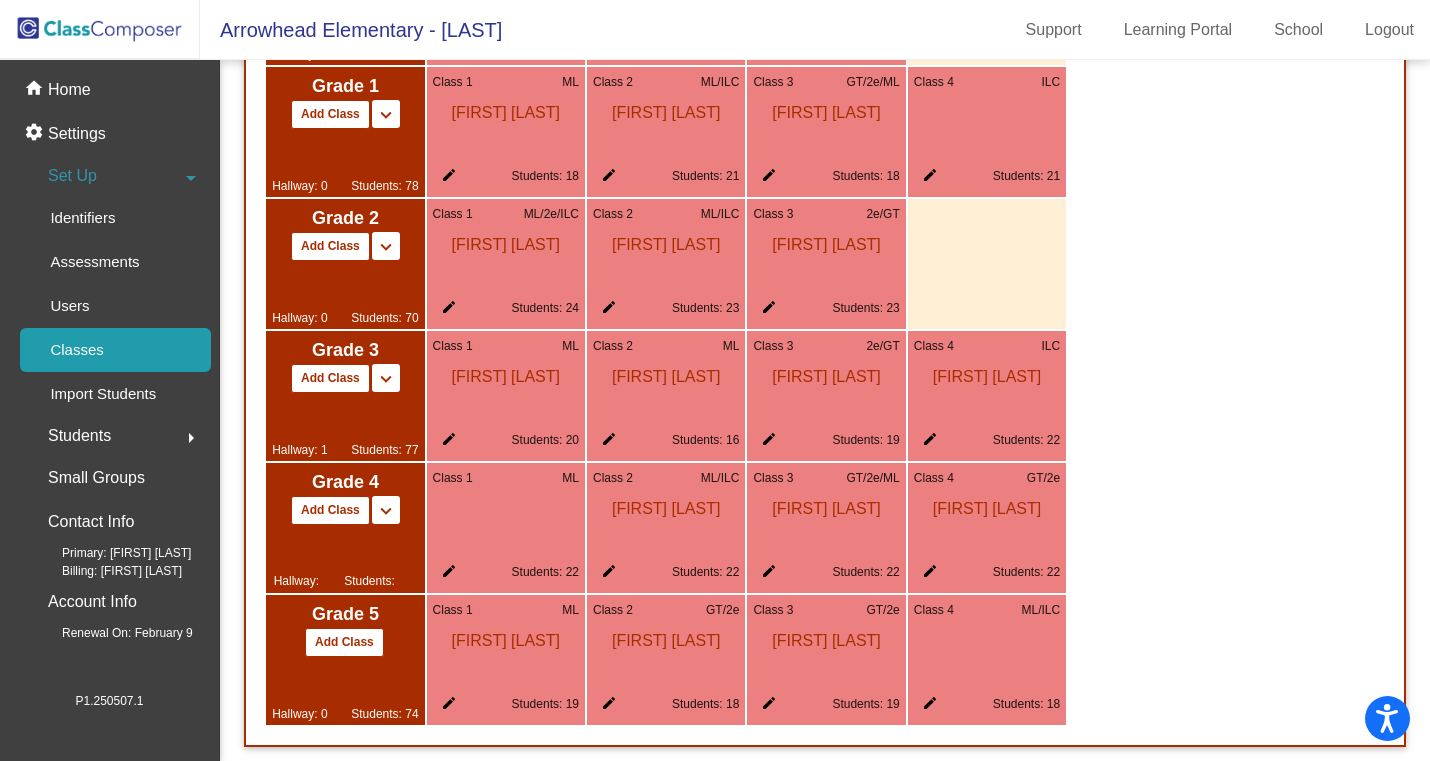 click on "edit" 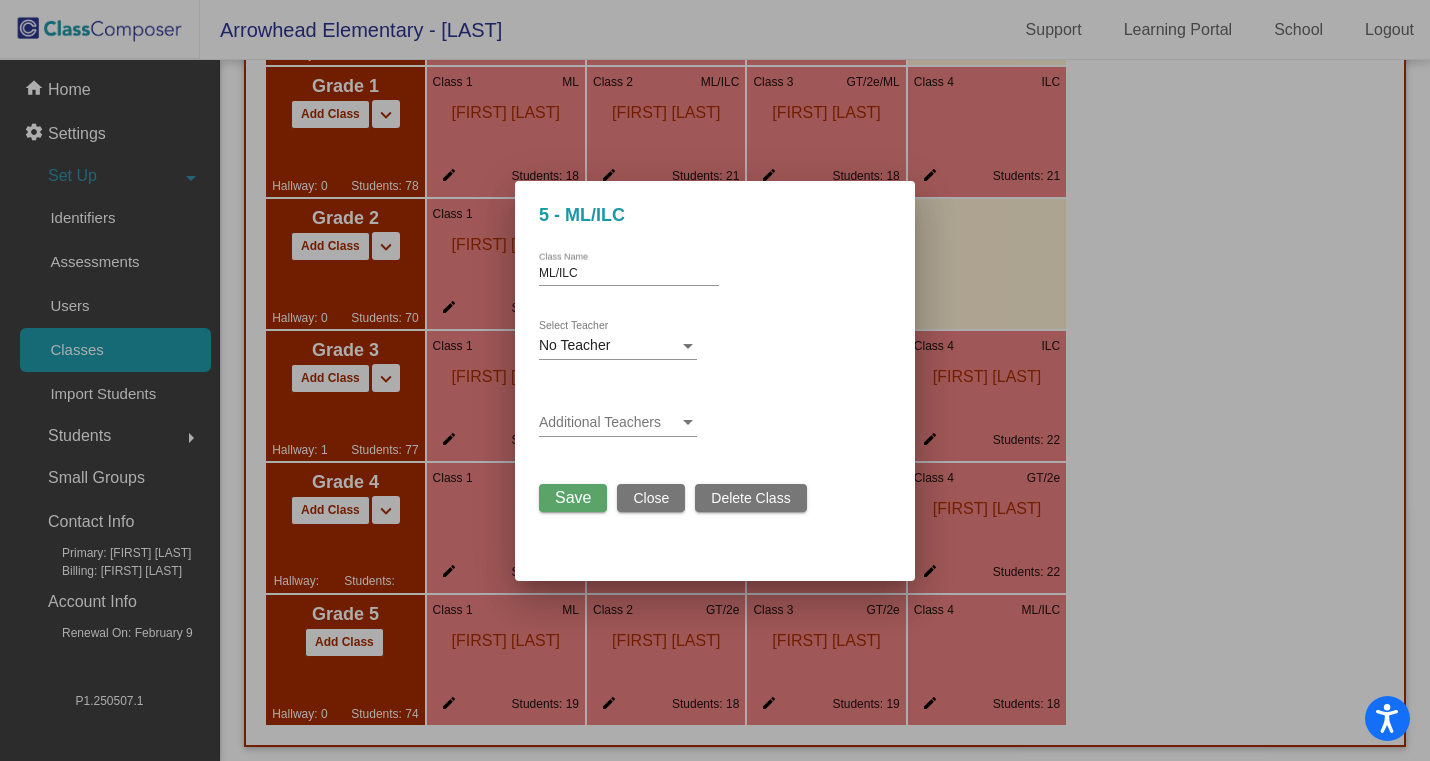 click on "No Teacher" at bounding box center [609, 346] 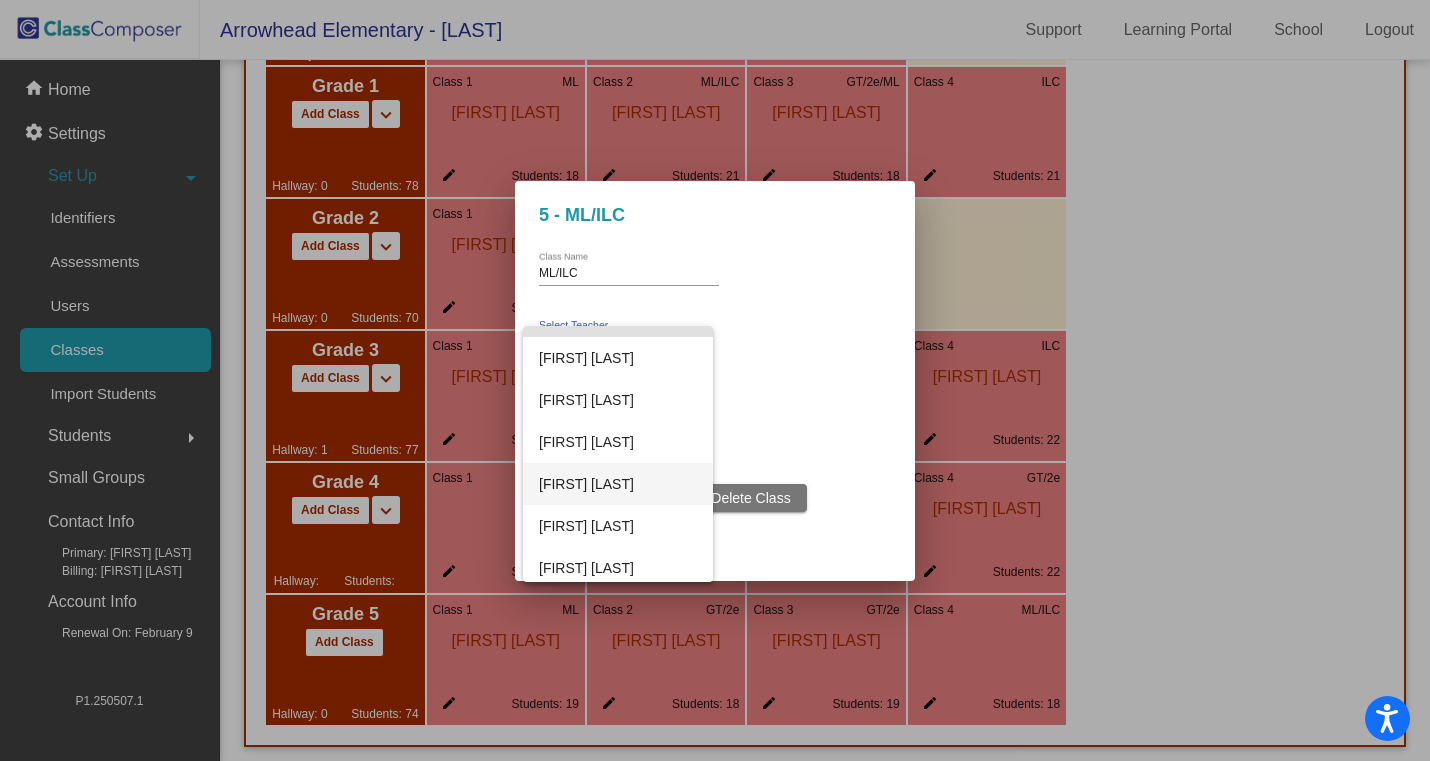 scroll, scrollTop: 34, scrollLeft: 0, axis: vertical 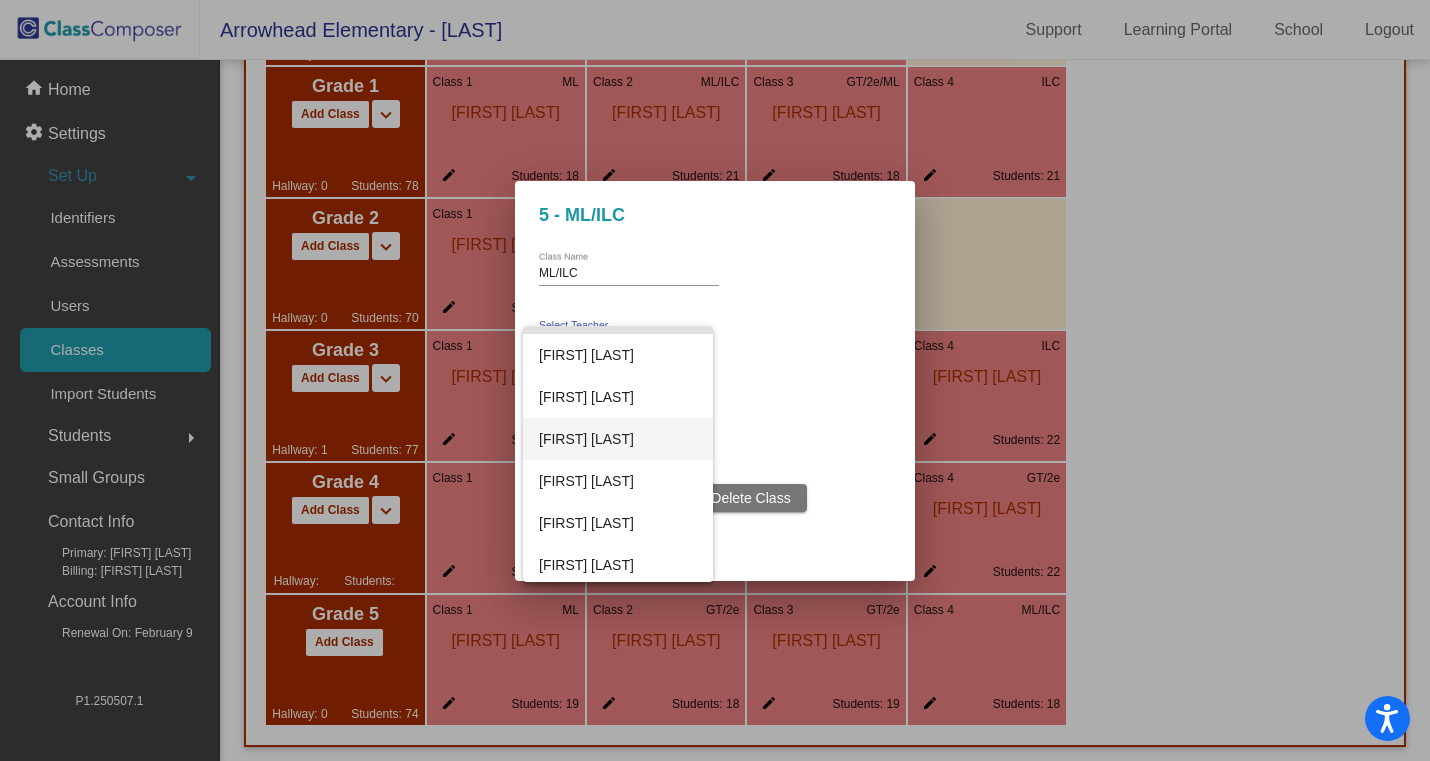 click on "[FIRST] [LAST]" at bounding box center [618, 439] 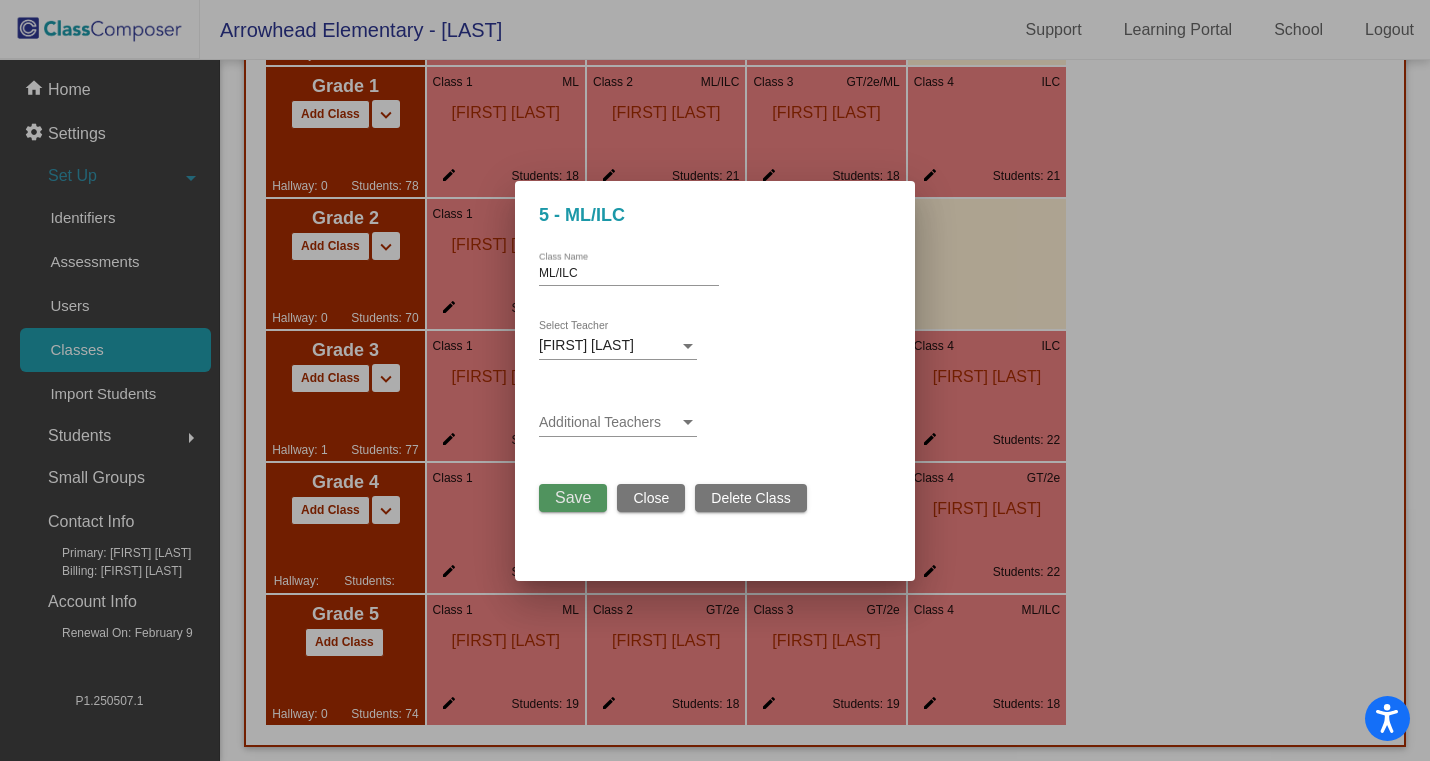 click on "Save" at bounding box center [573, 498] 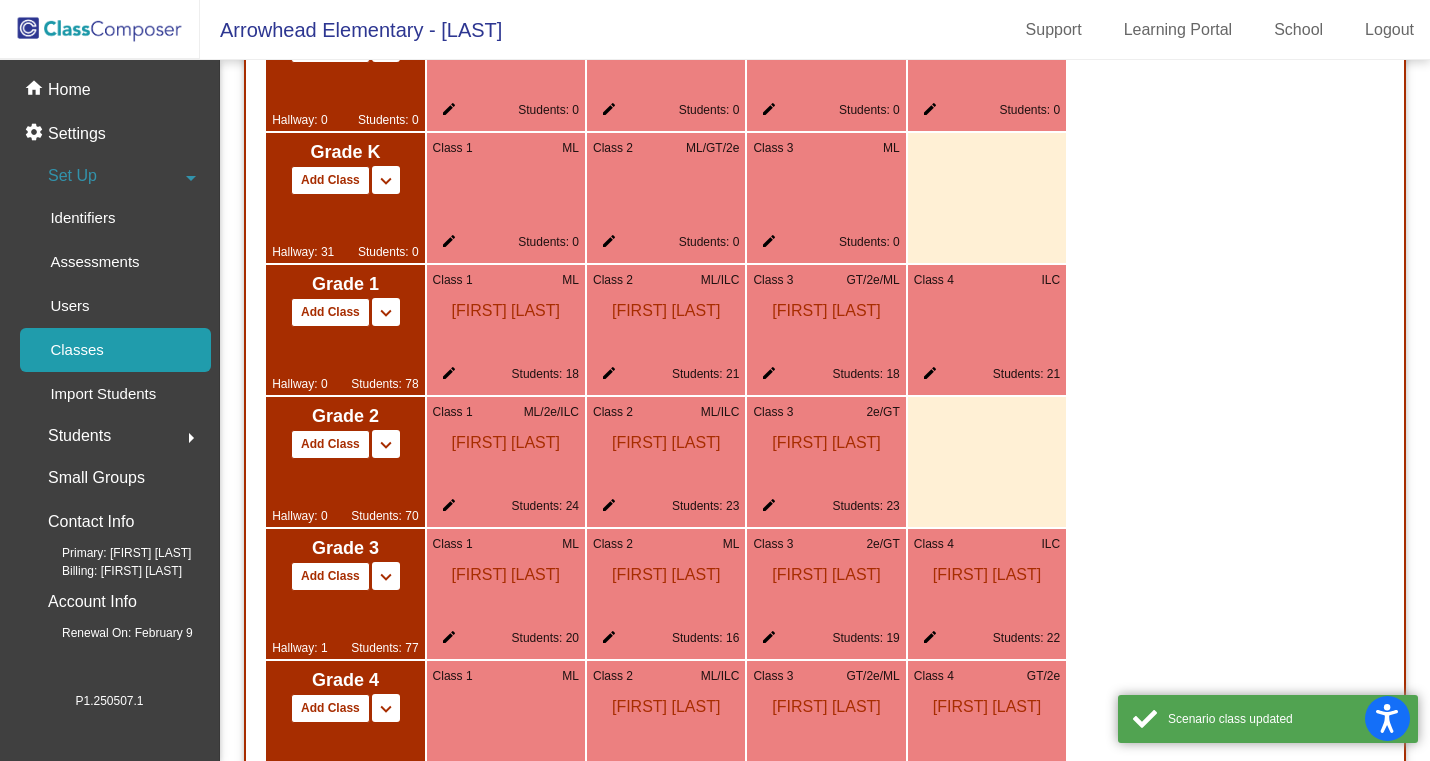 scroll, scrollTop: 1606, scrollLeft: 0, axis: vertical 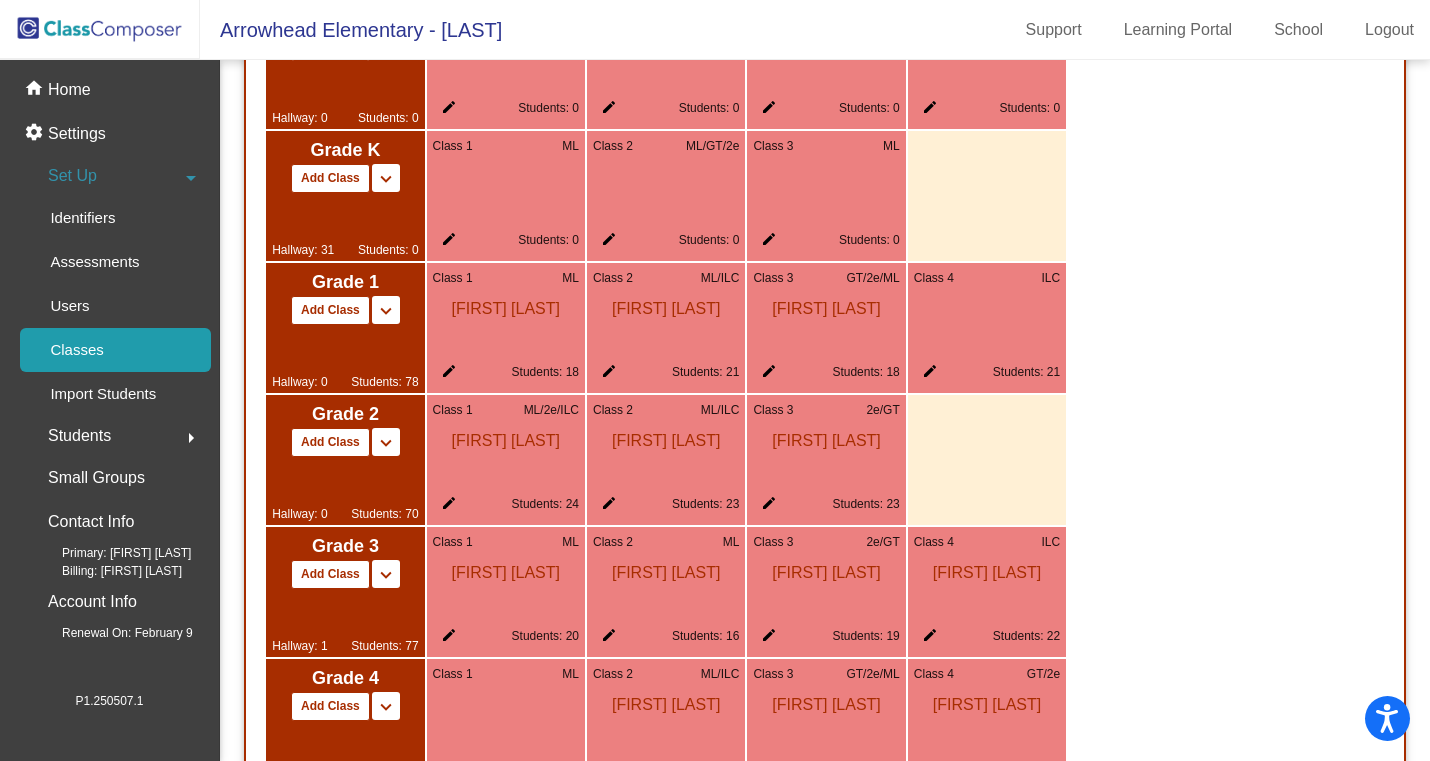 click on "edit" 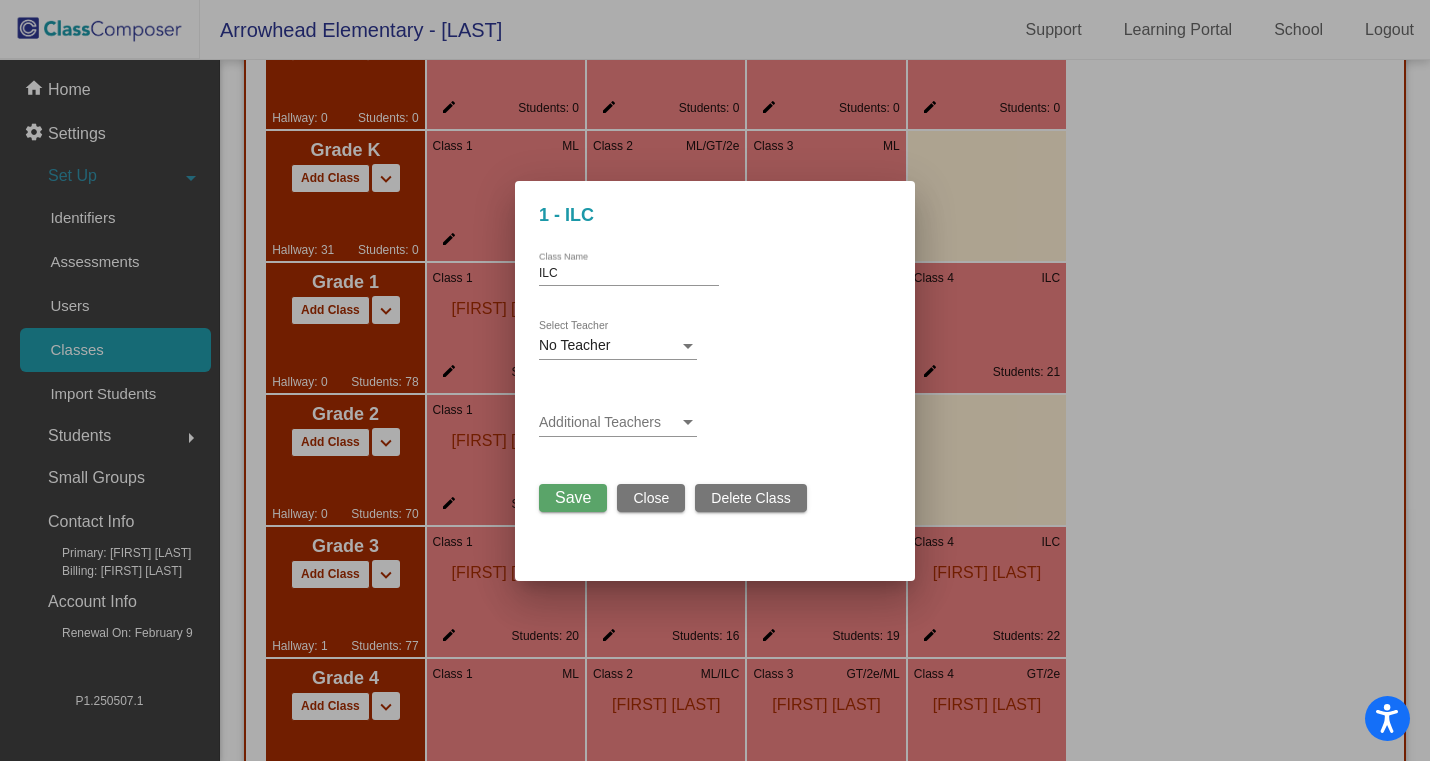 click on "No Teacher" at bounding box center [609, 346] 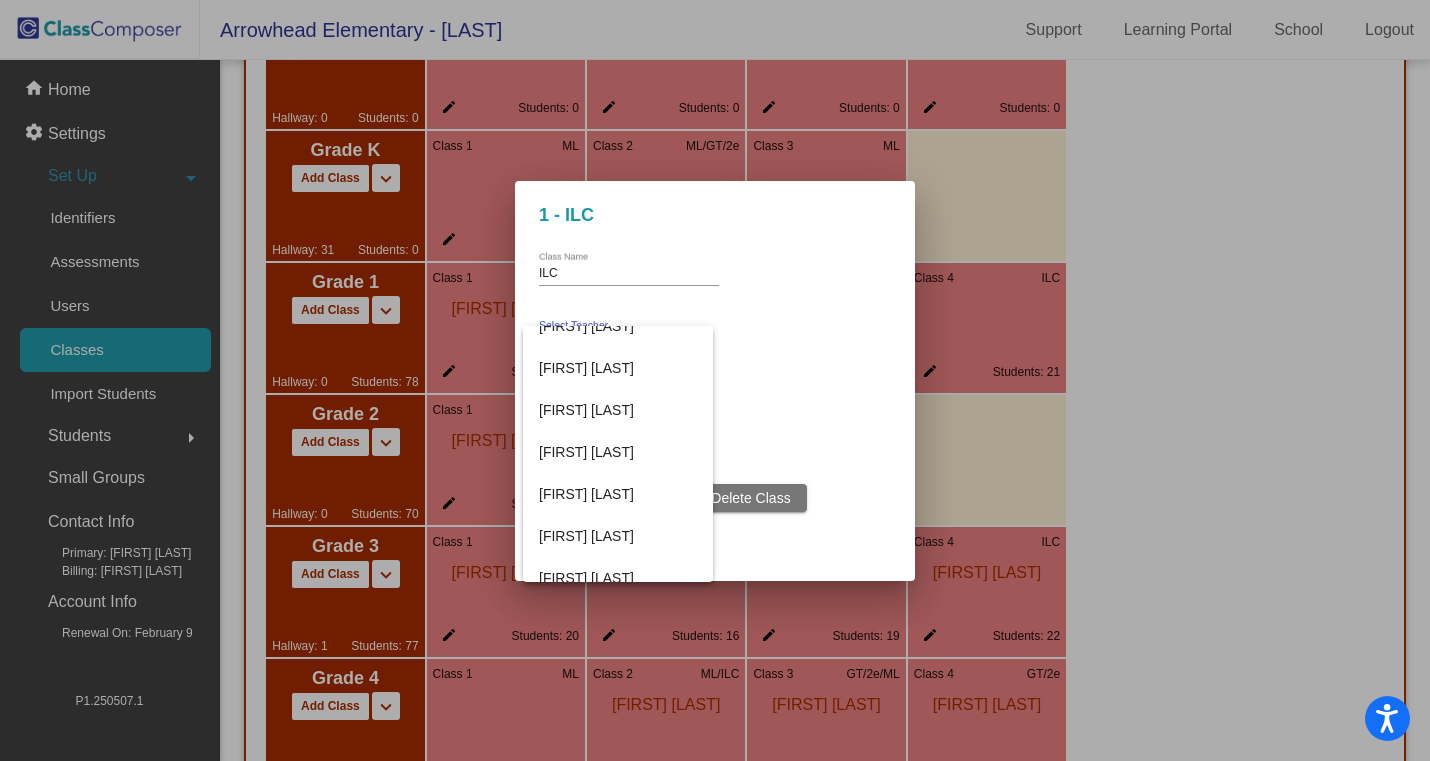 scroll, scrollTop: 400, scrollLeft: 0, axis: vertical 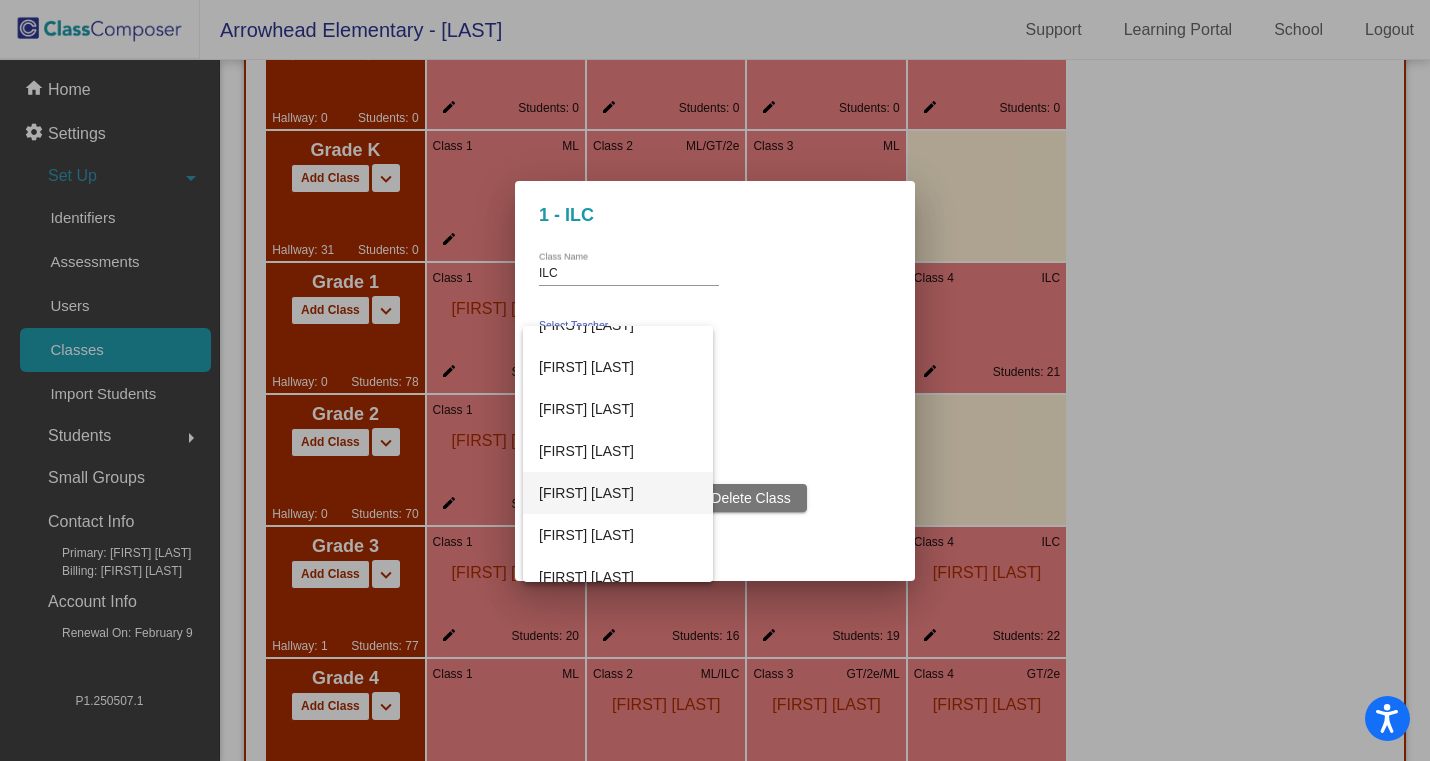 click on "[FIRST] [LAST]" at bounding box center [618, 493] 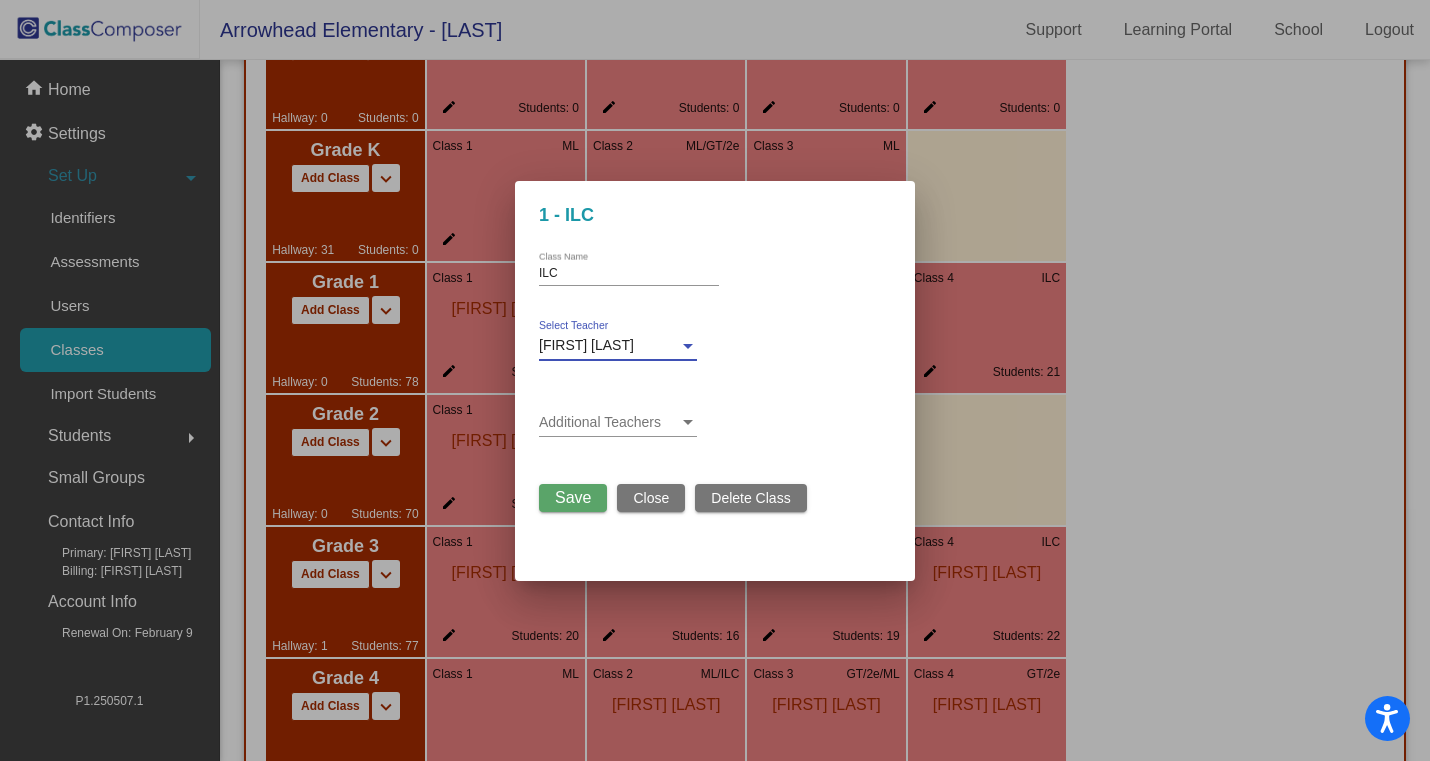 click on "Save" at bounding box center [573, 497] 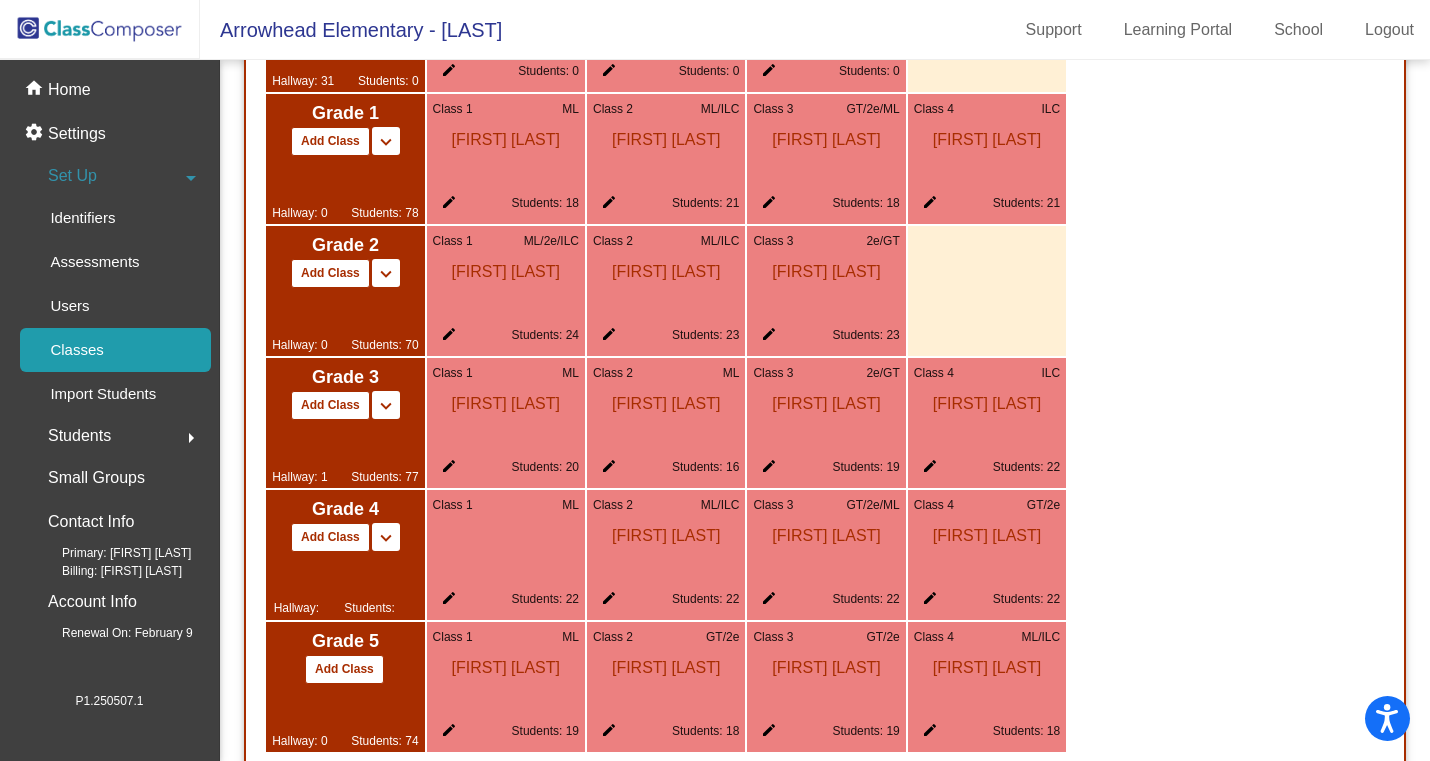 scroll, scrollTop: 1773, scrollLeft: 0, axis: vertical 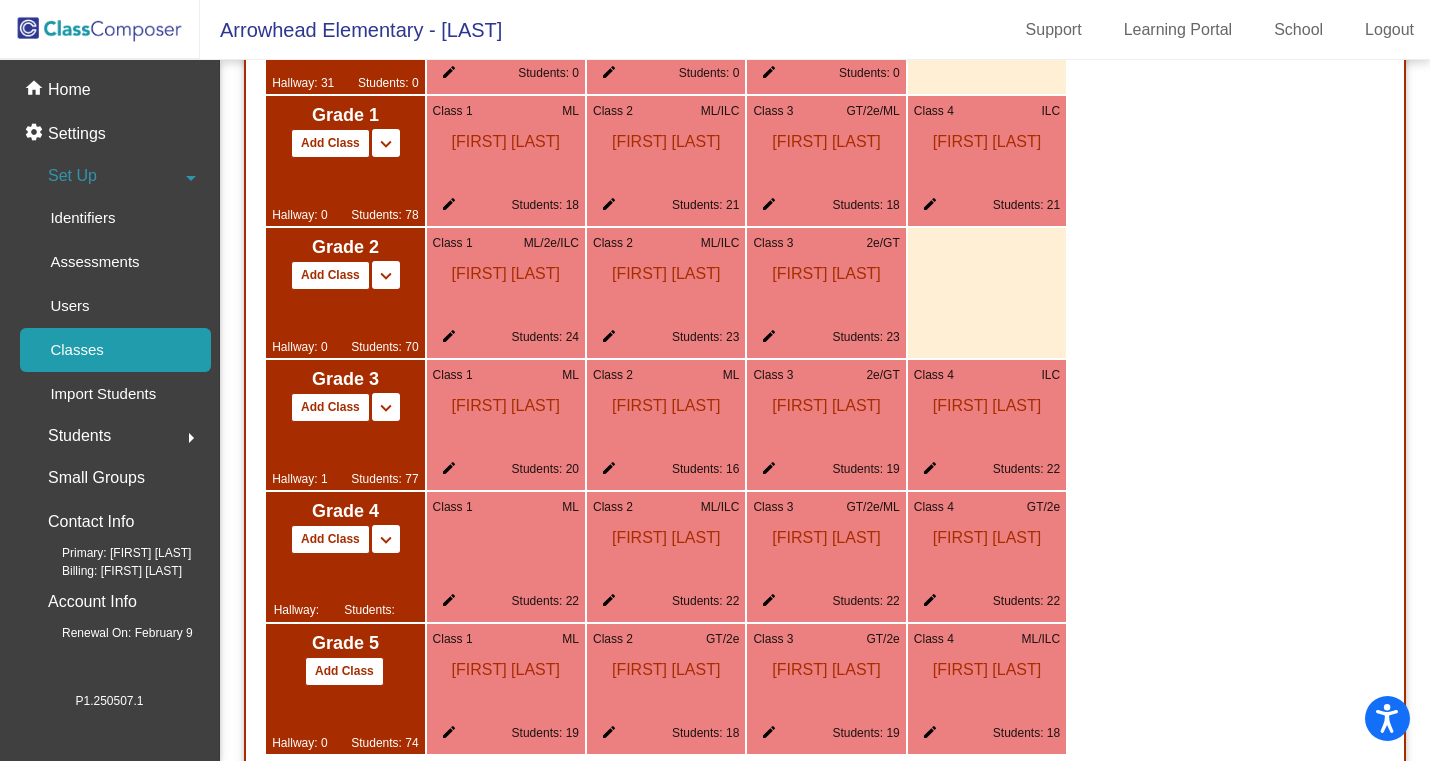 click on "edit" 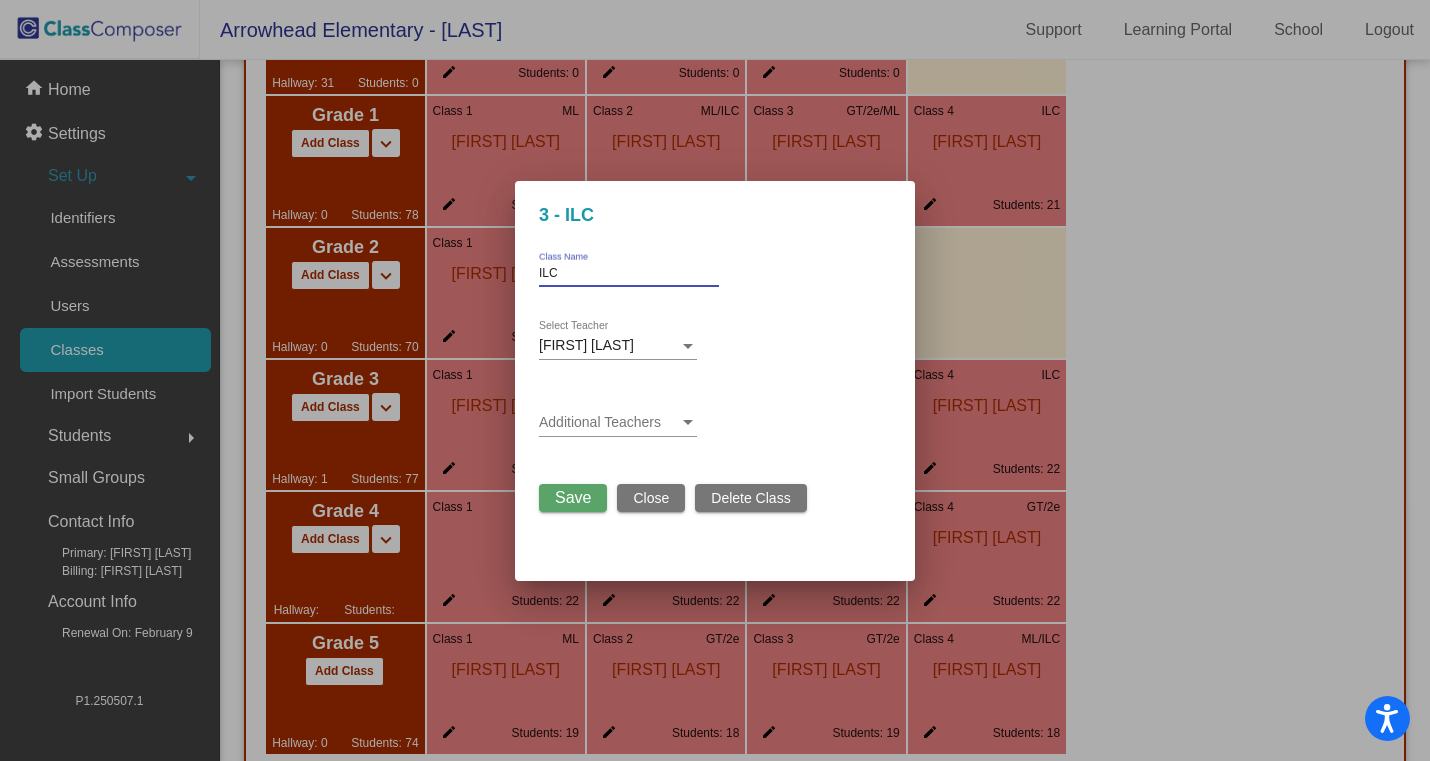 click on "ILC" at bounding box center [629, 274] 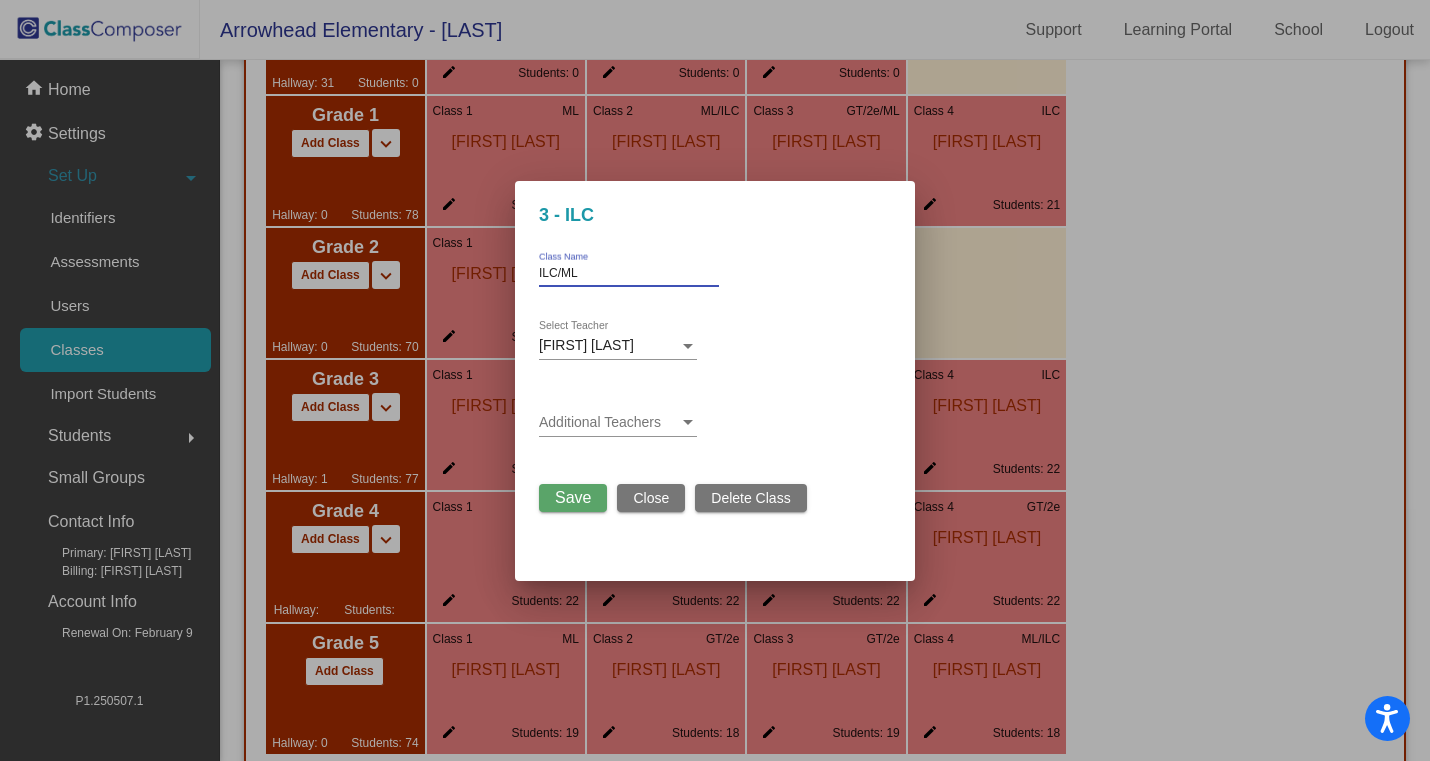 type on "ILC/ML" 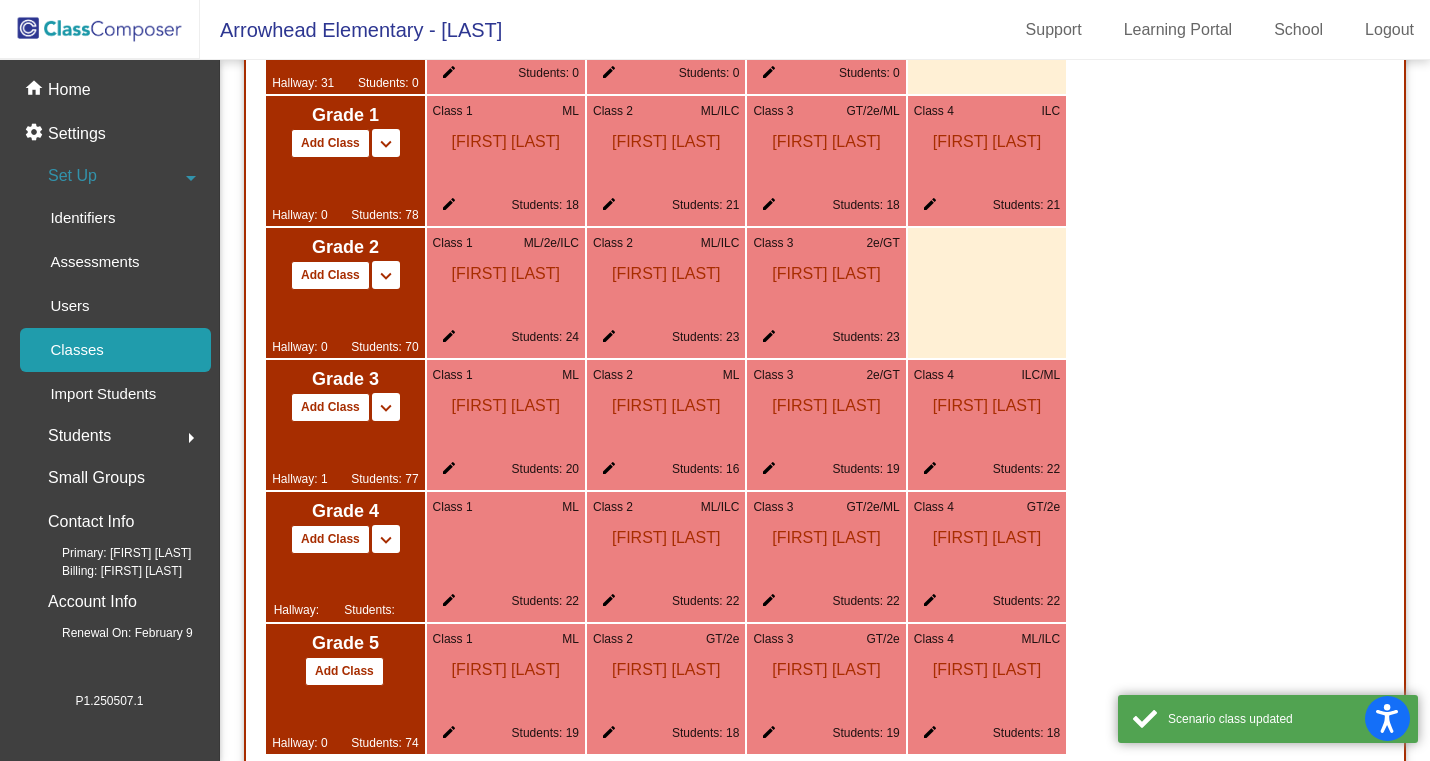 click on "edit" 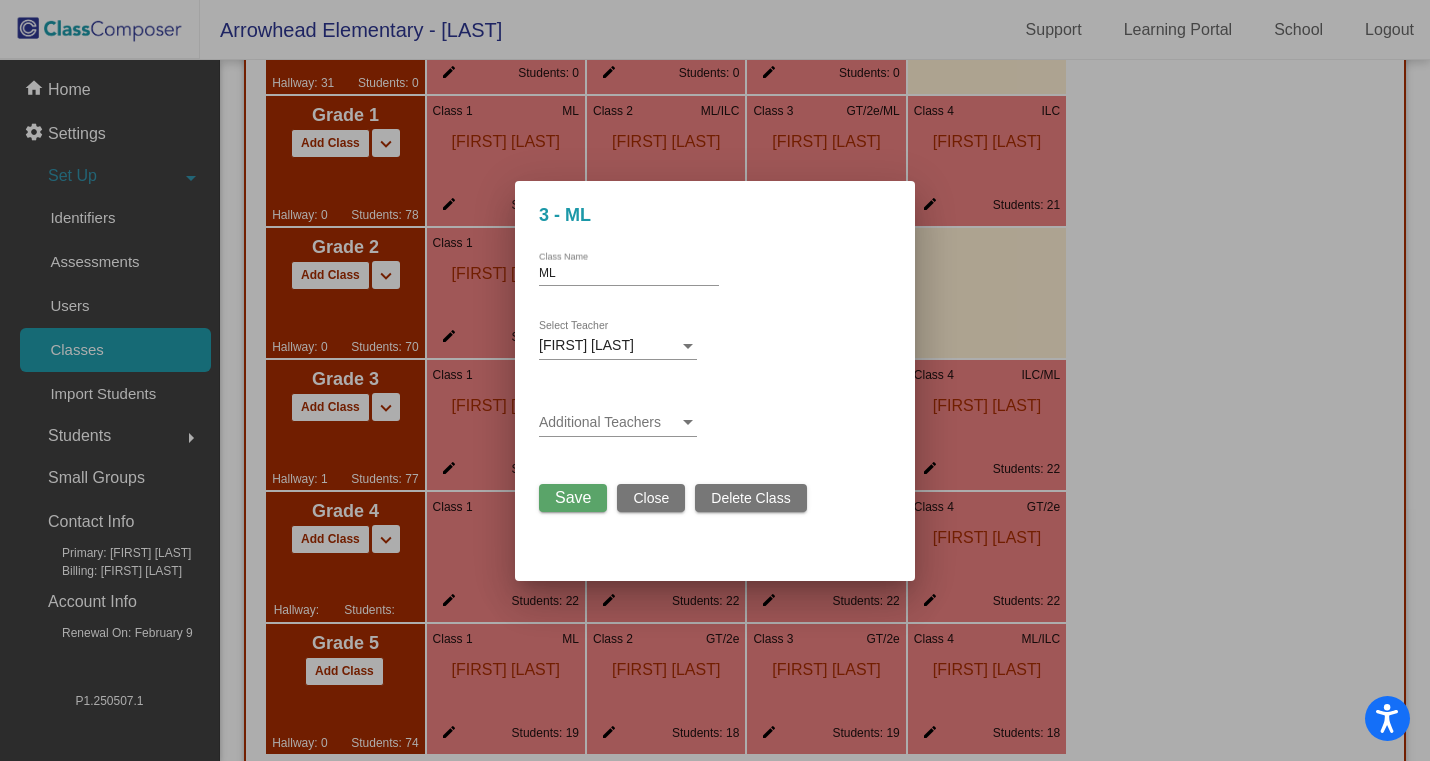click on "ML Class Name" at bounding box center [629, 269] 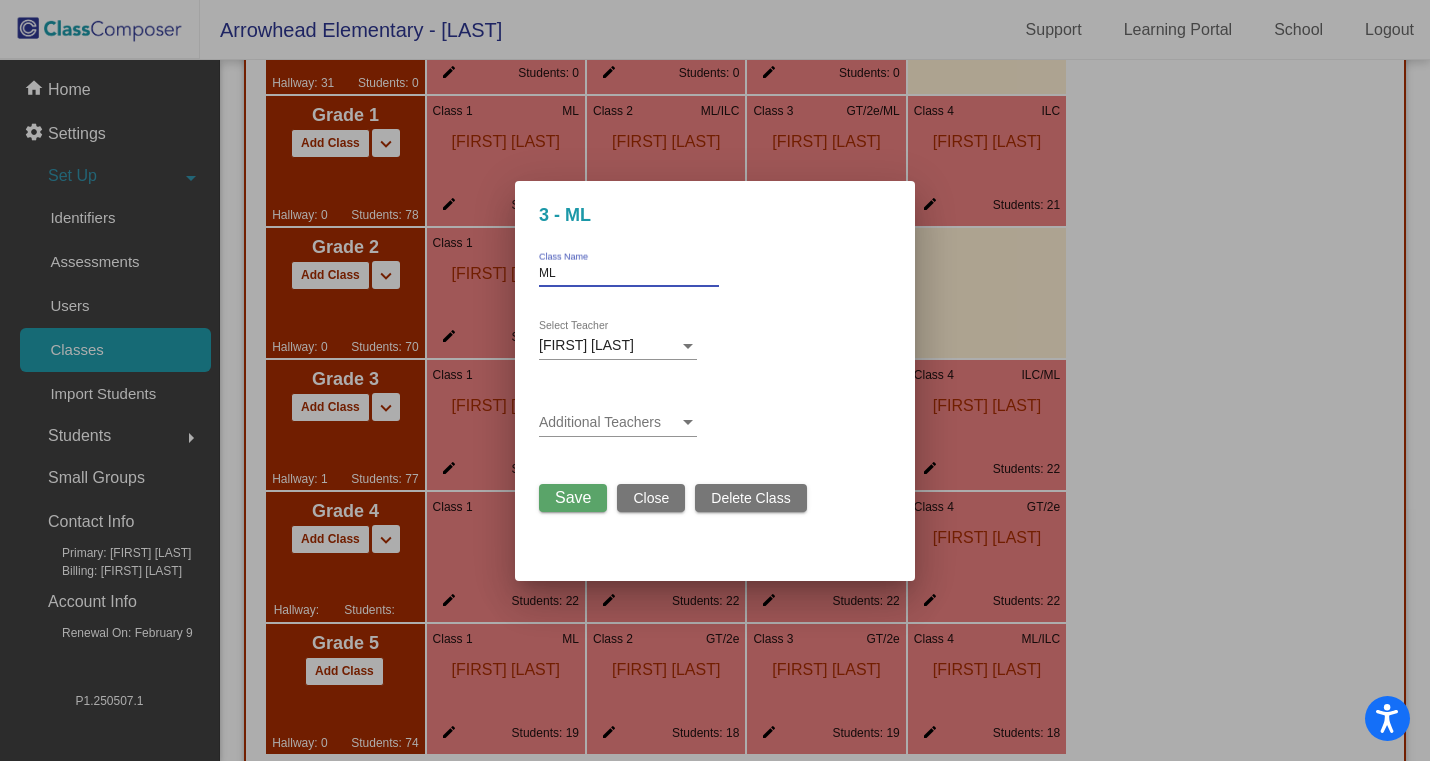 type on "M" 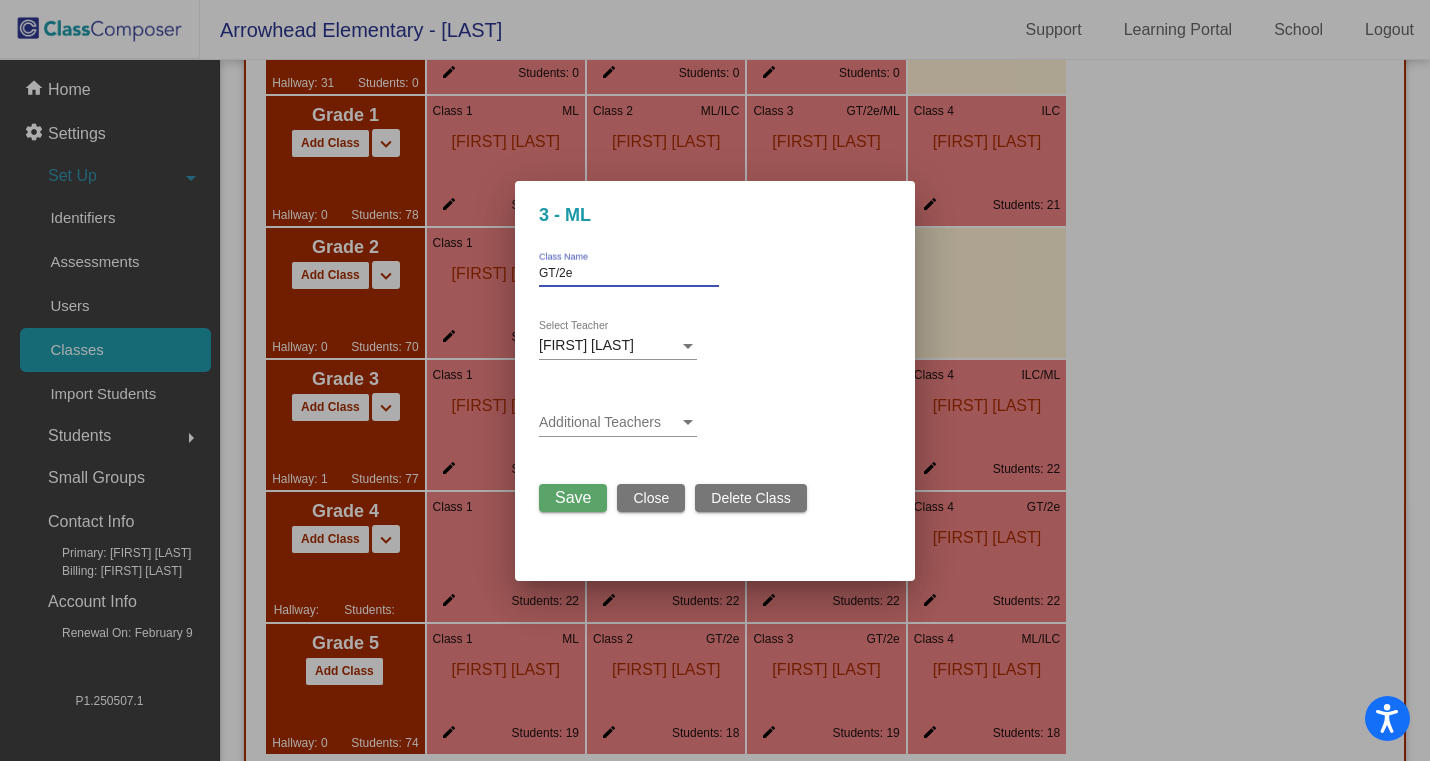 type on "GT/2e" 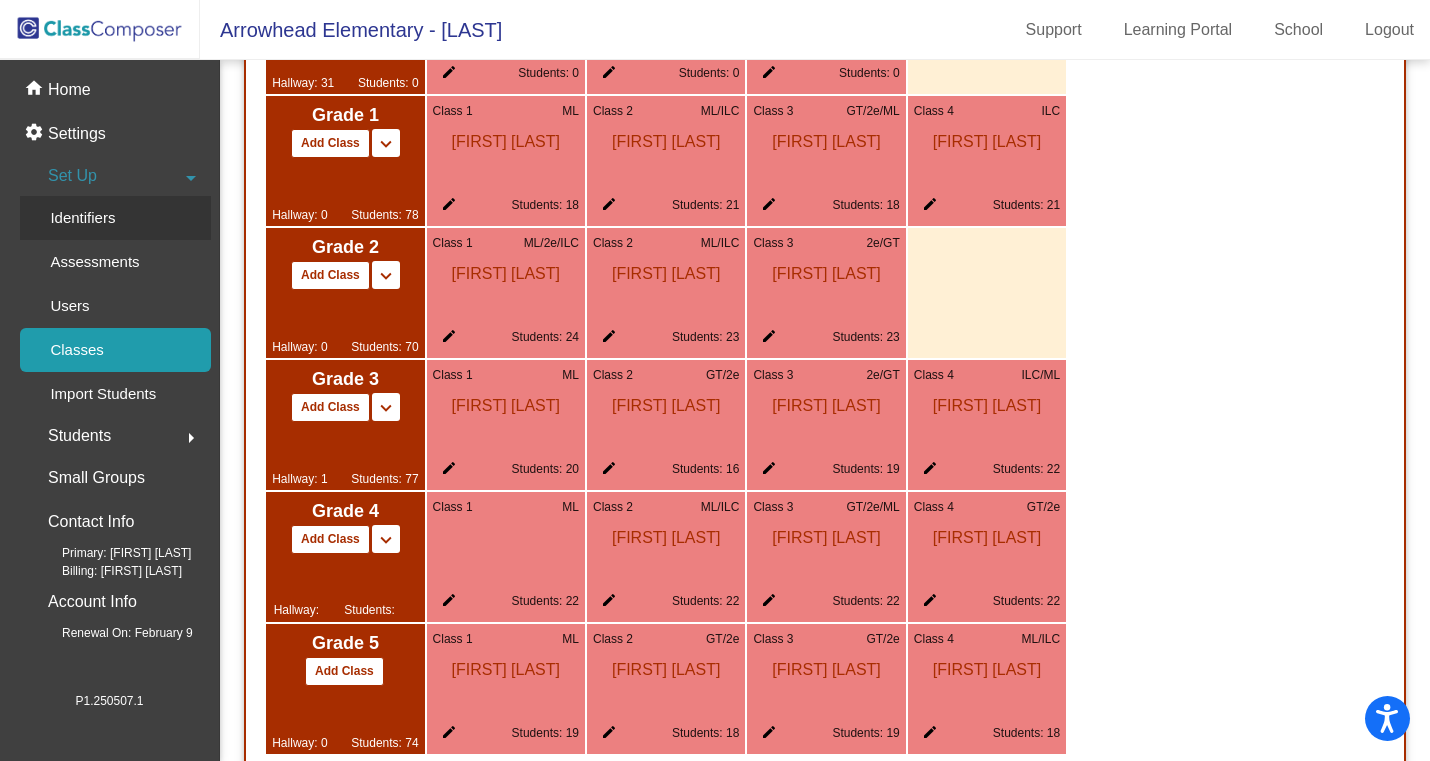 click on "Identifiers" 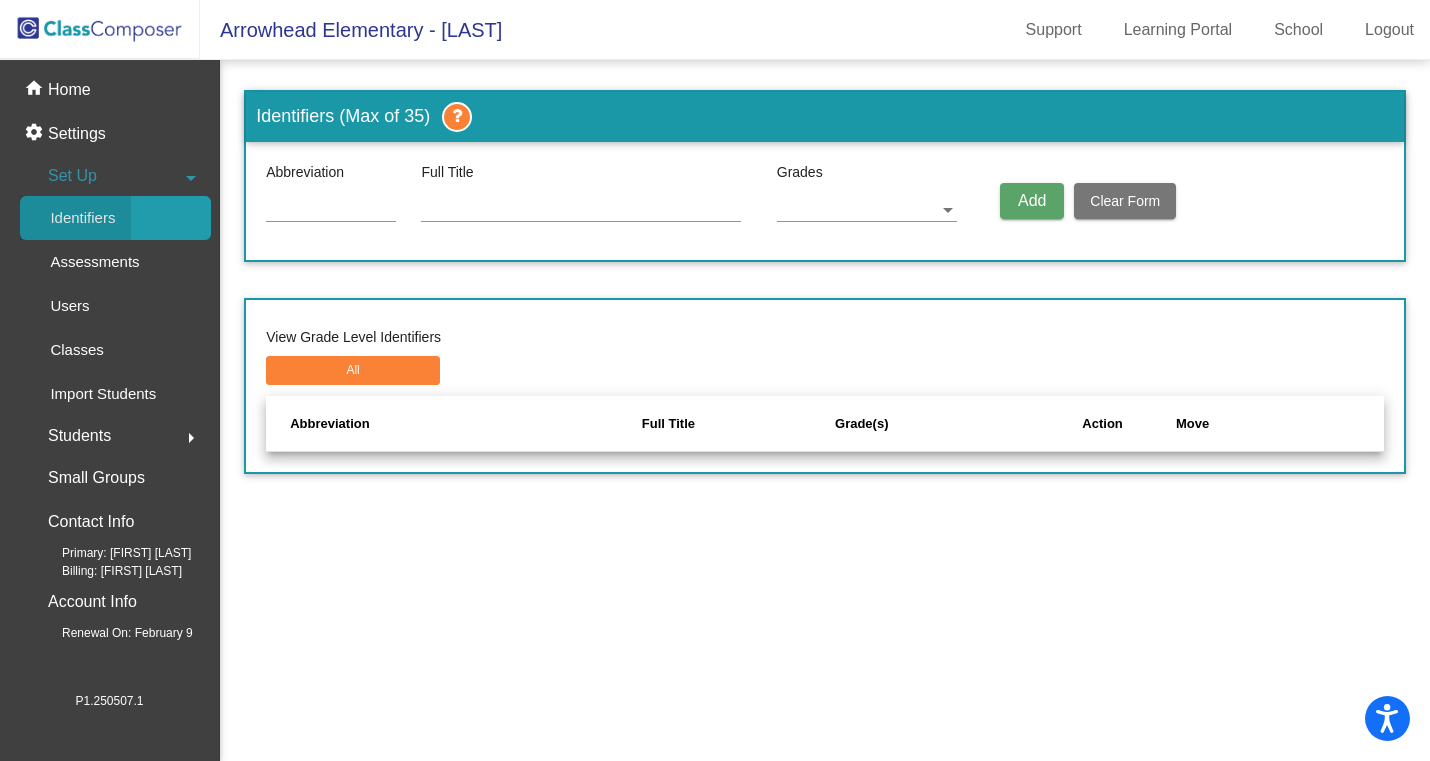 scroll, scrollTop: 0, scrollLeft: 0, axis: both 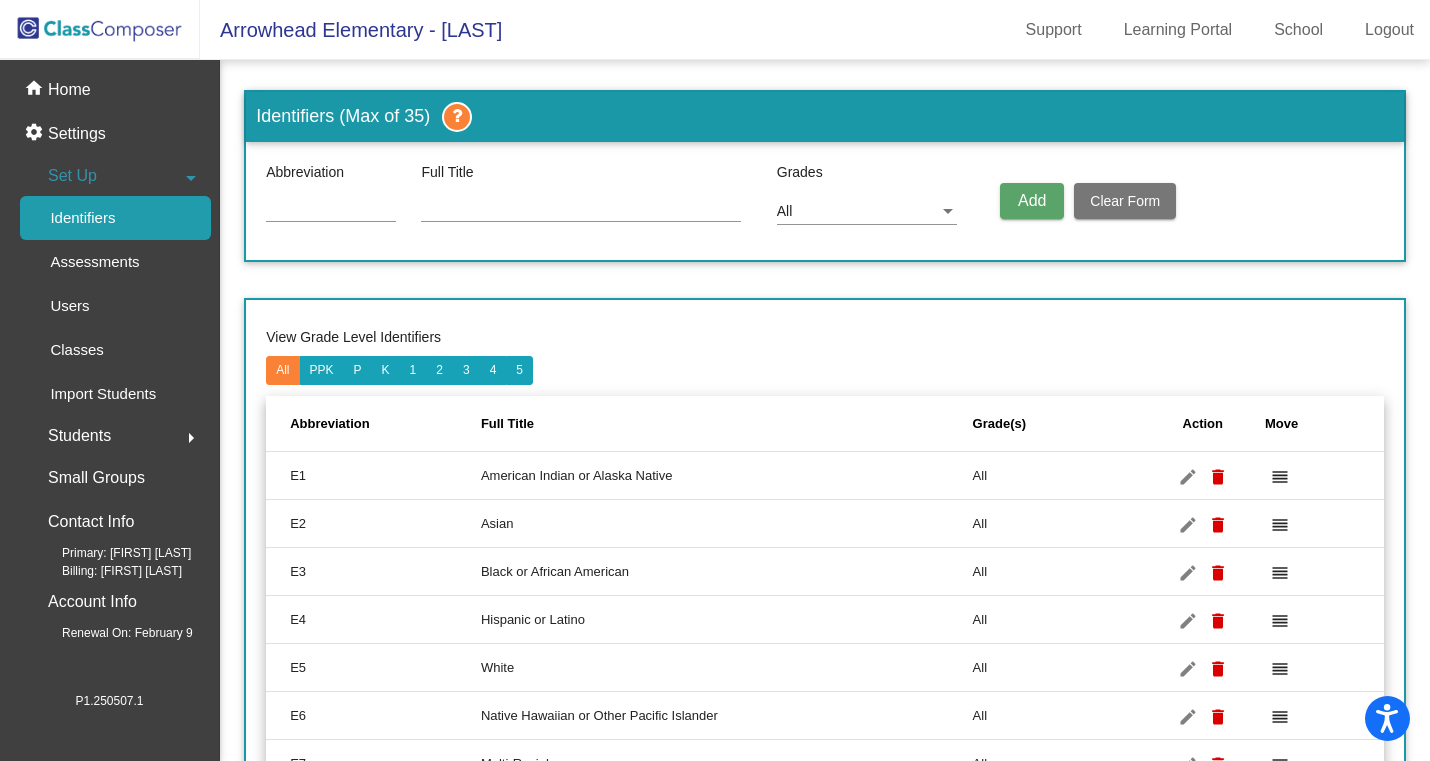 click on "arrow_right" 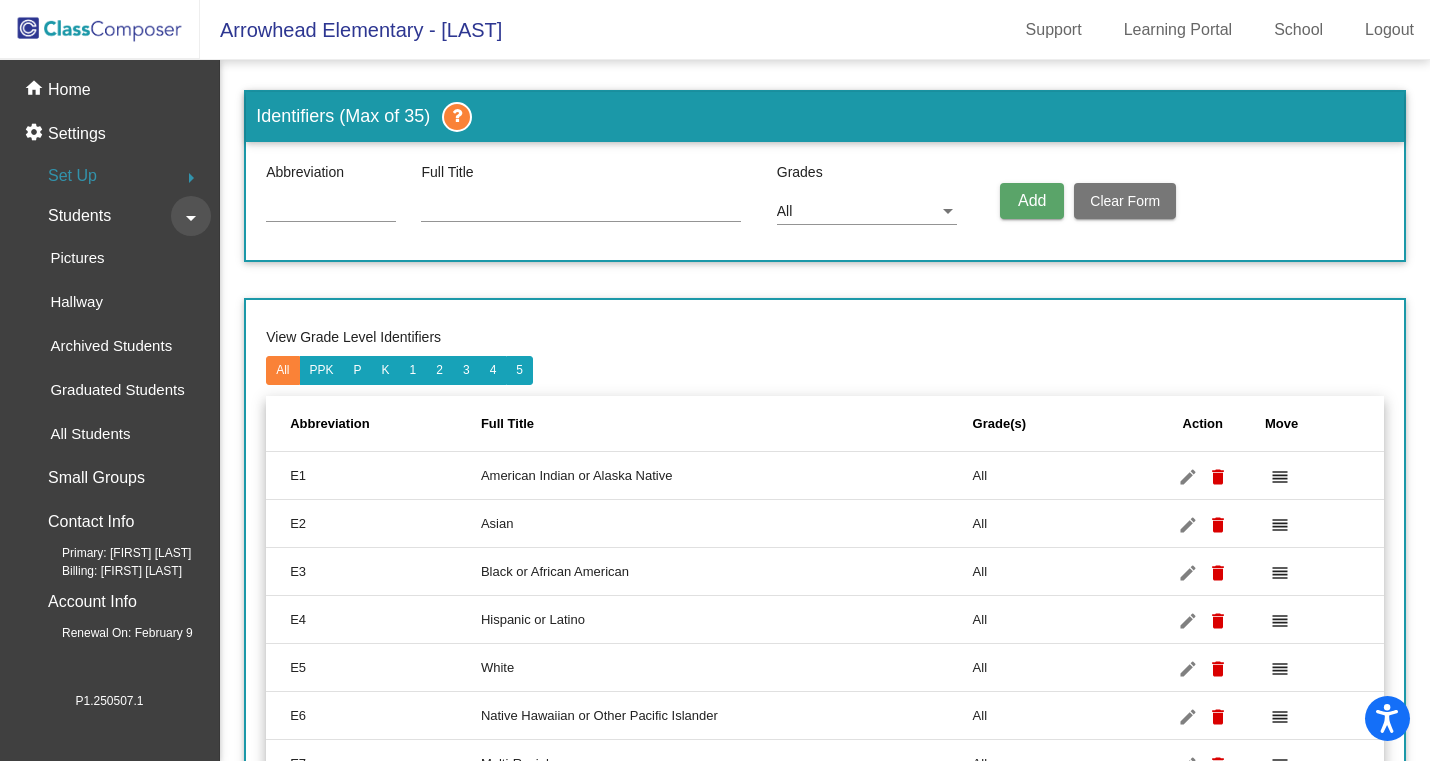 click on "arrow_drop_down" 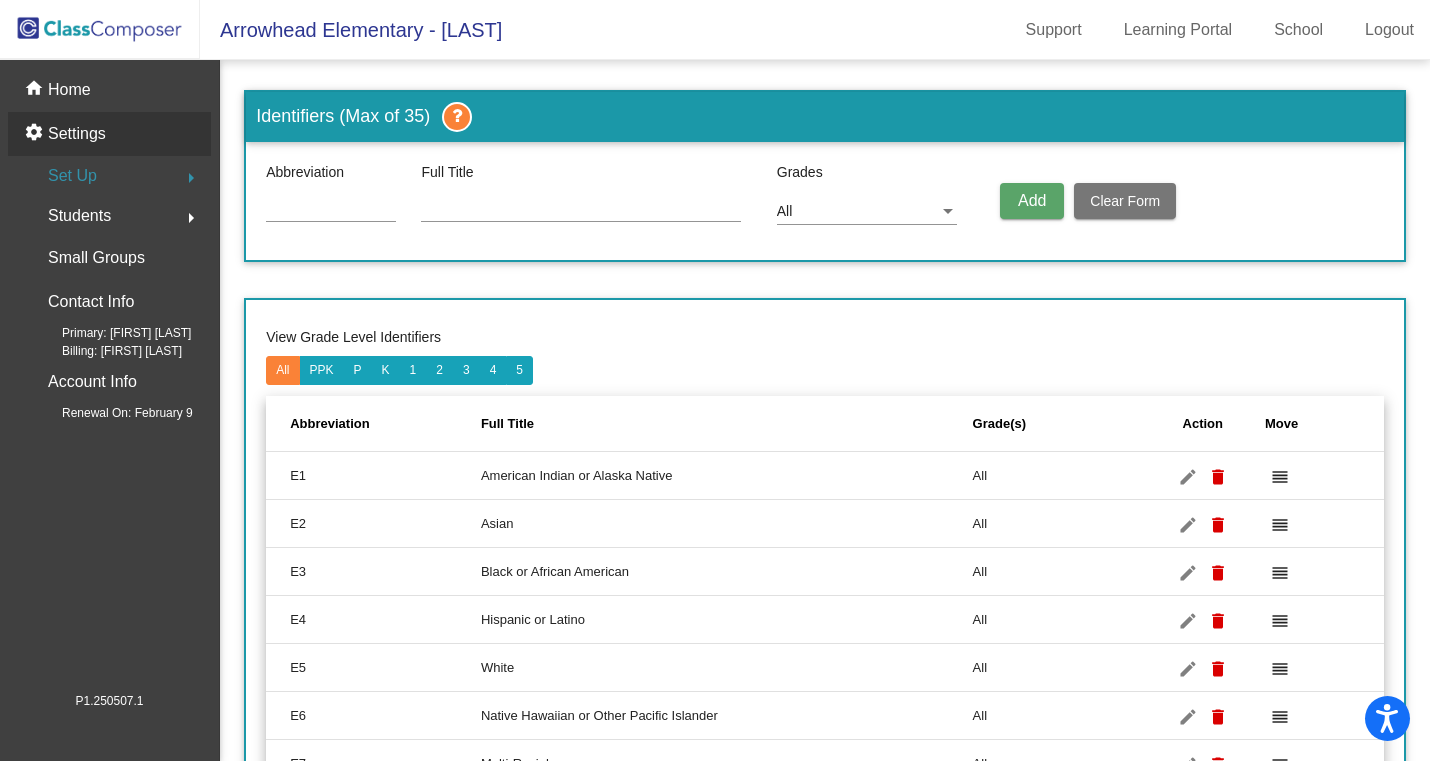 click on "settings Settings" 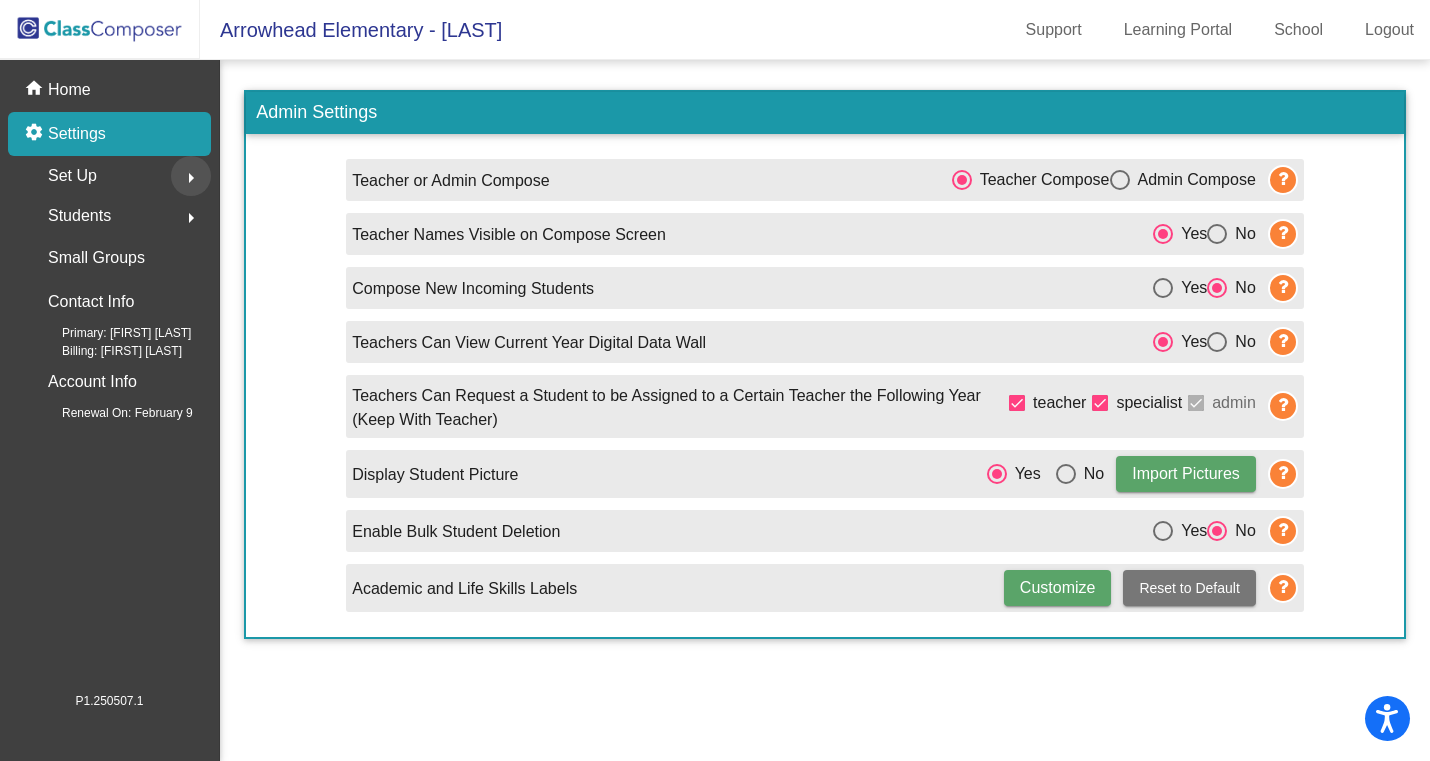 click on "arrow_right" 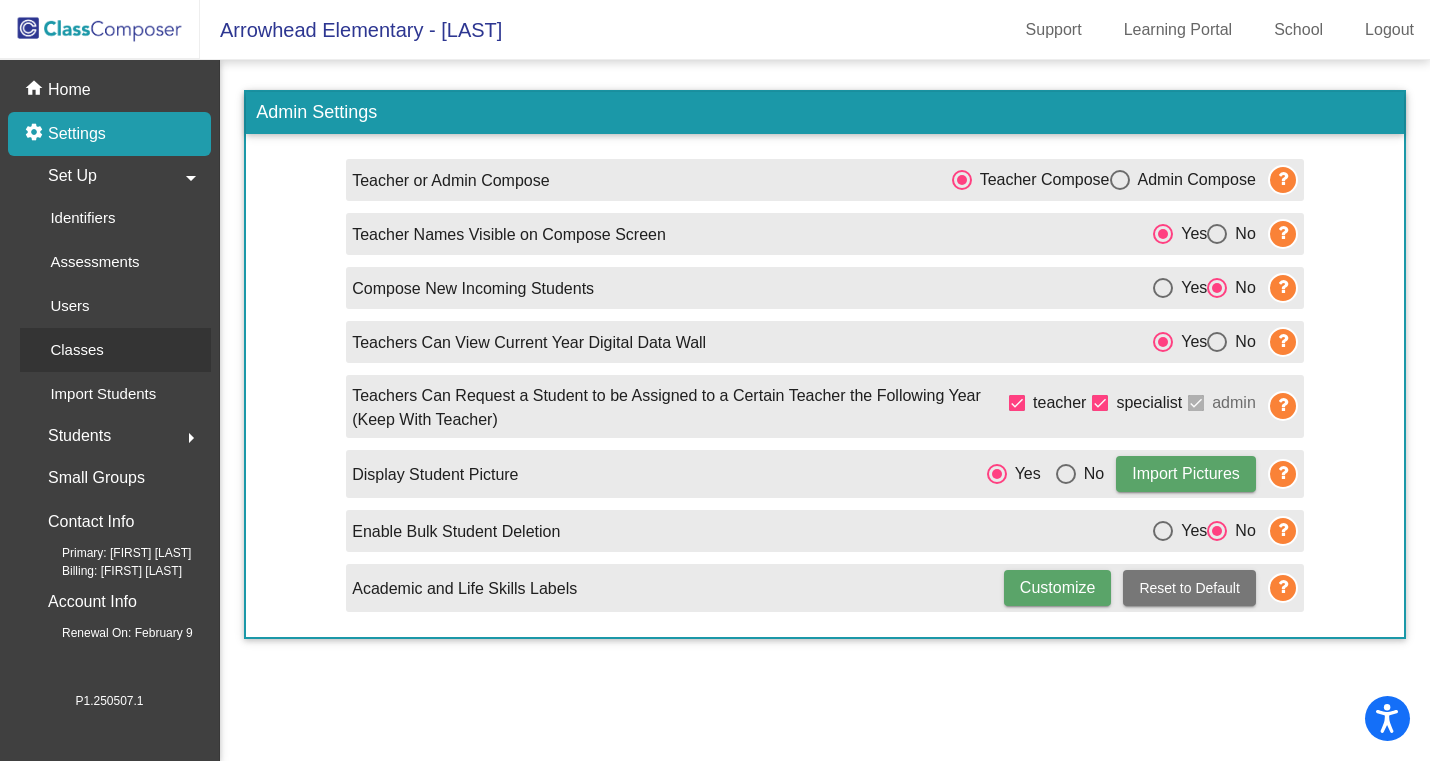 click on "Classes" 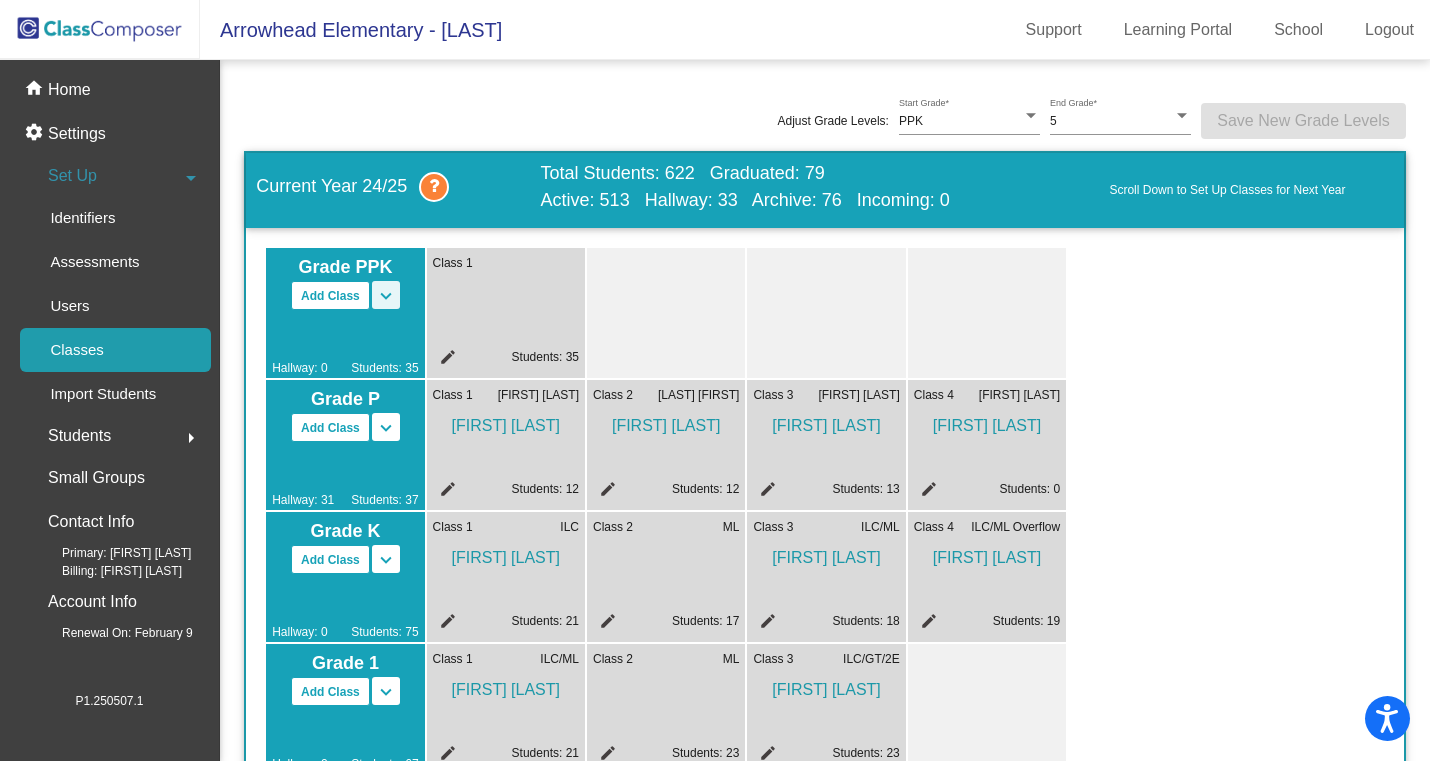 click on "keyboard_arrow_down" at bounding box center [386, 296] 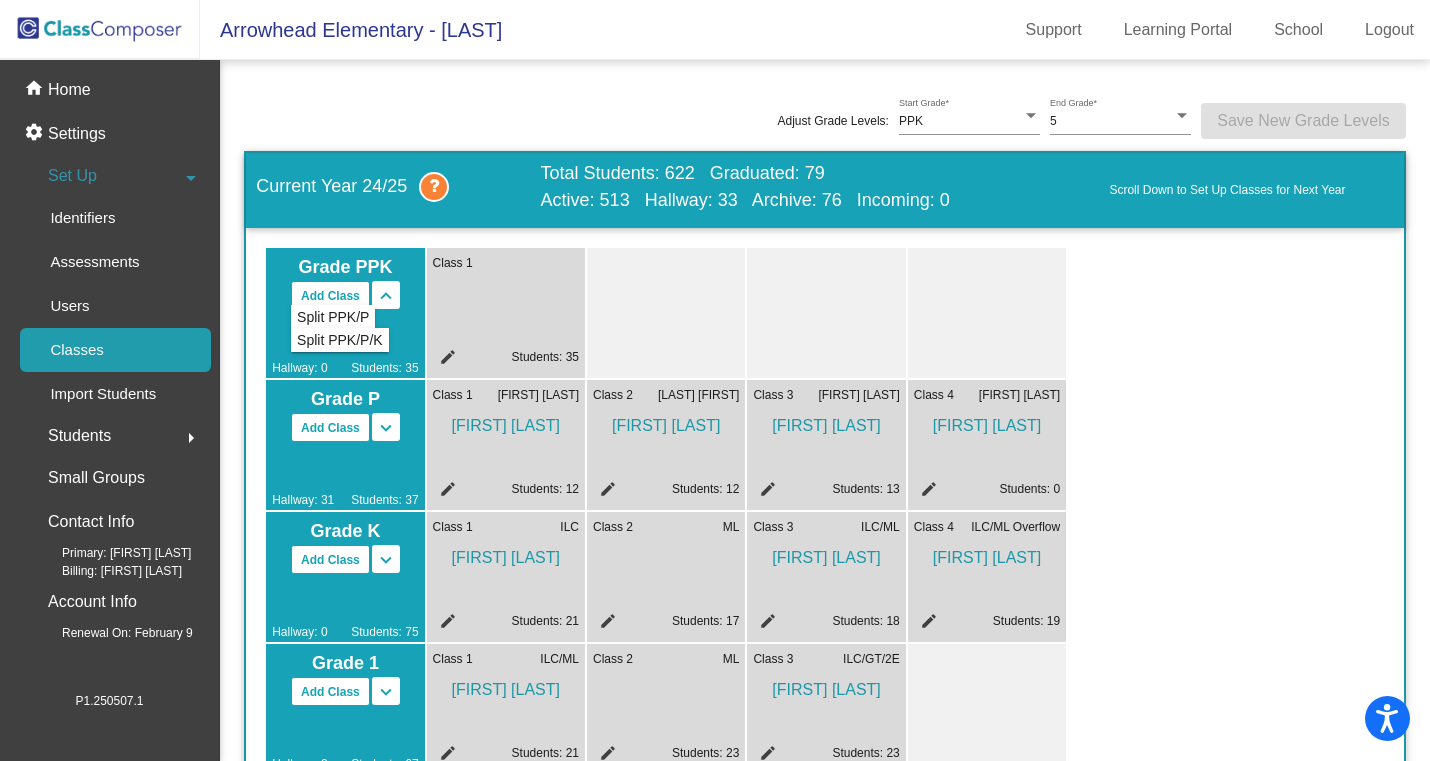 click 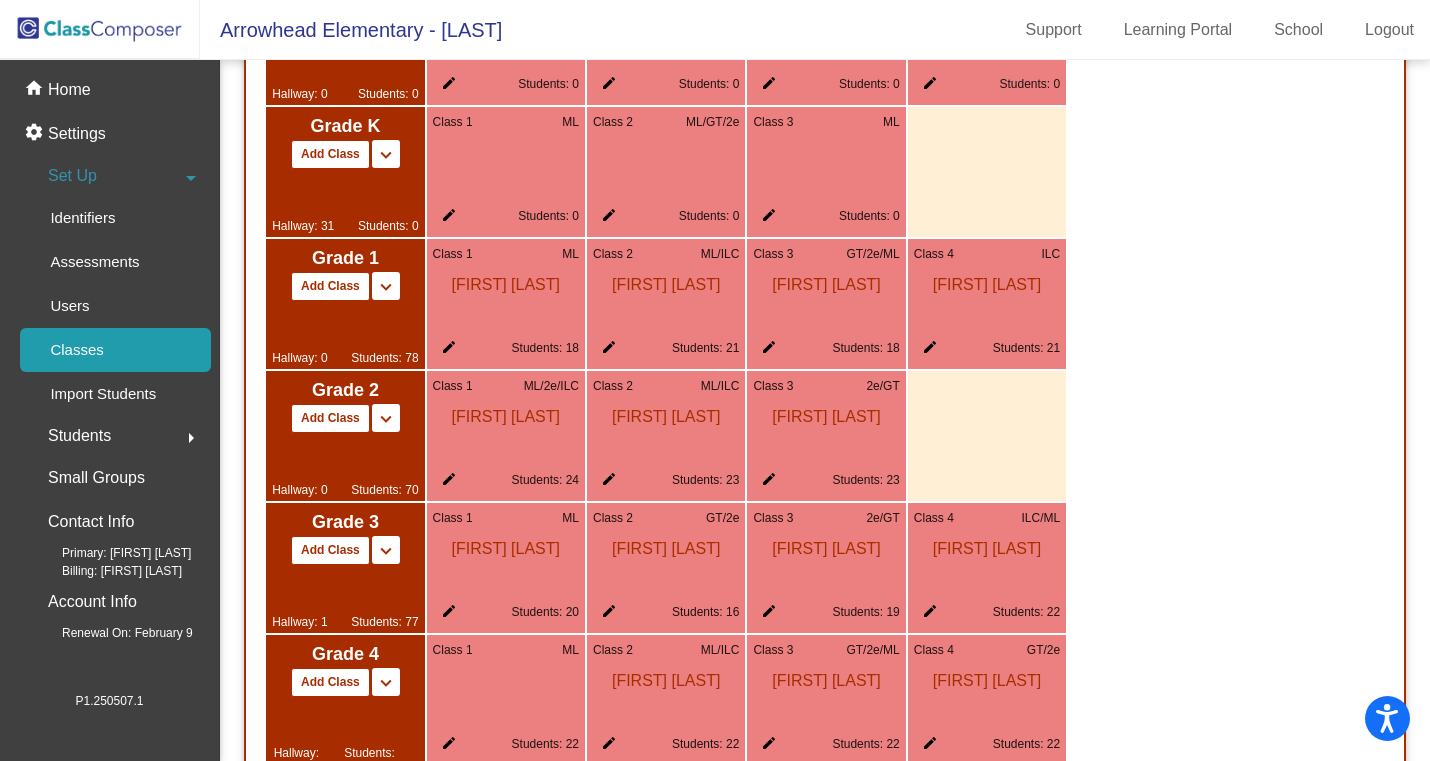 scroll, scrollTop: 1696, scrollLeft: 0, axis: vertical 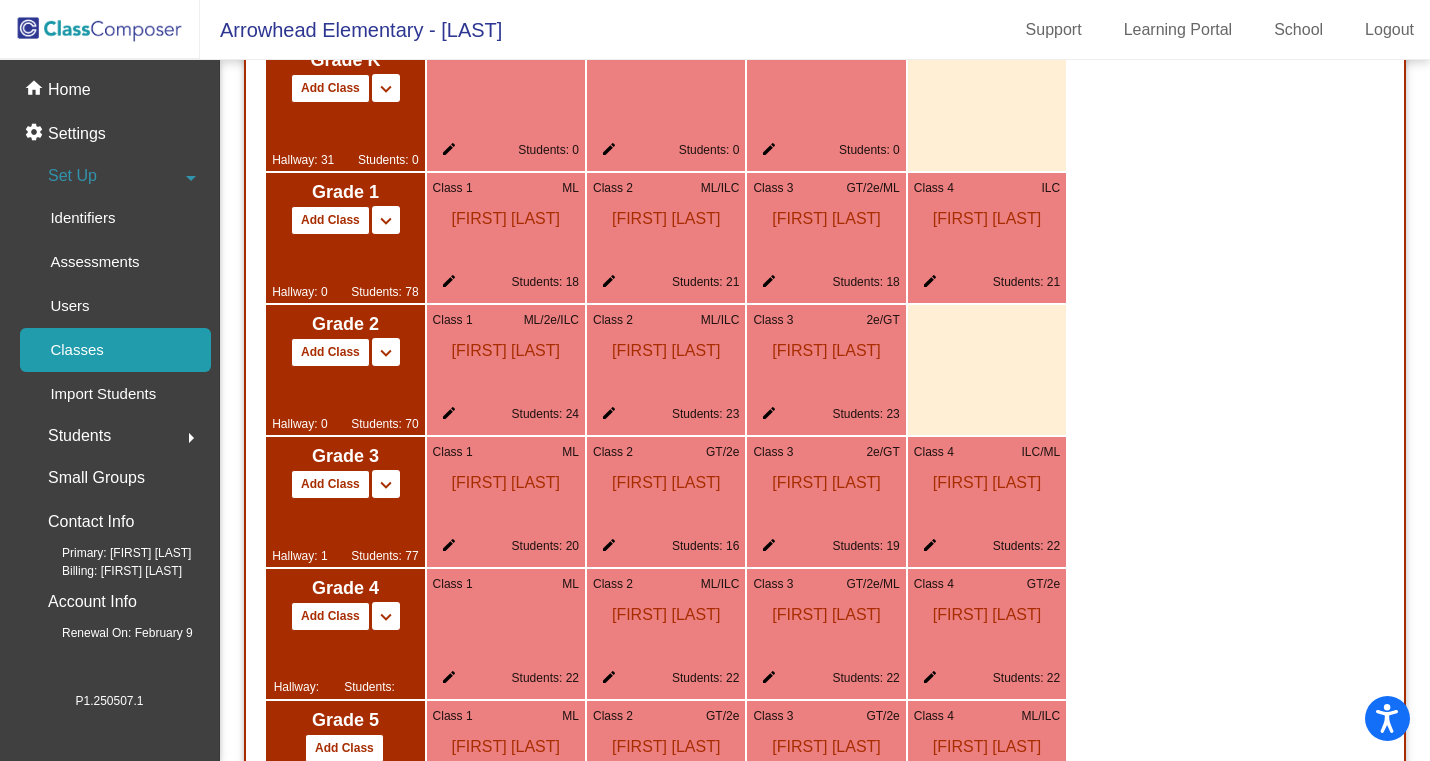click on "keyboard_arrow_down" at bounding box center [386, -175] 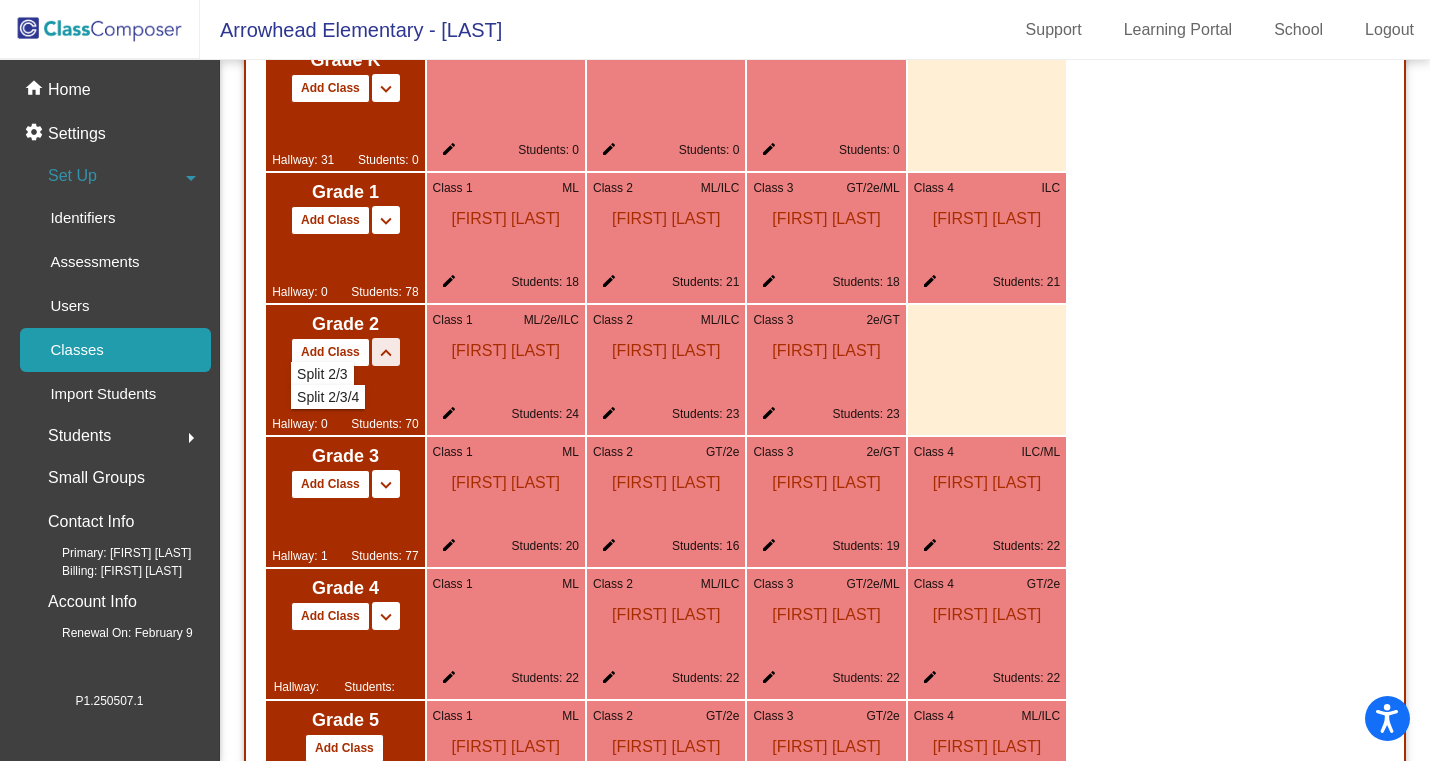 click on "keyboard_arrow_up" at bounding box center [386, 353] 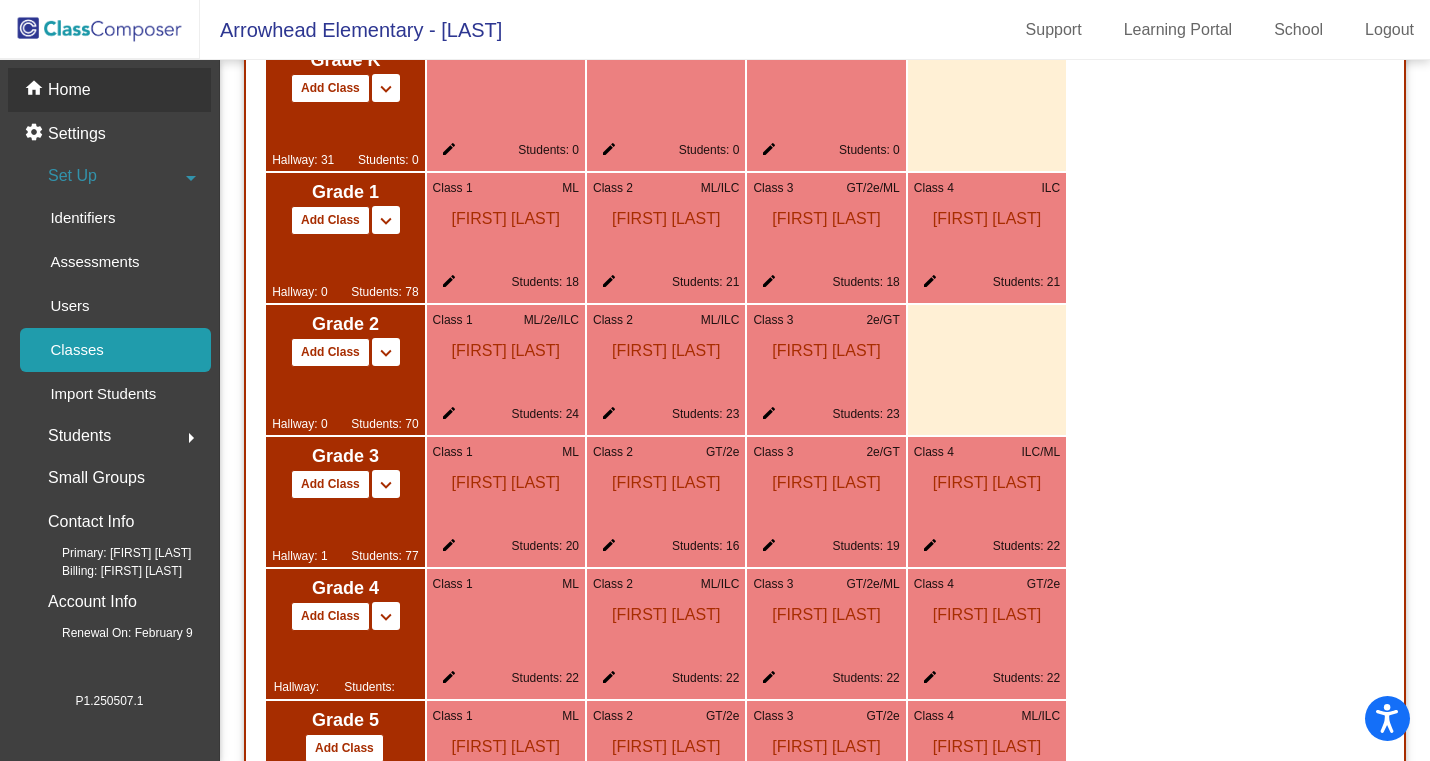 click on "Home" 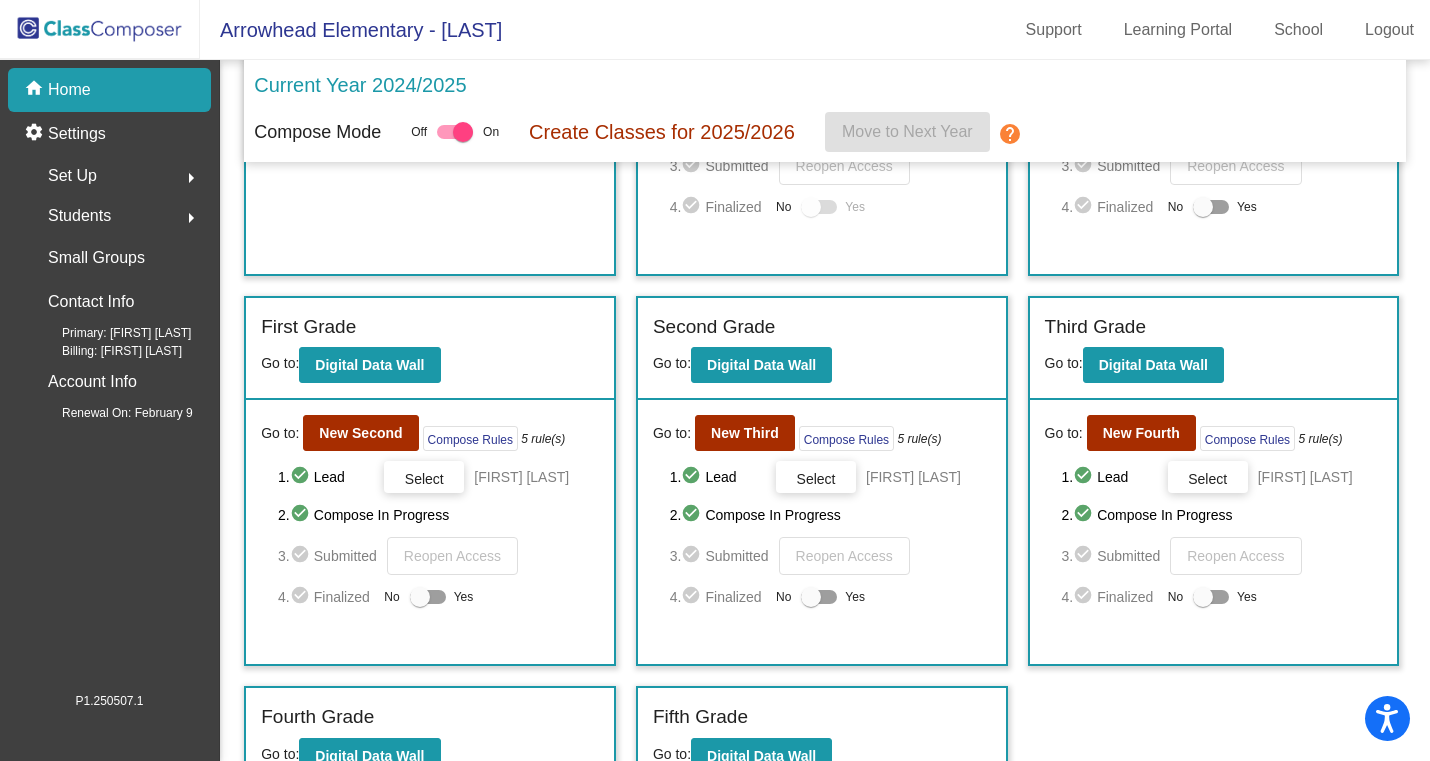 scroll, scrollTop: 311, scrollLeft: 0, axis: vertical 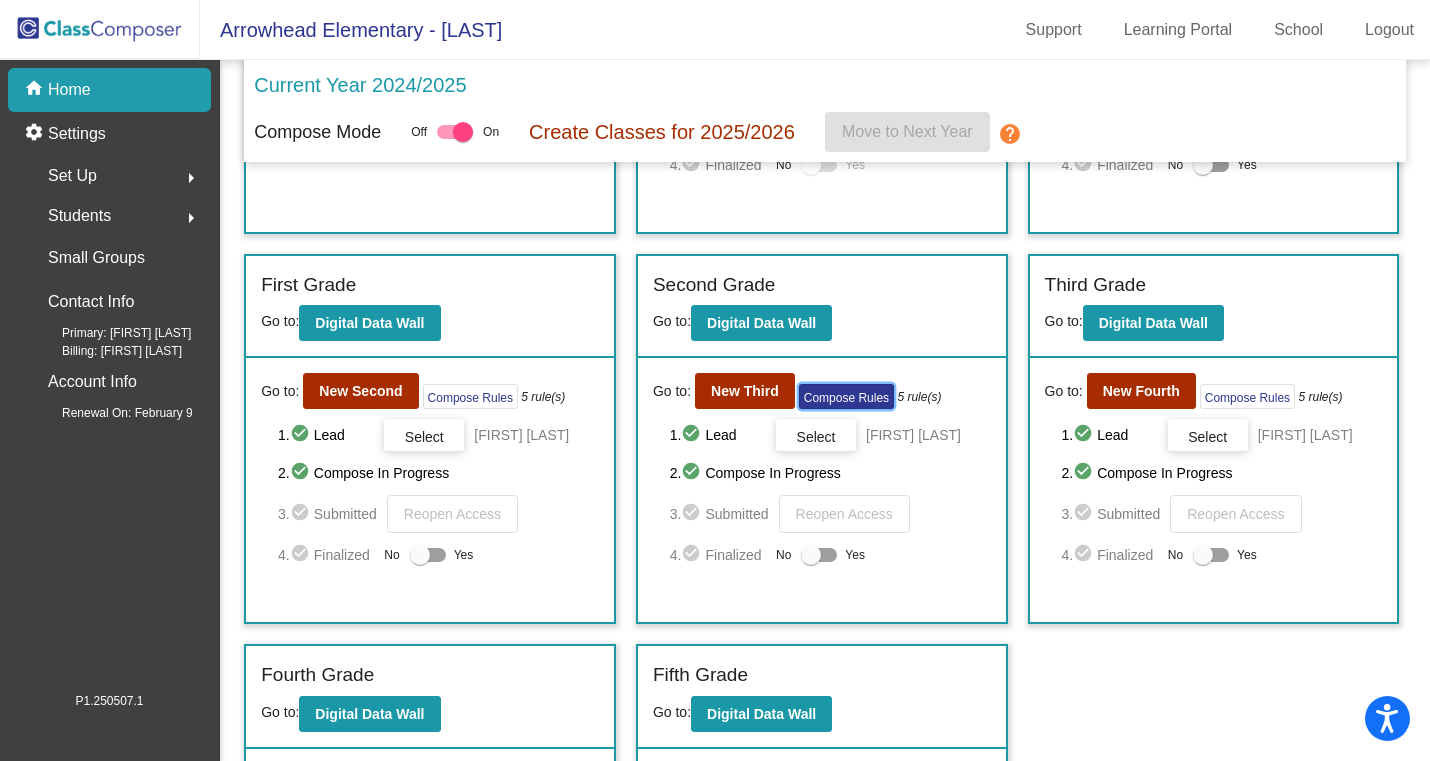 click on "Compose Rules" 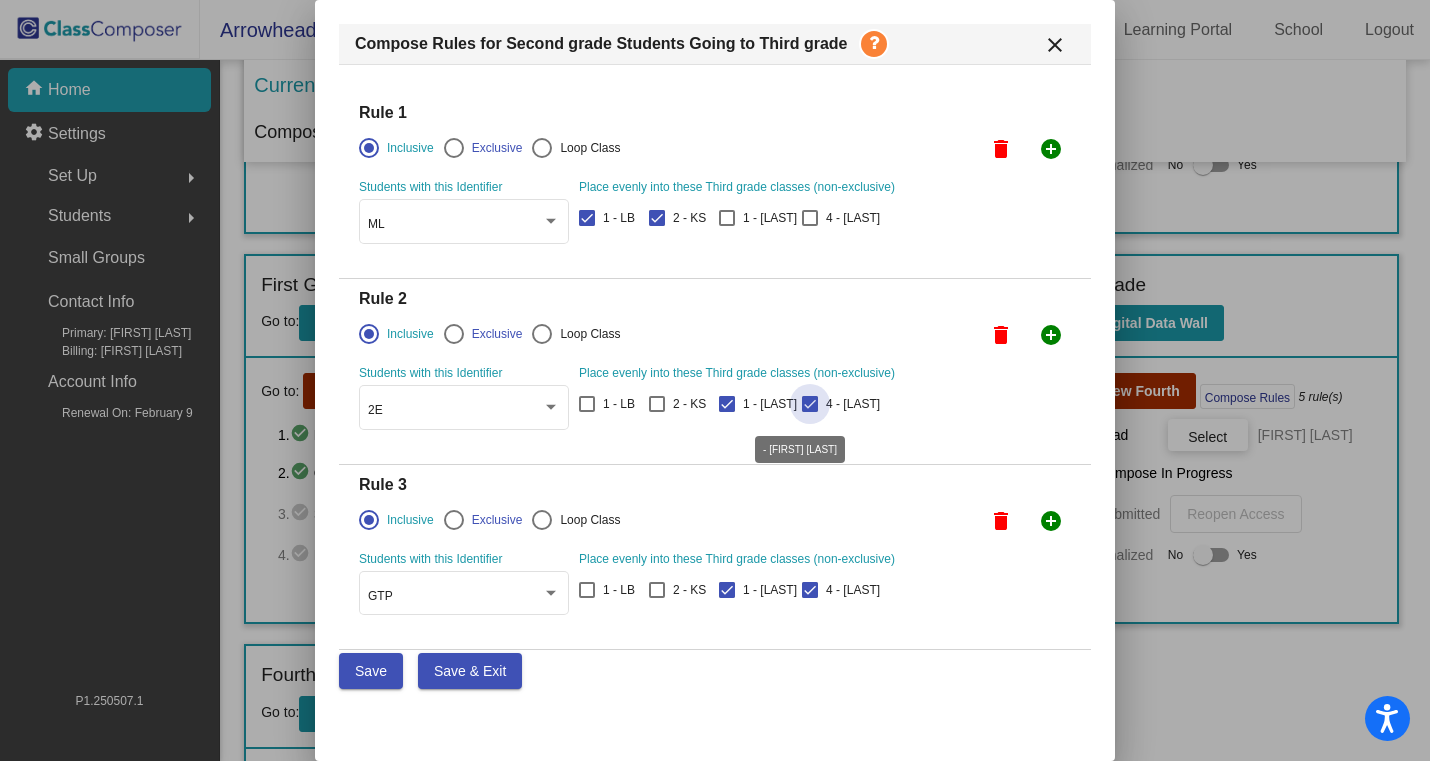 click at bounding box center [810, 404] 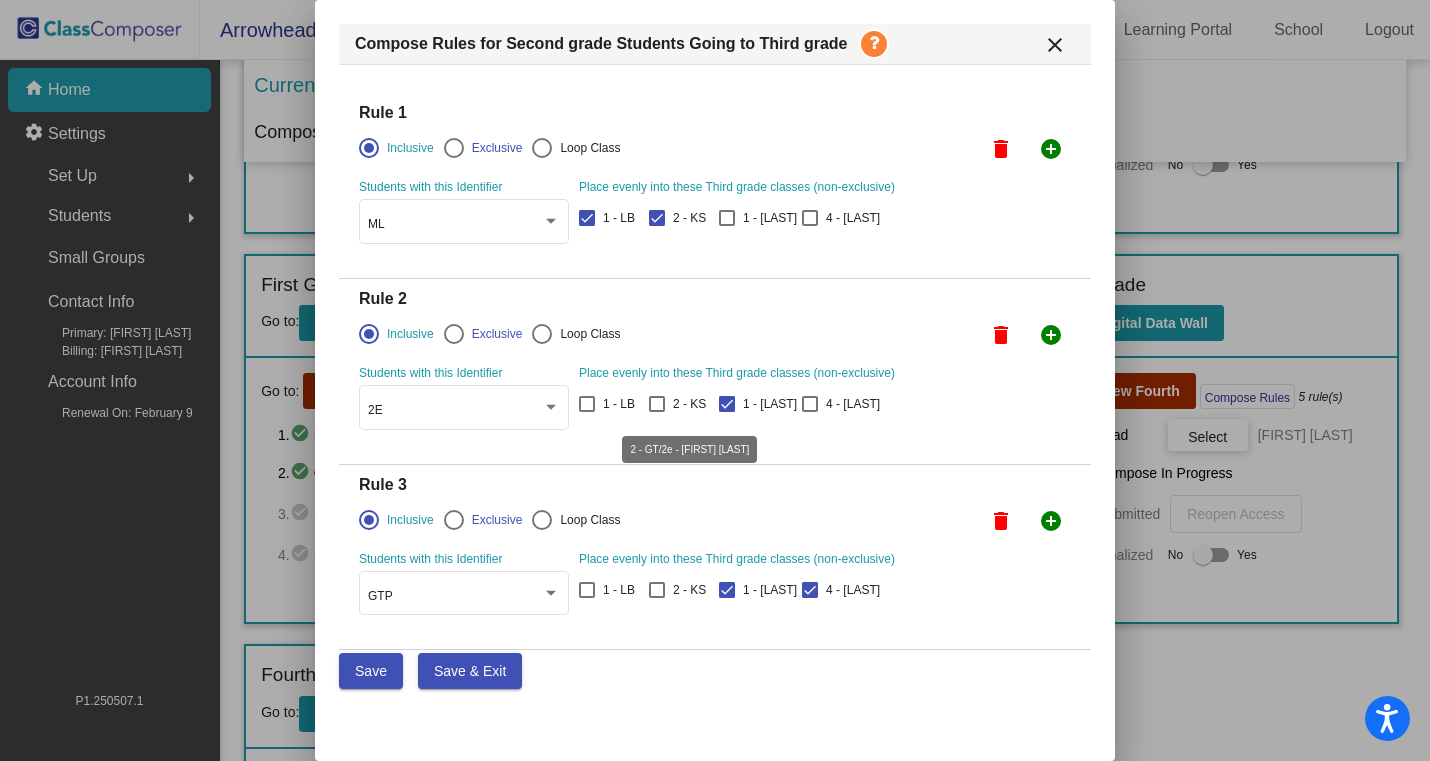click at bounding box center [657, 404] 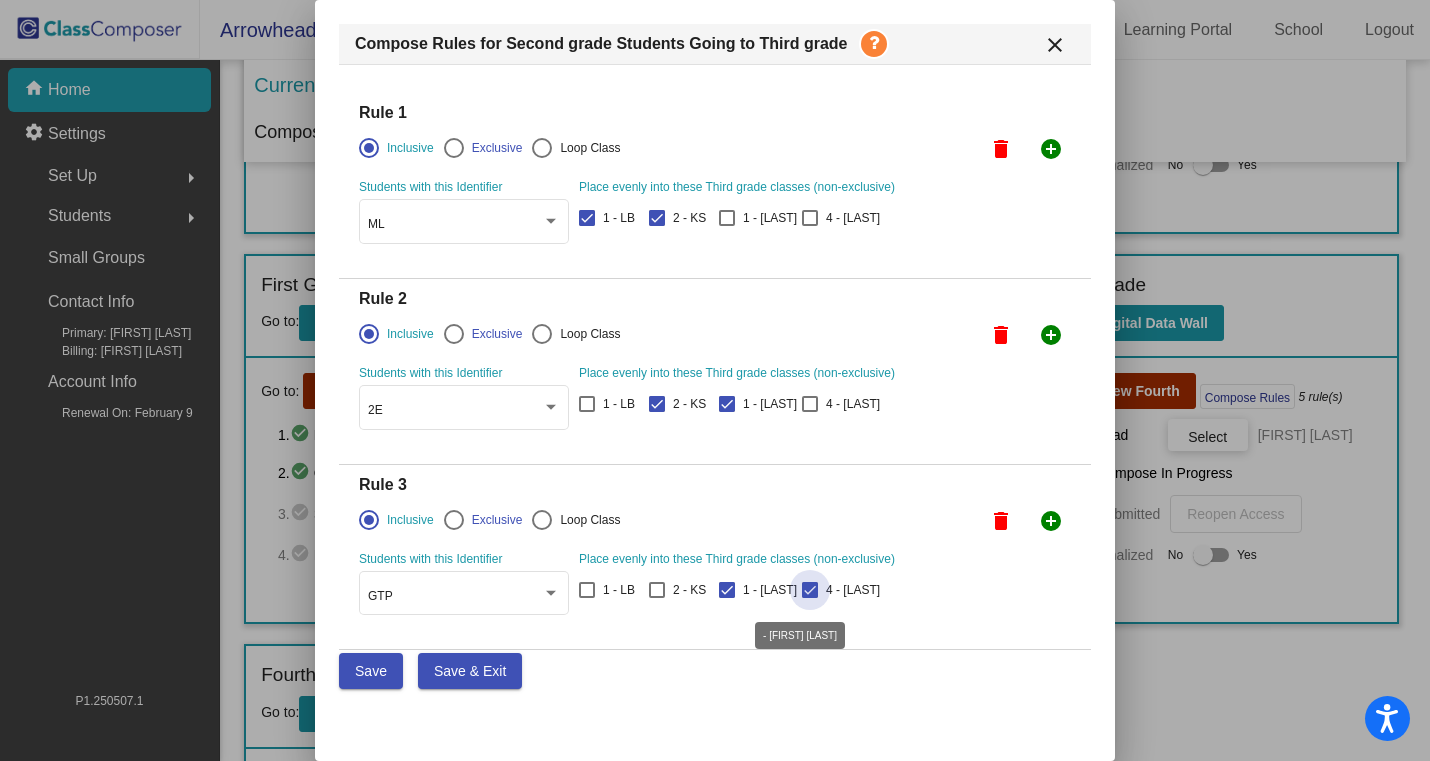 click at bounding box center [810, 590] 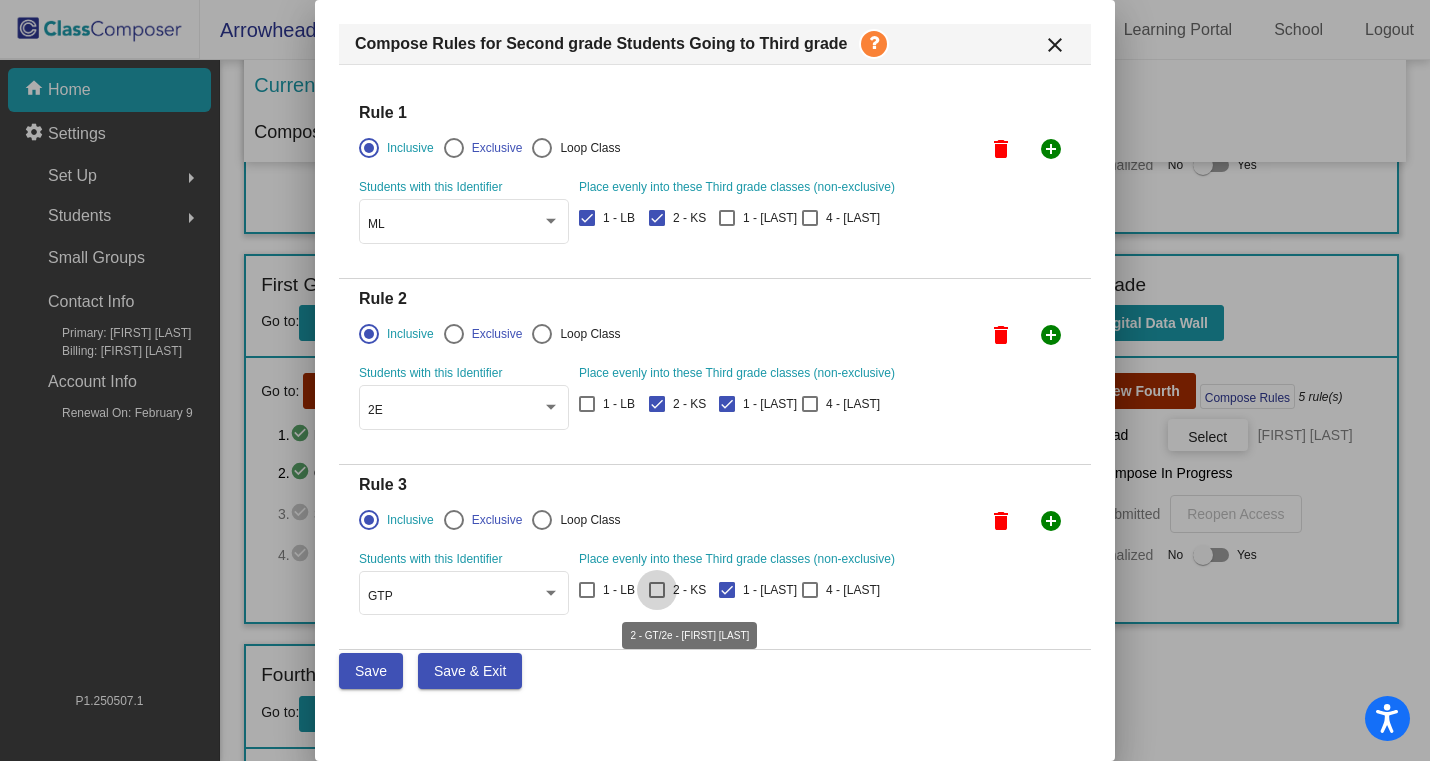 click at bounding box center [657, 590] 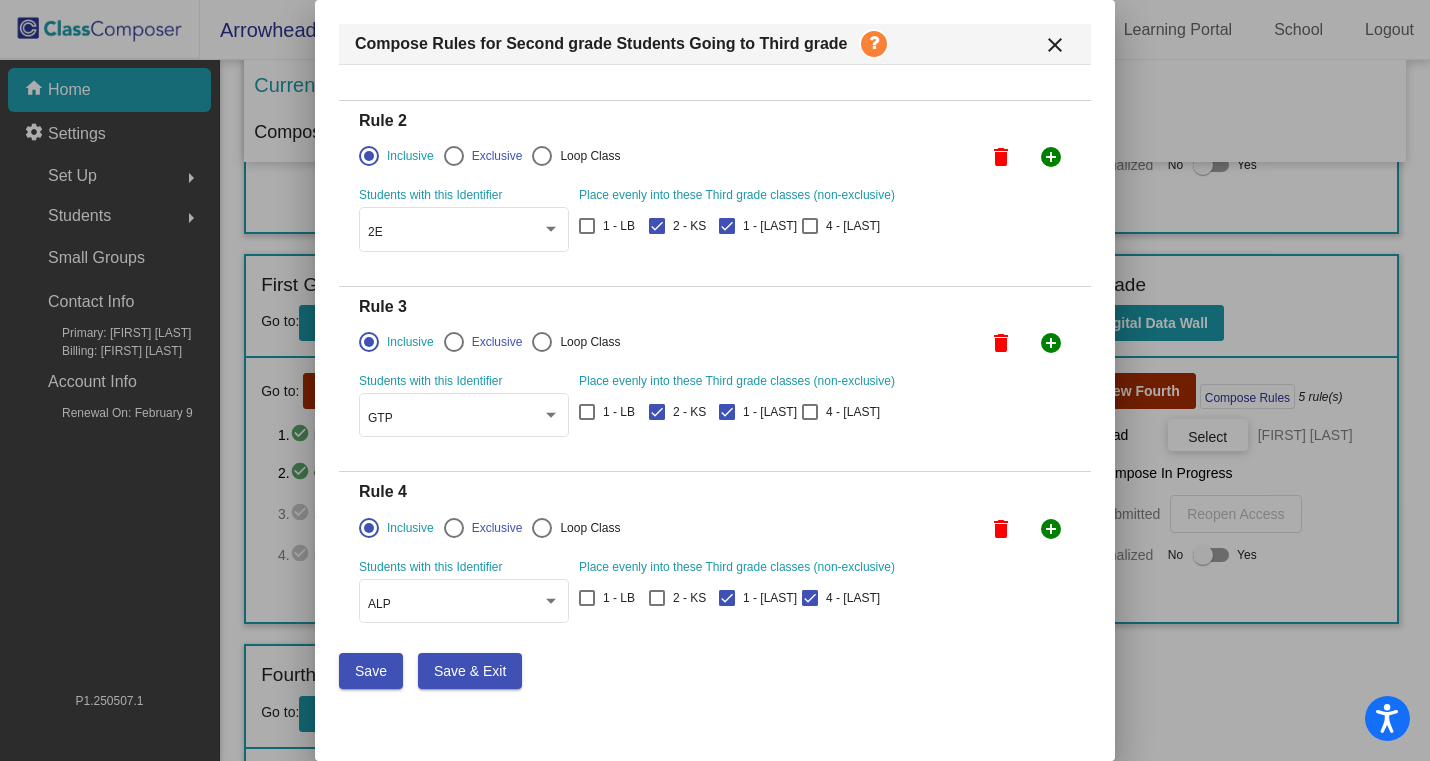 scroll, scrollTop: 201, scrollLeft: 0, axis: vertical 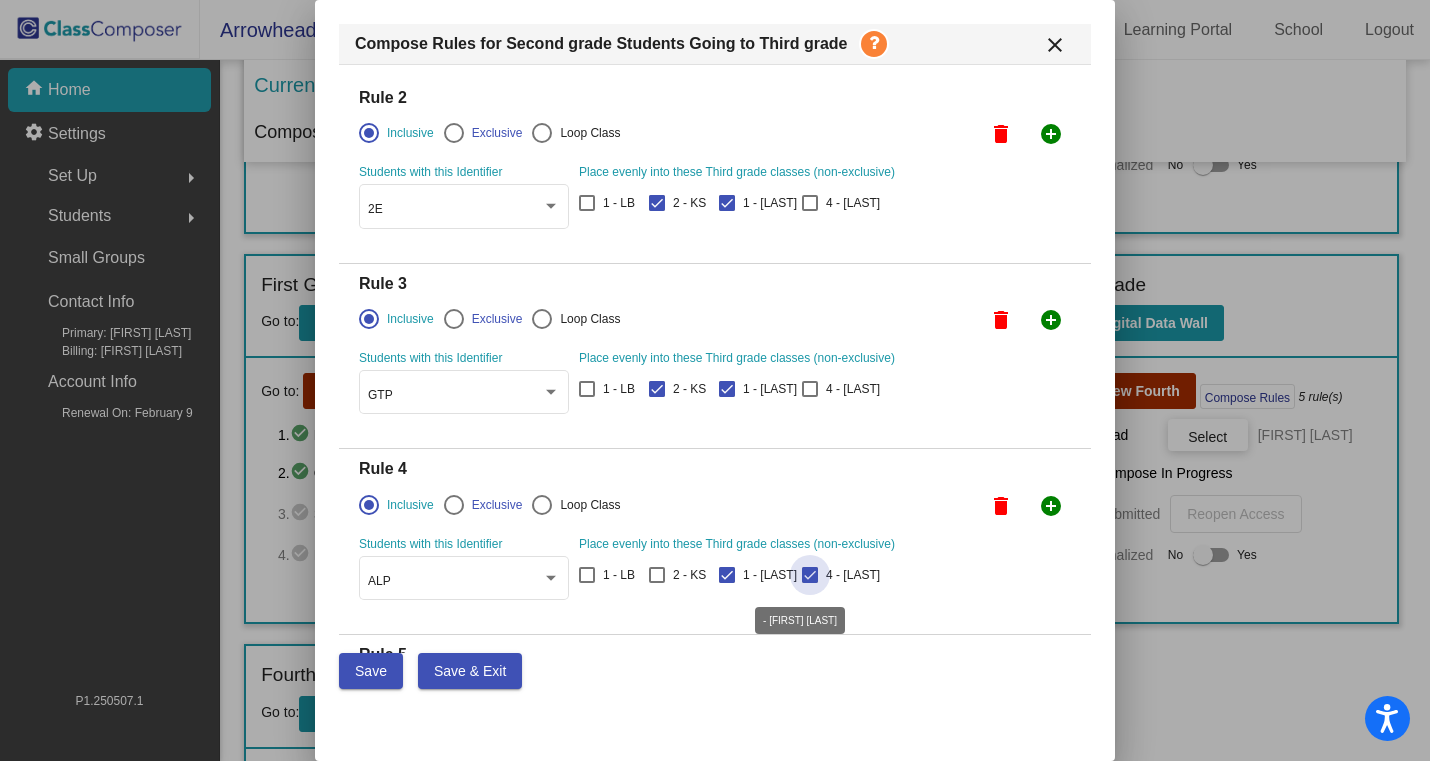 click on "4 - [LAST]" at bounding box center (841, 575) 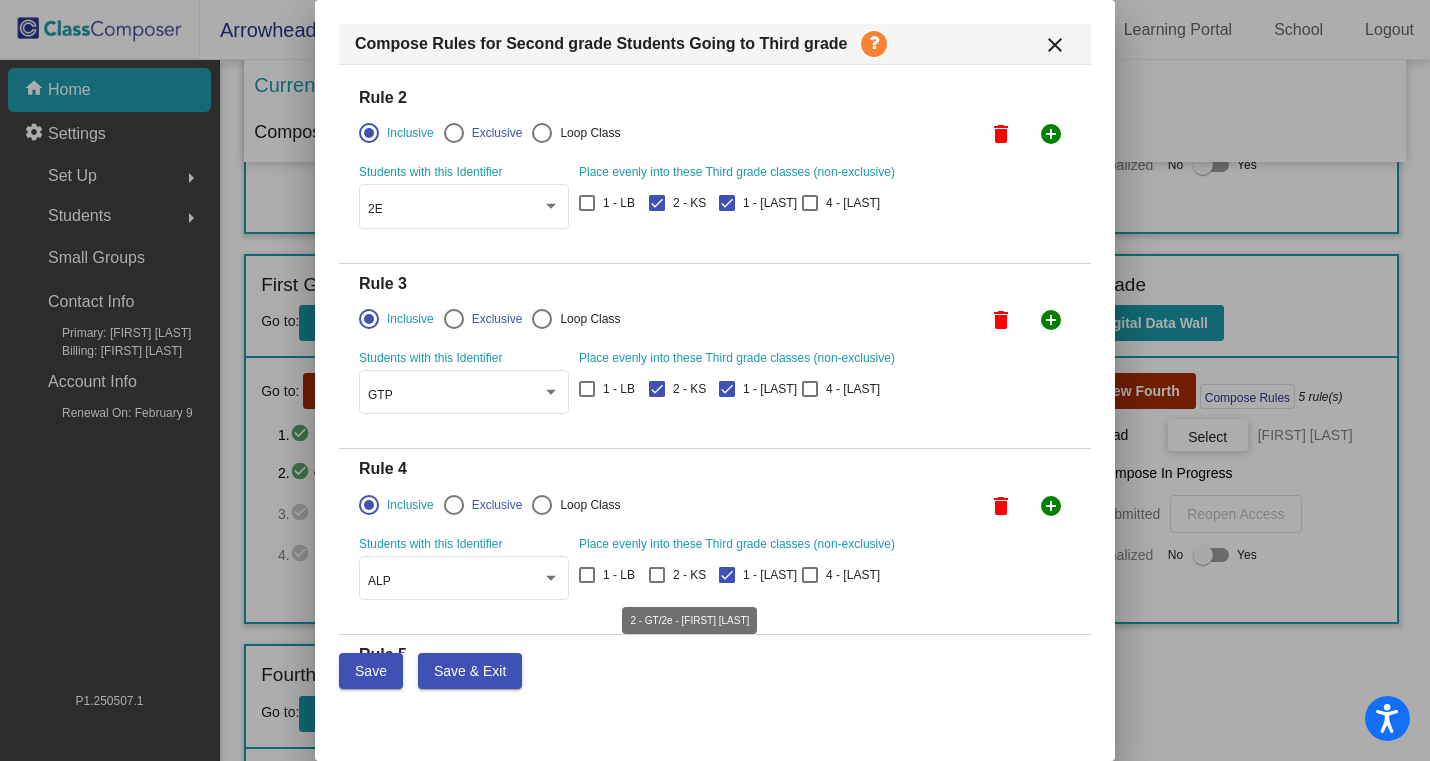 click at bounding box center (657, 575) 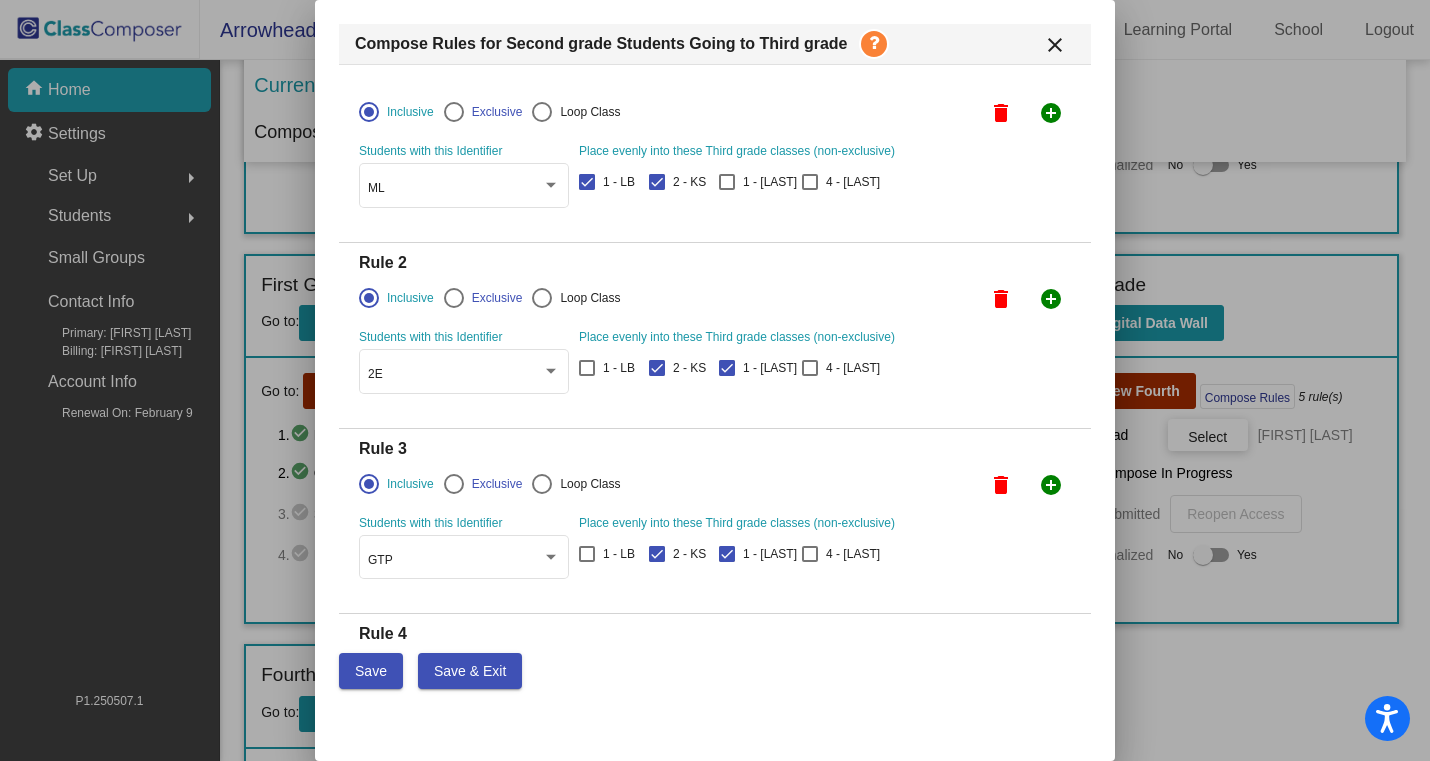 scroll, scrollTop: 0, scrollLeft: 0, axis: both 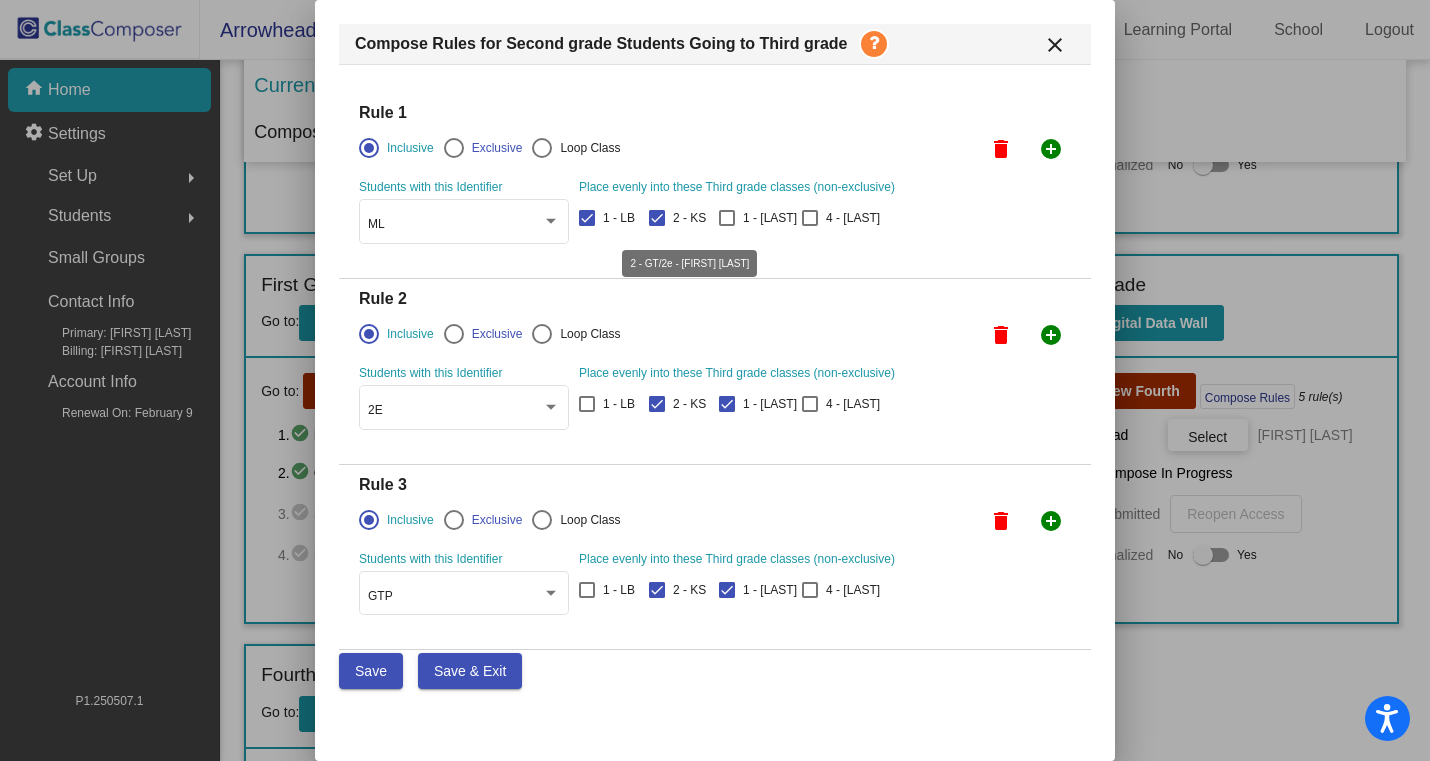 click at bounding box center [657, 218] 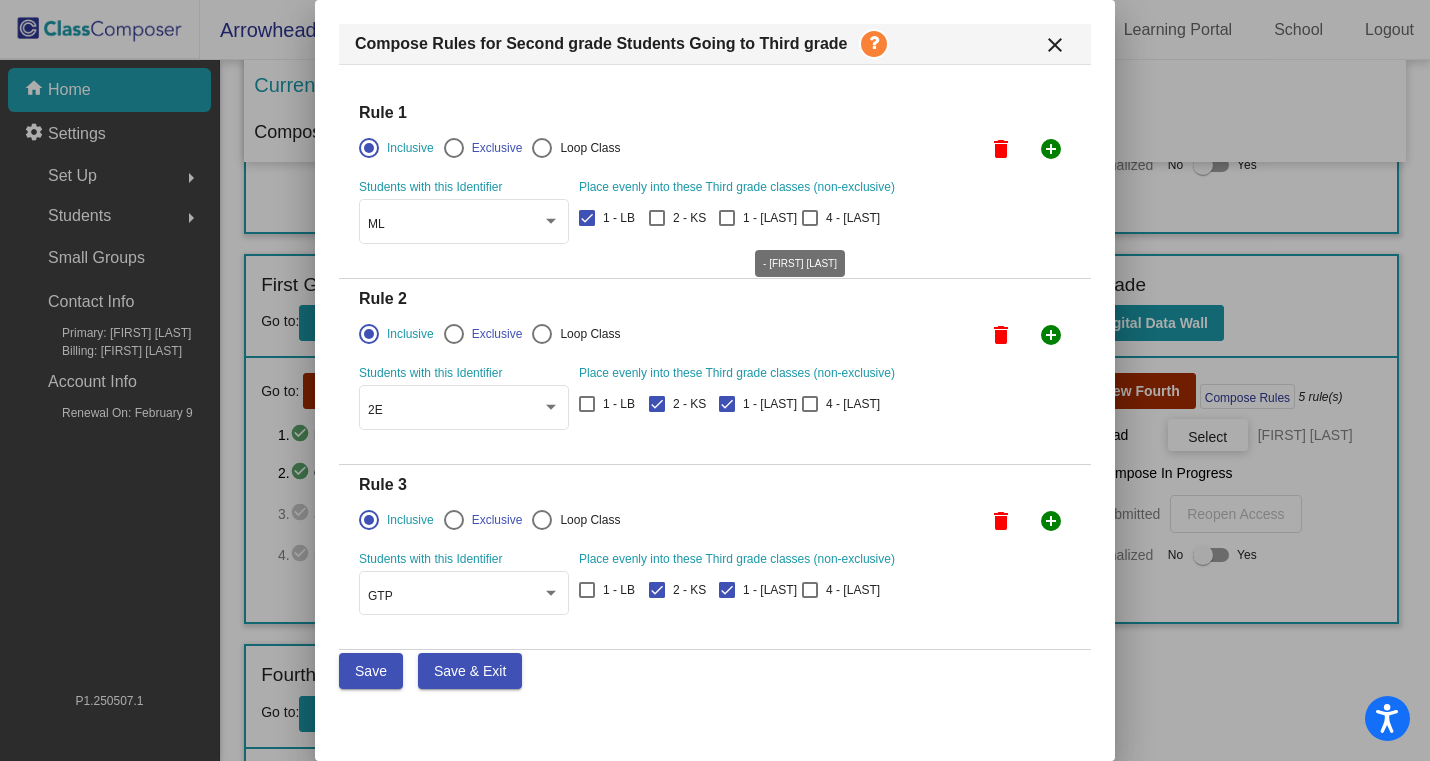 click at bounding box center (810, 218) 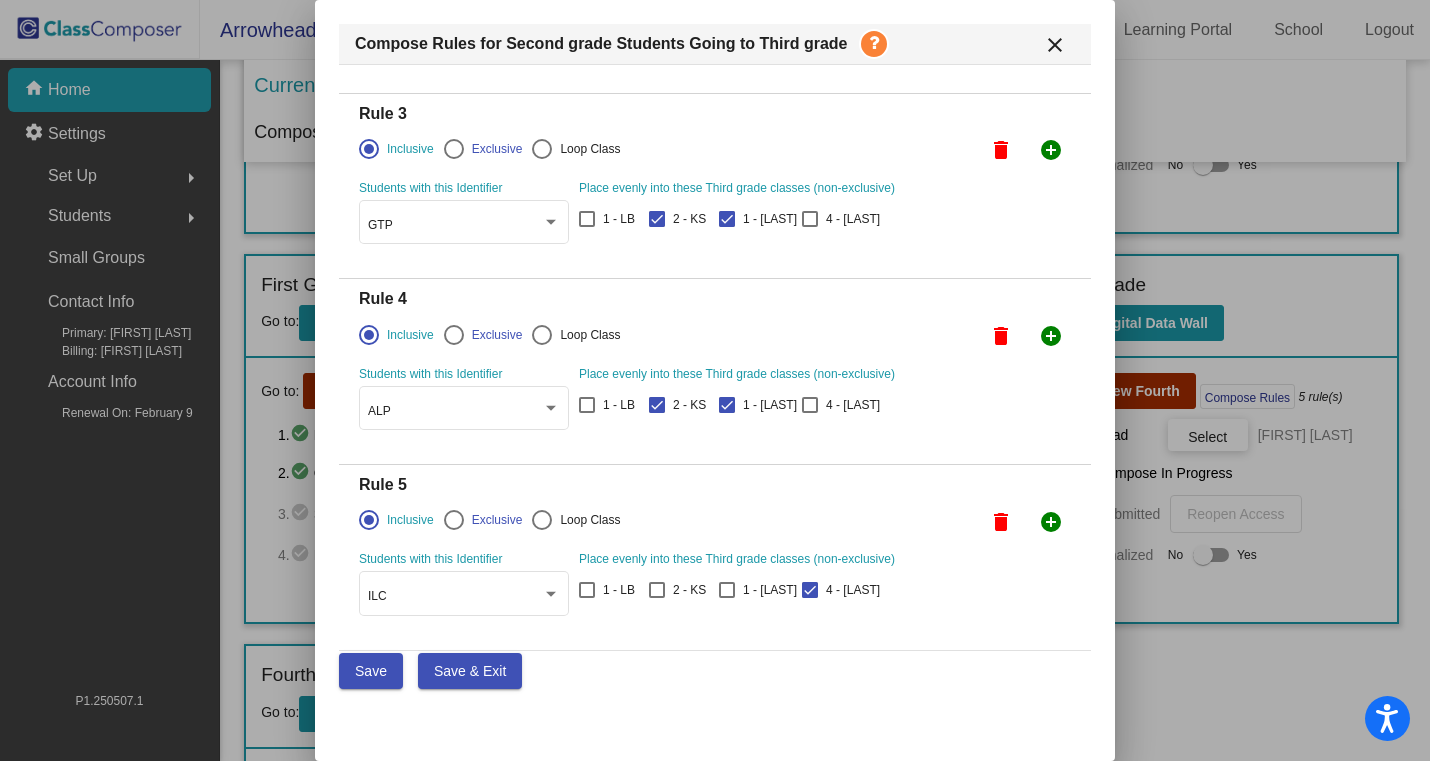 scroll, scrollTop: 378, scrollLeft: 0, axis: vertical 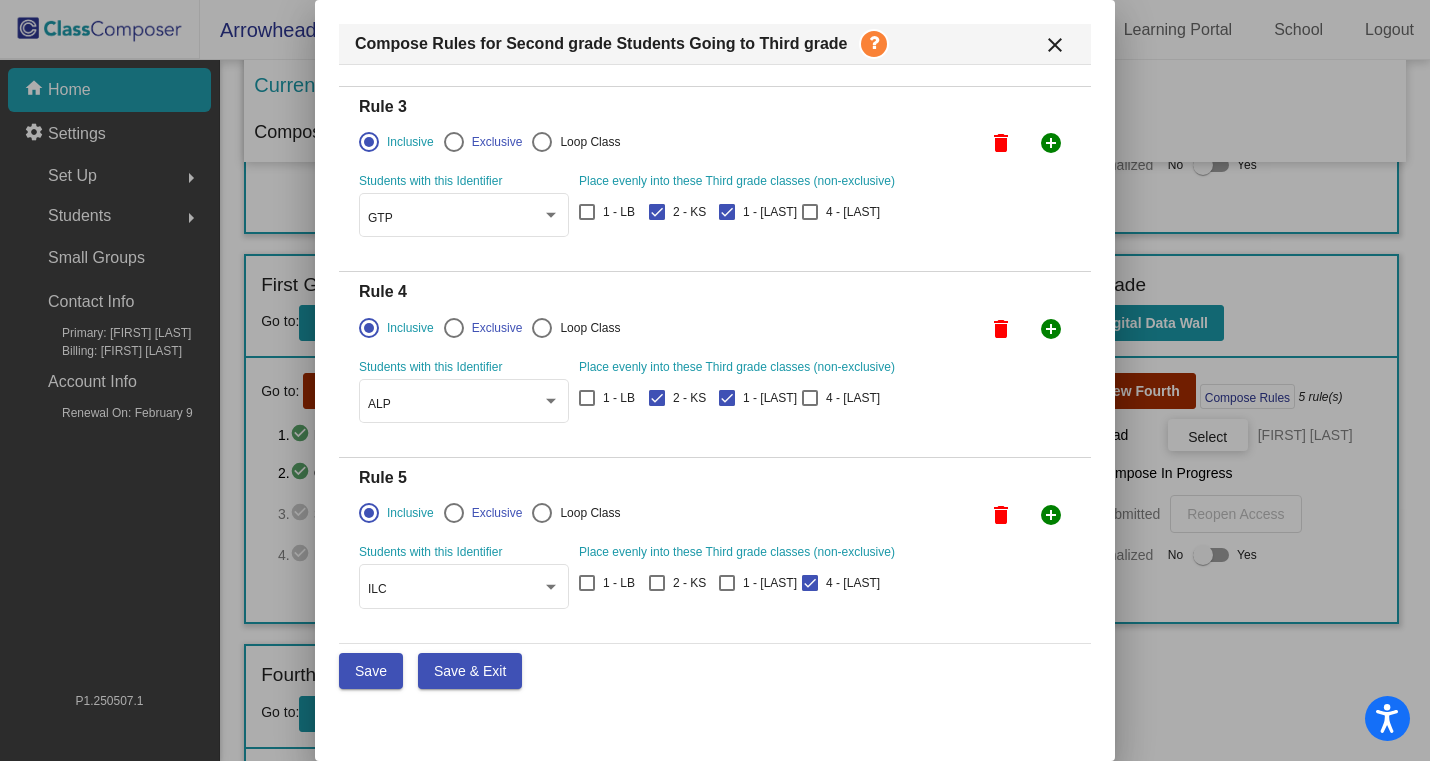 click on "Save & Exit" at bounding box center (470, 671) 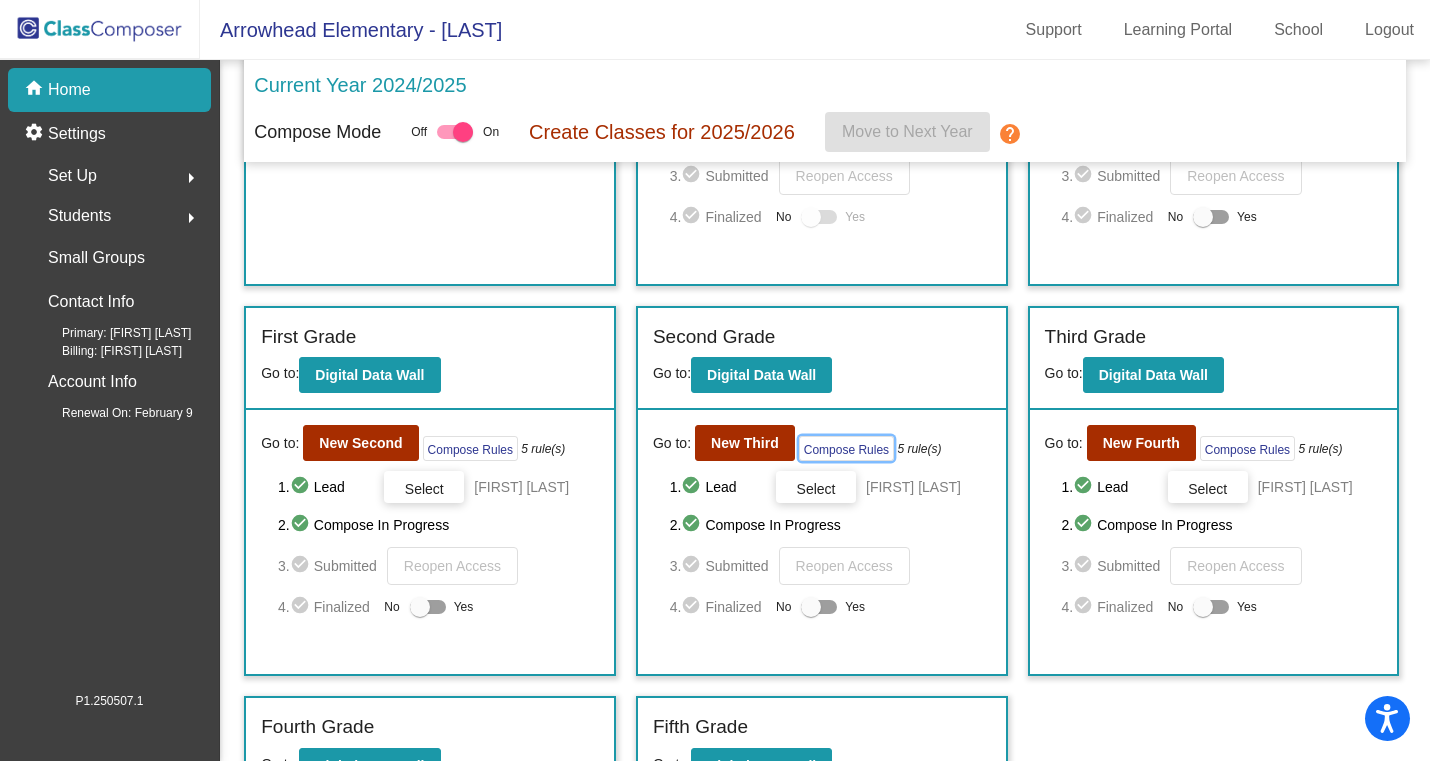 scroll, scrollTop: 238, scrollLeft: 0, axis: vertical 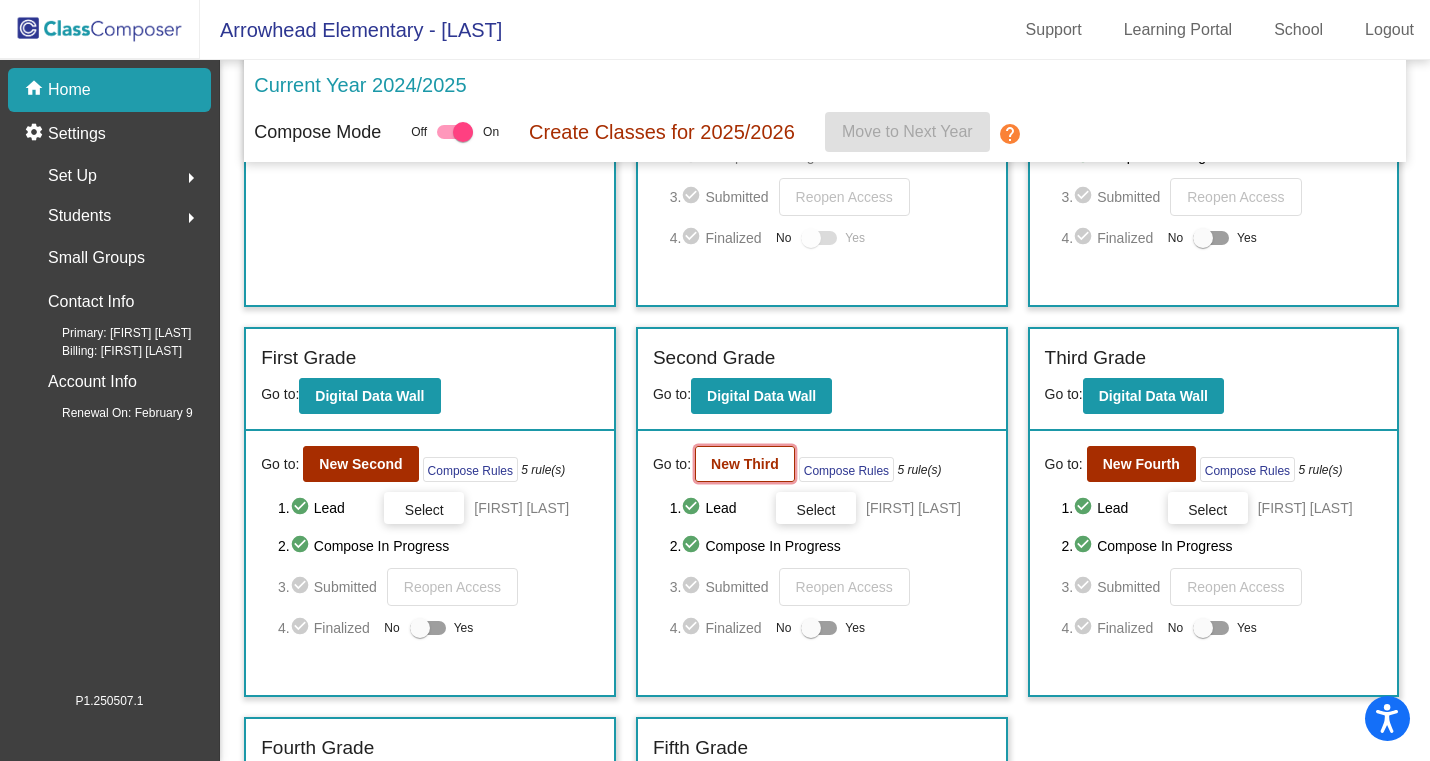 click on "New Third" 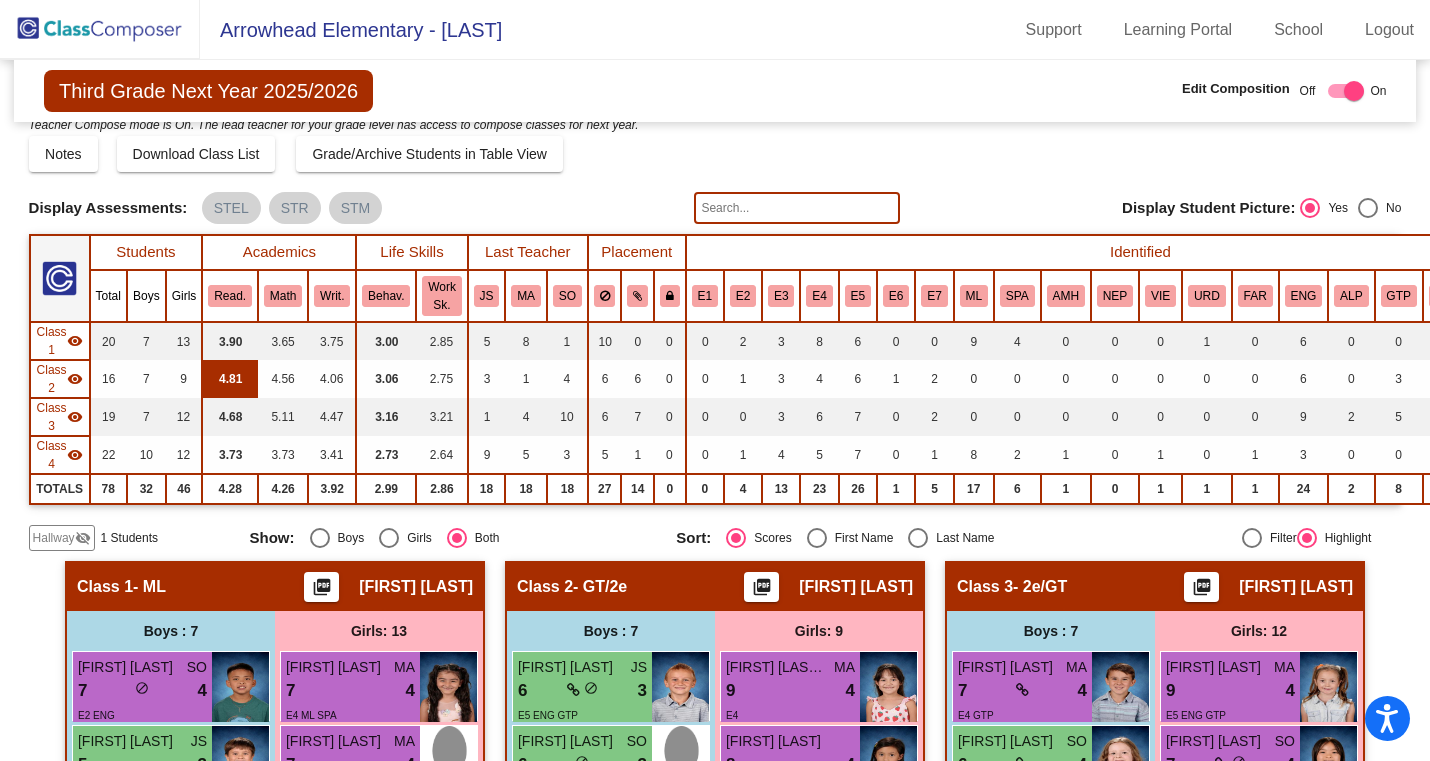 scroll, scrollTop: 0, scrollLeft: 0, axis: both 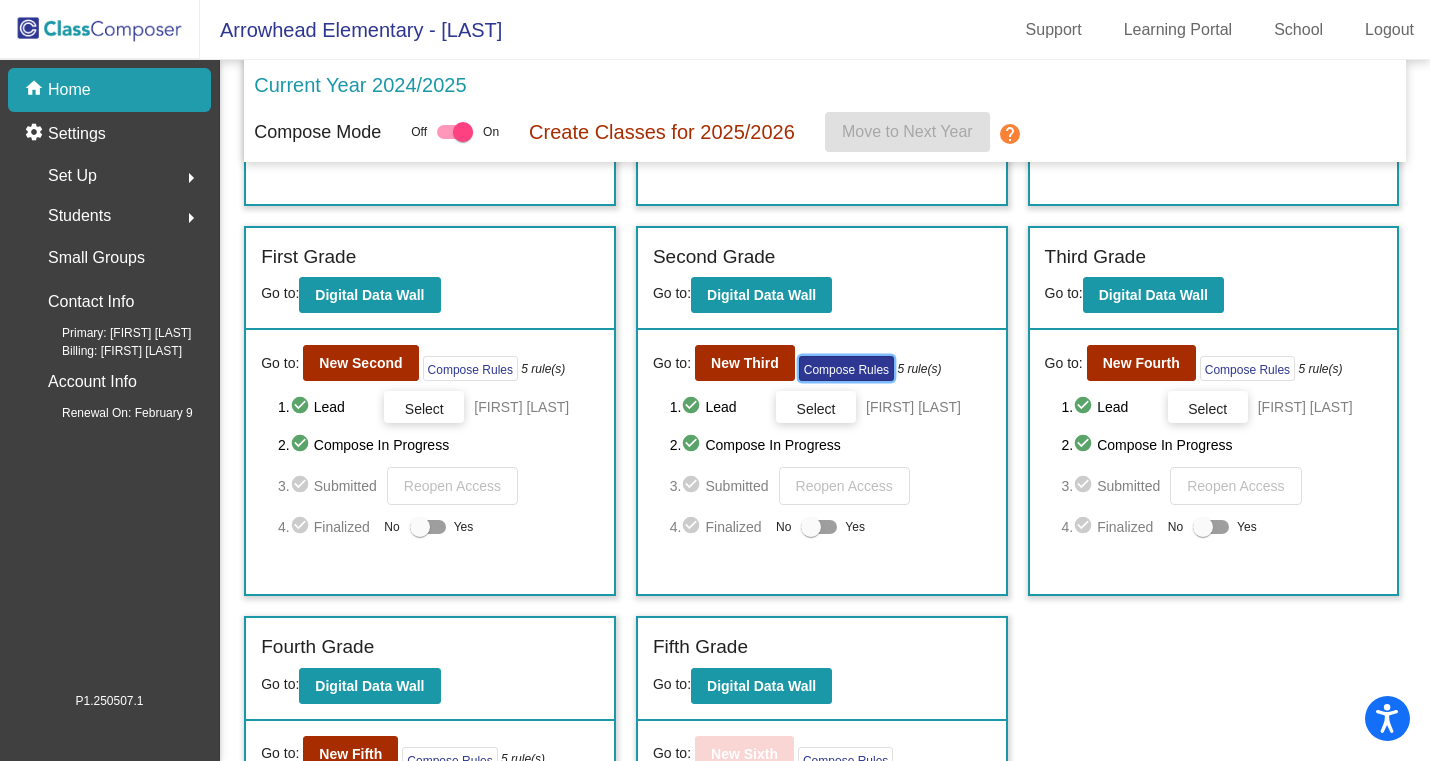 click on "Compose Rules" 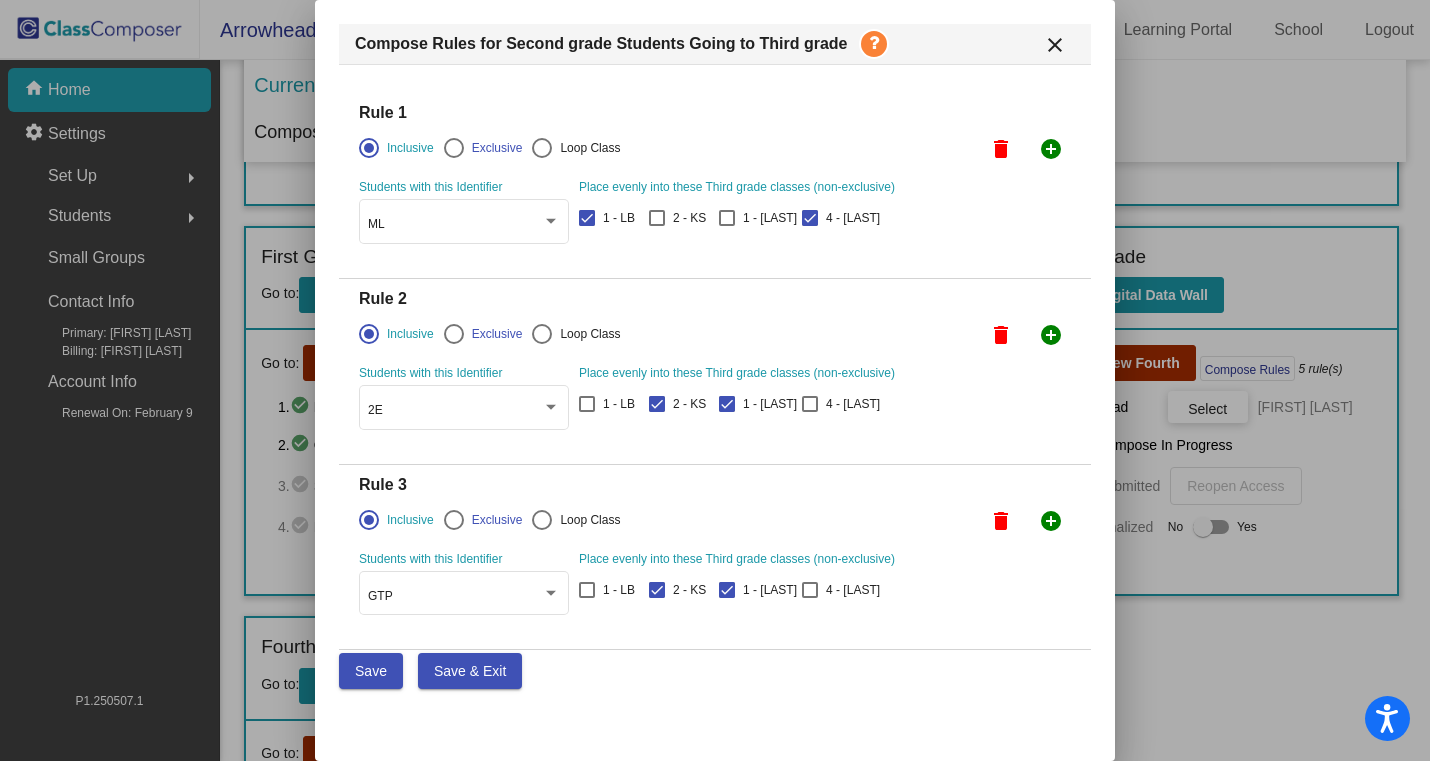 scroll, scrollTop: 0, scrollLeft: 0, axis: both 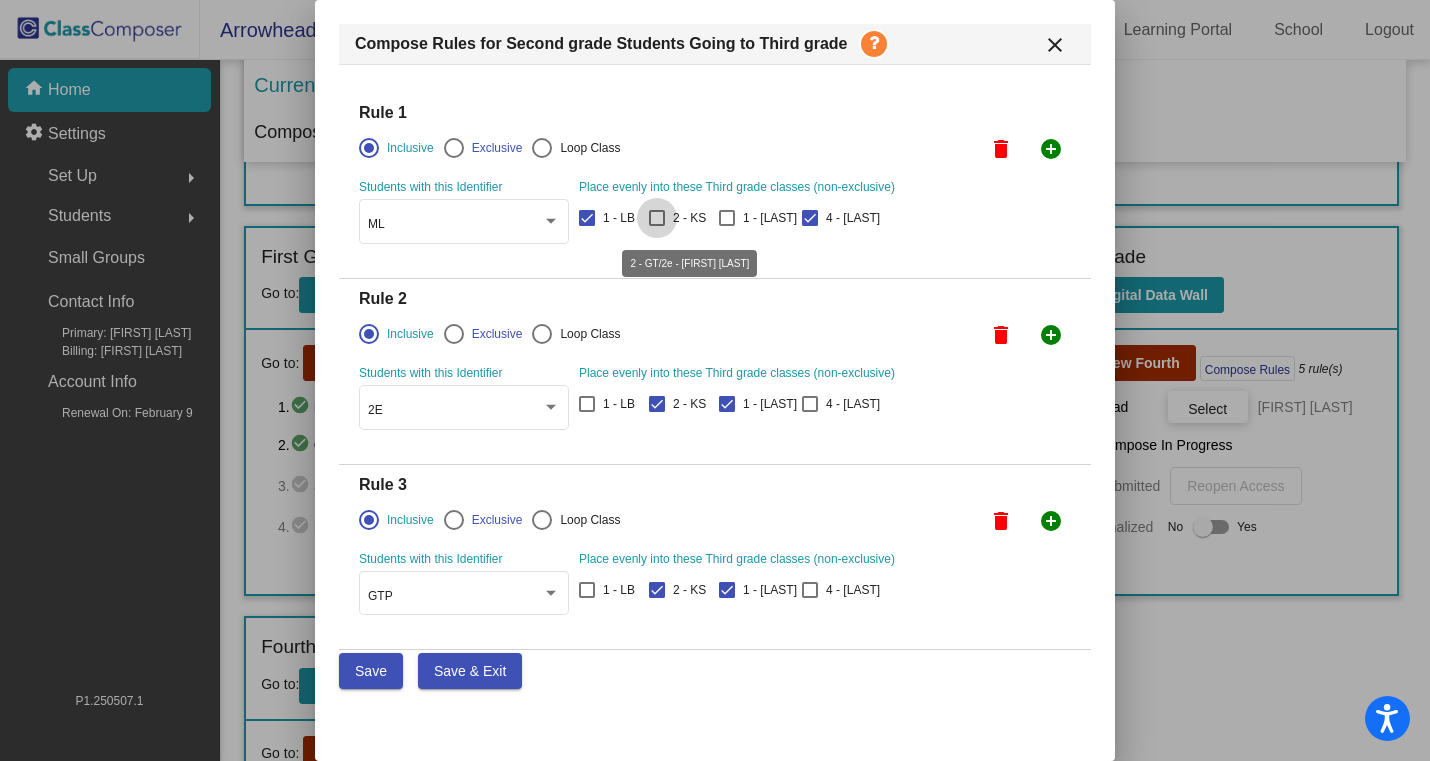 click at bounding box center (657, 218) 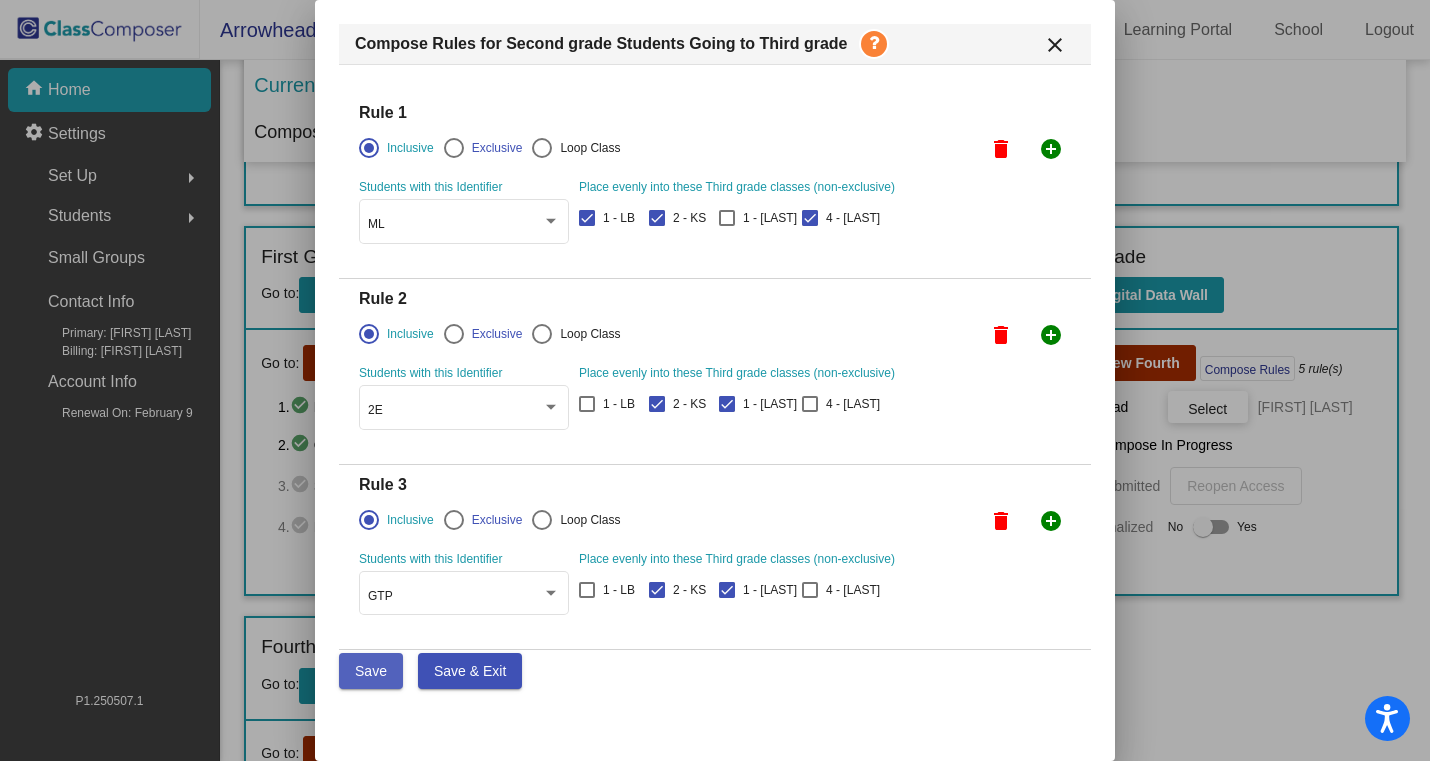 click on "Save" at bounding box center (371, 671) 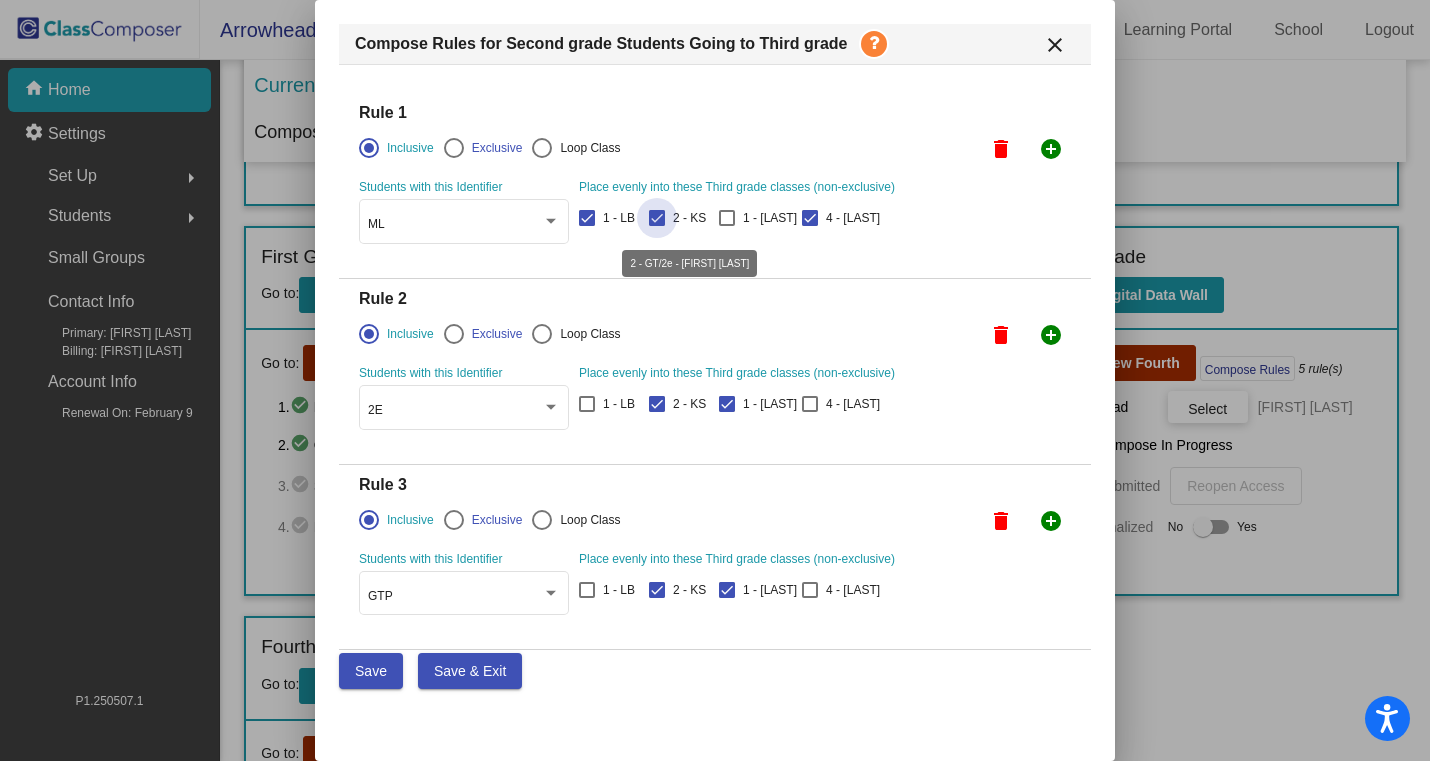 click at bounding box center [657, 218] 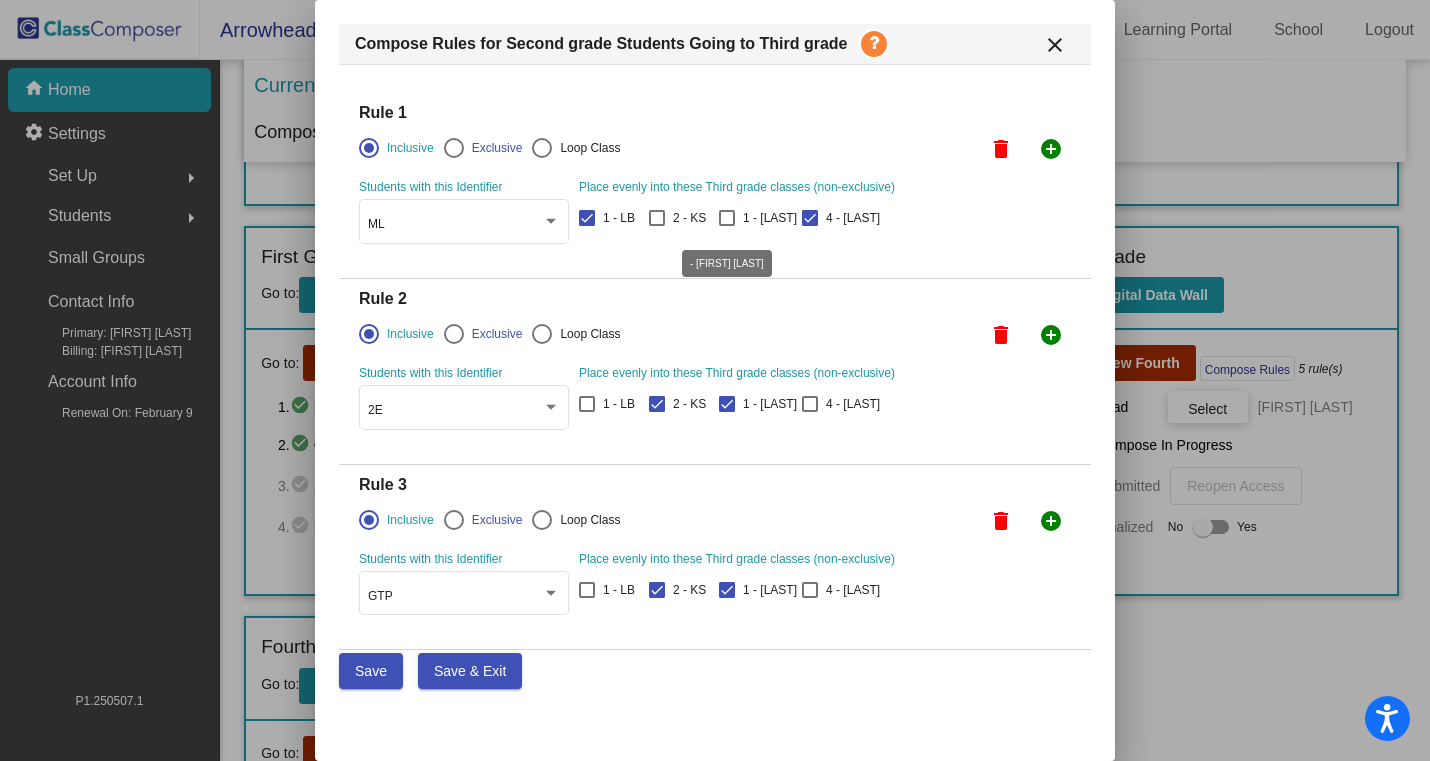 click at bounding box center [727, 218] 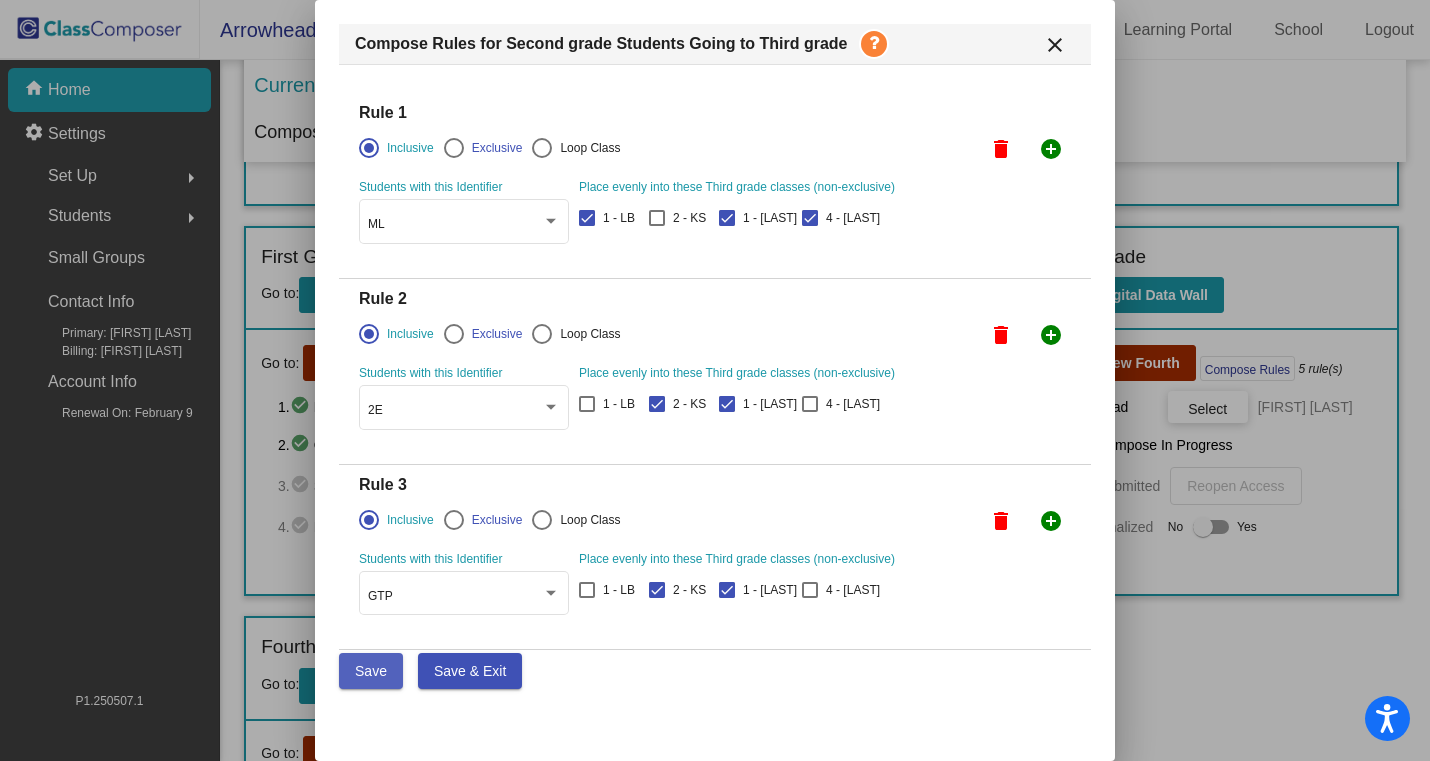 click on "Save" at bounding box center (371, 671) 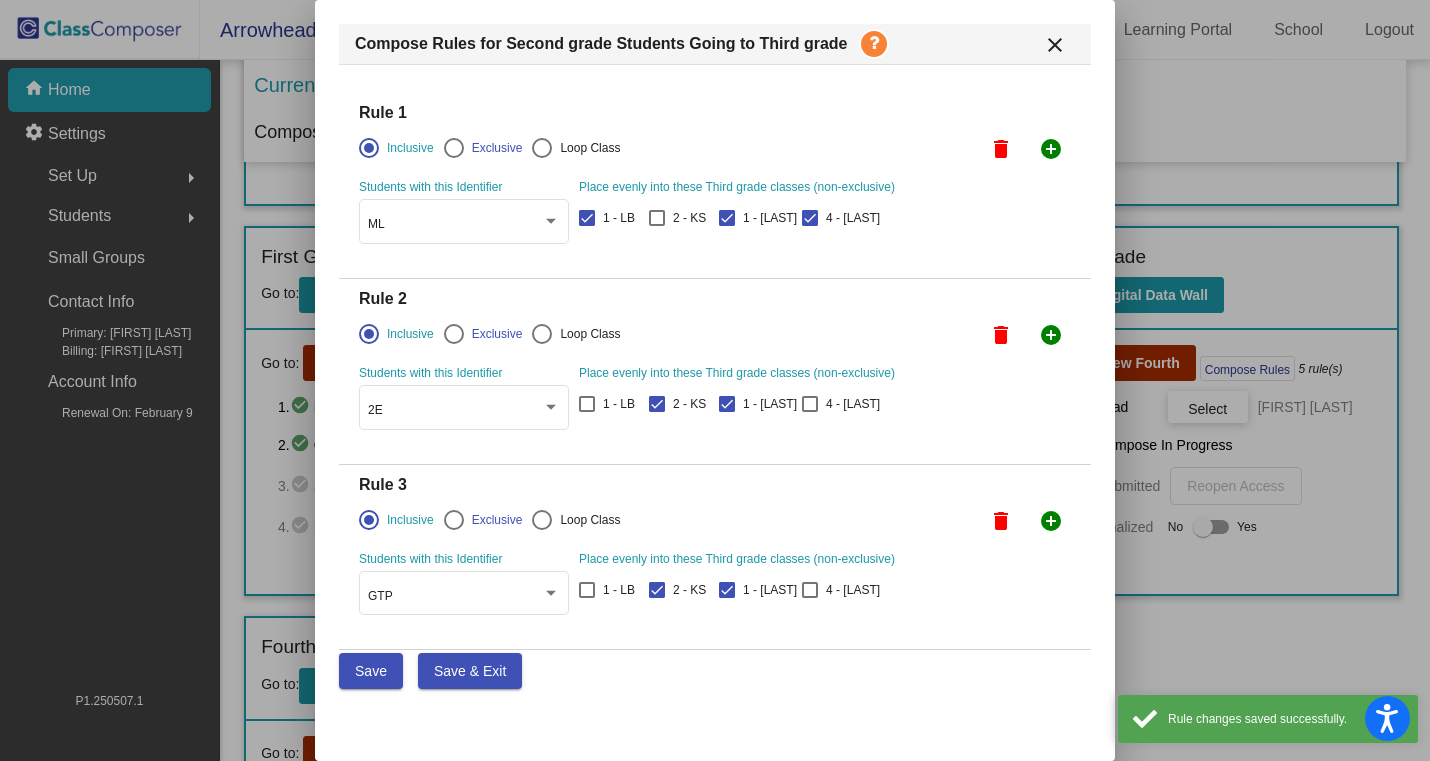 click on "Save & Exit" at bounding box center [470, 671] 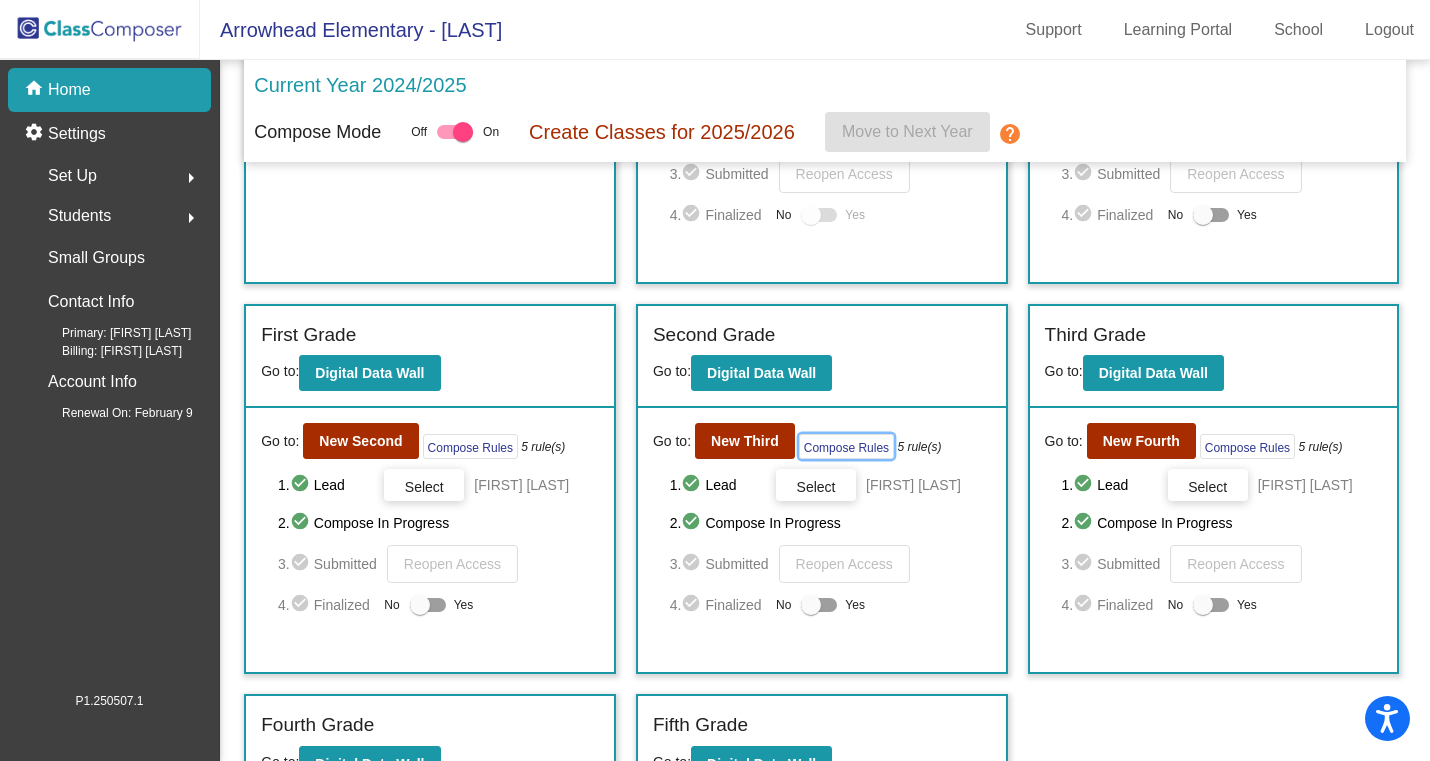 scroll, scrollTop: 262, scrollLeft: 0, axis: vertical 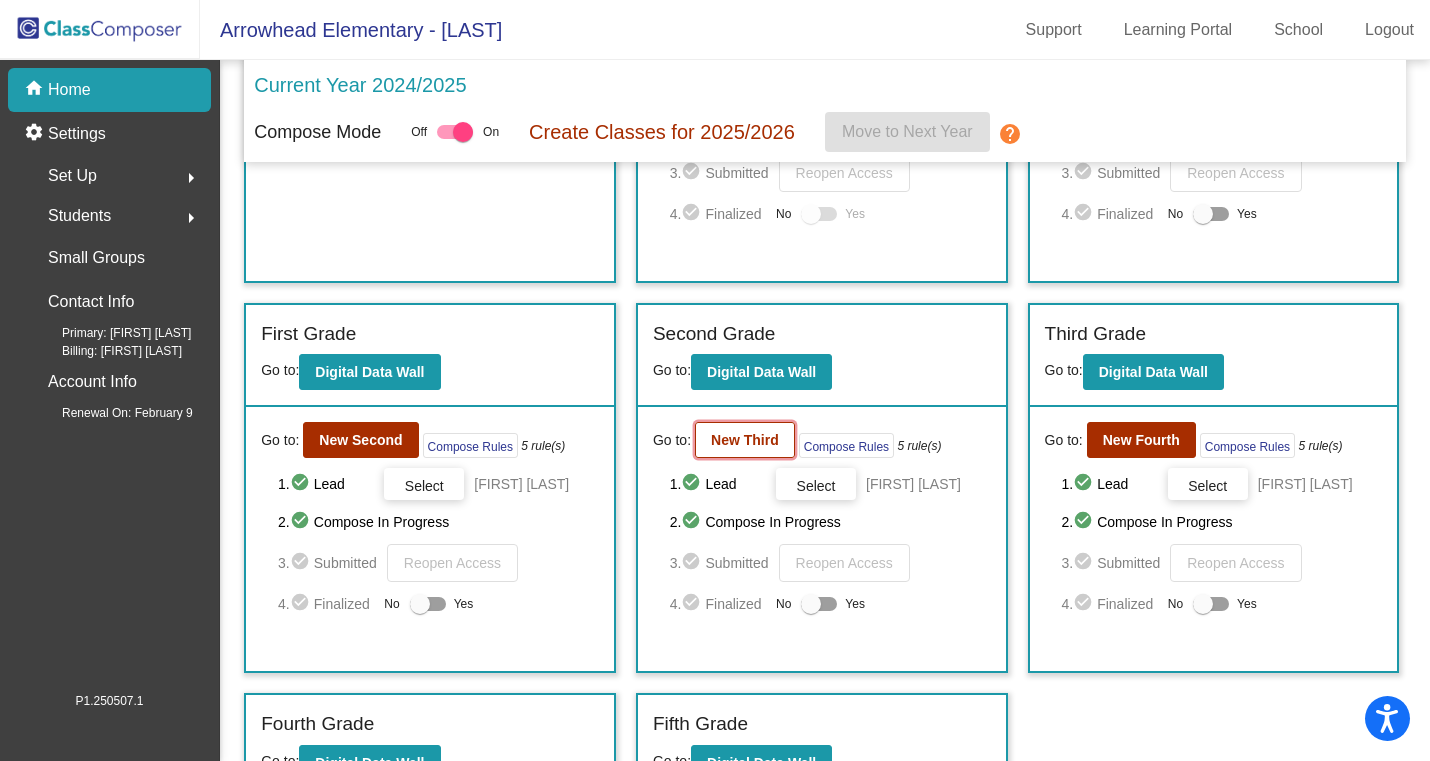 click on "New Third" 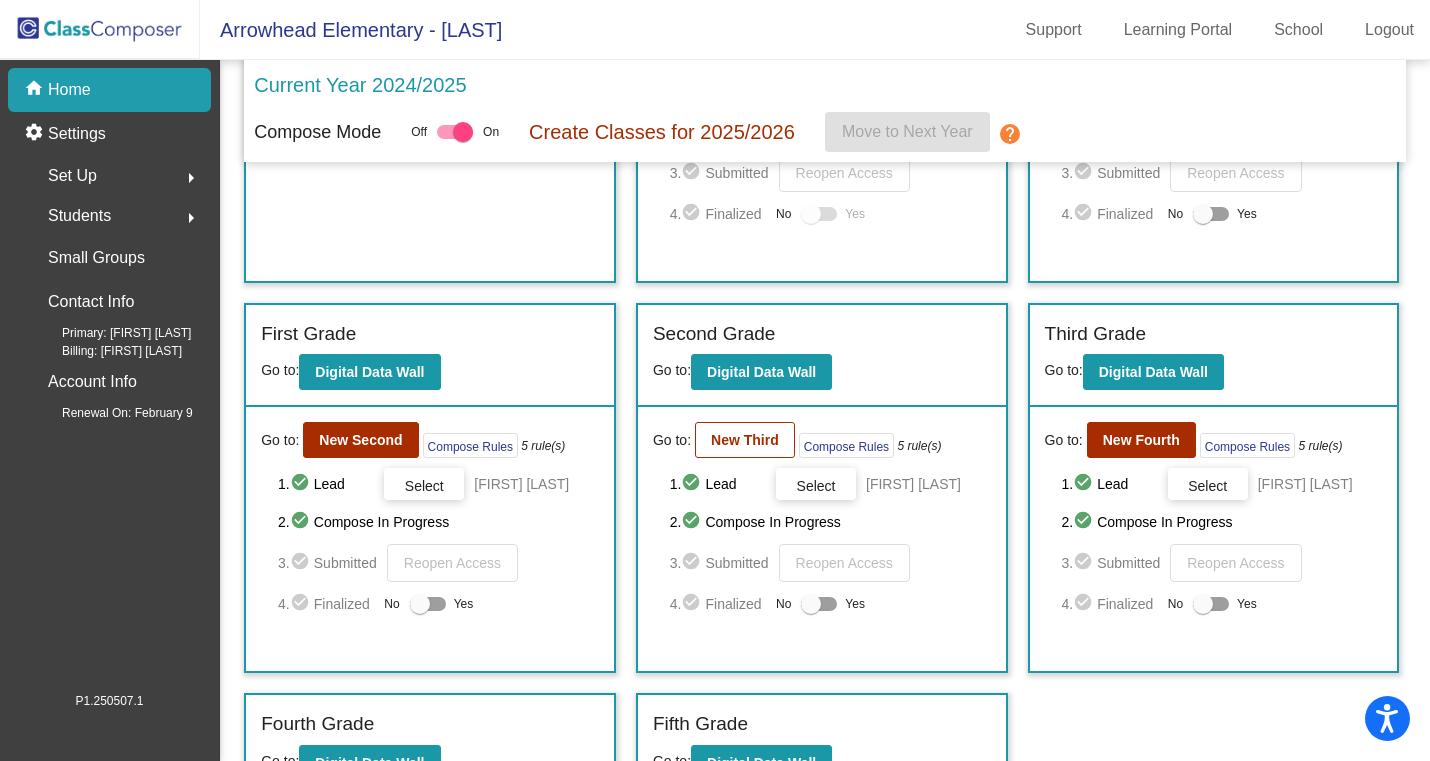 scroll, scrollTop: 0, scrollLeft: 0, axis: both 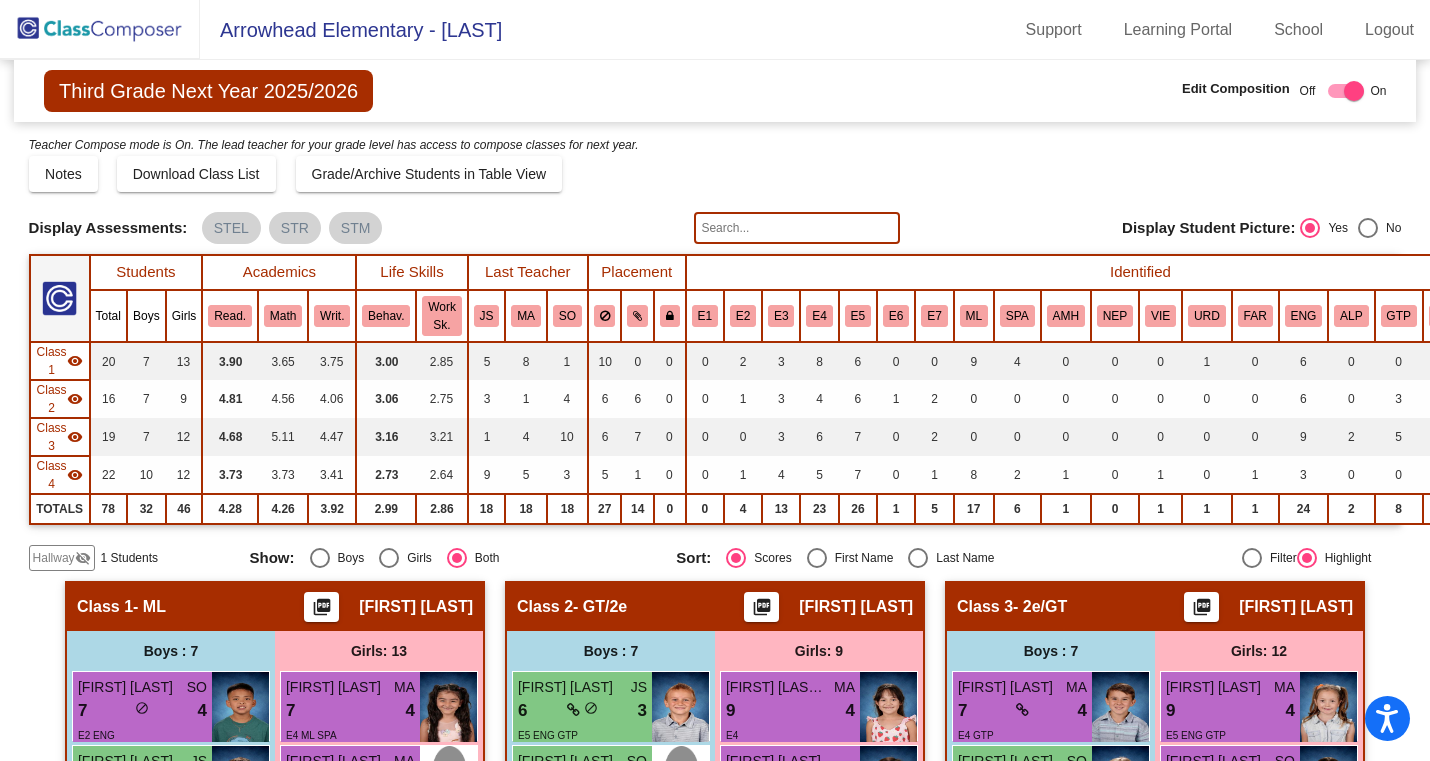 click on "Hallway" 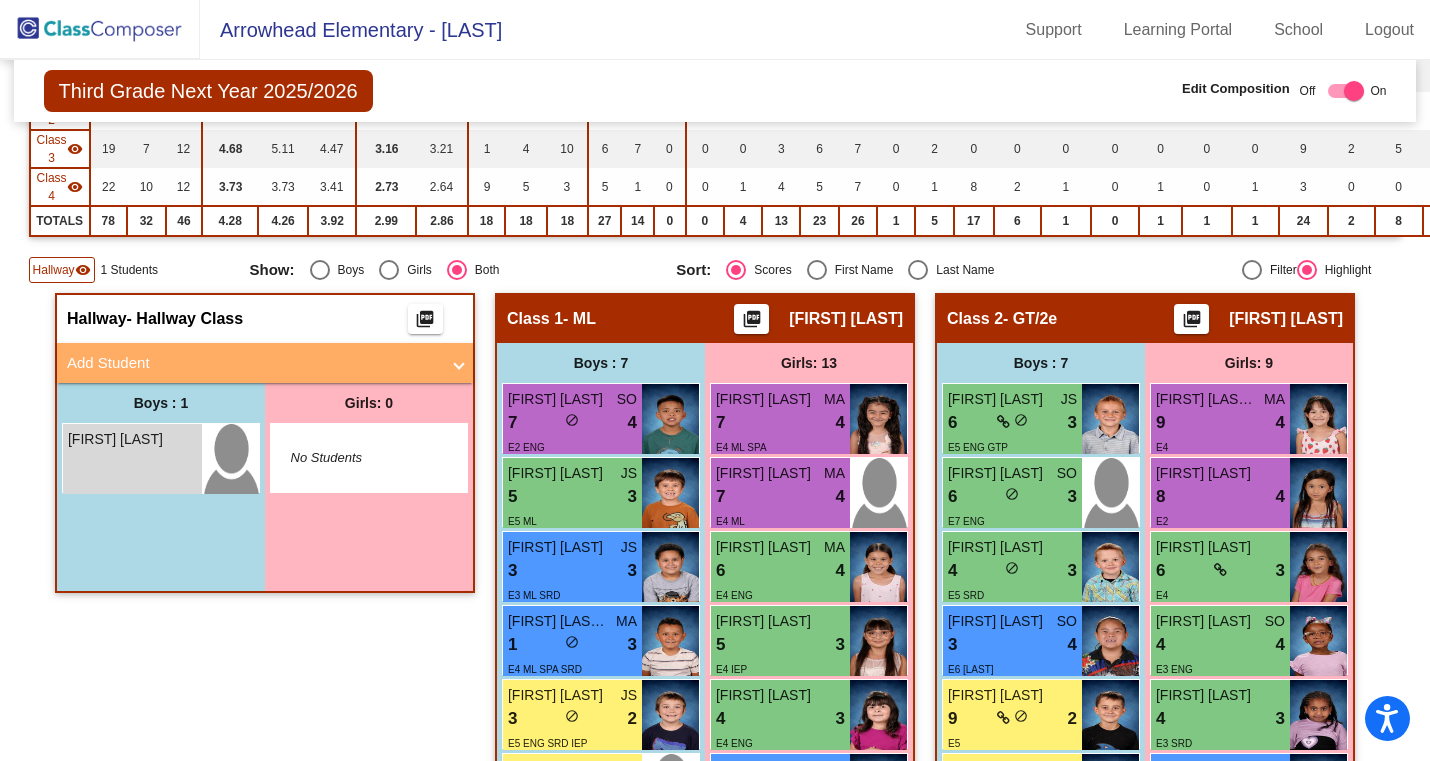 scroll, scrollTop: 287, scrollLeft: 0, axis: vertical 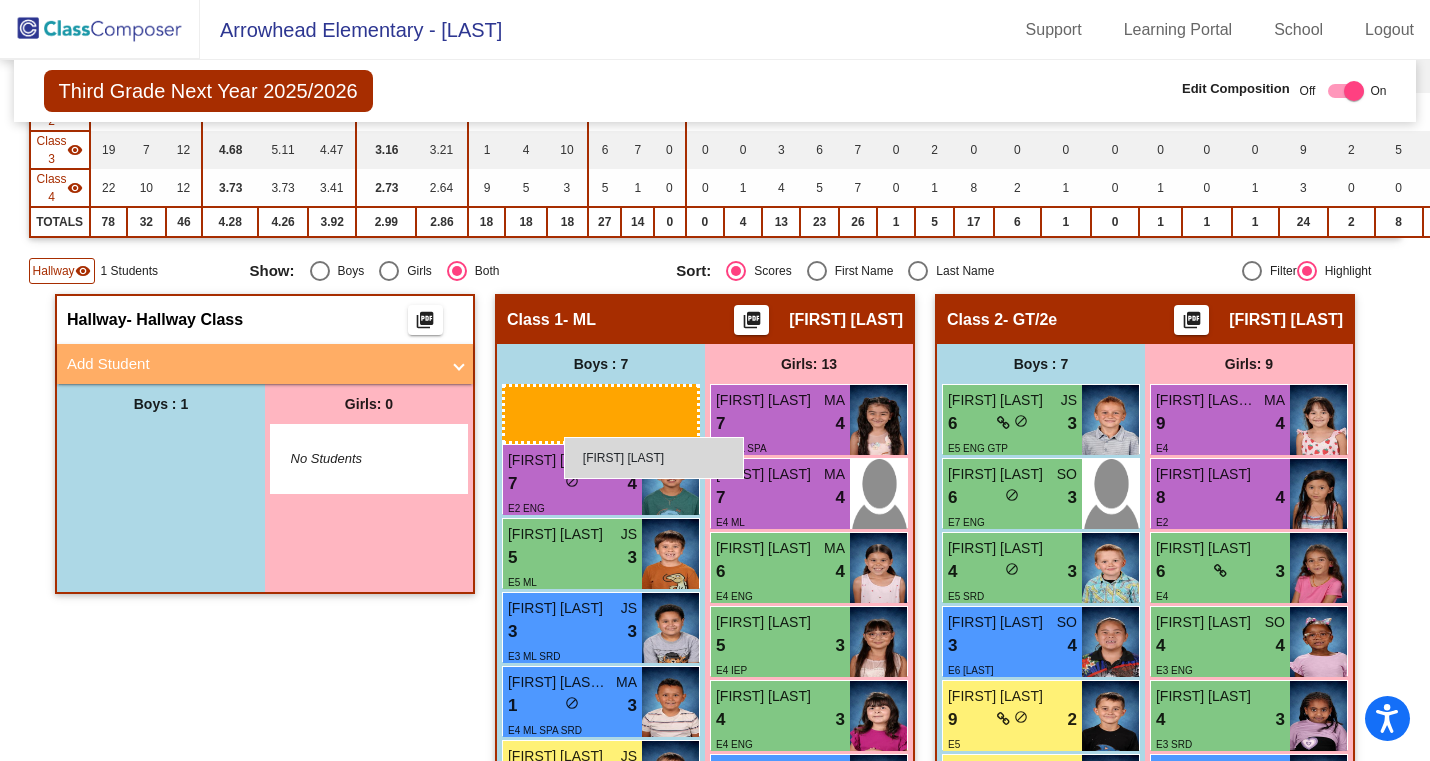 drag, startPoint x: 160, startPoint y: 445, endPoint x: 564, endPoint y: 437, distance: 404.0792 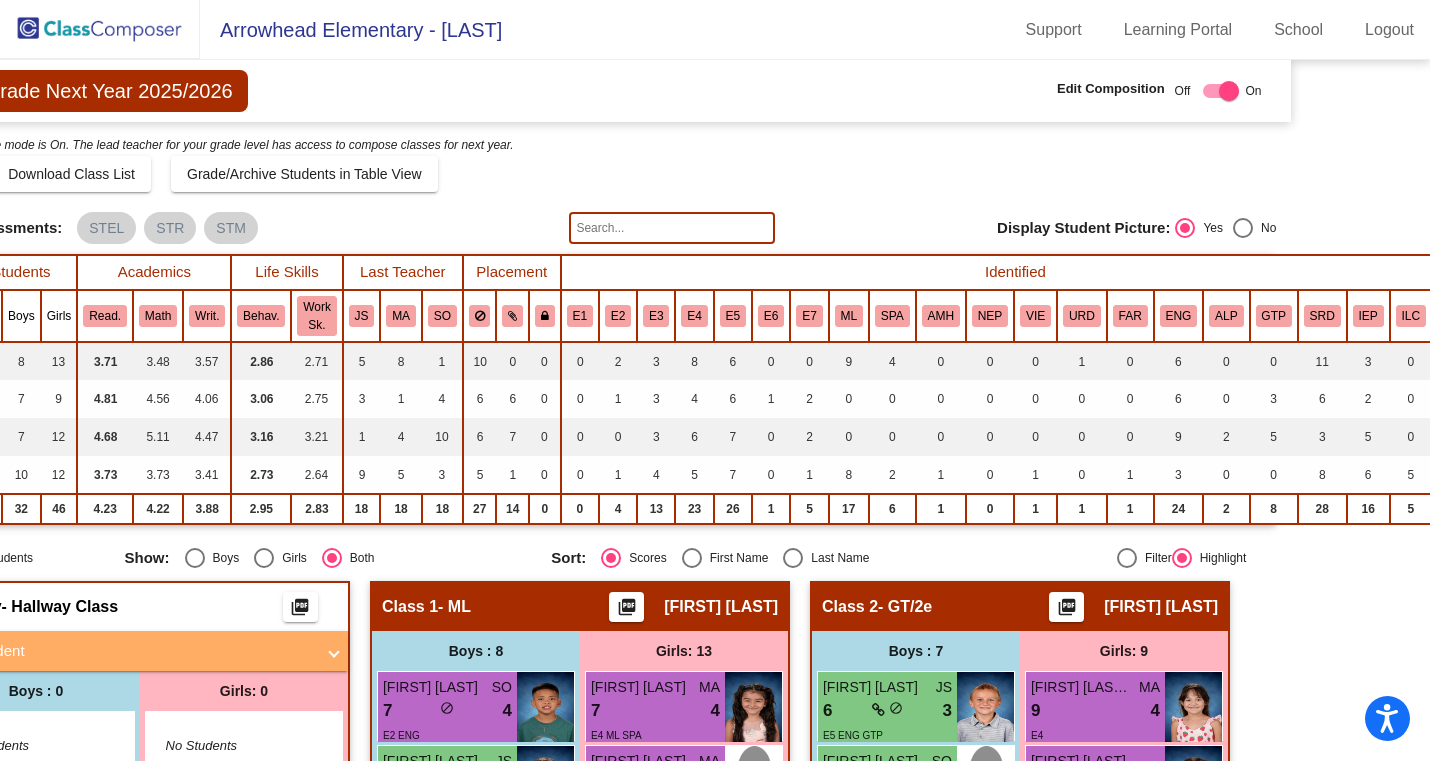 scroll, scrollTop: 0, scrollLeft: 176, axis: horizontal 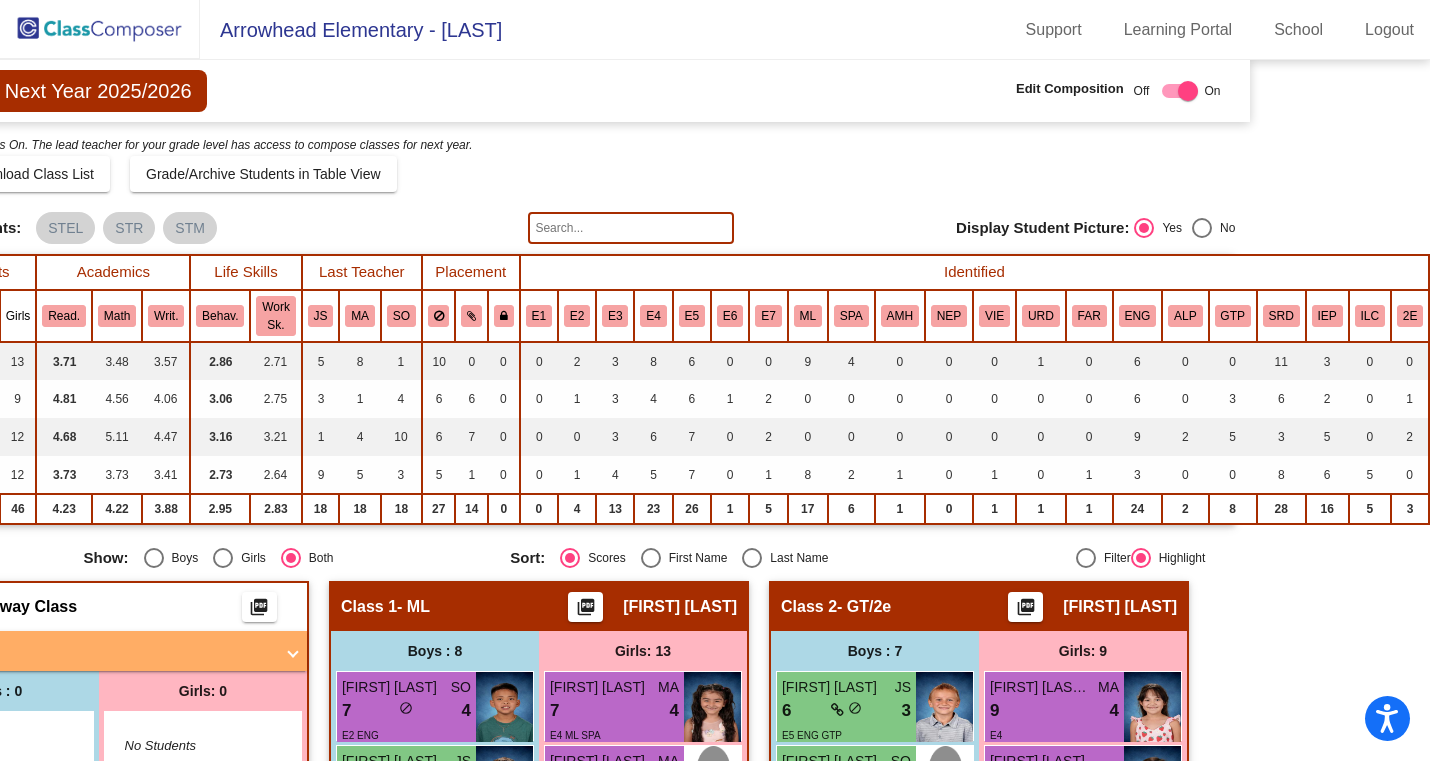 click at bounding box center (1188, 91) 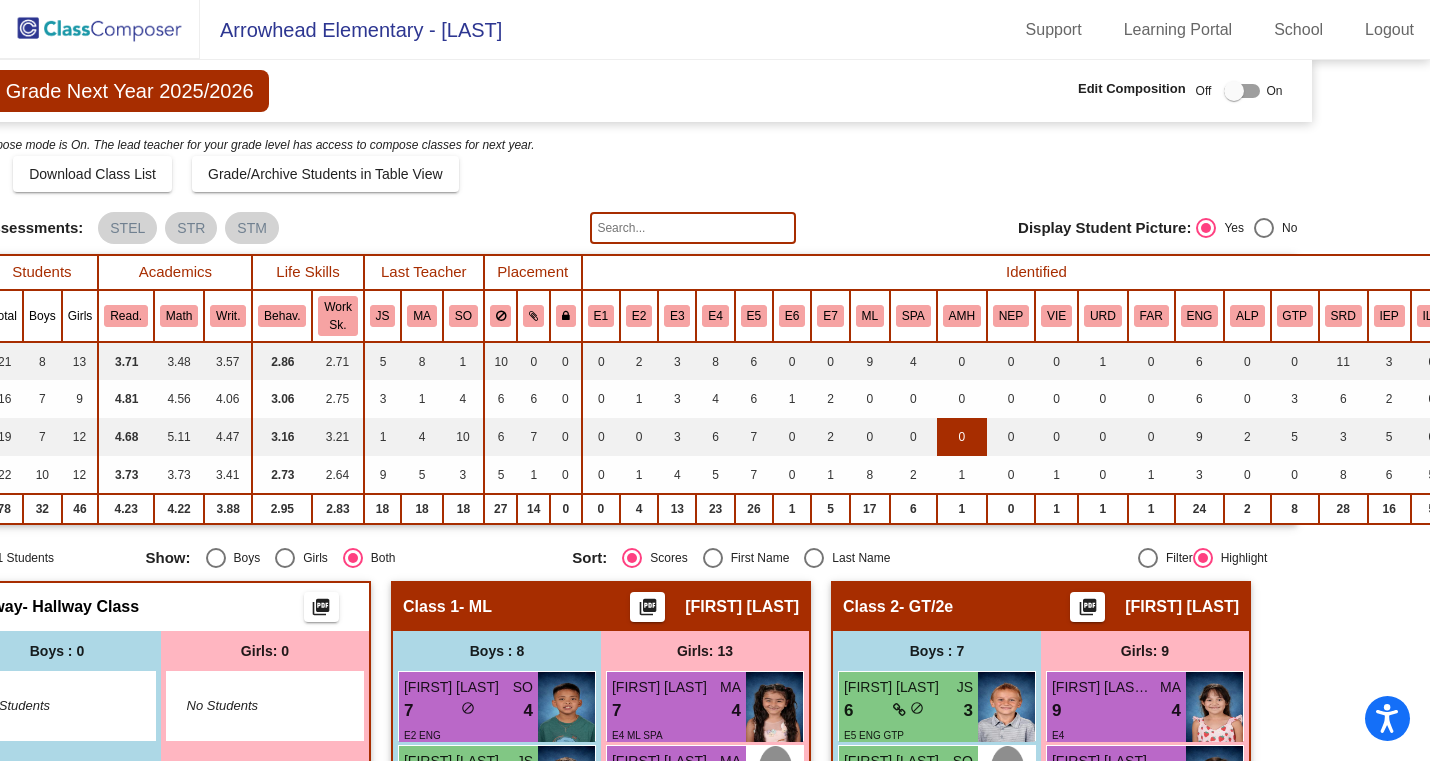scroll, scrollTop: 0, scrollLeft: 176, axis: horizontal 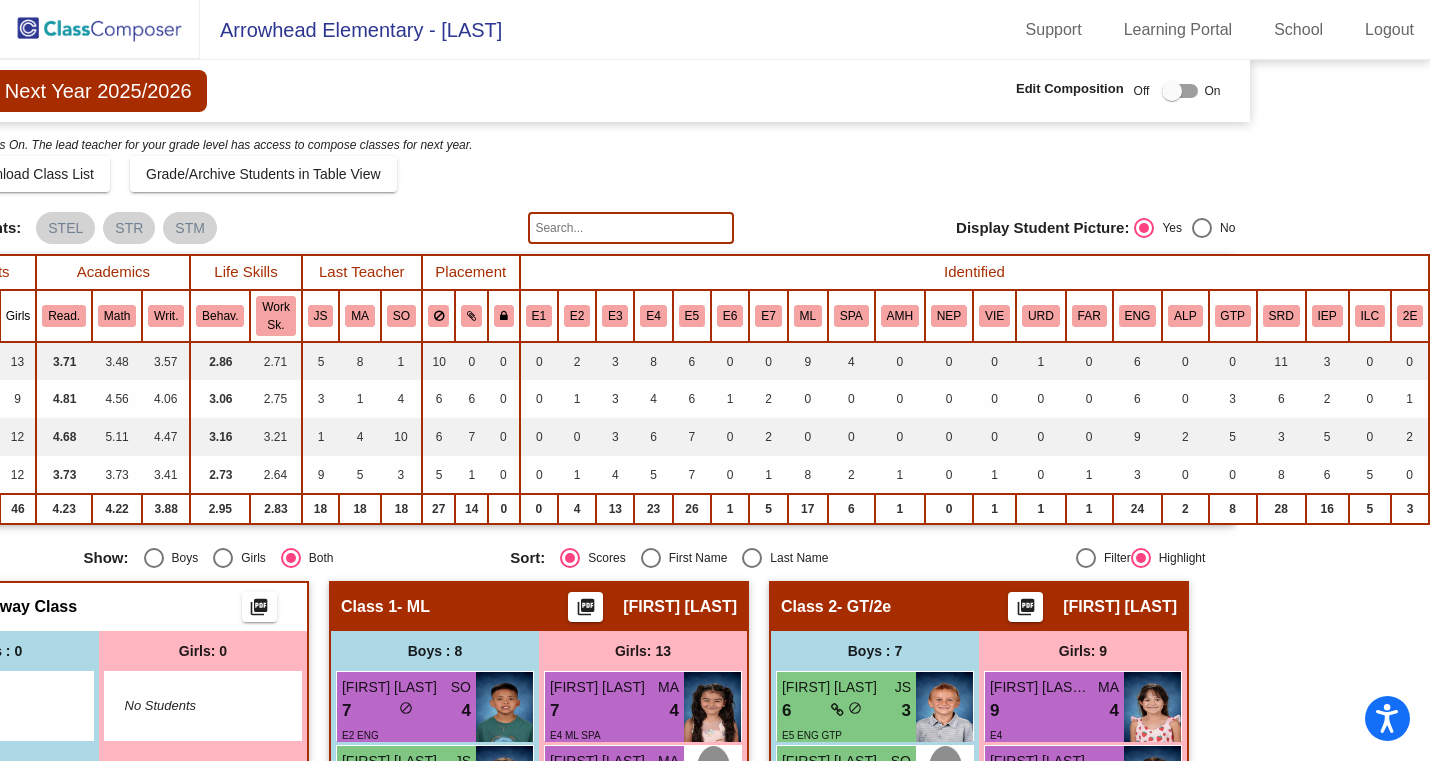 click at bounding box center [1180, 91] 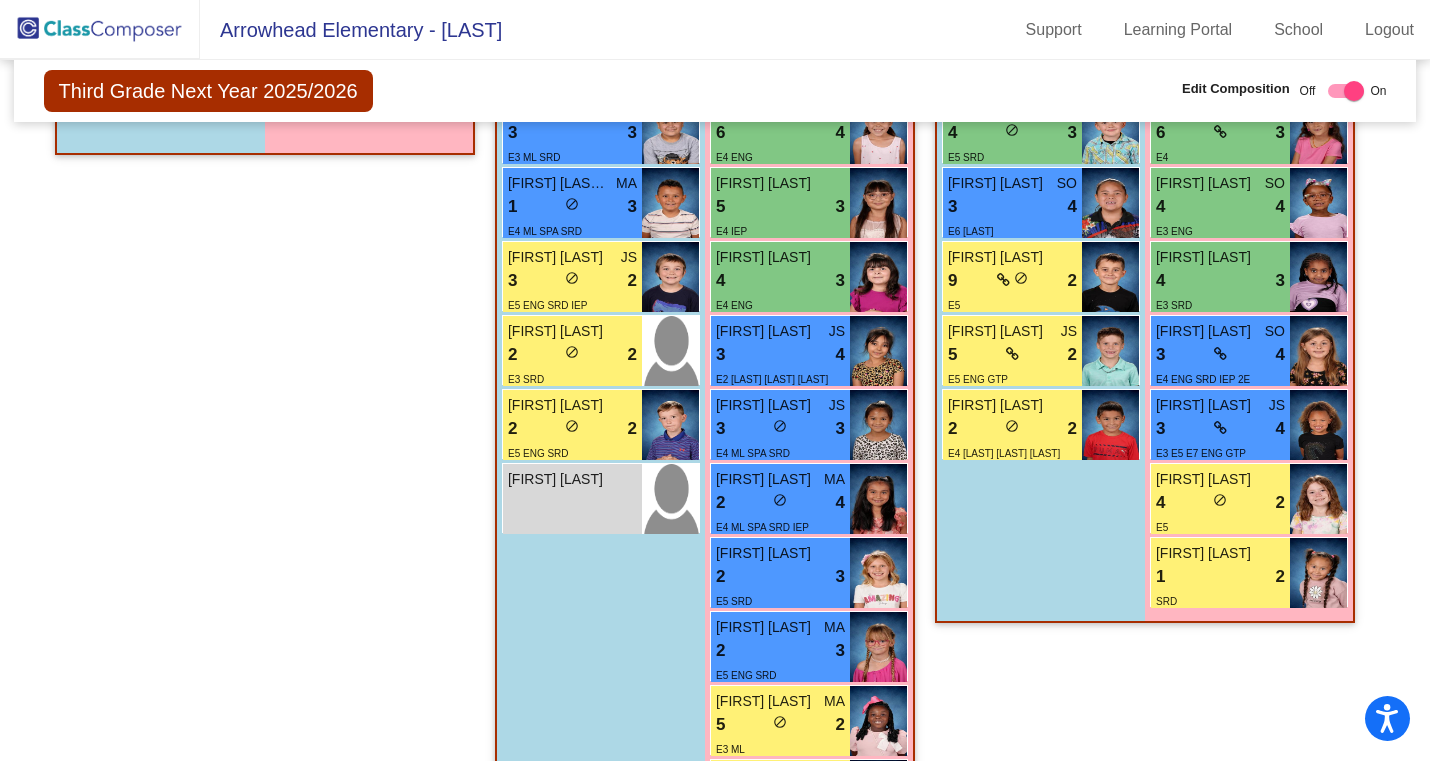 scroll, scrollTop: 0, scrollLeft: 0, axis: both 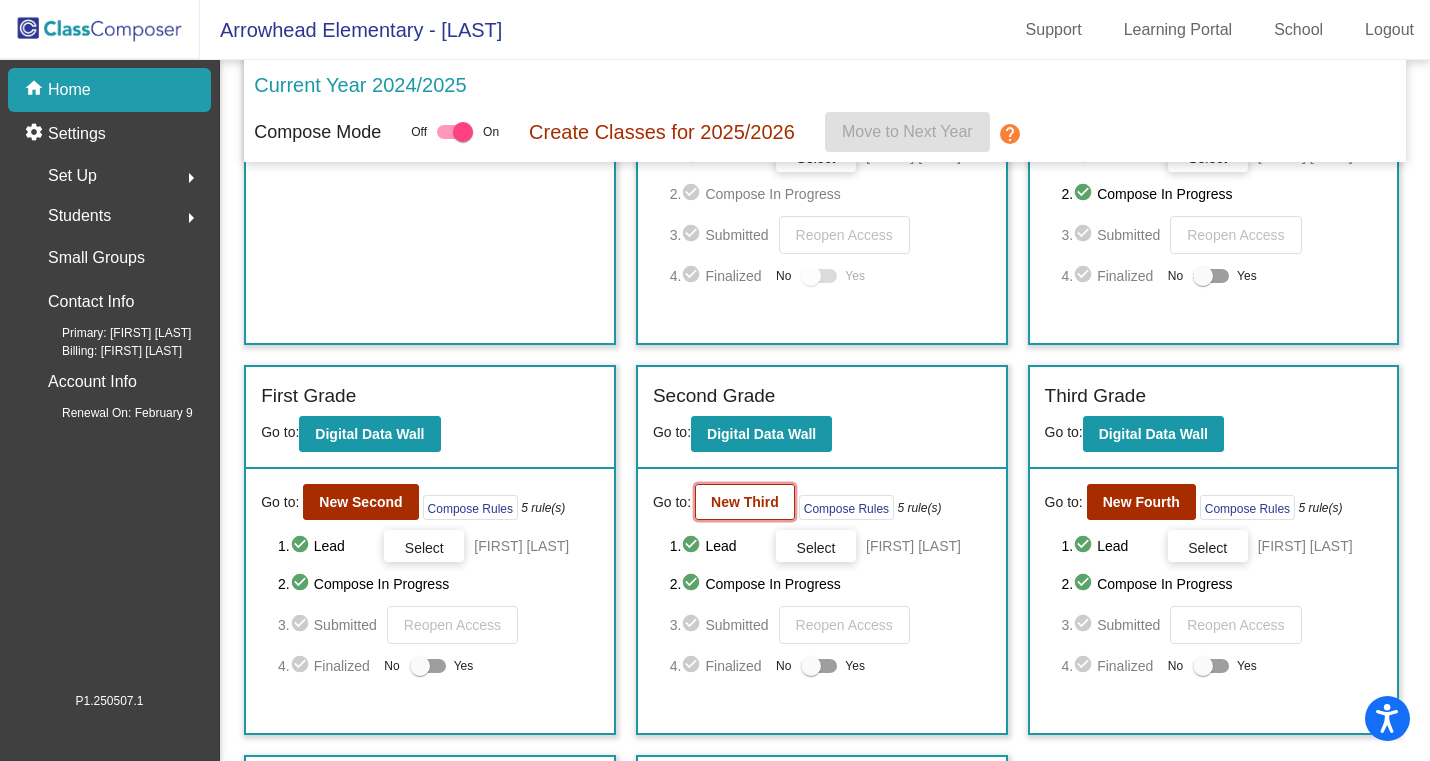 click on "New Third" 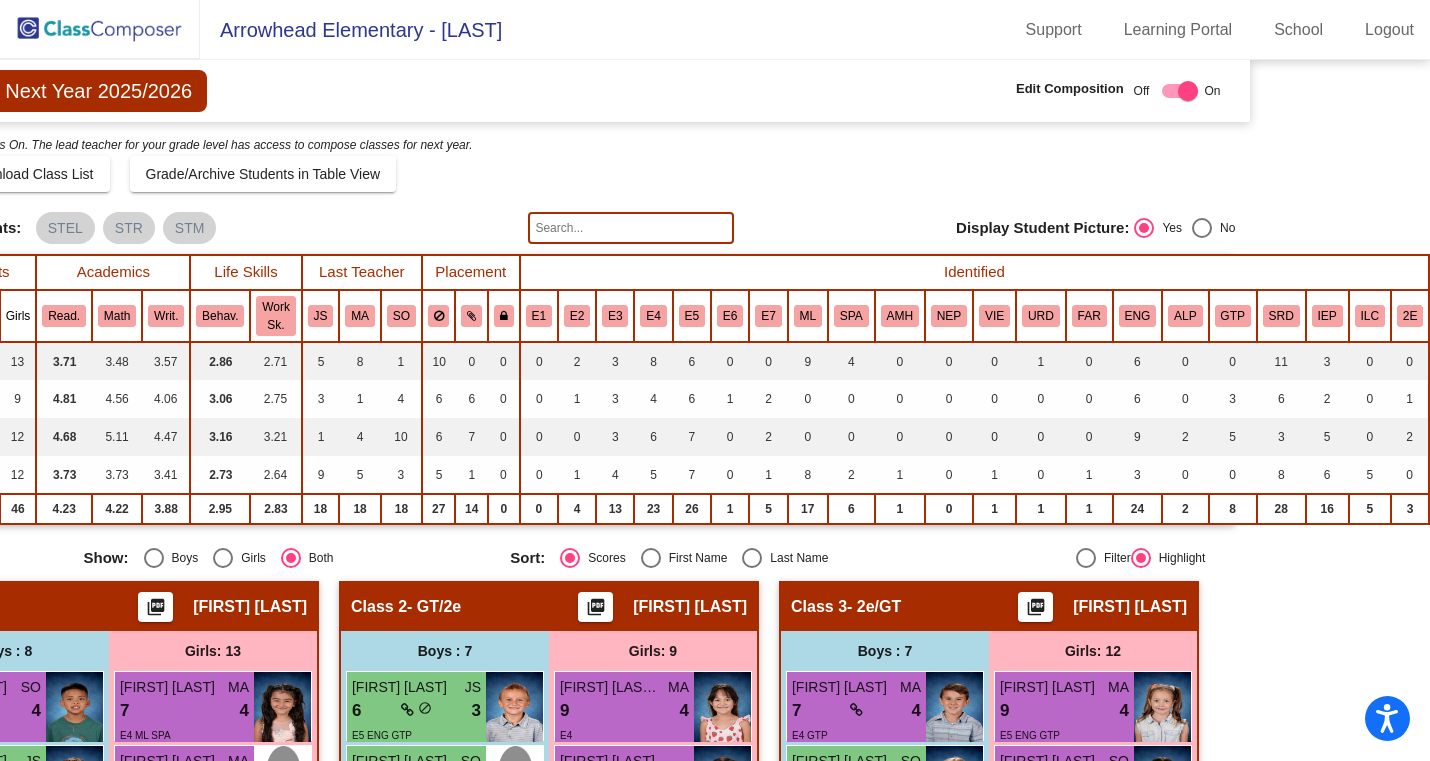 scroll, scrollTop: 0, scrollLeft: 0, axis: both 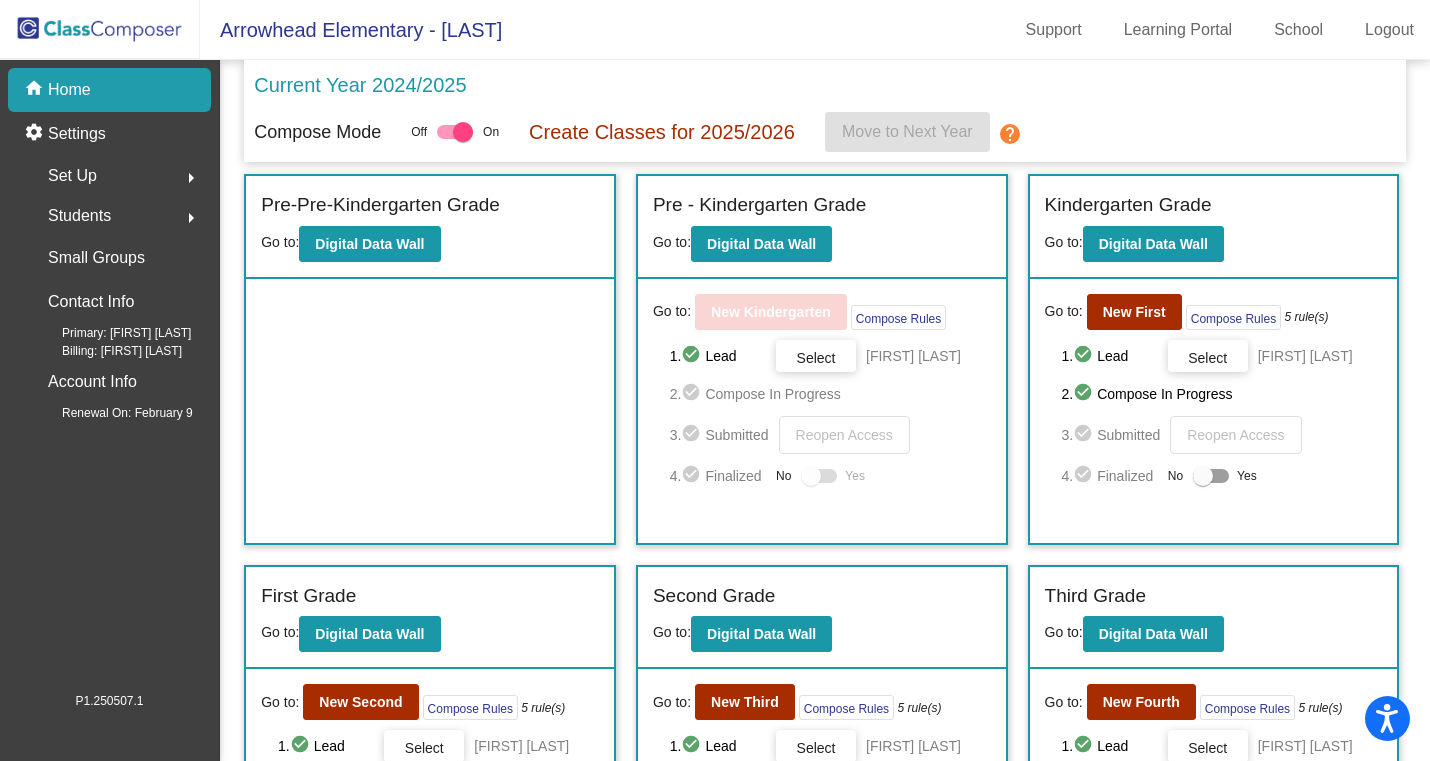 click on "arrow_right" 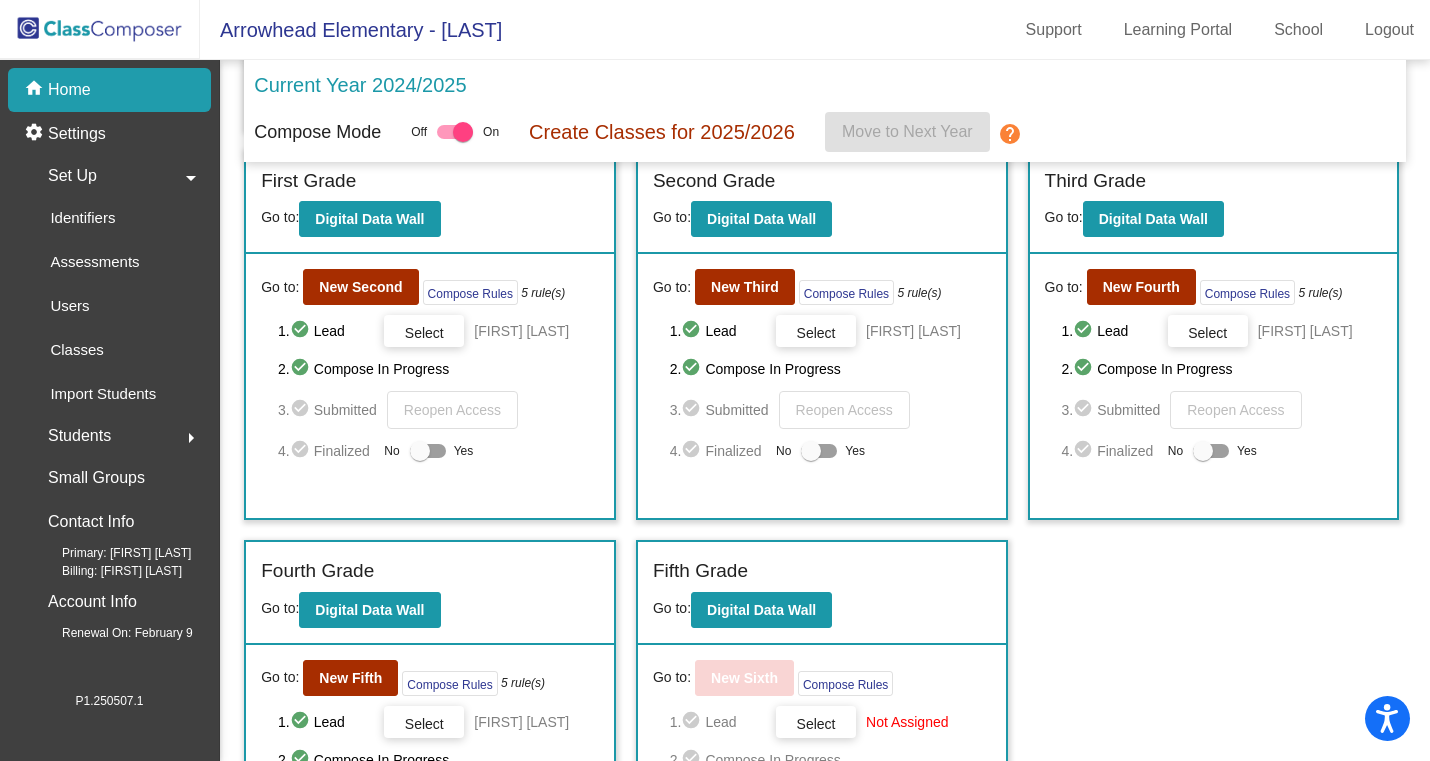 scroll, scrollTop: 408, scrollLeft: 0, axis: vertical 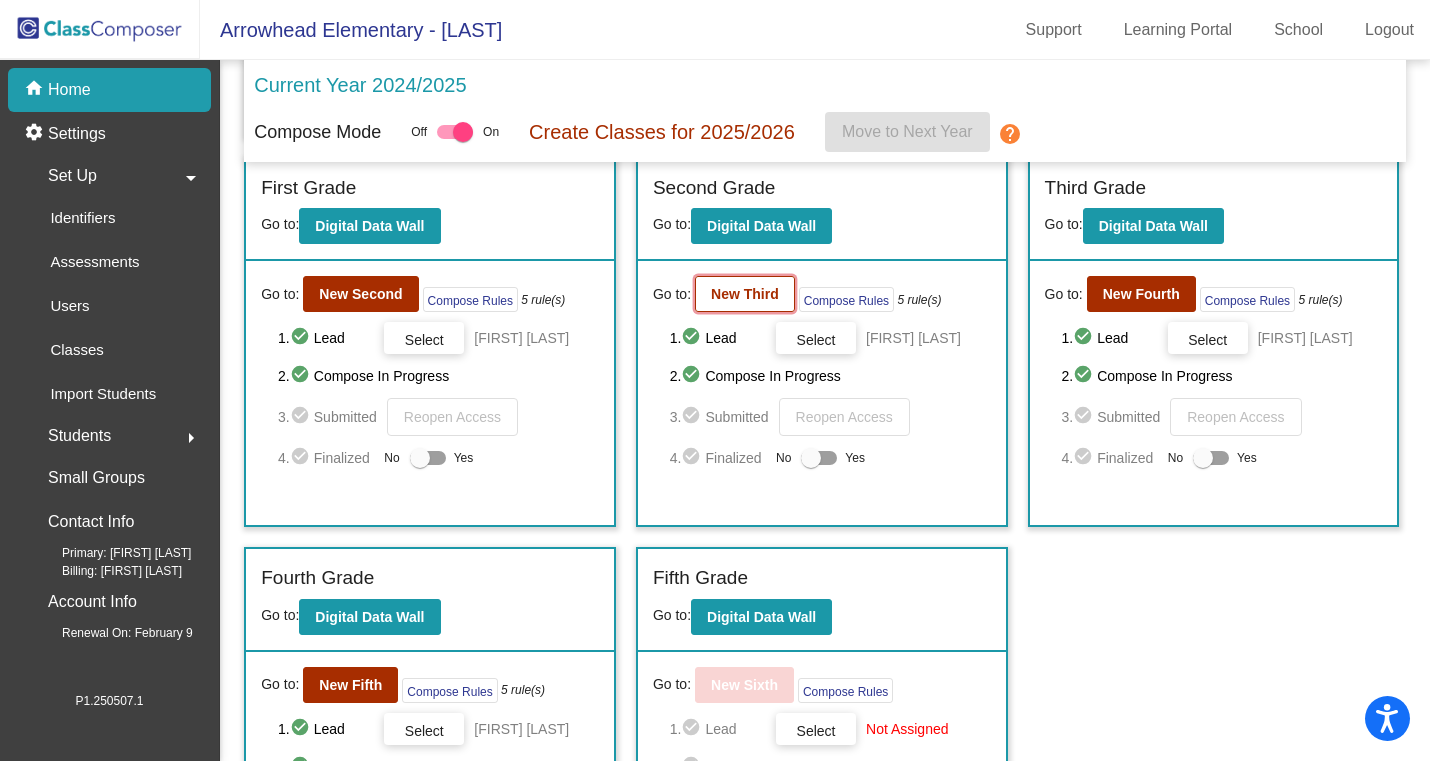 click on "New Third" 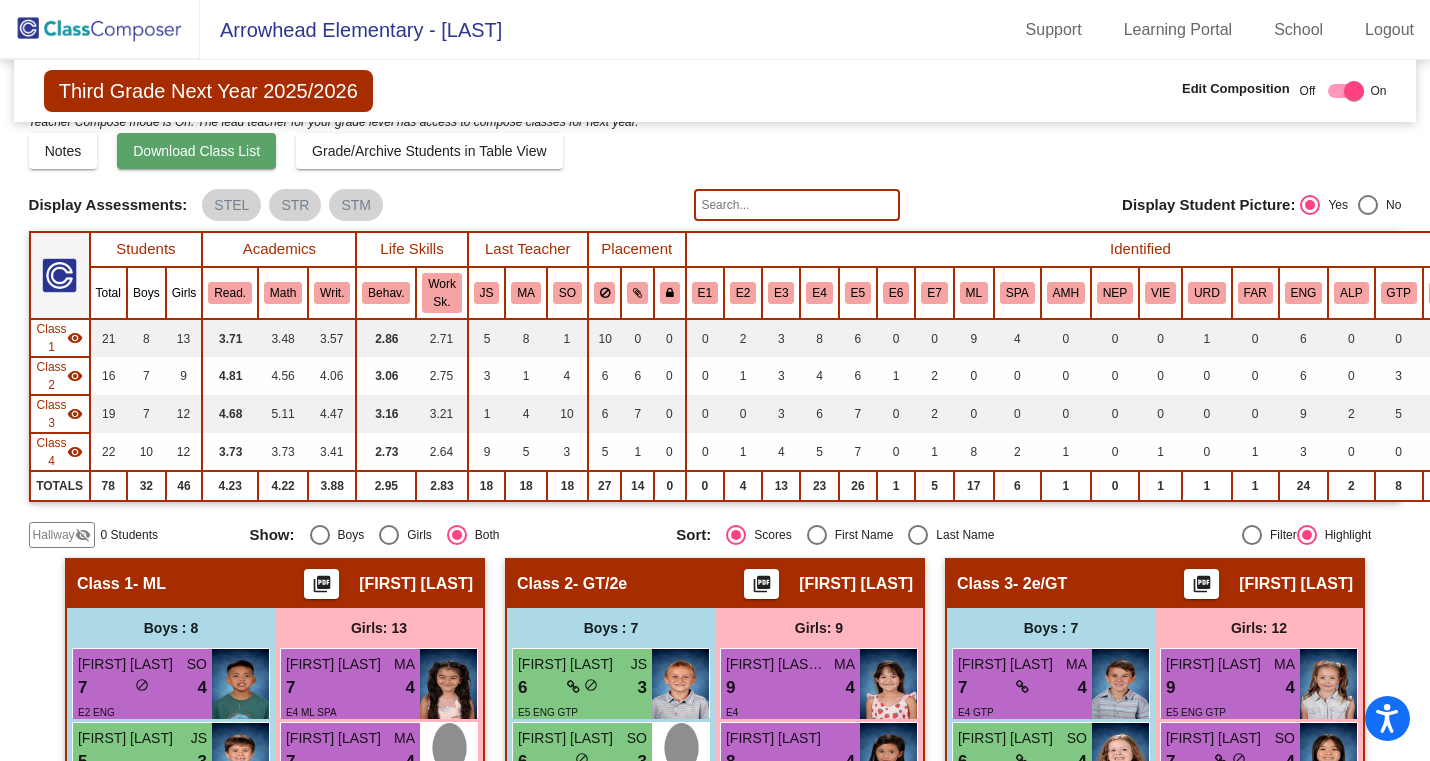 scroll, scrollTop: 0, scrollLeft: 0, axis: both 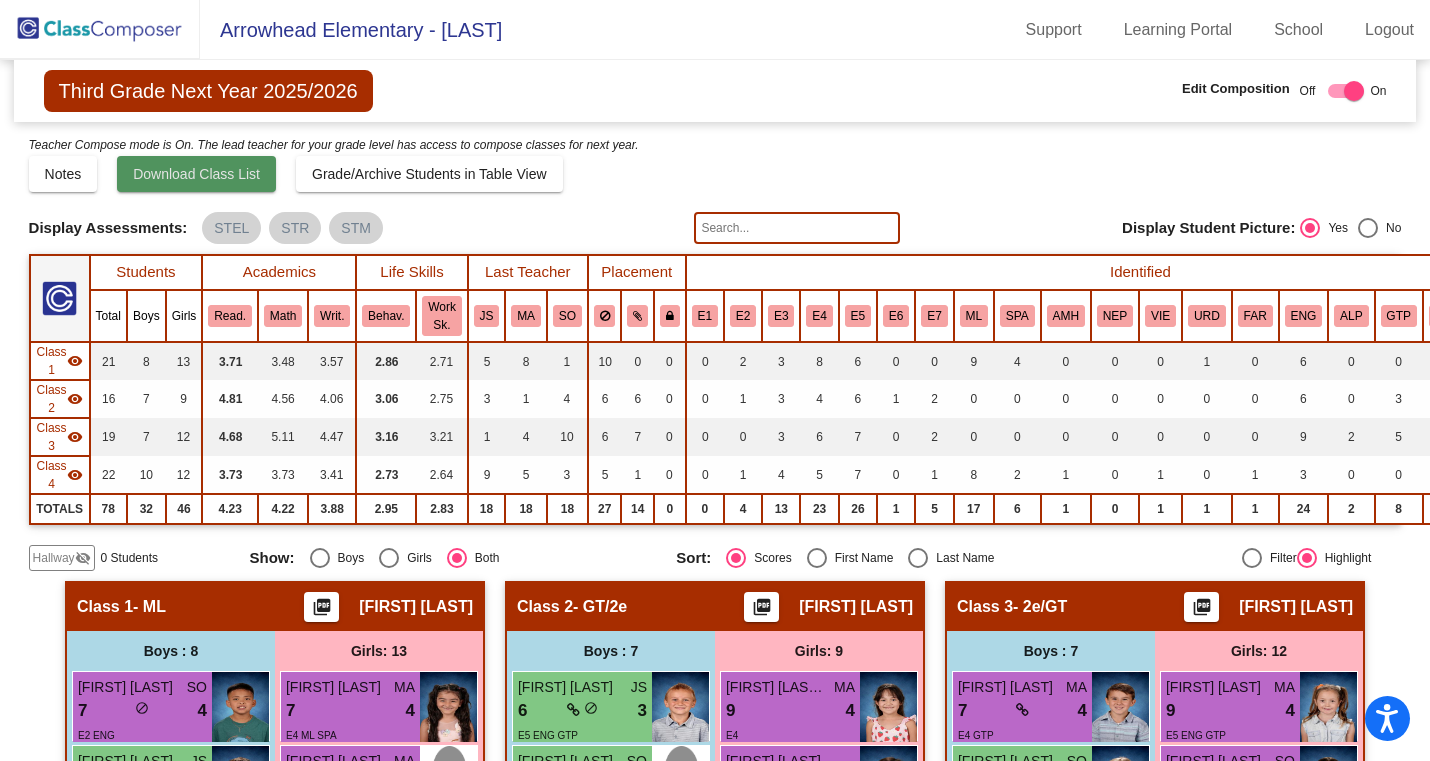 click on "Download Class List" 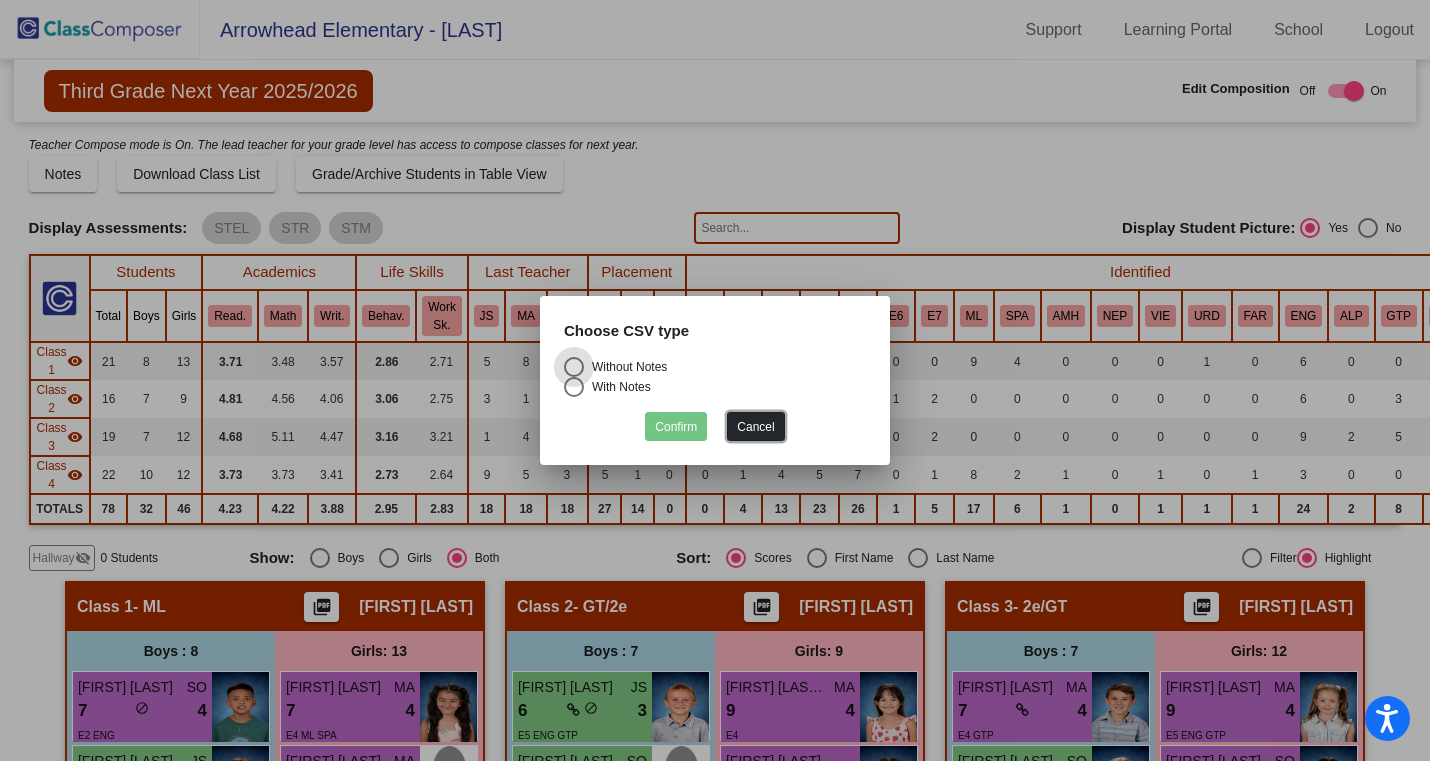 click on "Cancel" at bounding box center (755, 426) 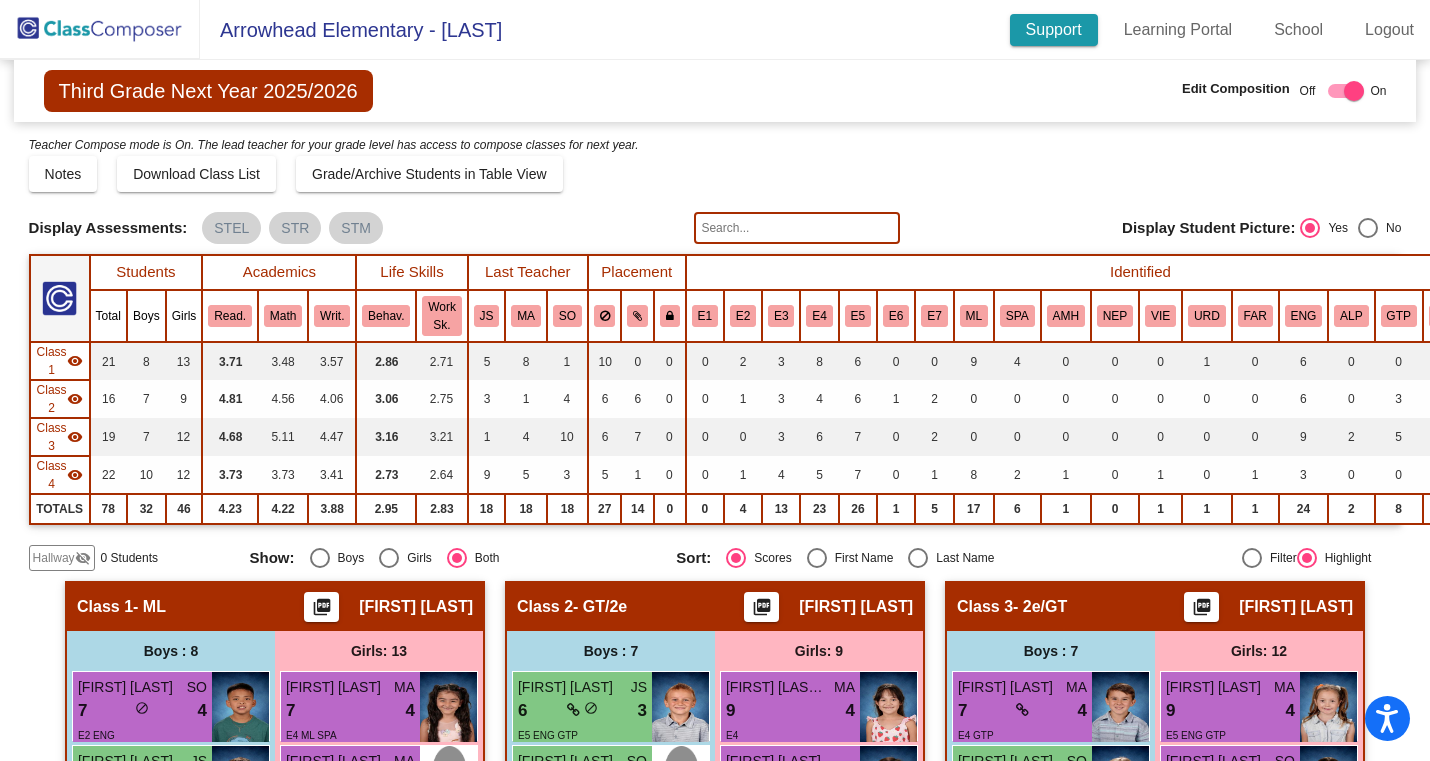 click on "Support" 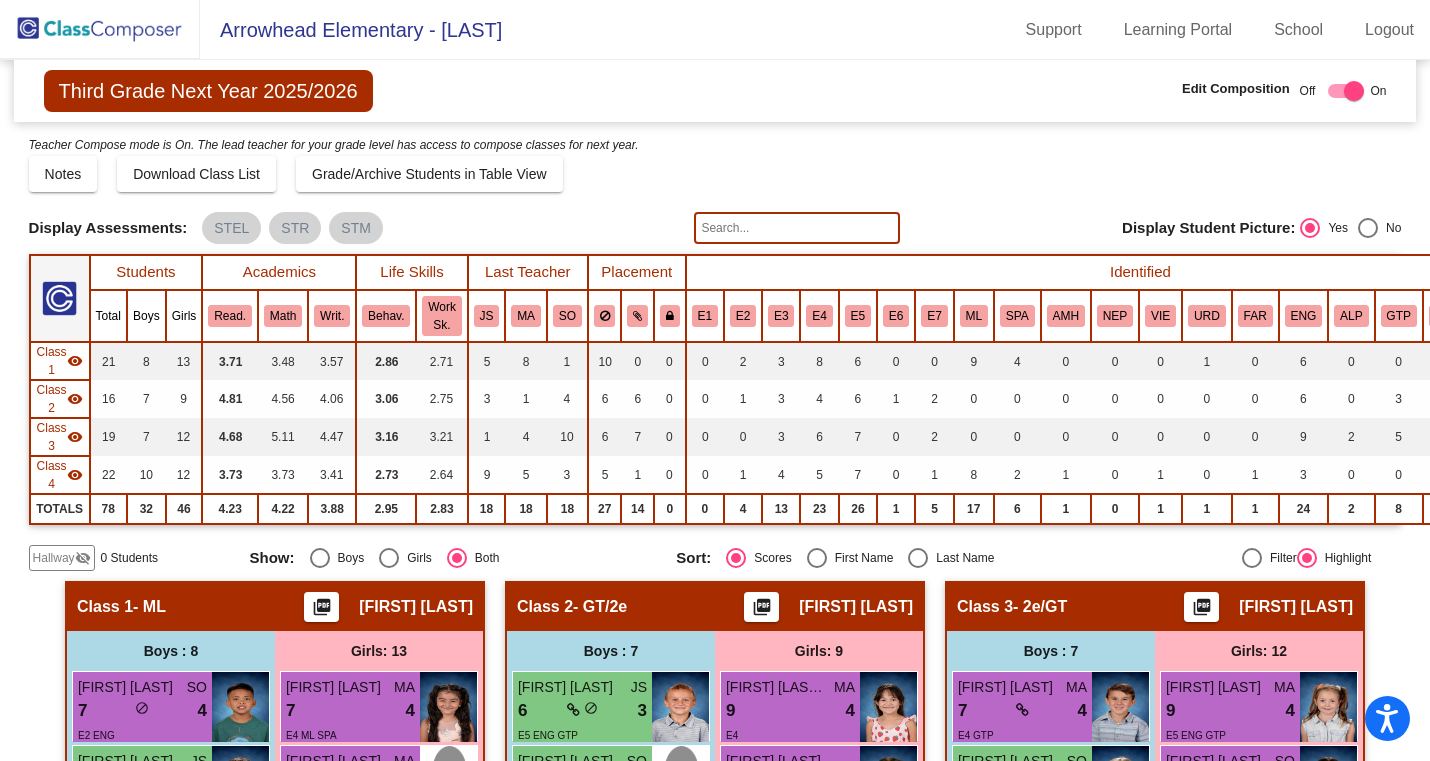click 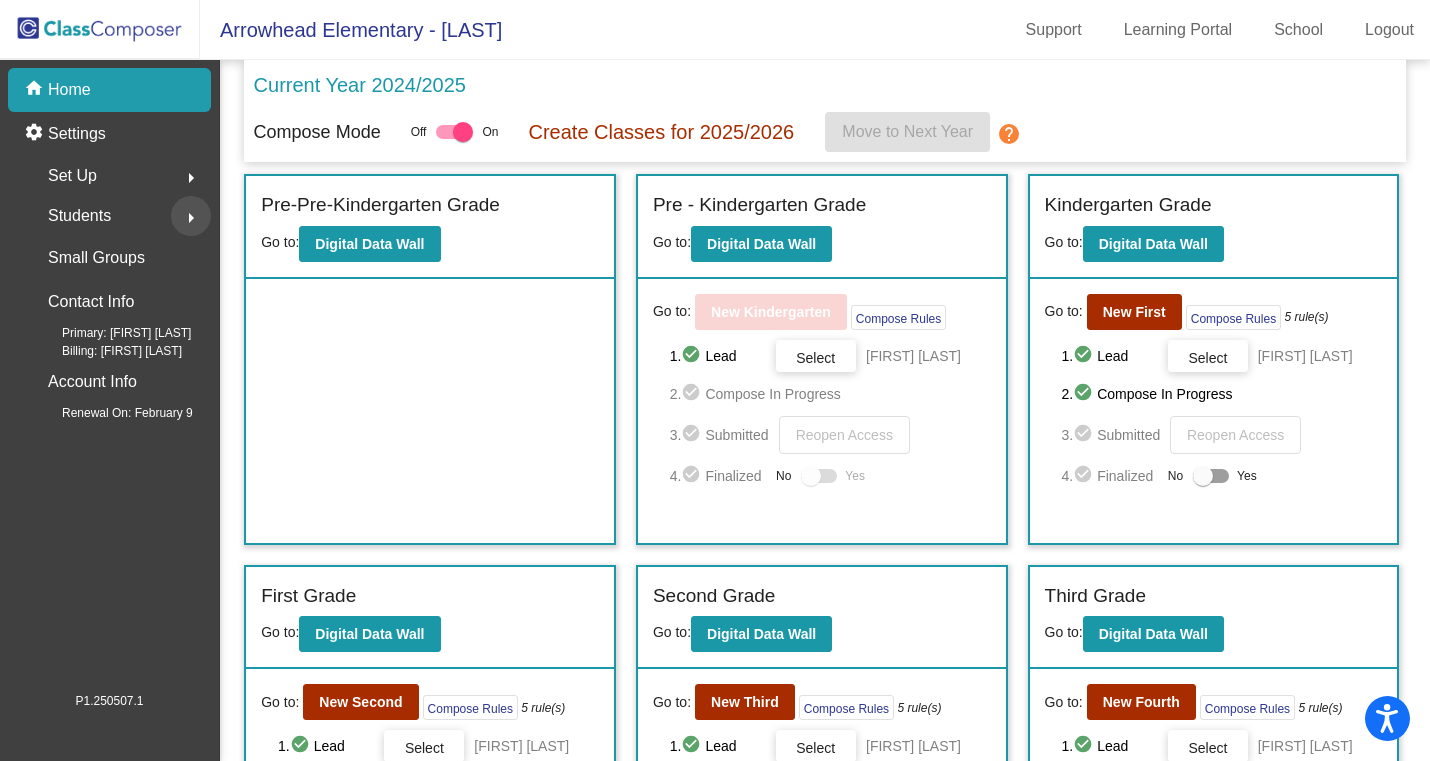 click on "arrow_right" 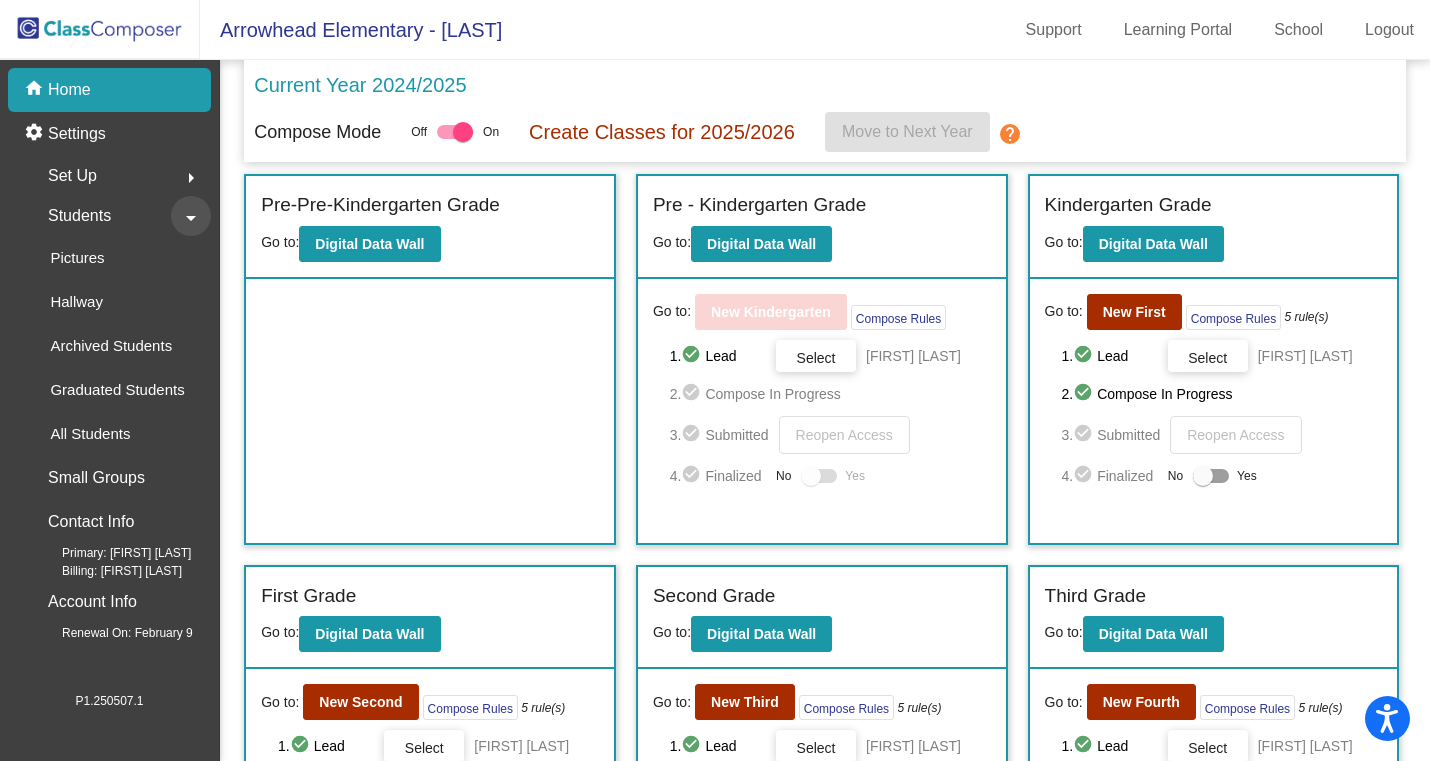 click on "arrow_drop_down" 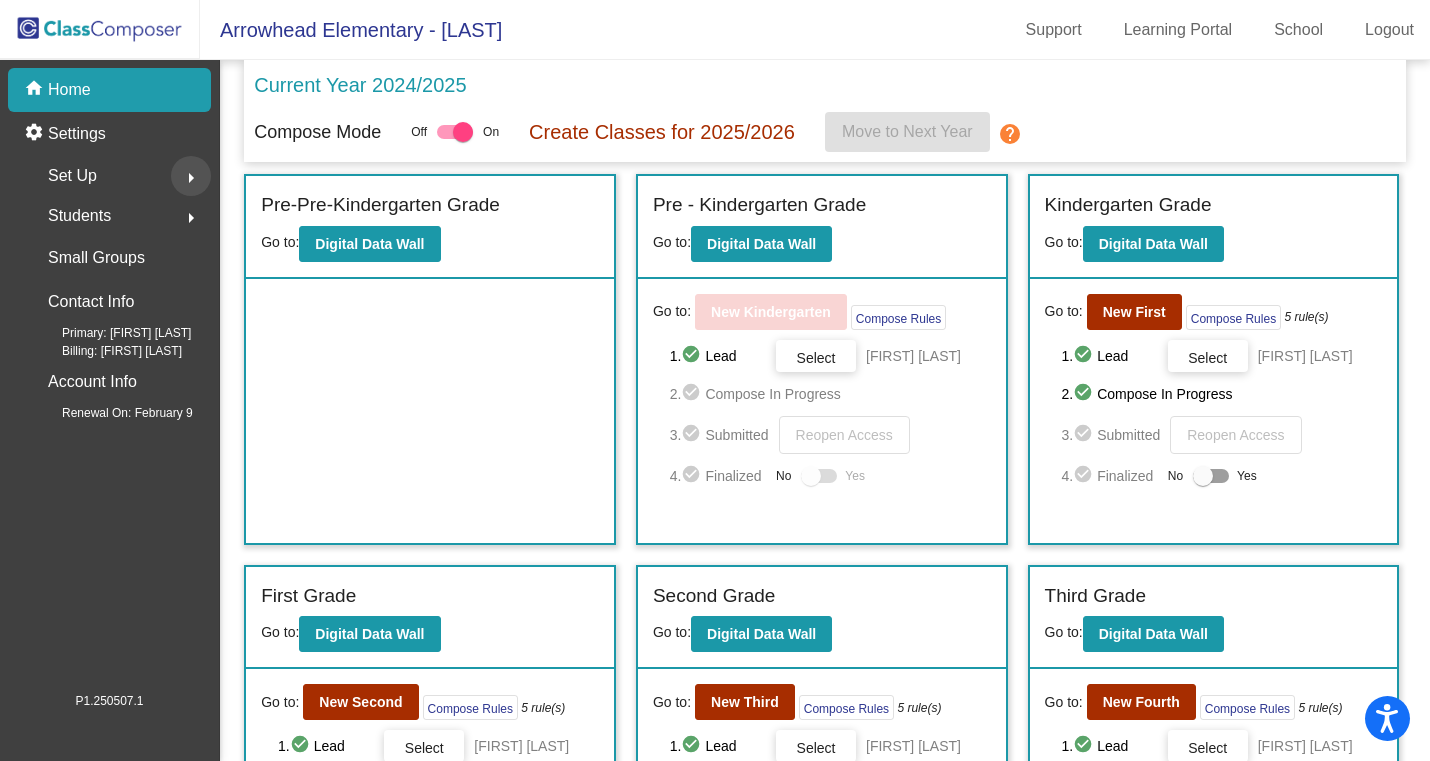 click on "arrow_right" 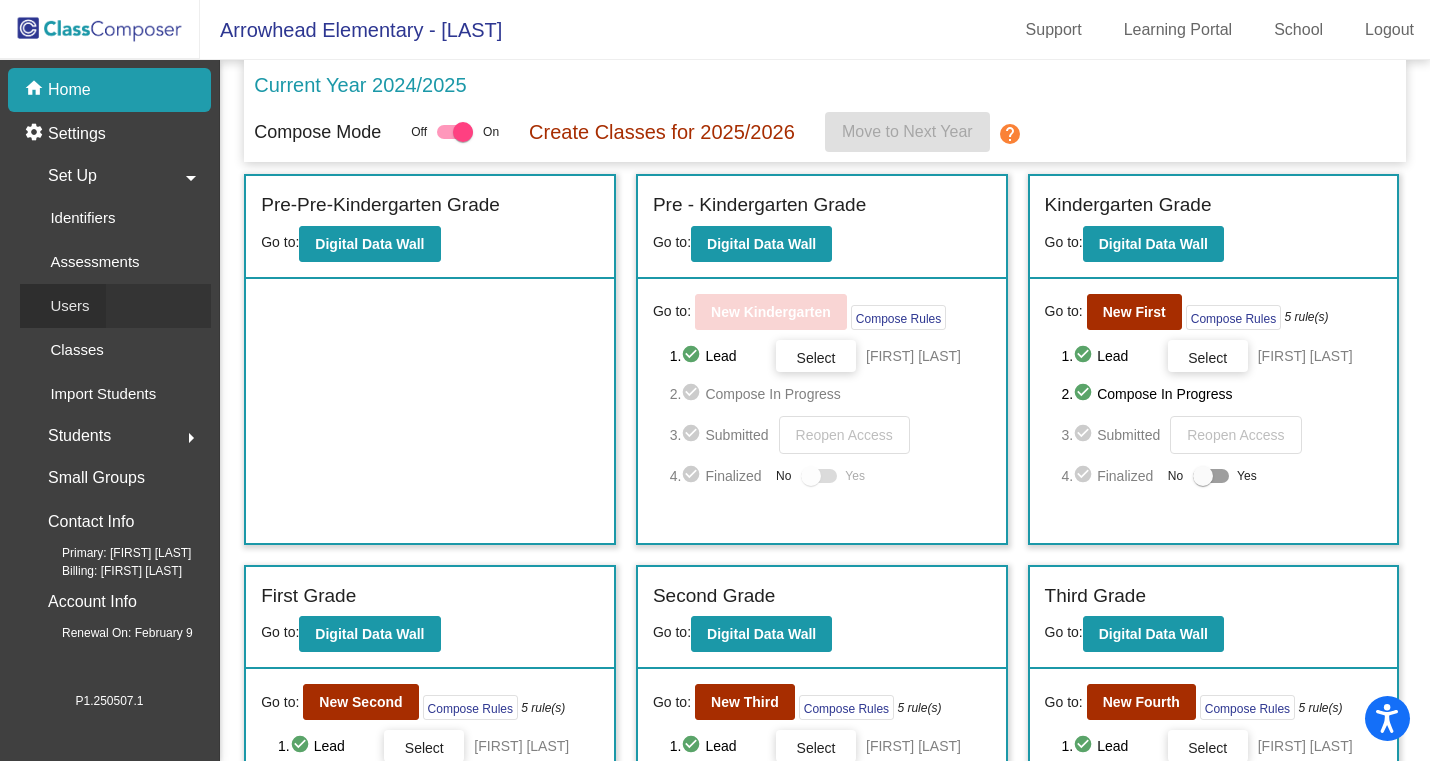 click on "Users" 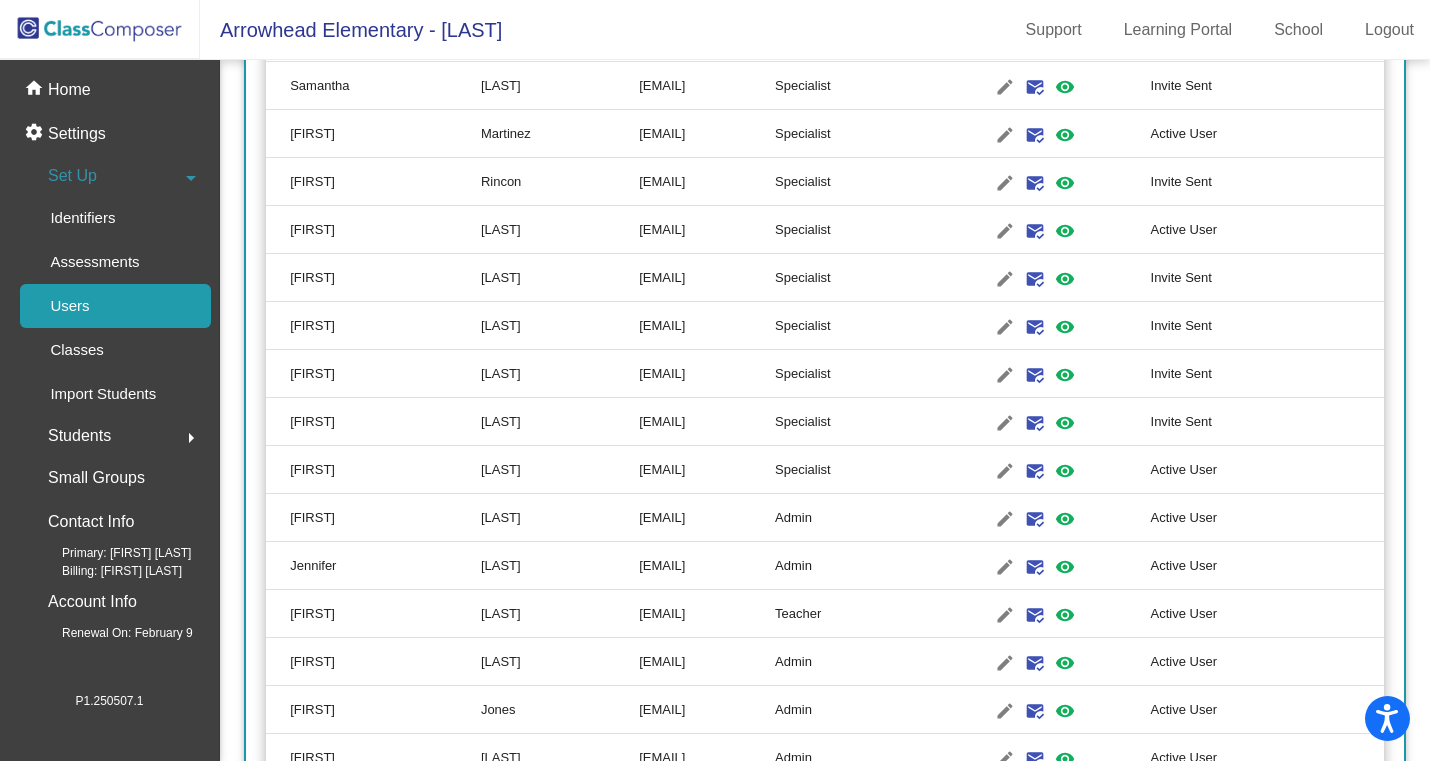 scroll, scrollTop: 1868, scrollLeft: 0, axis: vertical 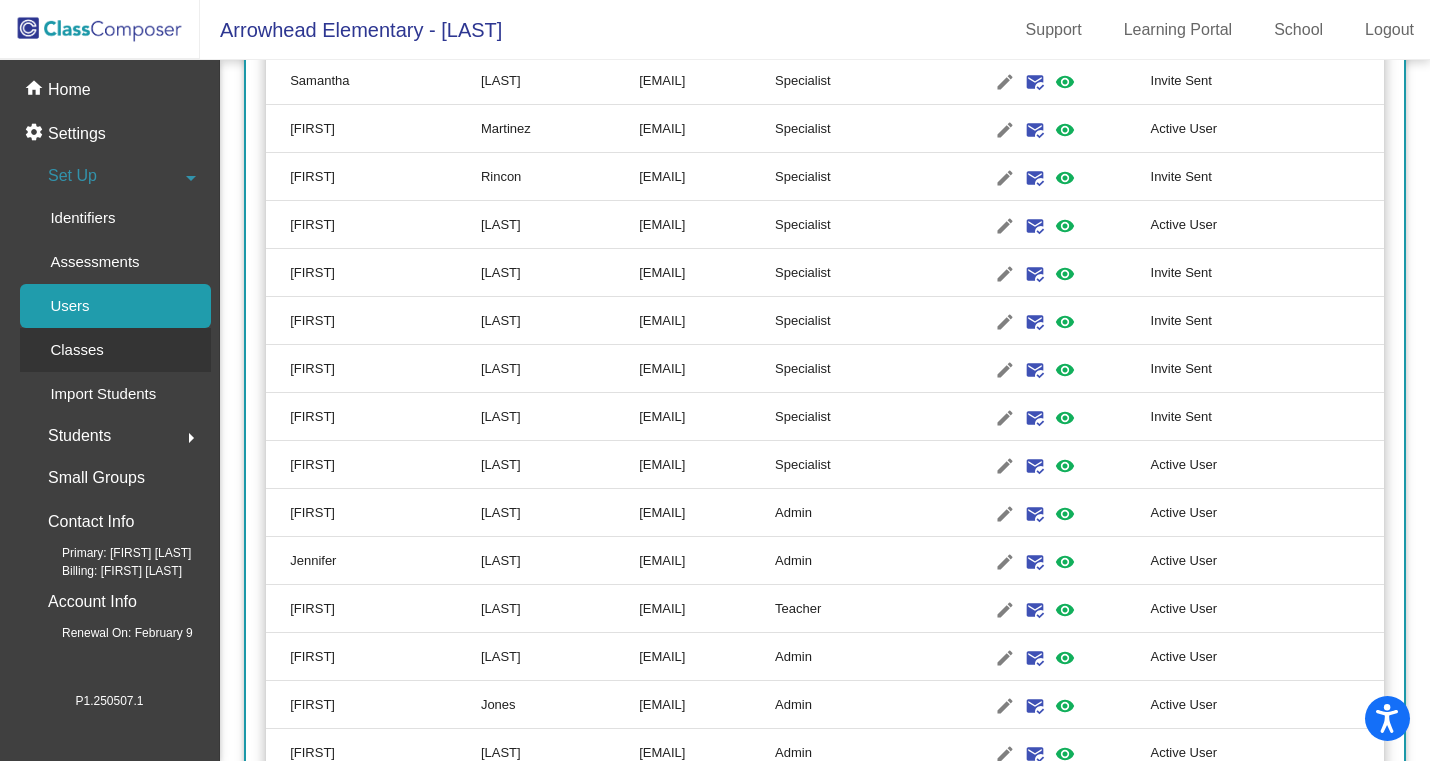 click on "Classes" 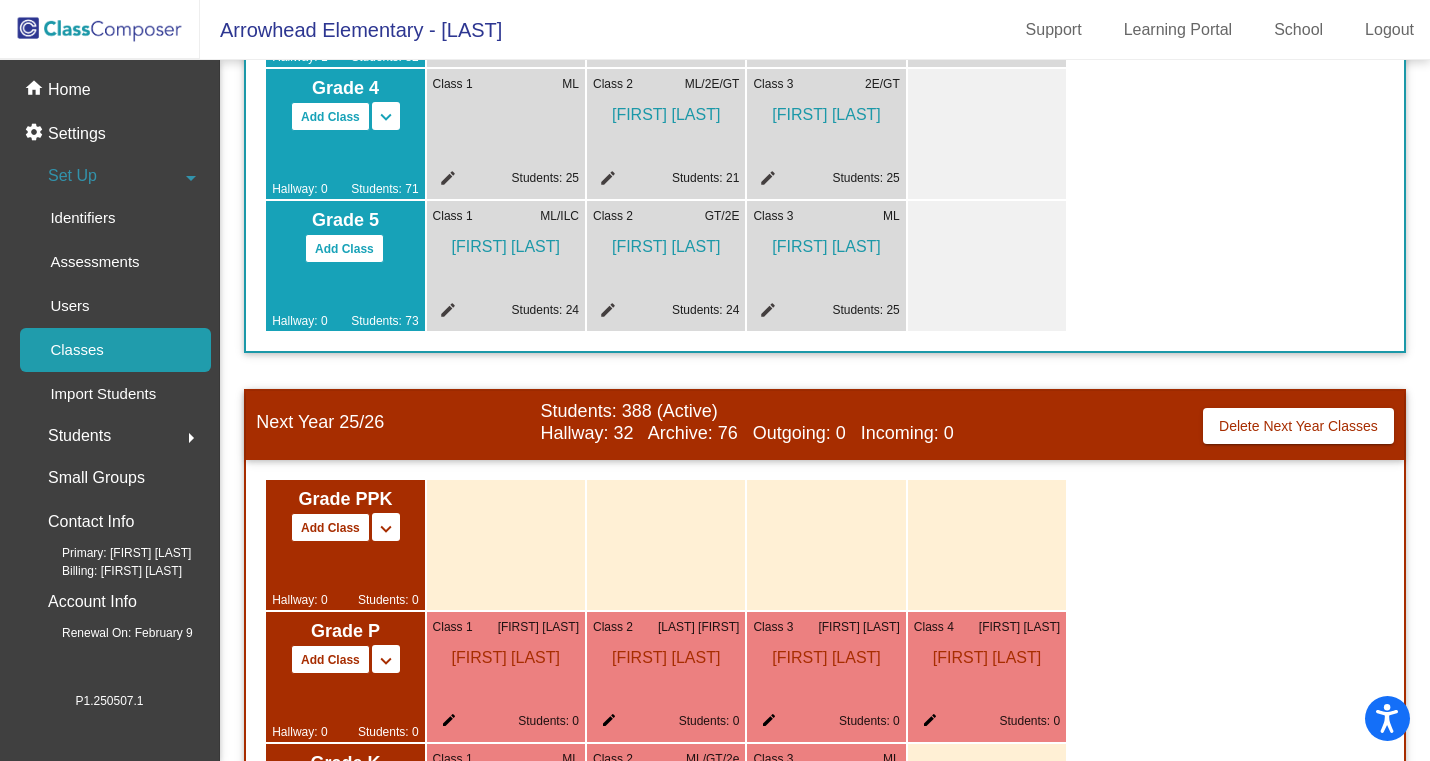 scroll, scrollTop: 969, scrollLeft: 0, axis: vertical 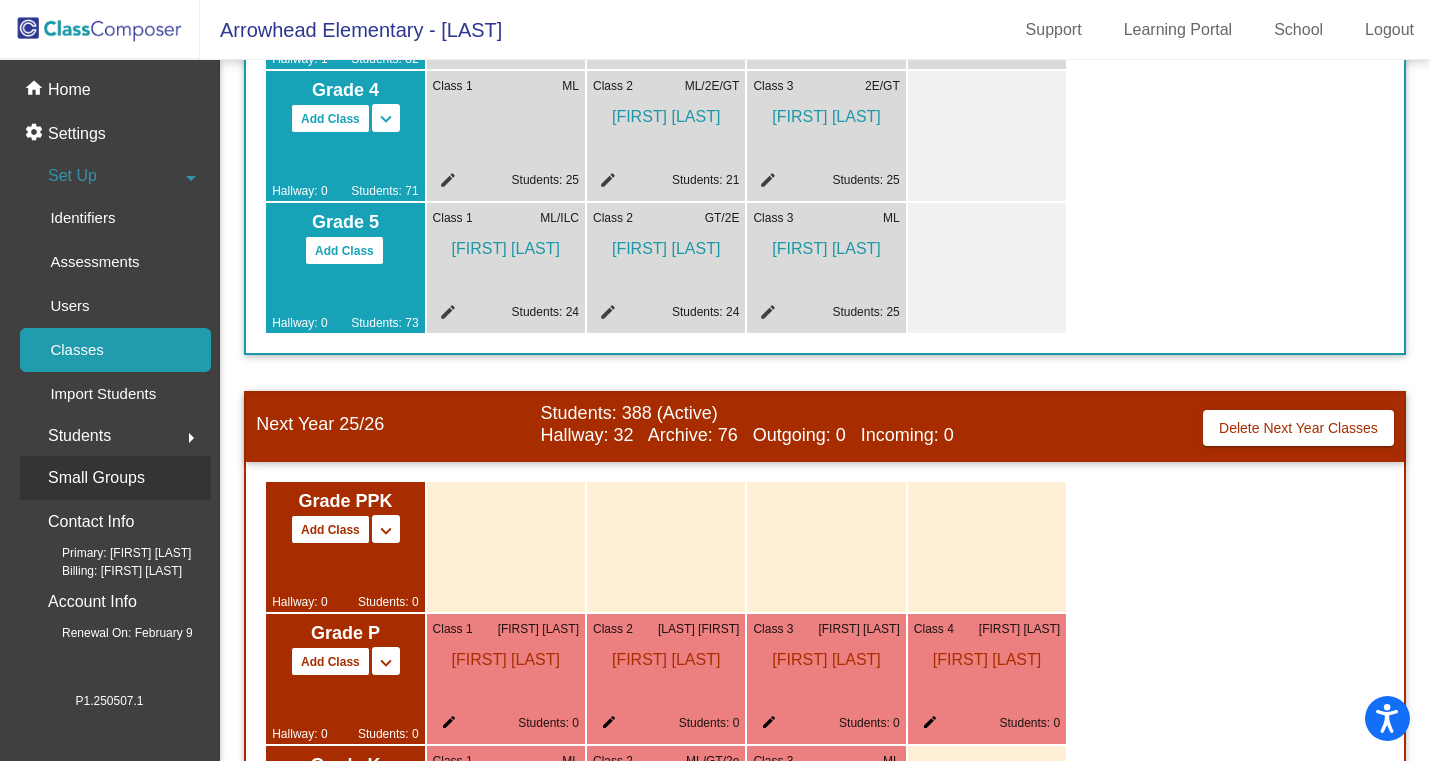click on "Small Groups" 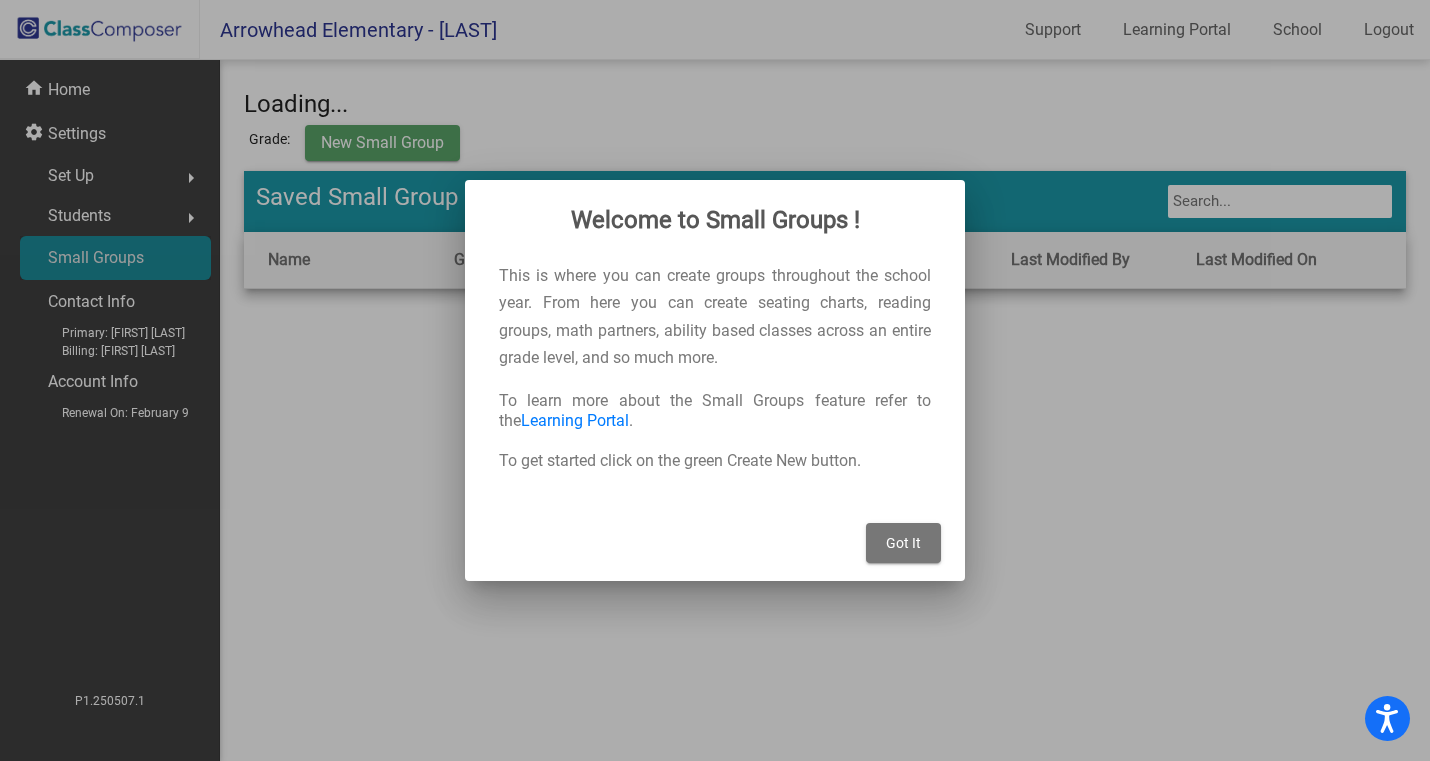 scroll, scrollTop: 0, scrollLeft: 0, axis: both 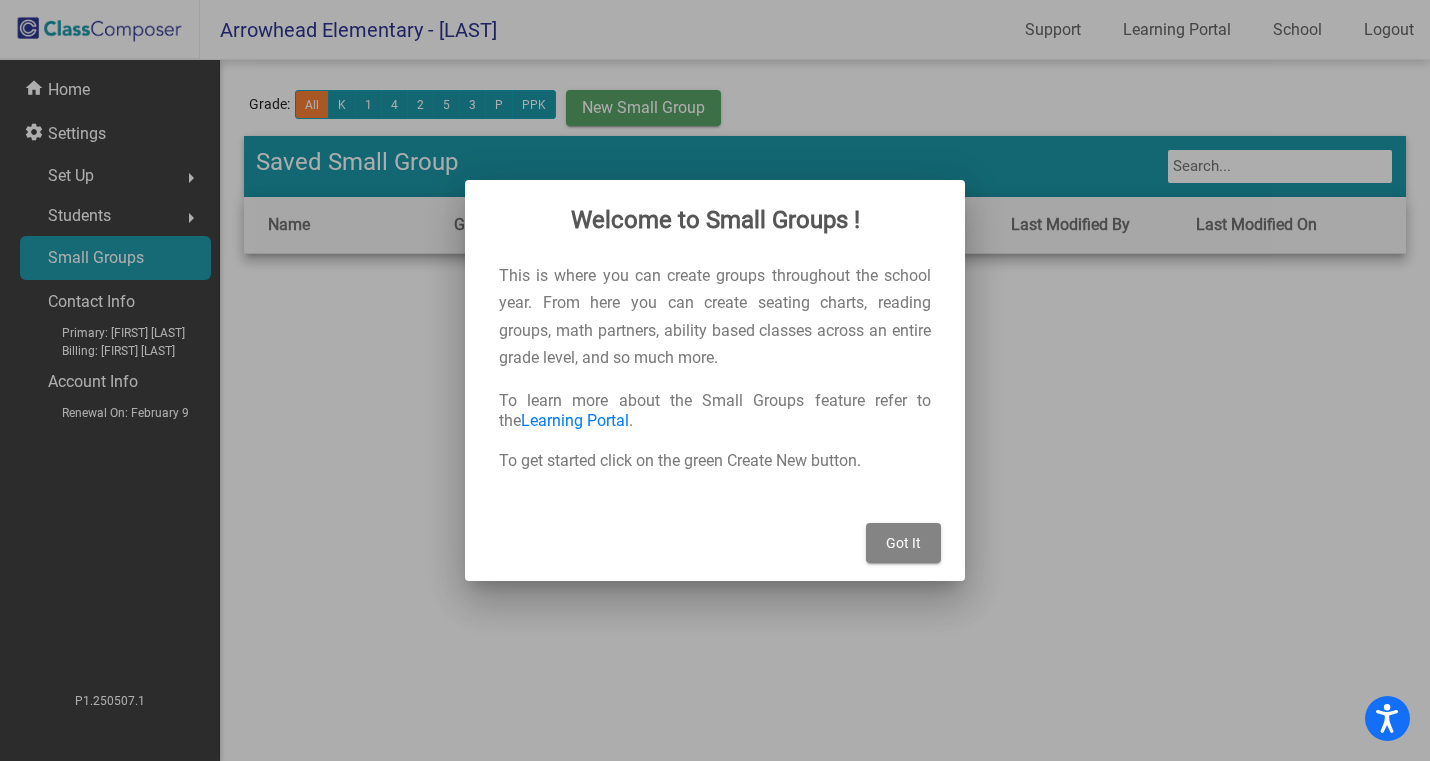 click on "Got It" at bounding box center [903, 543] 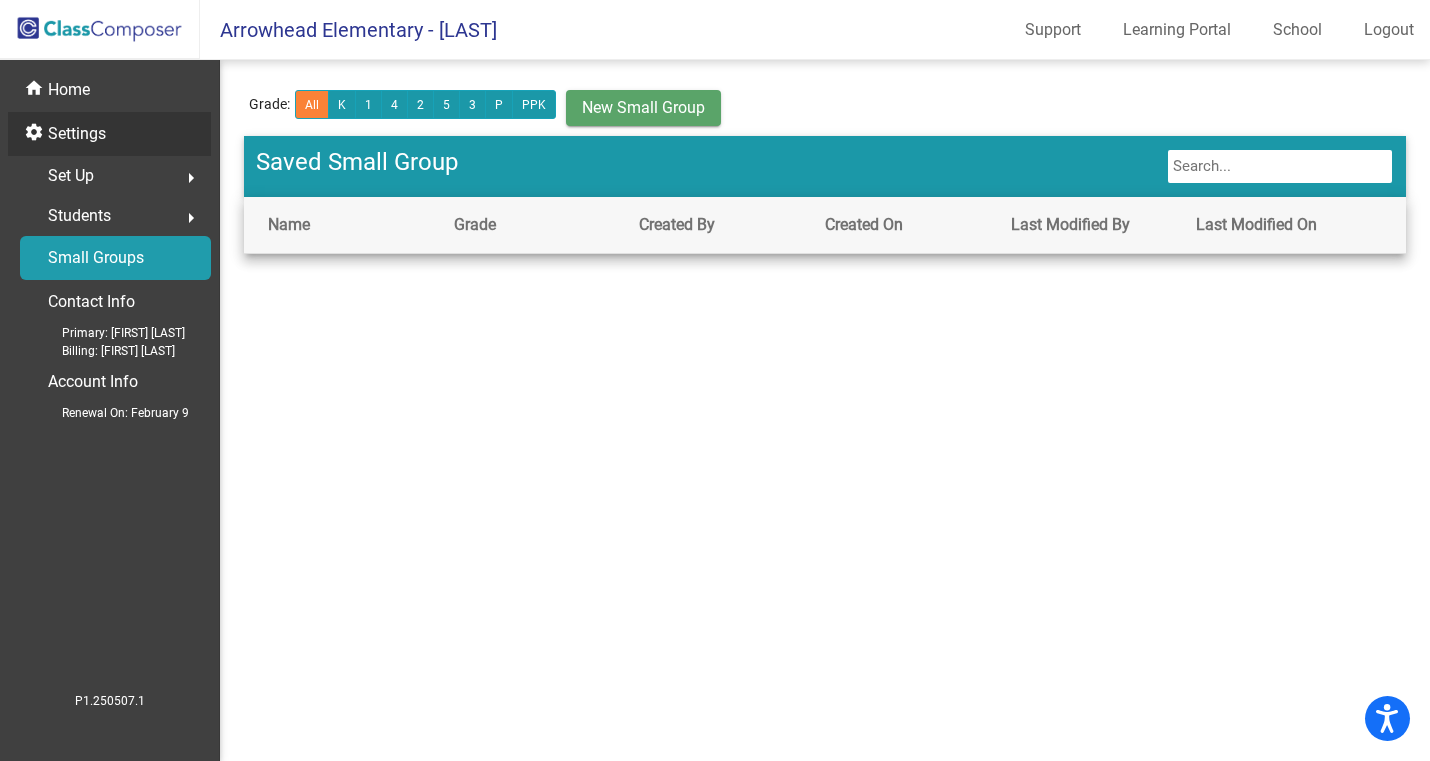 click on "Settings" 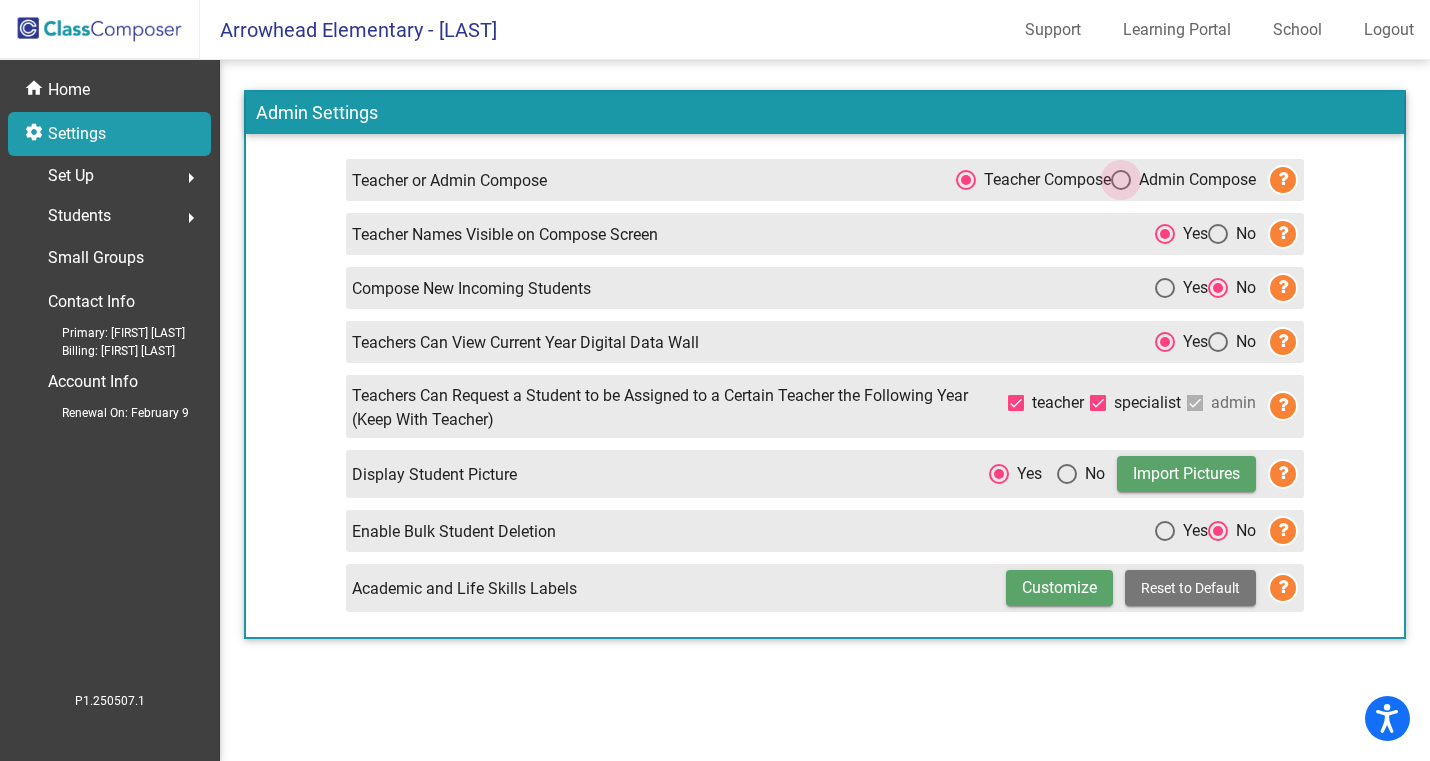 click at bounding box center [1121, 180] 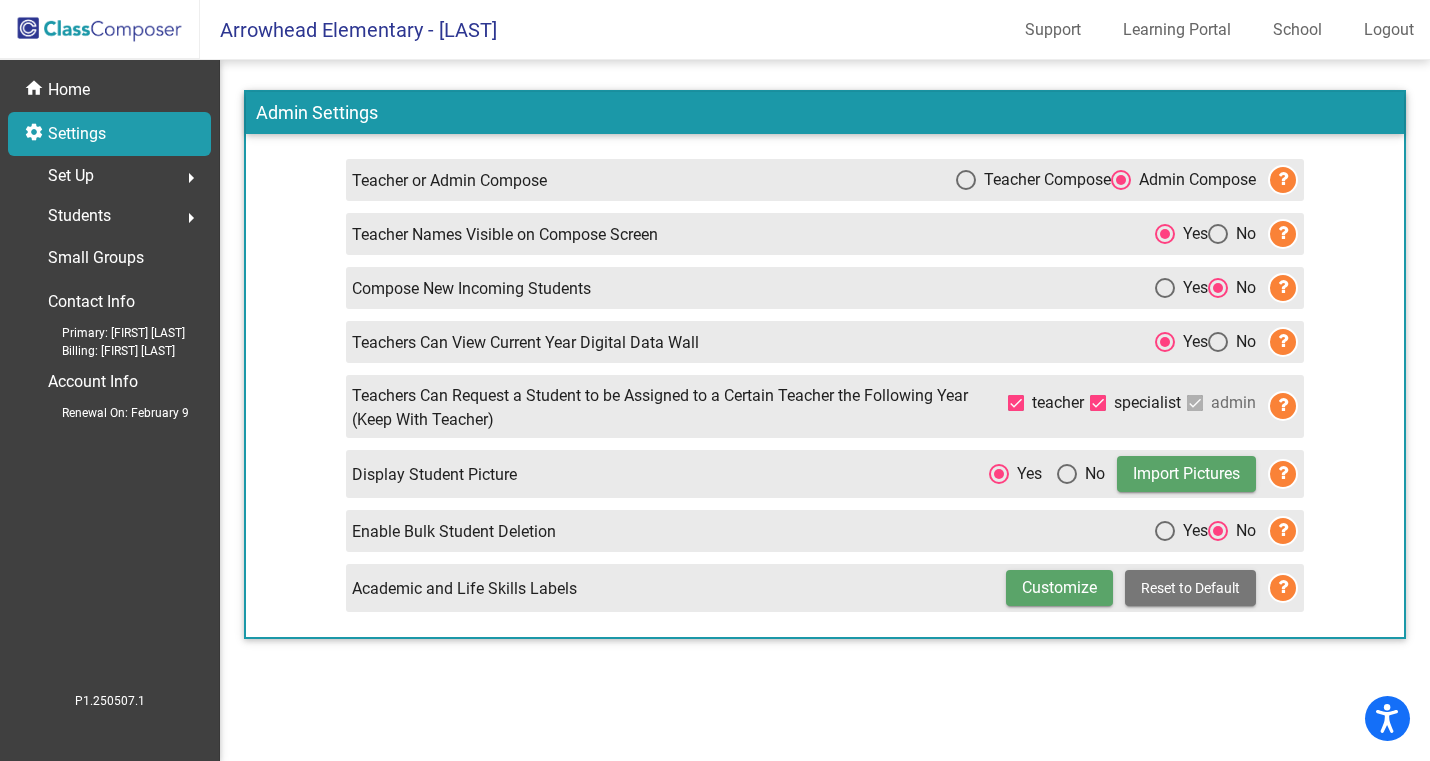 click on "Admin Settings Teacher or Admin Compose   Teacher Compose     Admin Compose Teacher Names Visible on Compose Screen   Yes     No Compose New Incoming Students   Yes     No  Teachers Can View Current Year Digital Data Wall    Yes     No  Teachers Can Request a Student to be Assigned to a Certain Teacher the Following Year (Keep With Teacher)       teacher     specialist     admin  Display Student Picture      Yes     No   Import Pictures  Enable Bulk Student Deletion   Yes     No Academic and Life Skills Labels  Customize   Reset to Default" 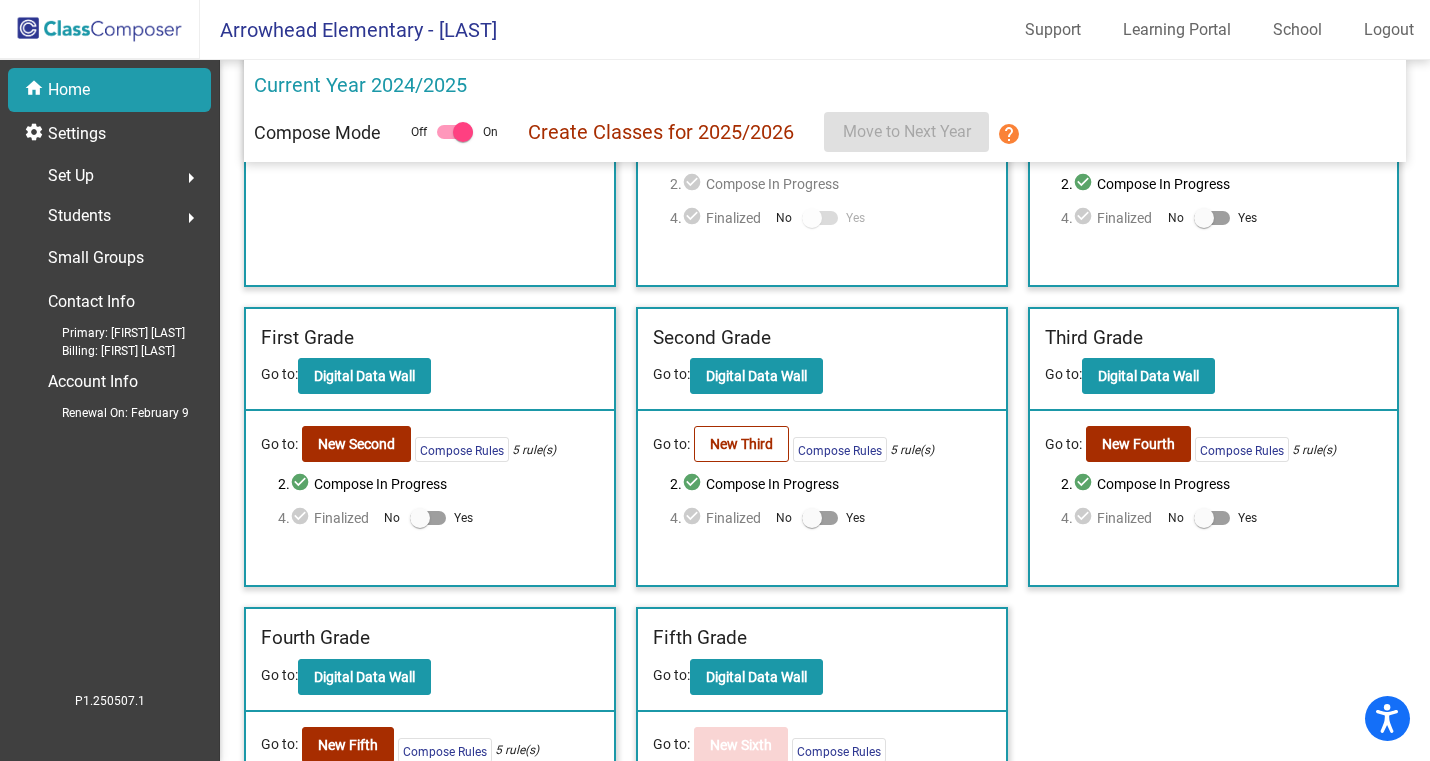 scroll, scrollTop: 295, scrollLeft: 0, axis: vertical 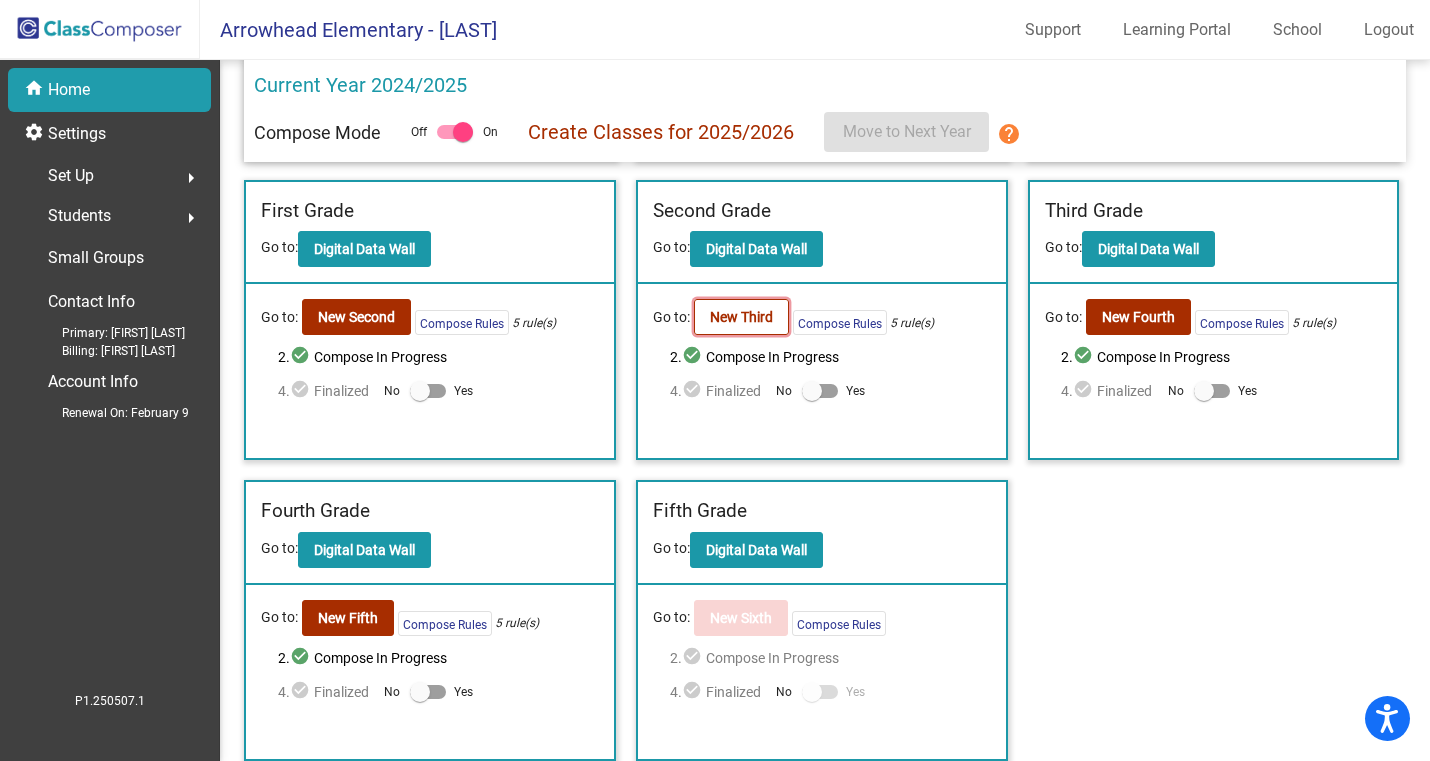 click on "New Third" 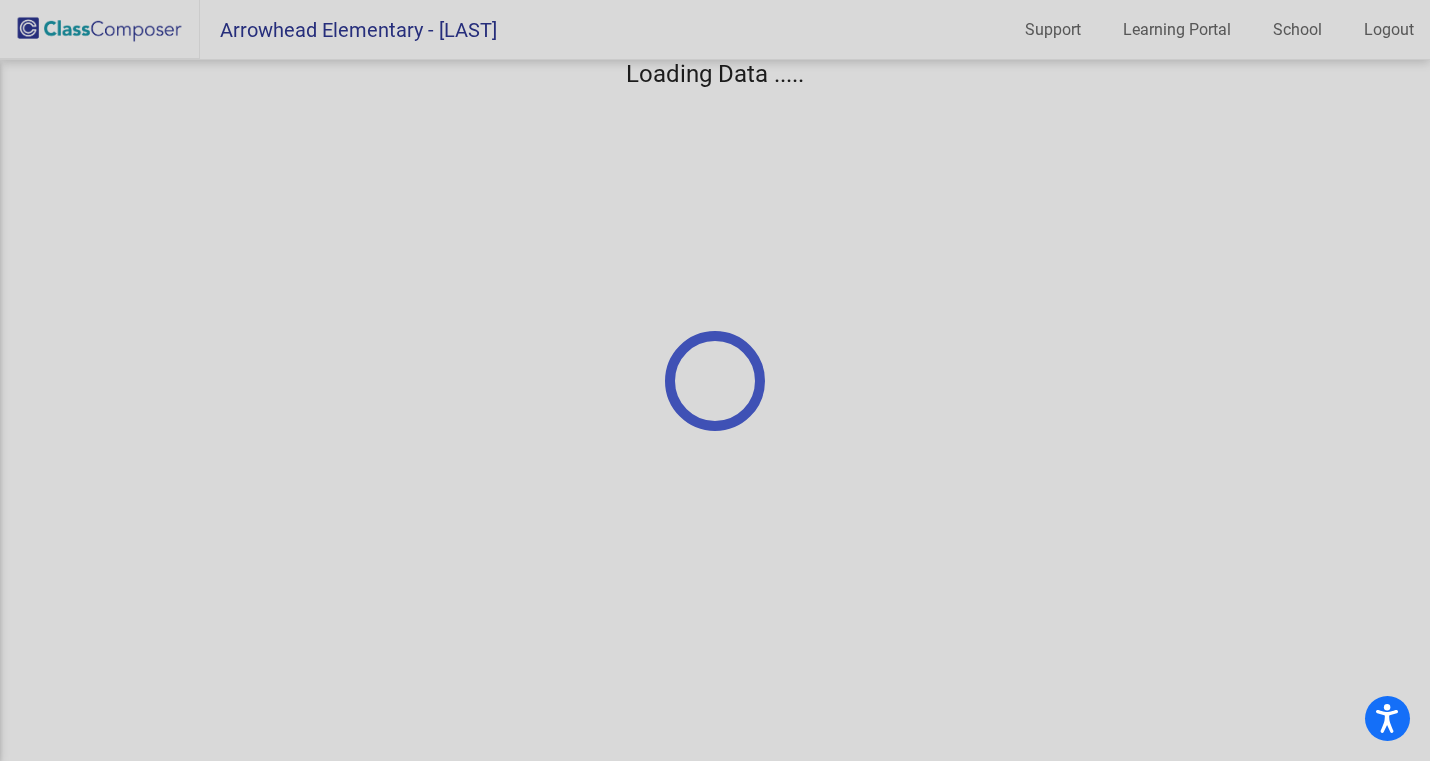 scroll, scrollTop: 0, scrollLeft: 0, axis: both 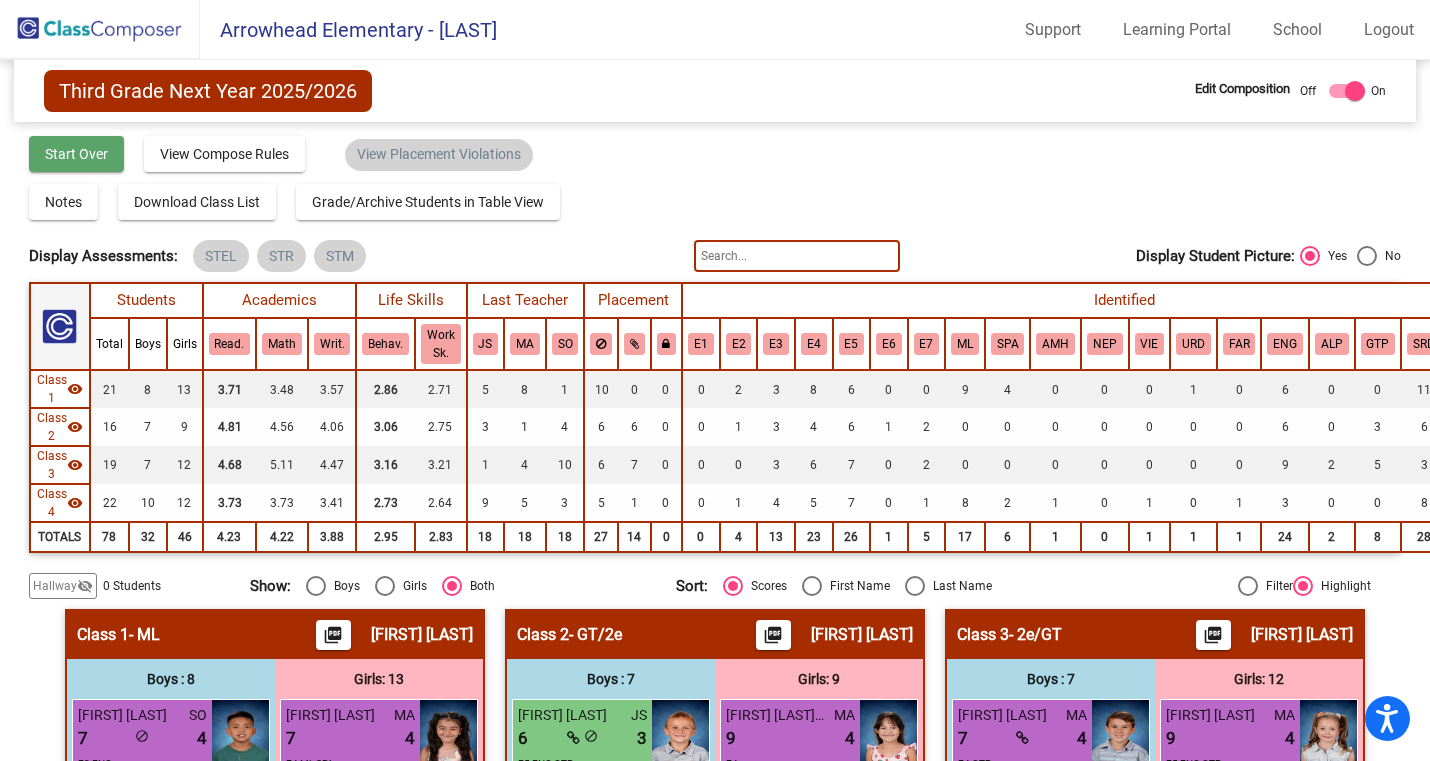 click on "Start Over" 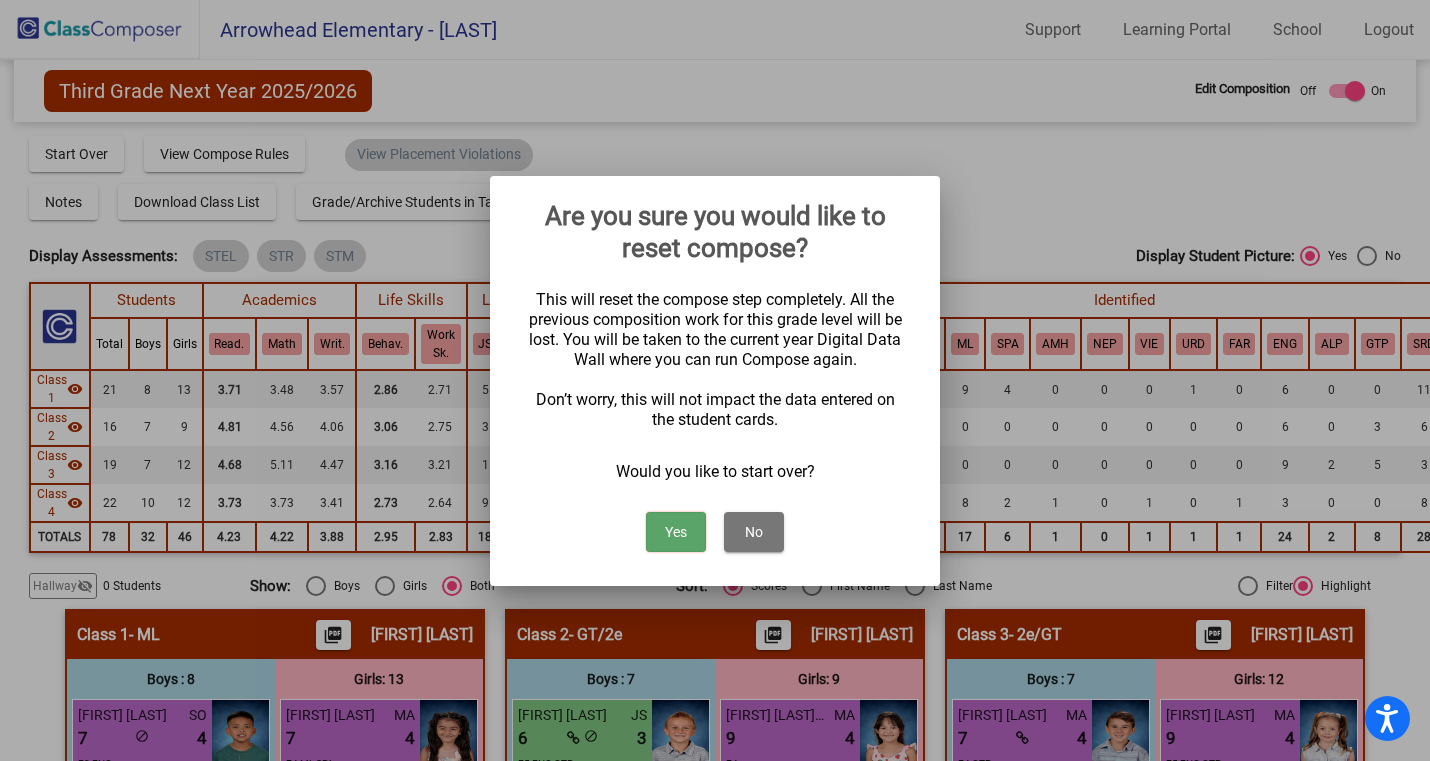 click on "Yes" at bounding box center [676, 532] 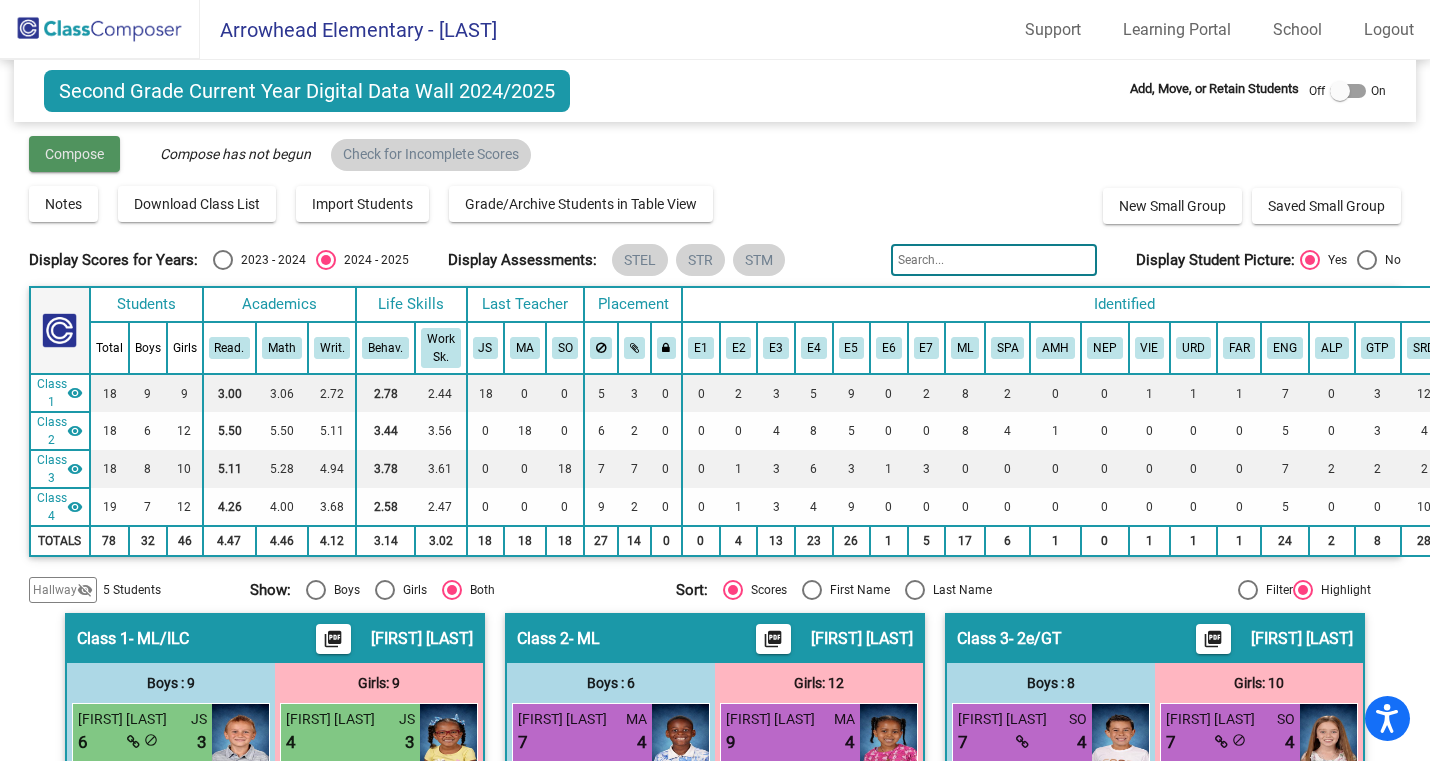 click on "Compose" 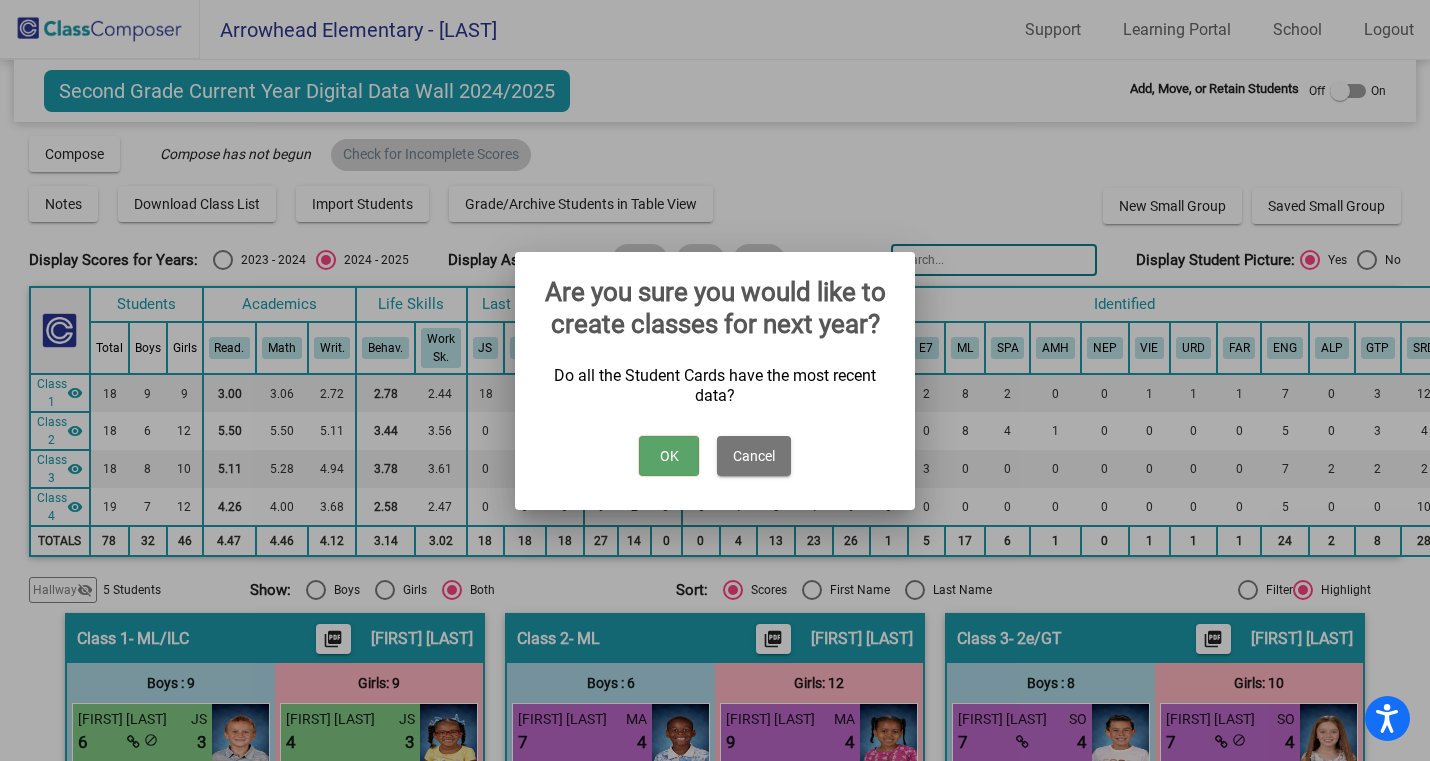 click on "OK" at bounding box center [669, 456] 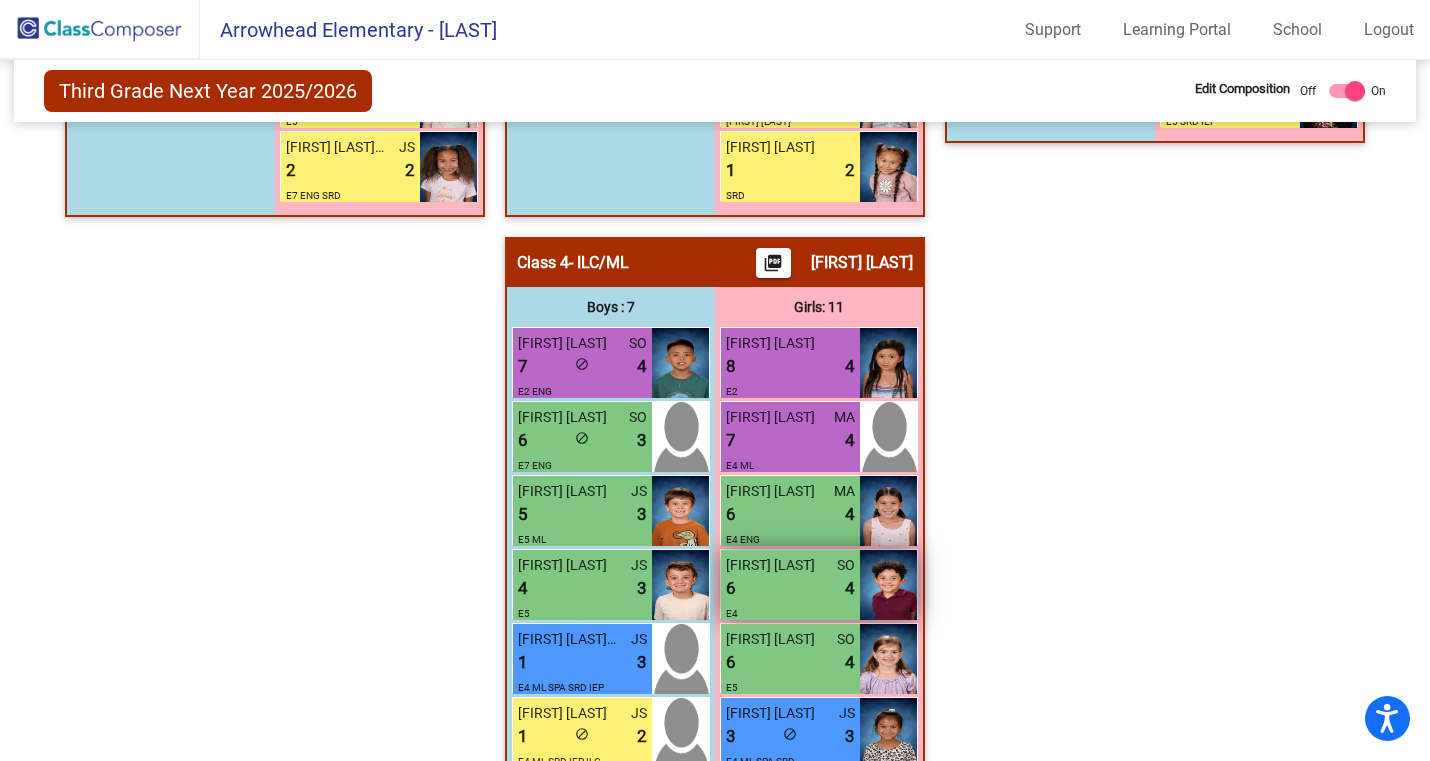 scroll, scrollTop: 1309, scrollLeft: 0, axis: vertical 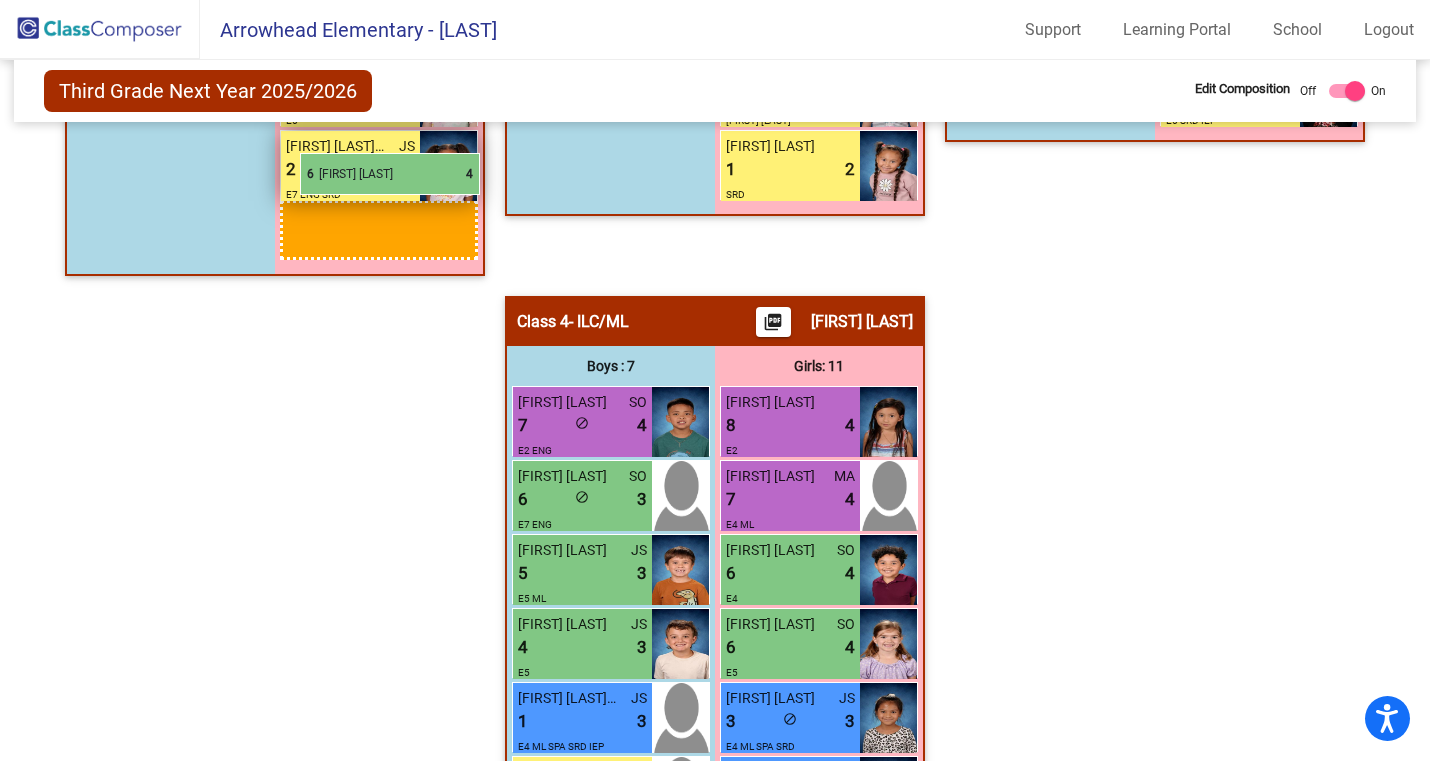 drag, startPoint x: 777, startPoint y: 502, endPoint x: 300, endPoint y: 153, distance: 591.04144 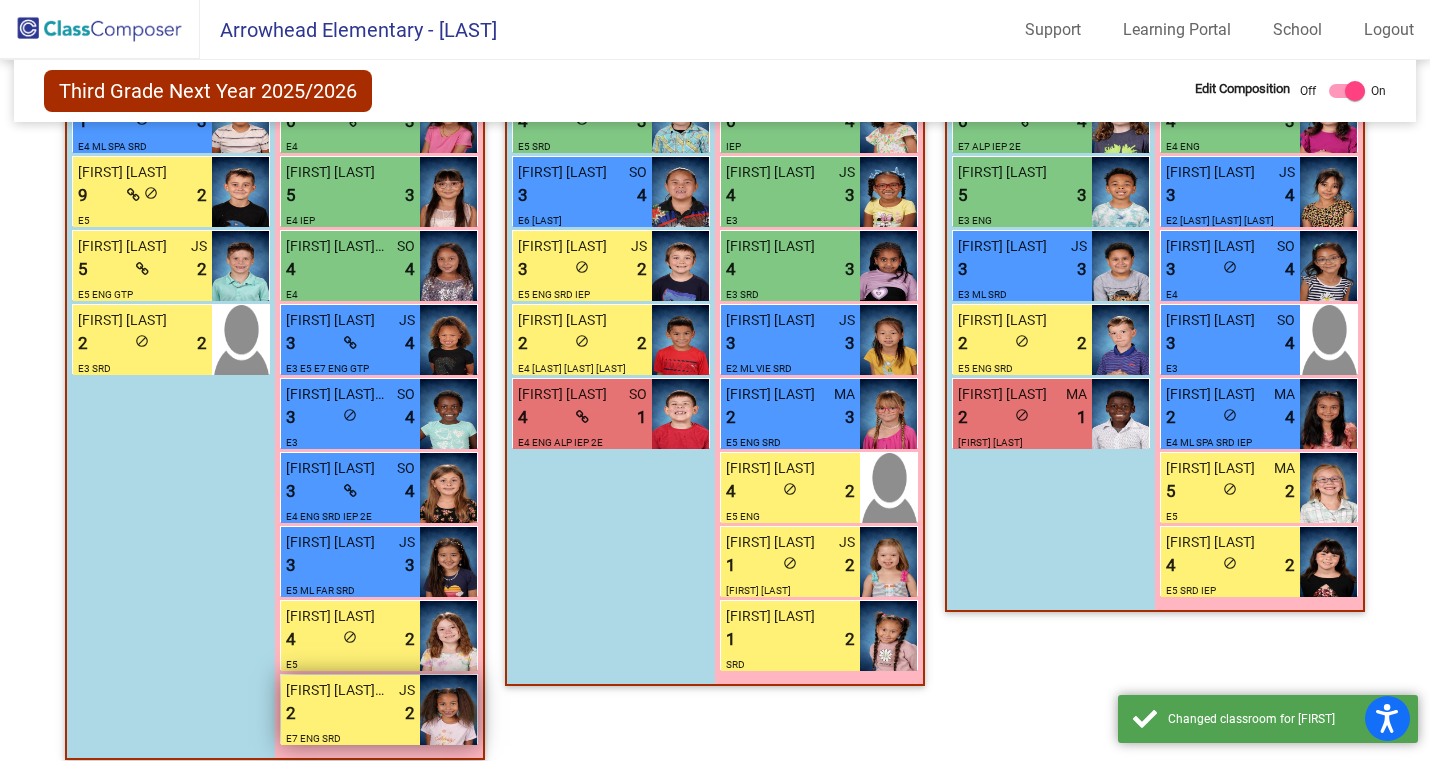 scroll, scrollTop: 773, scrollLeft: 0, axis: vertical 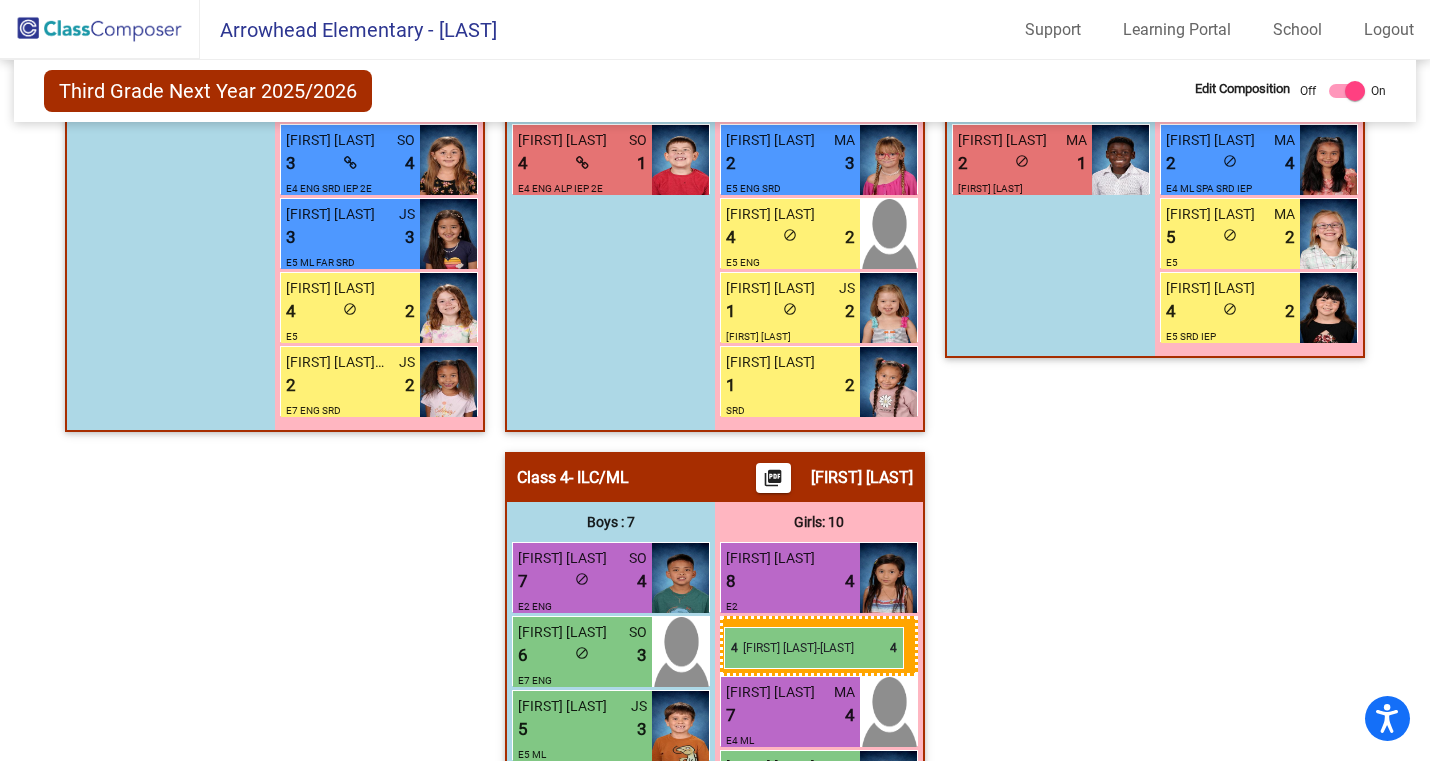 drag, startPoint x: 334, startPoint y: 328, endPoint x: 724, endPoint y: 626, distance: 490.81973 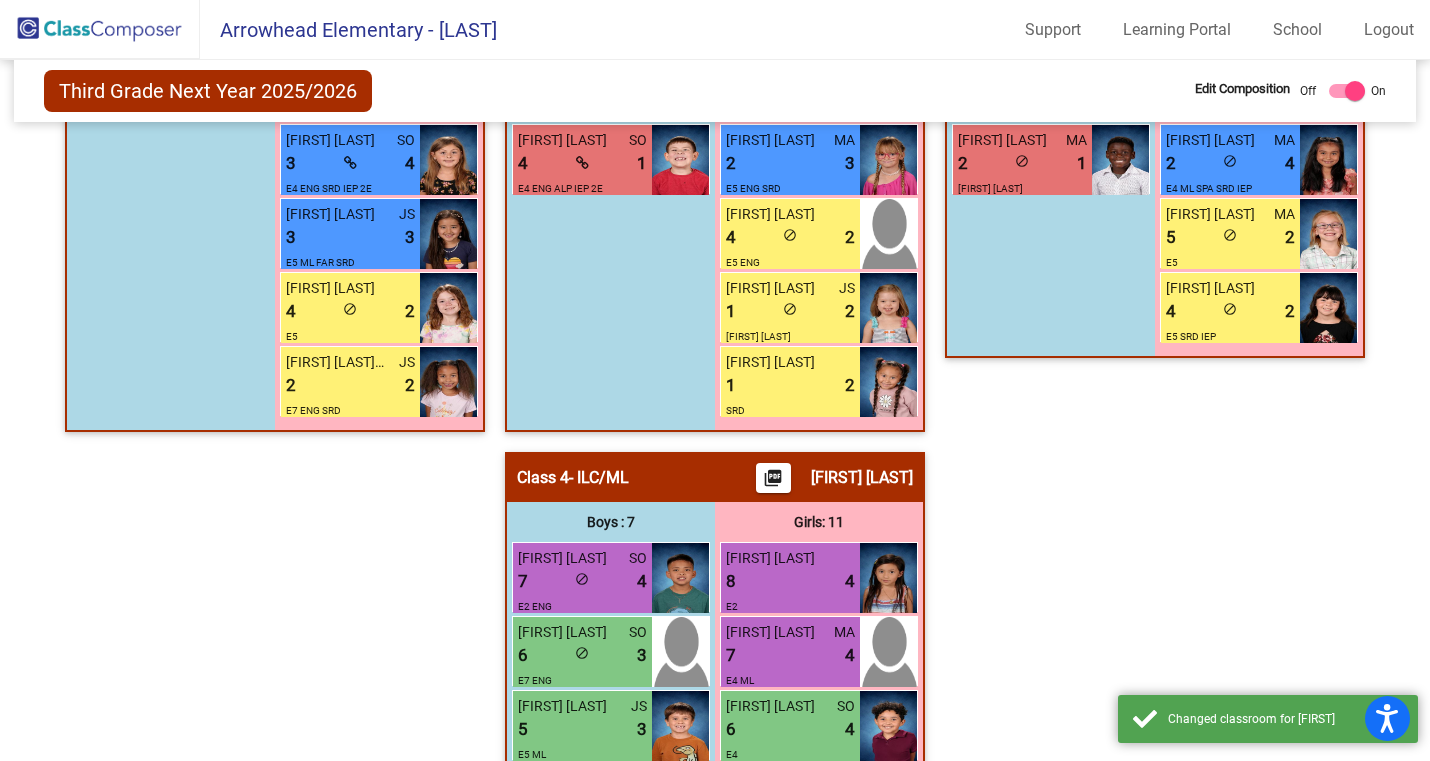 click on "Boys : [NUMBER]  [FIRST] [LAST] lock do_not_disturb_alt [FIRST] [LAST] ML Girls: [NUMBER] [FIRST] [LAST] lock do_not_disturb_alt [FIRST] [LAST] ILC [FIRST] [LAST] ILC Class 1   - ML  picture_as_pdf [FIRST] [LAST]  Add Student  First Name Last Name Student Id  (Recommended)   Boy   Girl   Non Binary Add Close  Boys : [NUMBER]  [FIRST] [LAST] SO [NUMBER] lock do_not_disturb_alt [NUMBER] E5 ENG [FIRST] [LAST] JS [NUMBER] lock do_not_disturb_alt [NUMBER] E5 ENG GTP [FIRST] [LAST] MA [NUMBER] lock do_not_disturb_alt [NUMBER] E4 ML SPA [FIRST] [LAST] MA [NUMBER] lock do_not_disturb_alt [NUMBER] E4 ML SPA SRD [FIRST] [LAST] [NUMBER] lock do_not_disturb_alt [NUMBER] E5 [FIRST] [LAST] JS [NUMBER] lock do_not_disturb_alt [NUMBER] E5 ENG GTP [FIRST] [LAST] MA [NUMBER] lock do_not_disturb_alt [NUMBER] E3 ML AMH [FIRST] [LAST] MA [NUMBER] lock do_not_disturb_alt [NUMBER] E4" 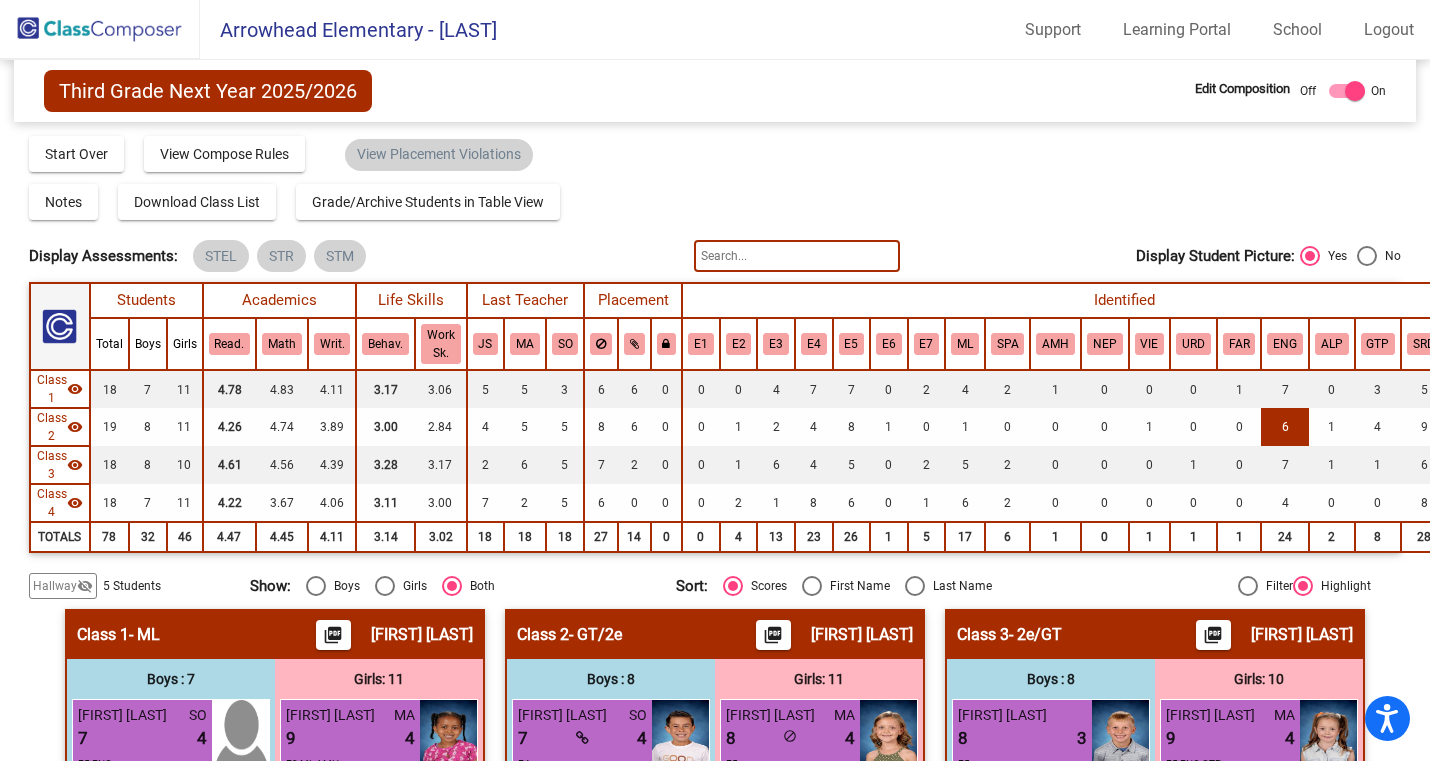 scroll, scrollTop: 0, scrollLeft: 142, axis: horizontal 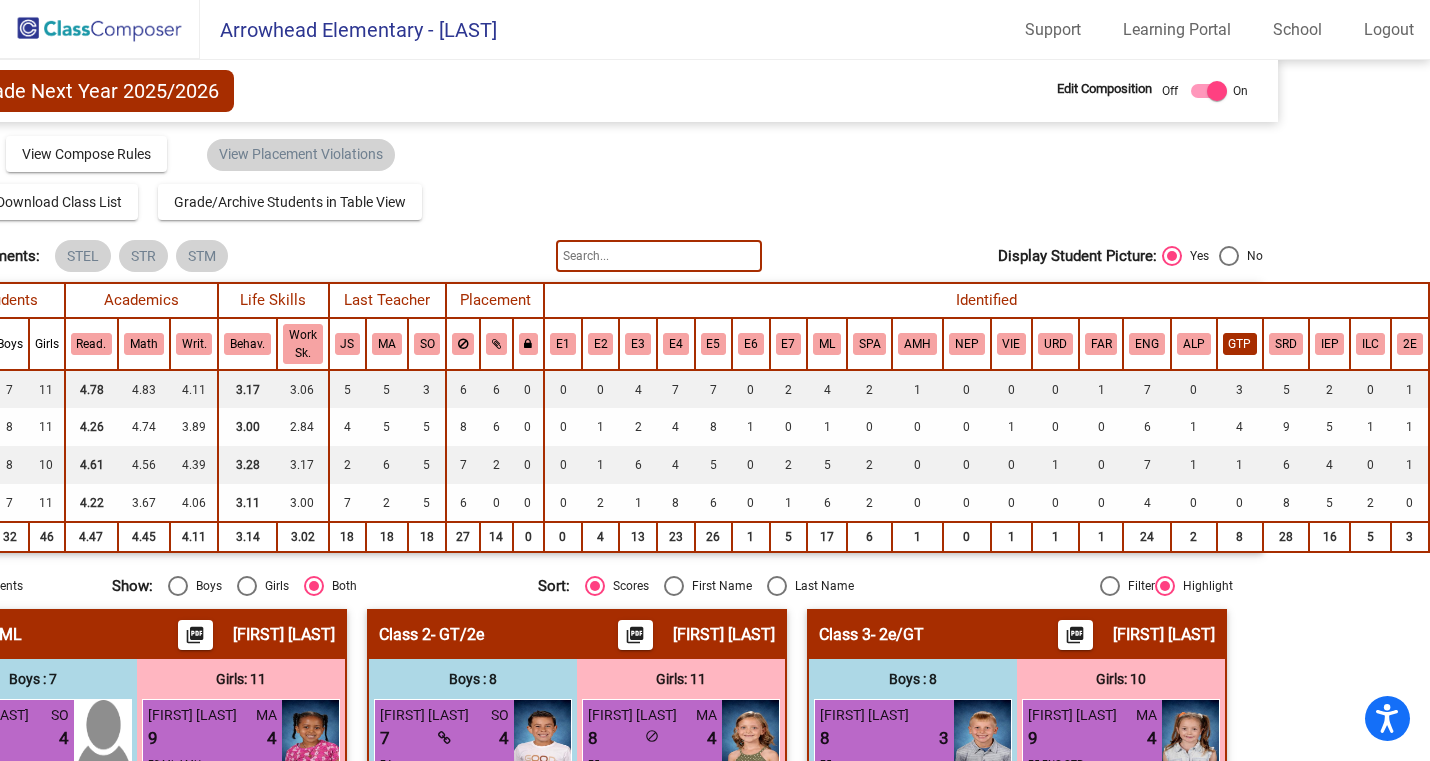 click on "GTP" 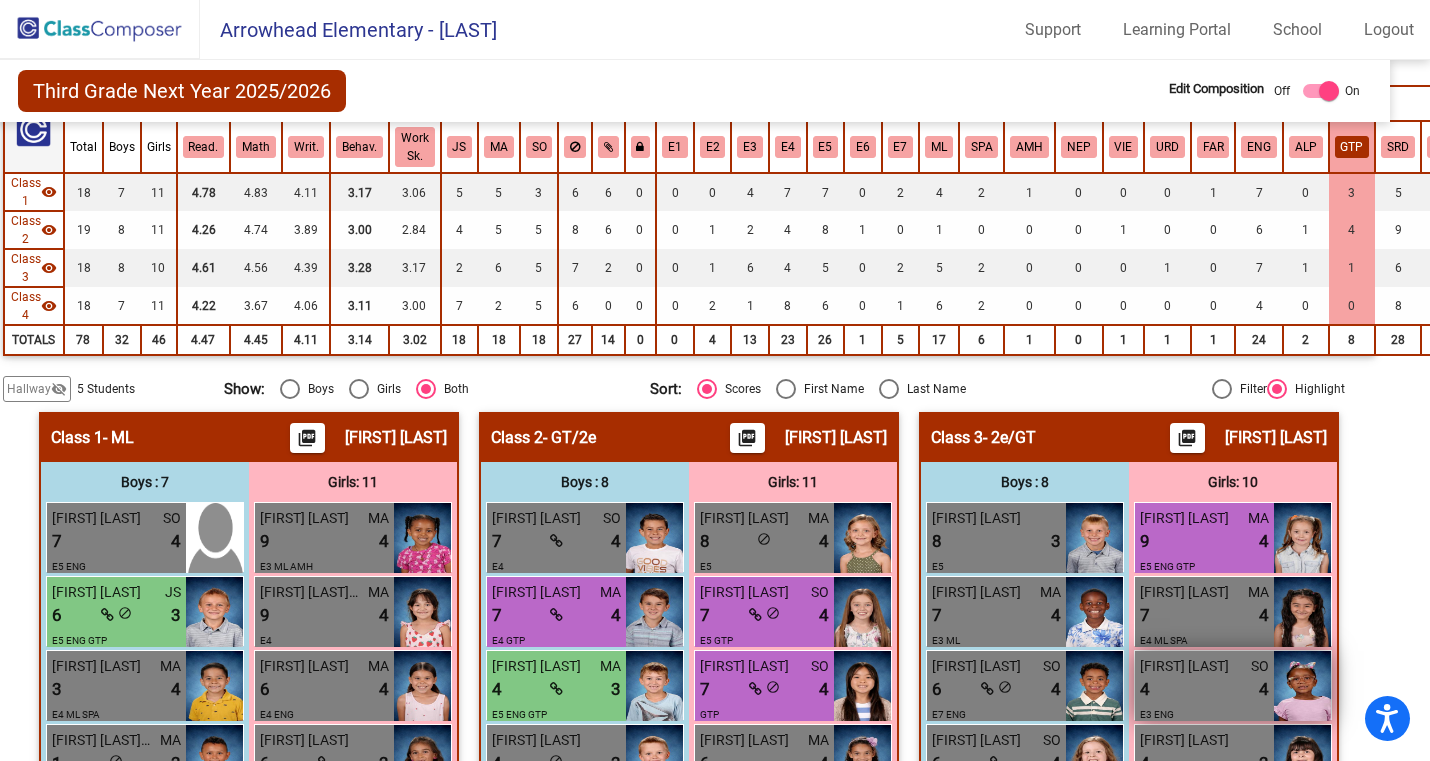 scroll, scrollTop: 0, scrollLeft: 26, axis: horizontal 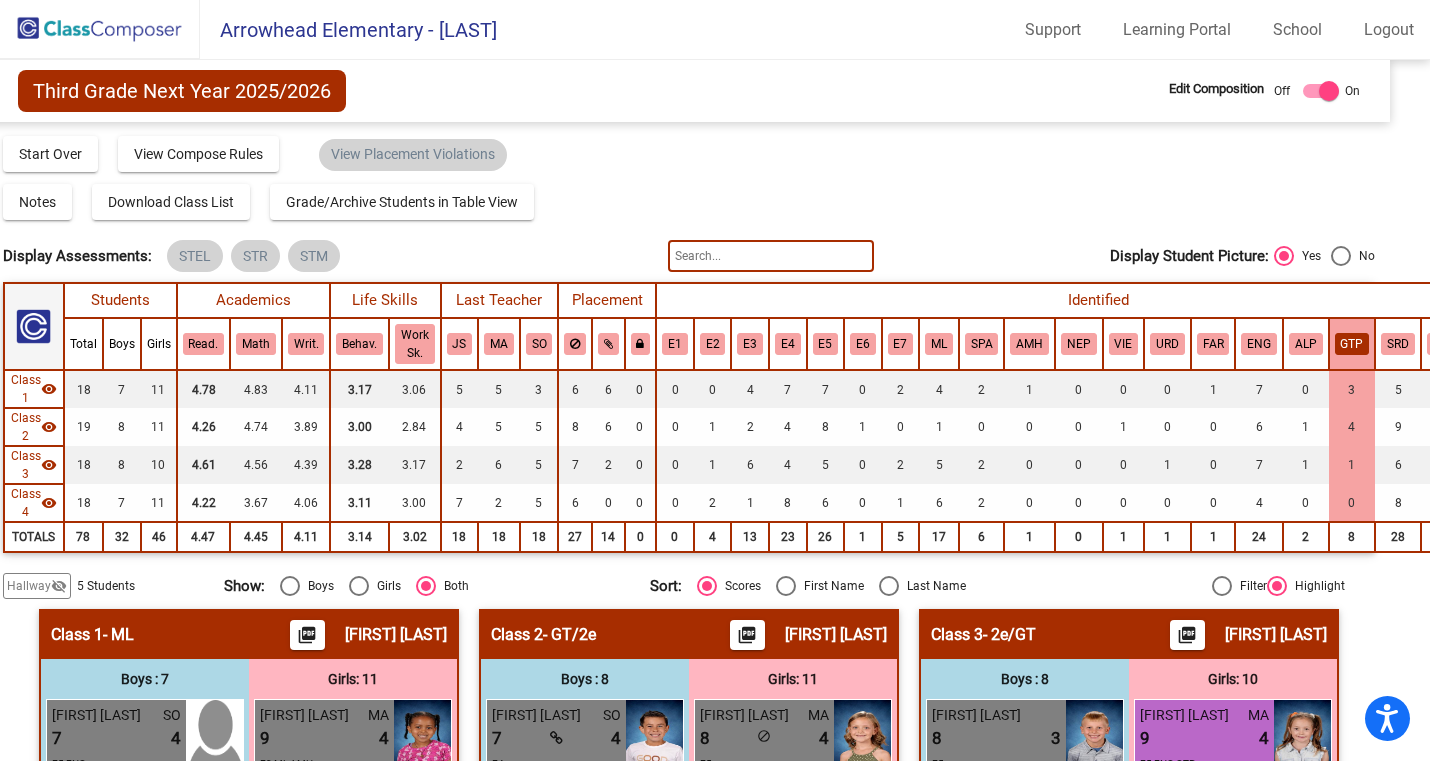 click on "GTP" 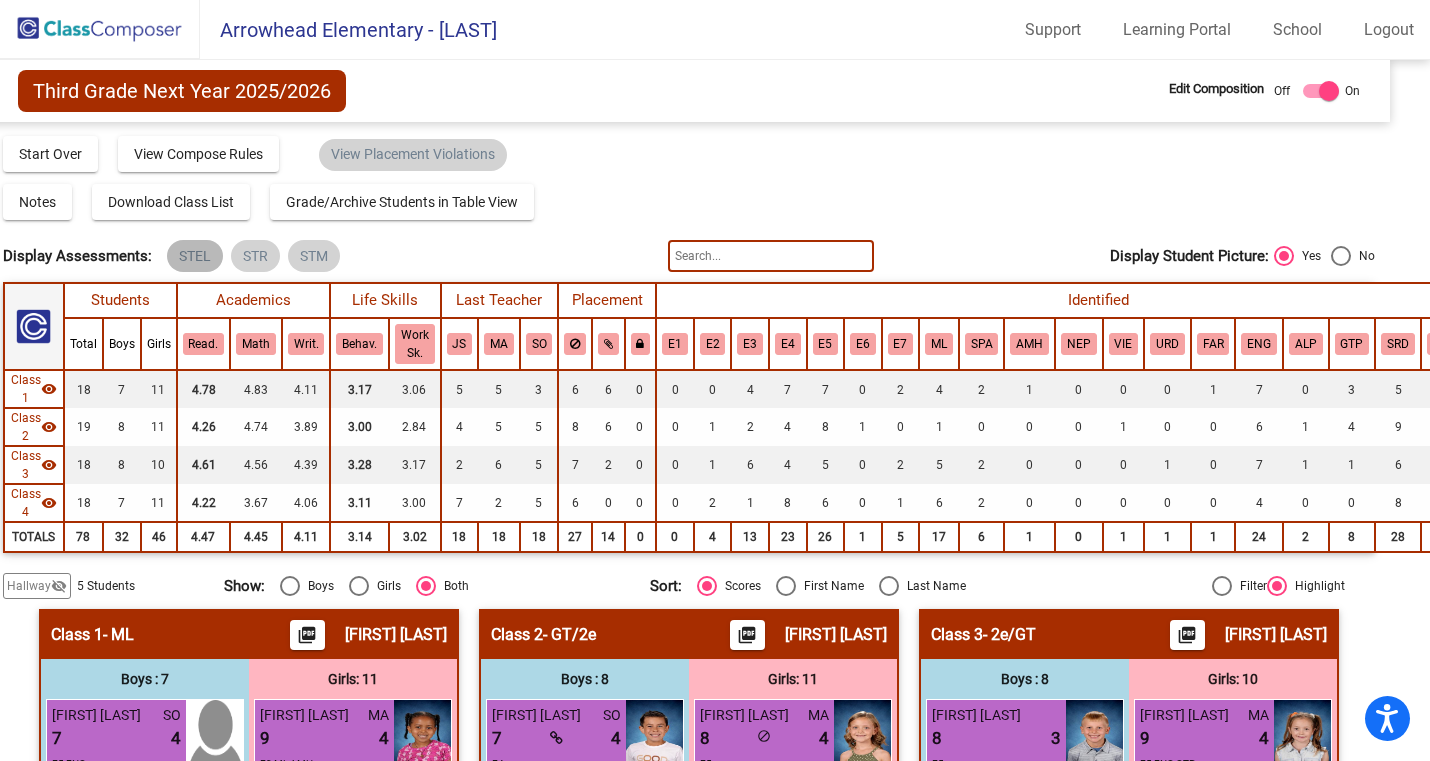 scroll, scrollTop: 0, scrollLeft: 0, axis: both 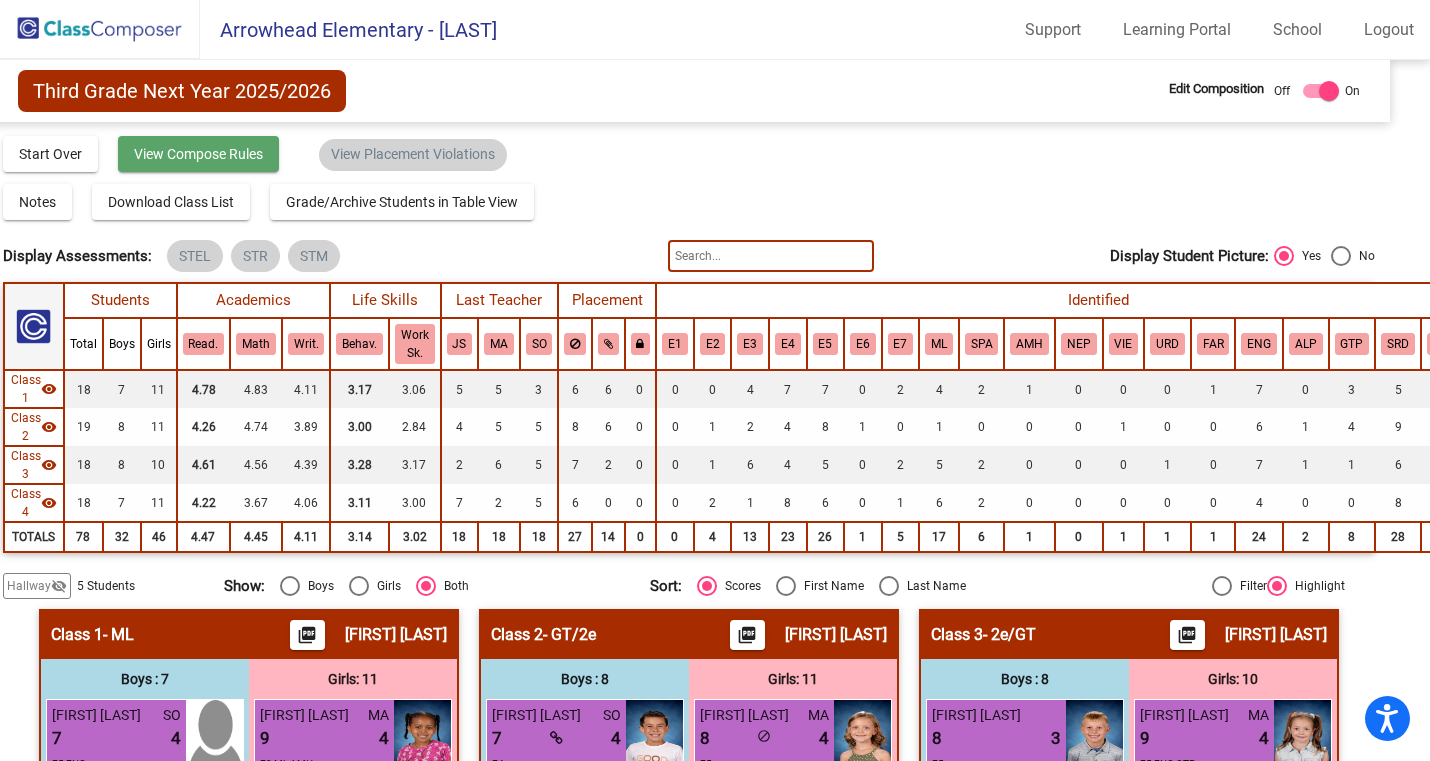 click on "View Compose Rules" 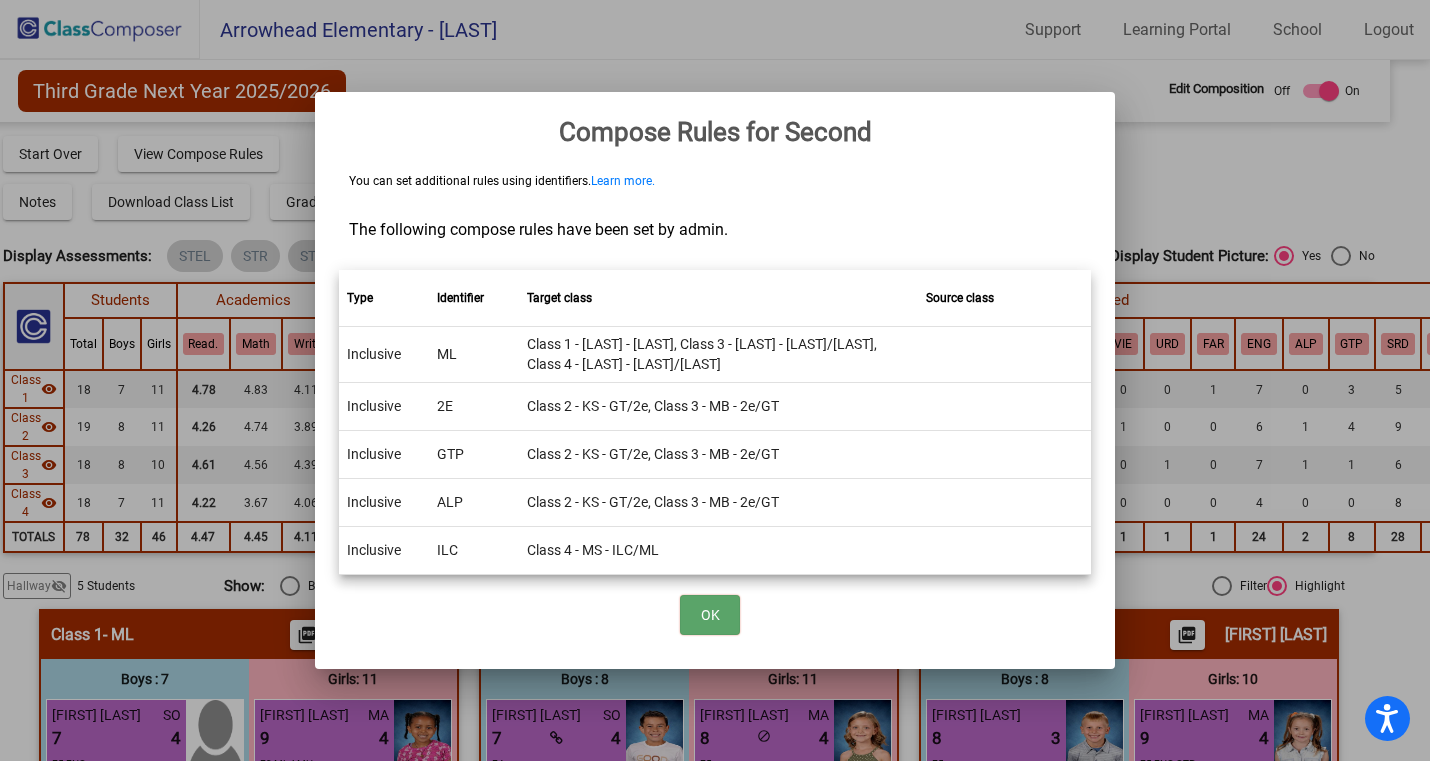 click on "OK" at bounding box center [710, 615] 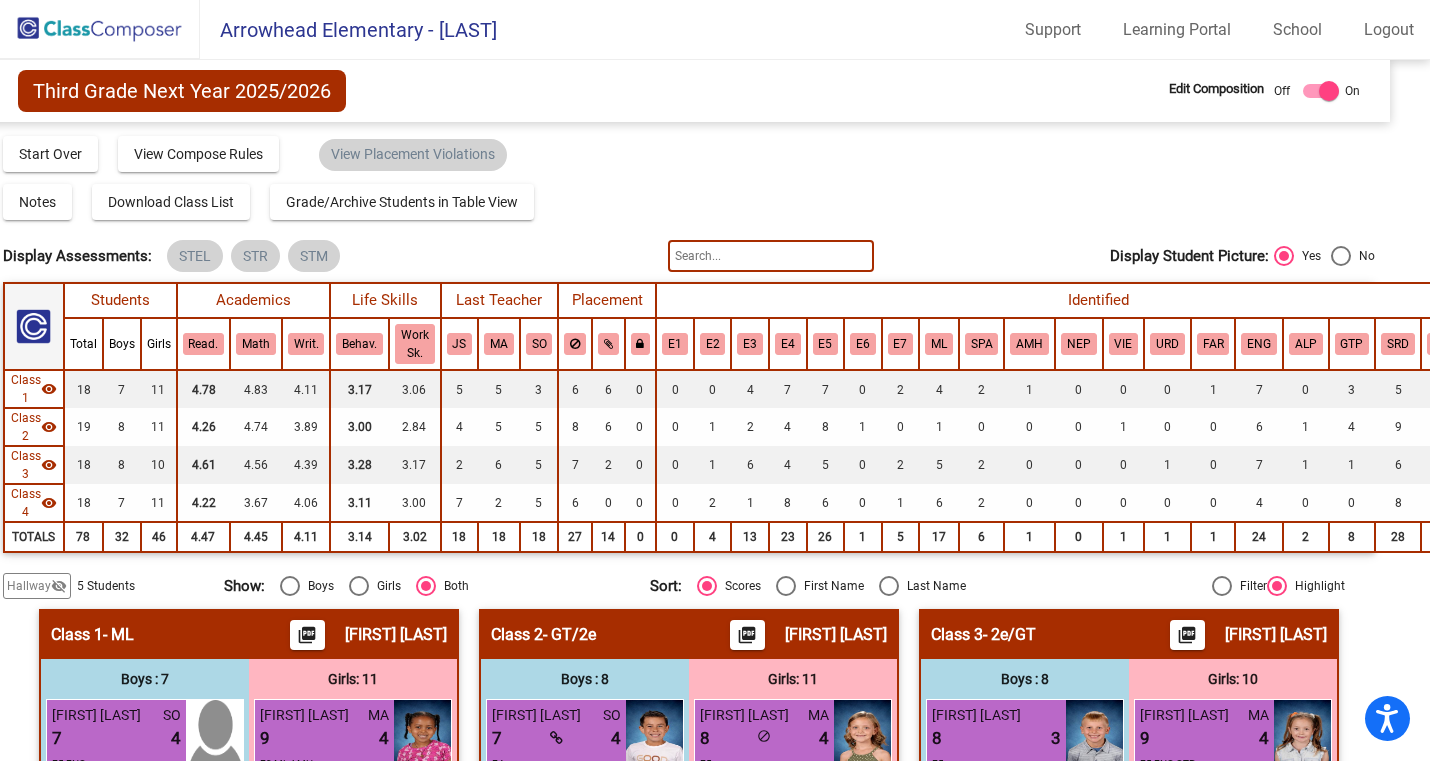 scroll, scrollTop: 0, scrollLeft: 32, axis: horizontal 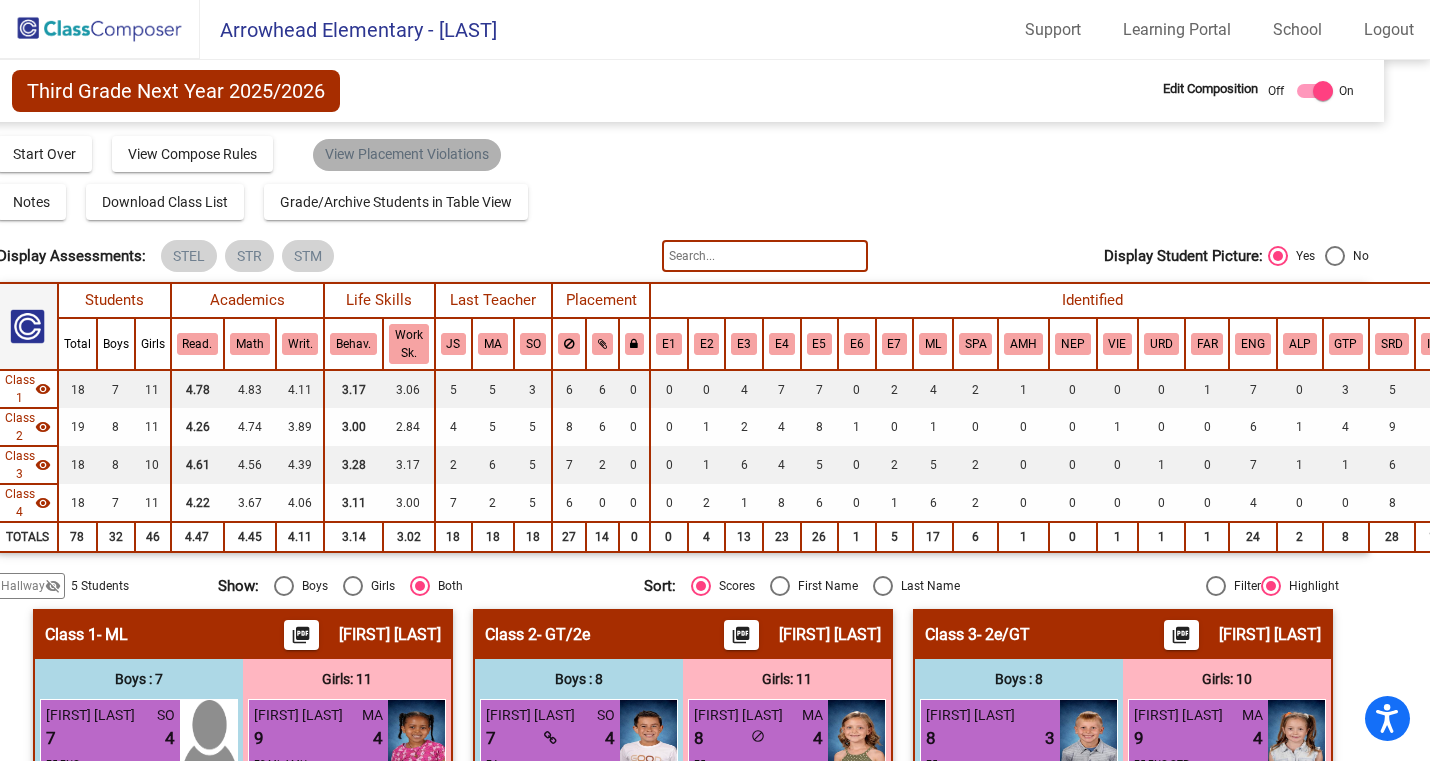 click on "View Placement Violations" 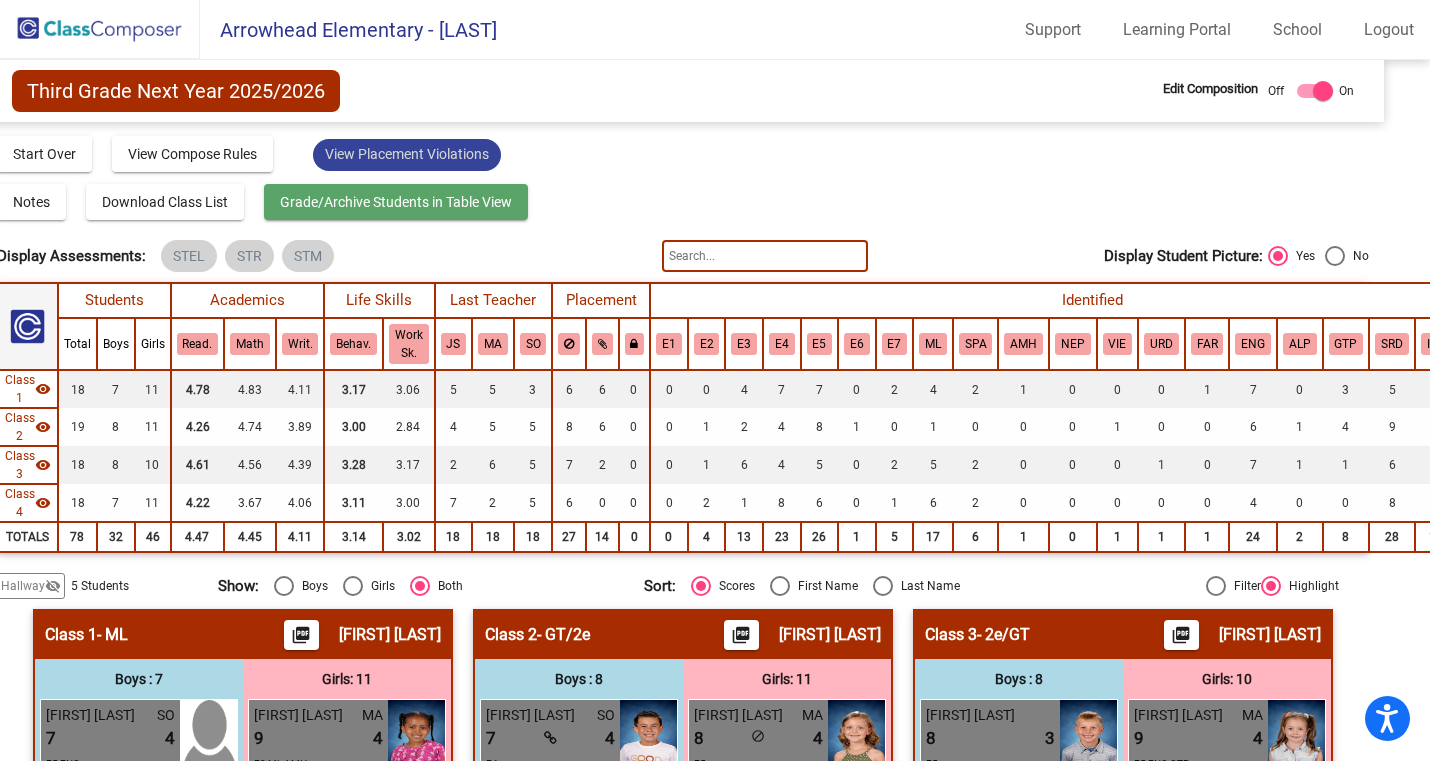 scroll, scrollTop: 13, scrollLeft: 32, axis: both 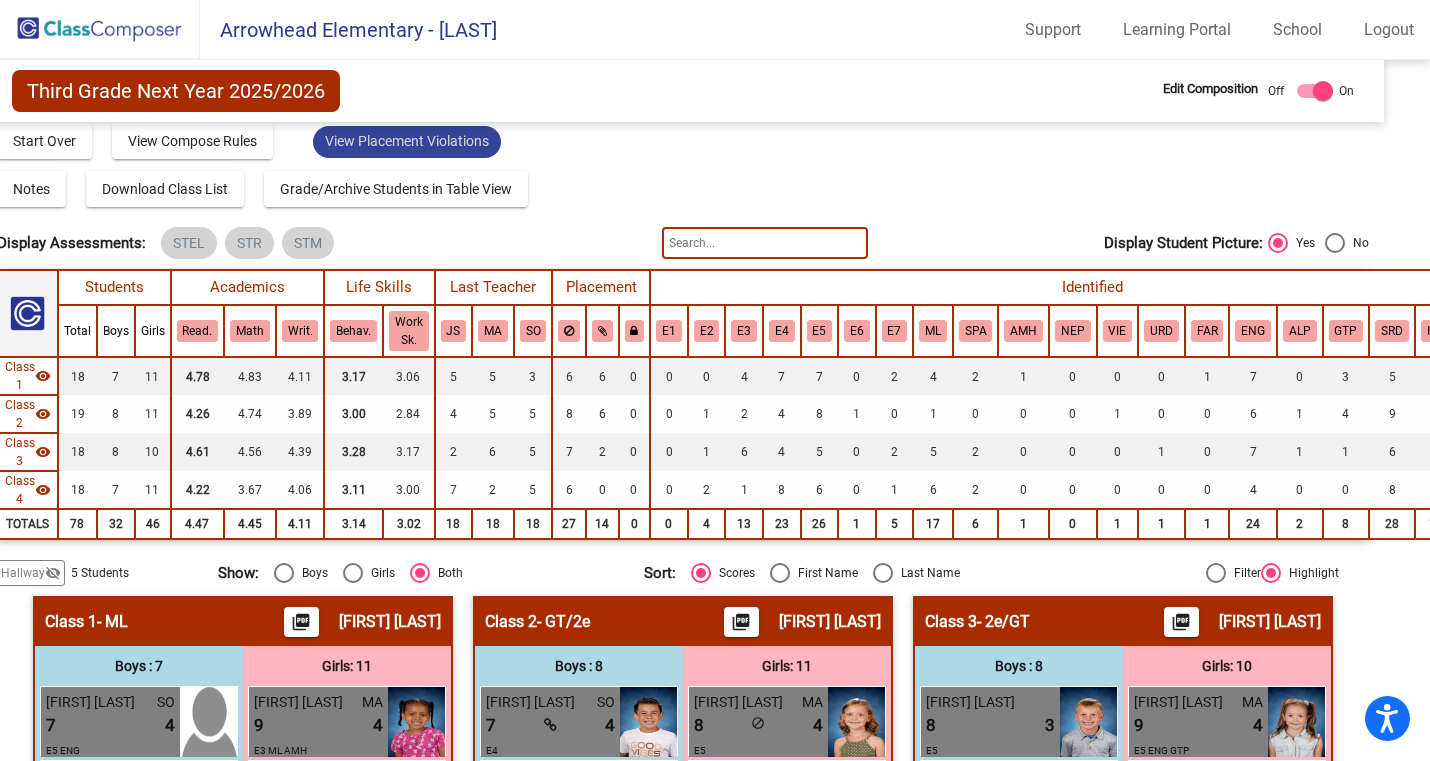 click on "View Placement Violations" 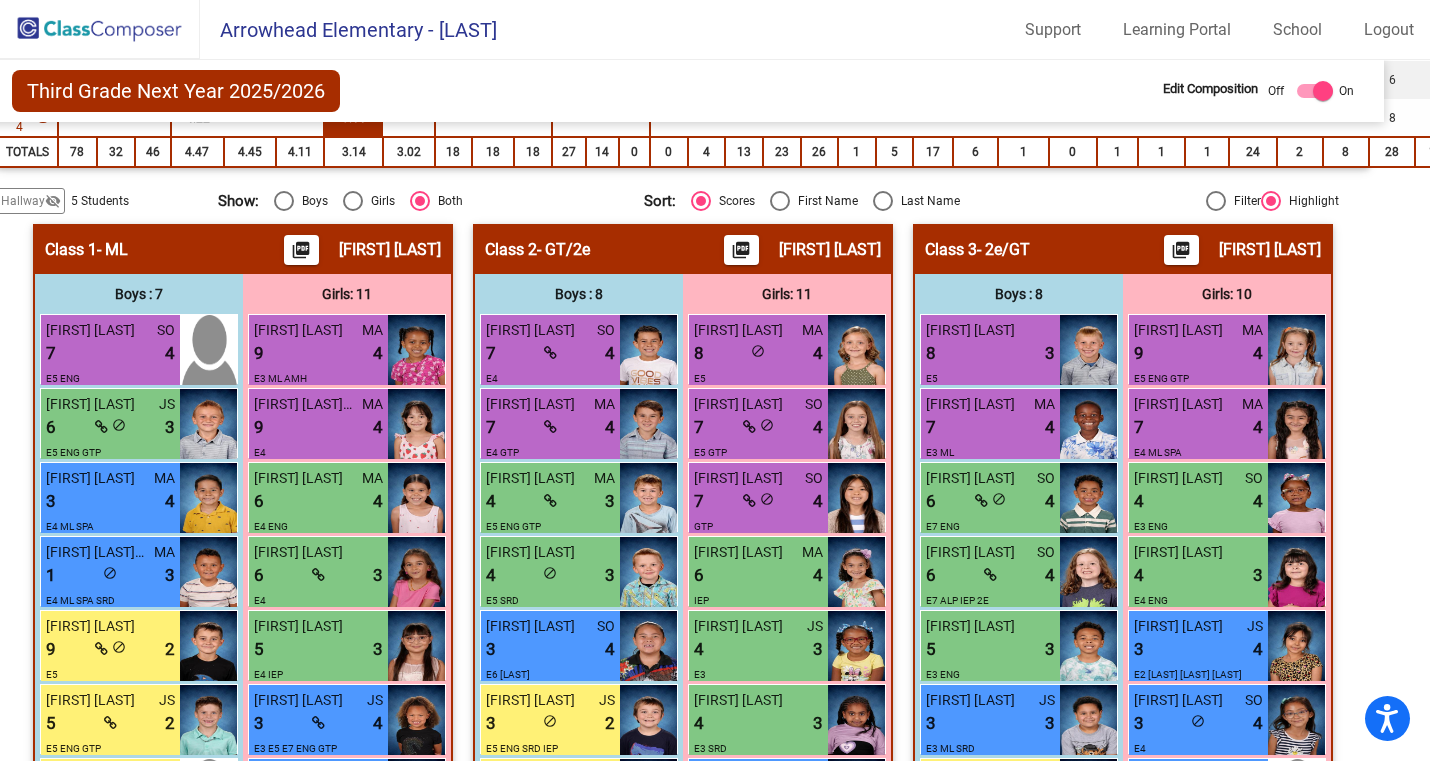 scroll, scrollTop: 393, scrollLeft: 32, axis: both 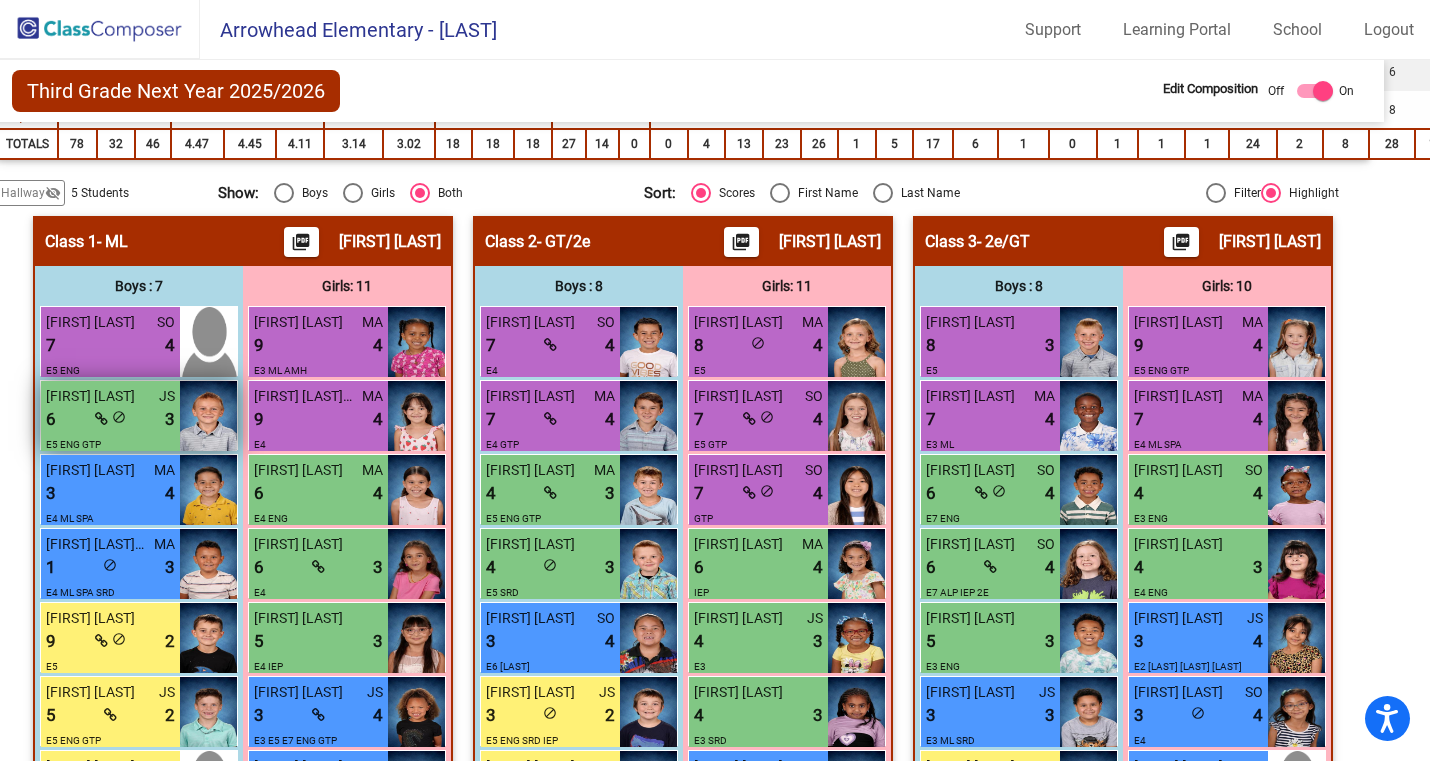 click on "E5 ENG GTP" at bounding box center [110, 443] 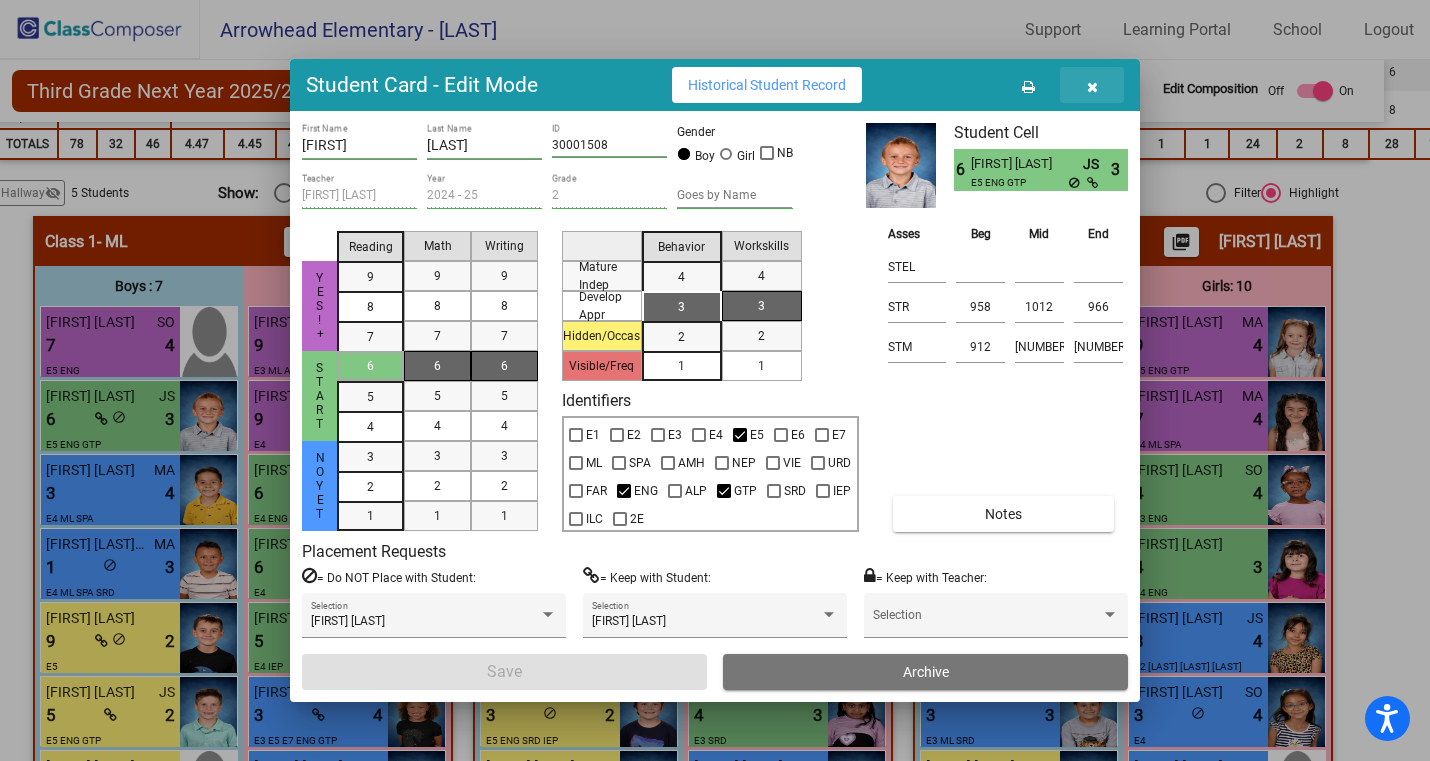 click at bounding box center (1092, 87) 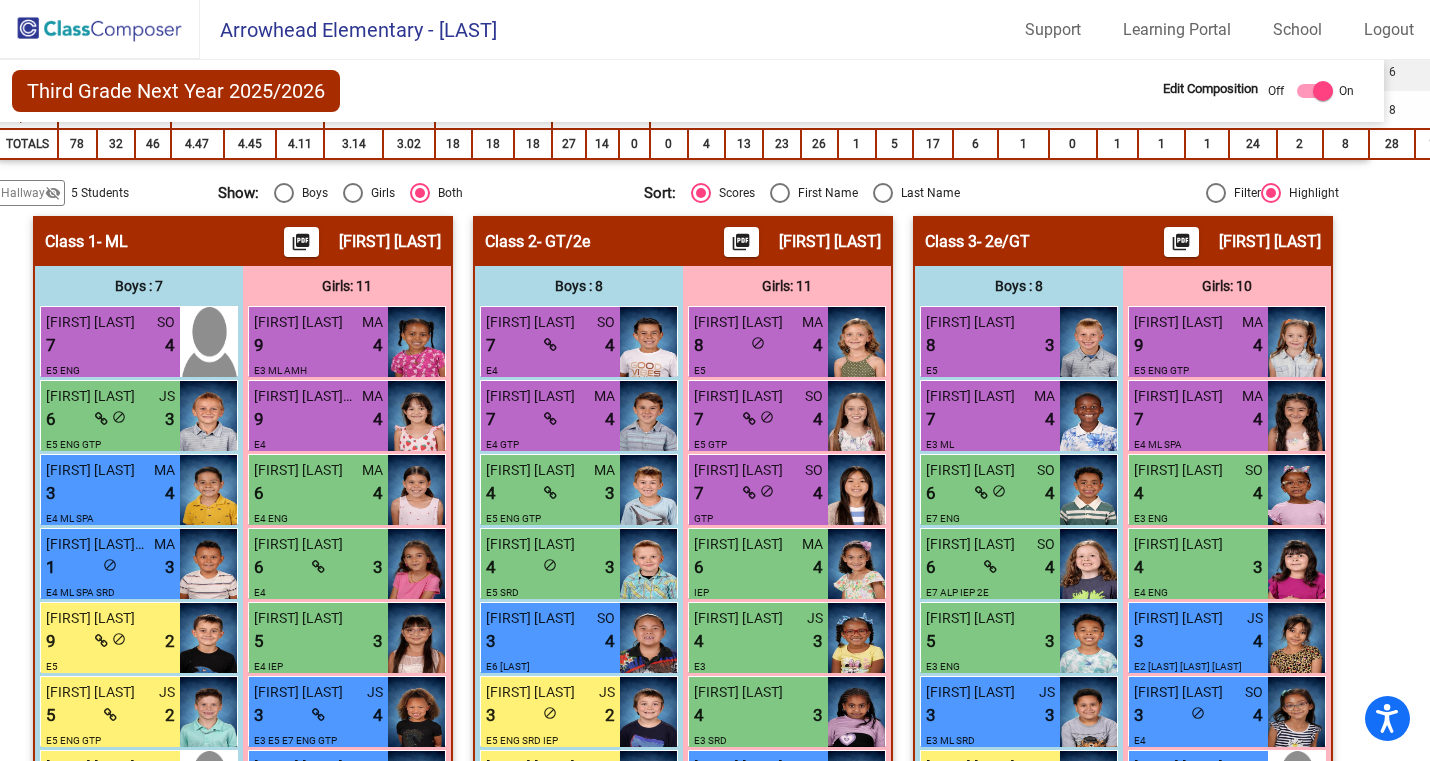 scroll, scrollTop: 0, scrollLeft: 32, axis: horizontal 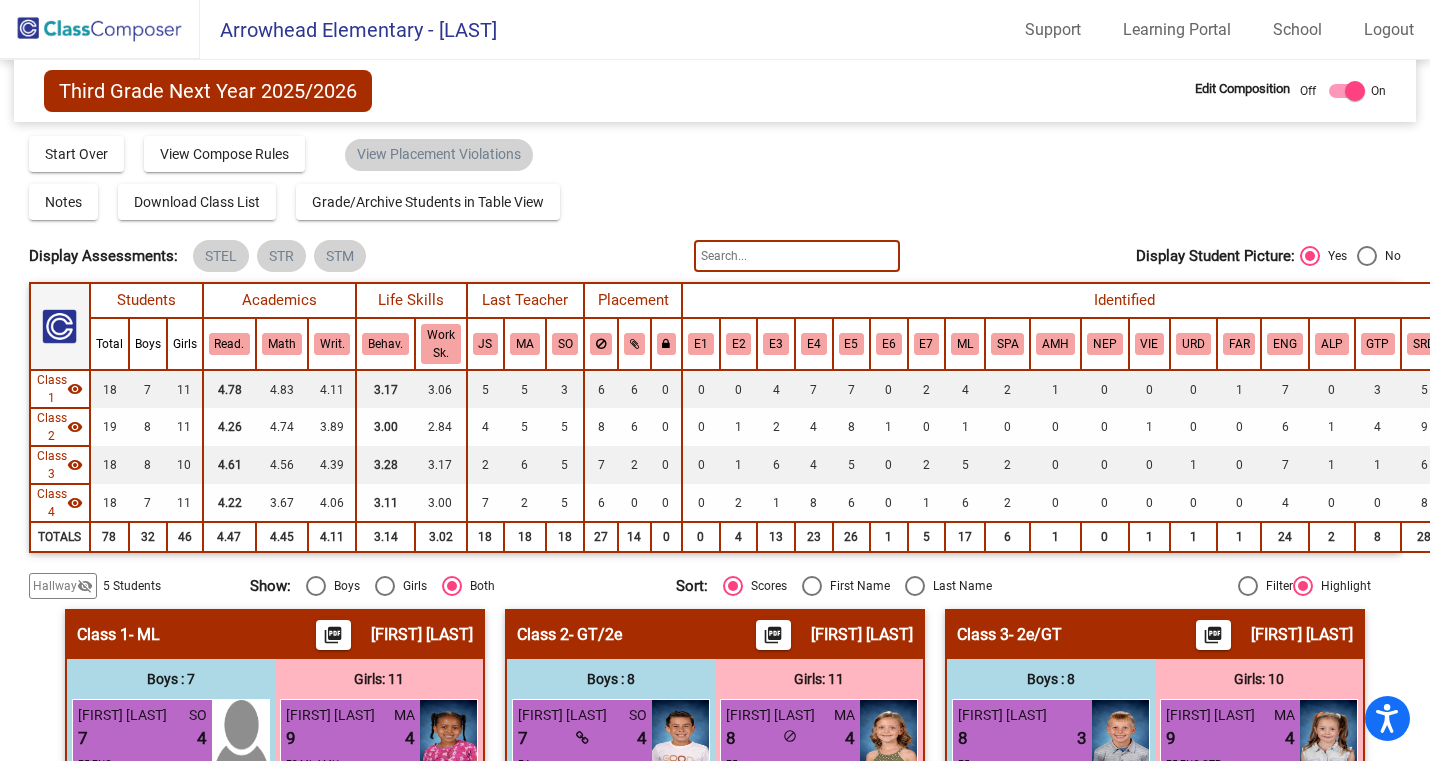click 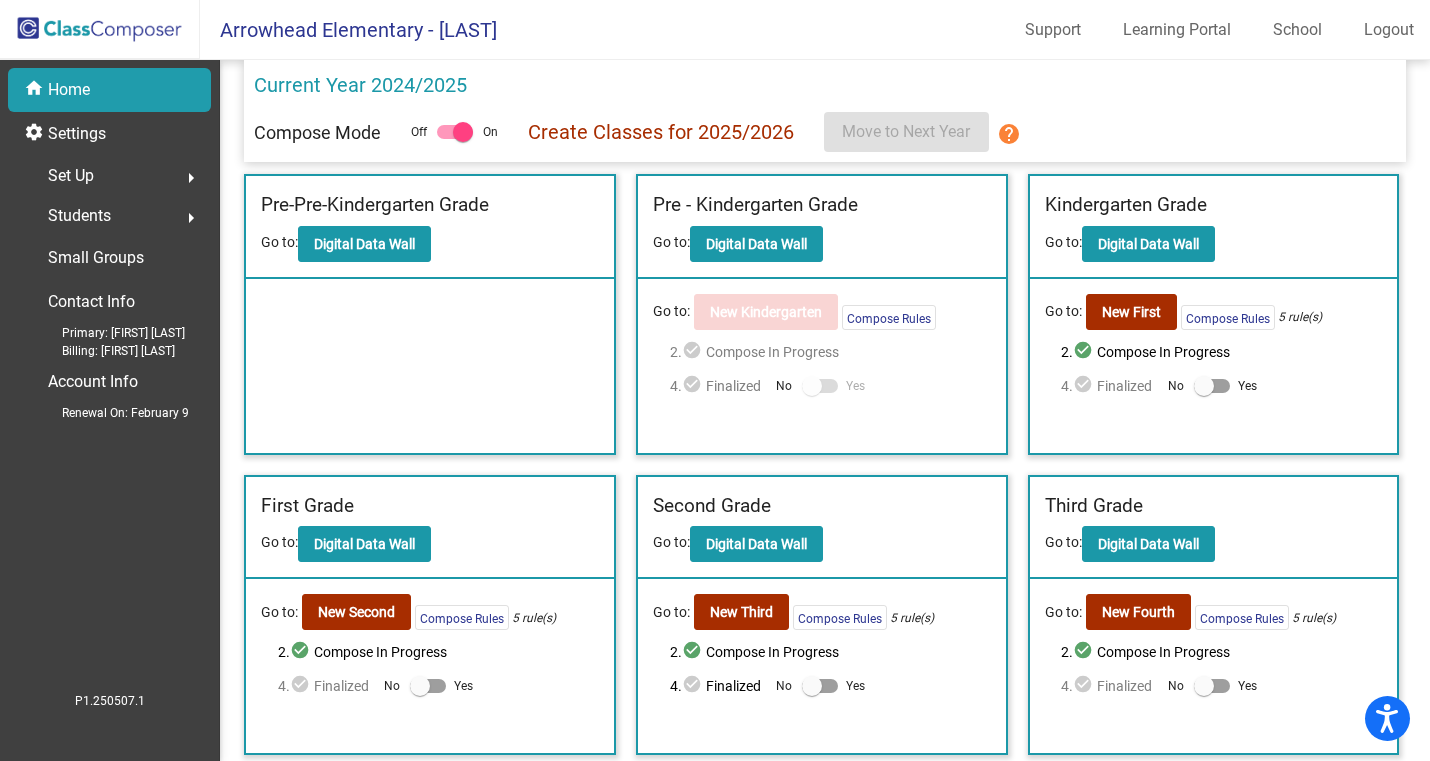 click on "arrow_right" 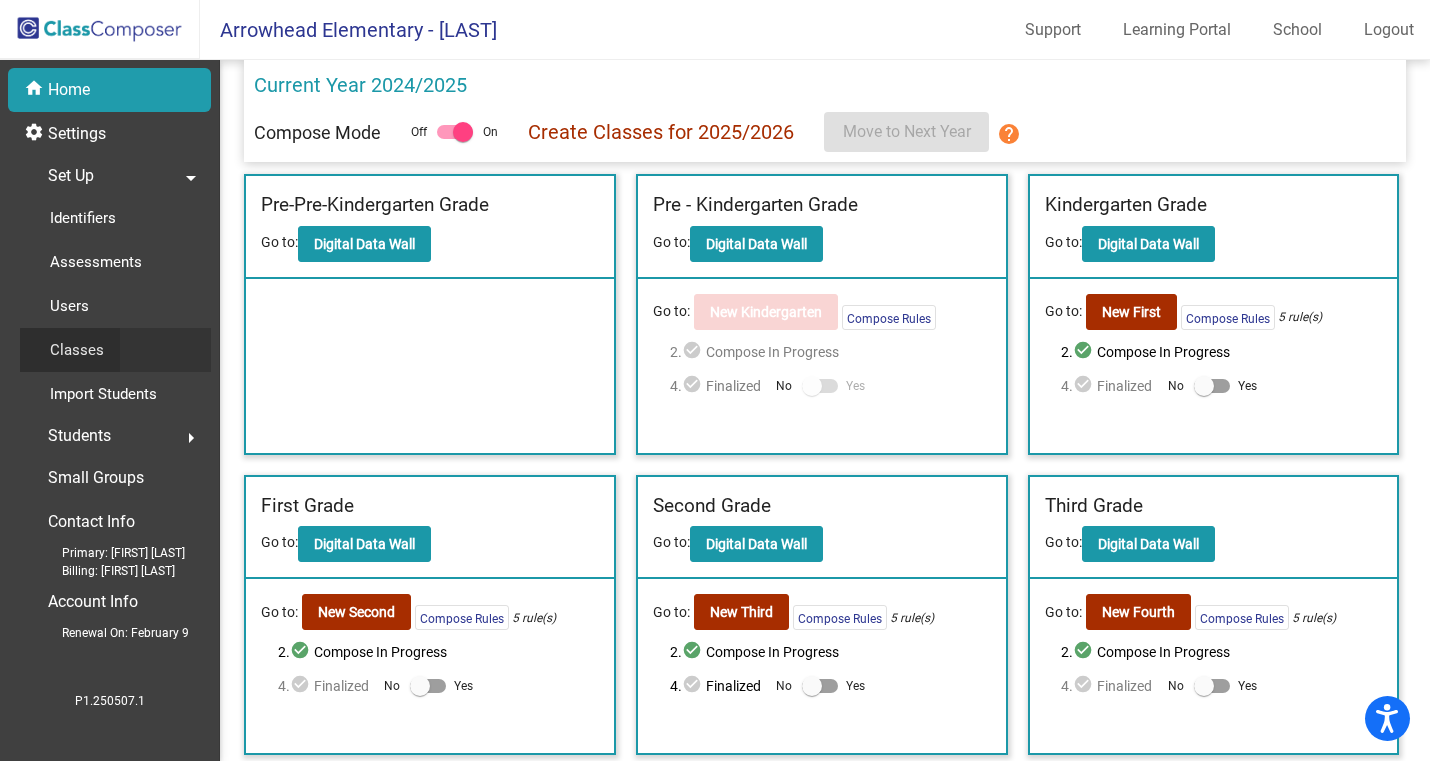 click on "Classes" 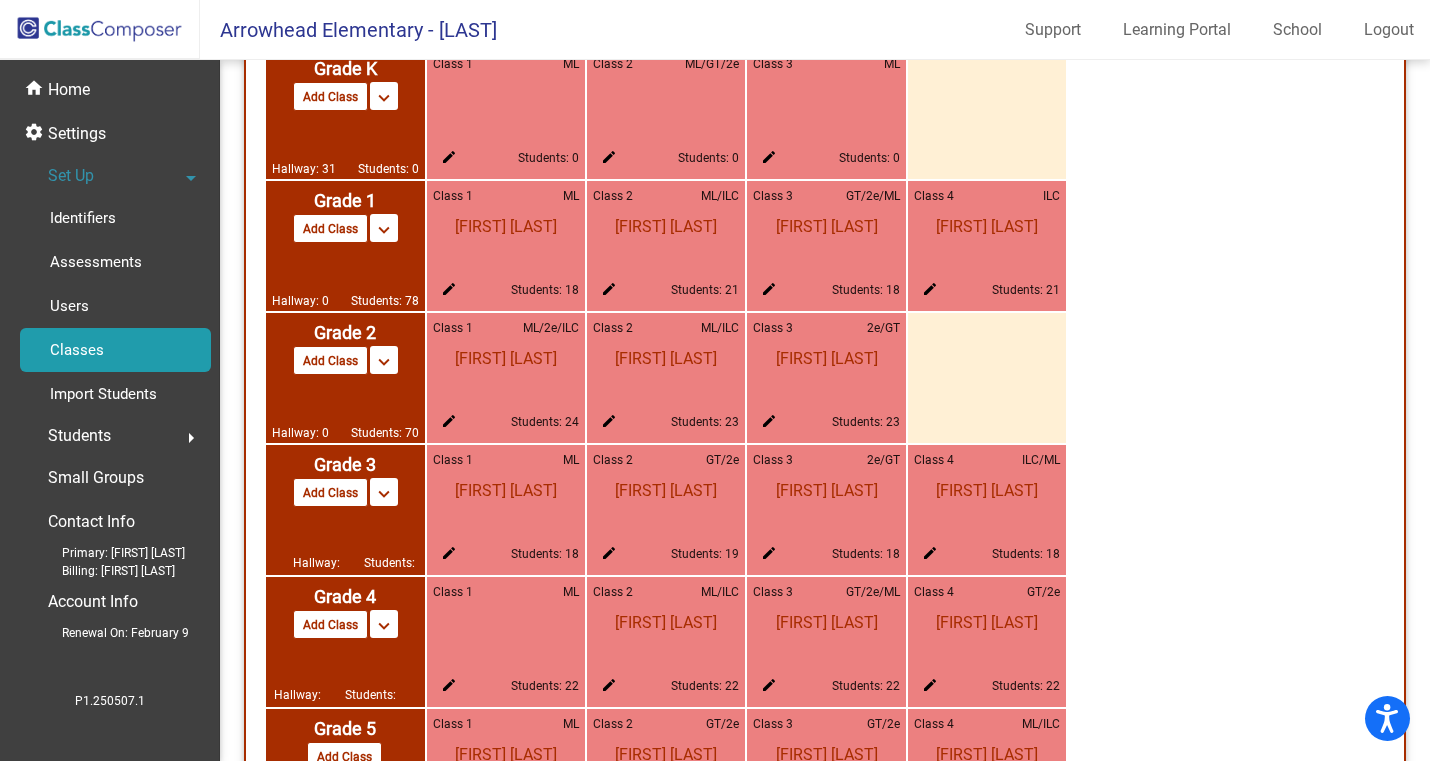 scroll, scrollTop: 1674, scrollLeft: 0, axis: vertical 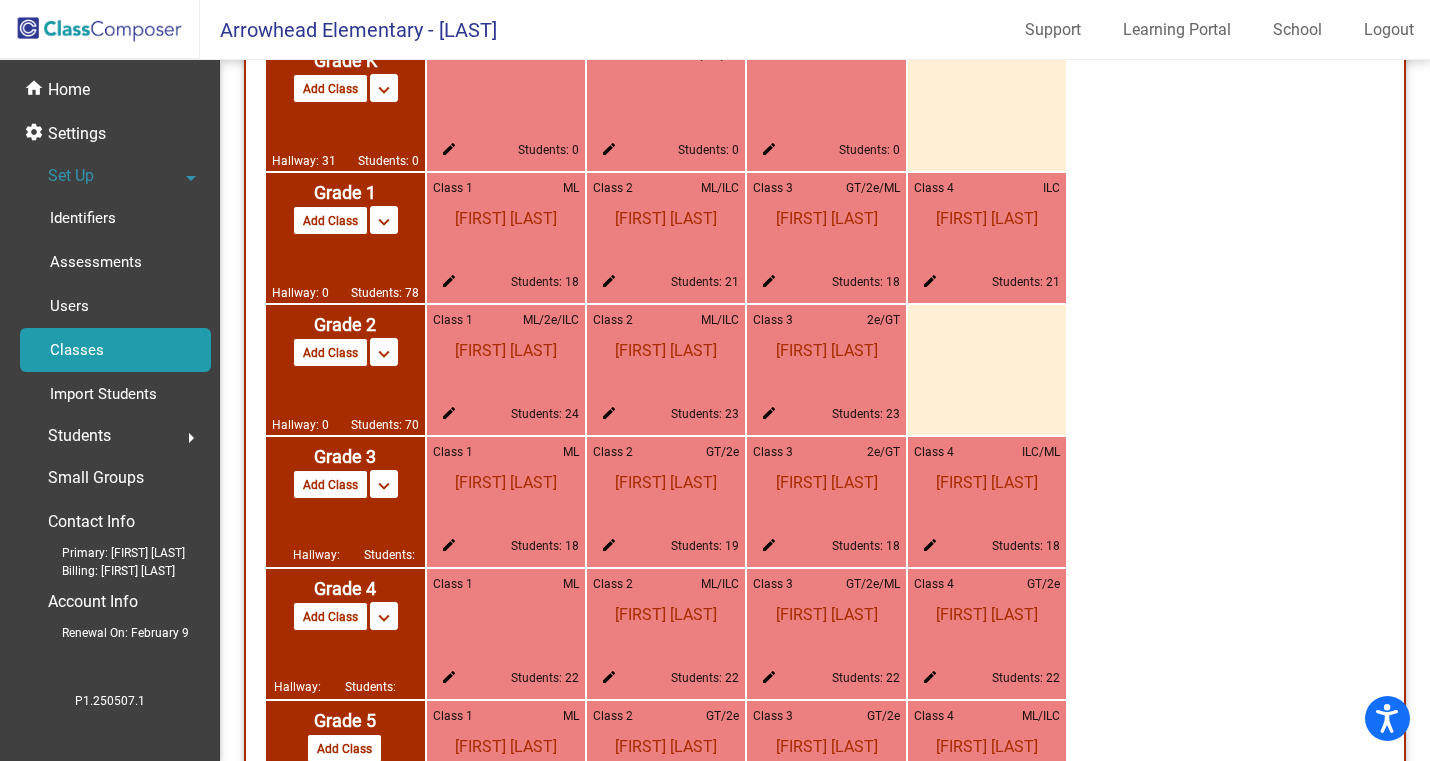 click on "edit" 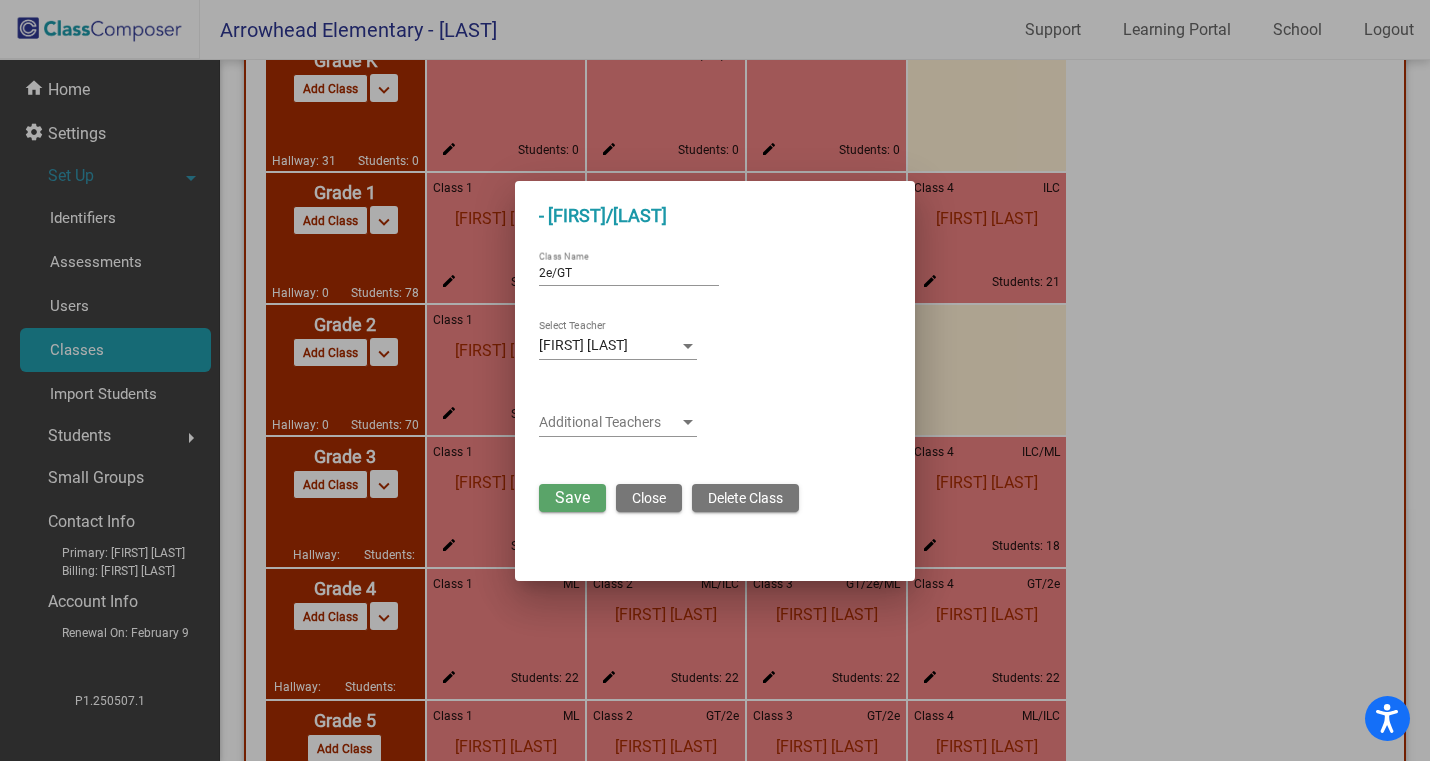 click on "2e/GT Class Name" at bounding box center [629, 269] 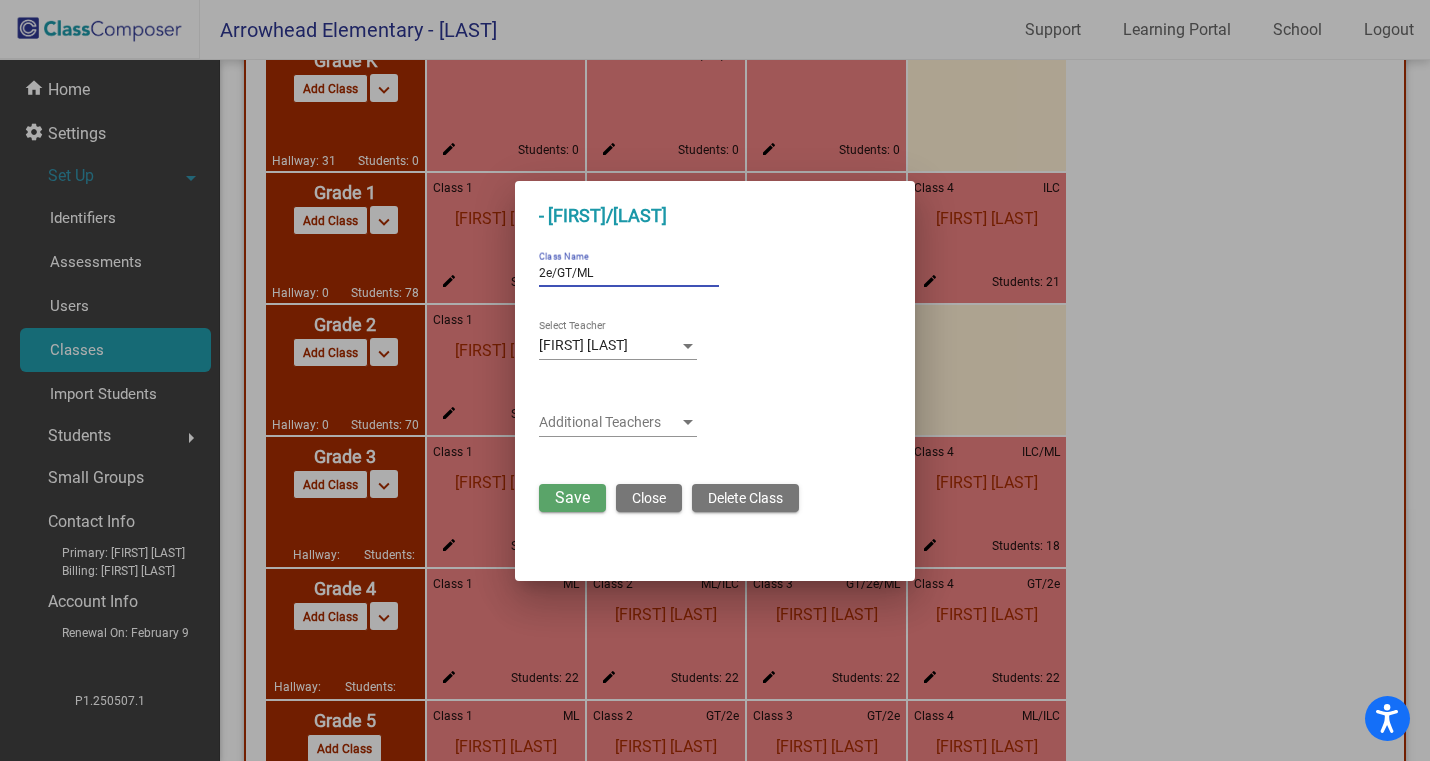 type on "2e/GT/ML" 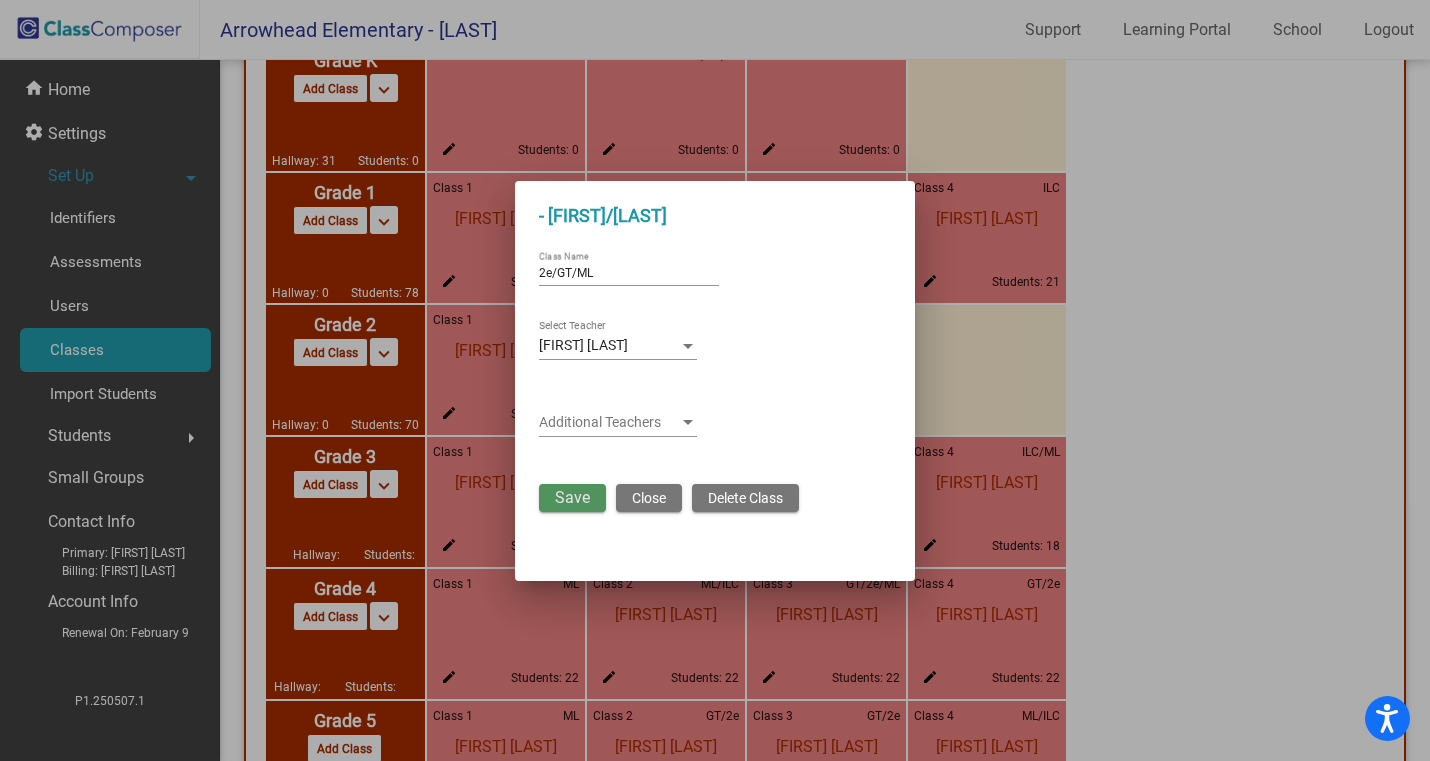click on "Save" at bounding box center (572, 497) 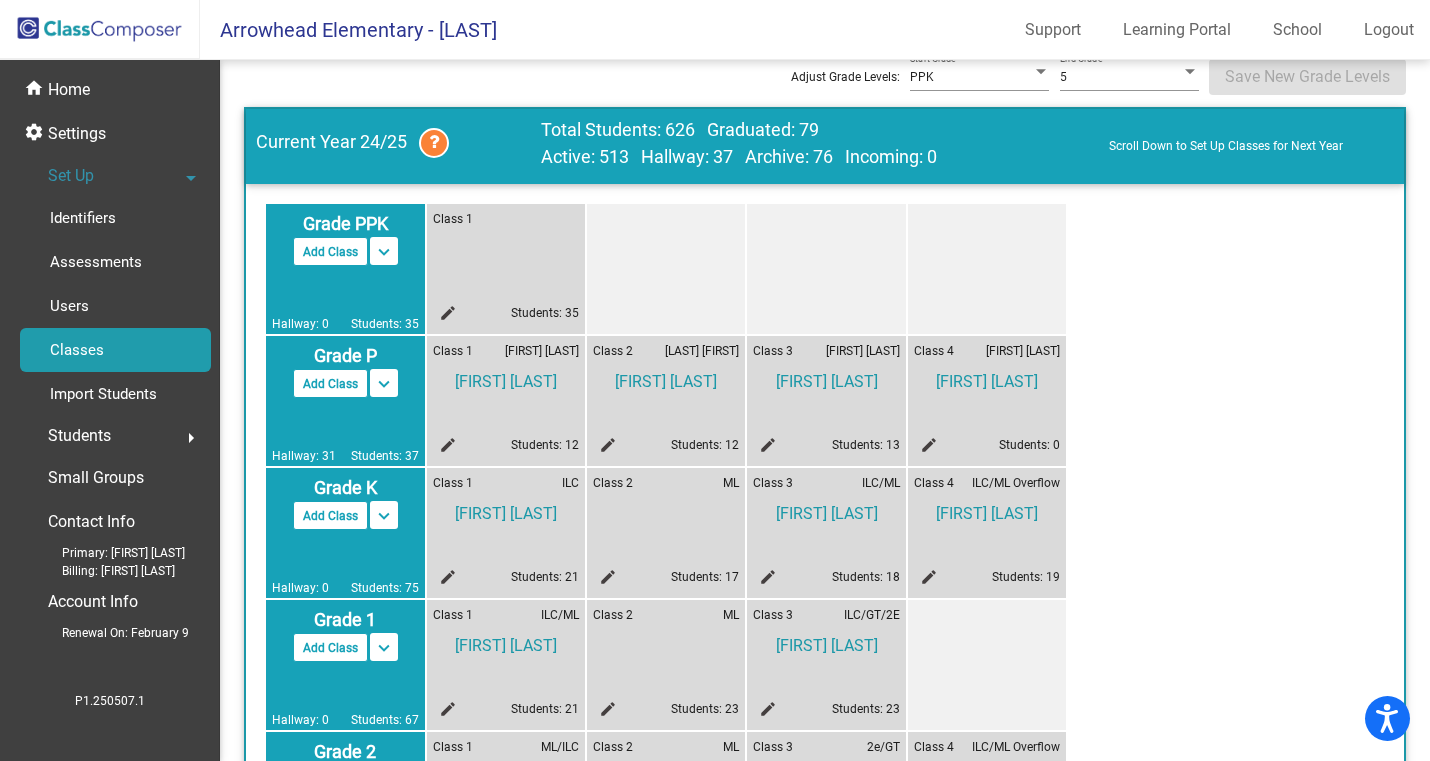 scroll, scrollTop: 0, scrollLeft: 0, axis: both 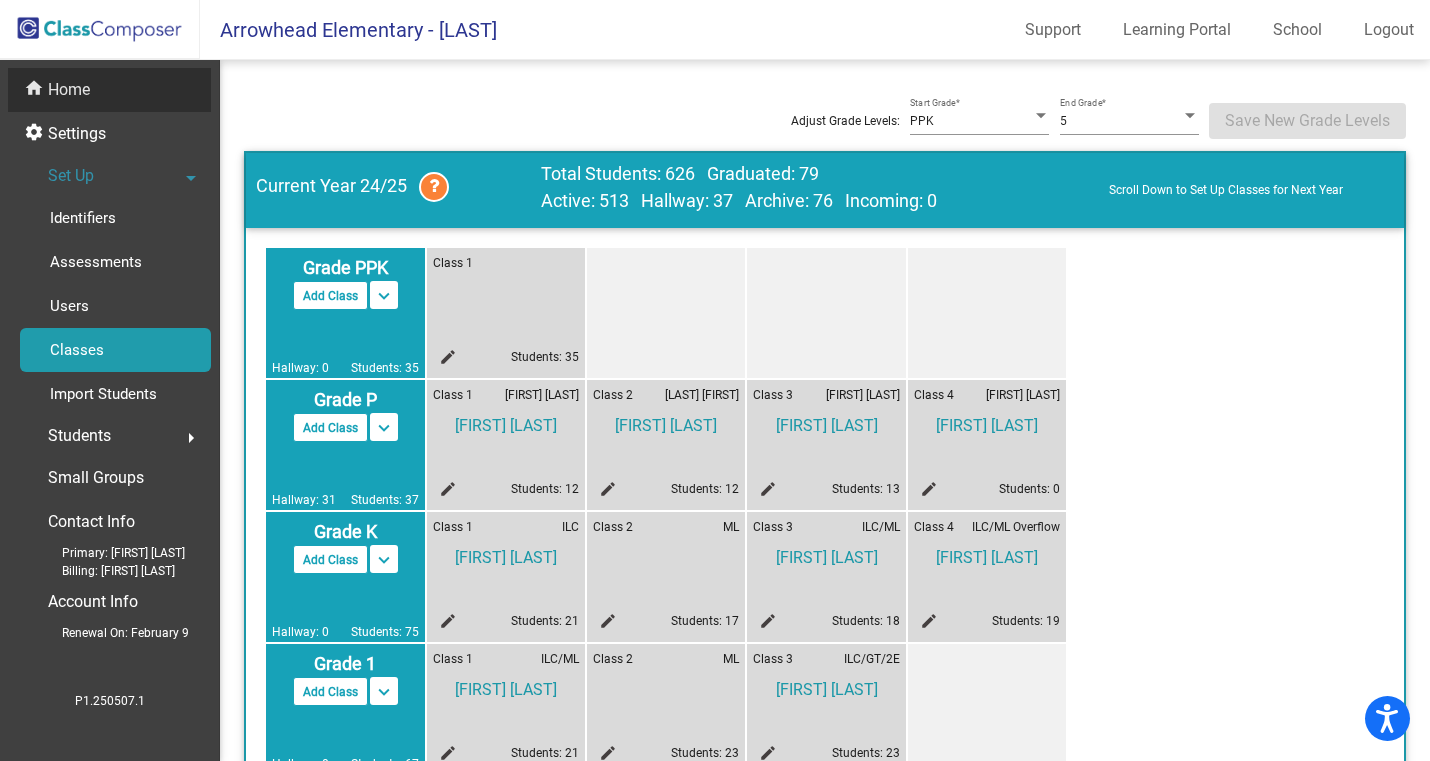 click on "Home" 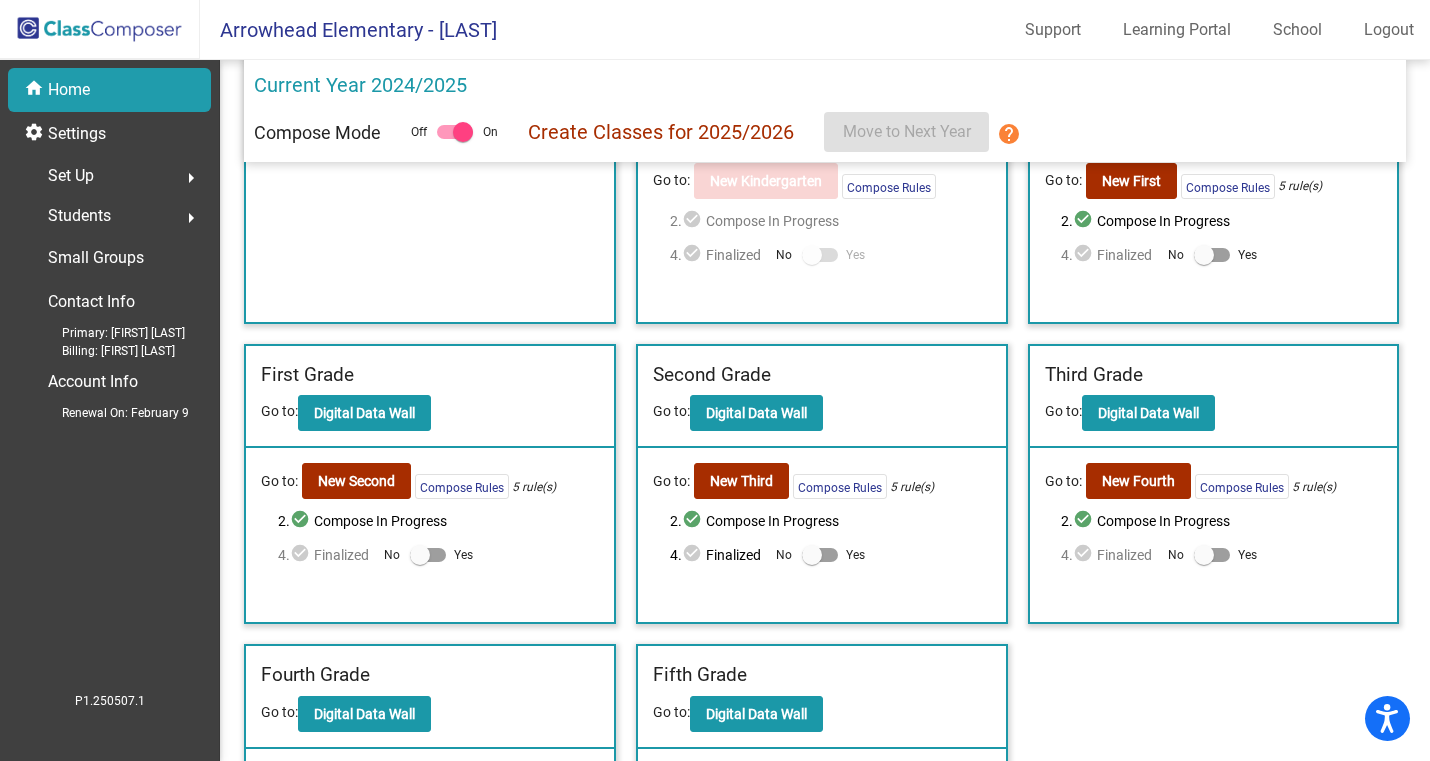 scroll, scrollTop: 132, scrollLeft: 0, axis: vertical 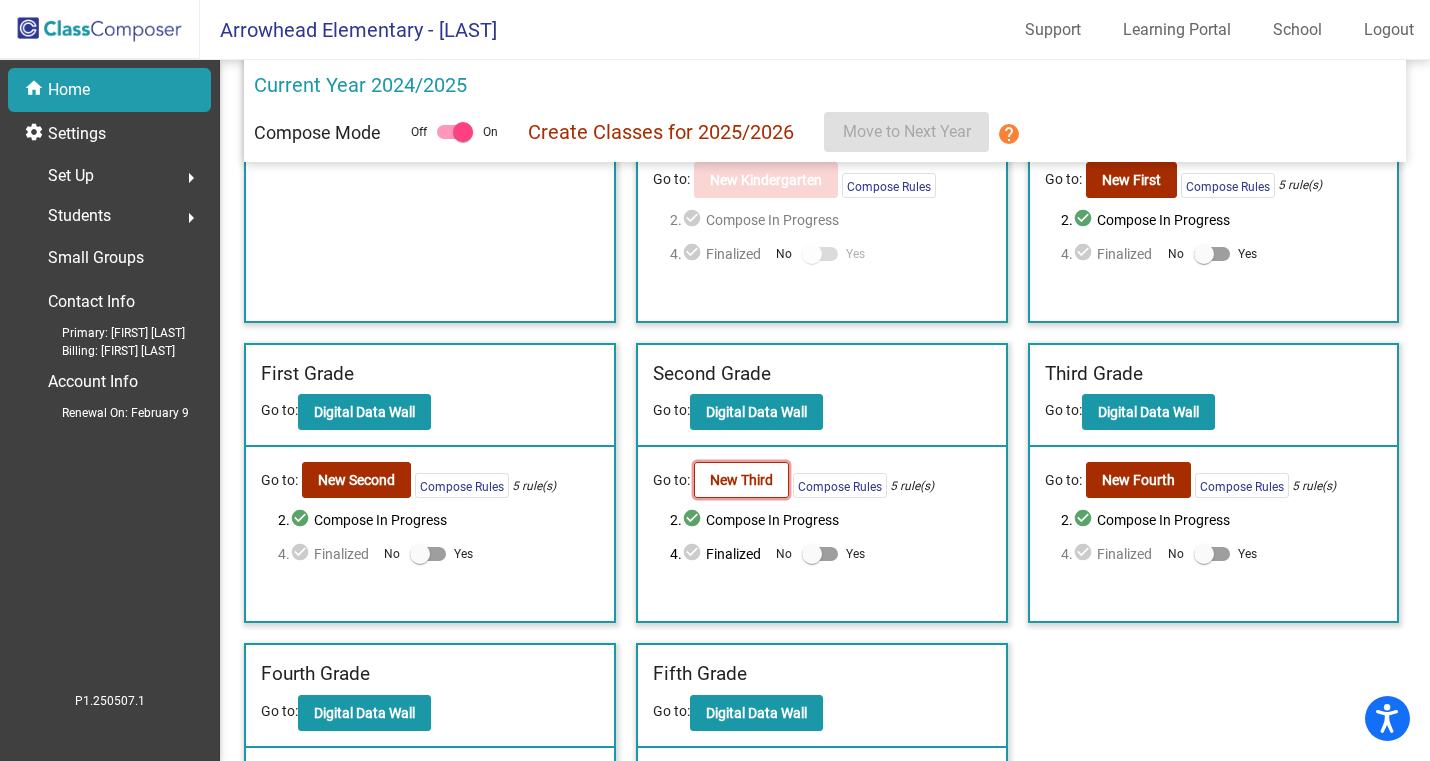 click on "New Third" 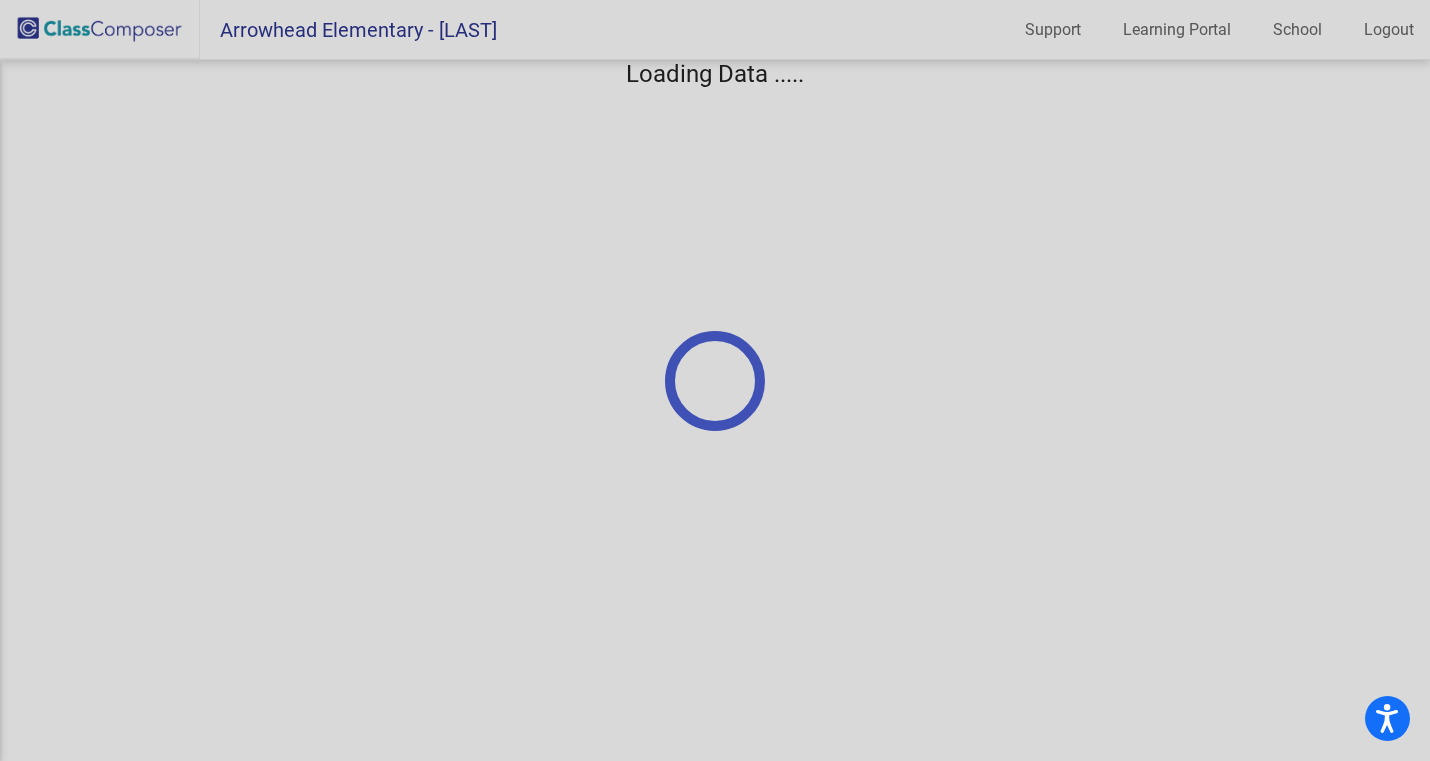 scroll, scrollTop: 0, scrollLeft: 0, axis: both 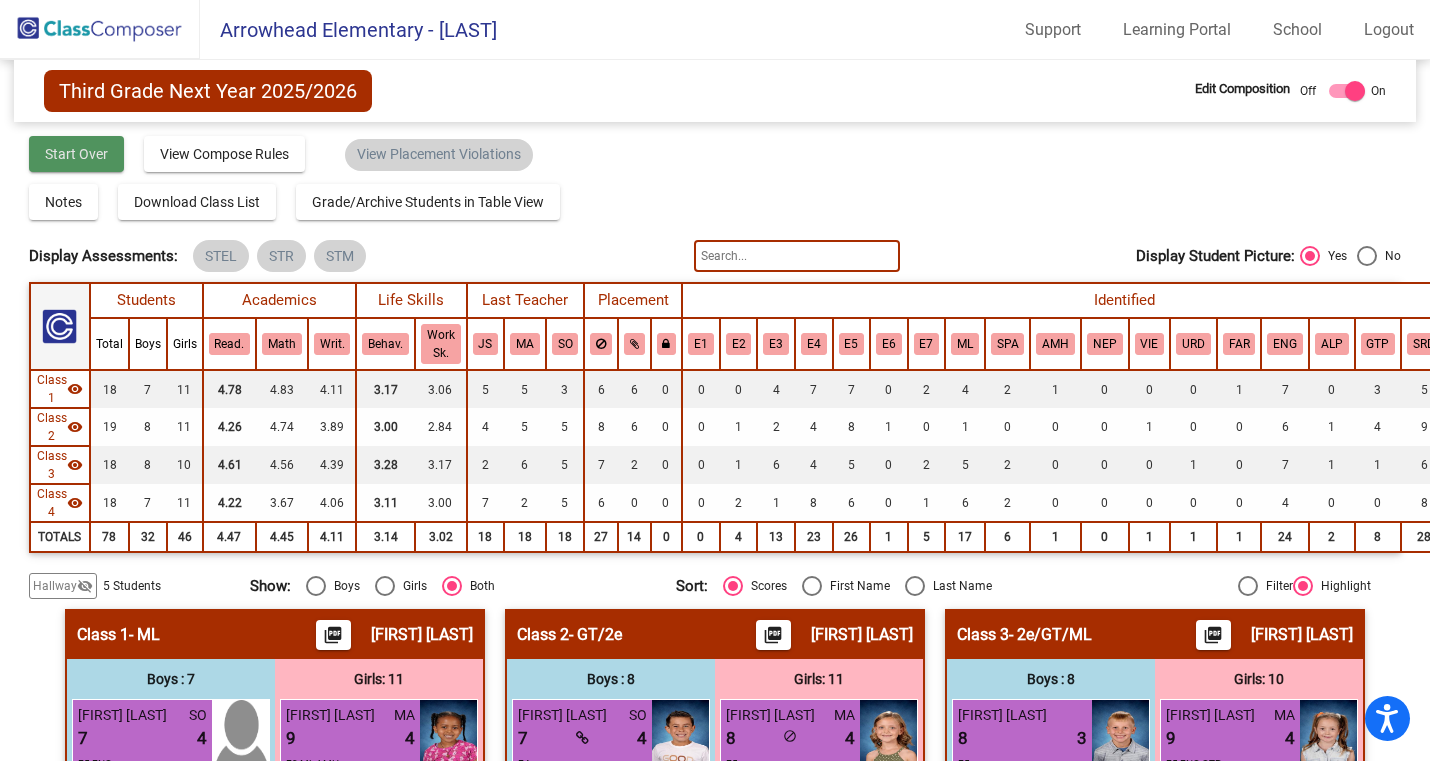 click on "Start Over" 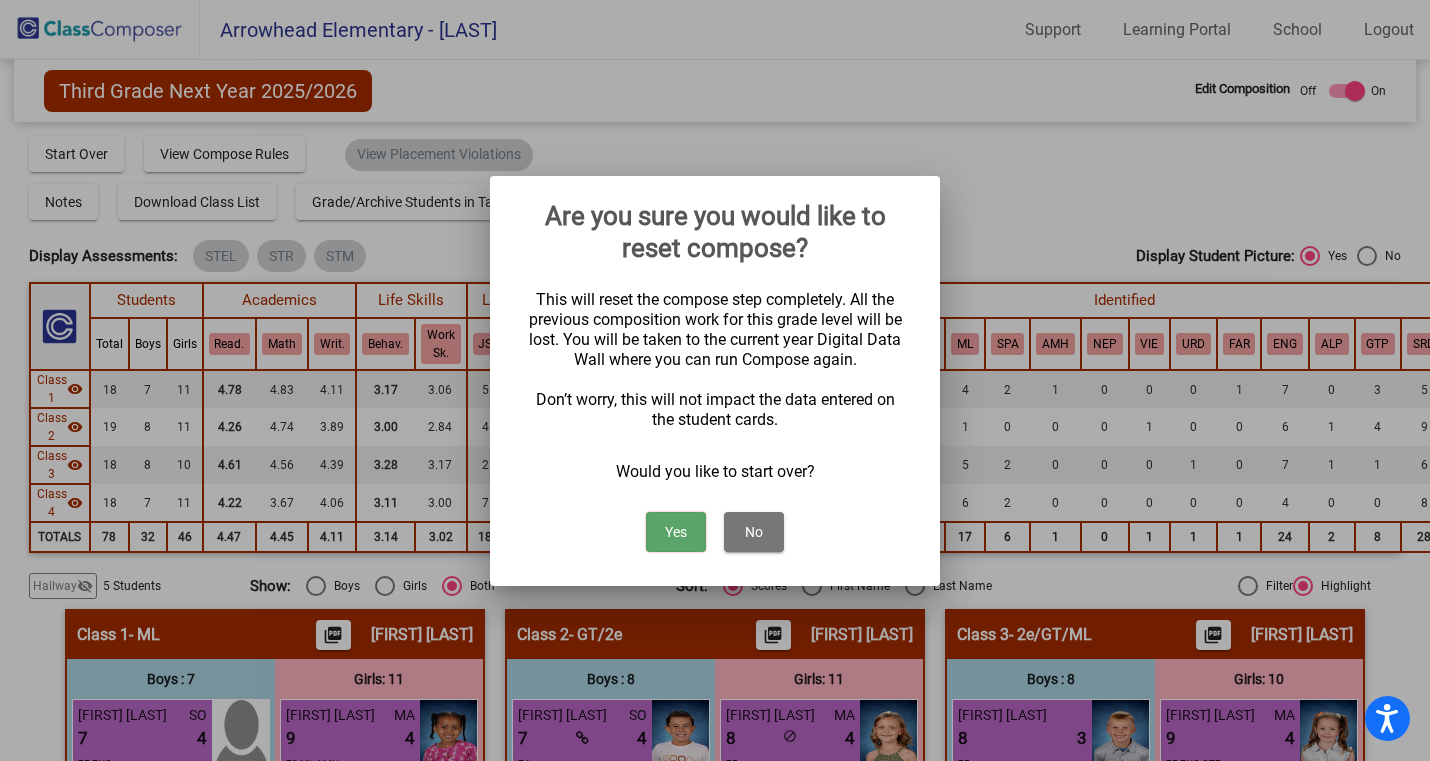 click on "Yes" at bounding box center [676, 532] 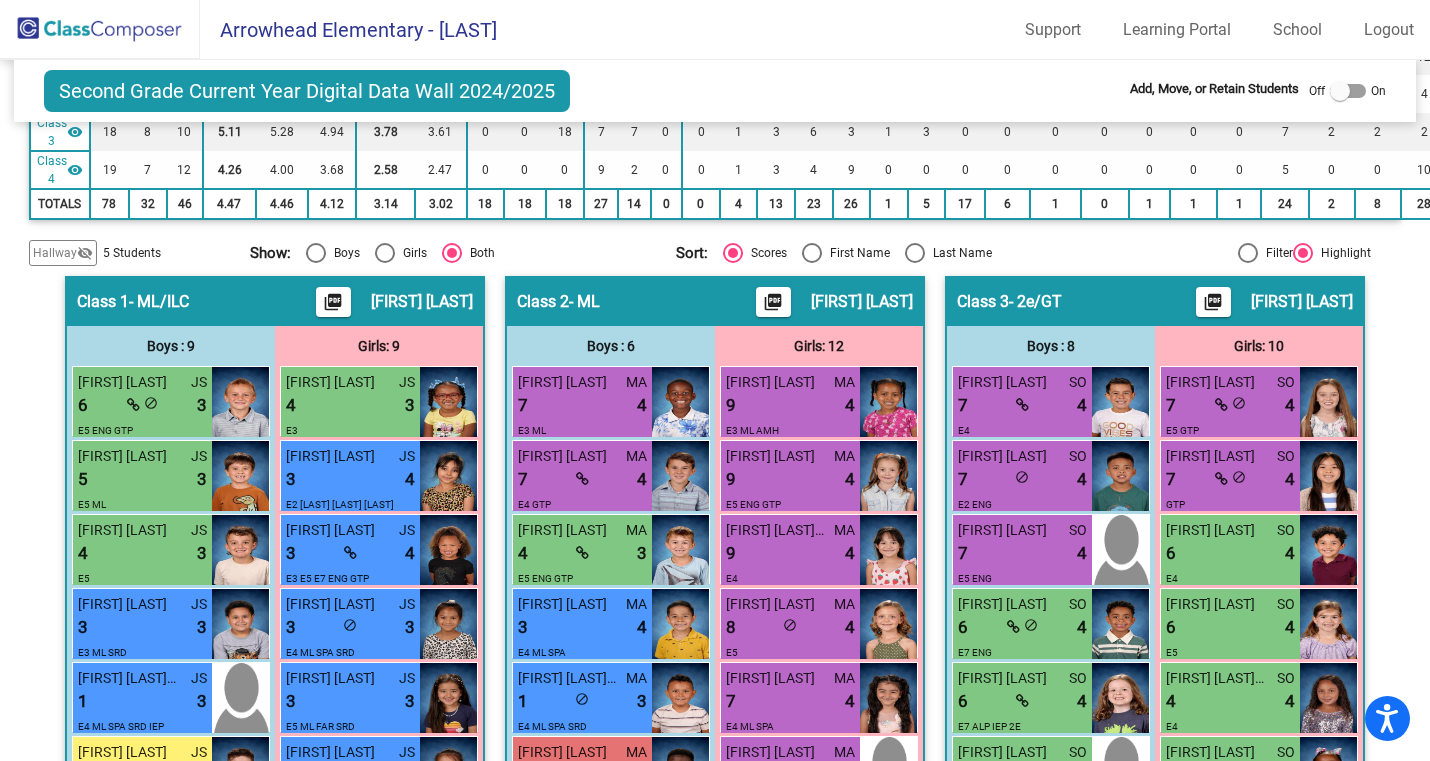 scroll, scrollTop: 339, scrollLeft: 0, axis: vertical 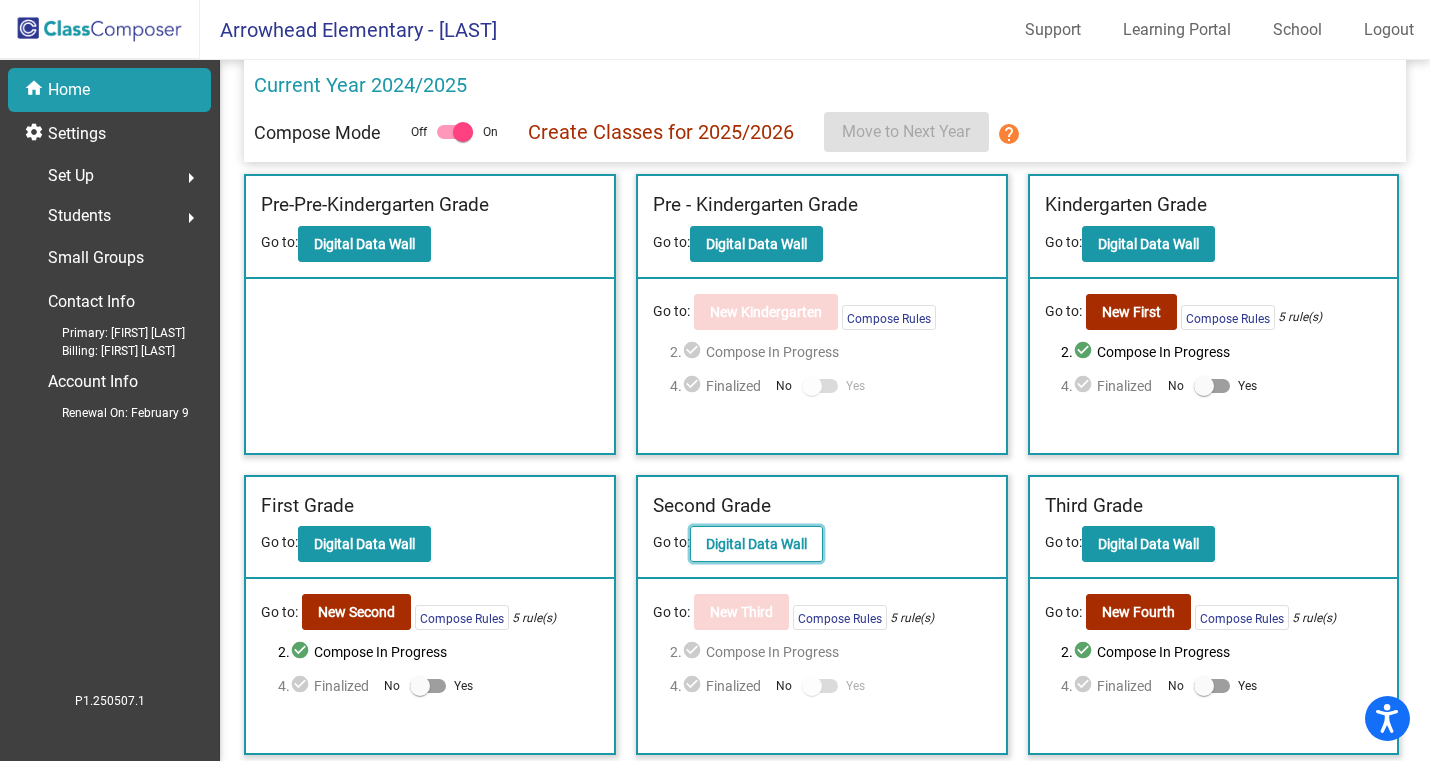 click on "Digital Data Wall" 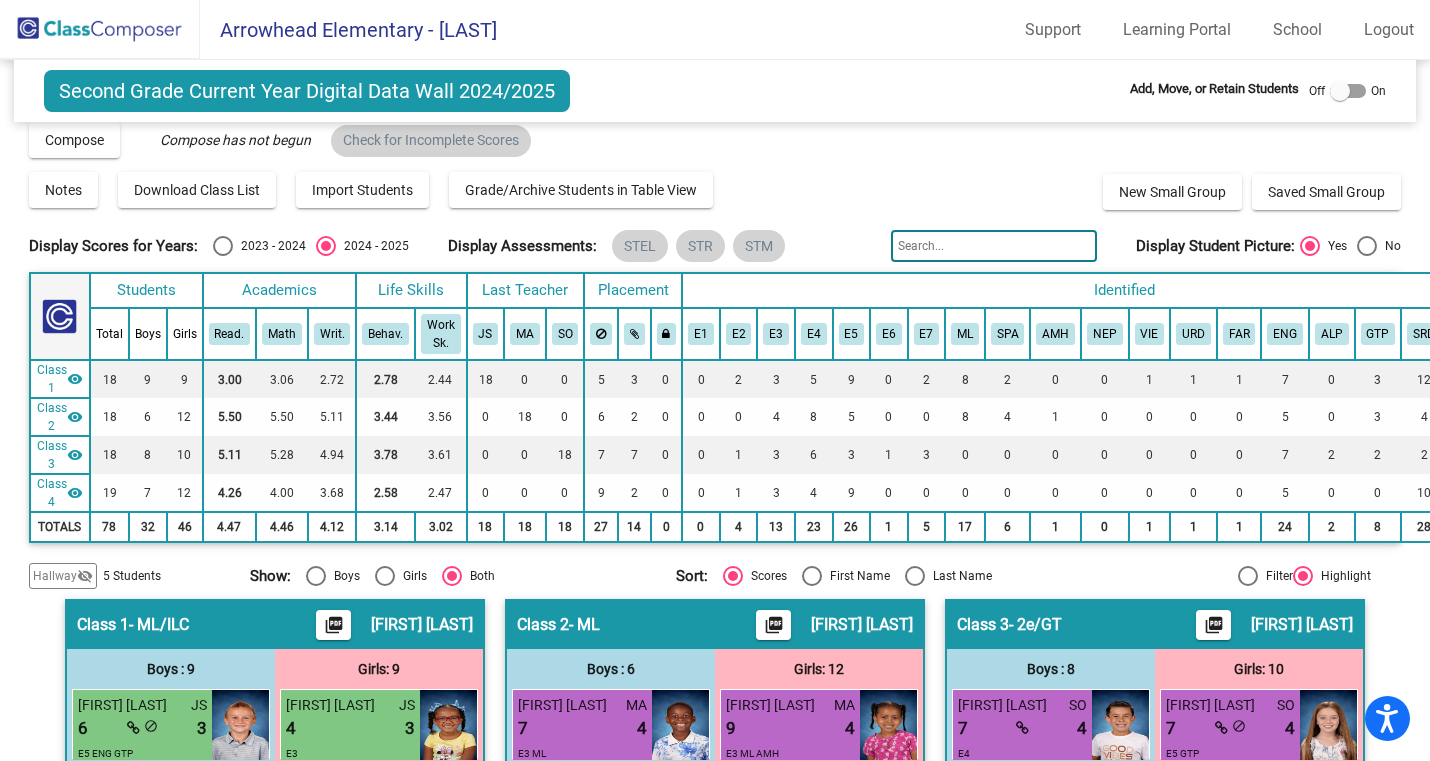 scroll, scrollTop: 22, scrollLeft: 0, axis: vertical 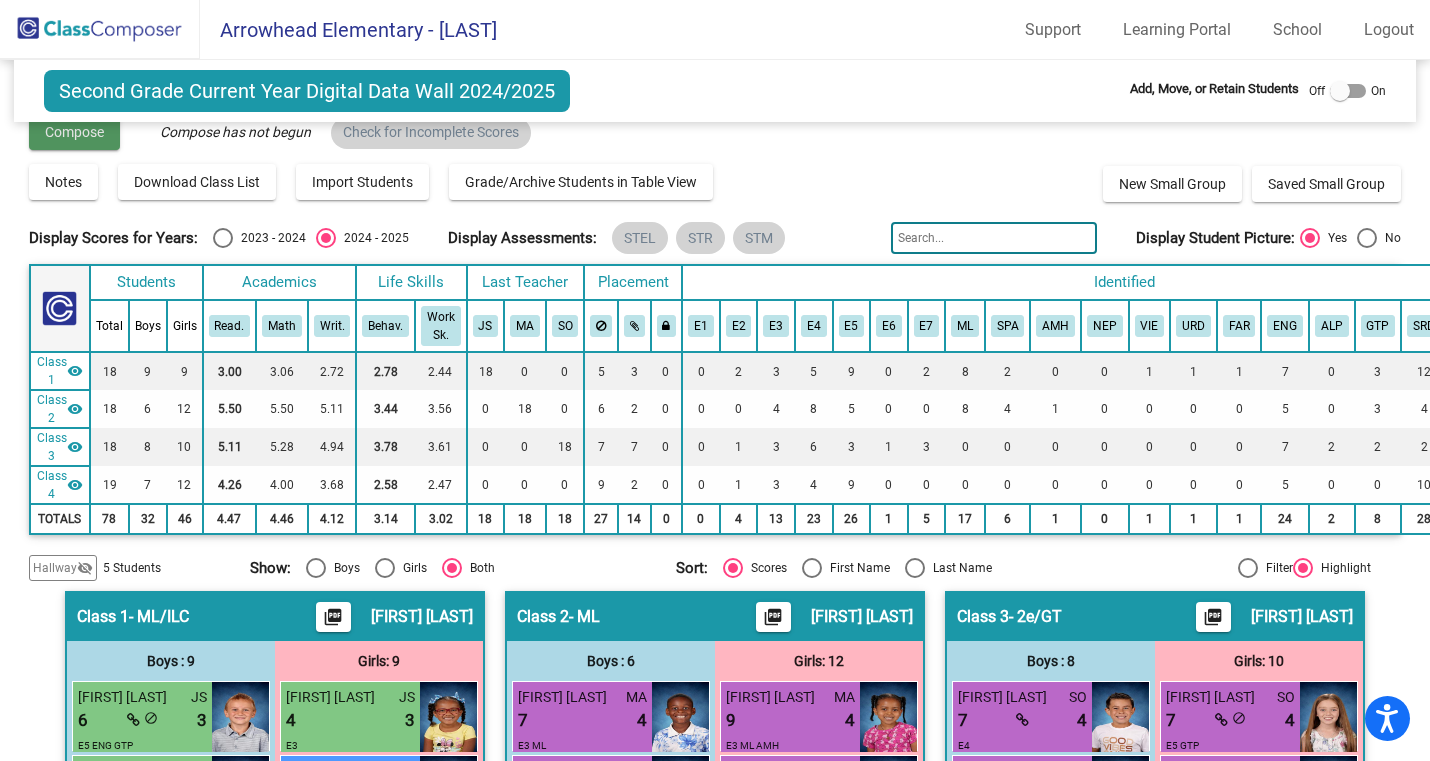 click on "Compose" 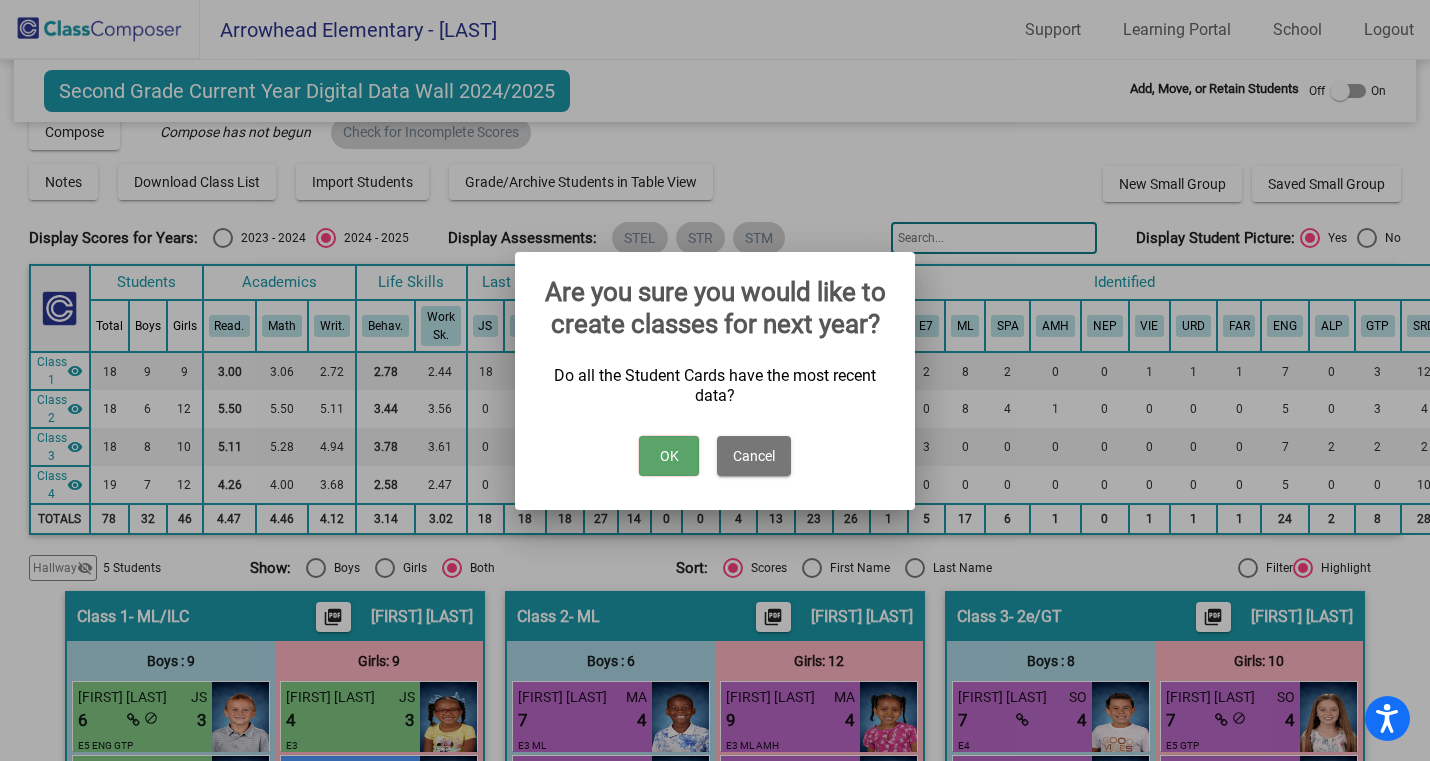 click on "OK" at bounding box center [669, 456] 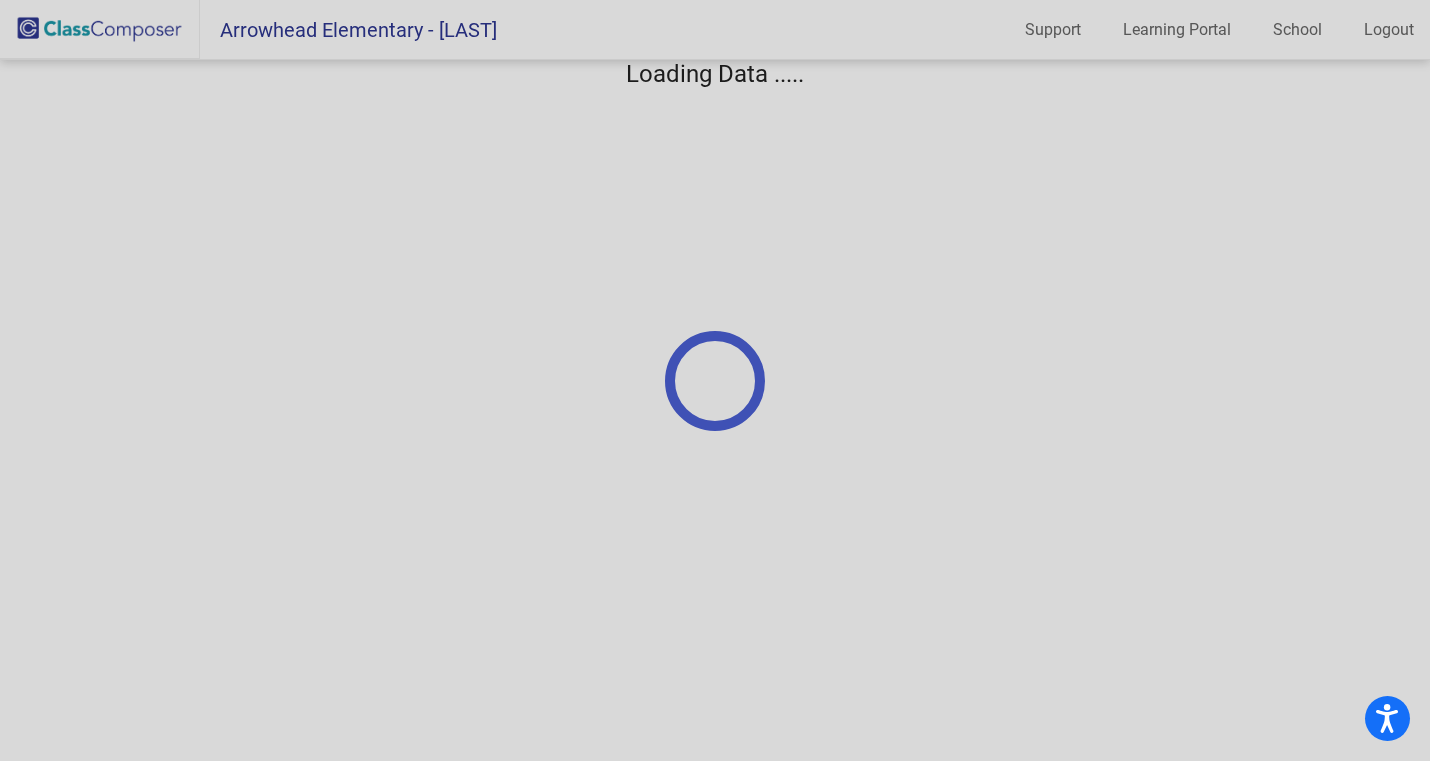 scroll, scrollTop: 0, scrollLeft: 0, axis: both 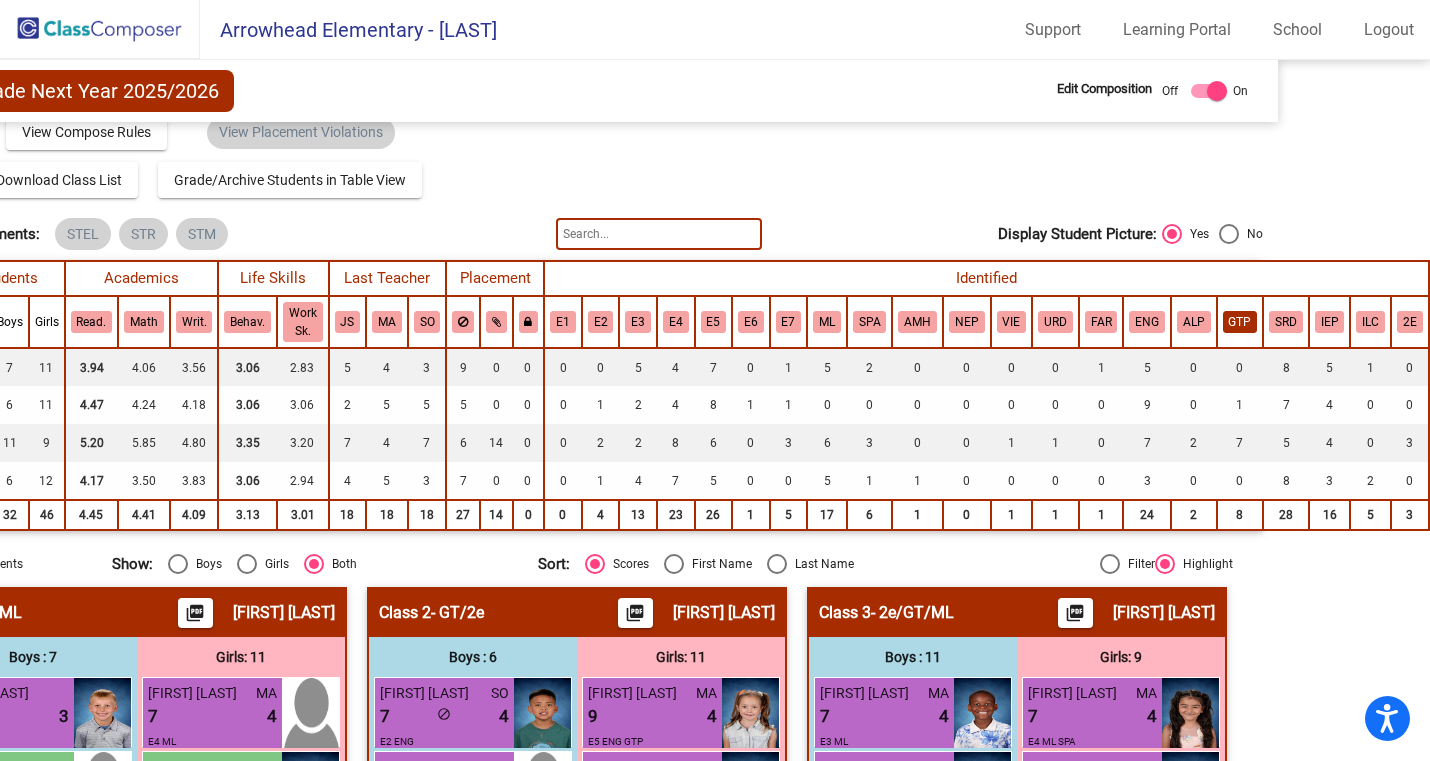 click on "GTP" 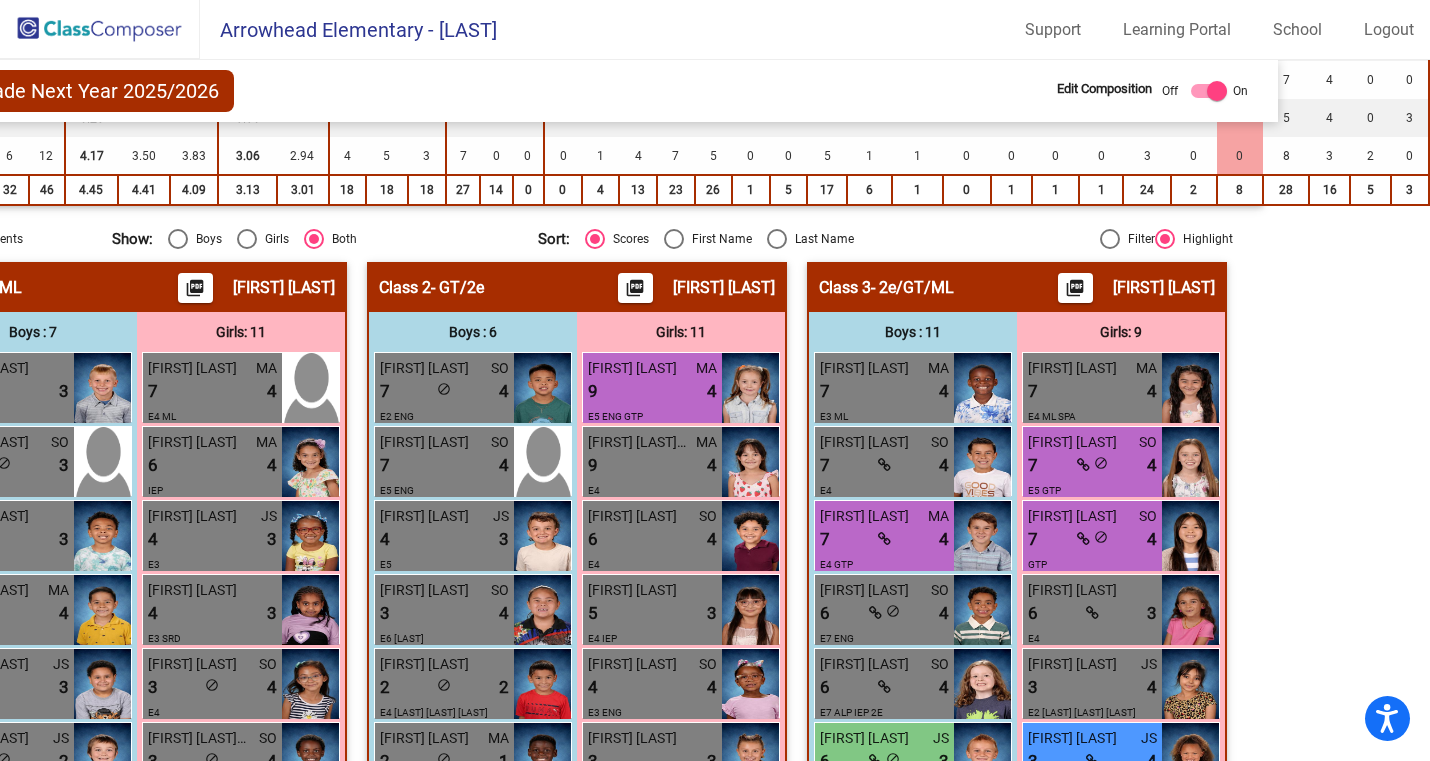 scroll, scrollTop: 347, scrollLeft: 142, axis: both 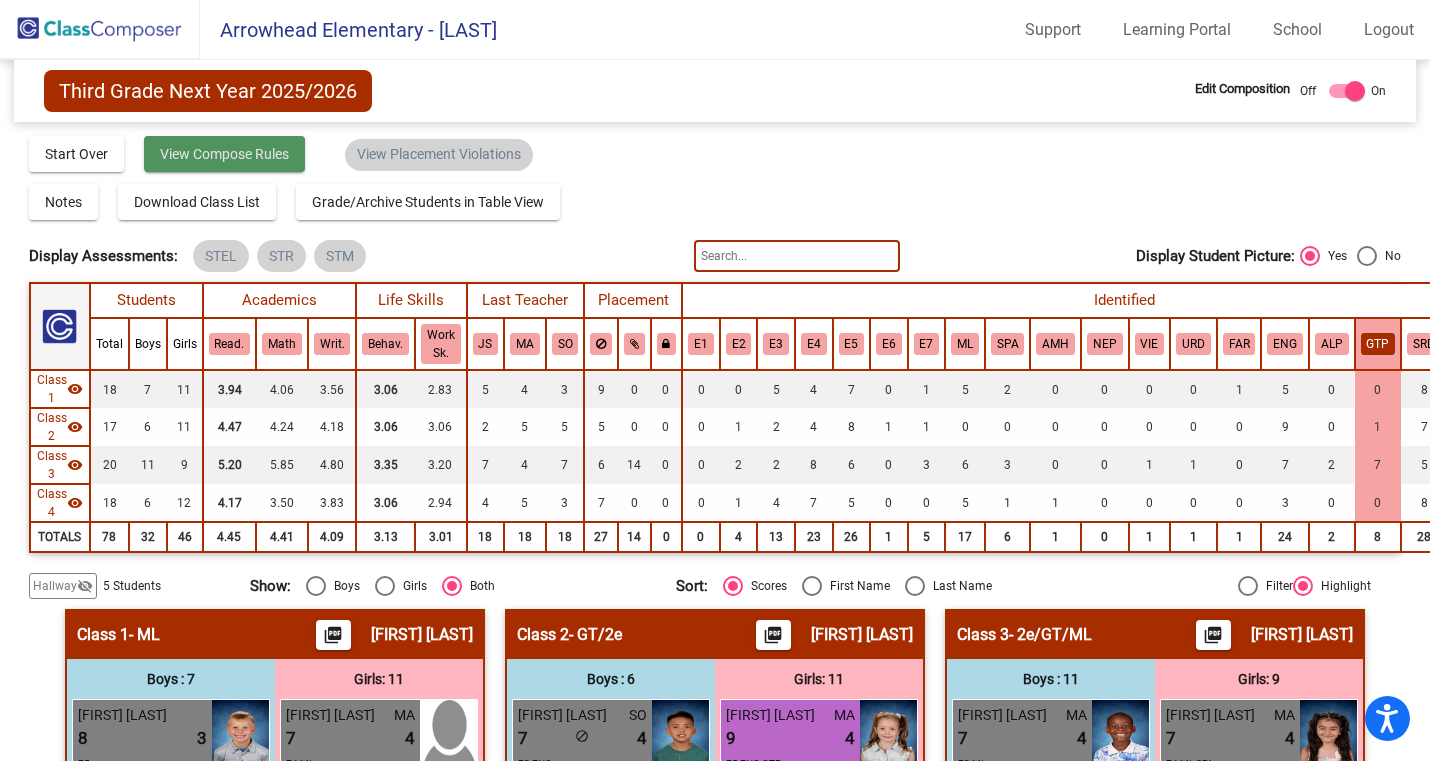 click on "View Compose Rules" 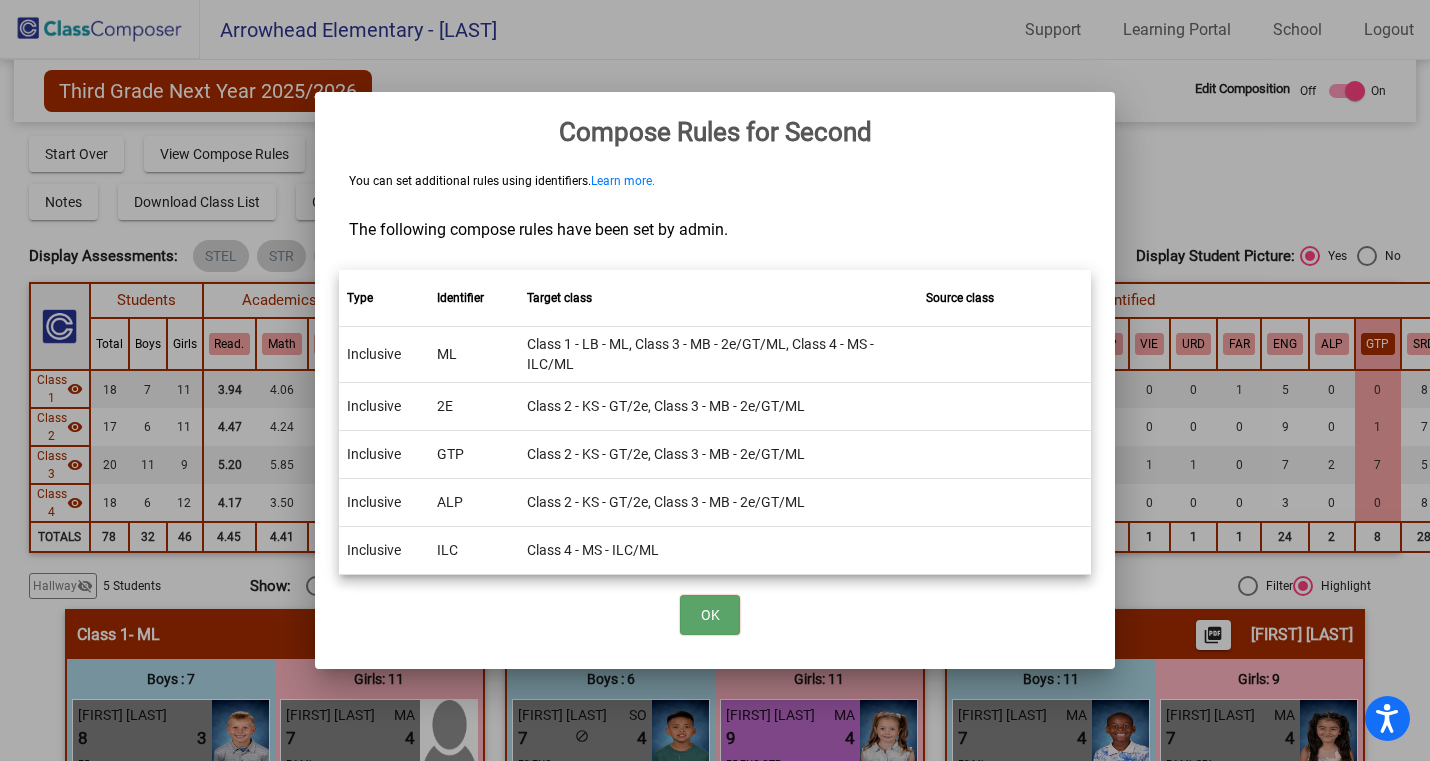 scroll, scrollTop: 0, scrollLeft: 0, axis: both 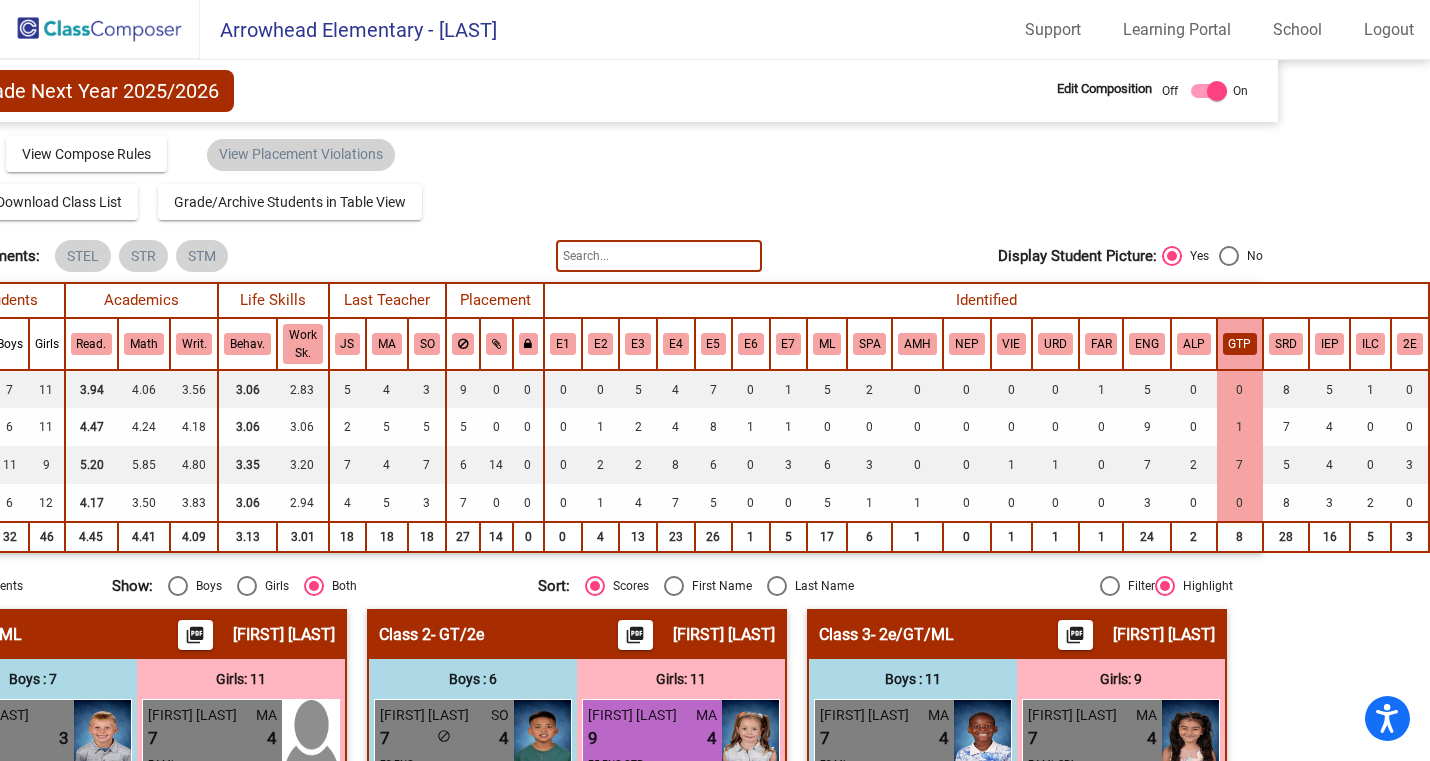 click on "ML" 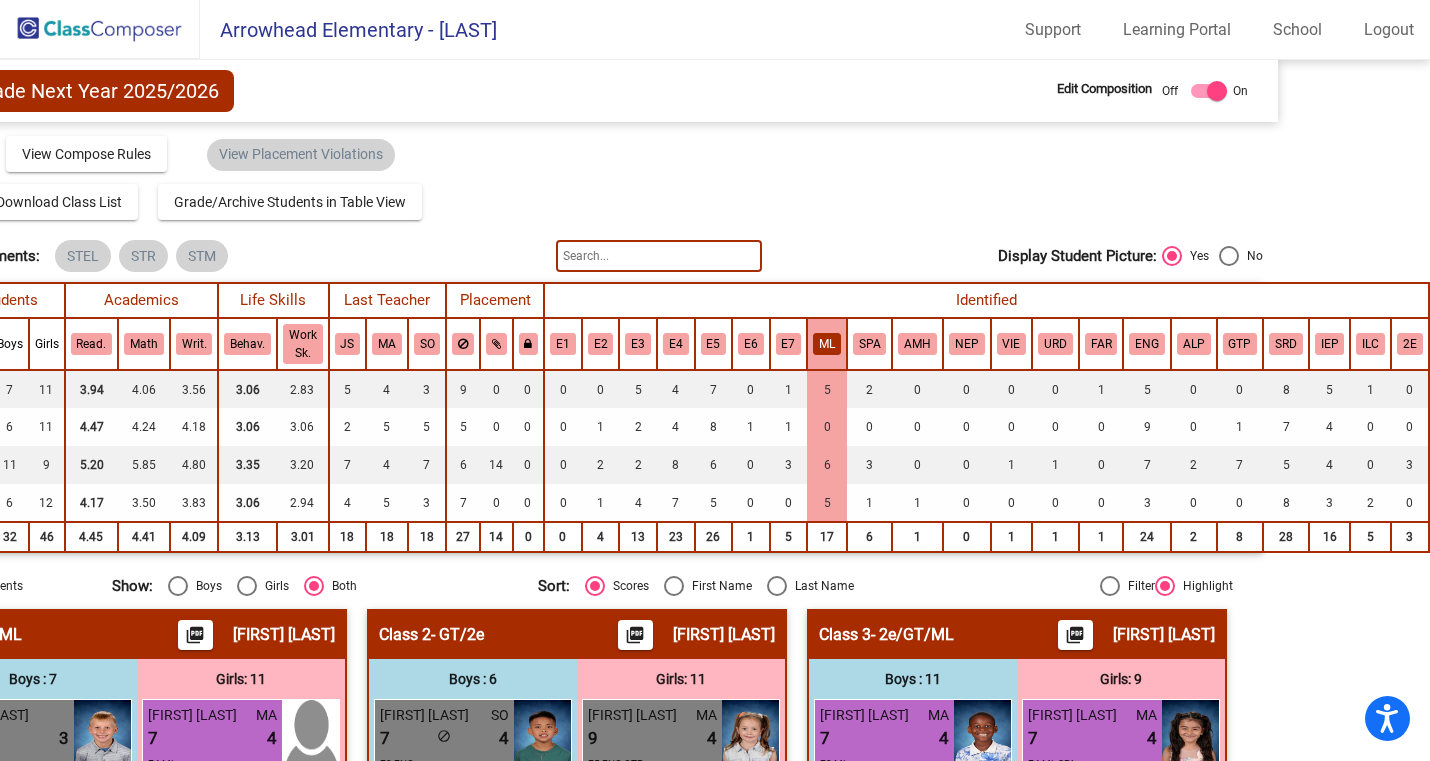 scroll, scrollTop: 0, scrollLeft: 0, axis: both 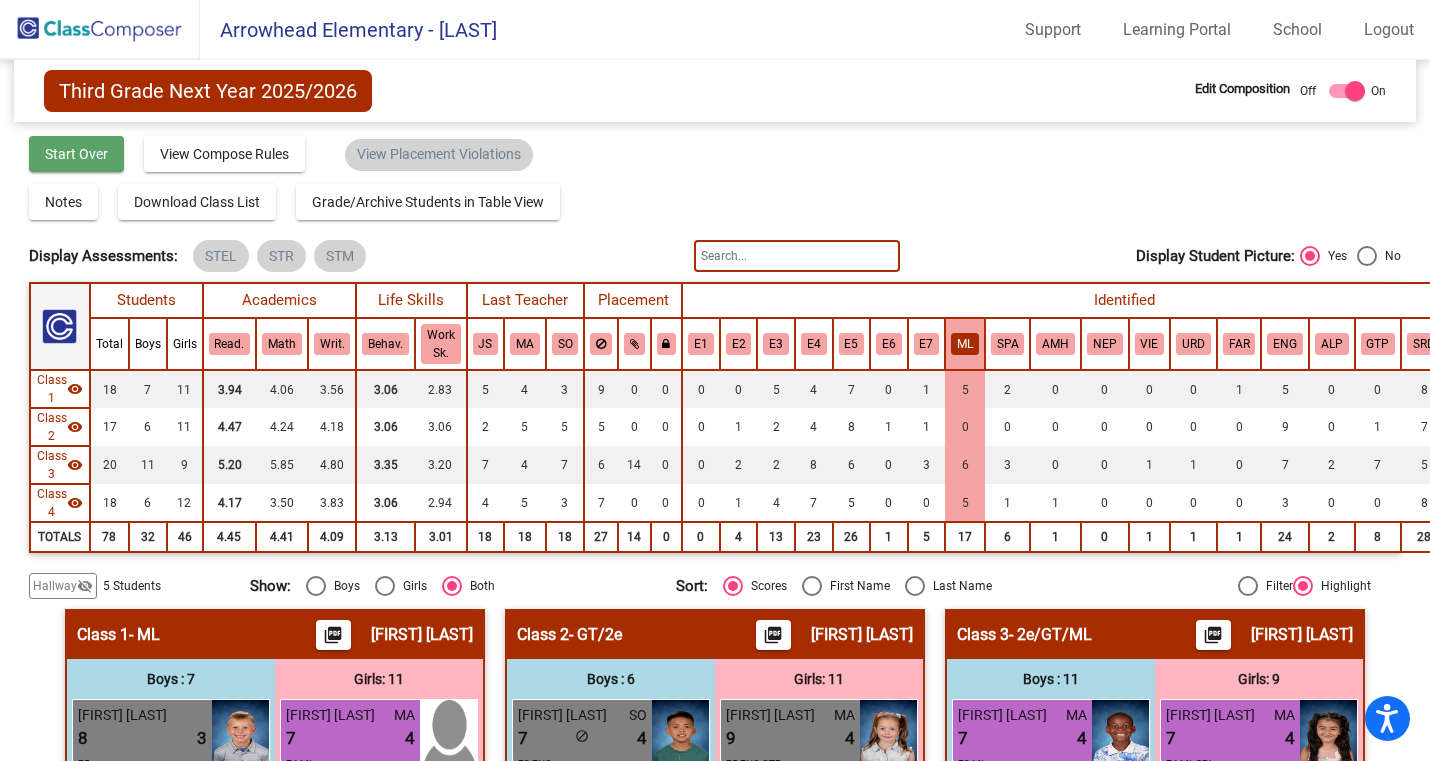 click on "Start Over" 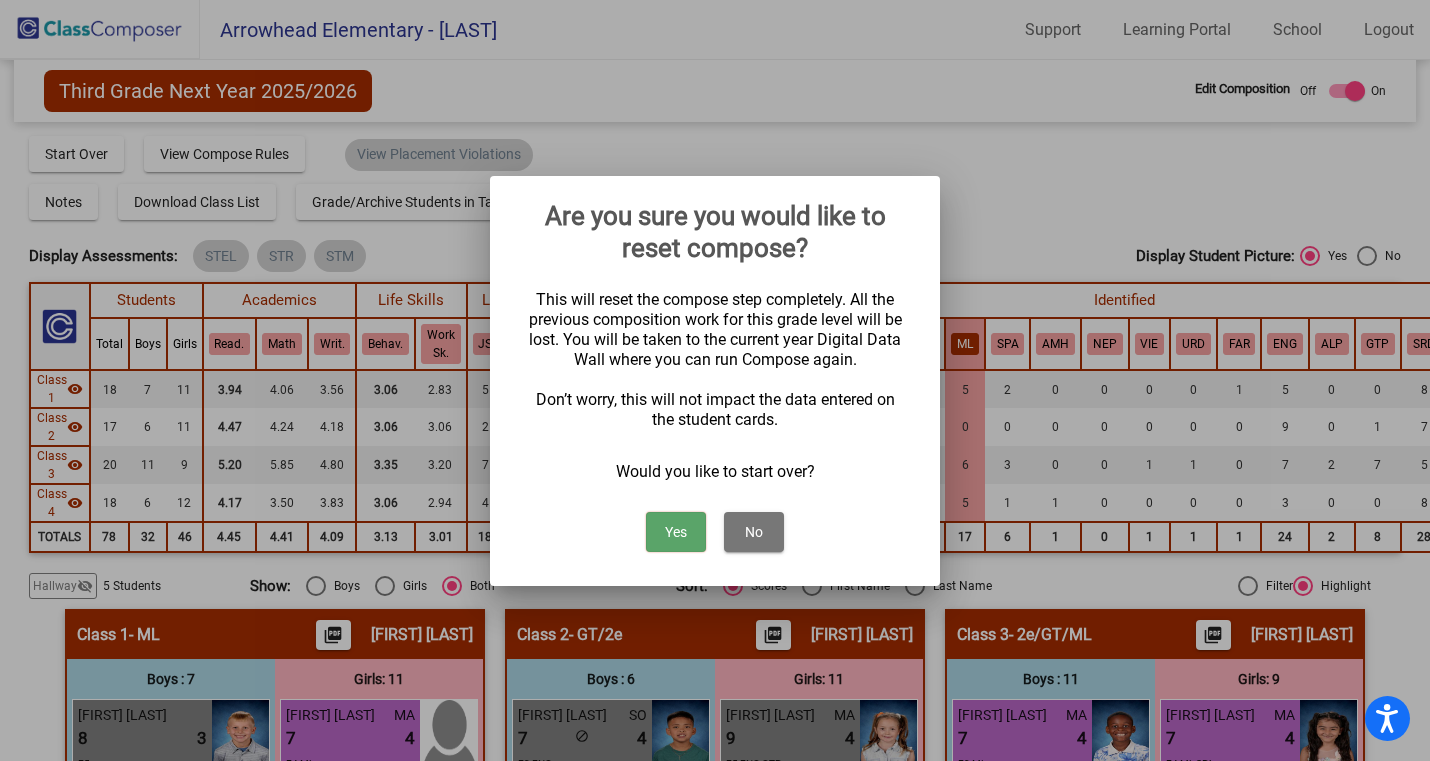 click on "Yes" at bounding box center [676, 532] 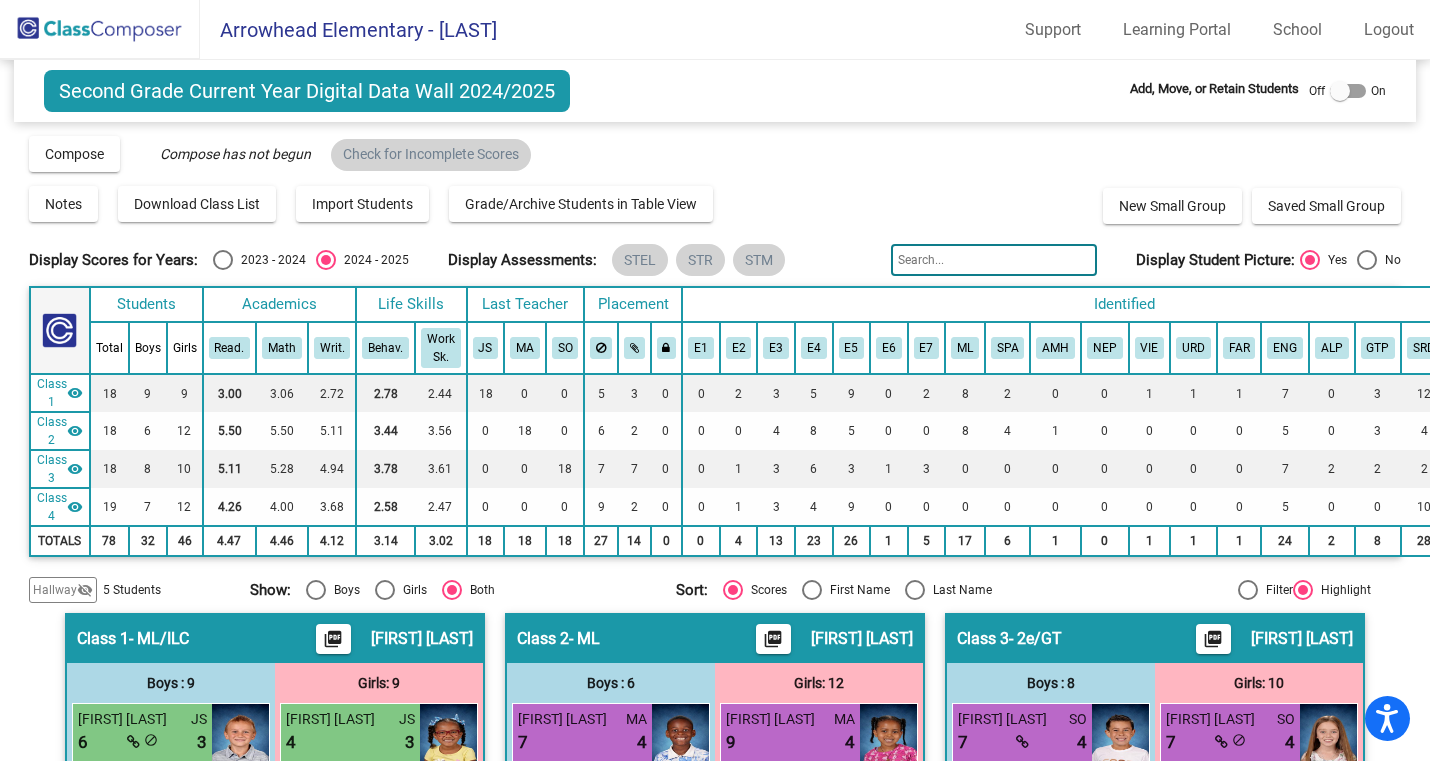 click on "Hallway" 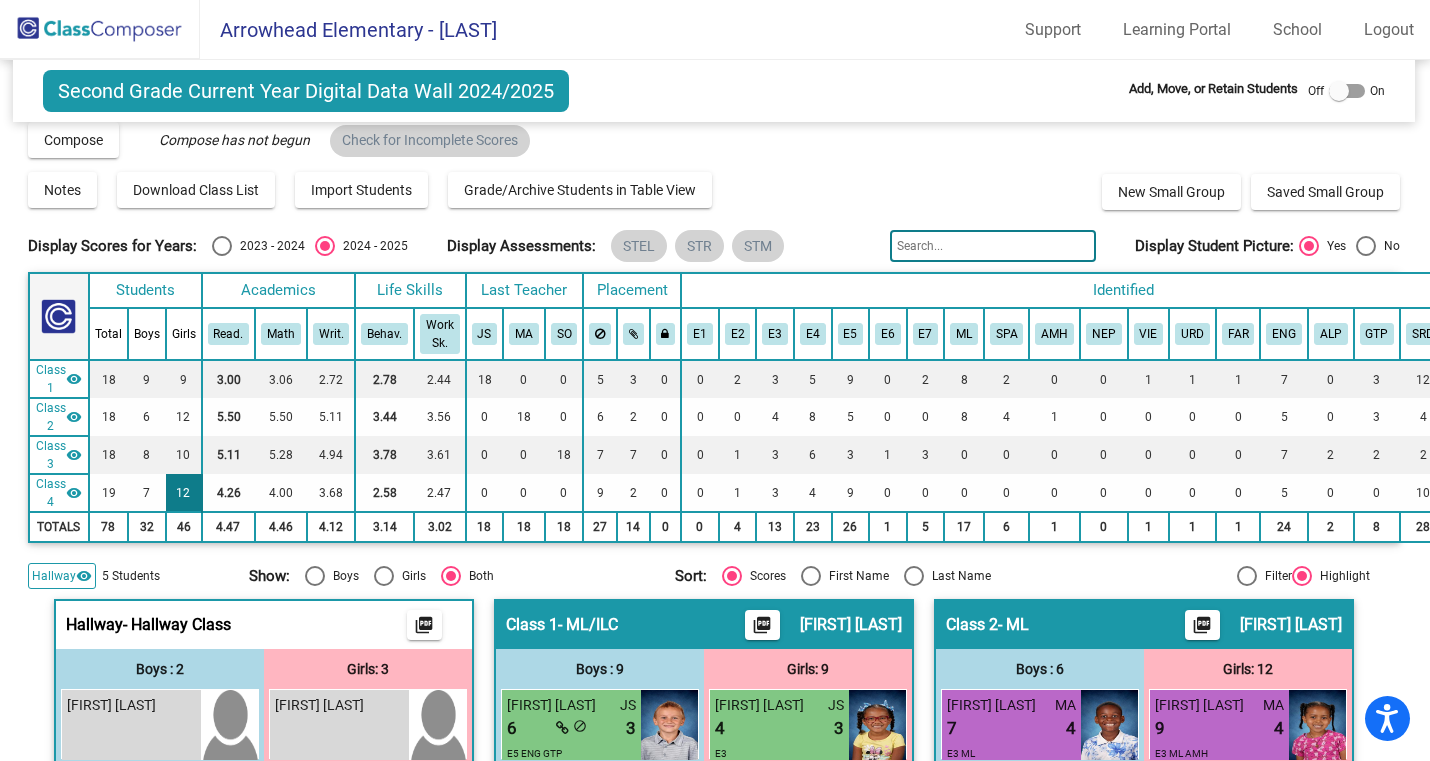 scroll, scrollTop: 0, scrollLeft: 1, axis: horizontal 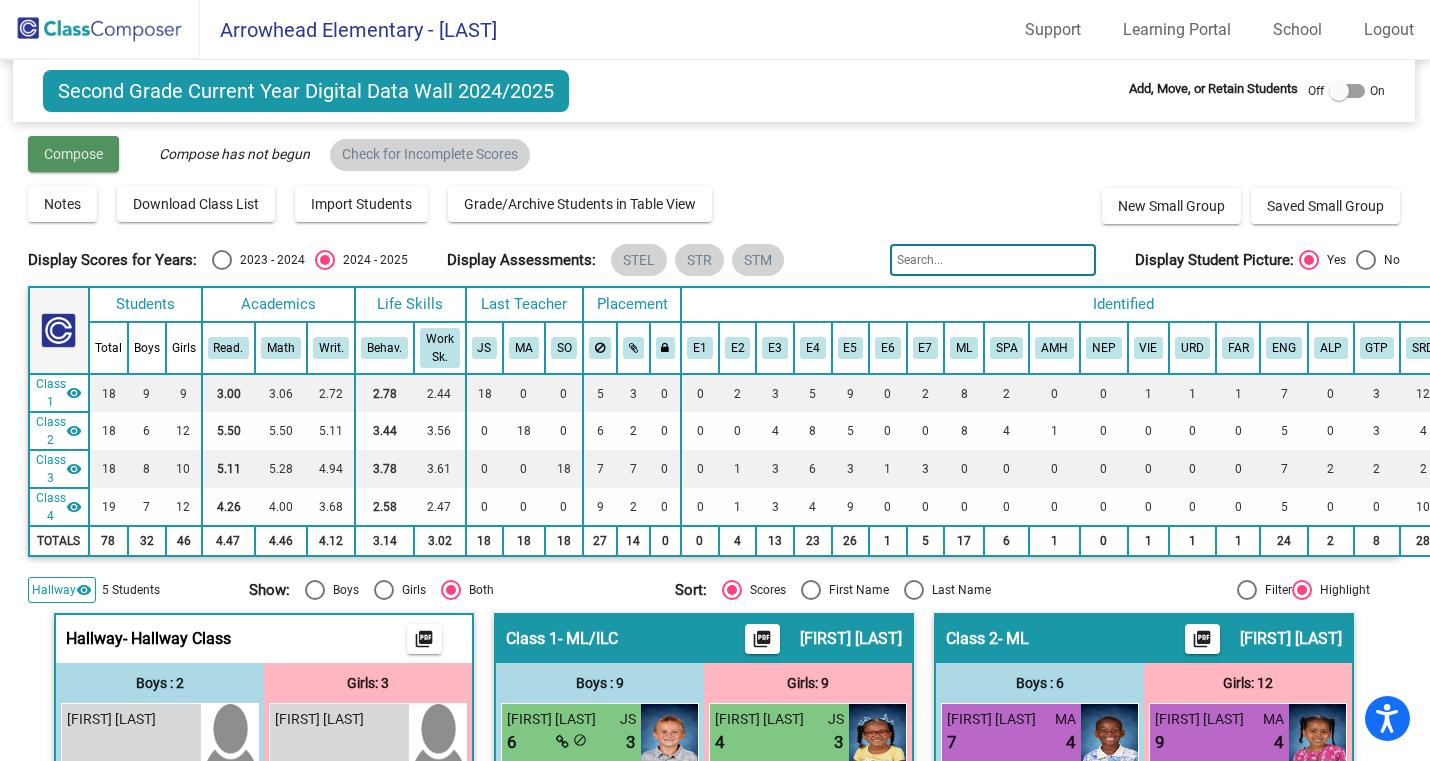 click on "Compose" 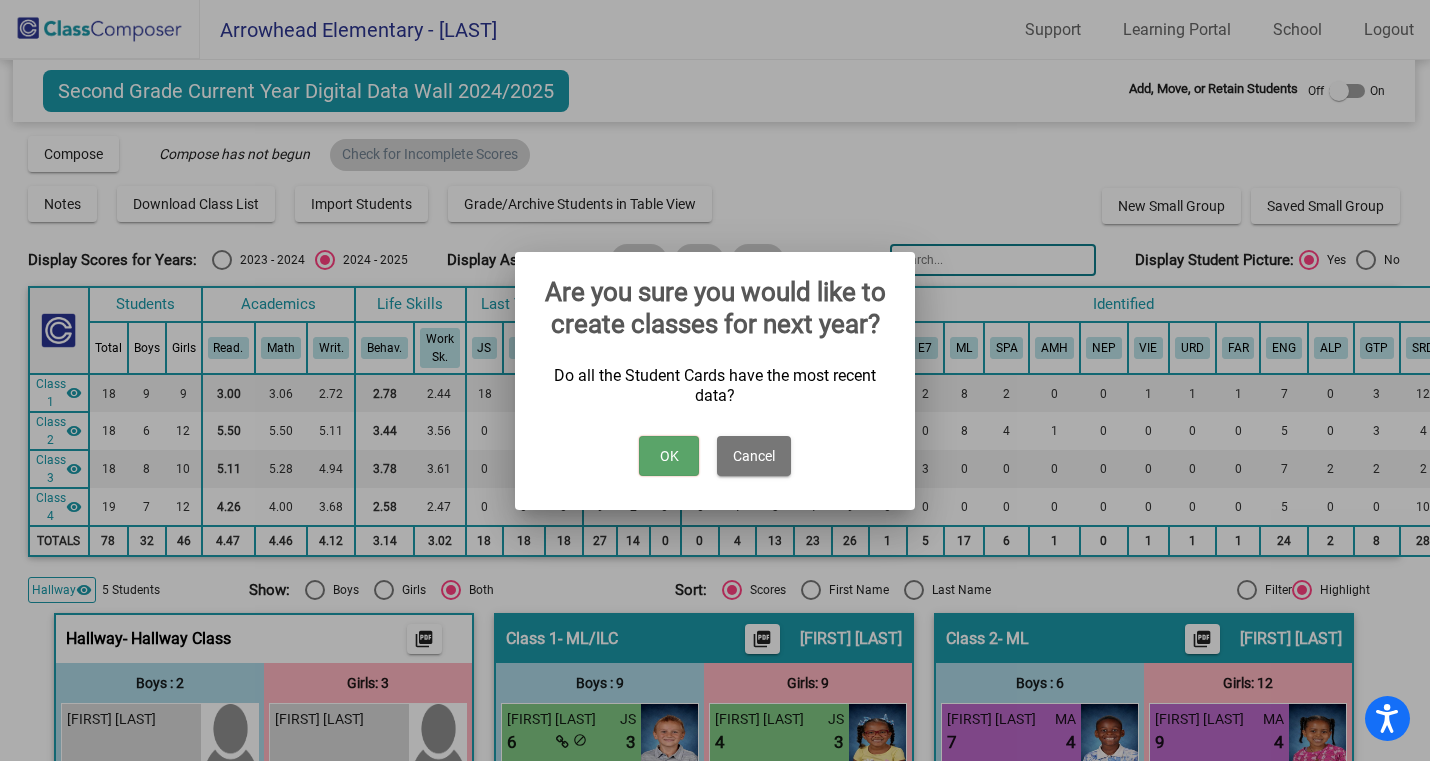 click on "OK" at bounding box center (669, 456) 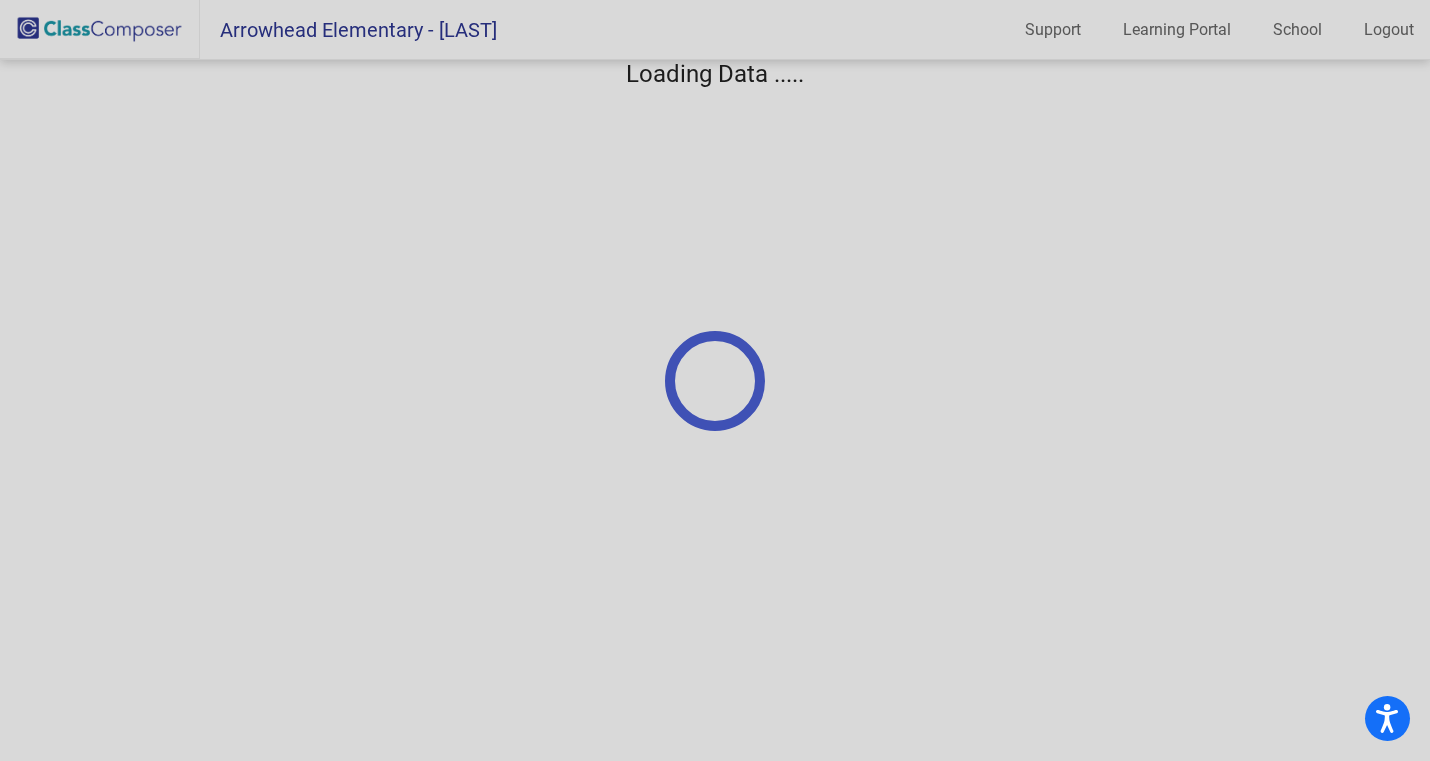 scroll, scrollTop: 0, scrollLeft: 0, axis: both 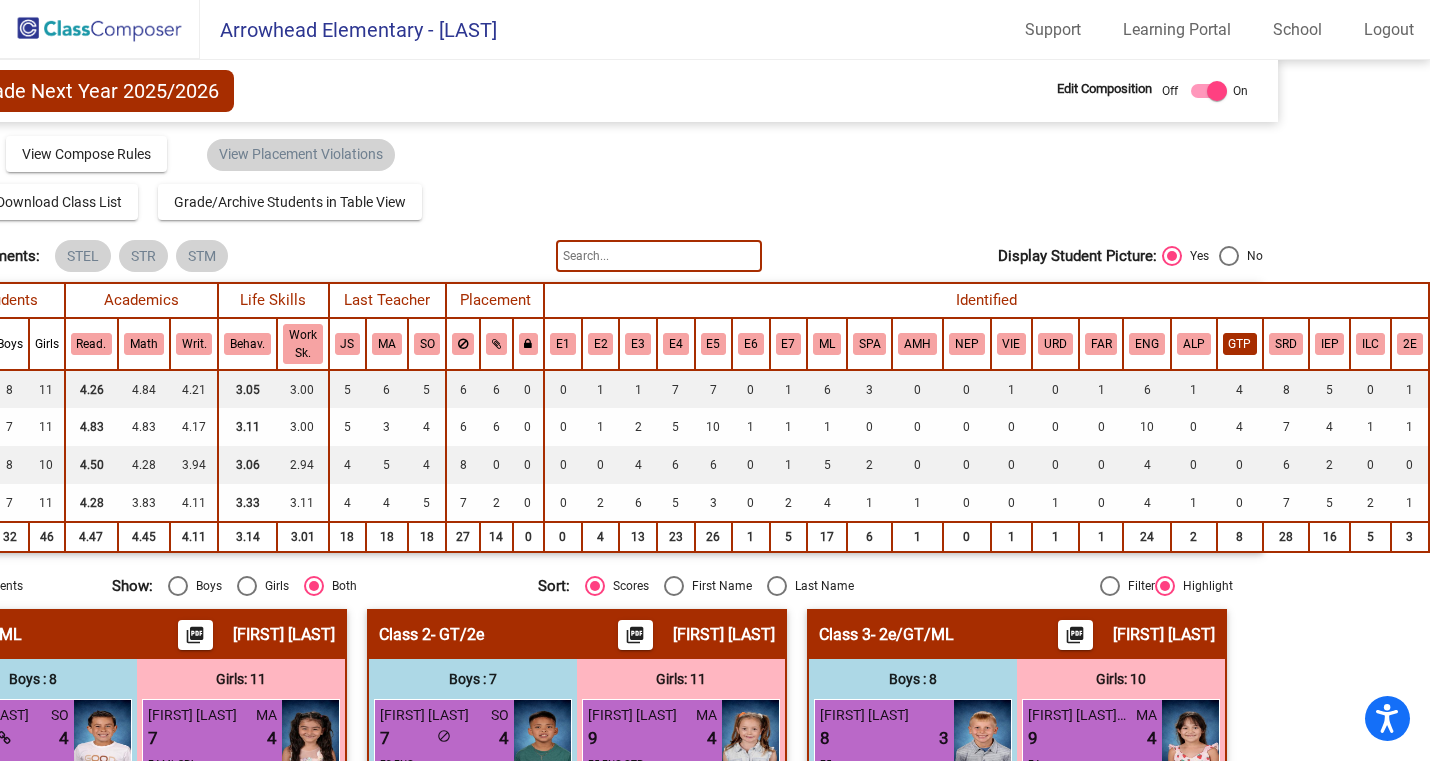 click on "GTP" 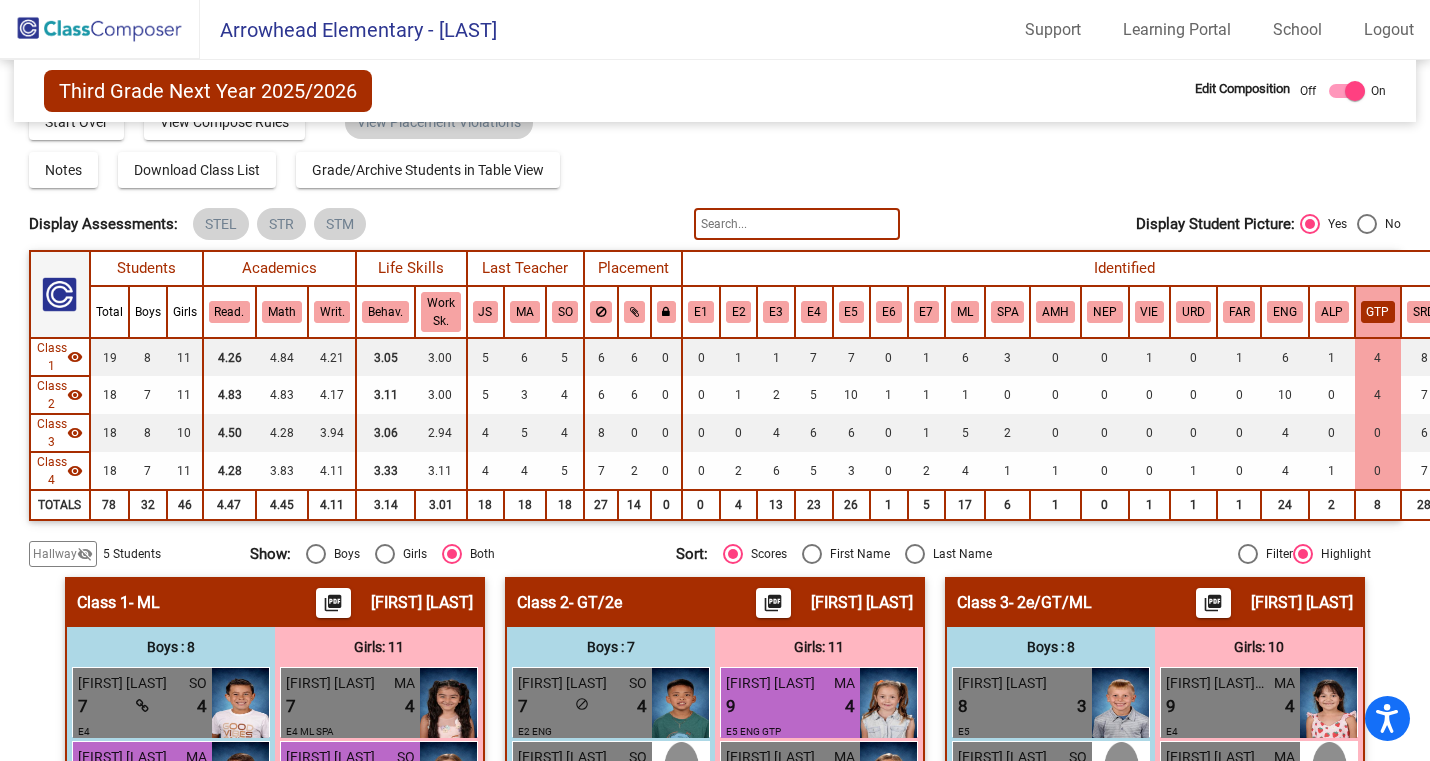 scroll, scrollTop: 0, scrollLeft: 0, axis: both 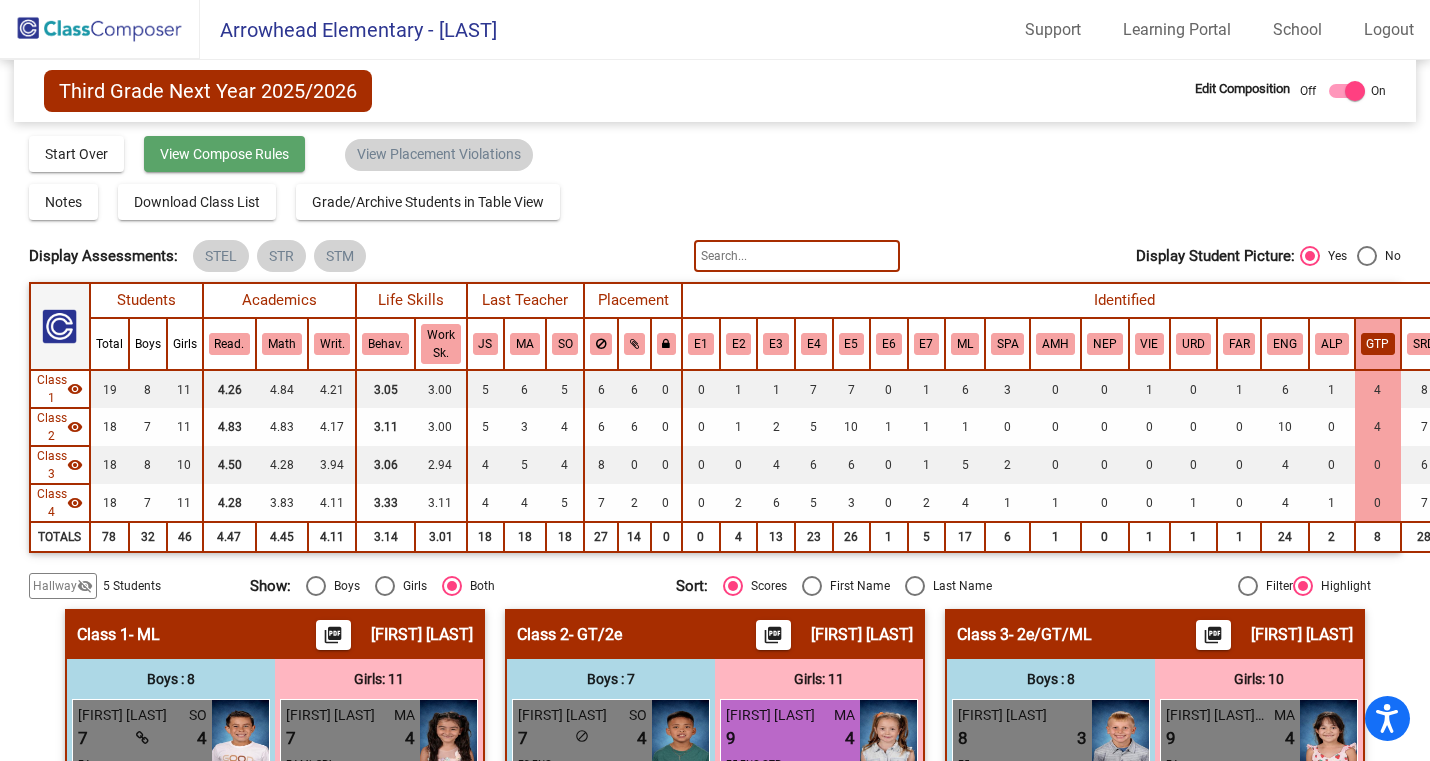 click on "View Compose Rules" 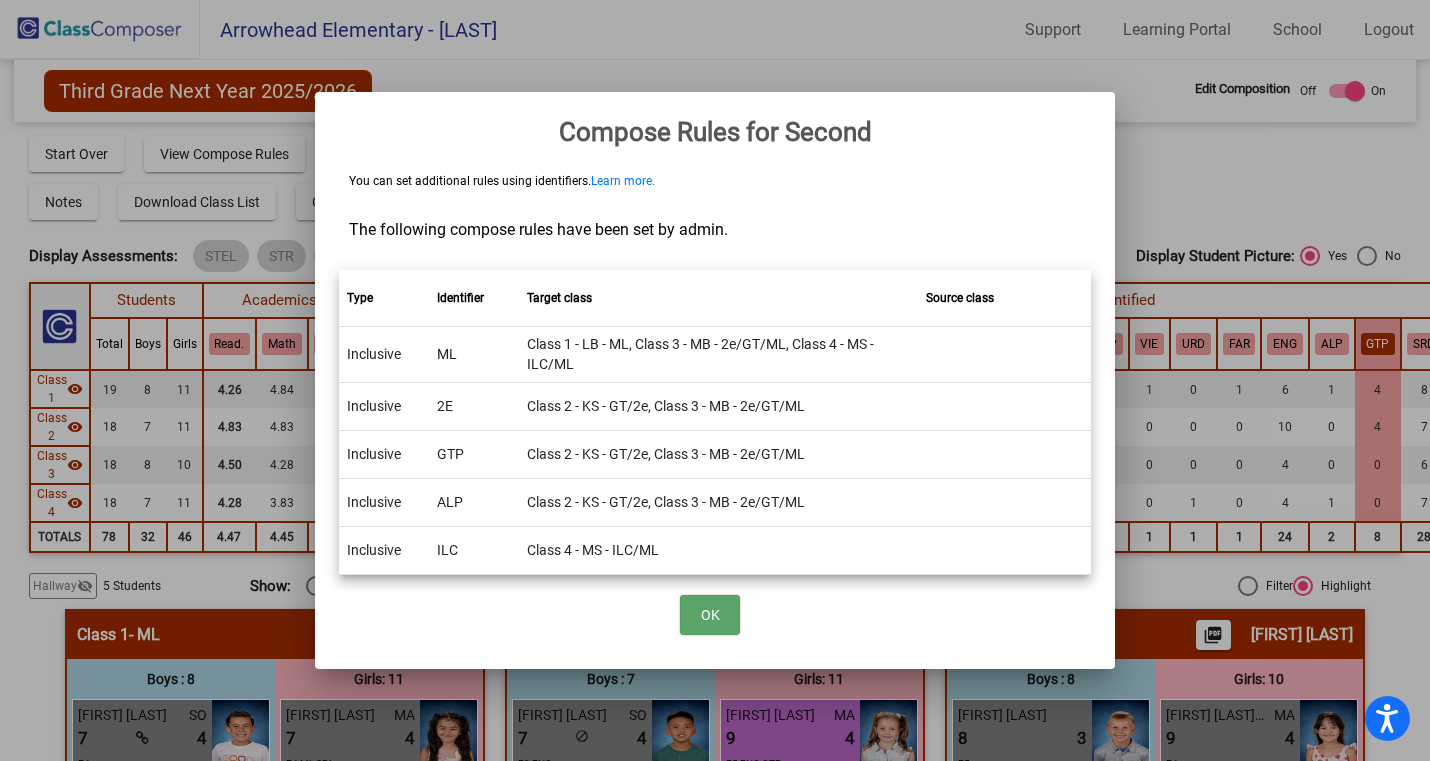 click on "OK" at bounding box center [710, 615] 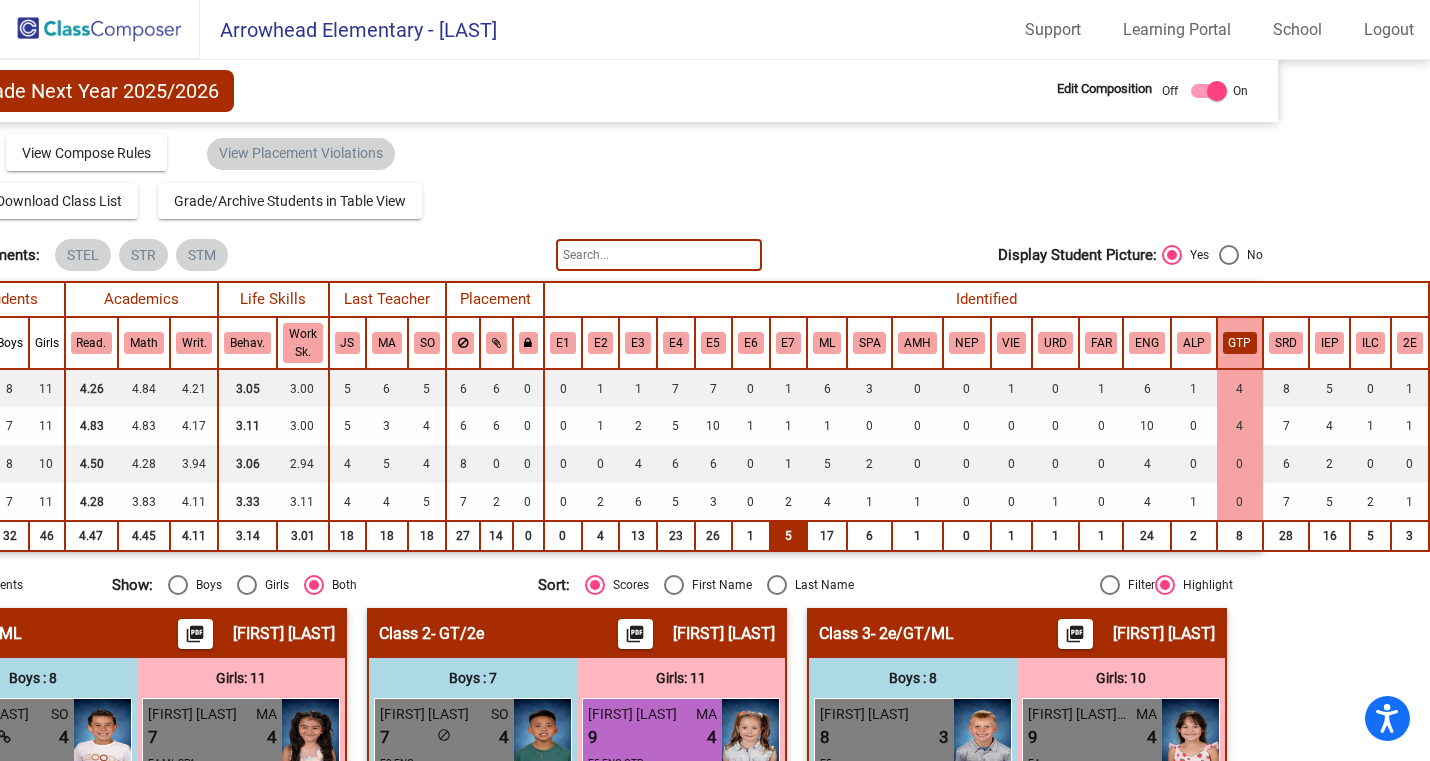 scroll, scrollTop: 4, scrollLeft: 142, axis: both 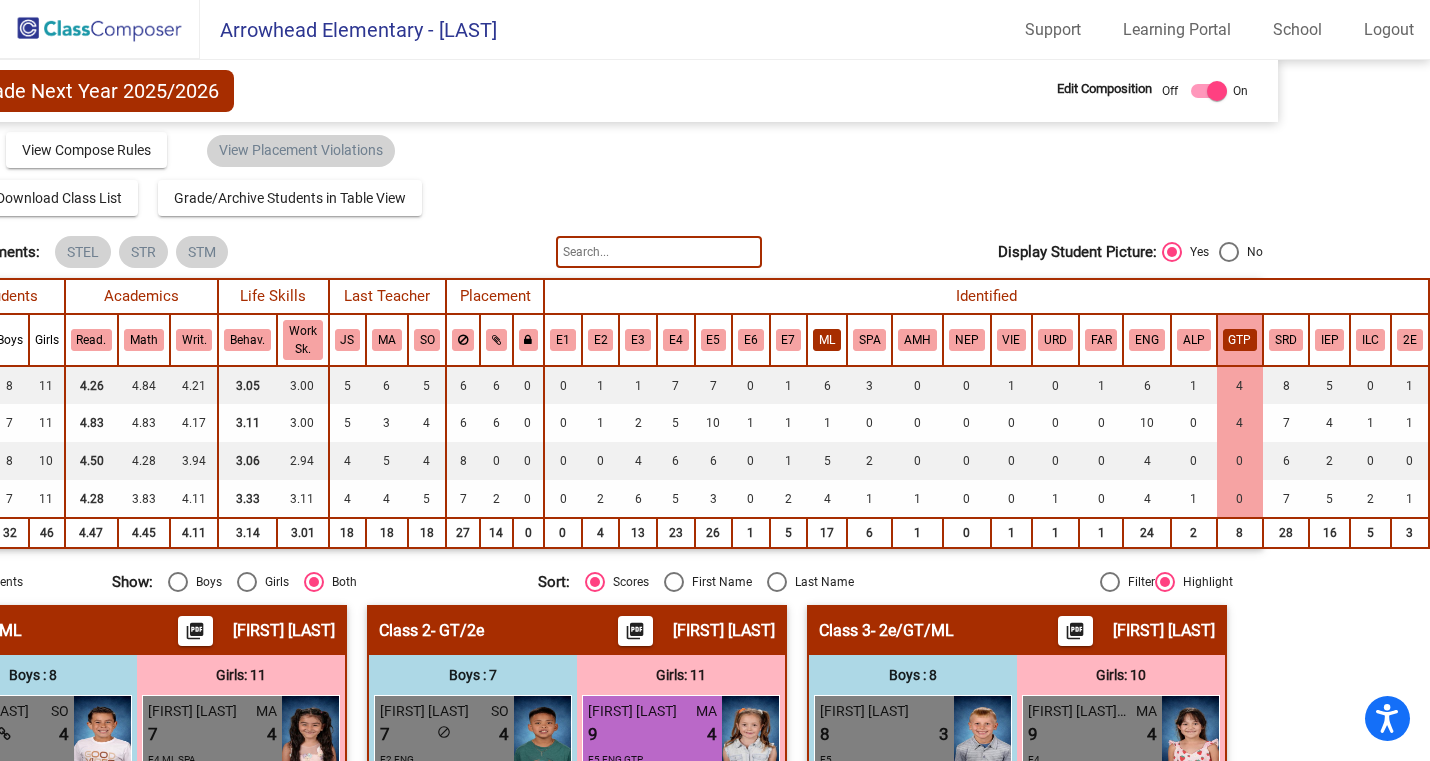 click on "ML" 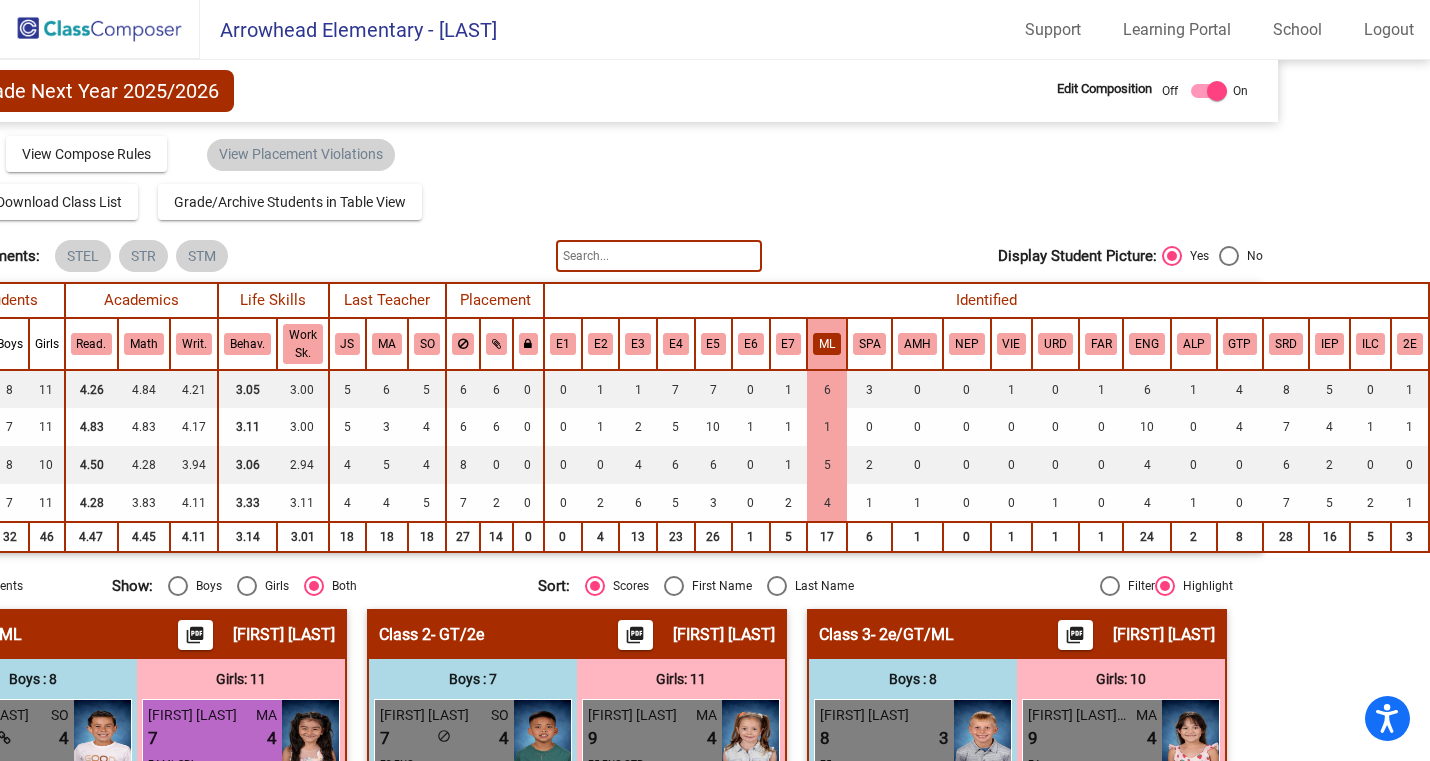 scroll, scrollTop: 0, scrollLeft: 0, axis: both 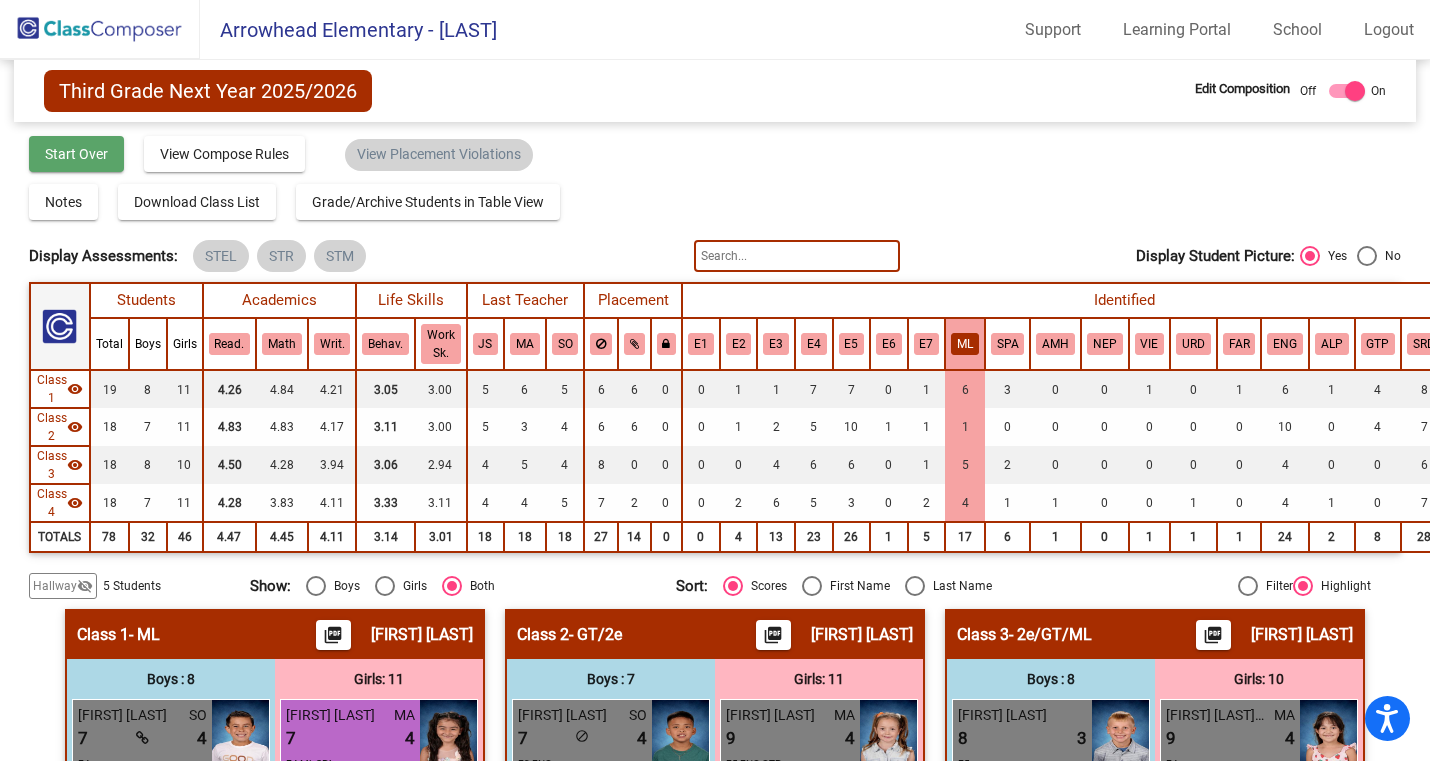 click on "Start Over" 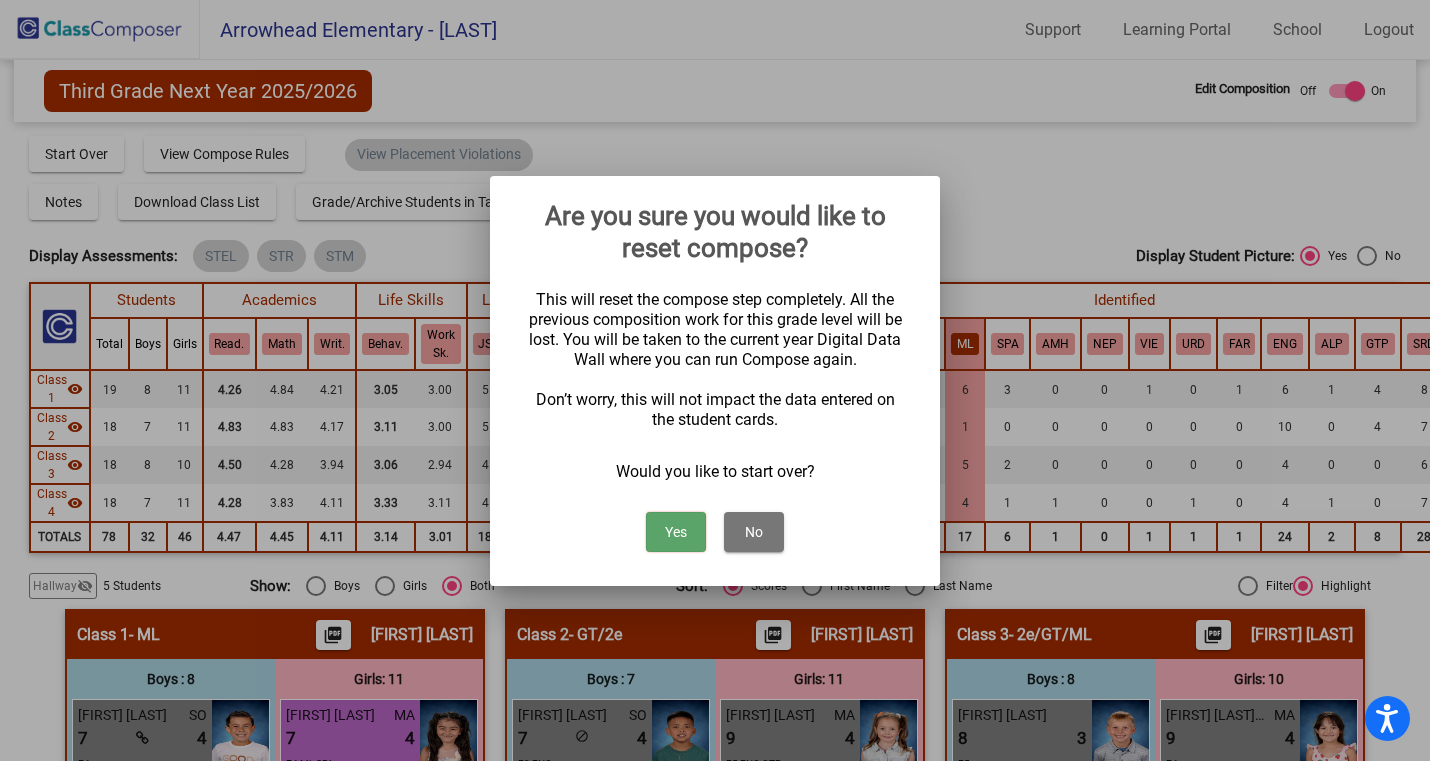 click on "Yes" at bounding box center [676, 532] 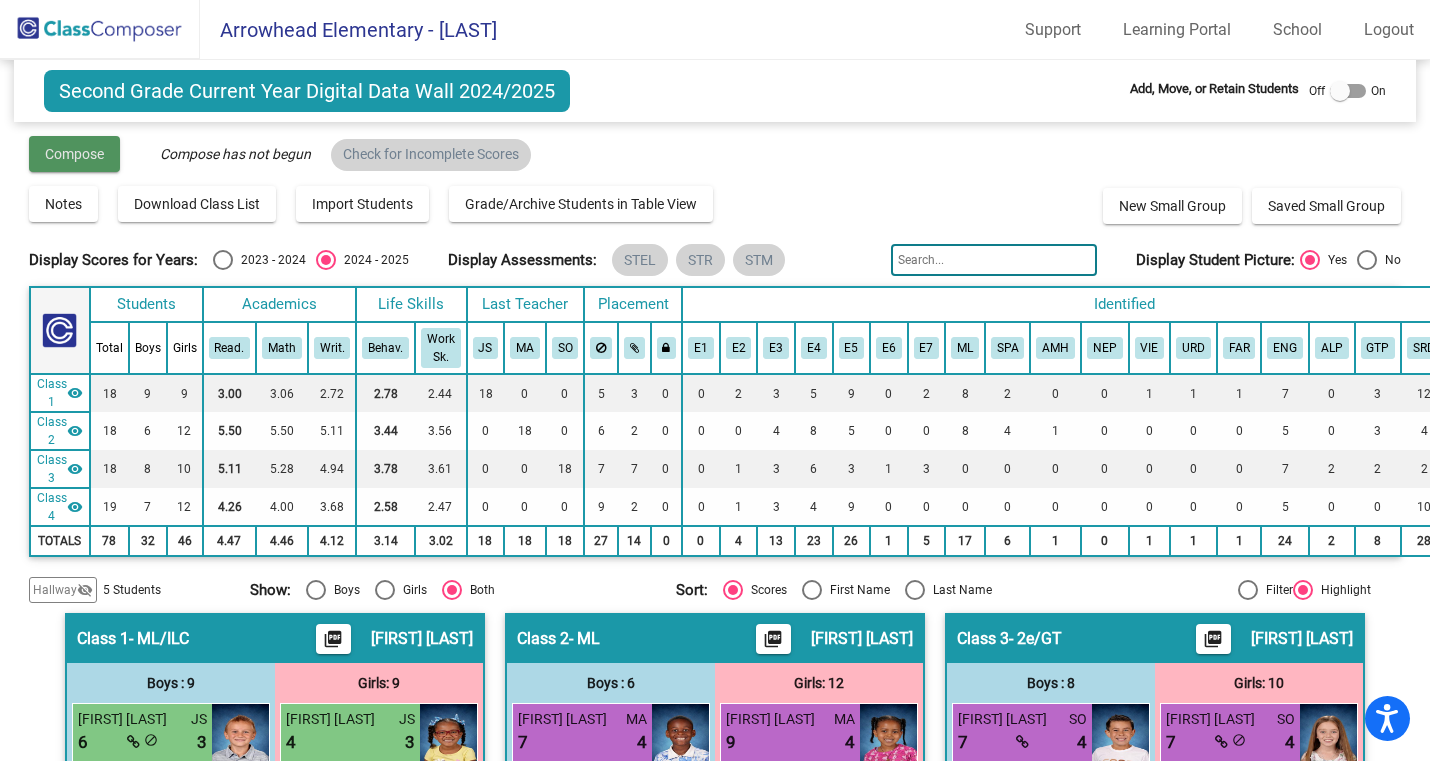 click on "Compose" 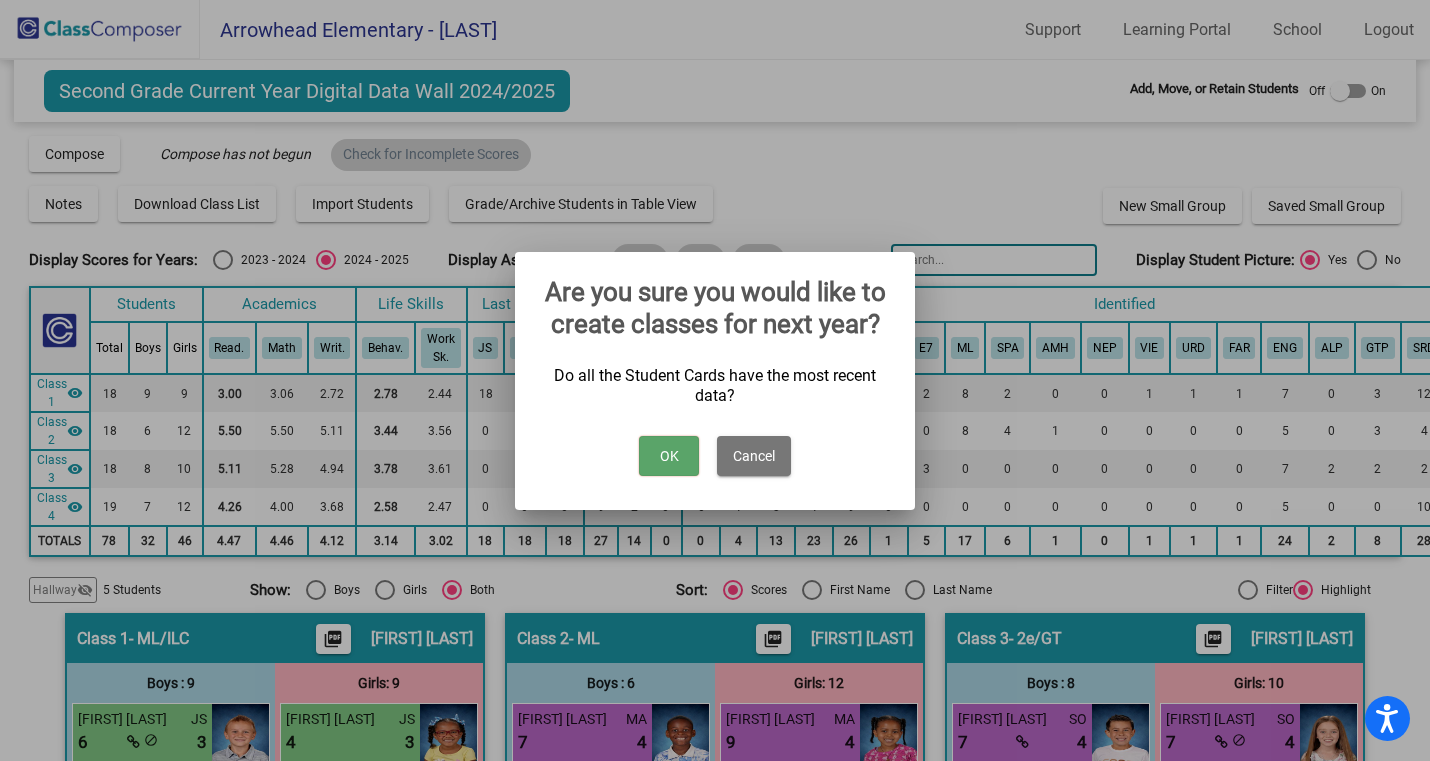 click on "OK" at bounding box center [669, 456] 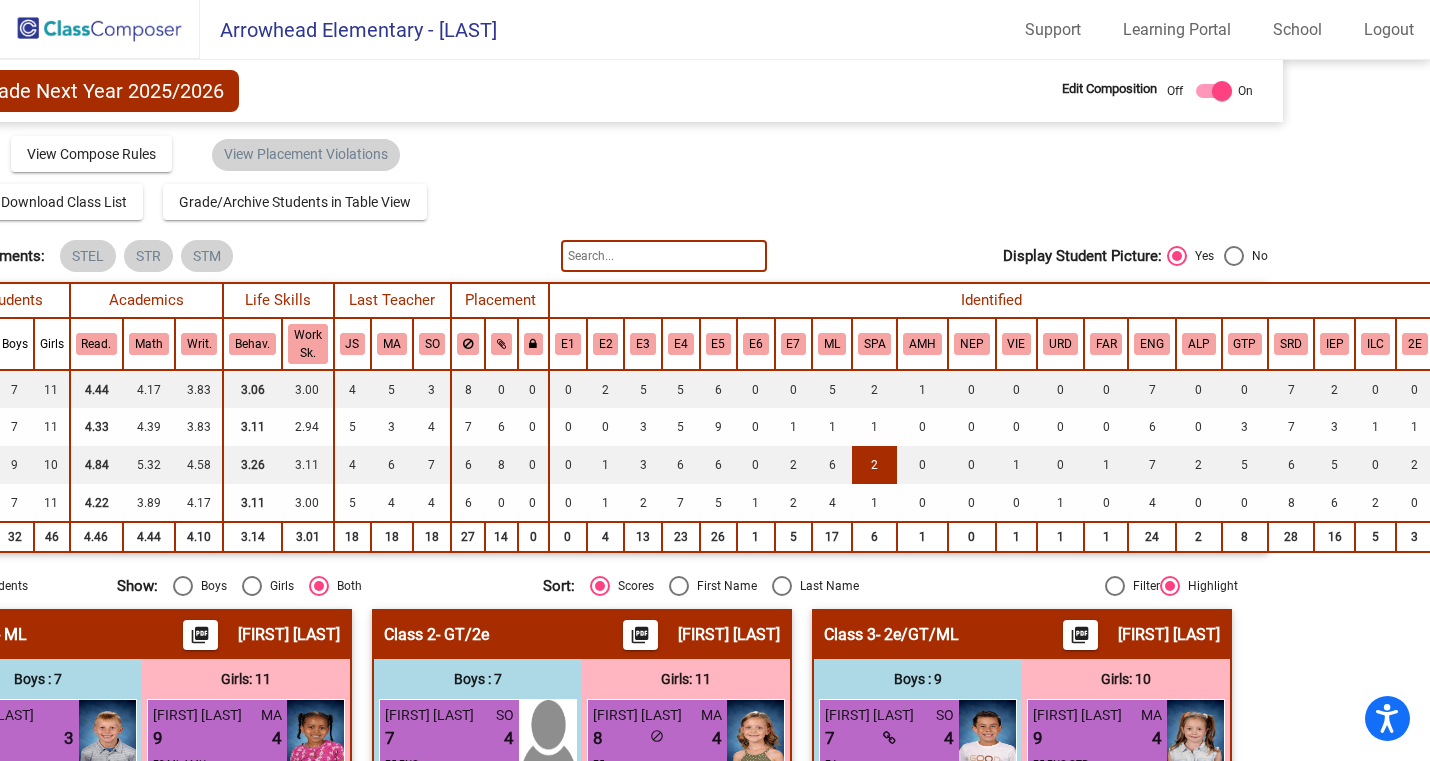 scroll, scrollTop: 0, scrollLeft: 142, axis: horizontal 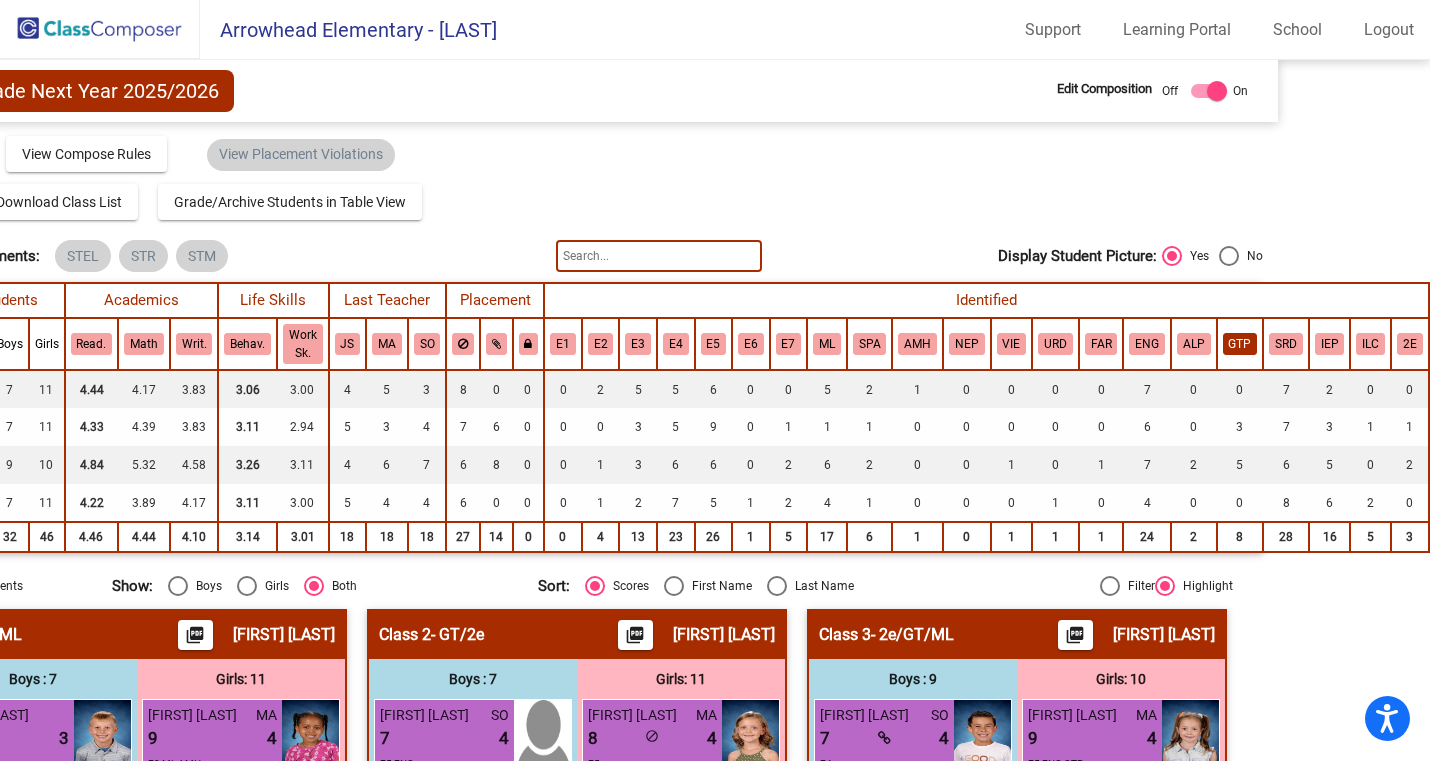 click on "GTP" 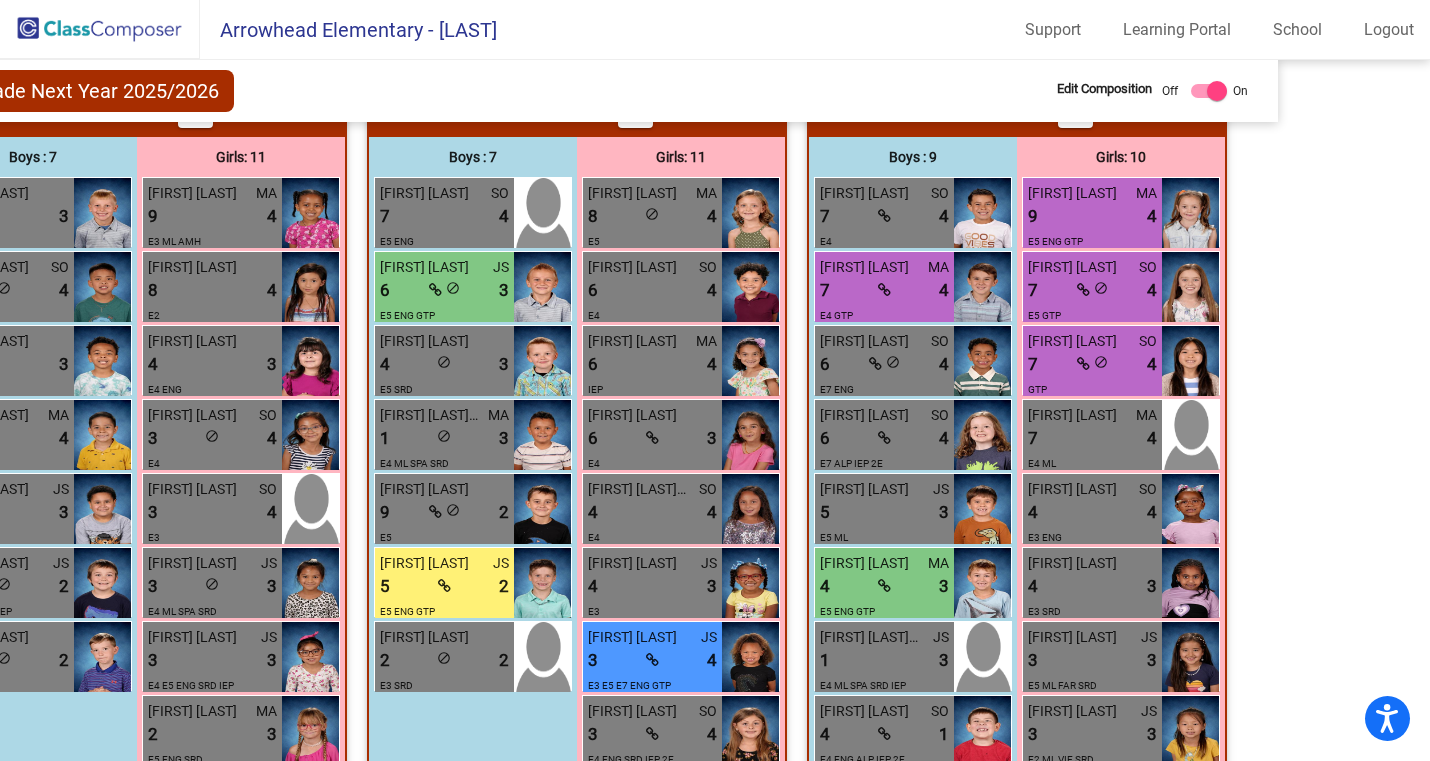 scroll, scrollTop: 519, scrollLeft: 142, axis: both 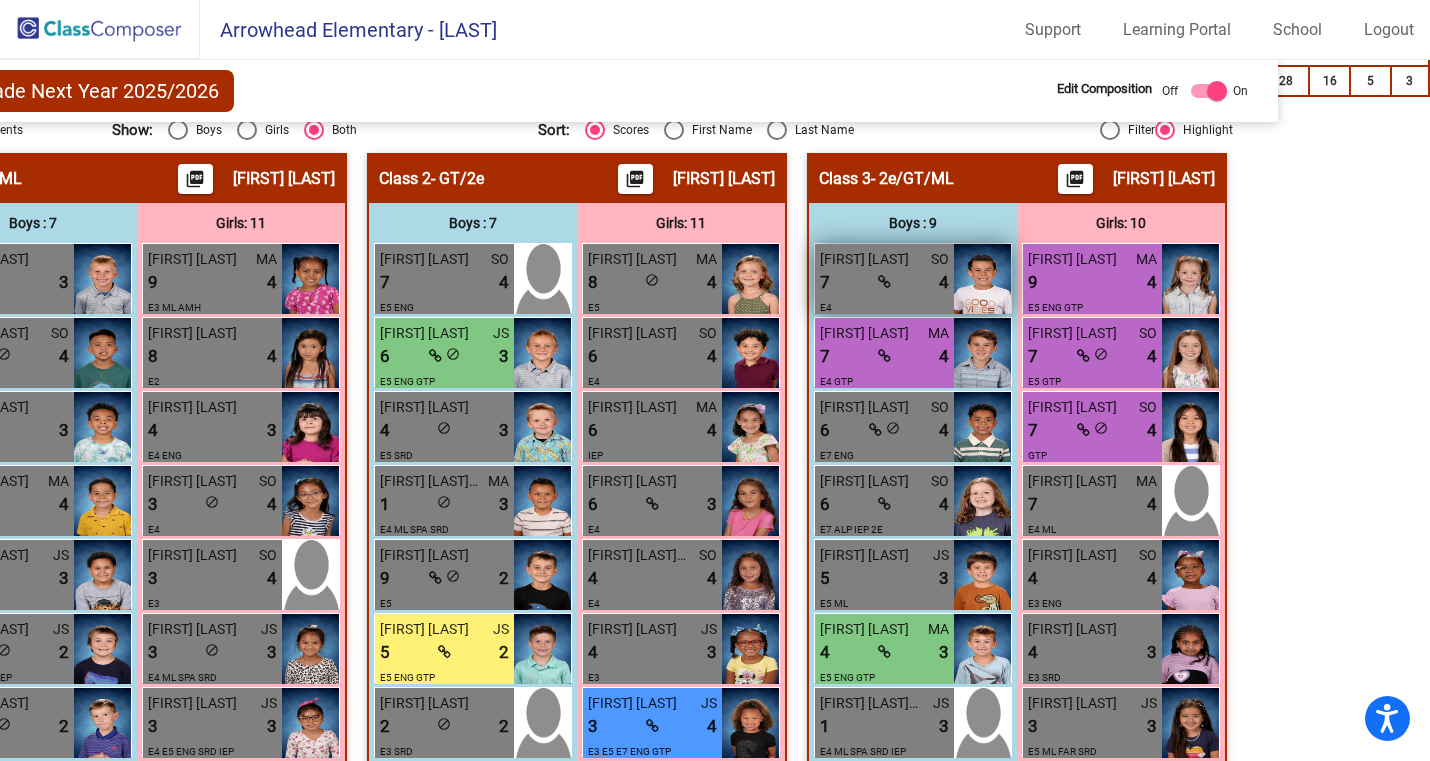 click at bounding box center (982, 279) 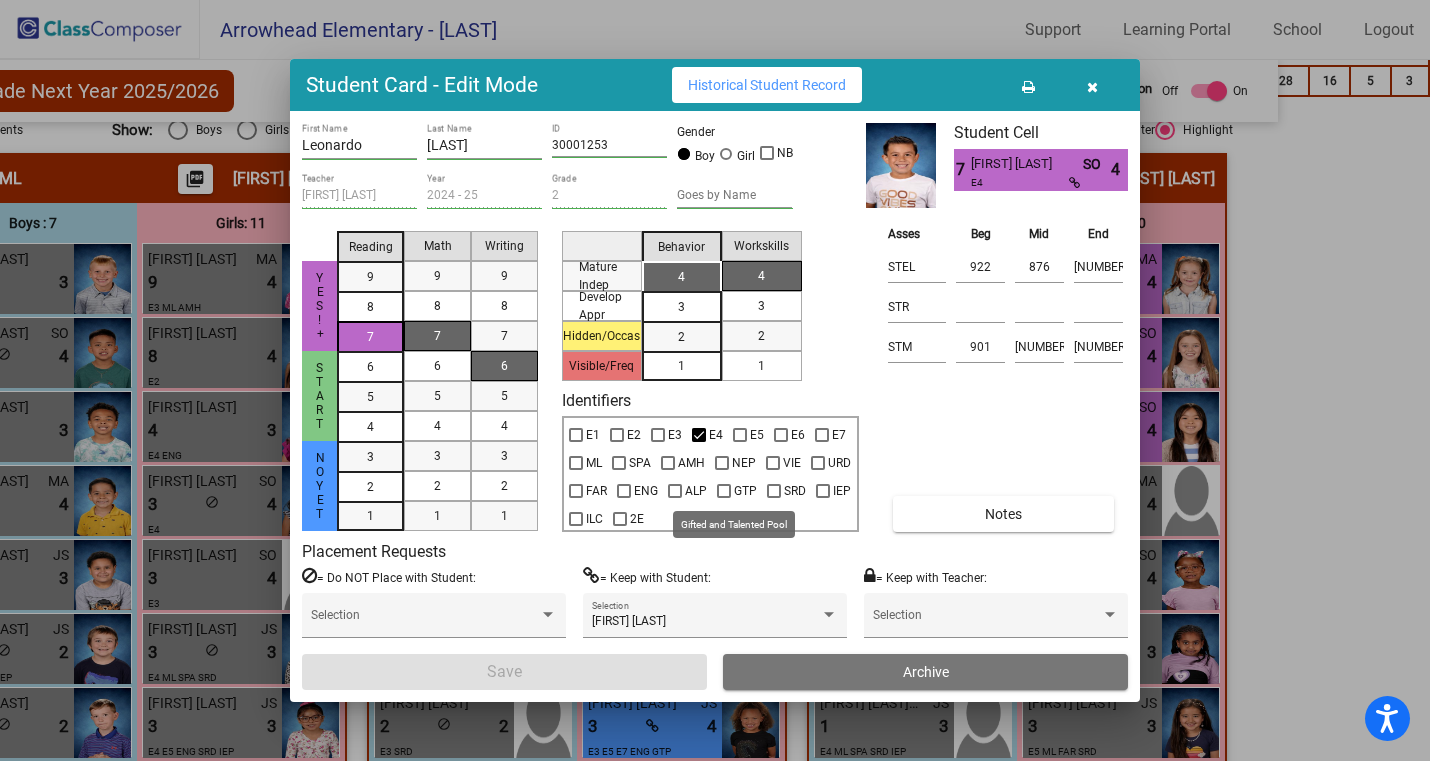 click at bounding box center [724, 491] 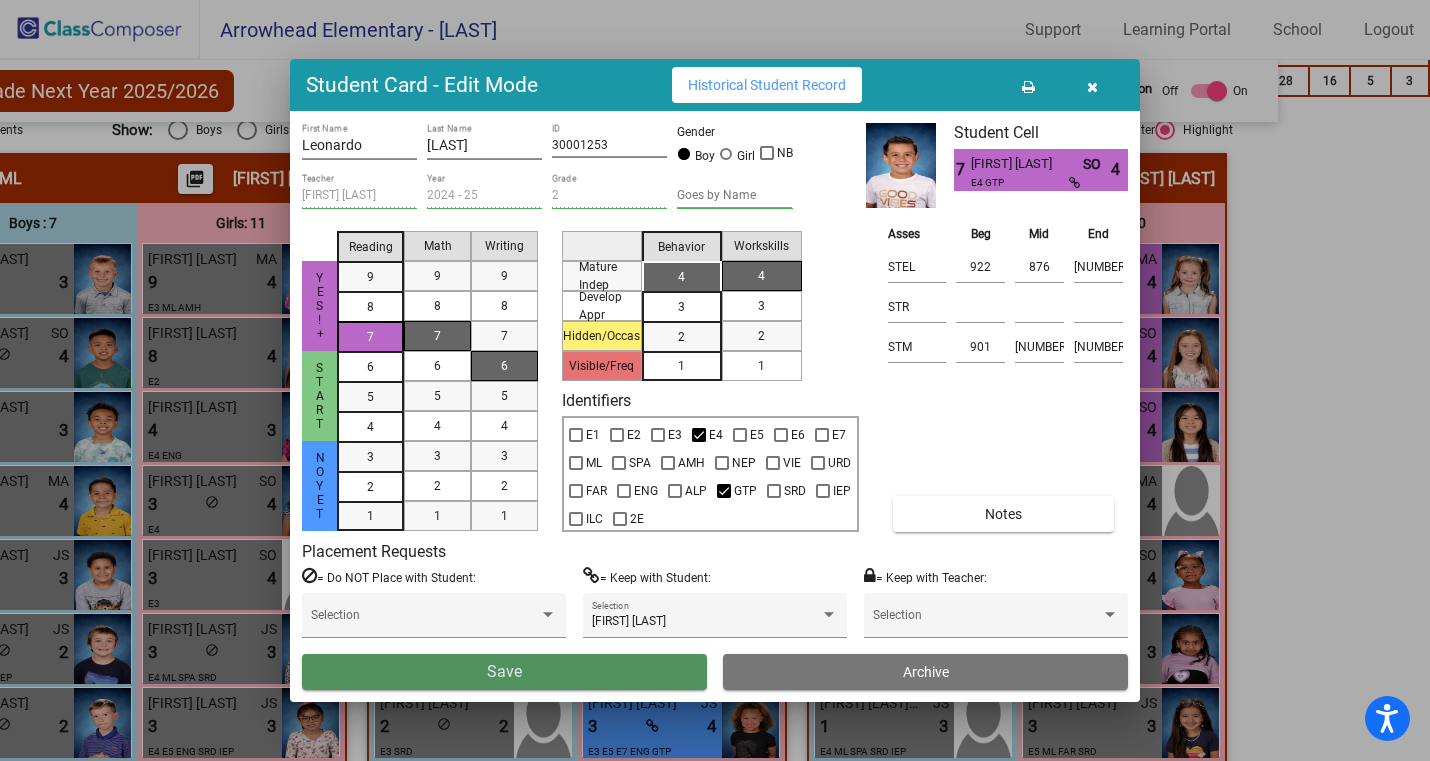 click on "Save" at bounding box center [504, 672] 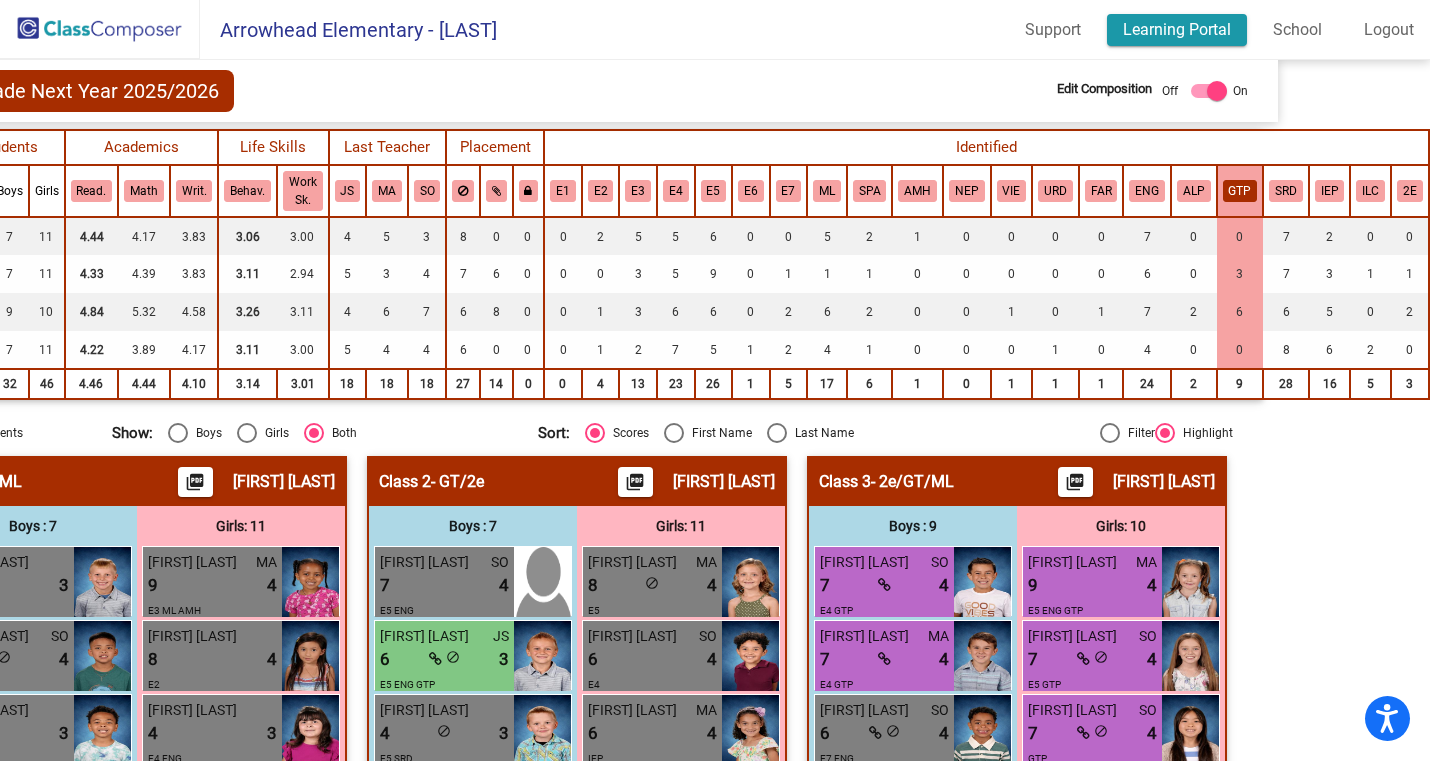 scroll, scrollTop: 126, scrollLeft: 142, axis: both 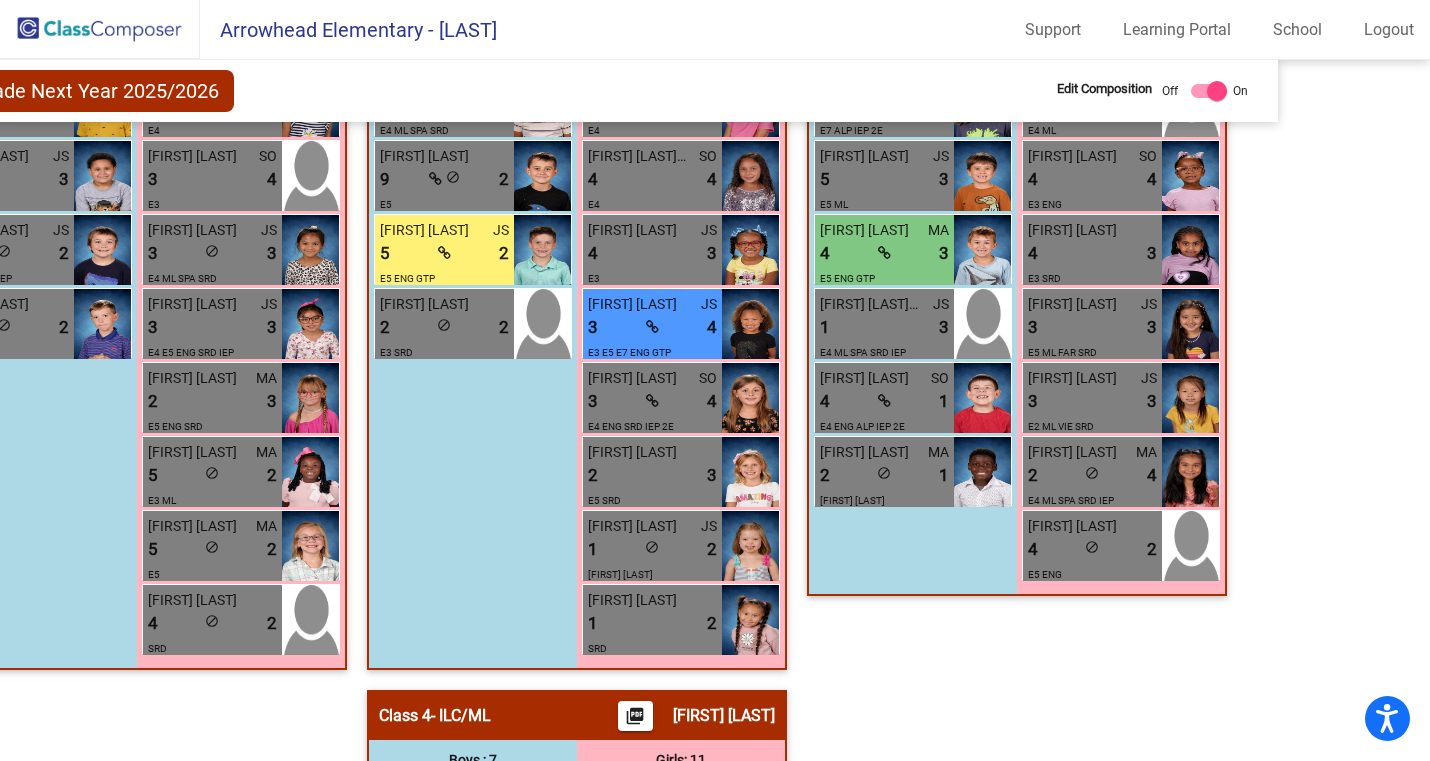 click on "Boys : 9 [FIRST] [LAST] SO 4 4 E4 GTP [FIRST] [LAST] MA 7 4 E4 GTP [FIRST] [LAST] SO 6 4 E7 ENG [FIRST] [LAST] SO 6 4 E7 ALP IEP 2E [FIRST] [LAST] JS 5 3 E5 ML [FIRST] [LAST] MA 4 3 E5 ENG GTP [FIRST] [LAST] JS 1 3 E4 ML SPA SRD IEP [FIRST] [LAST] SO 4 1 E4 ENG ALP IEP 2E [FIRST] [LAST] MA 2 1 E3 ENG SRD Girls: 10 [FIRST] [LAST] MA 9 4 E5 ENG GTP [FIRST] [LAST] SO 7 4 E5 GTP [FIRST] [LAST] SO 7 4 GTP [FIRST] [LAST] MA 7 4 E4 ML [FIRST] [LAST] SO 4 4 E3 ENG [FIRST] [LAST] JS 3 3" 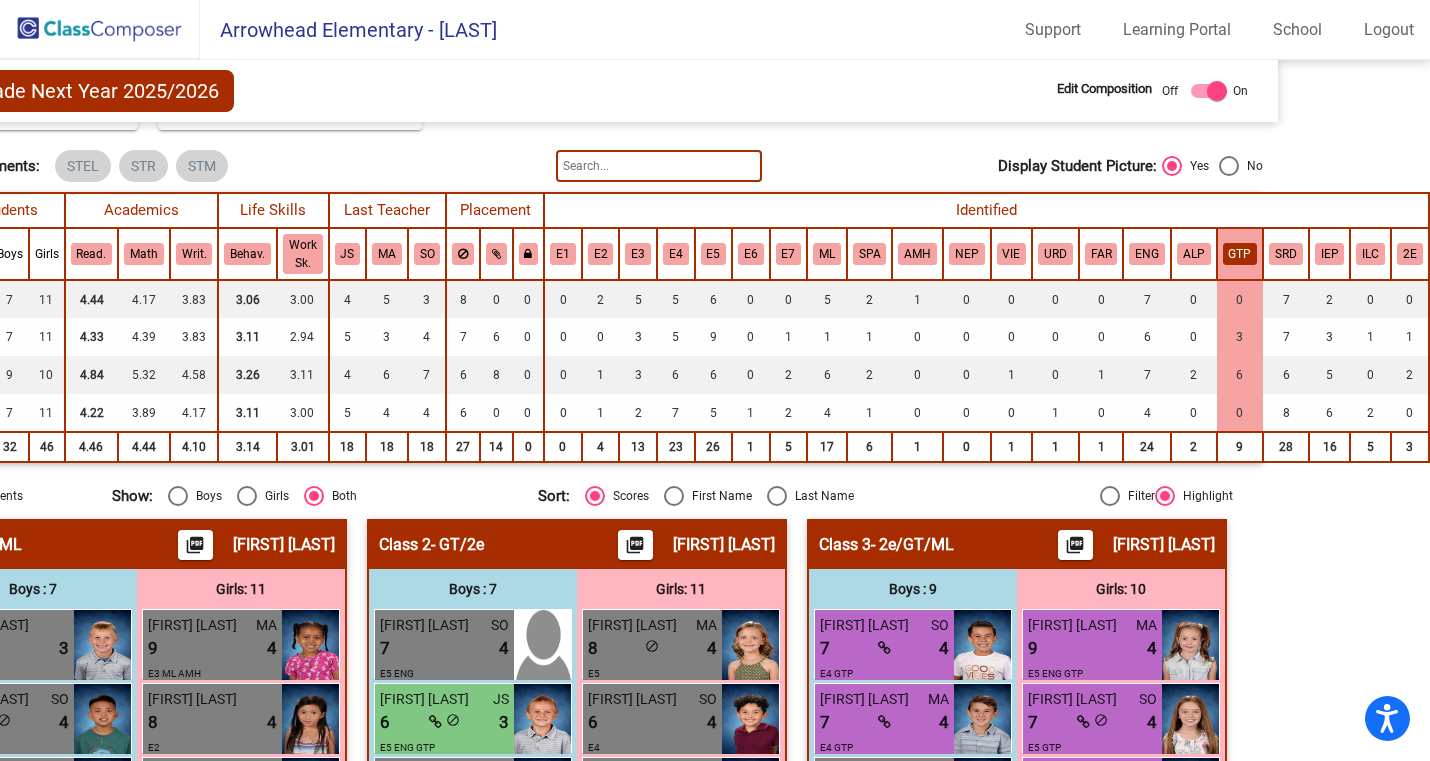 scroll, scrollTop: 84, scrollLeft: 142, axis: both 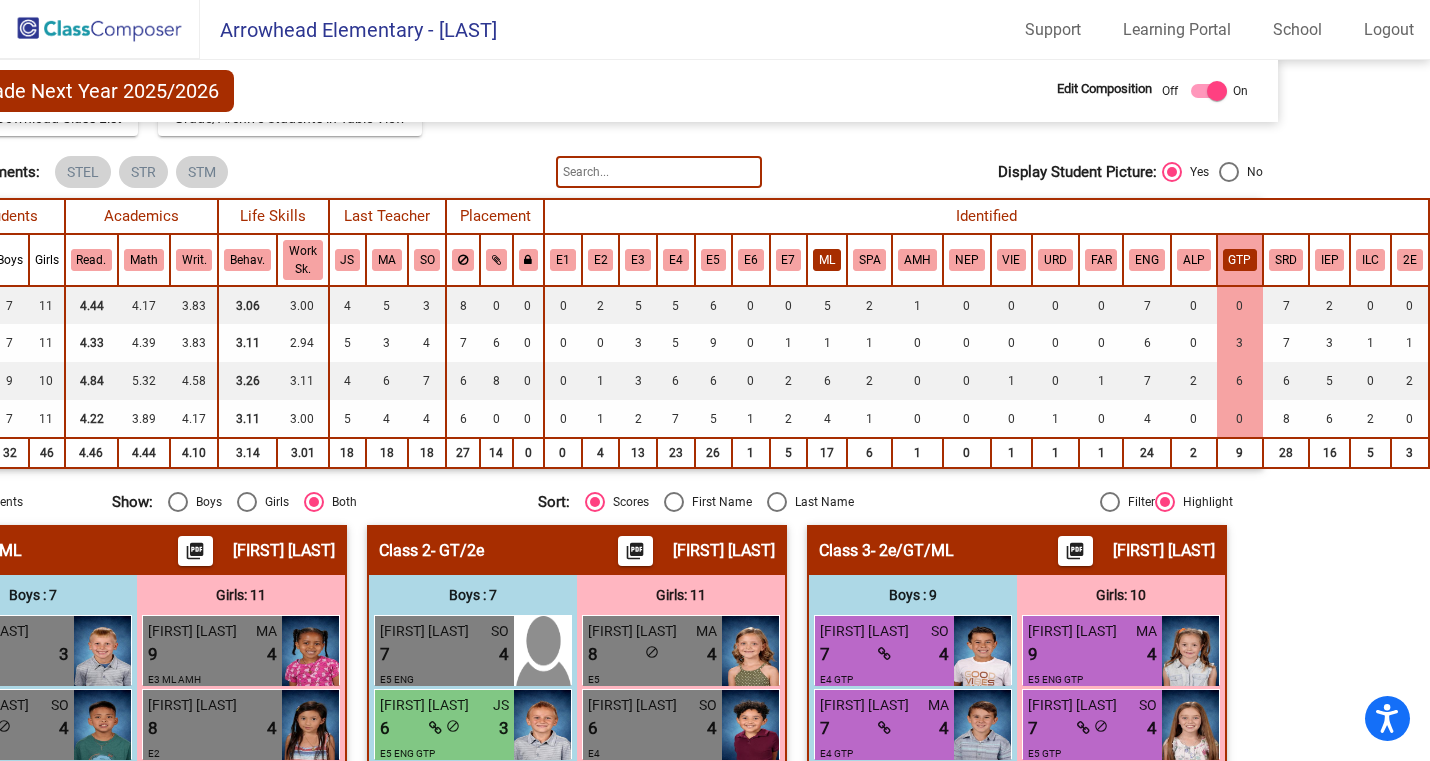 click on "ML" 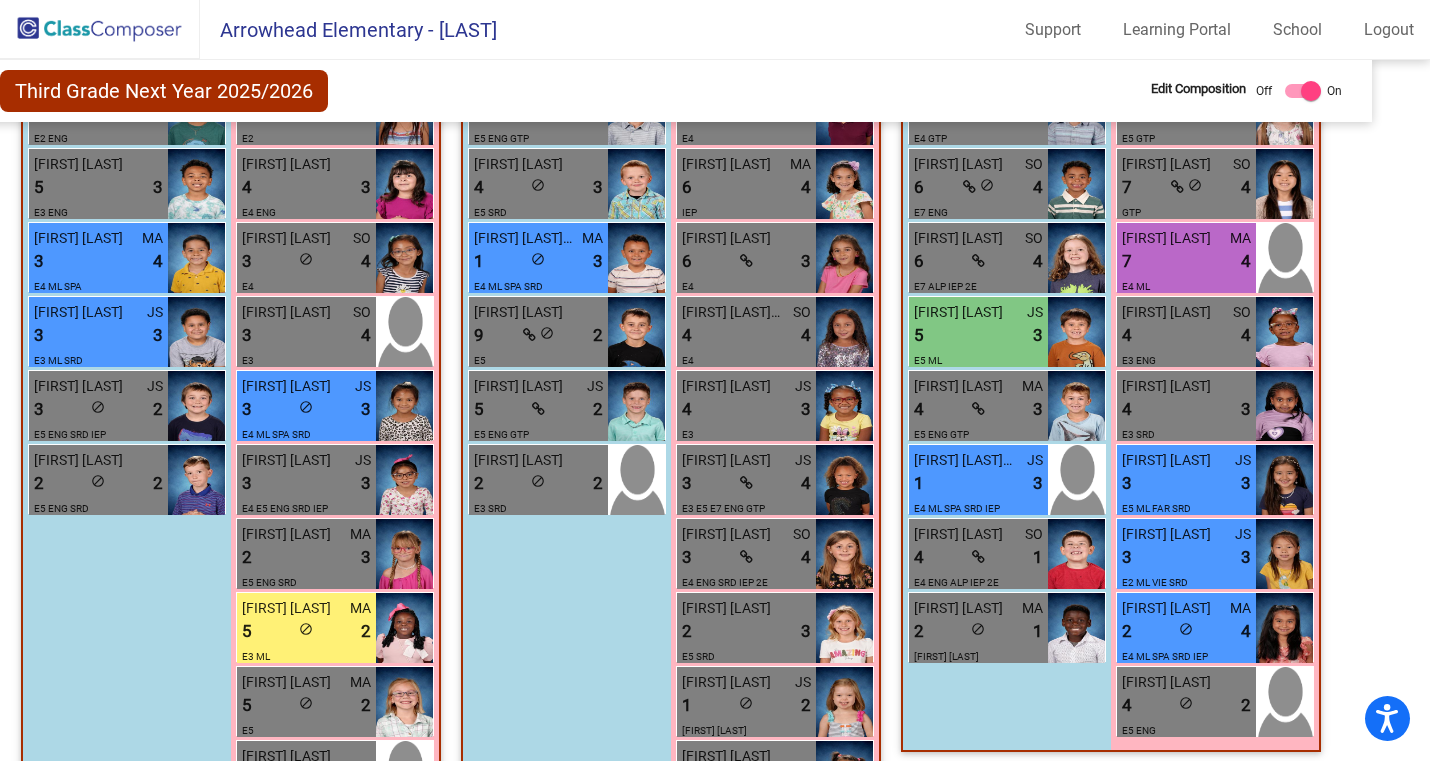 scroll, scrollTop: 699, scrollLeft: 0, axis: vertical 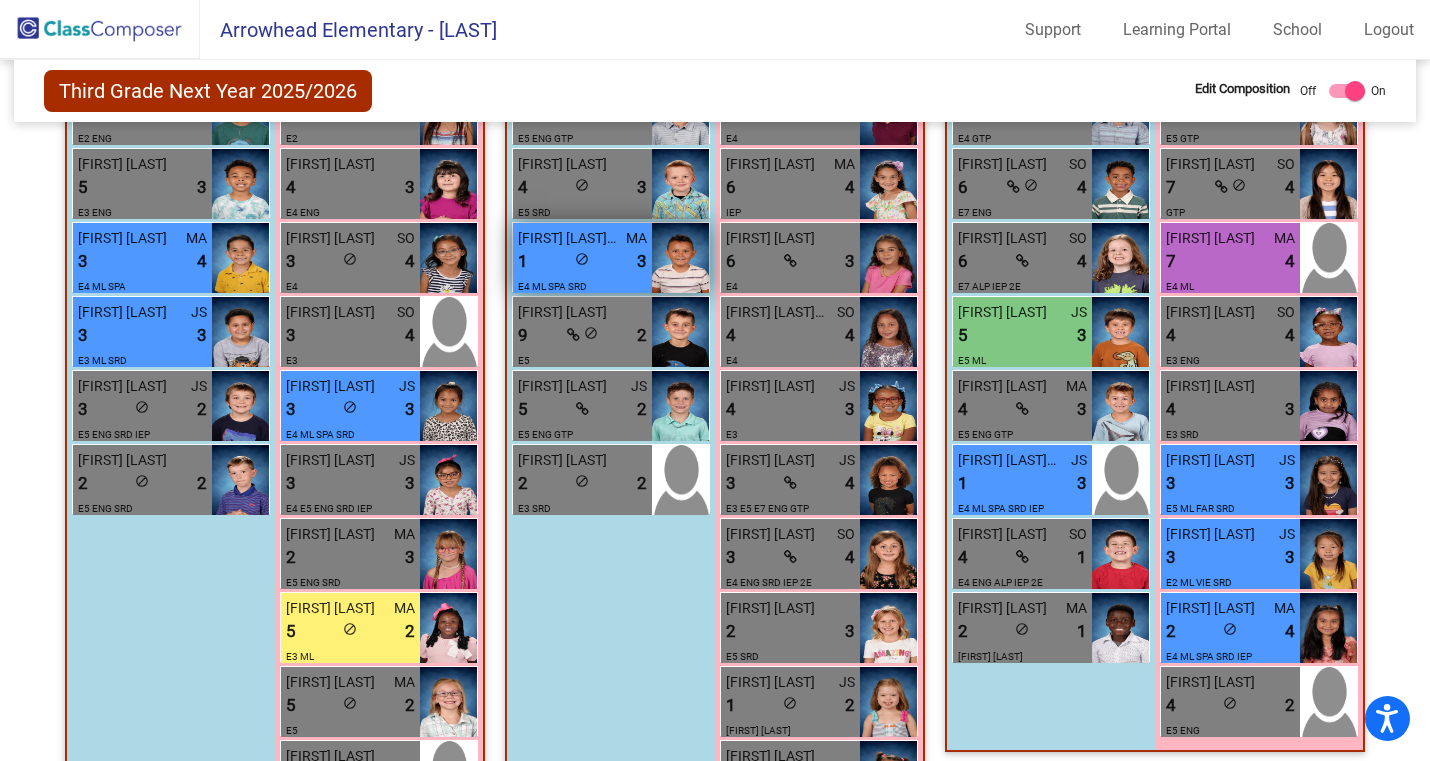 click on "lock do_not_disturb_alt" at bounding box center [582, 261] 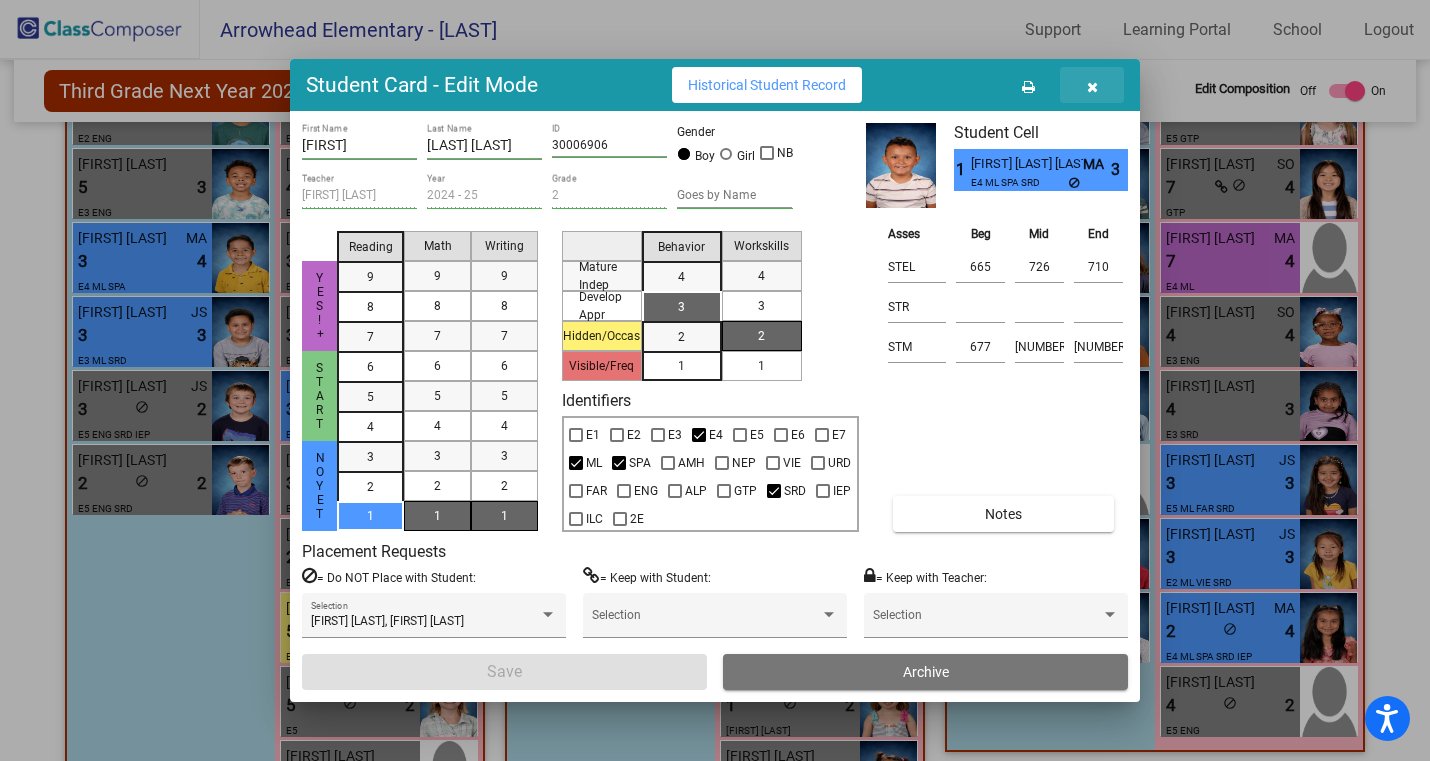 click at bounding box center [1092, 87] 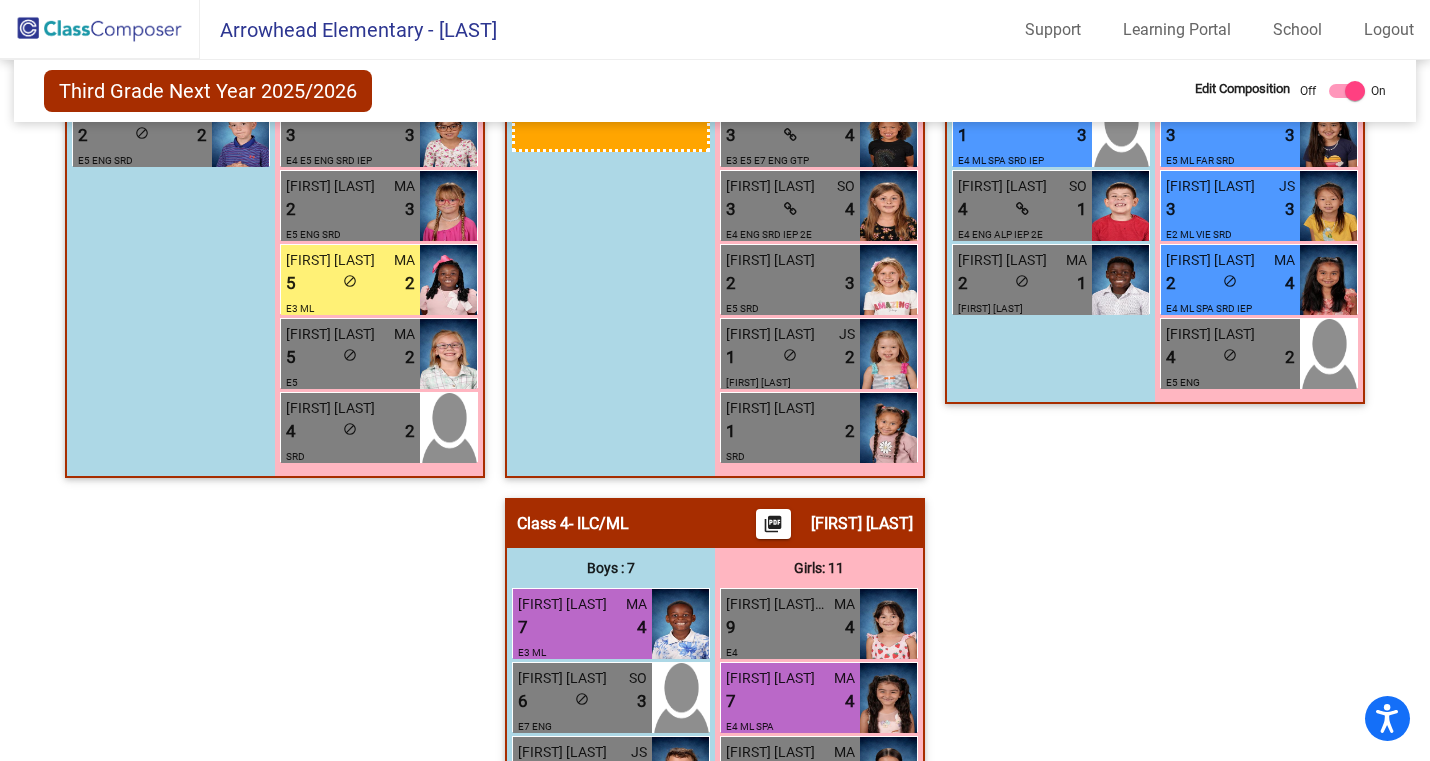 scroll, scrollTop: 1087, scrollLeft: 0, axis: vertical 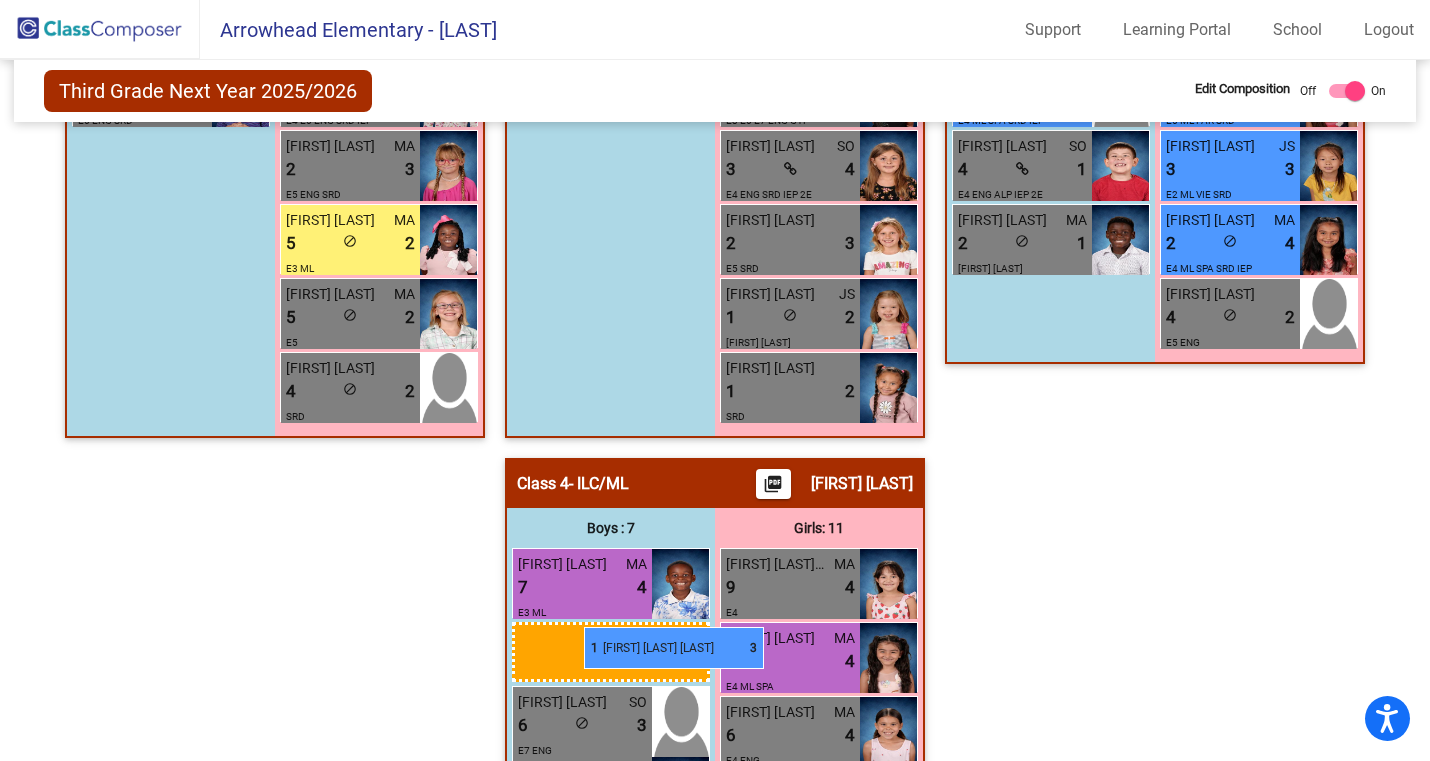 drag, startPoint x: 626, startPoint y: 257, endPoint x: 584, endPoint y: 627, distance: 372.37616 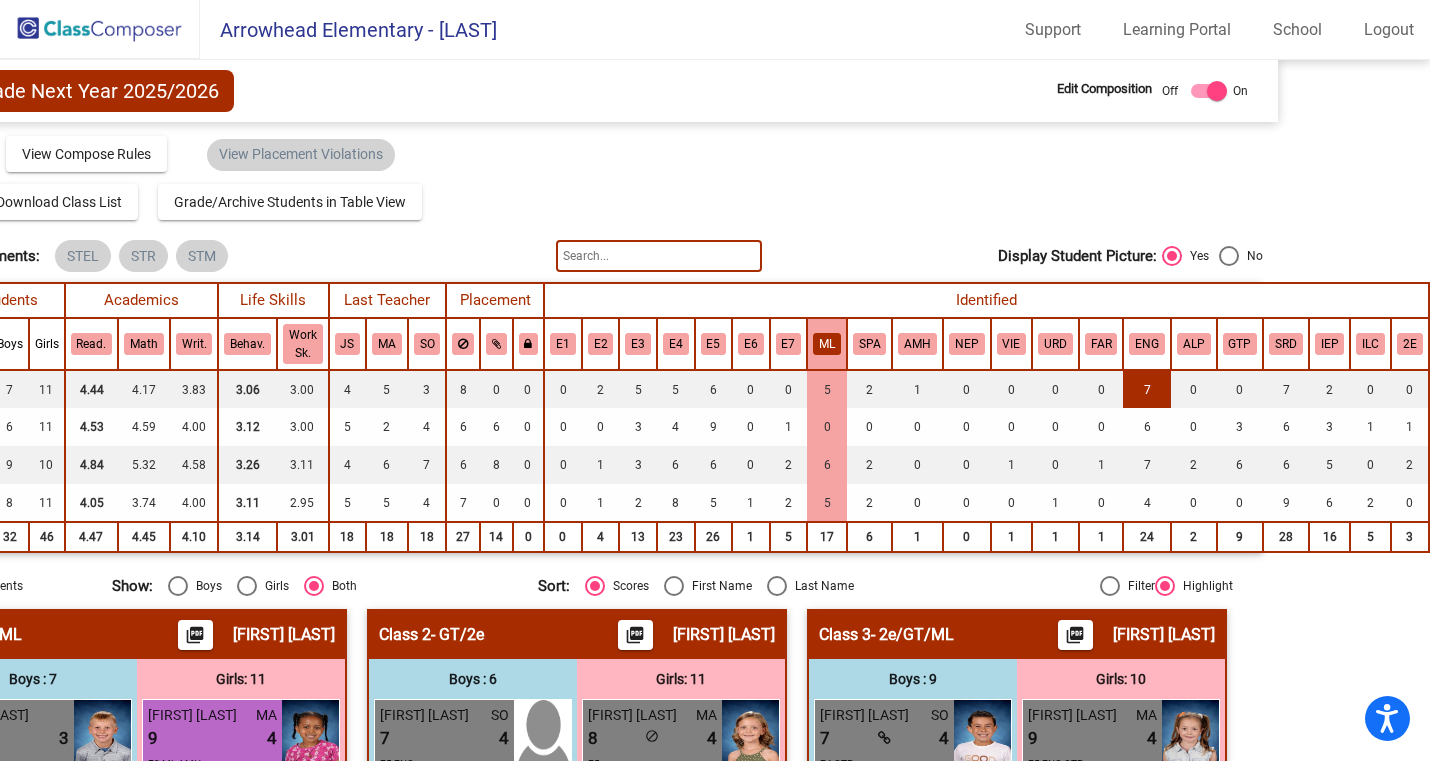 scroll, scrollTop: 0, scrollLeft: 142, axis: horizontal 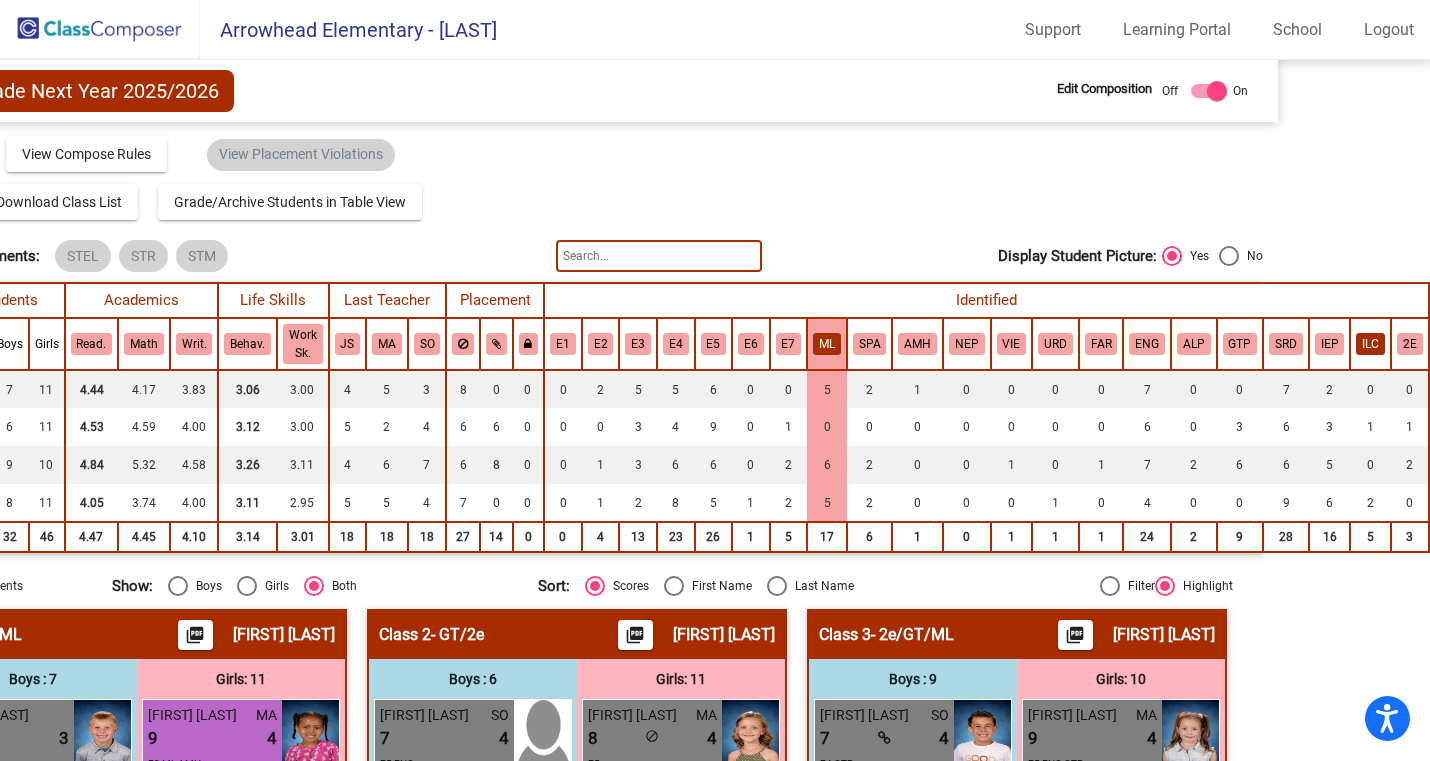 click on "ILC" 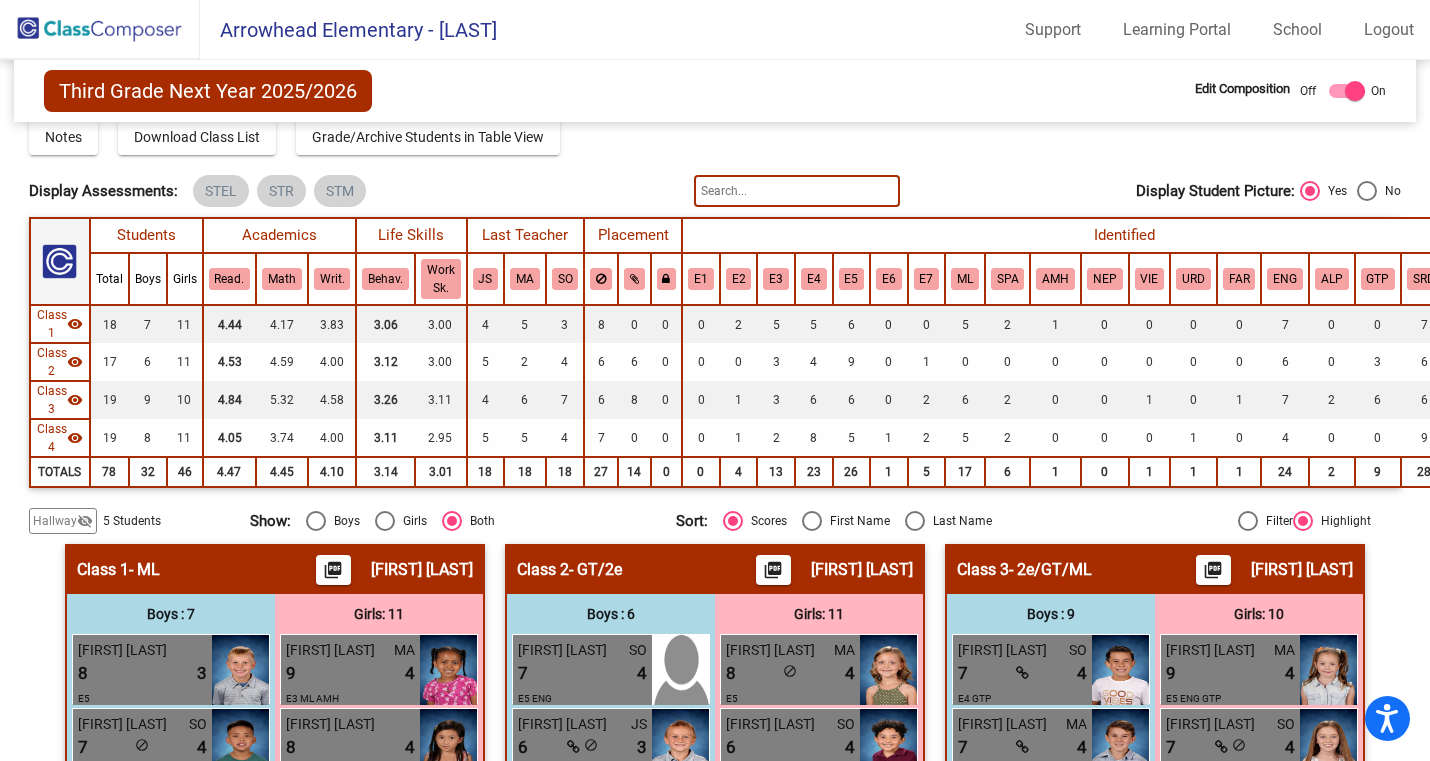 scroll, scrollTop: 95, scrollLeft: 0, axis: vertical 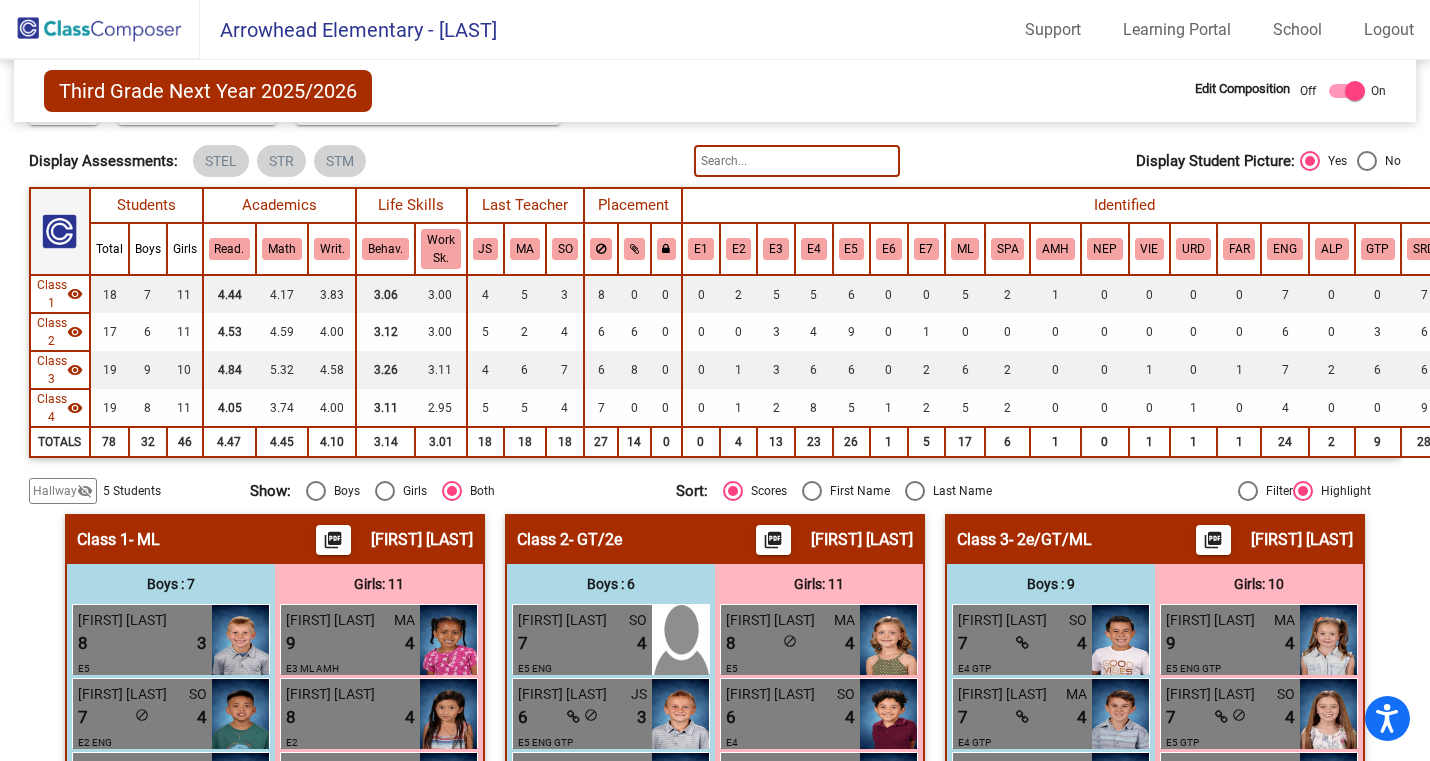 click on "Hallway" 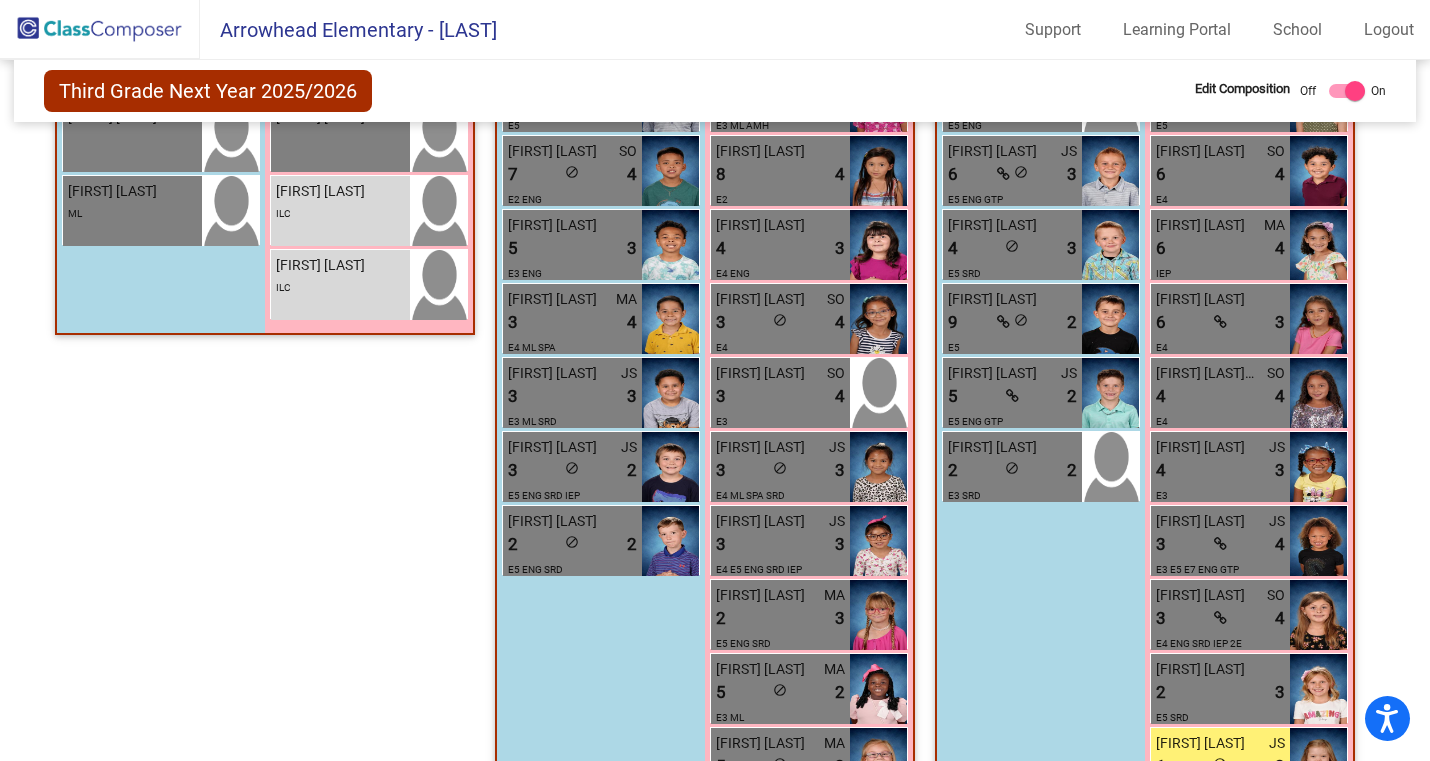 scroll, scrollTop: 651, scrollLeft: 0, axis: vertical 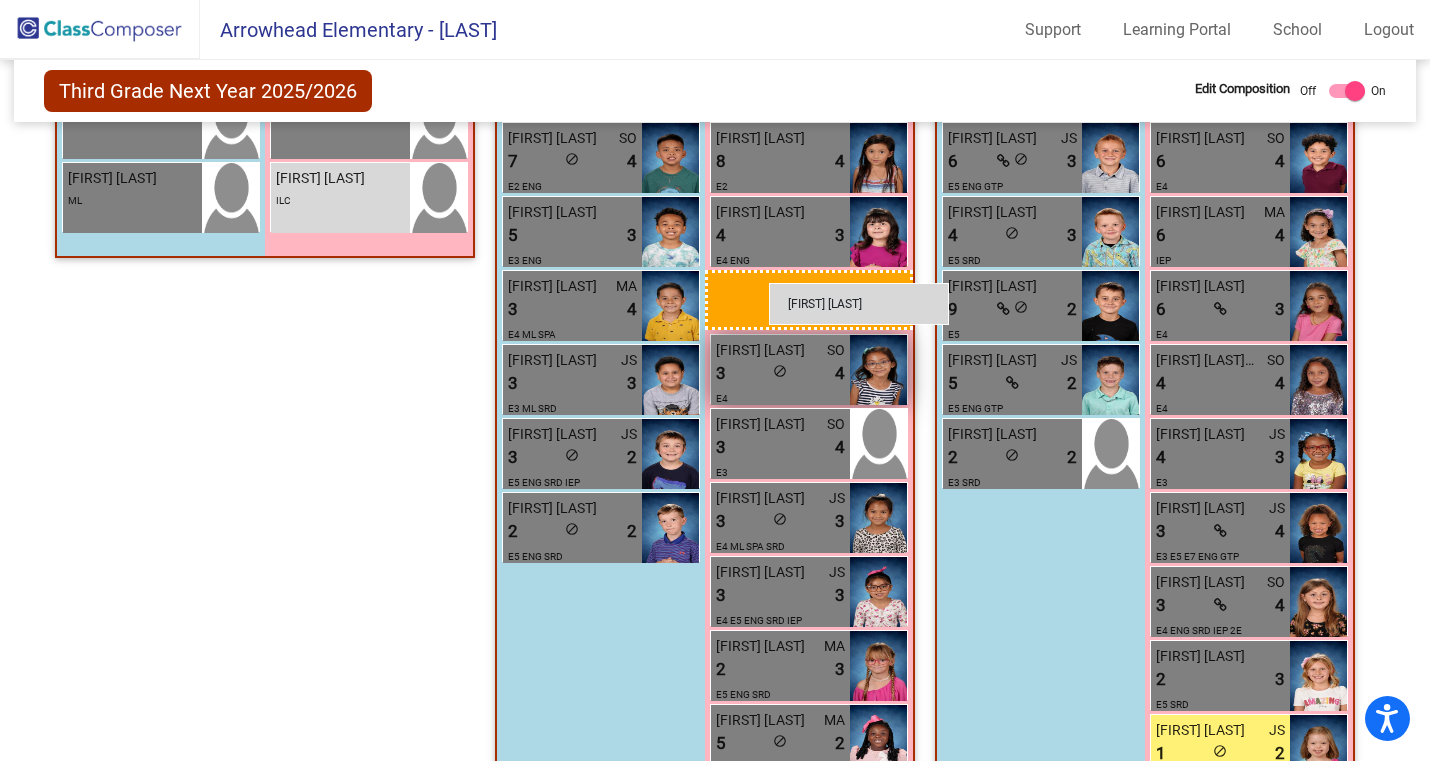 drag, startPoint x: 305, startPoint y: 274, endPoint x: 765, endPoint y: 282, distance: 460.06955 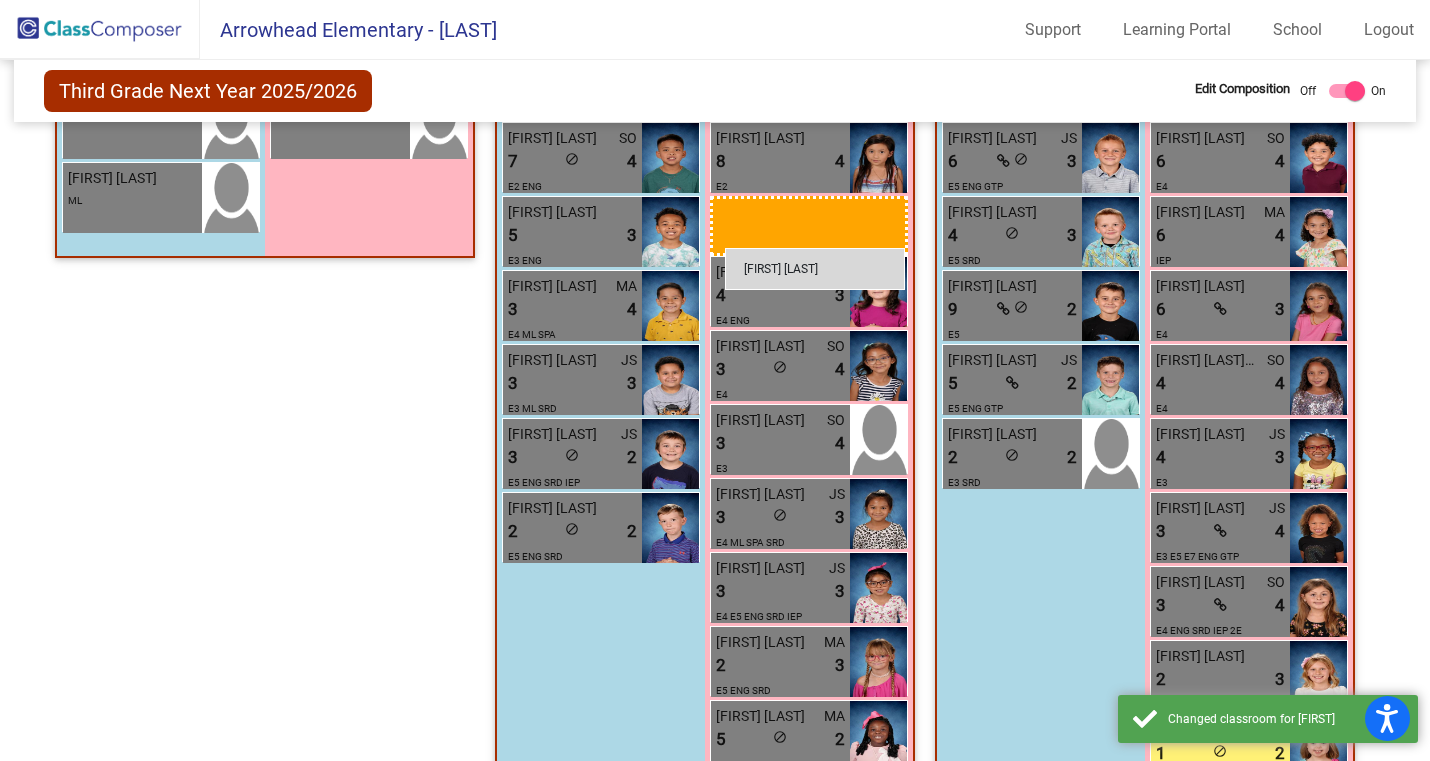 drag, startPoint x: 318, startPoint y: 180, endPoint x: 725, endPoint y: 248, distance: 412.64148 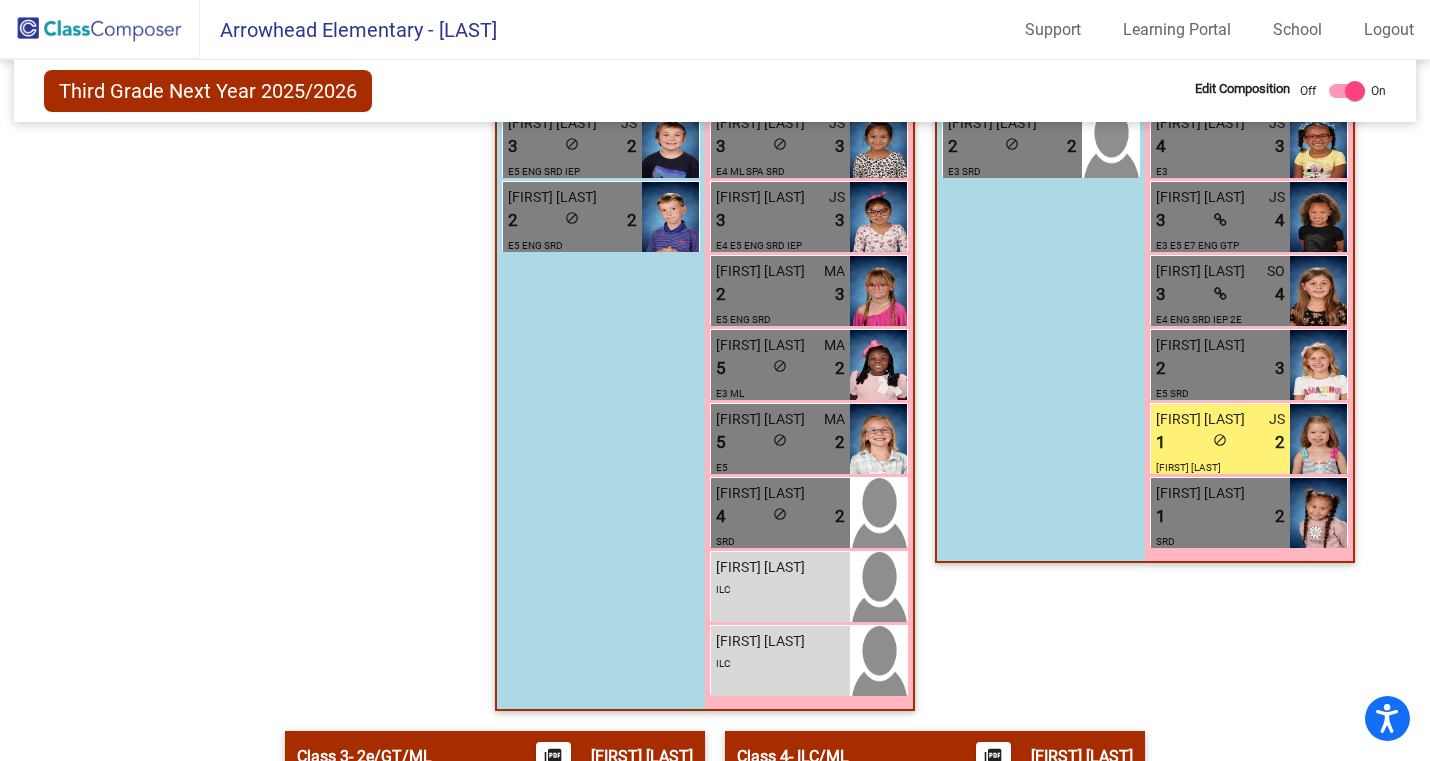 scroll, scrollTop: 961, scrollLeft: 0, axis: vertical 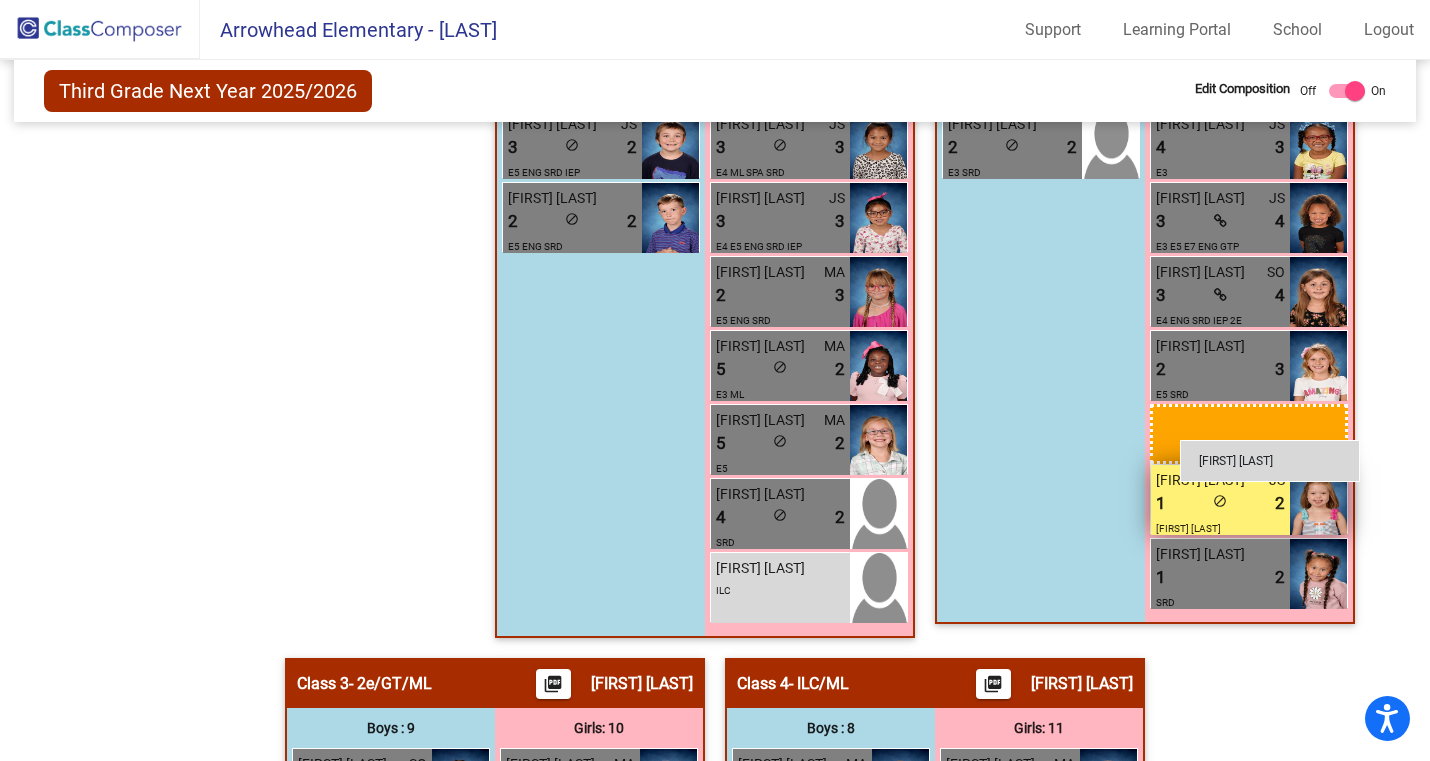 drag, startPoint x: 806, startPoint y: 581, endPoint x: 1175, endPoint y: 435, distance: 396.8337 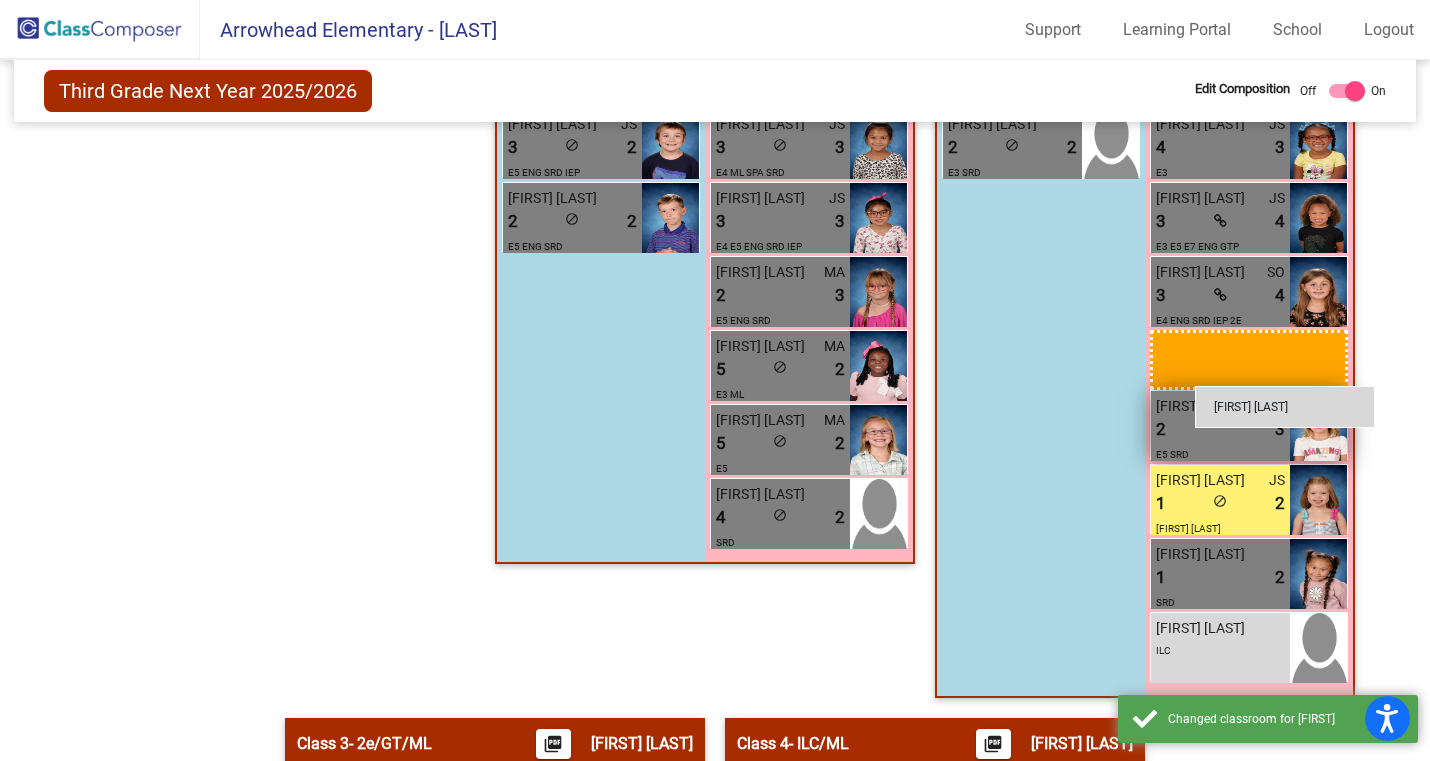 drag, startPoint x: 802, startPoint y: 589, endPoint x: 1191, endPoint y: 386, distance: 438.7824 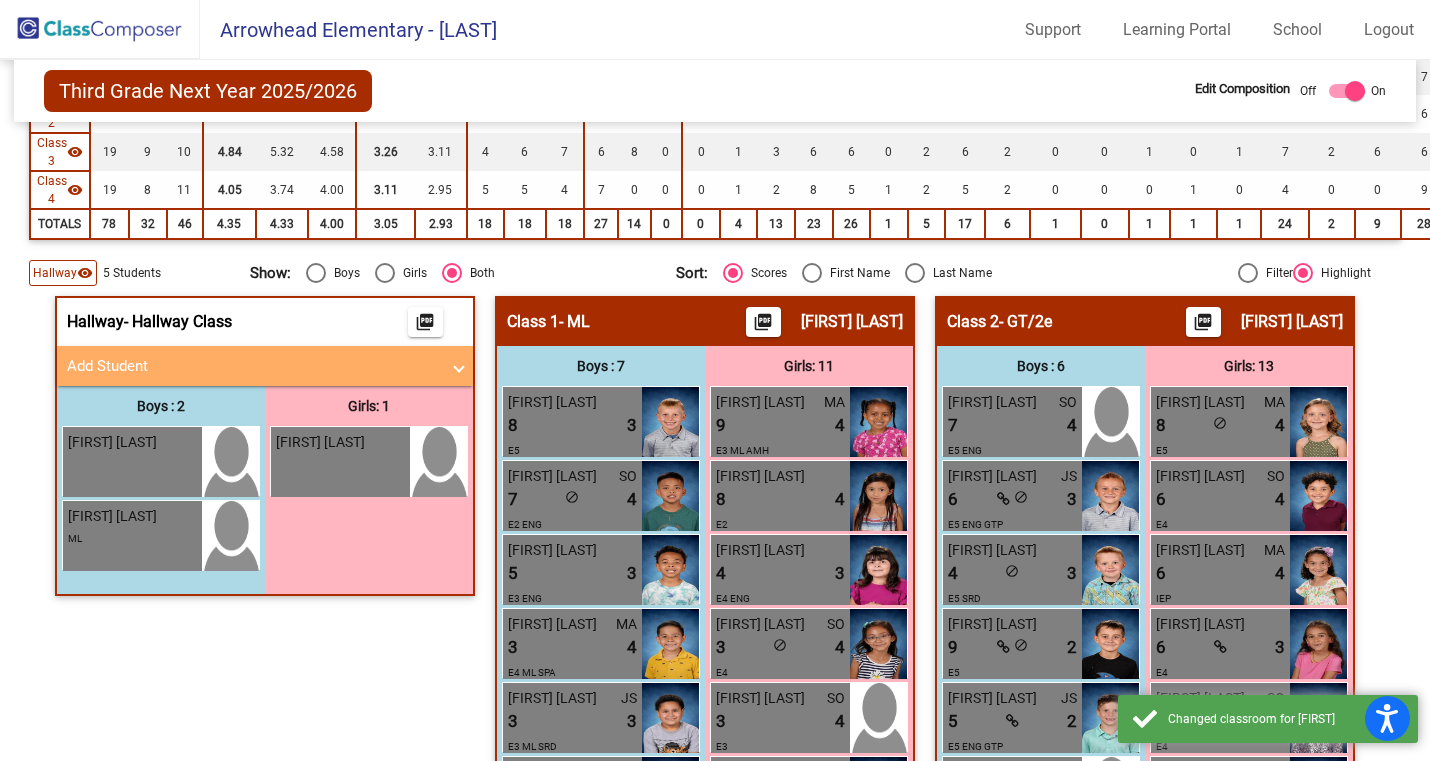 scroll, scrollTop: 294, scrollLeft: 0, axis: vertical 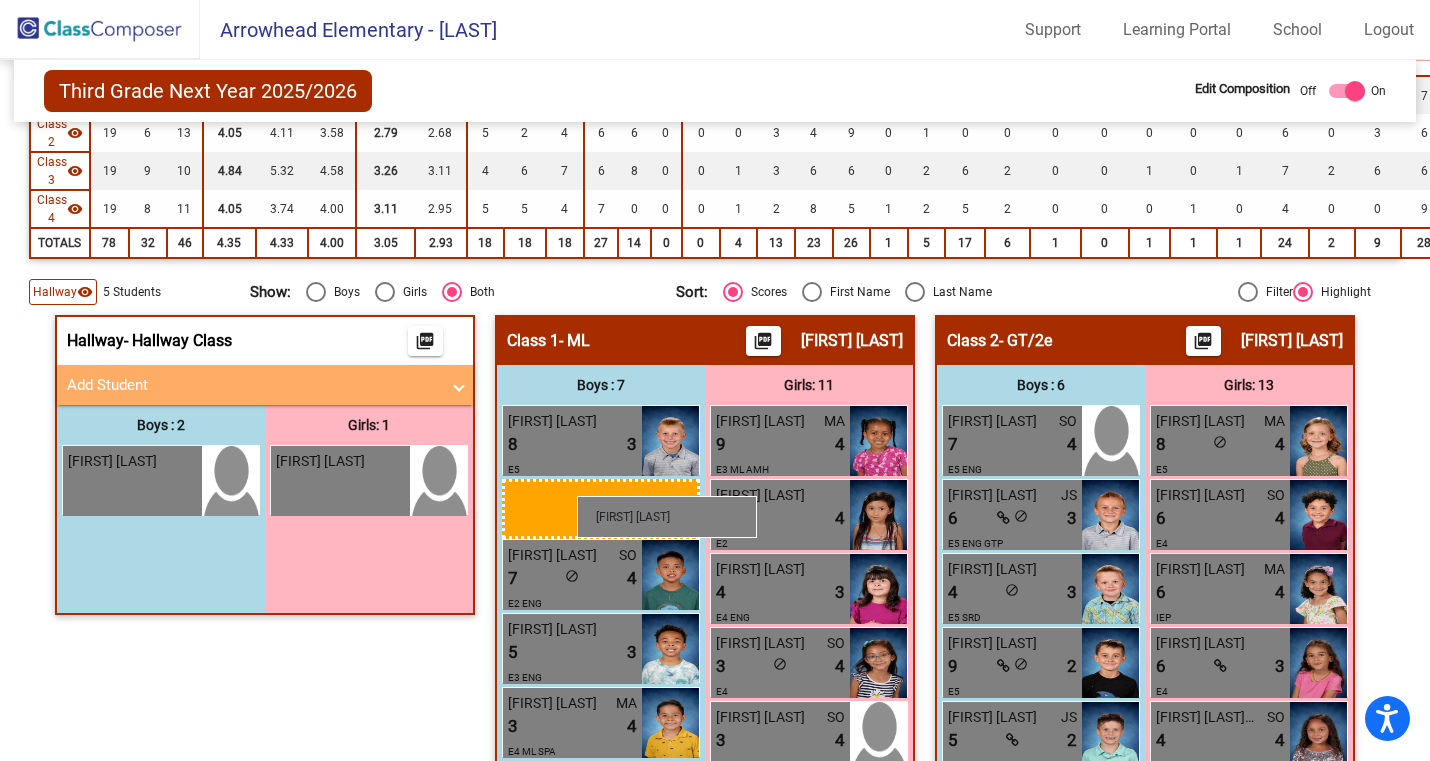 drag, startPoint x: 149, startPoint y: 537, endPoint x: 577, endPoint y: 496, distance: 429.9593 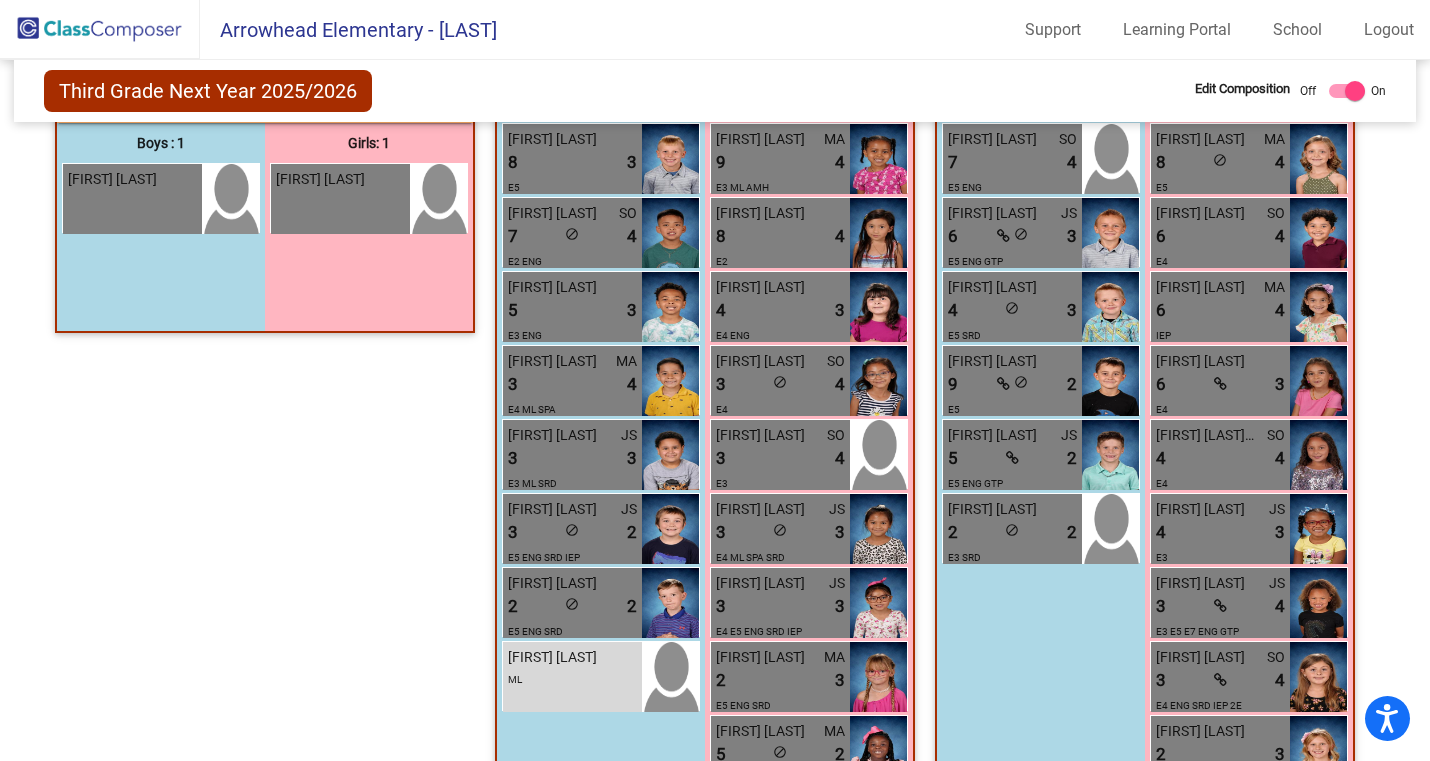 scroll, scrollTop: 474, scrollLeft: 0, axis: vertical 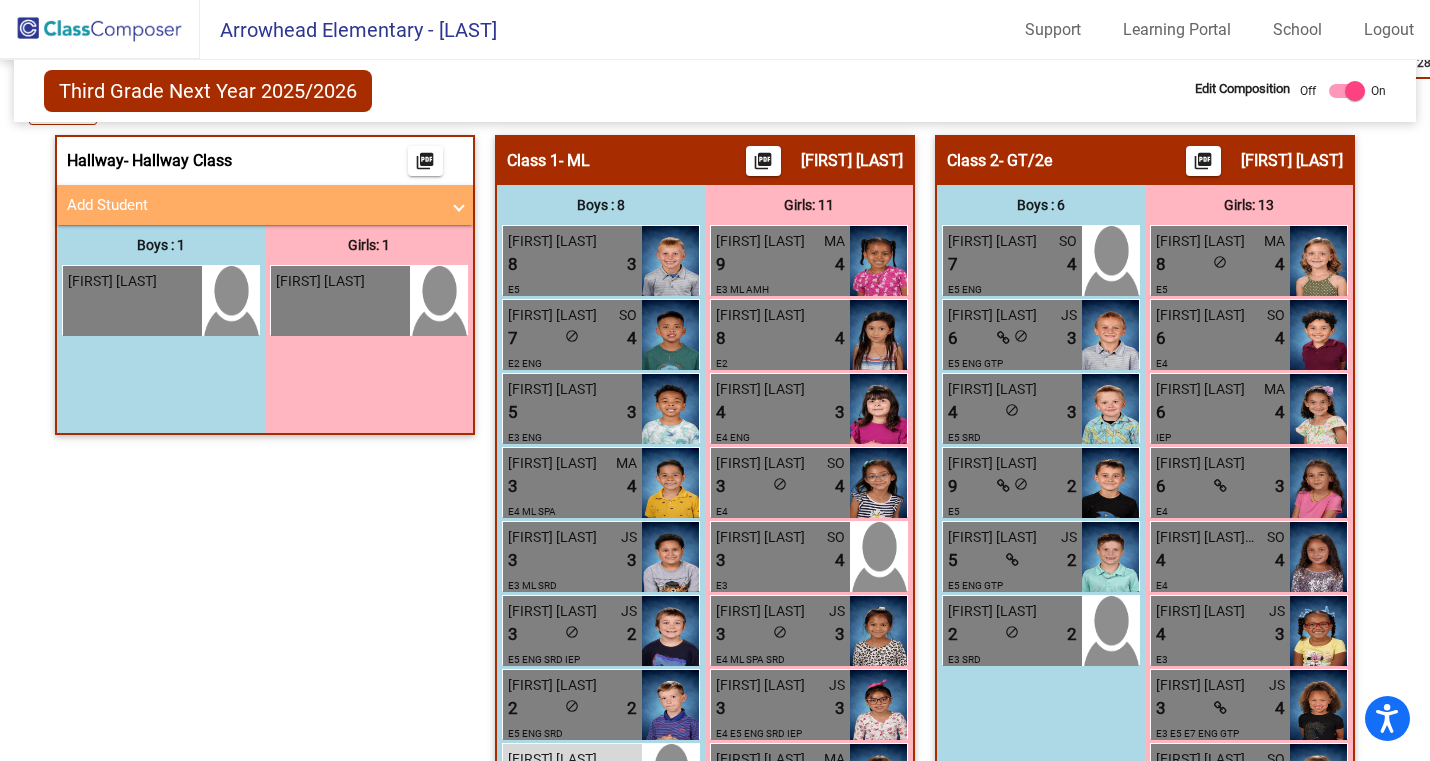 click on "Boys : 1 [FIRST] [LAST] Girls: 1 [FIRST] [LAST]" 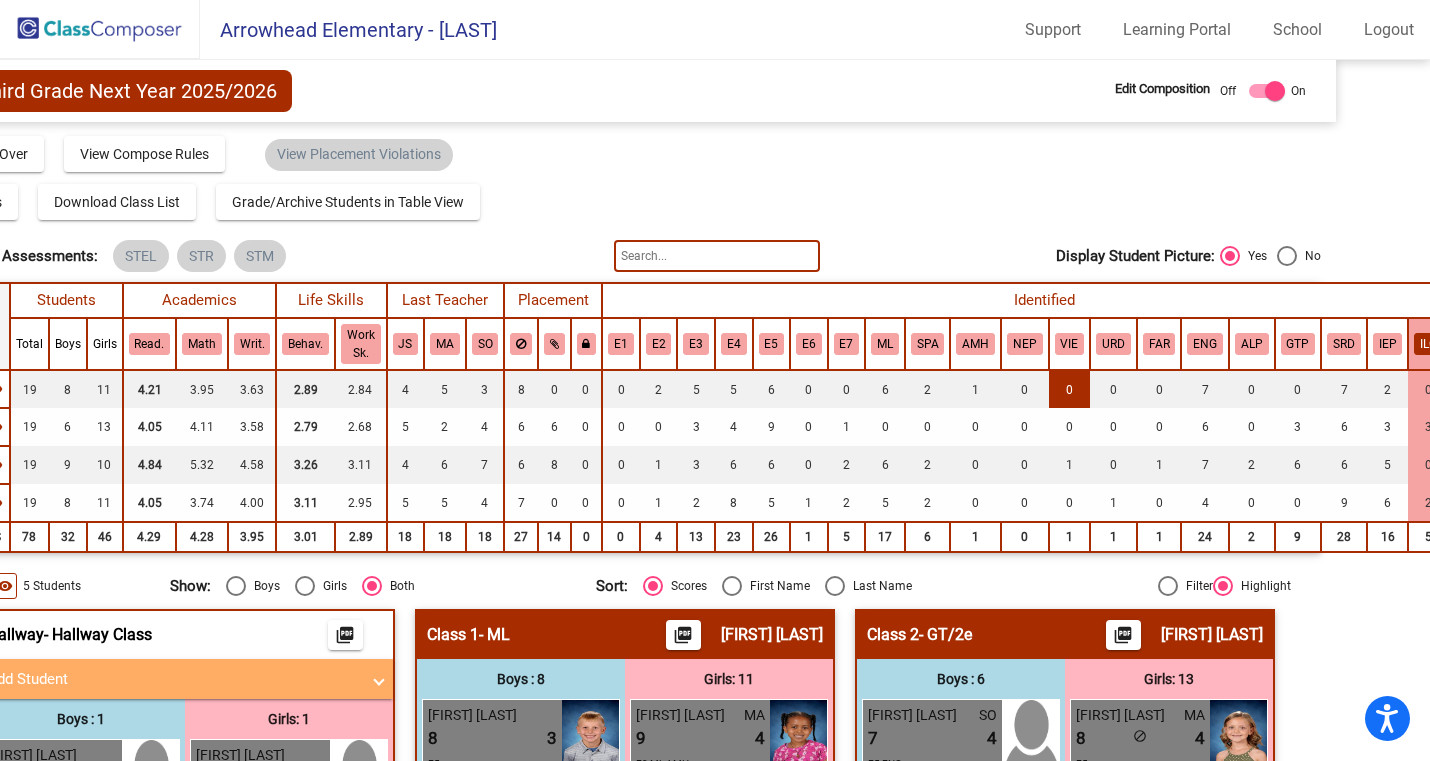 scroll, scrollTop: 0, scrollLeft: 142, axis: horizontal 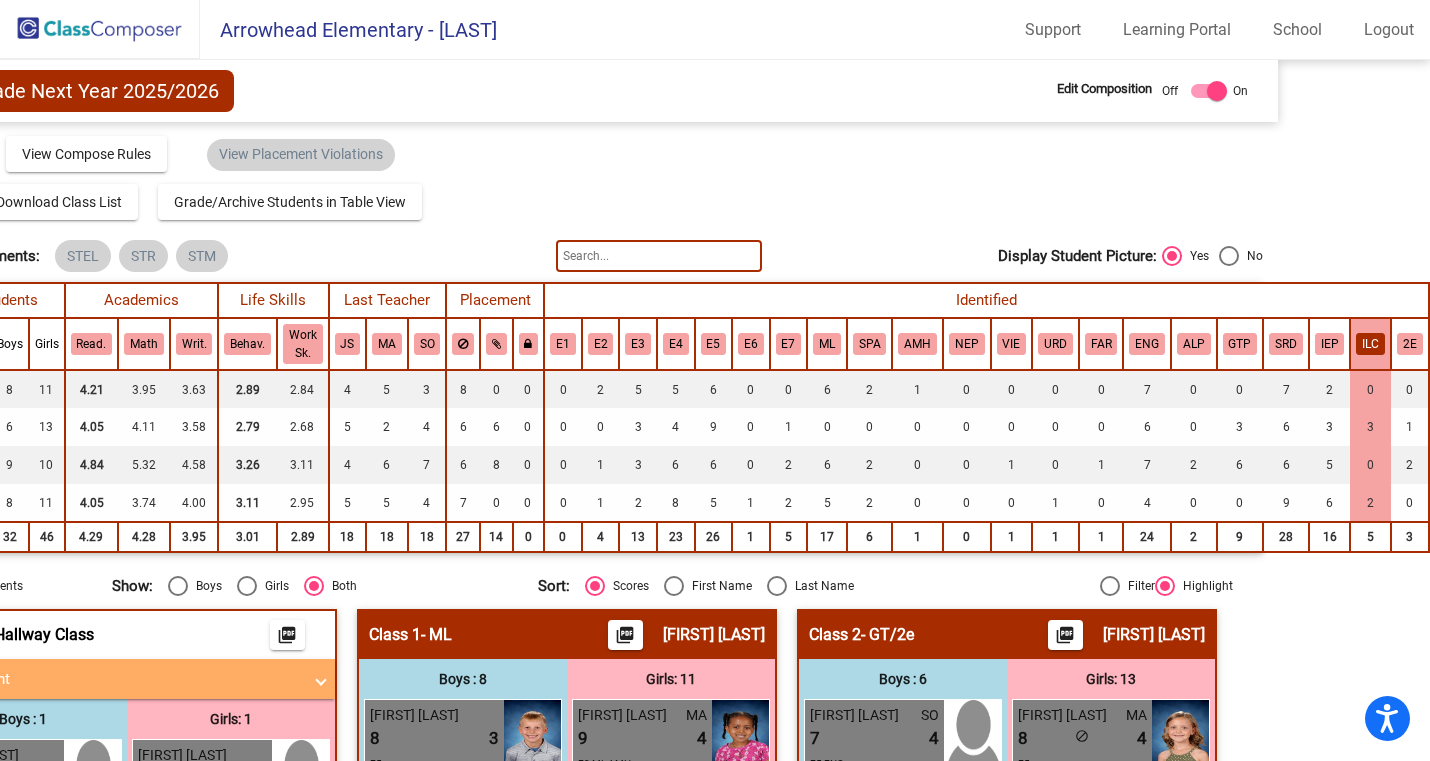 click on "ILC" 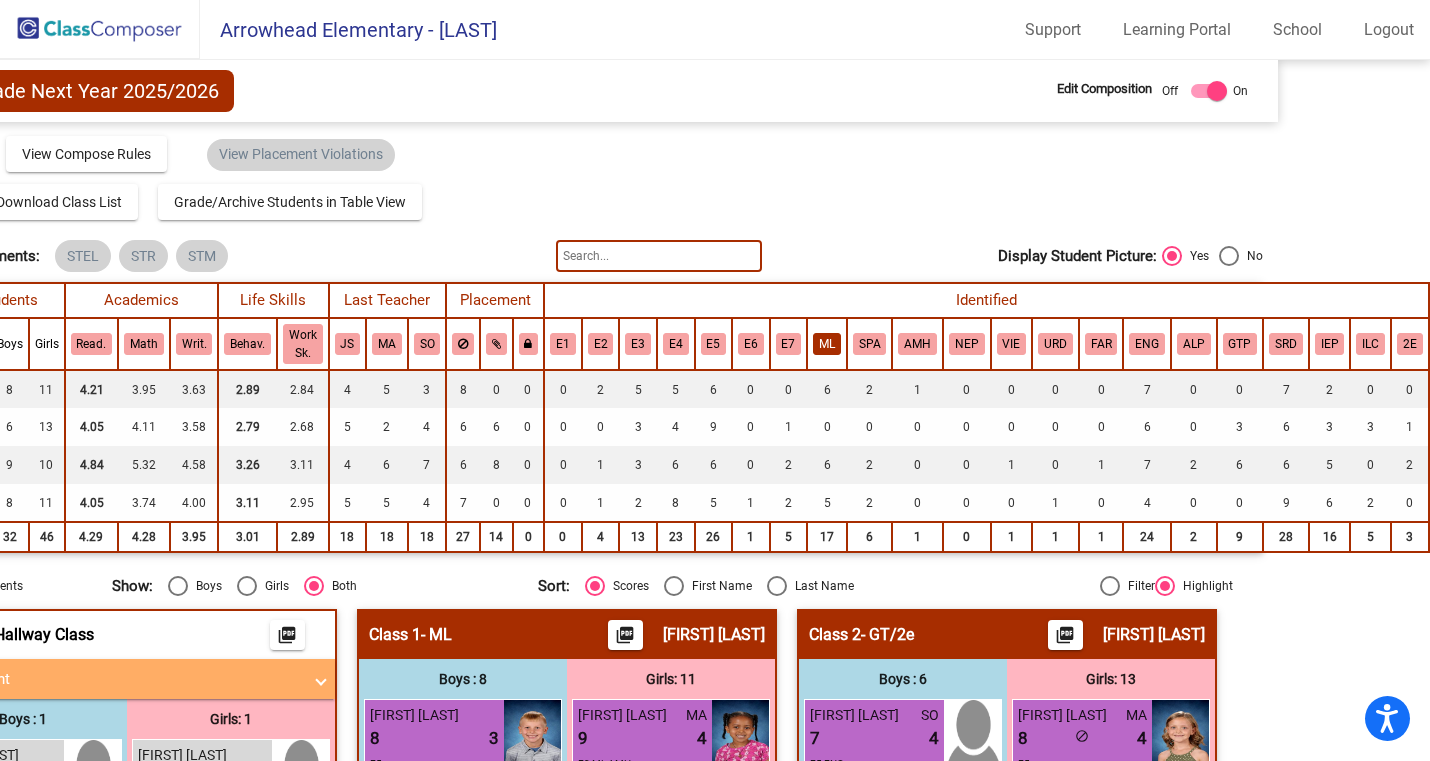 click on "ML" 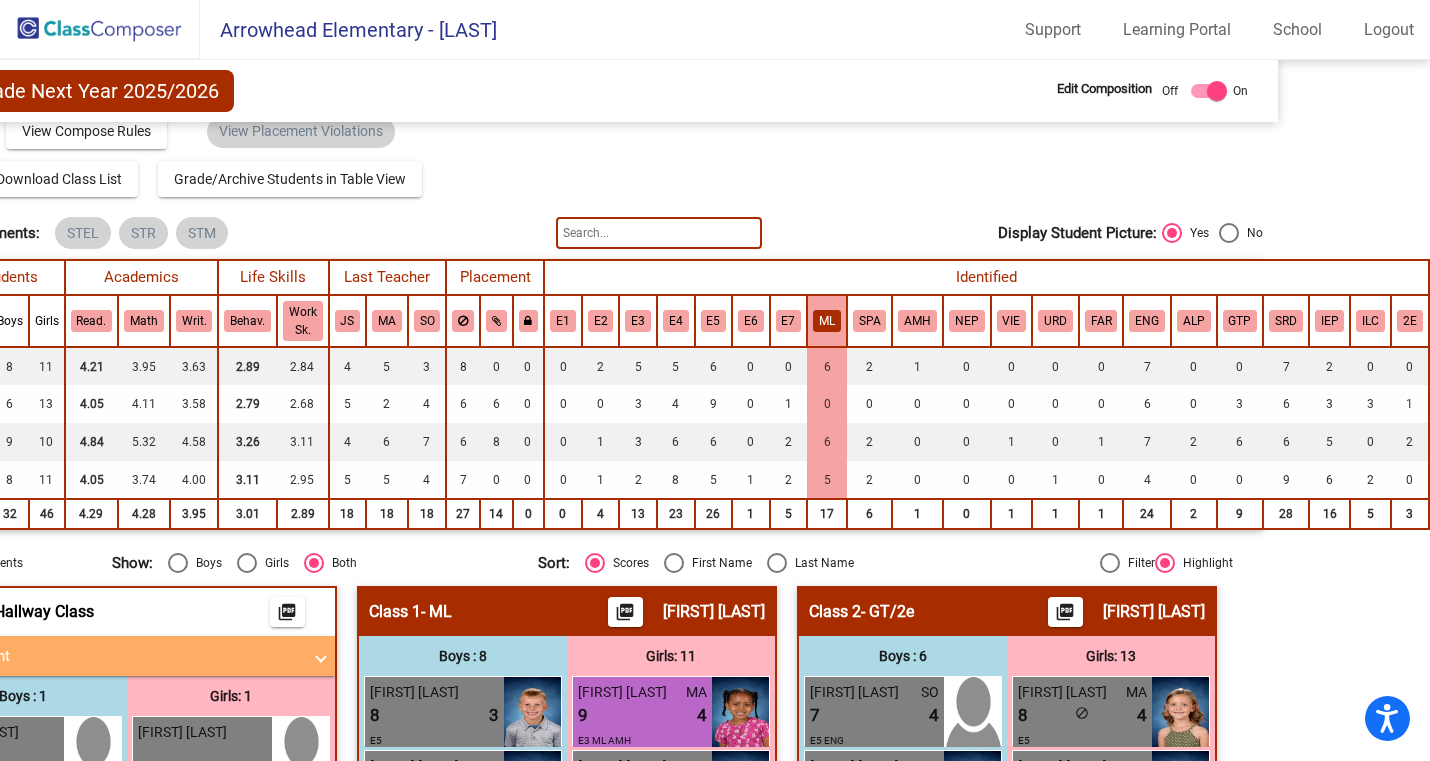 scroll, scrollTop: 17, scrollLeft: 142, axis: both 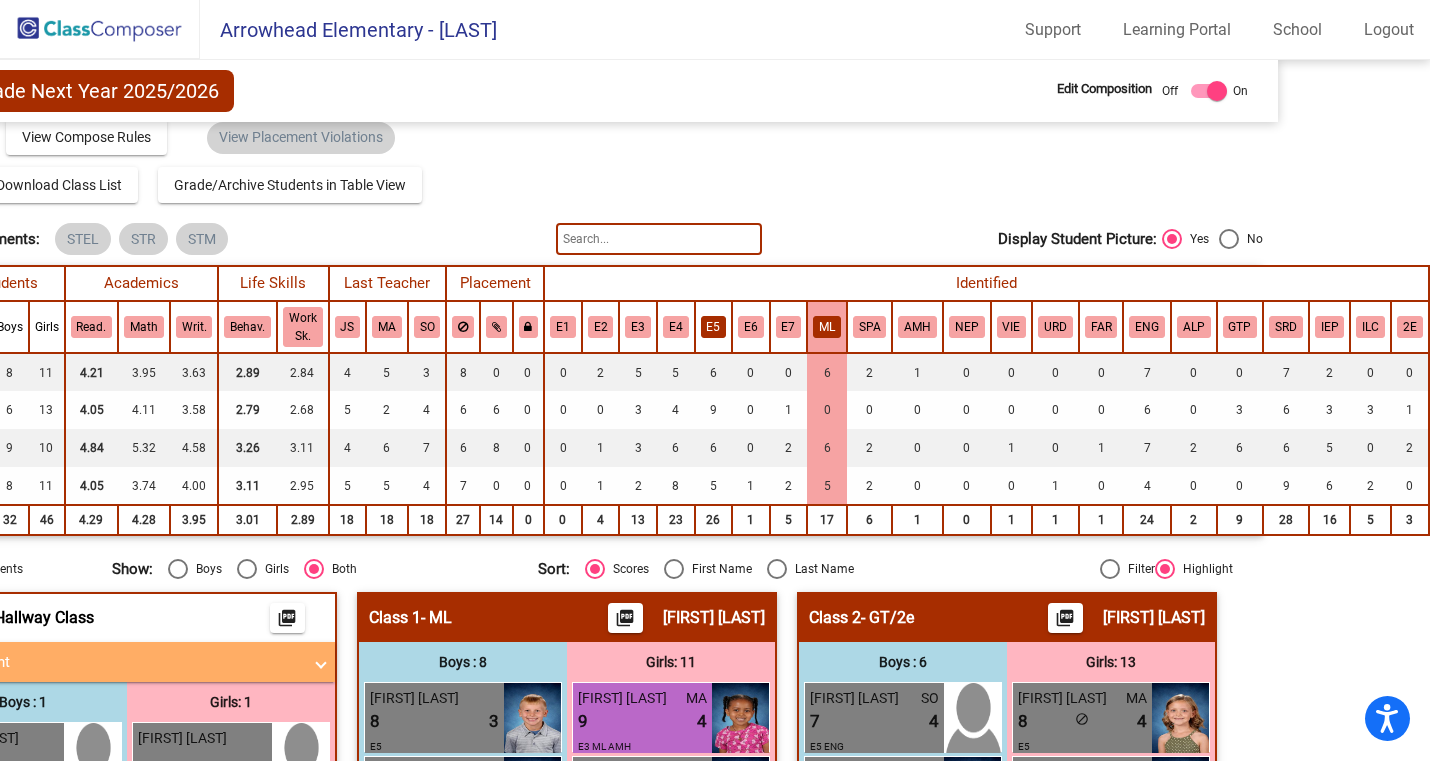 click on "E5" 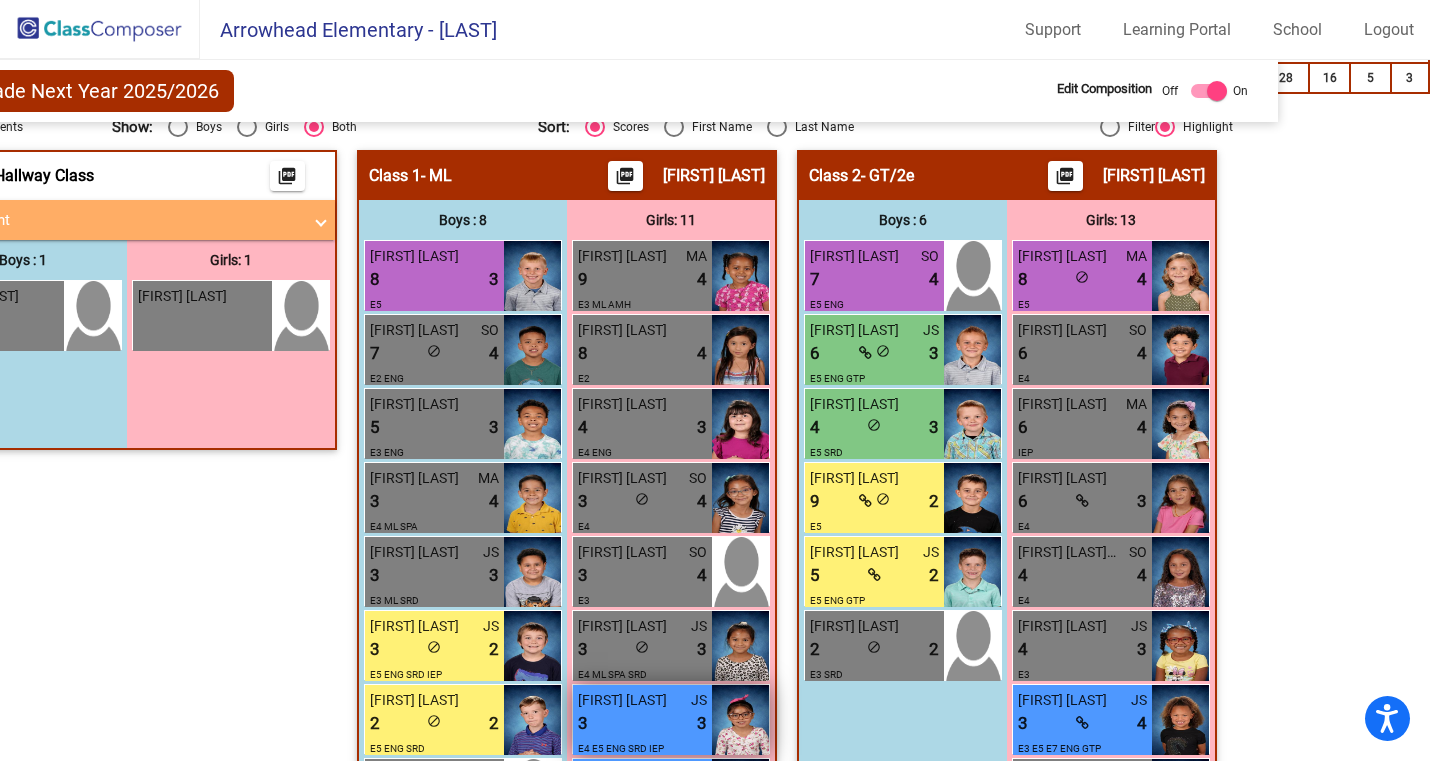 scroll, scrollTop: 461, scrollLeft: 142, axis: both 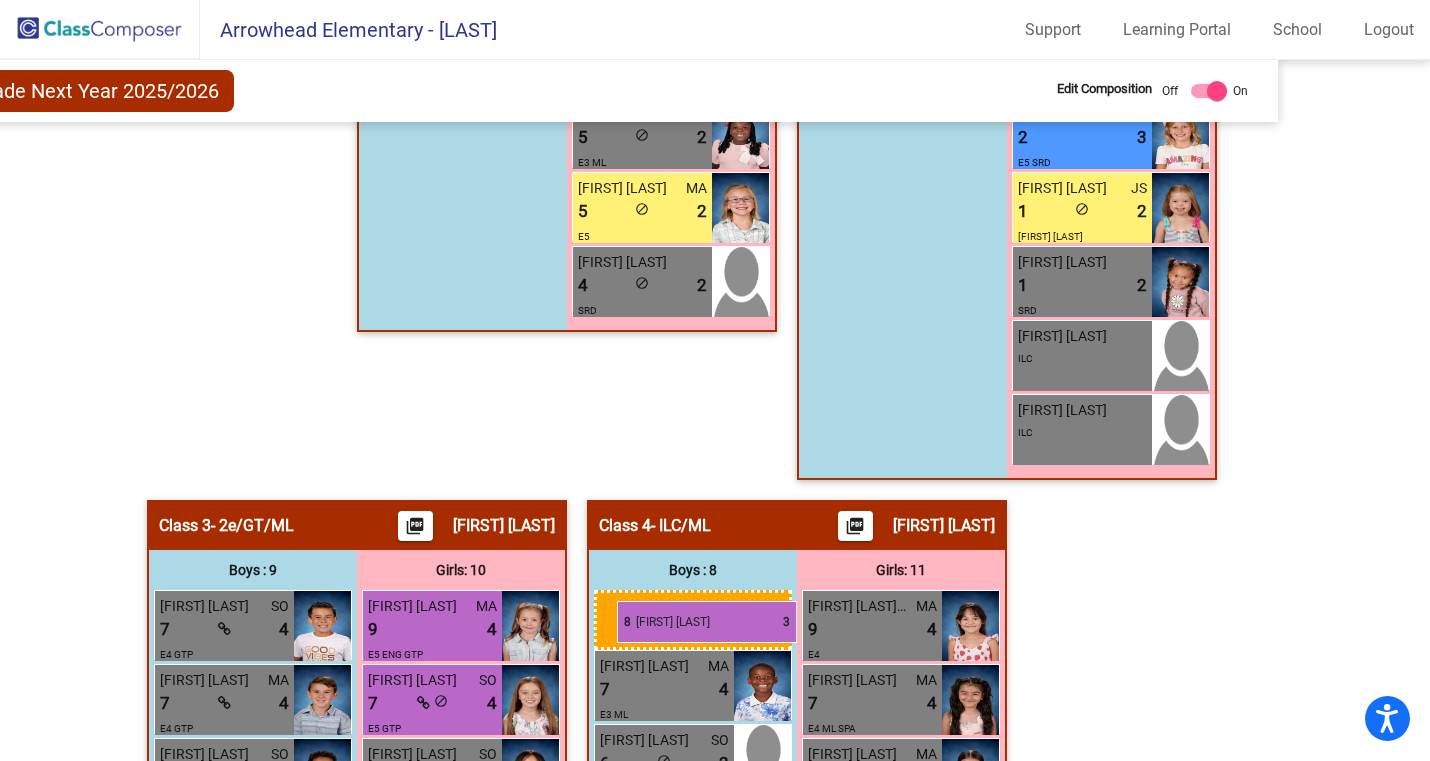 drag, startPoint x: 408, startPoint y: 274, endPoint x: 617, endPoint y: 600, distance: 387.24283 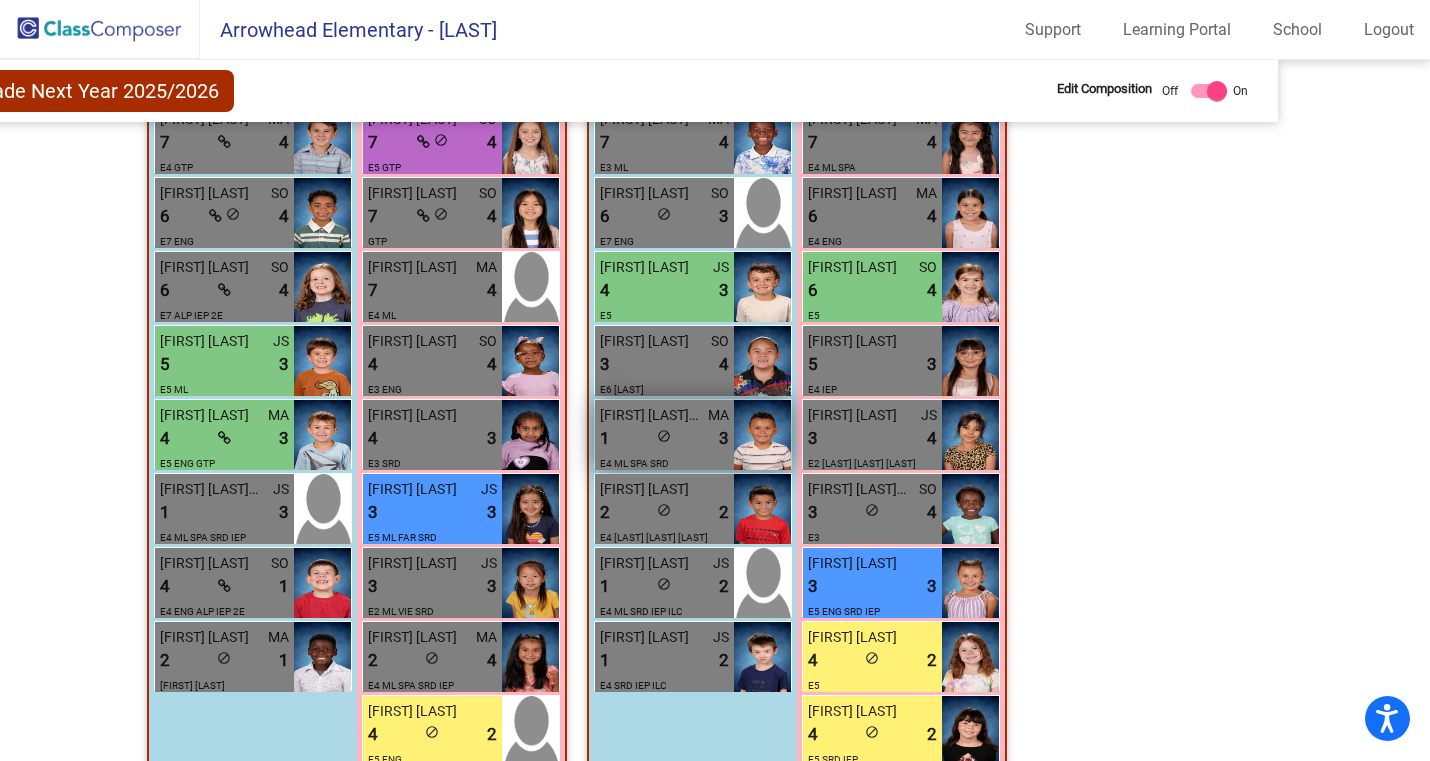 scroll, scrollTop: 1755, scrollLeft: 142, axis: both 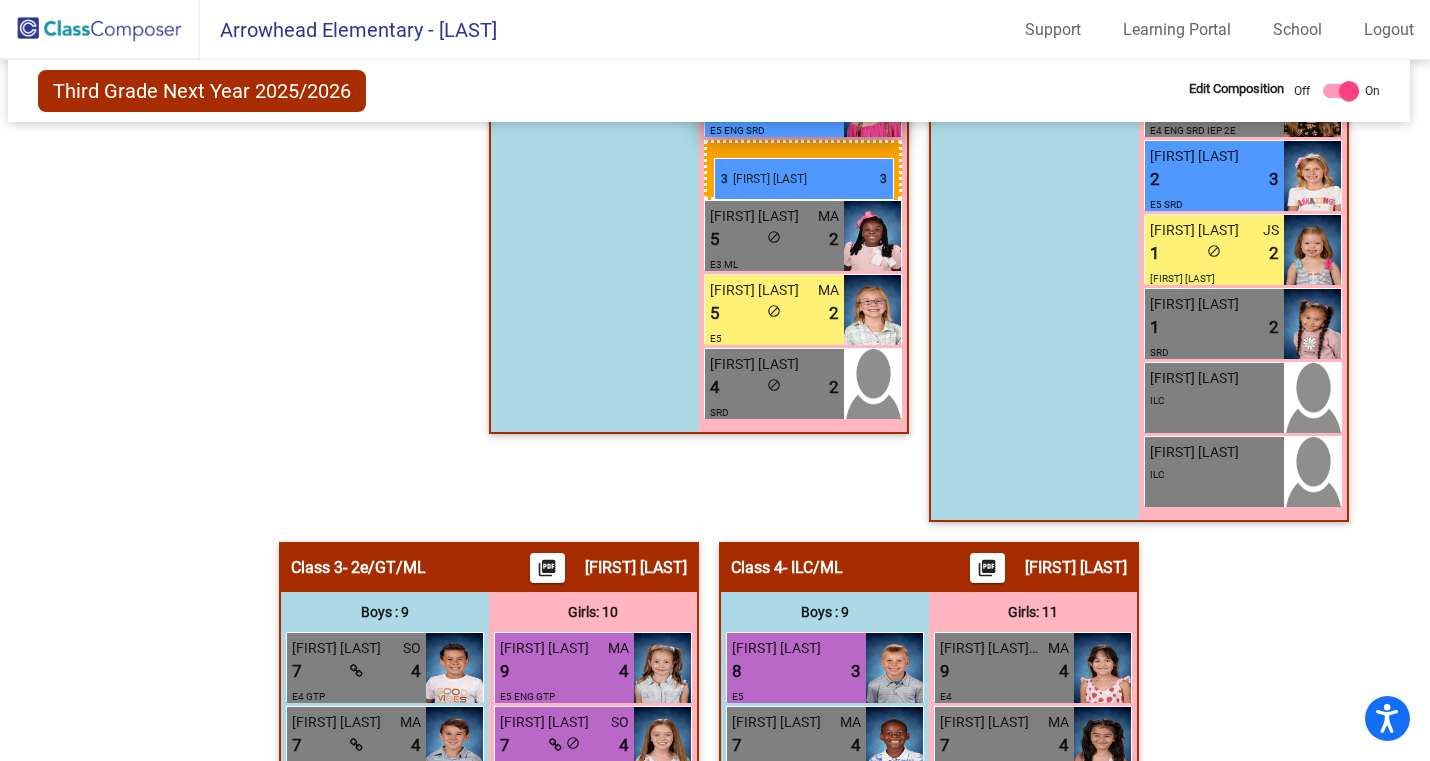 drag, startPoint x: 829, startPoint y: 590, endPoint x: 713, endPoint y: 161, distance: 444.40634 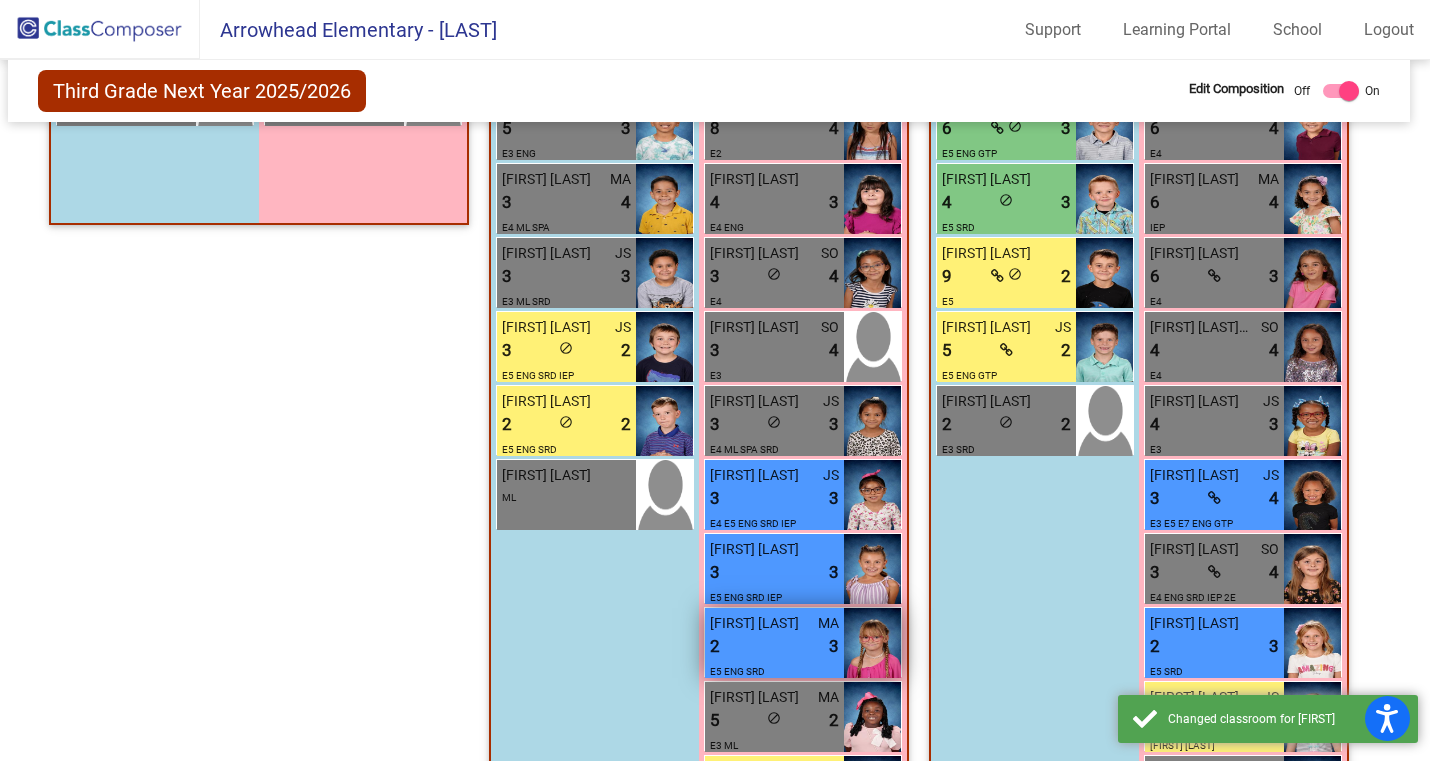 scroll, scrollTop: 674, scrollLeft: 6, axis: both 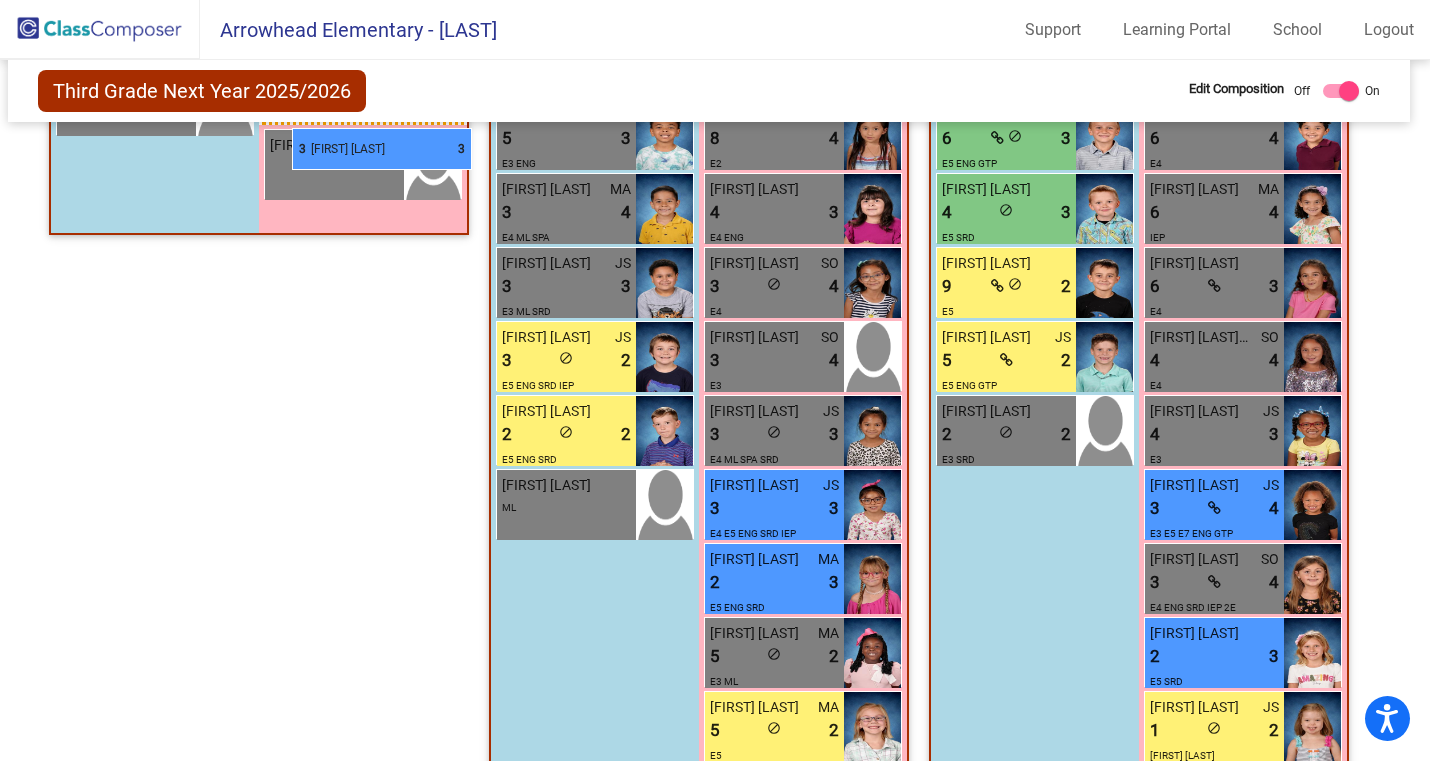 drag, startPoint x: 768, startPoint y: 573, endPoint x: 292, endPoint y: 128, distance: 651.61414 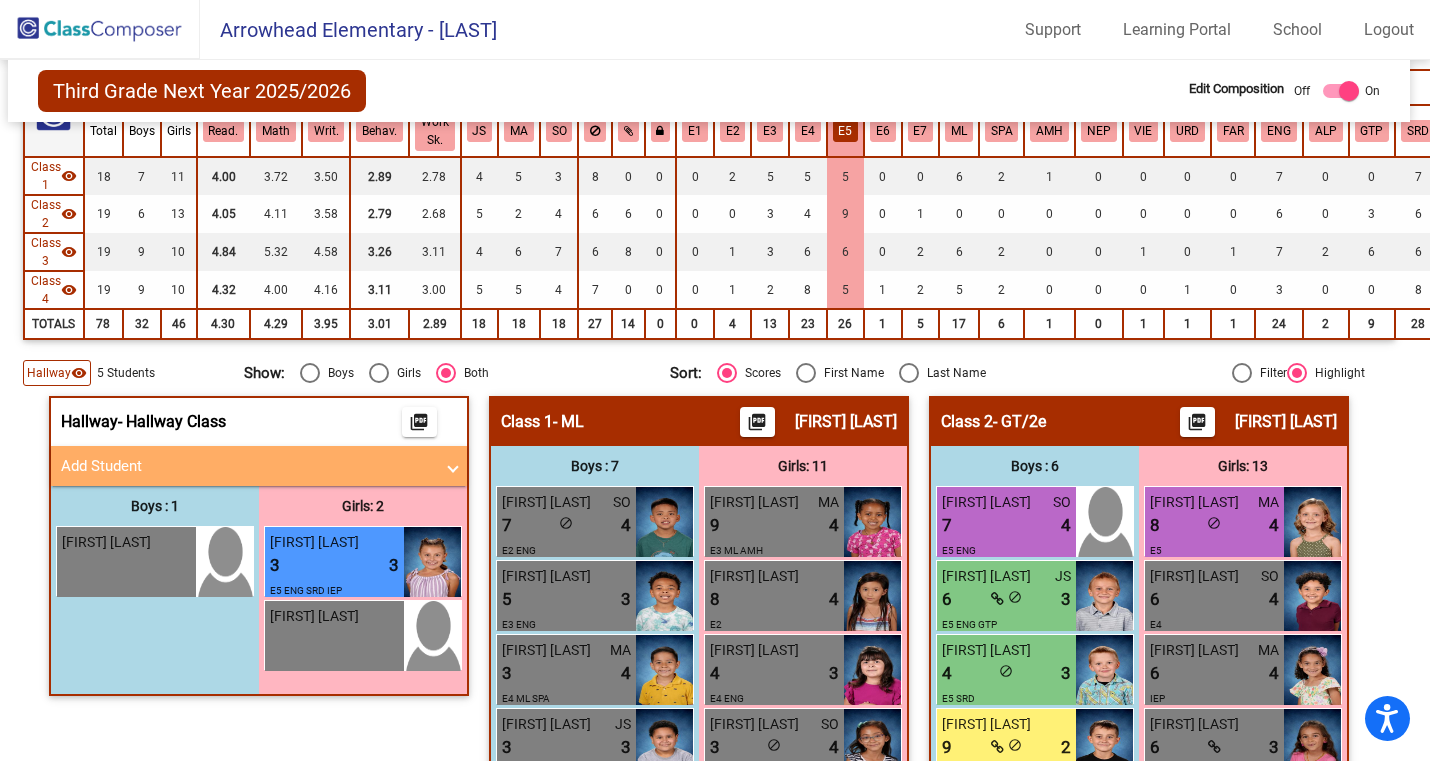 scroll, scrollTop: 227, scrollLeft: 6, axis: both 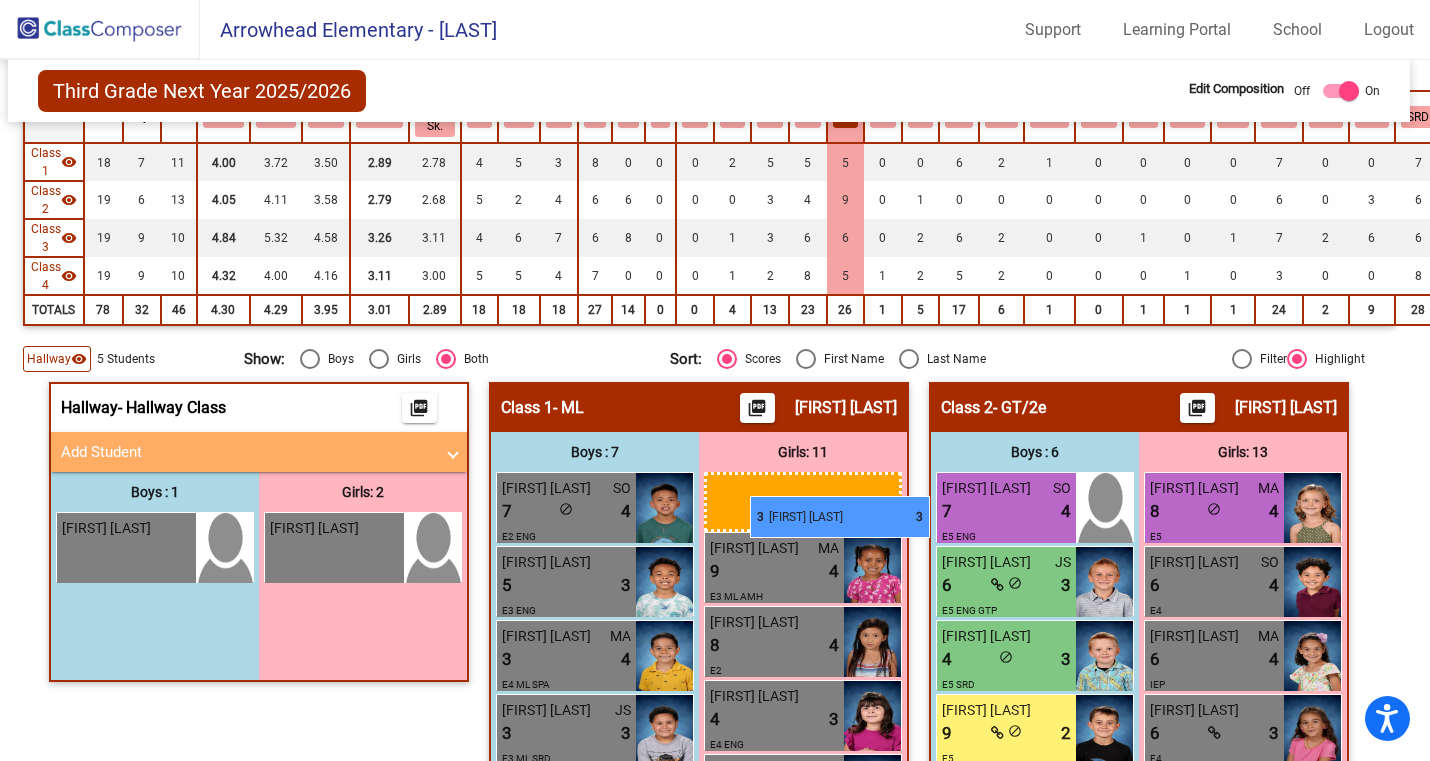 drag, startPoint x: 316, startPoint y: 554, endPoint x: 740, endPoint y: 492, distance: 428.50903 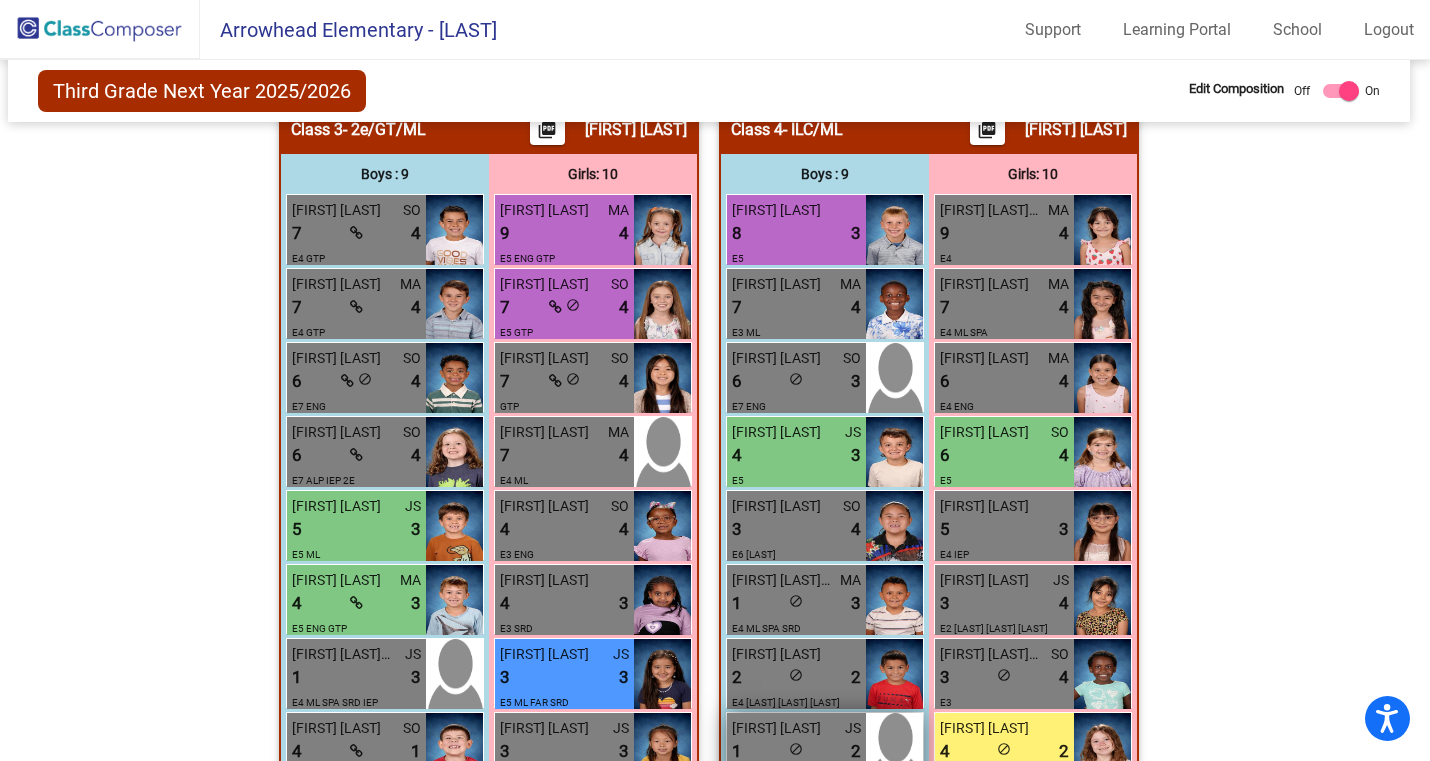 scroll, scrollTop: 1569, scrollLeft: 6, axis: both 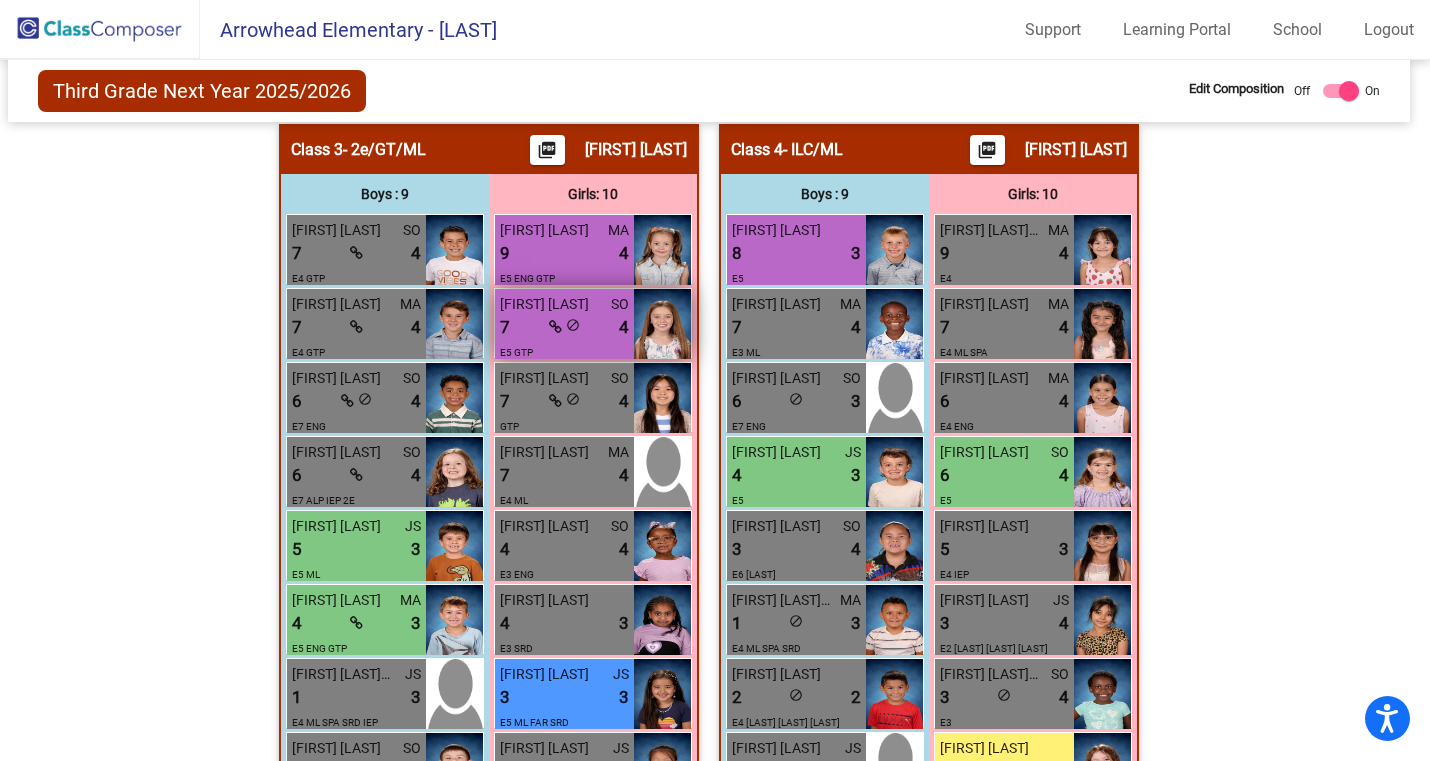 click on "7 lock do_not_disturb_alt 4" at bounding box center (564, 328) 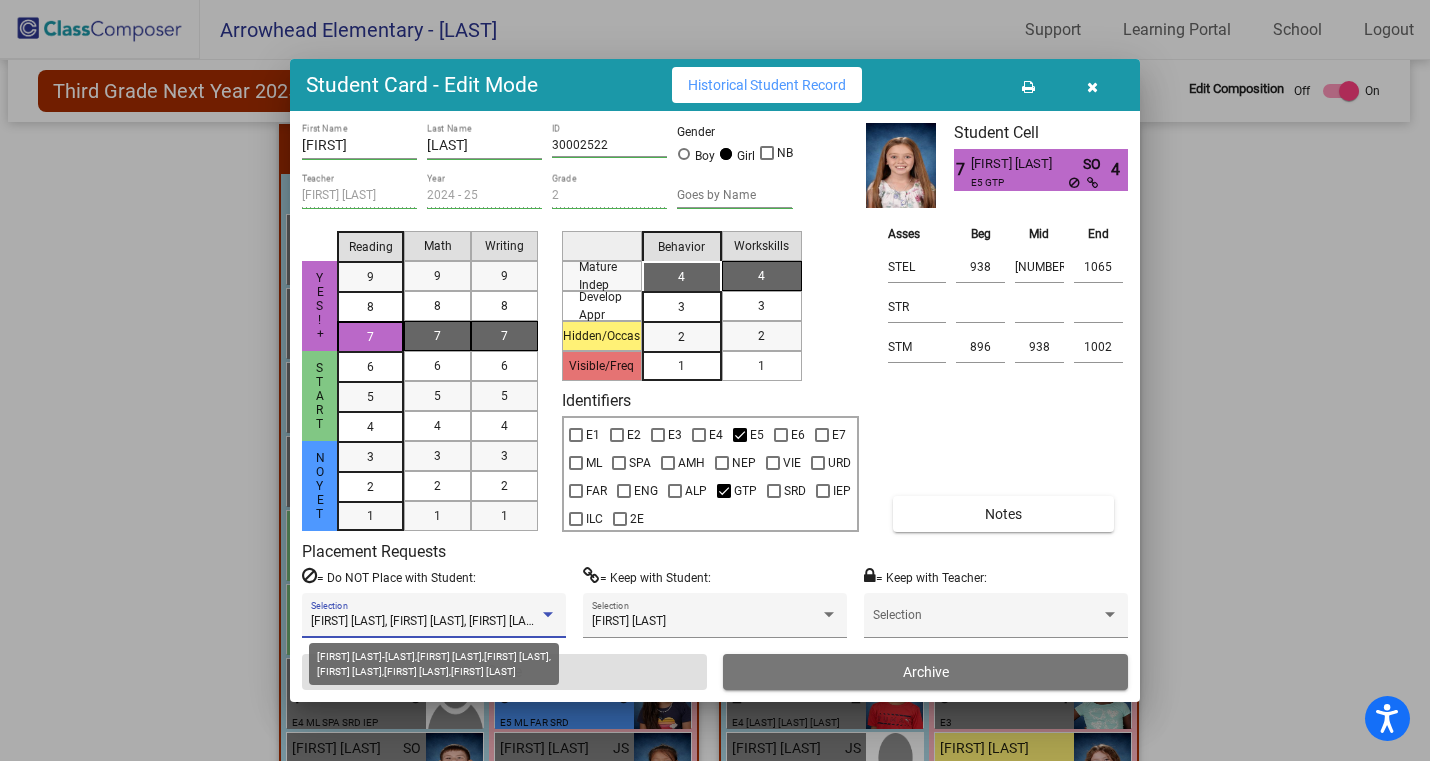 click at bounding box center [548, 615] 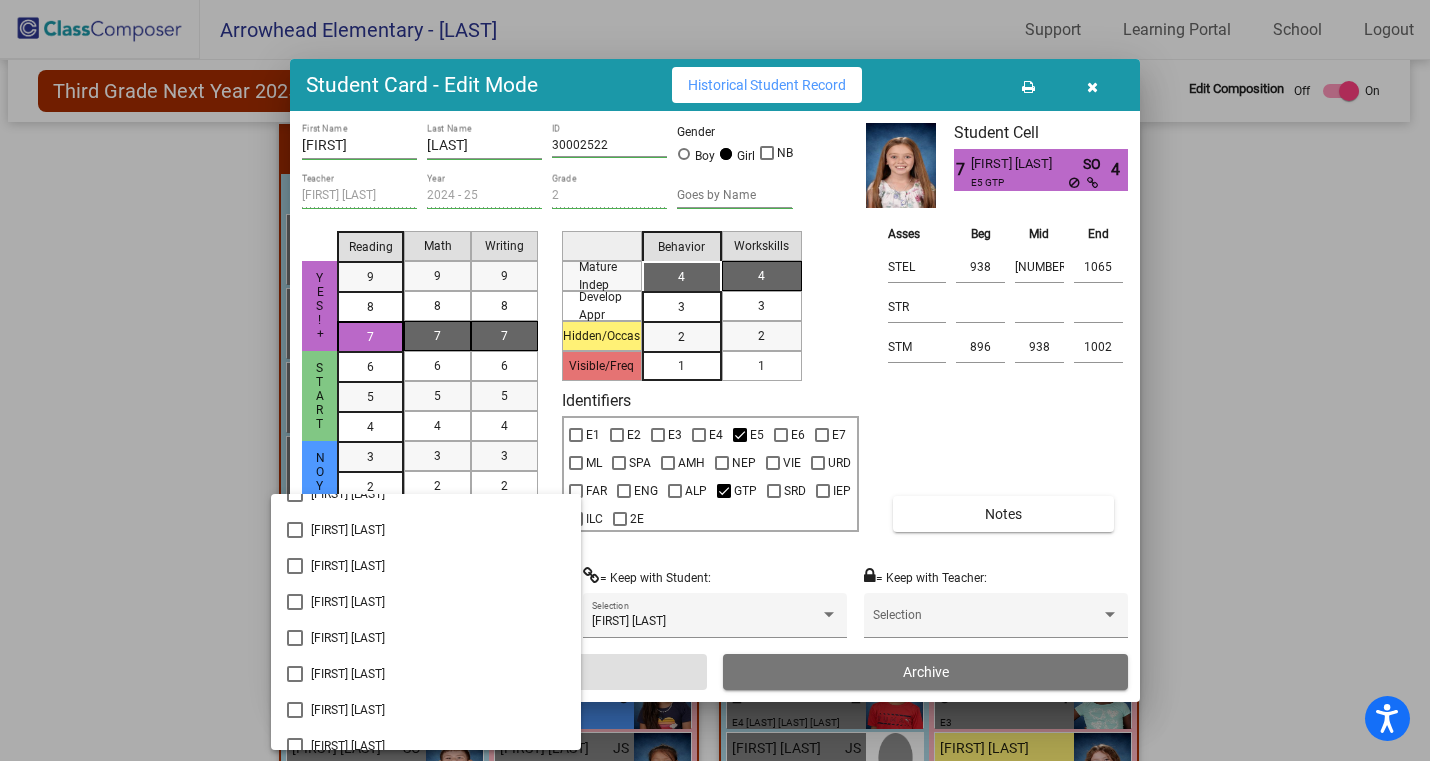 scroll, scrollTop: 2480, scrollLeft: 0, axis: vertical 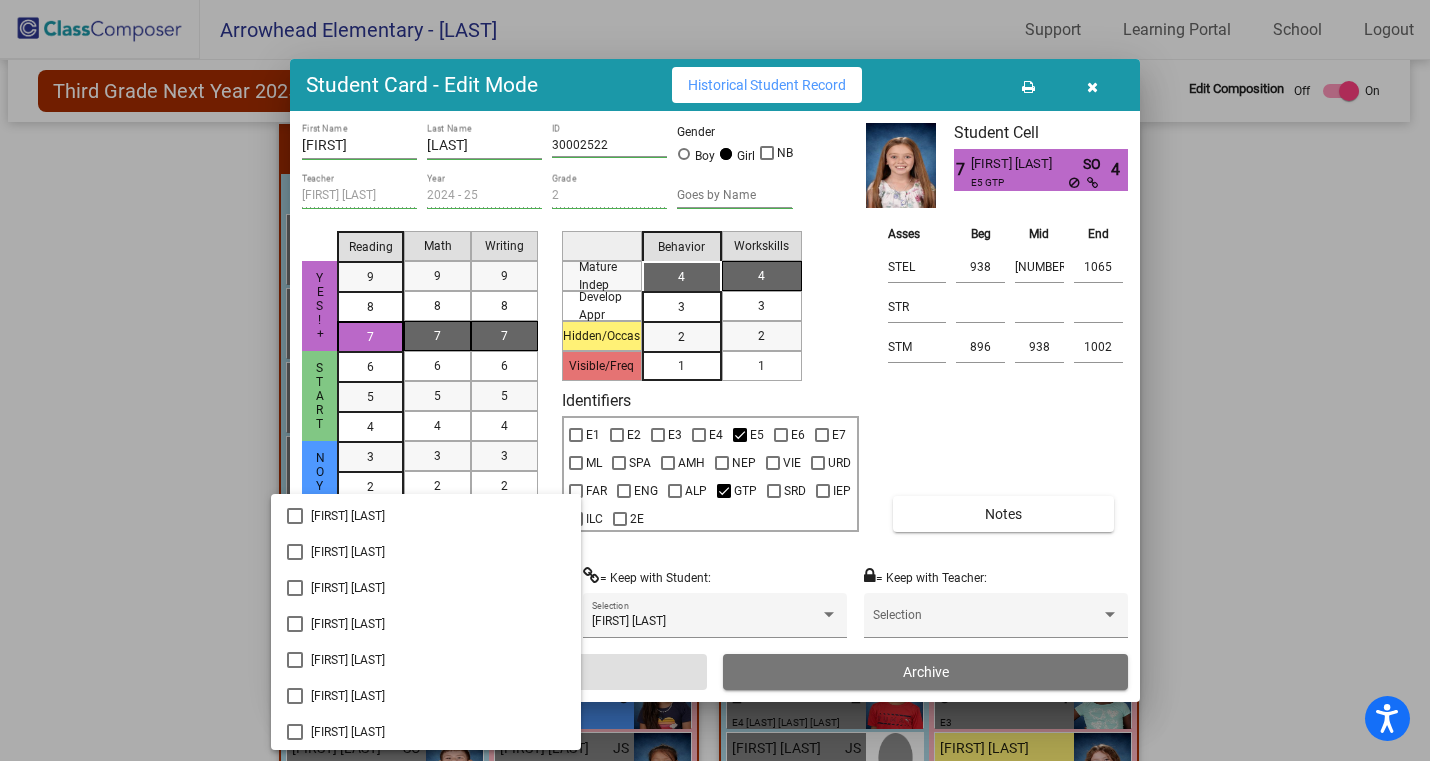 click at bounding box center [715, 380] 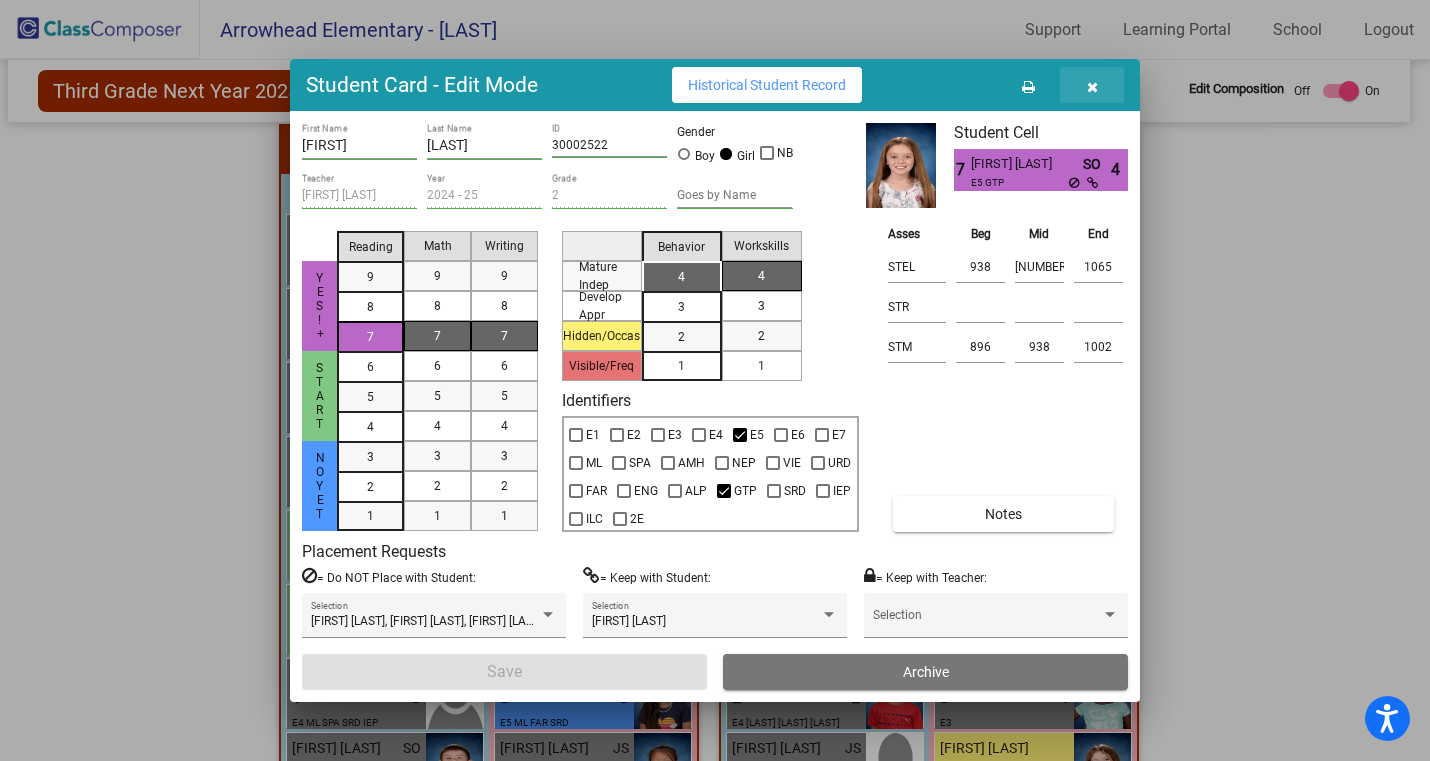 click at bounding box center [1092, 87] 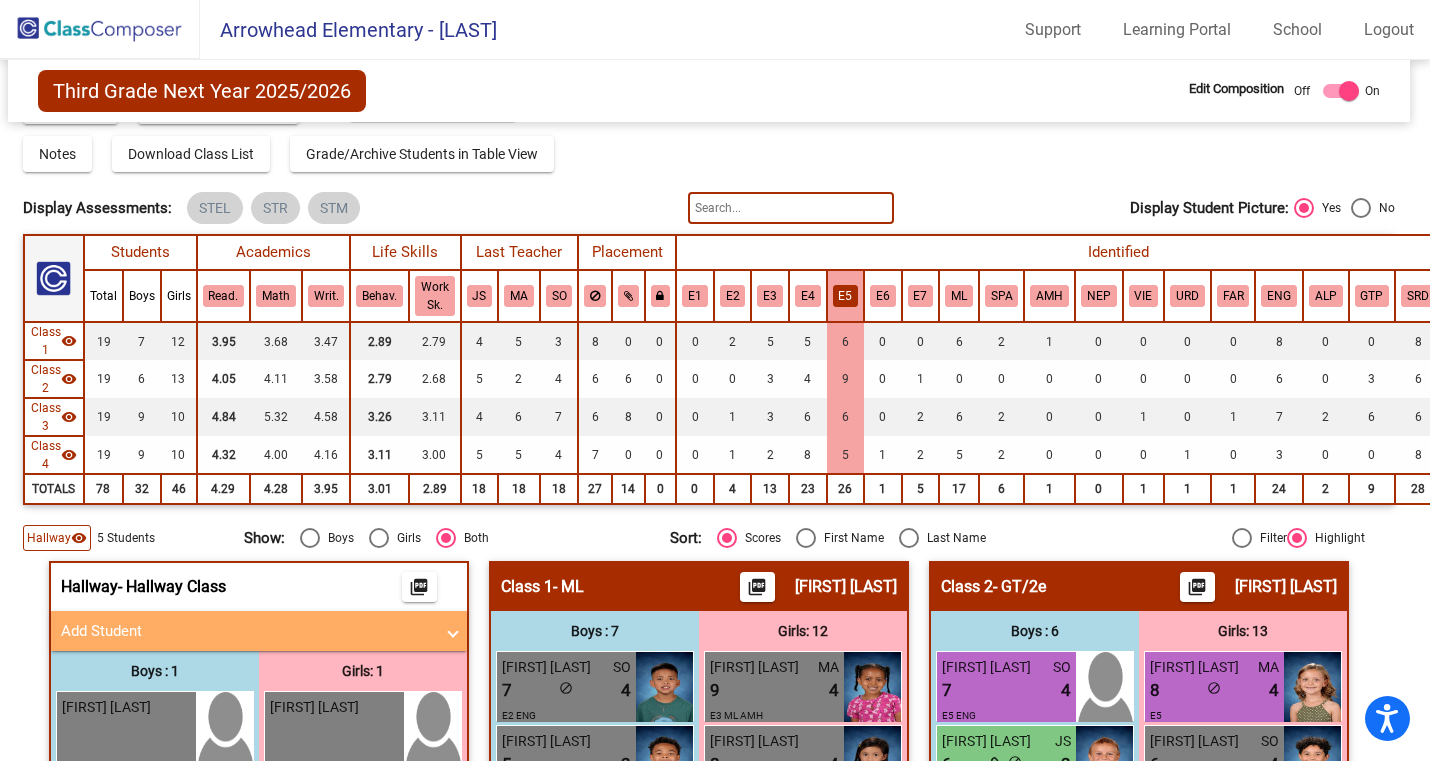 scroll, scrollTop: 0, scrollLeft: 6, axis: horizontal 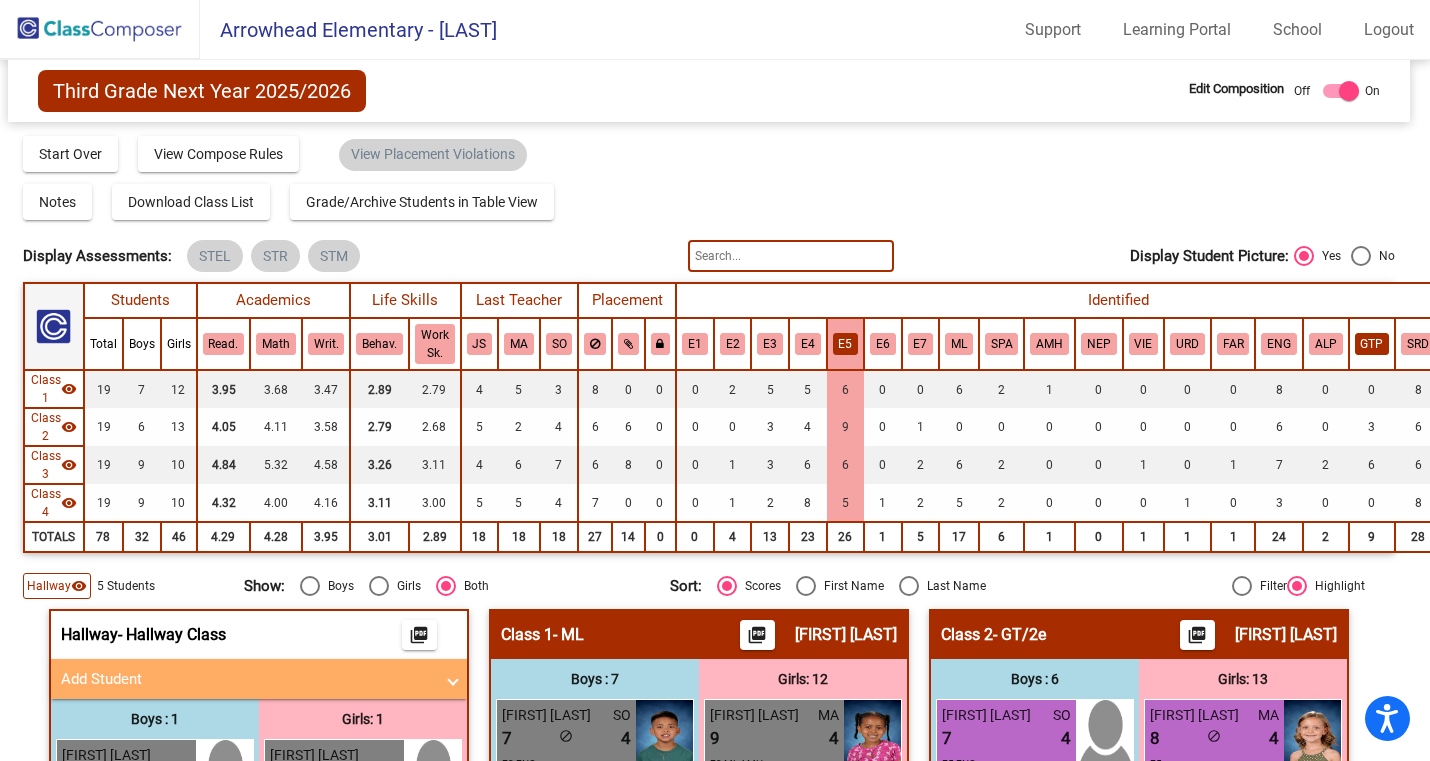 click on "GTP" 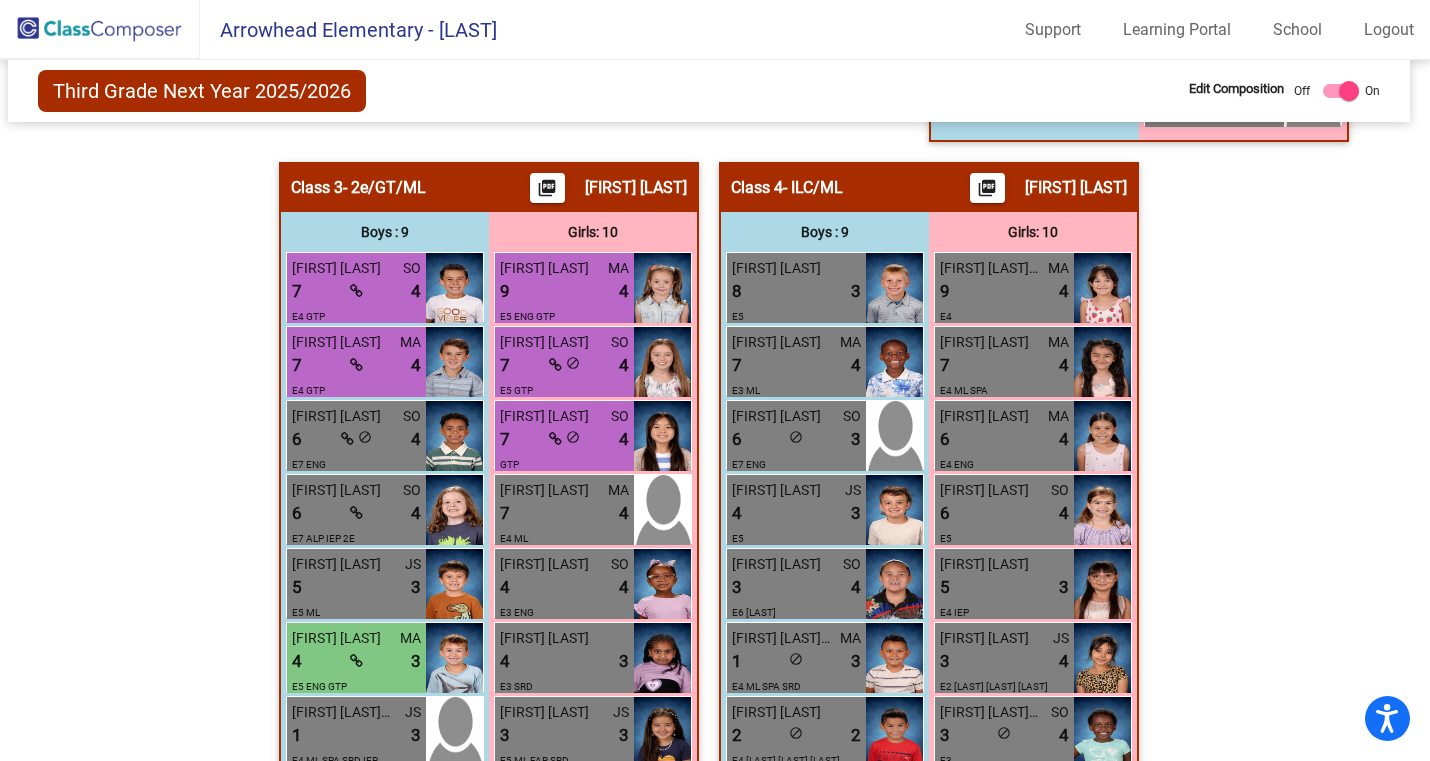 scroll, scrollTop: 1537, scrollLeft: 6, axis: both 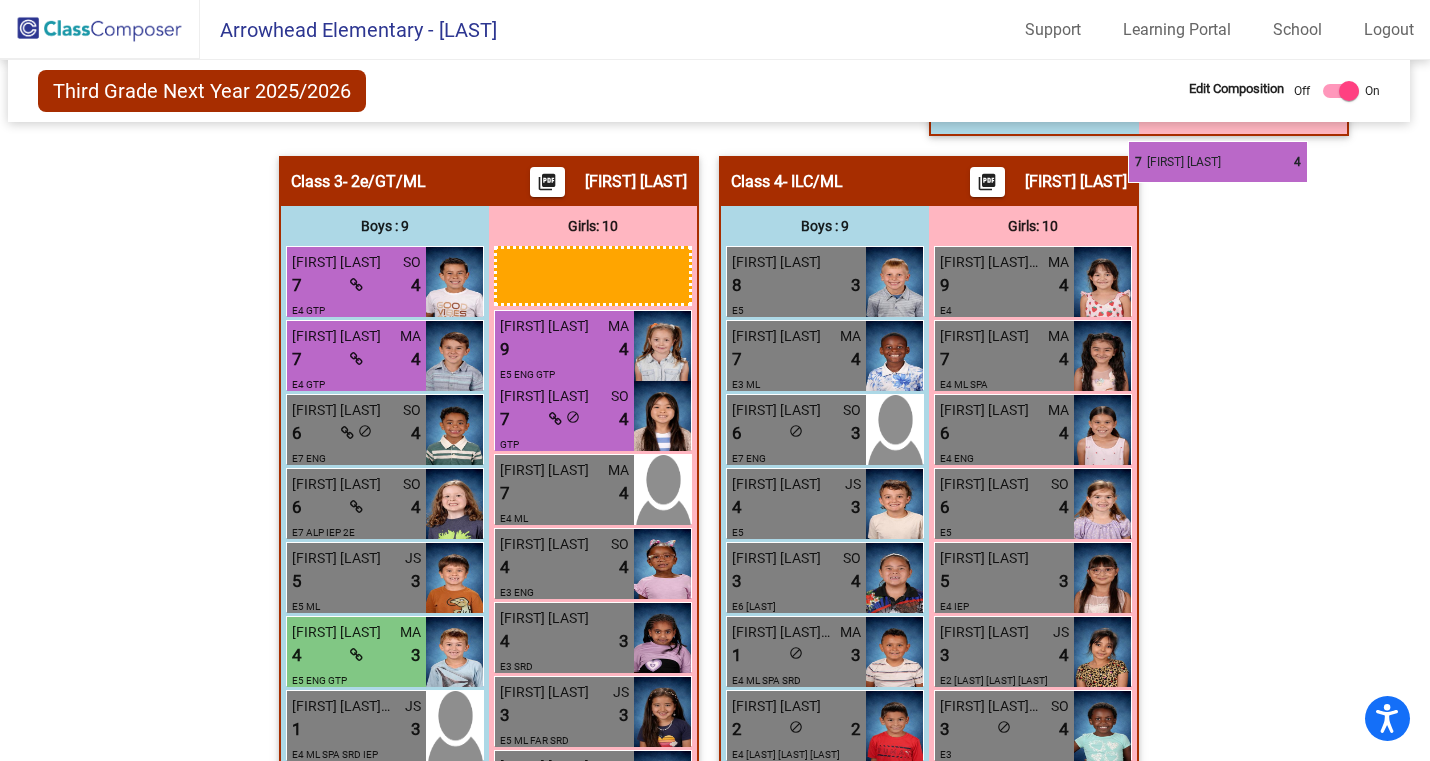 drag, startPoint x: 573, startPoint y: 345, endPoint x: 1128, endPoint y: 140, distance: 591.6502 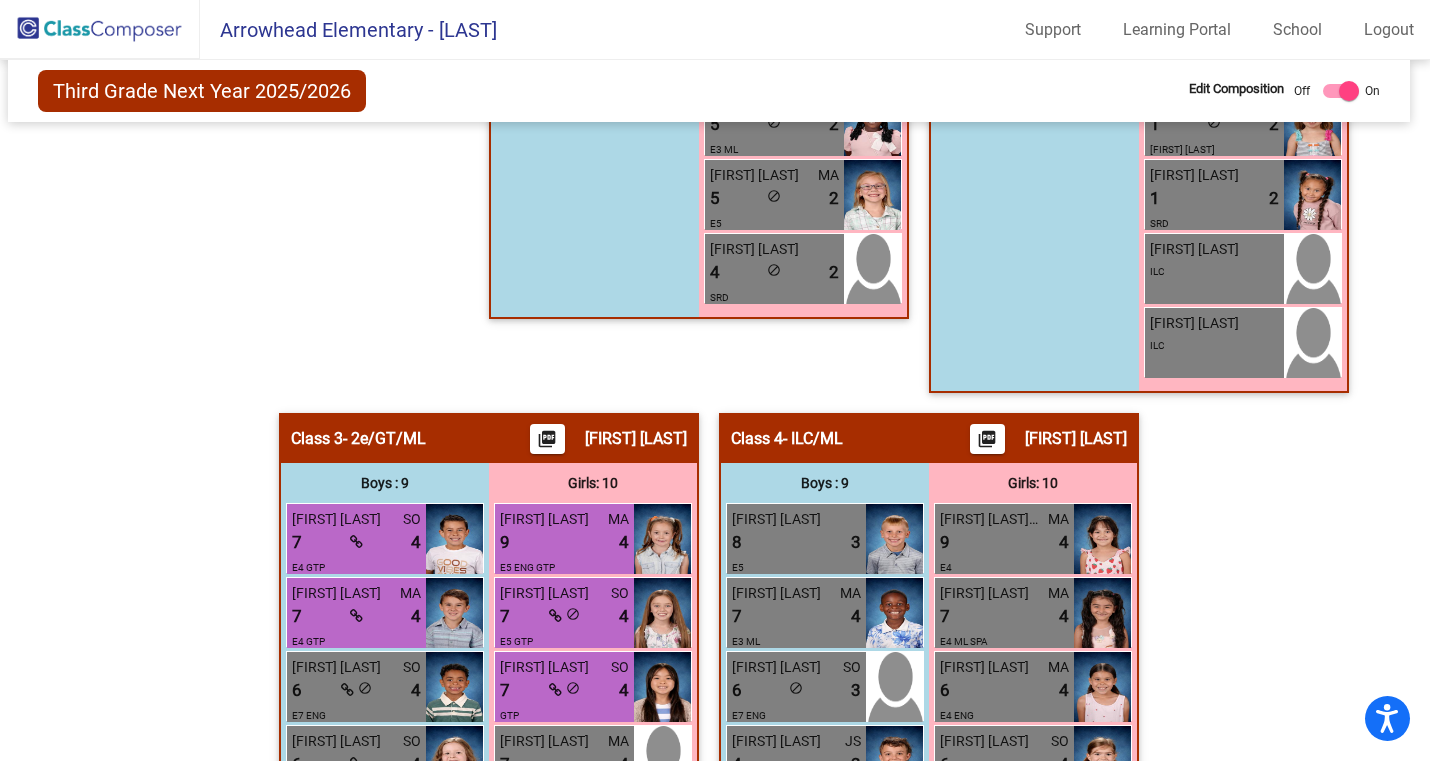 scroll, scrollTop: 1261, scrollLeft: 6, axis: both 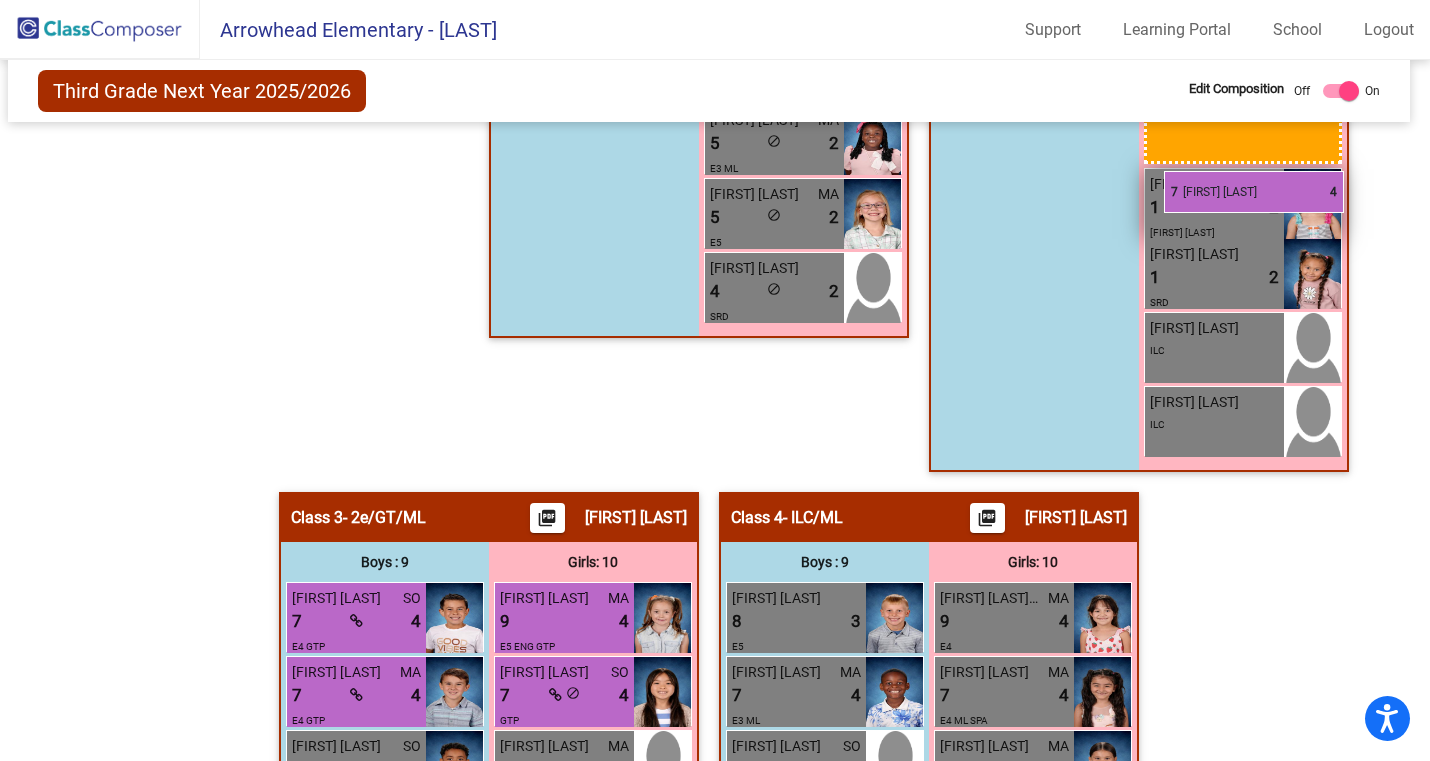drag, startPoint x: 560, startPoint y: 643, endPoint x: 1164, endPoint y: 170, distance: 767.1669 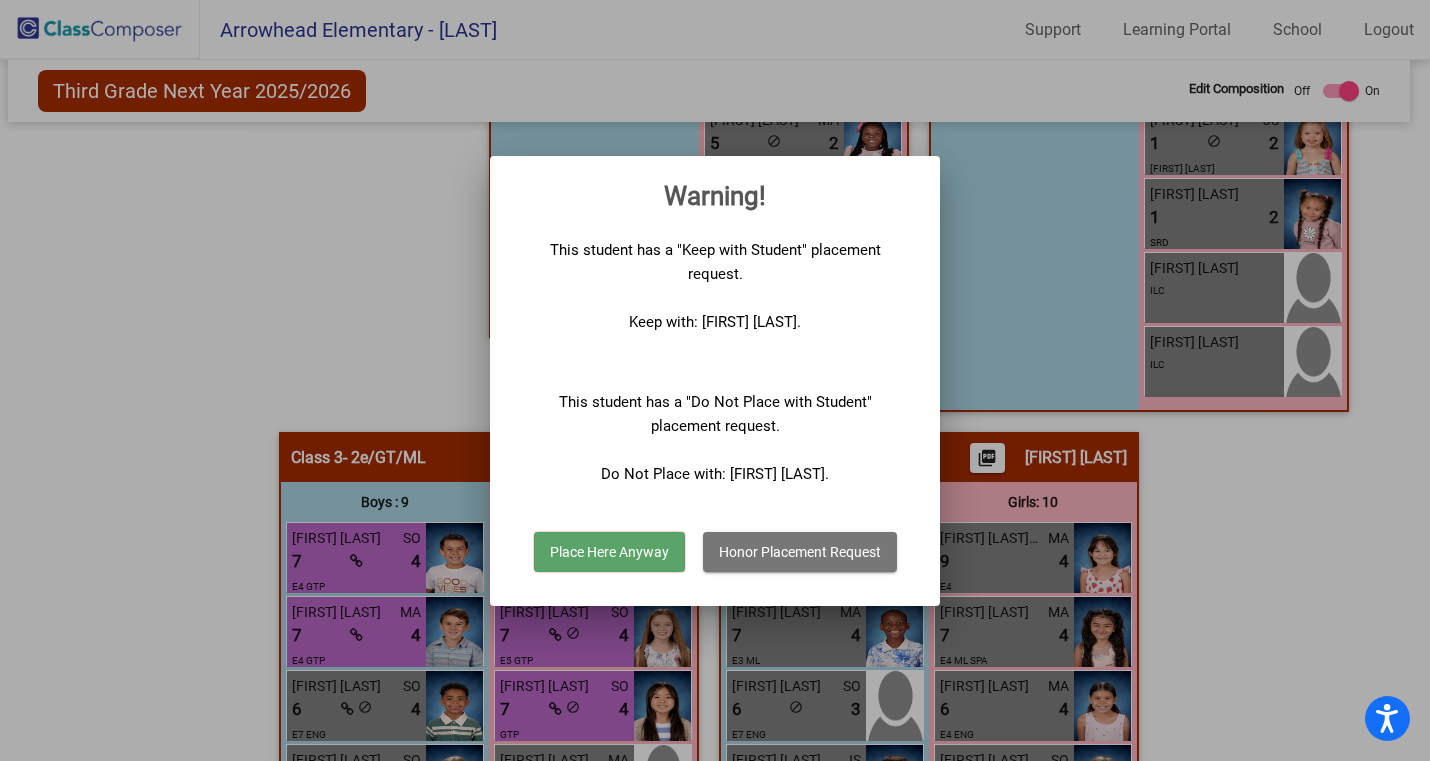 click on "Place Here Anyway" at bounding box center [609, 552] 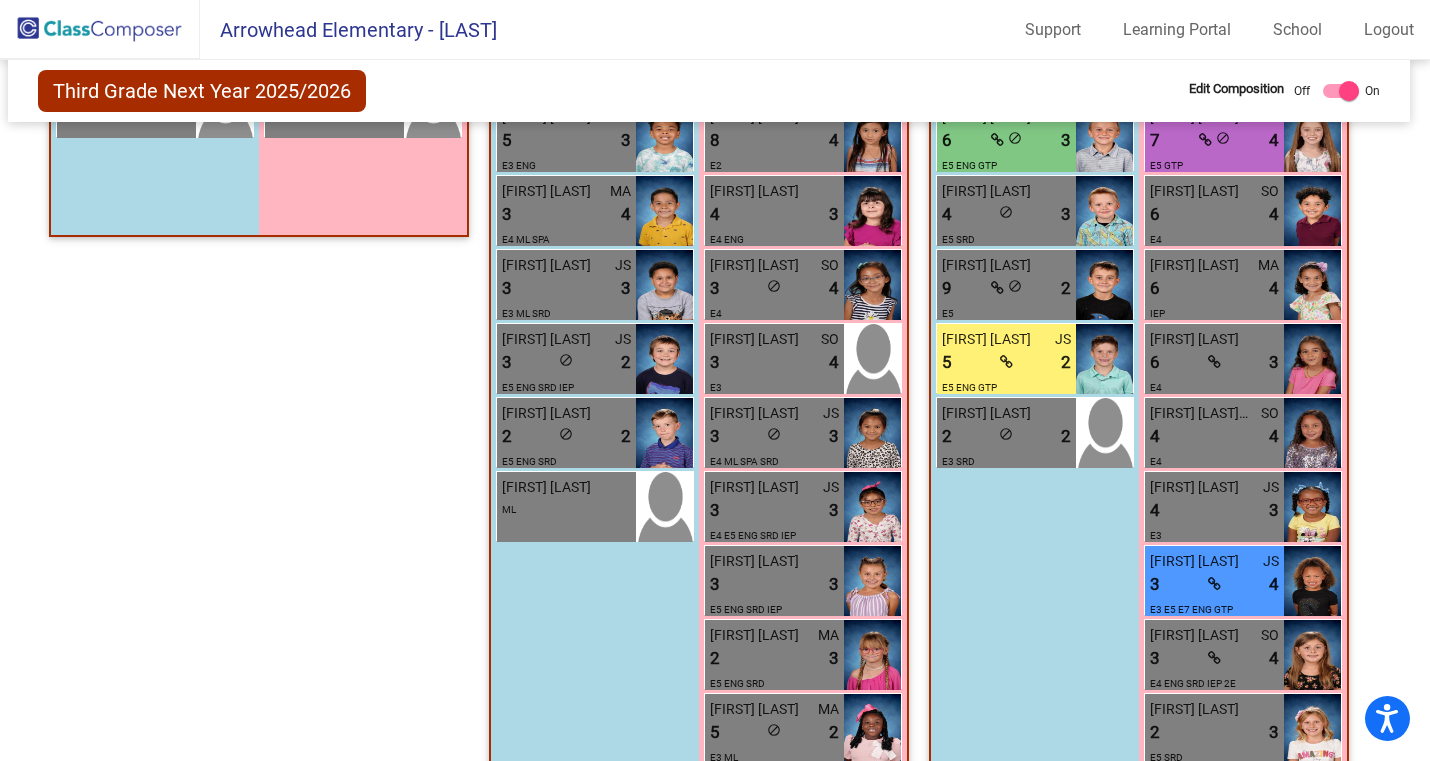 scroll, scrollTop: 655, scrollLeft: 6, axis: both 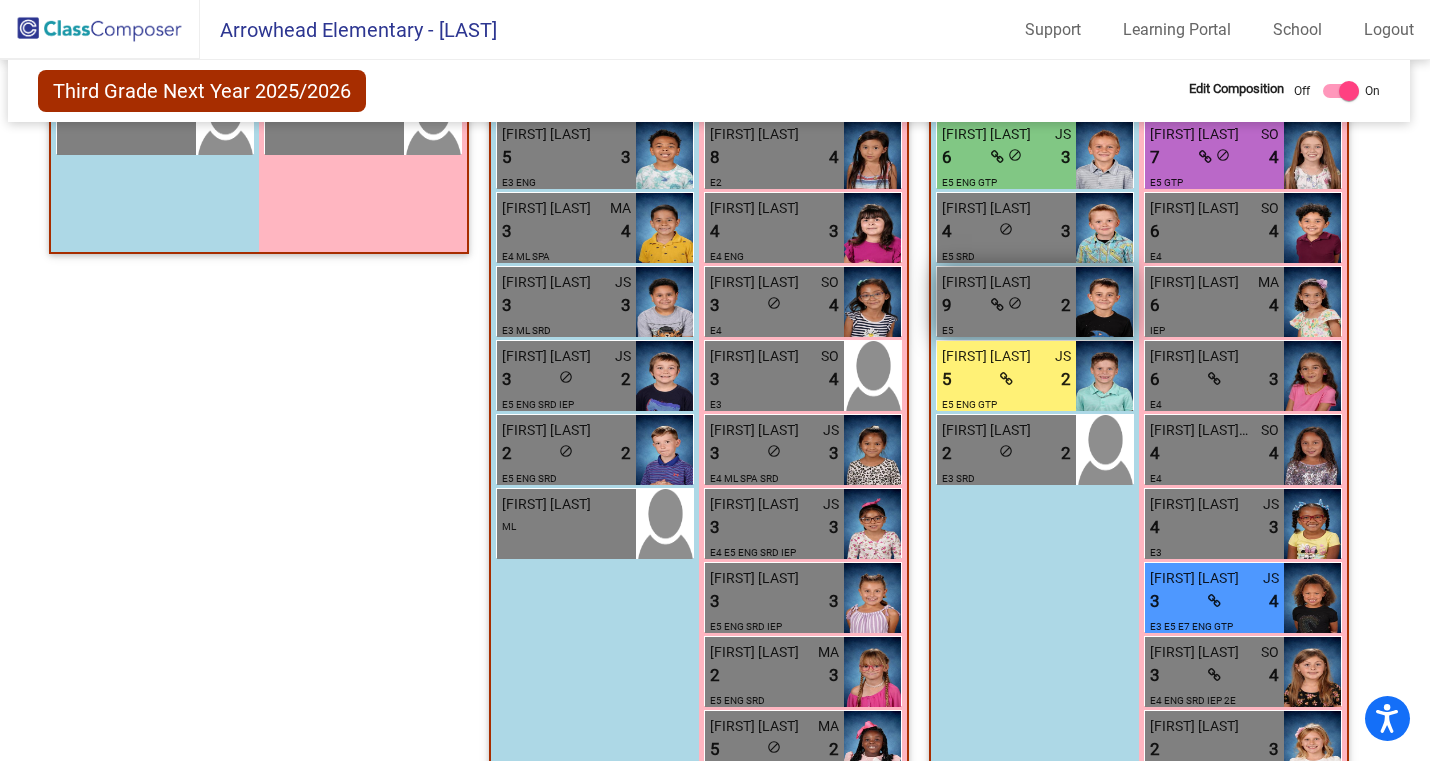 click on "[FIRST] [LAST]" at bounding box center [1006, 282] 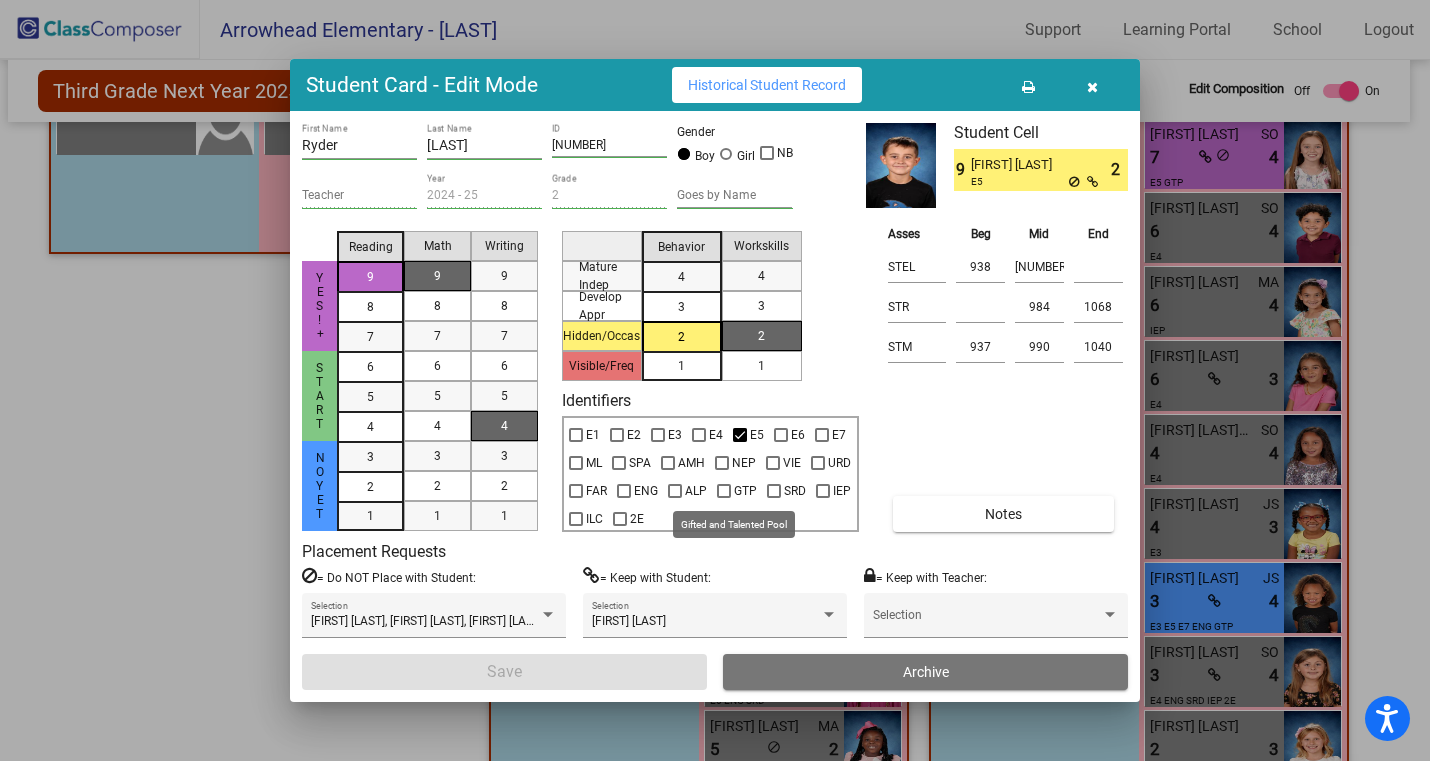 click at bounding box center (724, 491) 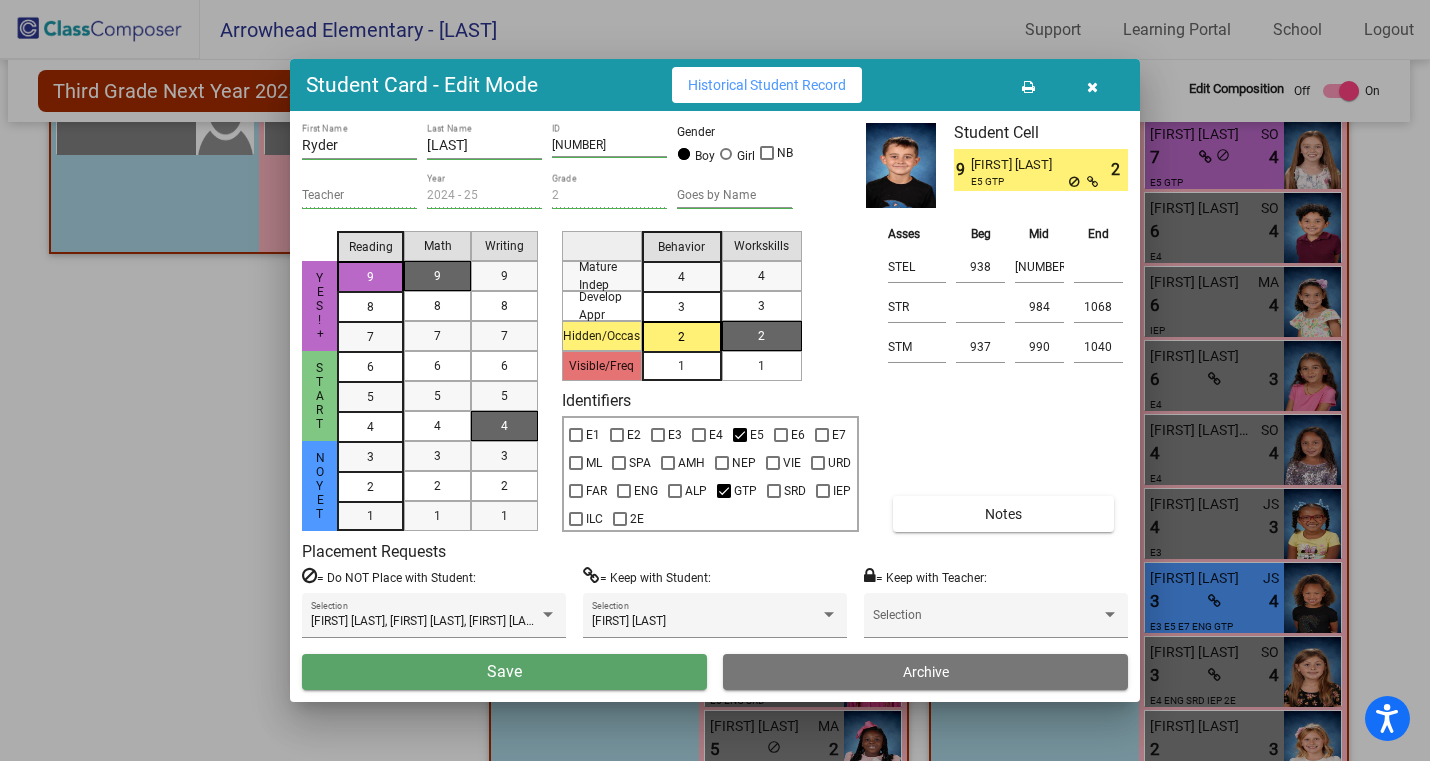 click on "Save" at bounding box center (504, 672) 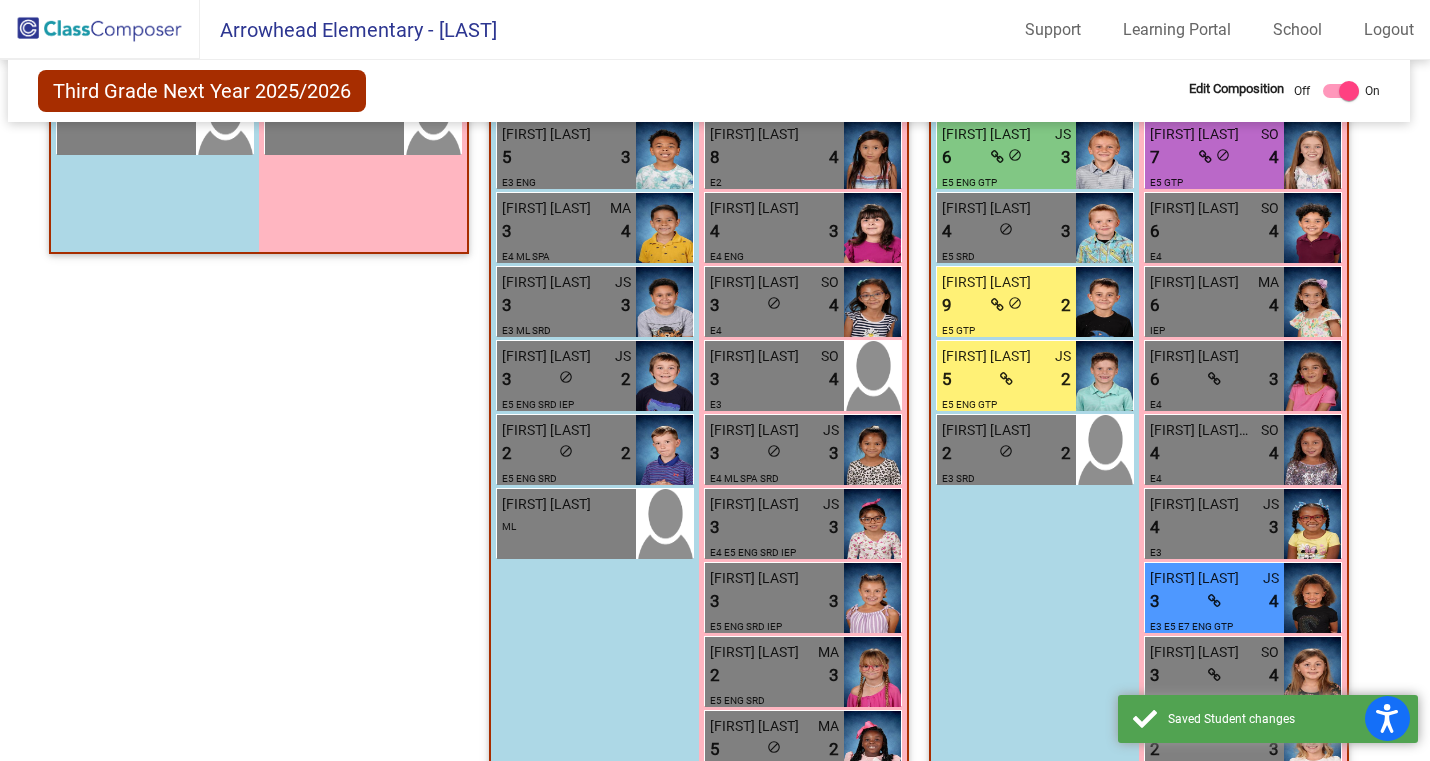 click on "Boys : 1 [FIRST] [LAST] Girls: 1 [FIRST] [LAST]" 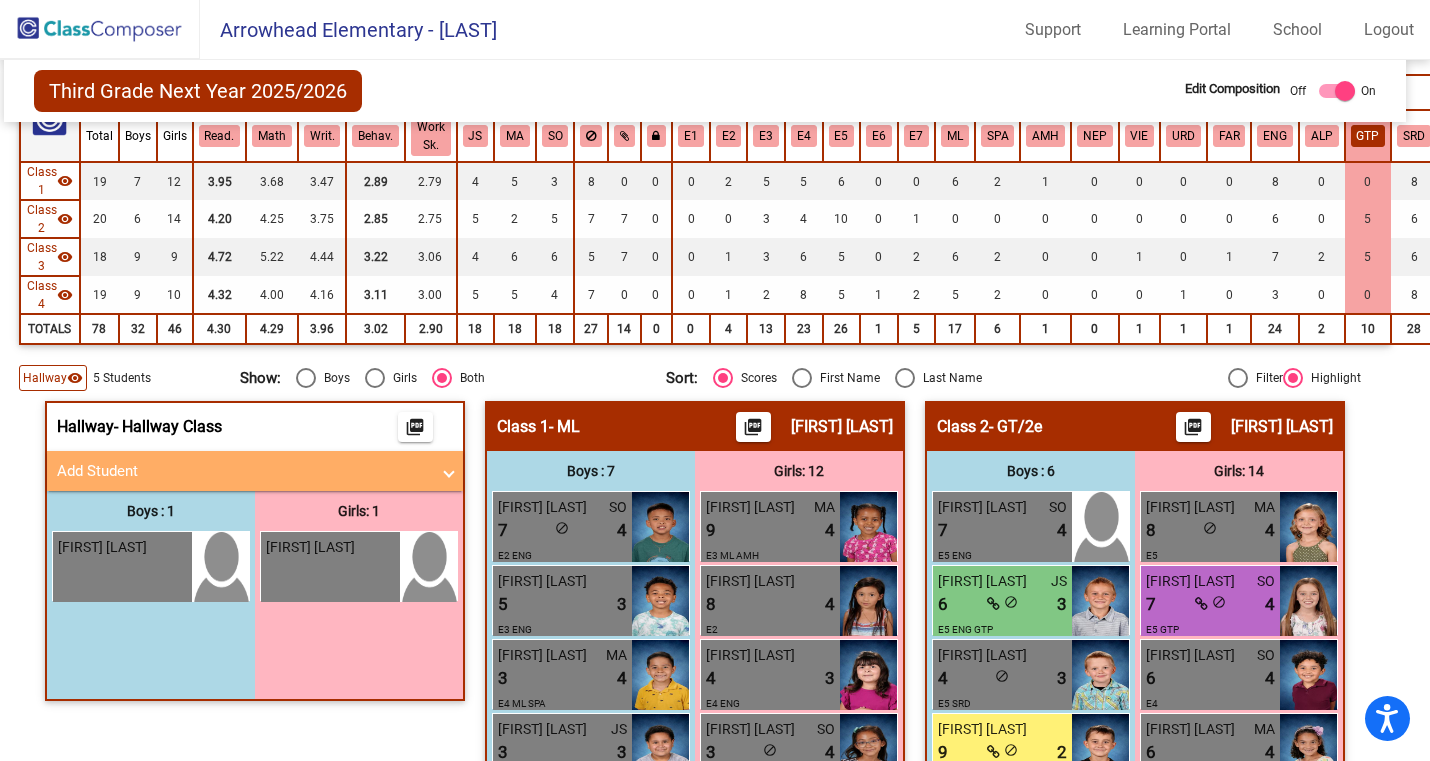 scroll, scrollTop: 210, scrollLeft: 10, axis: both 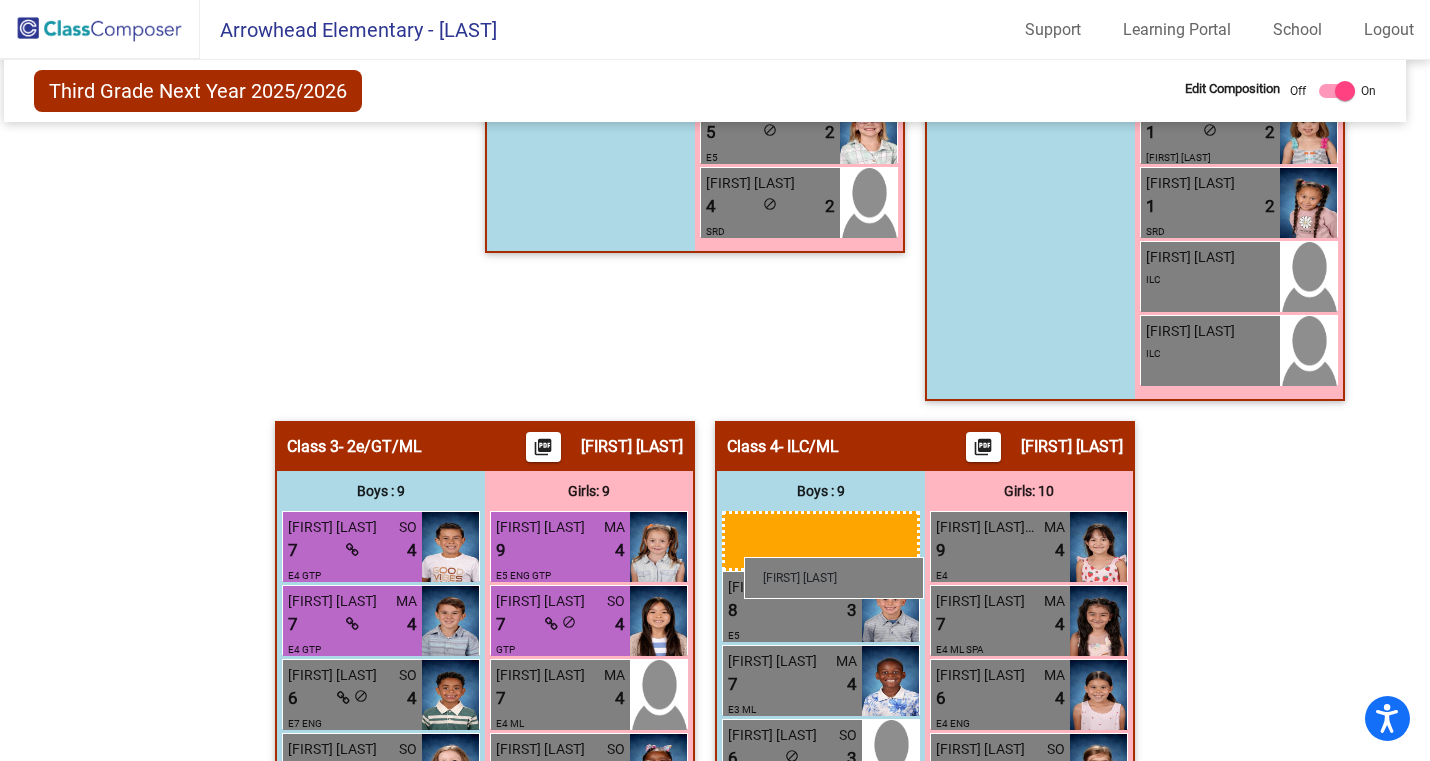 drag, startPoint x: 150, startPoint y: 558, endPoint x: 744, endPoint y: 556, distance: 594.00336 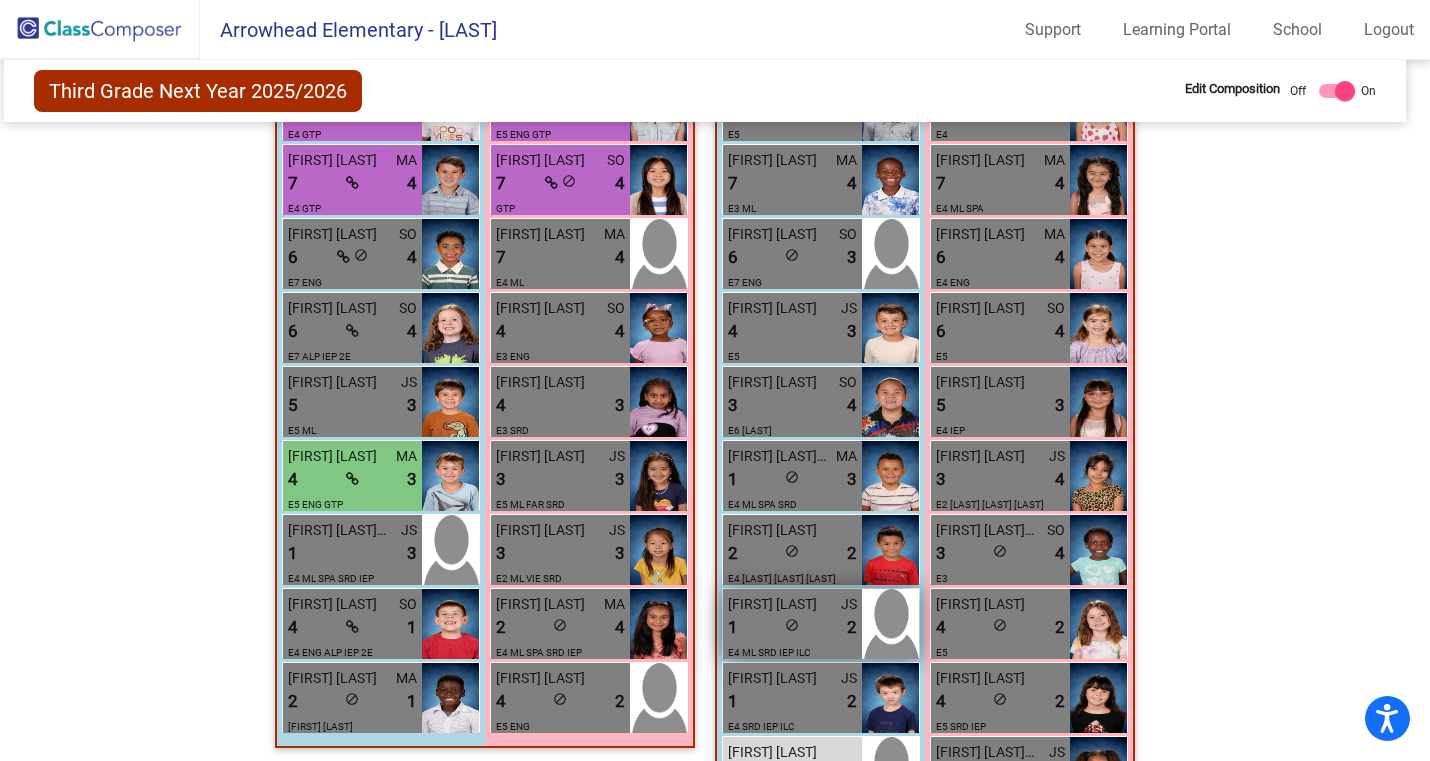 scroll, scrollTop: 1877, scrollLeft: 10, axis: both 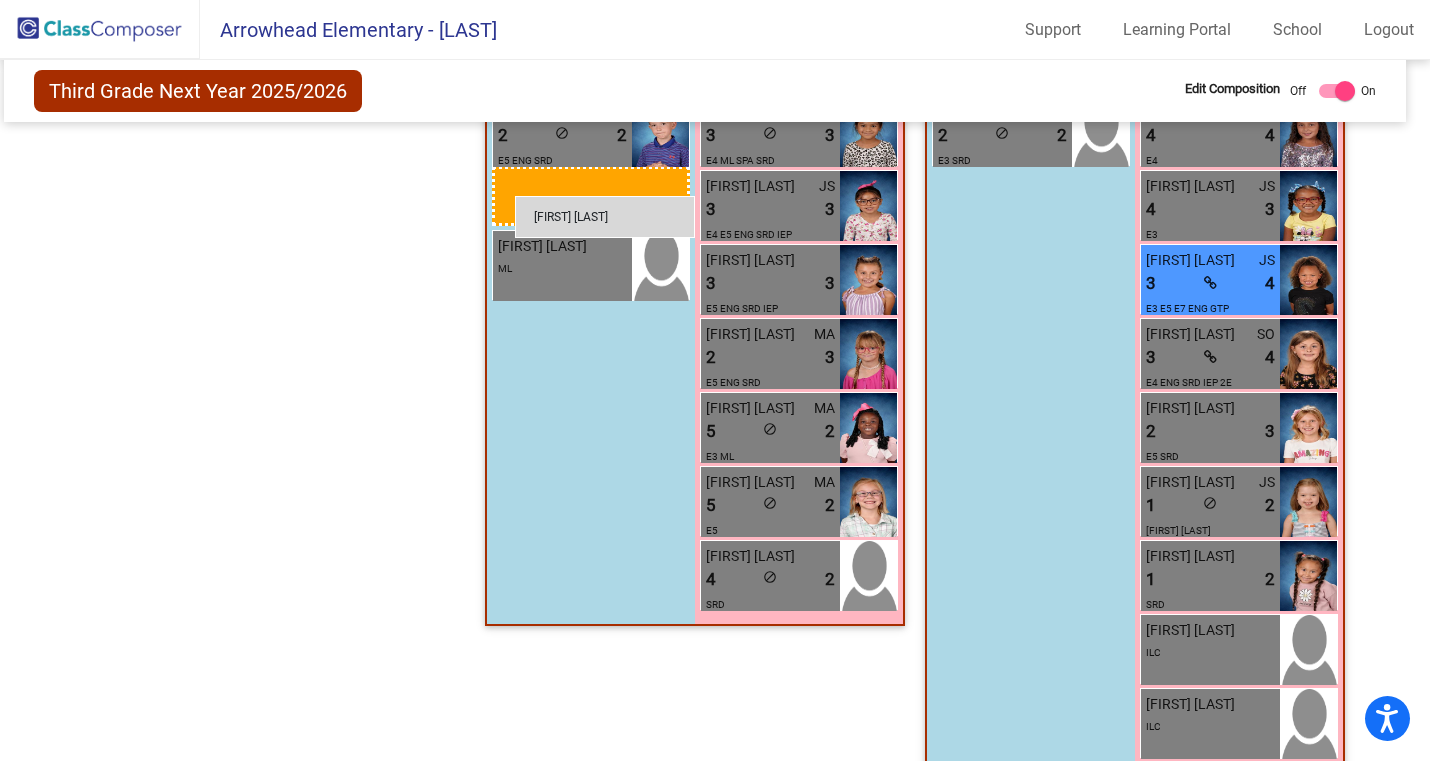 drag, startPoint x: 760, startPoint y: 680, endPoint x: 515, endPoint y: 196, distance: 542.47675 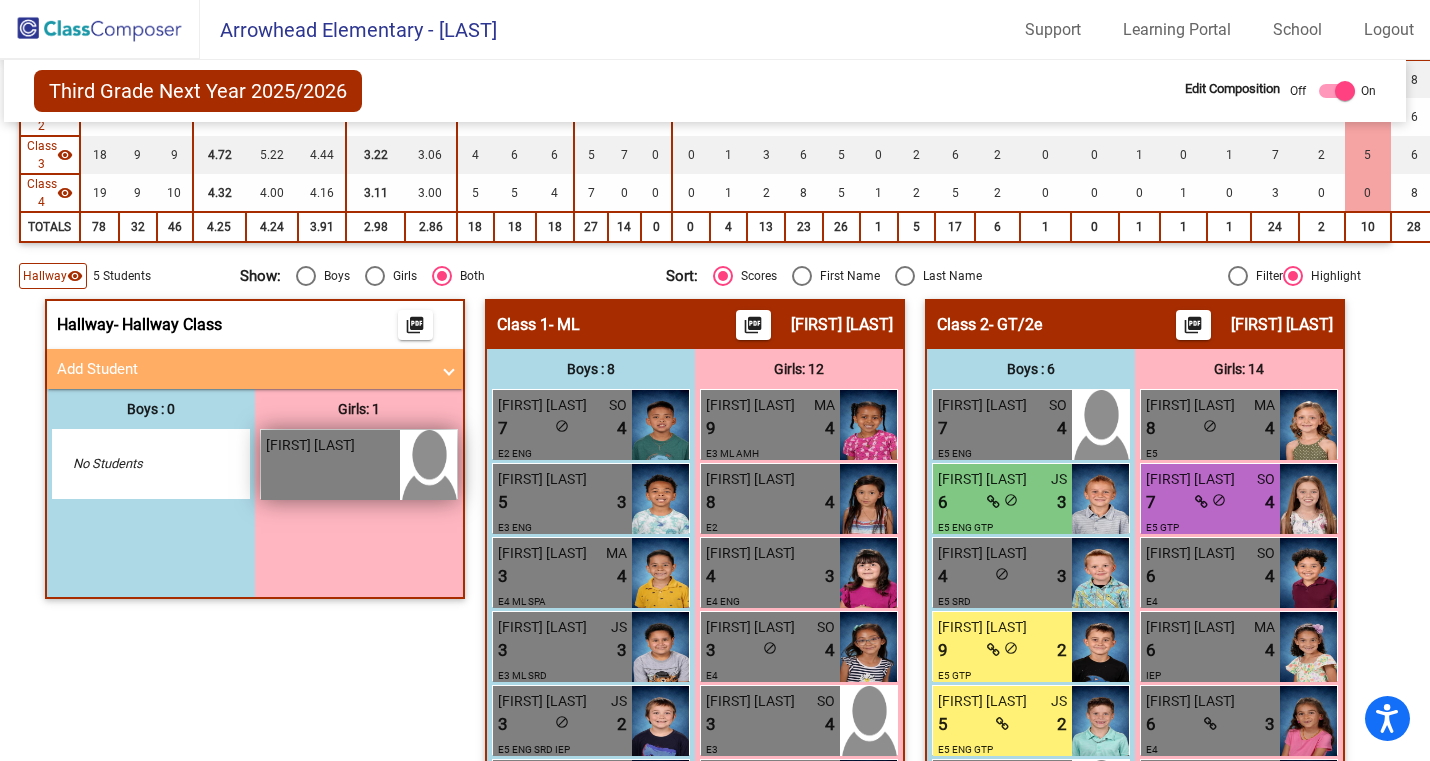 scroll, scrollTop: 406, scrollLeft: 10, axis: both 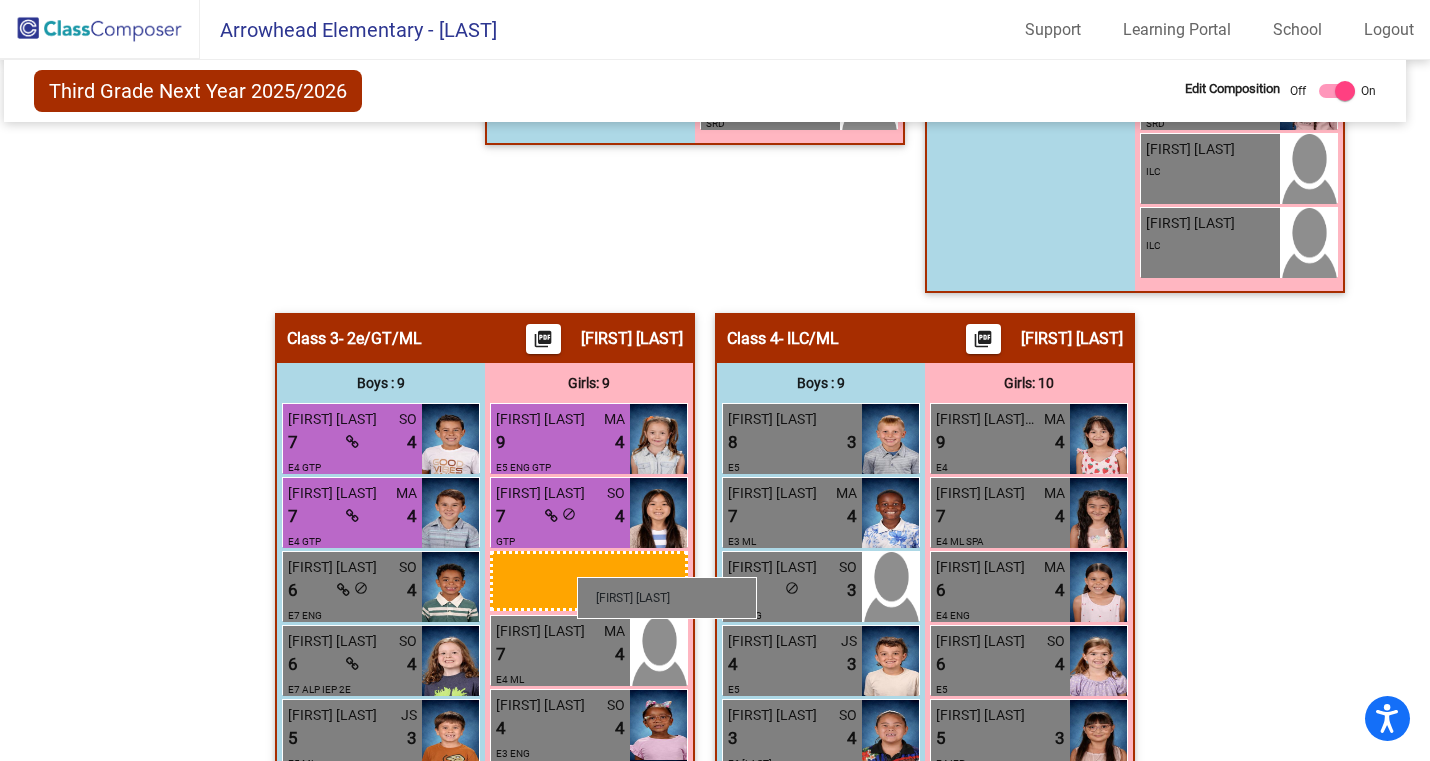 drag, startPoint x: 307, startPoint y: 366, endPoint x: 577, endPoint y: 577, distance: 342.66748 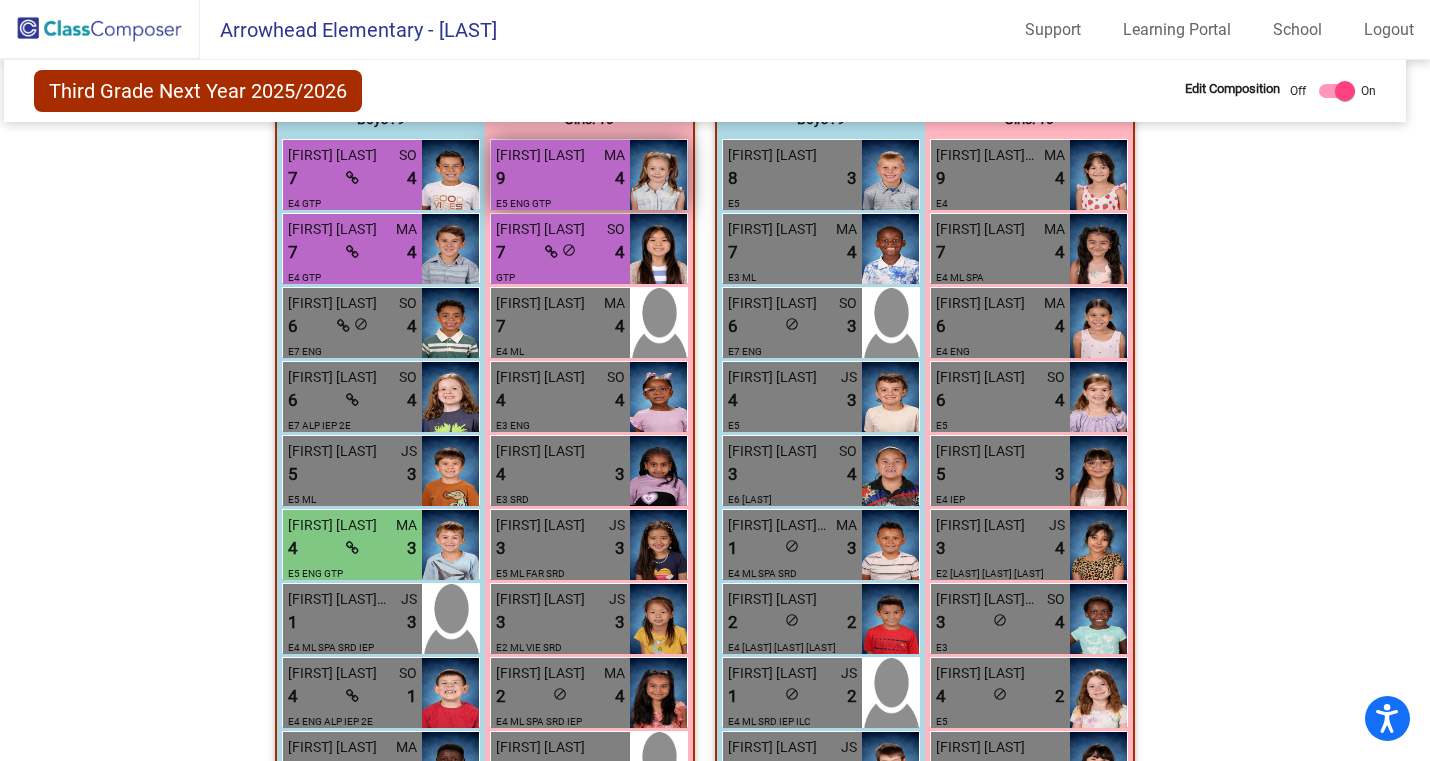 scroll, scrollTop: 1877, scrollLeft: 10, axis: both 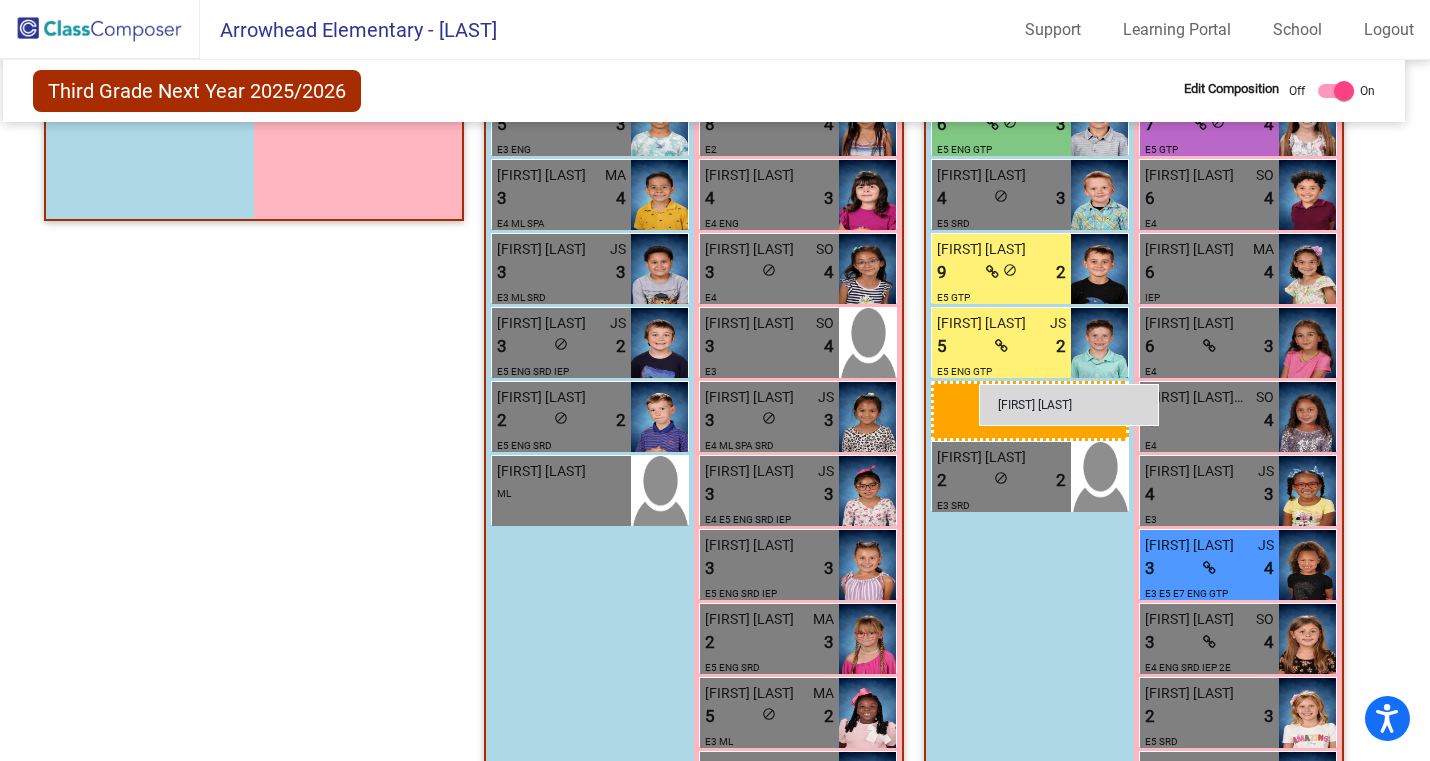 drag, startPoint x: 548, startPoint y: 482, endPoint x: 979, endPoint y: 383, distance: 442.22394 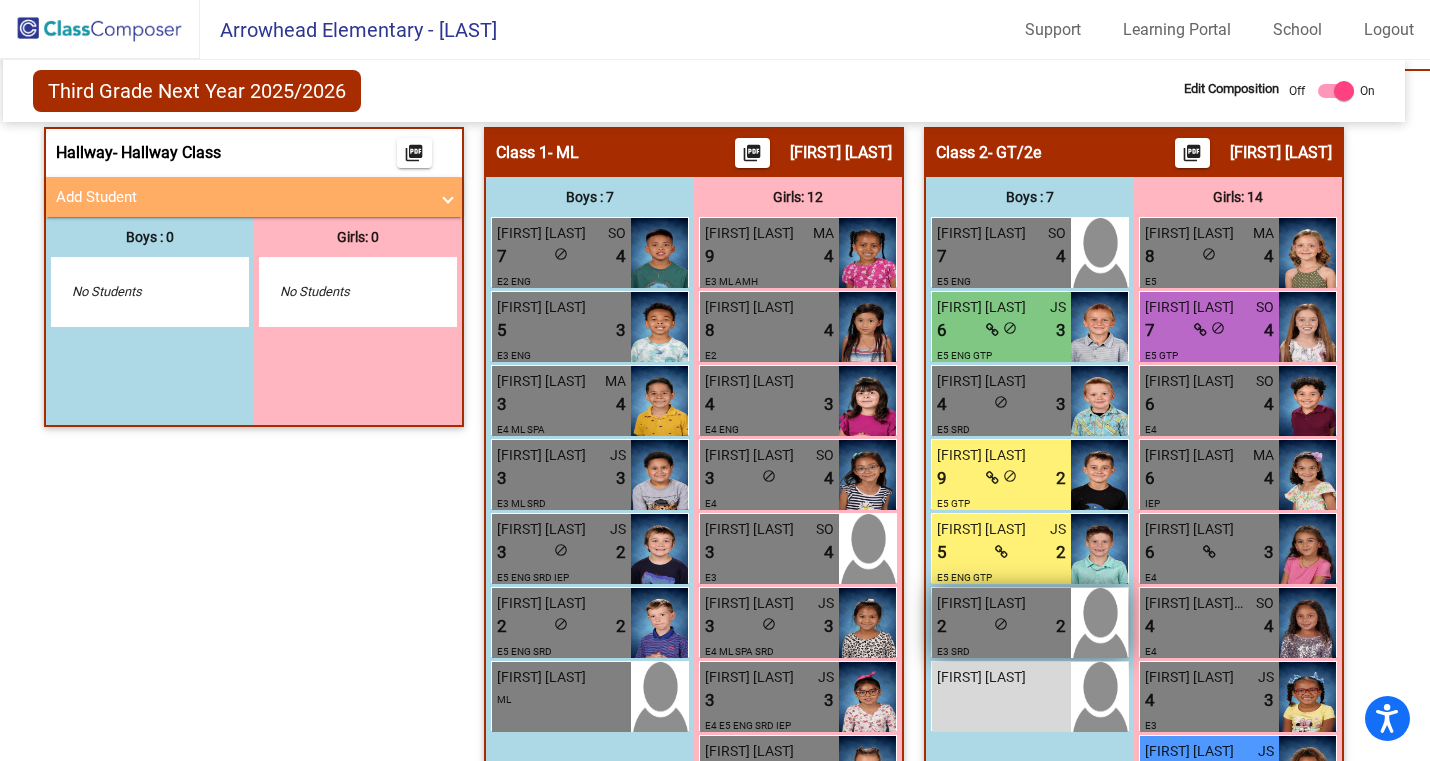 scroll, scrollTop: 471, scrollLeft: 11, axis: both 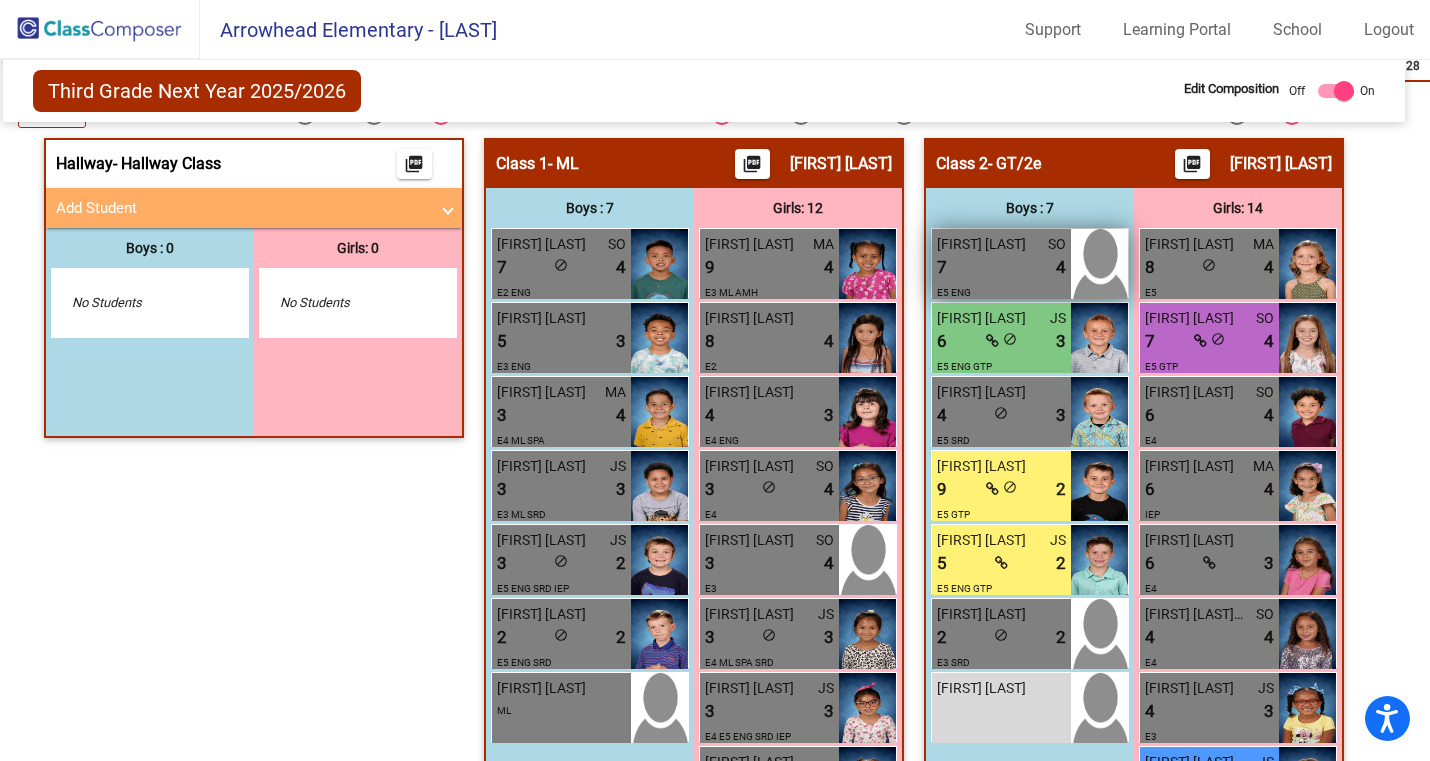 click on "7 lock do_not_disturb_alt 4" at bounding box center (1001, 268) 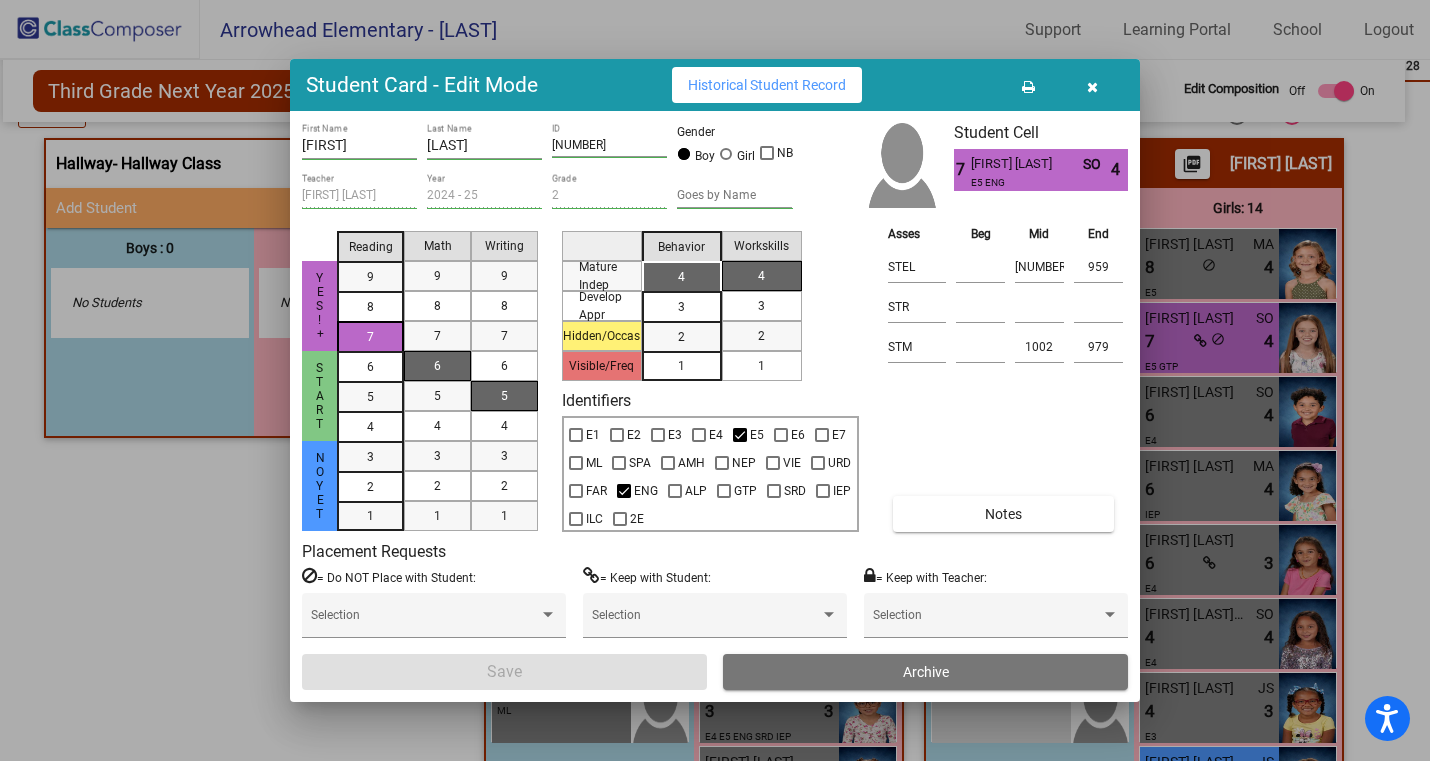 click at bounding box center (1092, 87) 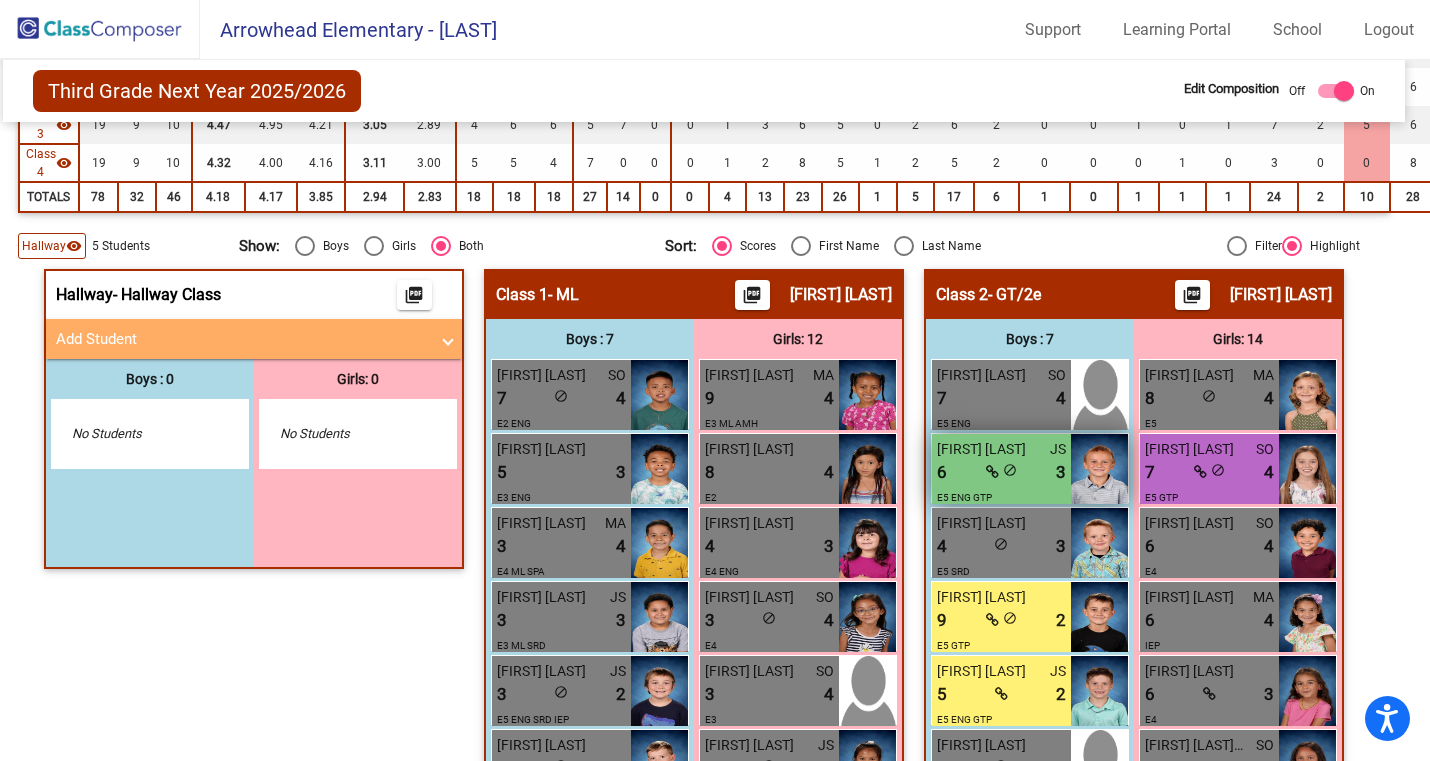 scroll, scrollTop: 330, scrollLeft: 11, axis: both 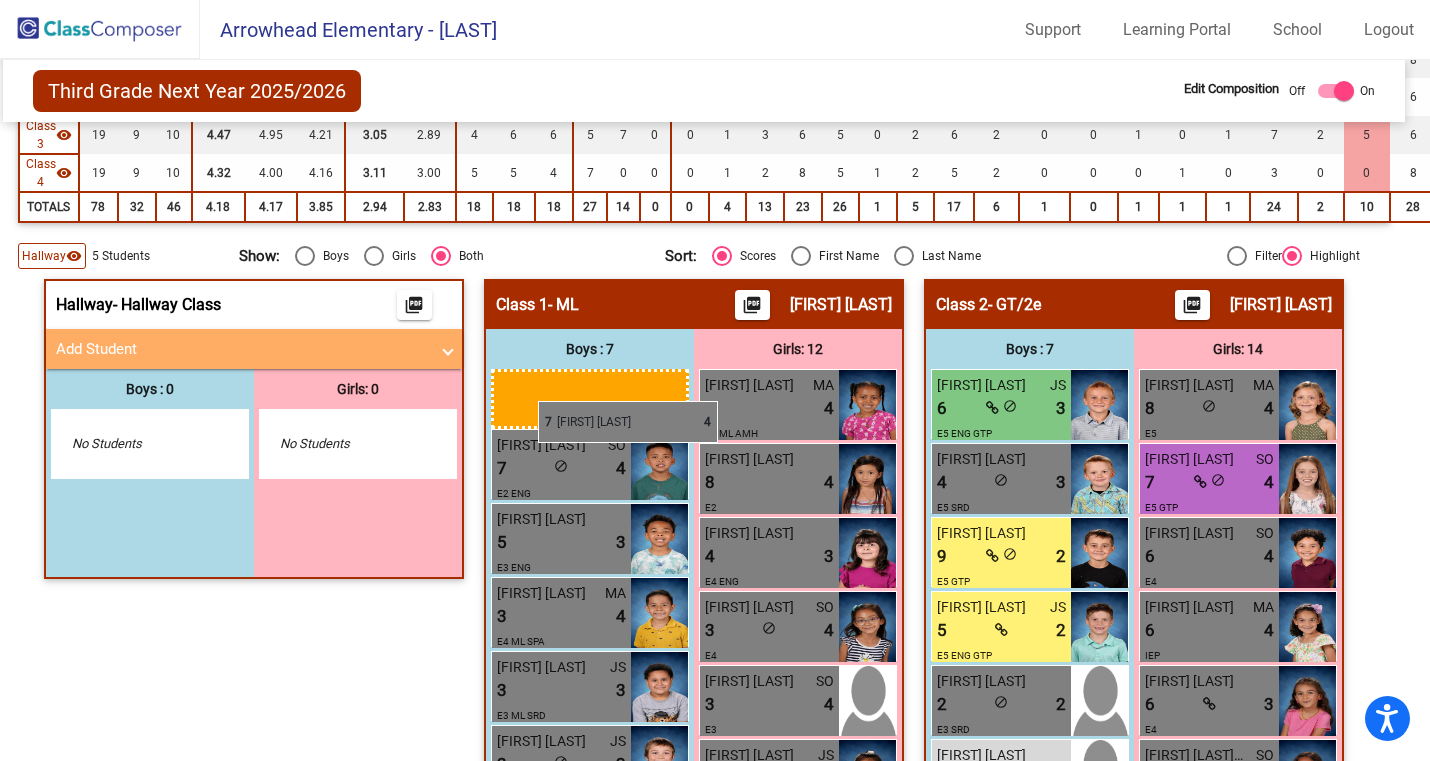drag, startPoint x: 993, startPoint y: 405, endPoint x: 538, endPoint y: 400, distance: 455.02747 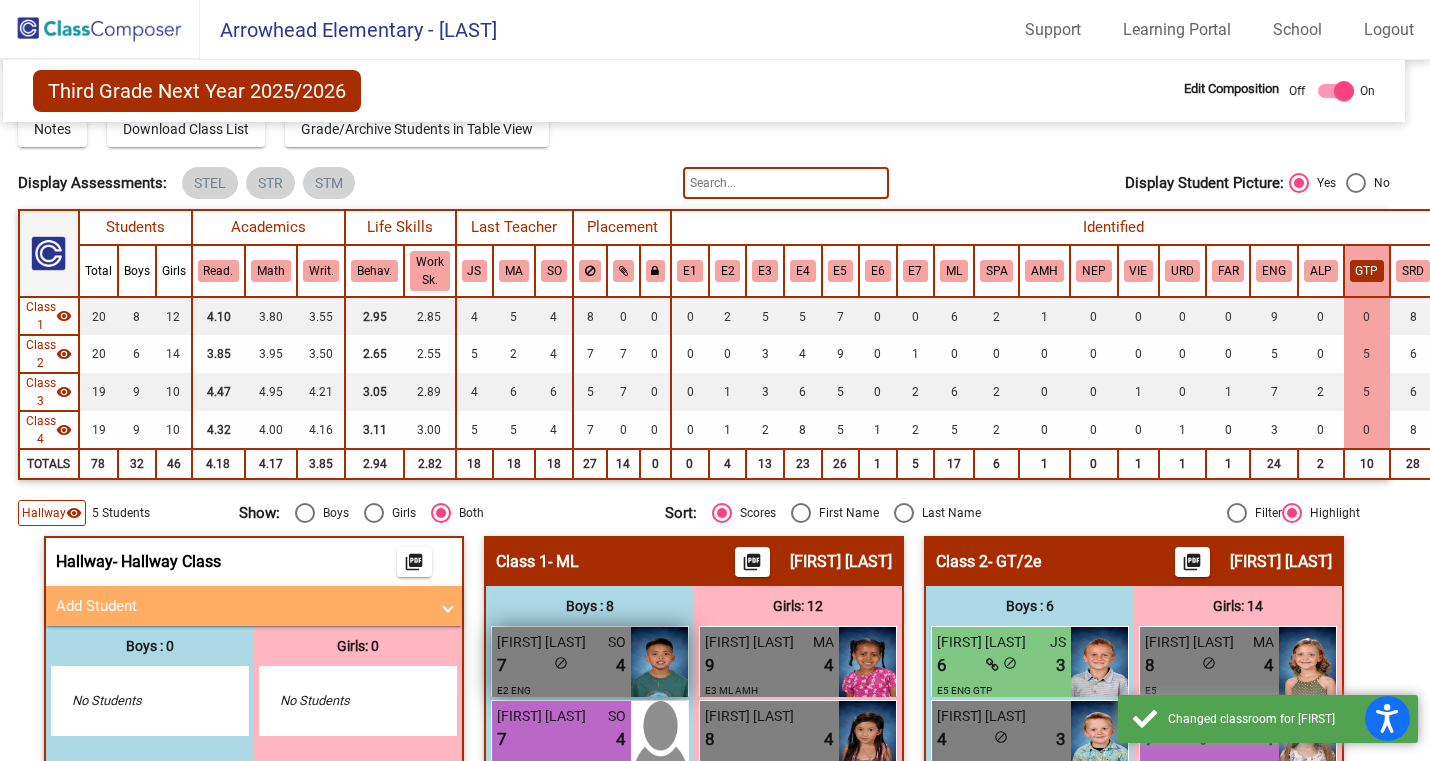 scroll, scrollTop: 0, scrollLeft: 11, axis: horizontal 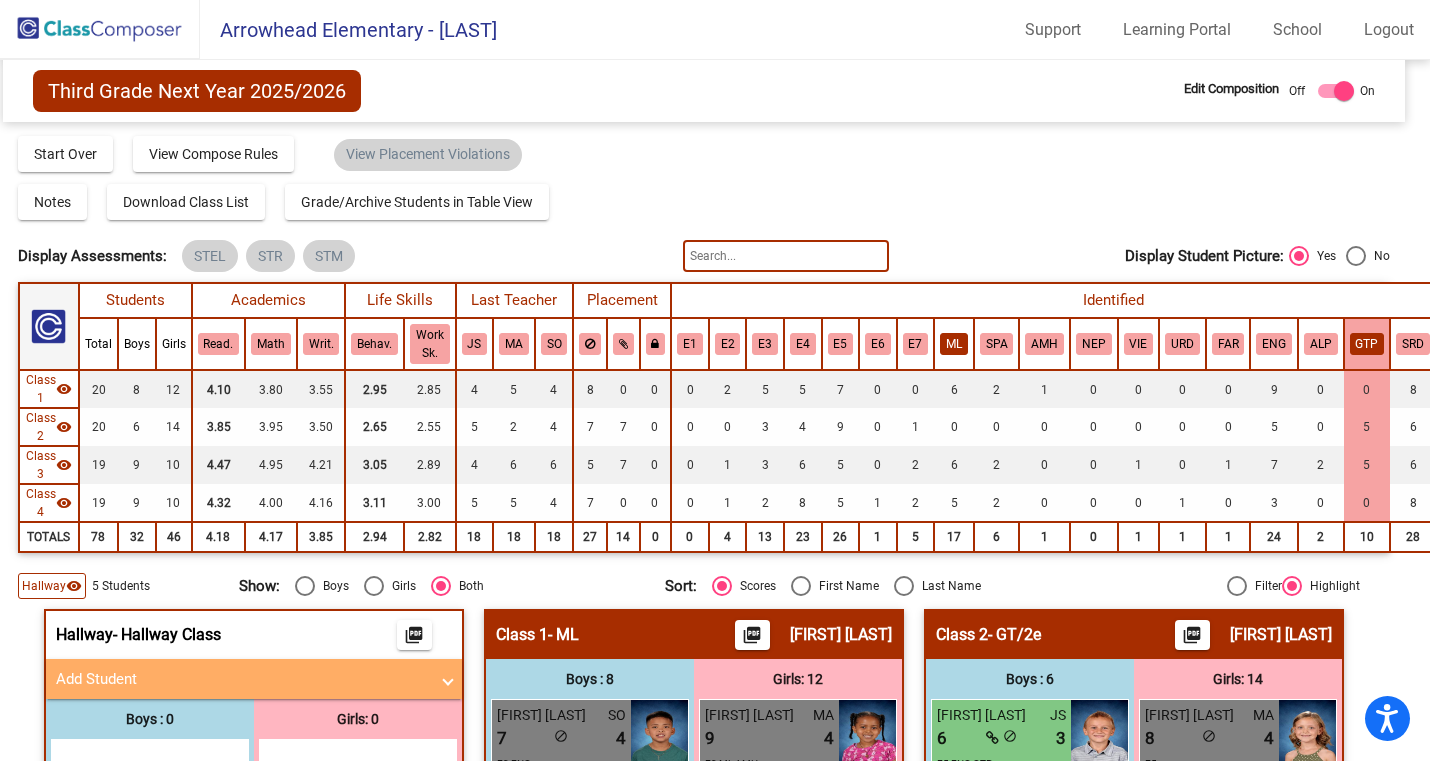 click on "ML" 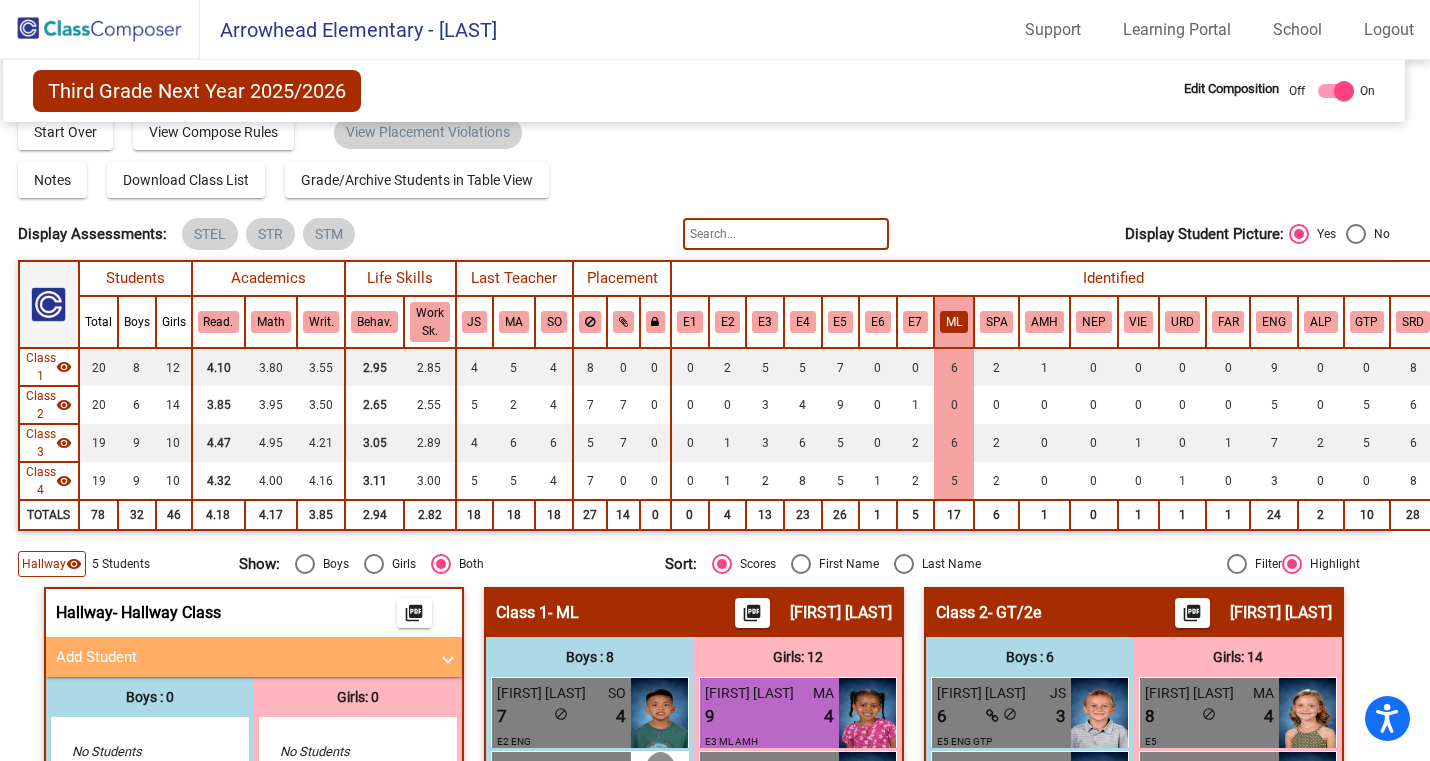 scroll, scrollTop: 29, scrollLeft: 11, axis: both 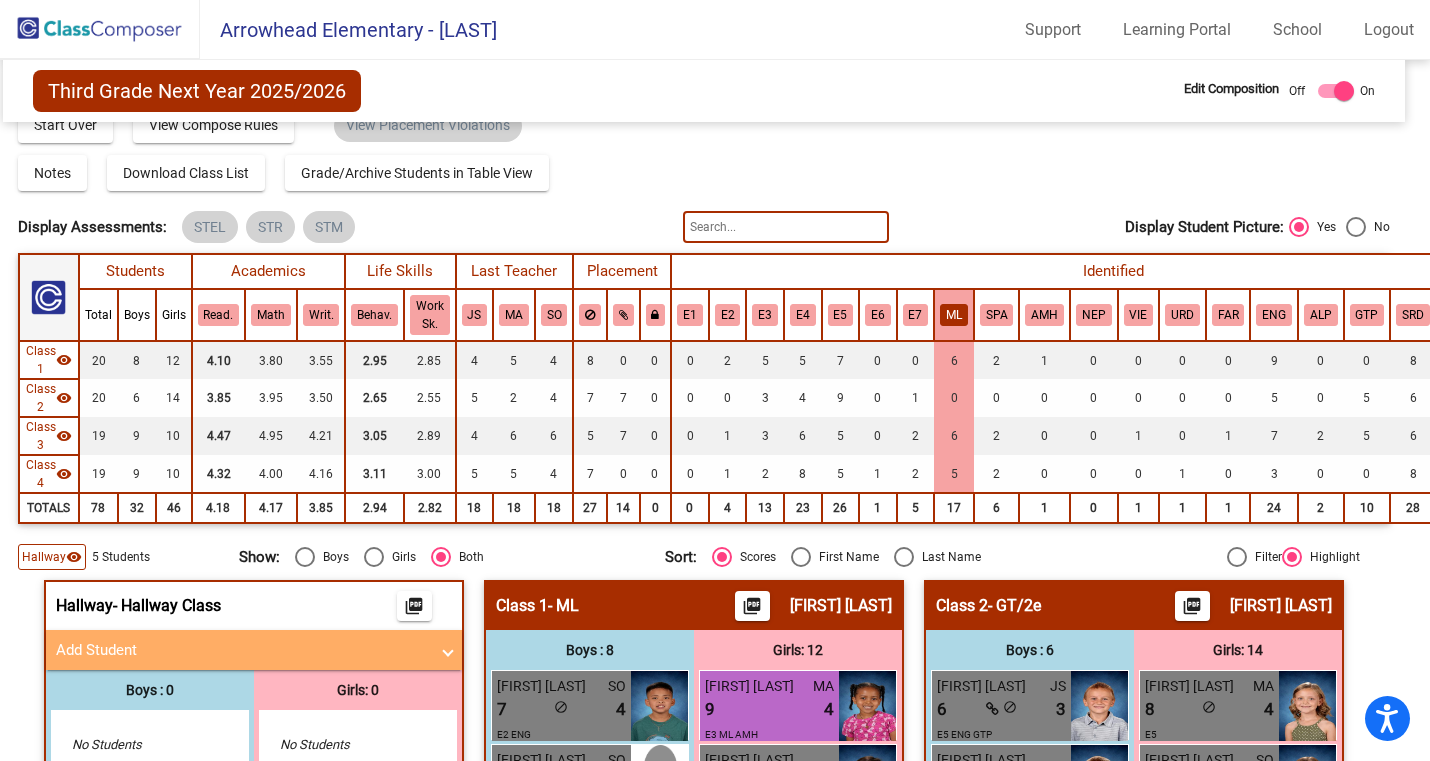 click on "ML" 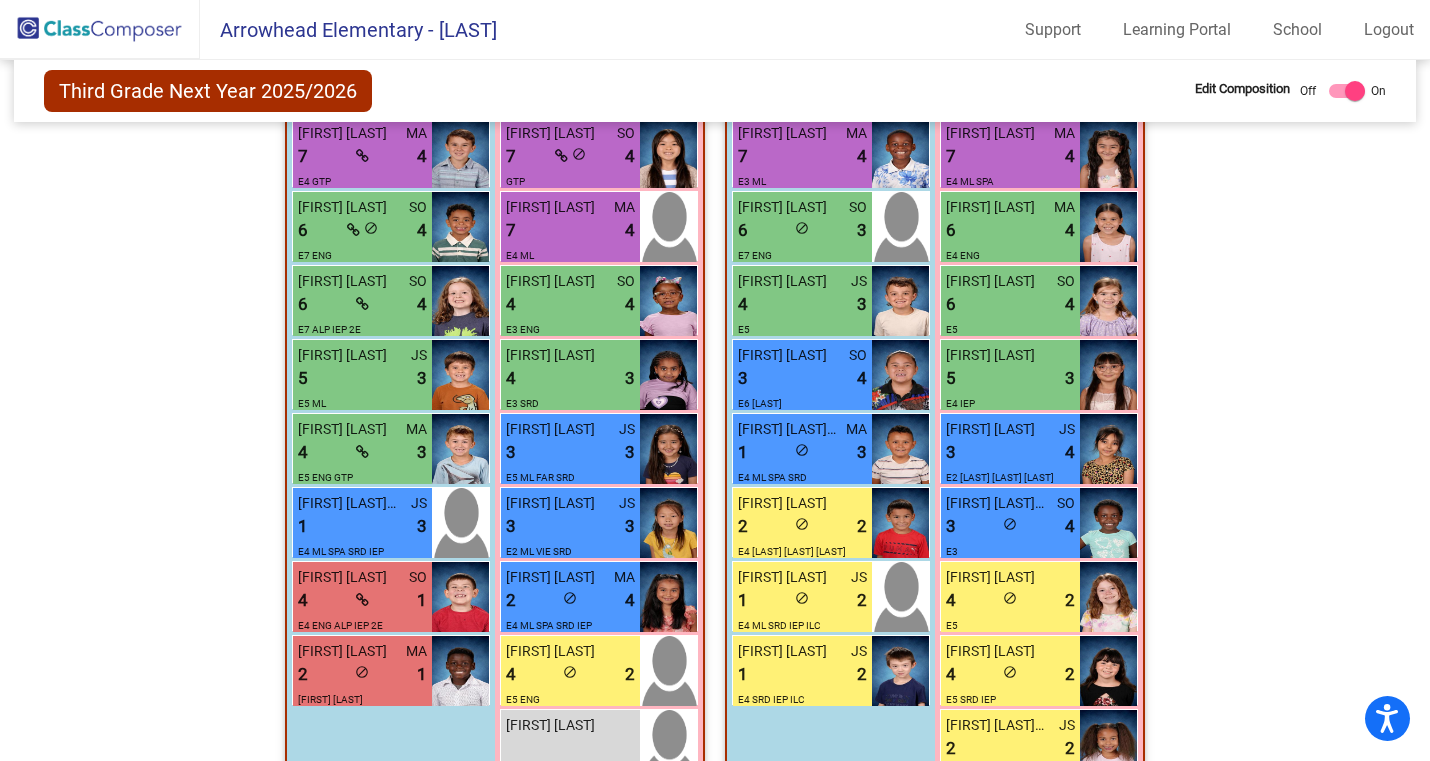 scroll, scrollTop: 1877, scrollLeft: 0, axis: vertical 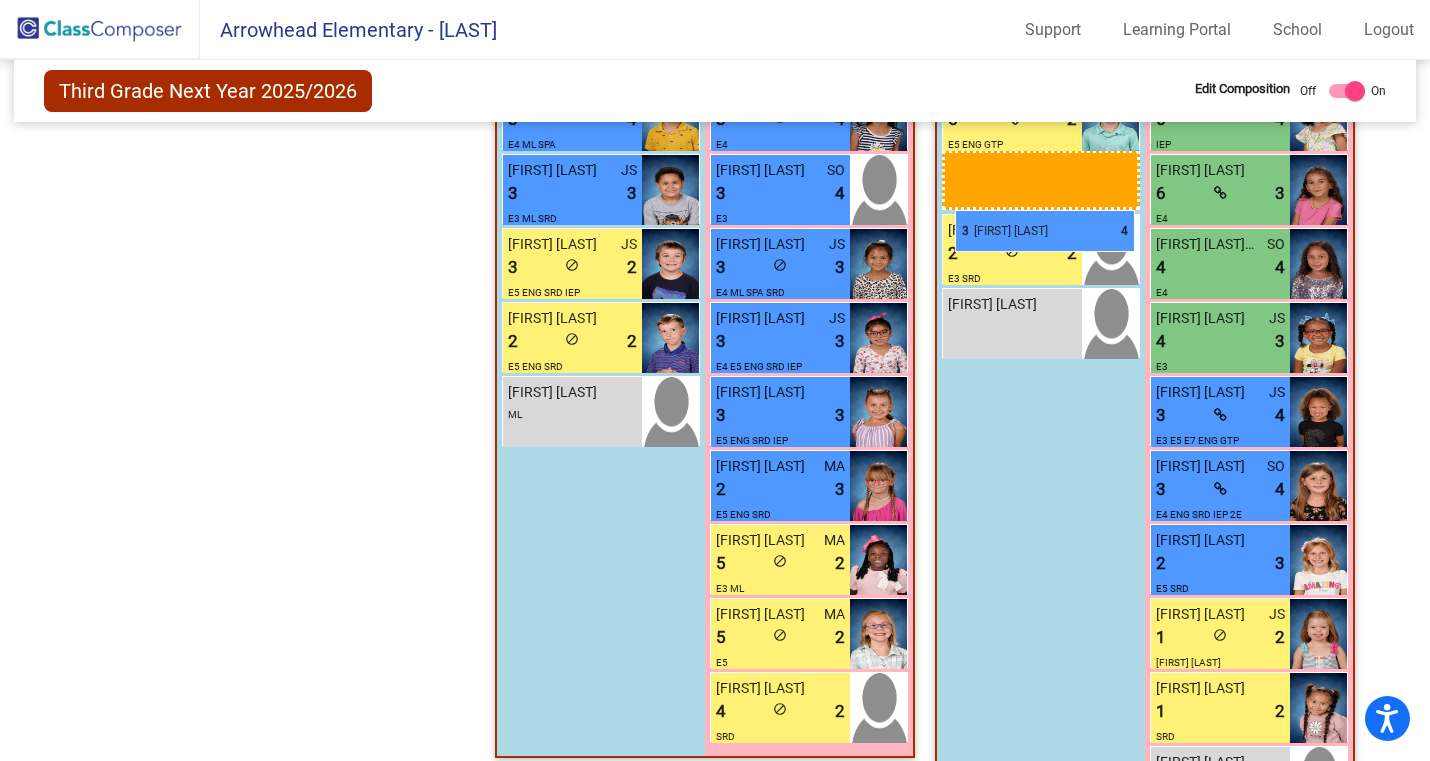 drag, startPoint x: 818, startPoint y: 678, endPoint x: 955, endPoint y: 210, distance: 487.64023 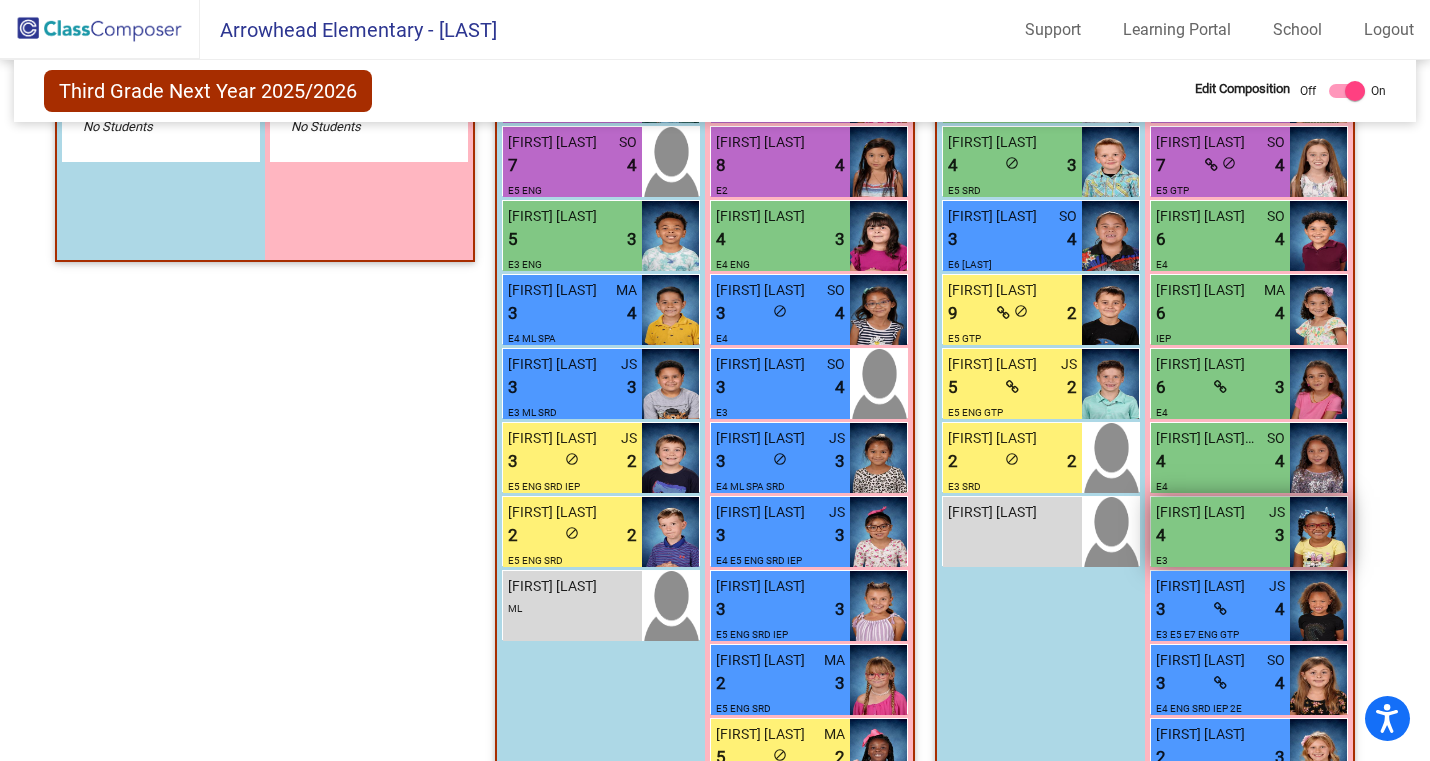 scroll, scrollTop: 658, scrollLeft: 0, axis: vertical 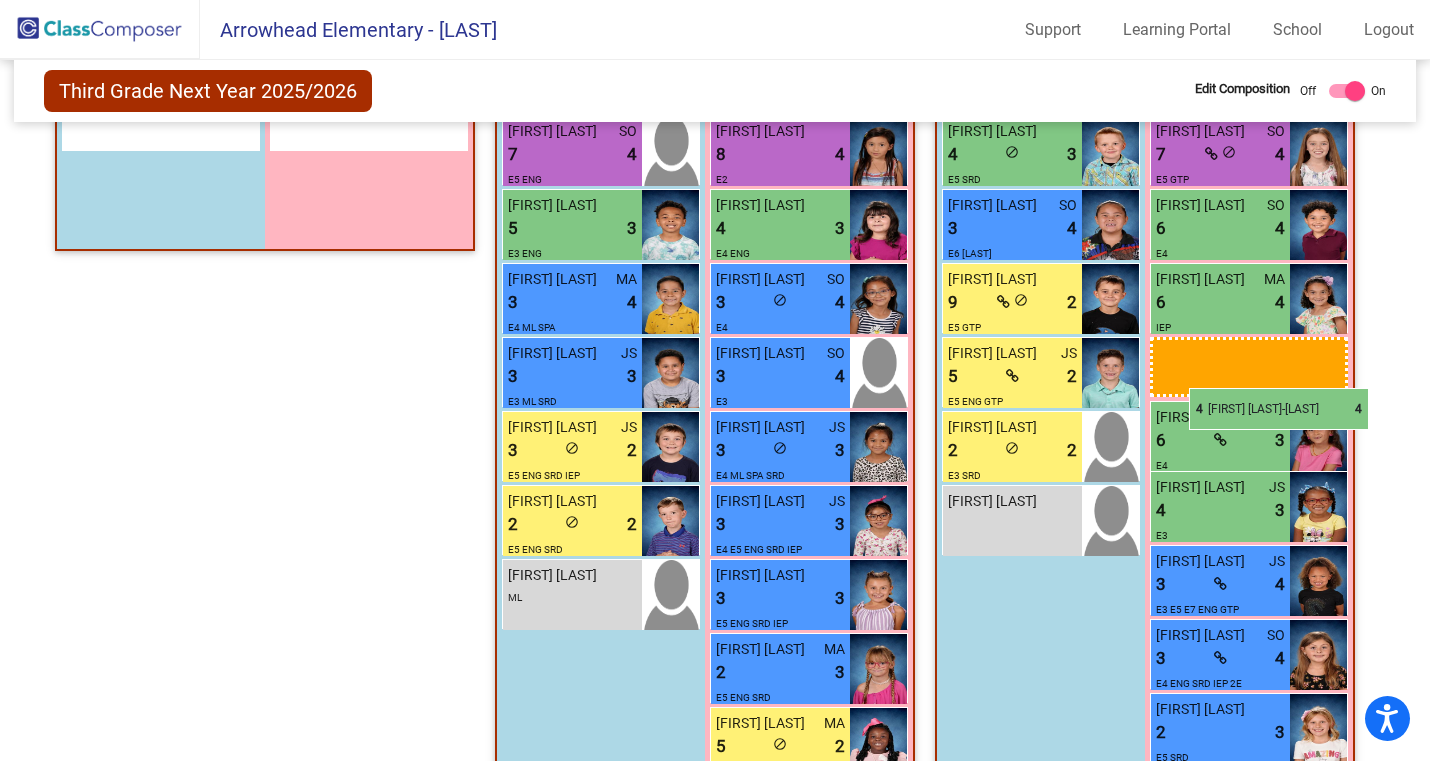 drag, startPoint x: 1229, startPoint y: 446, endPoint x: 1189, endPoint y: 388, distance: 70.45566 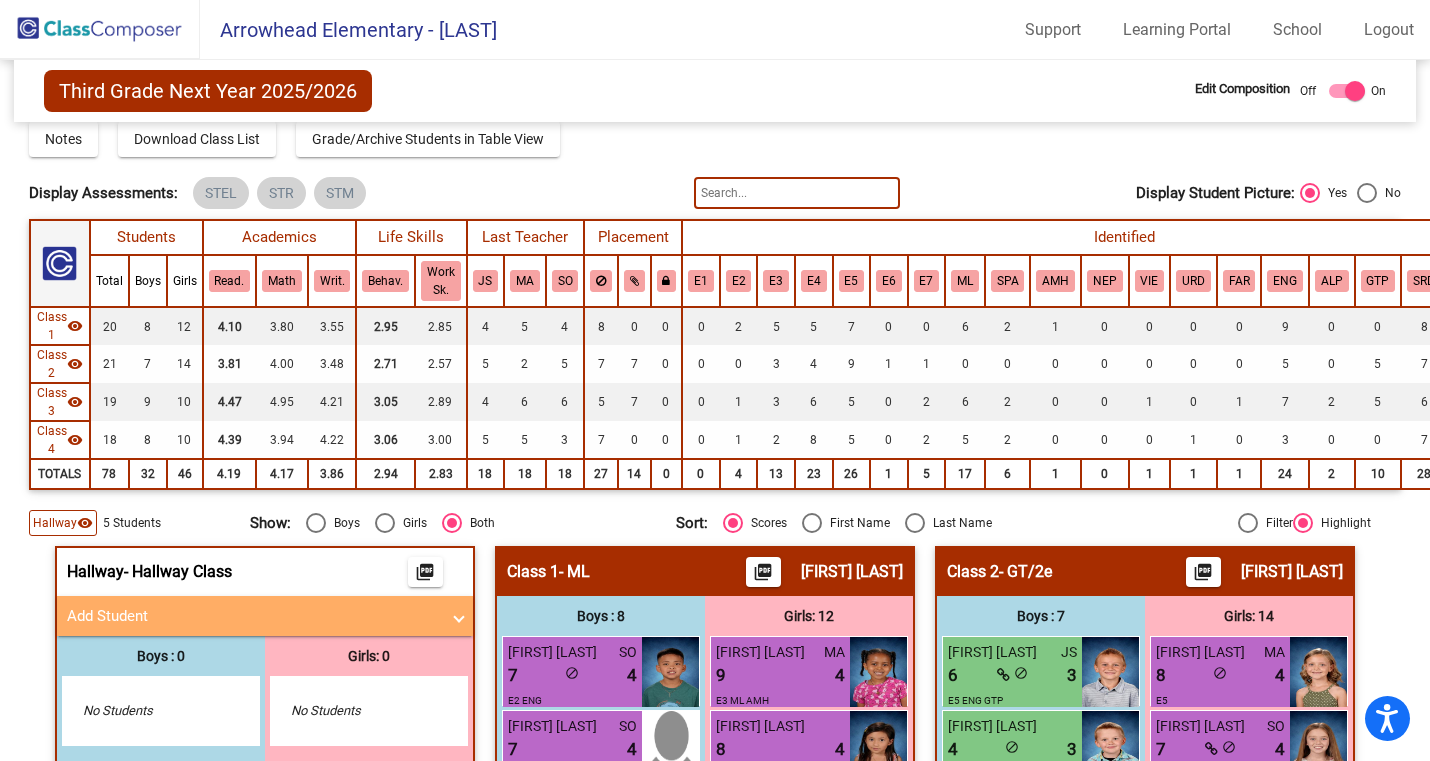 scroll, scrollTop: 0, scrollLeft: 0, axis: both 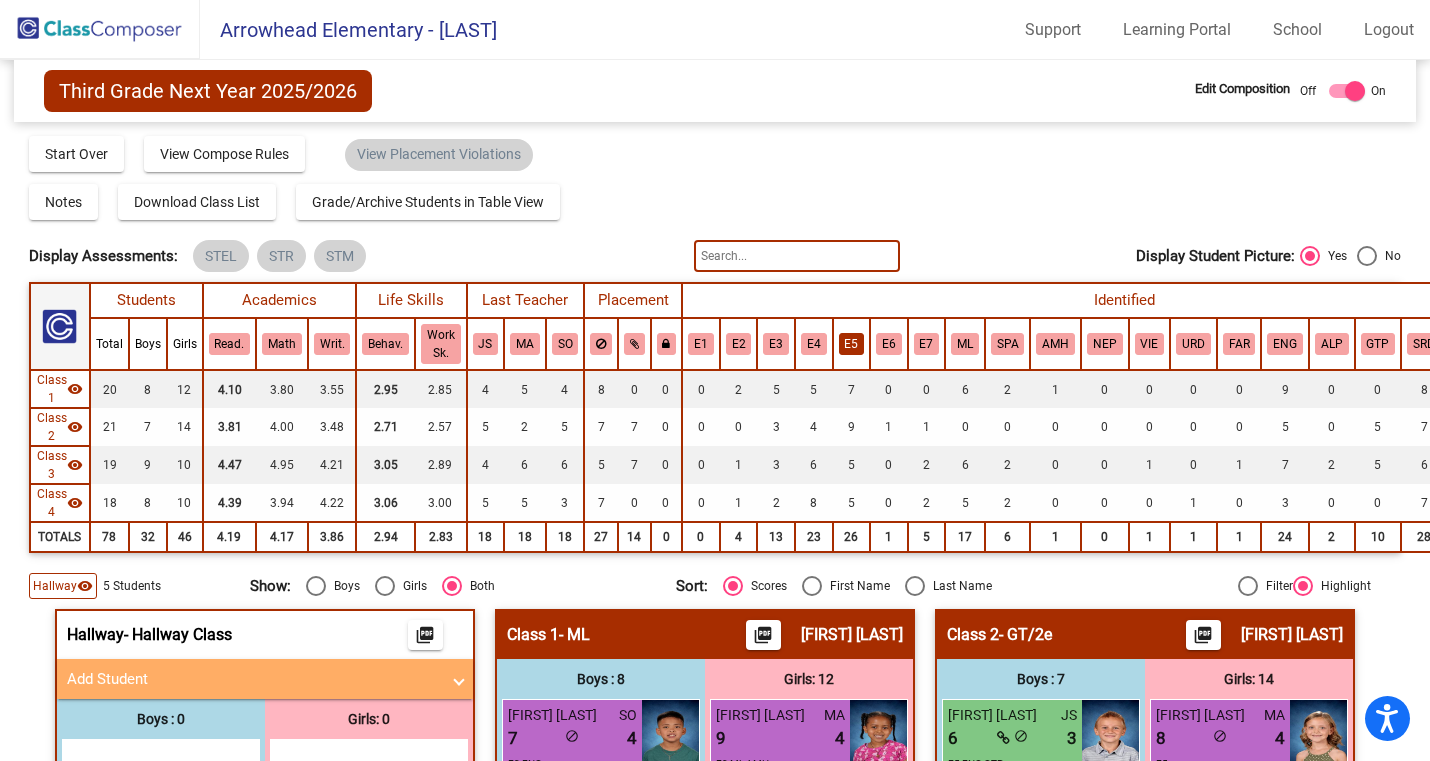click on "E5" 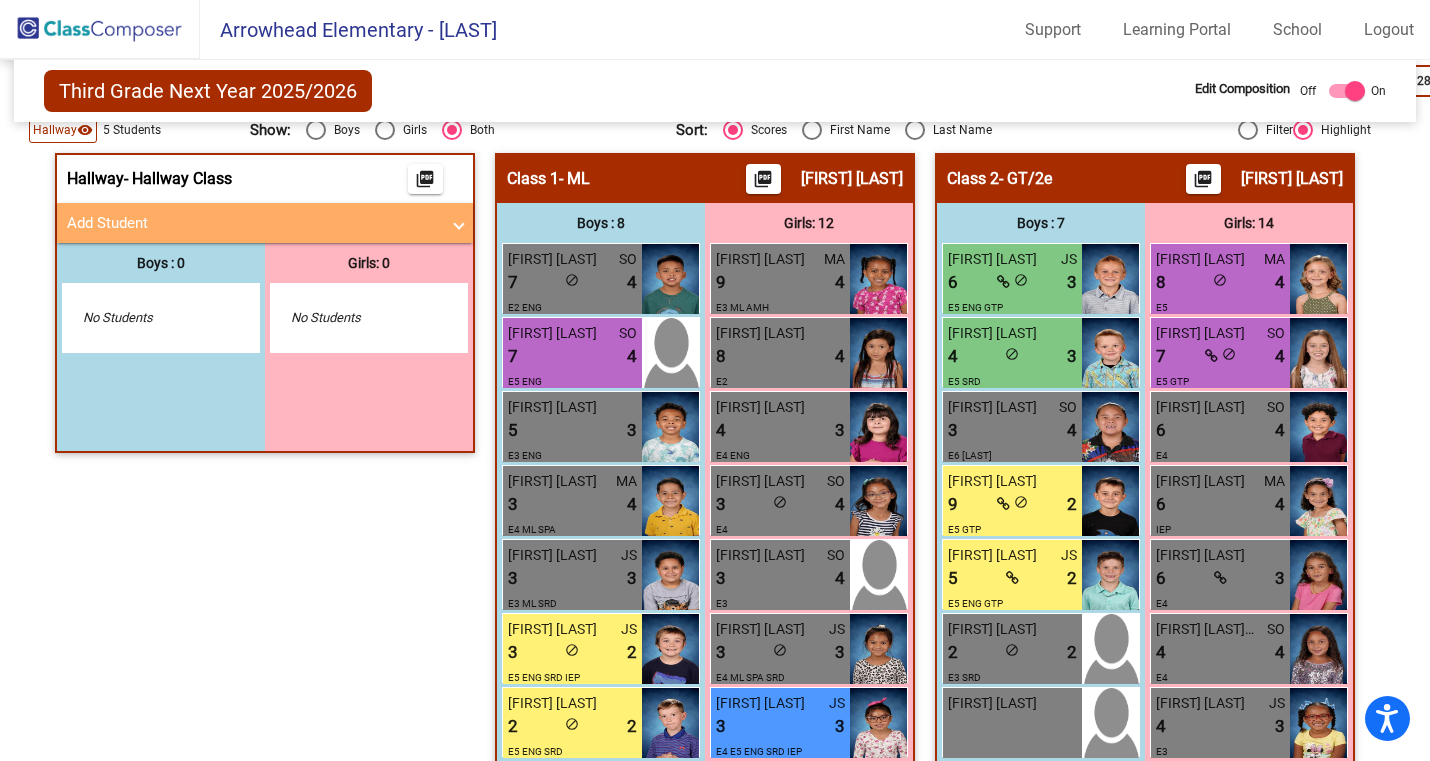 scroll, scrollTop: 455, scrollLeft: 0, axis: vertical 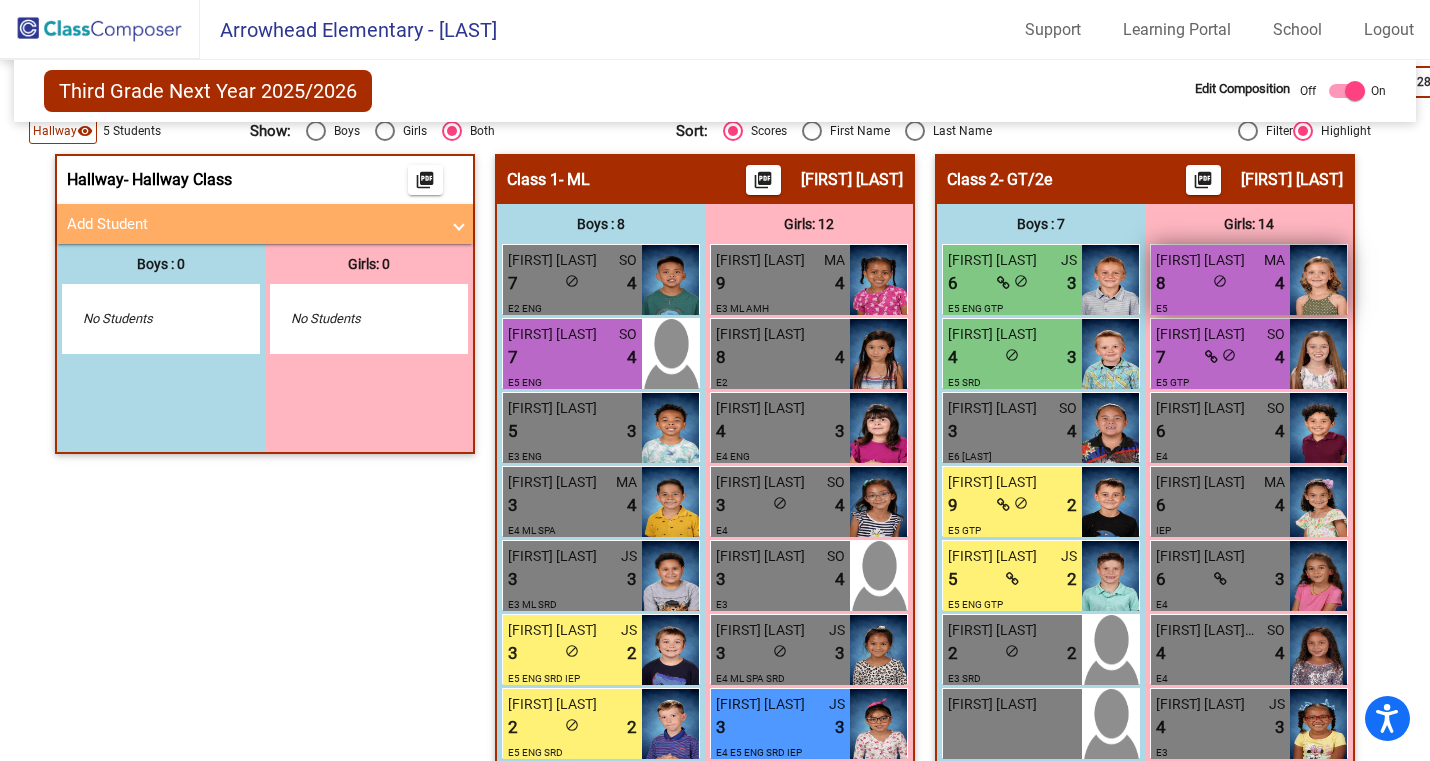 click on "do_not_disturb_alt" at bounding box center [1220, 281] 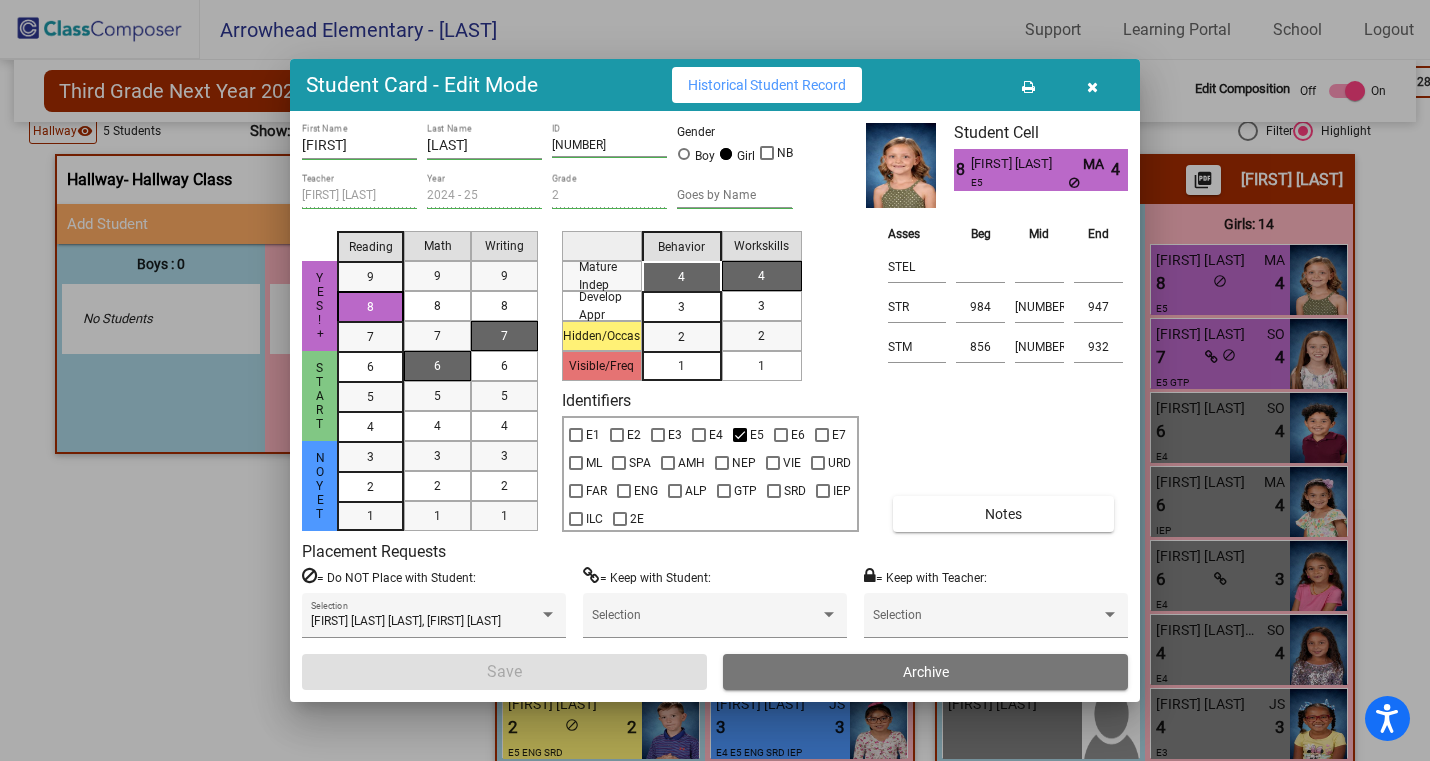 click at bounding box center (1092, 87) 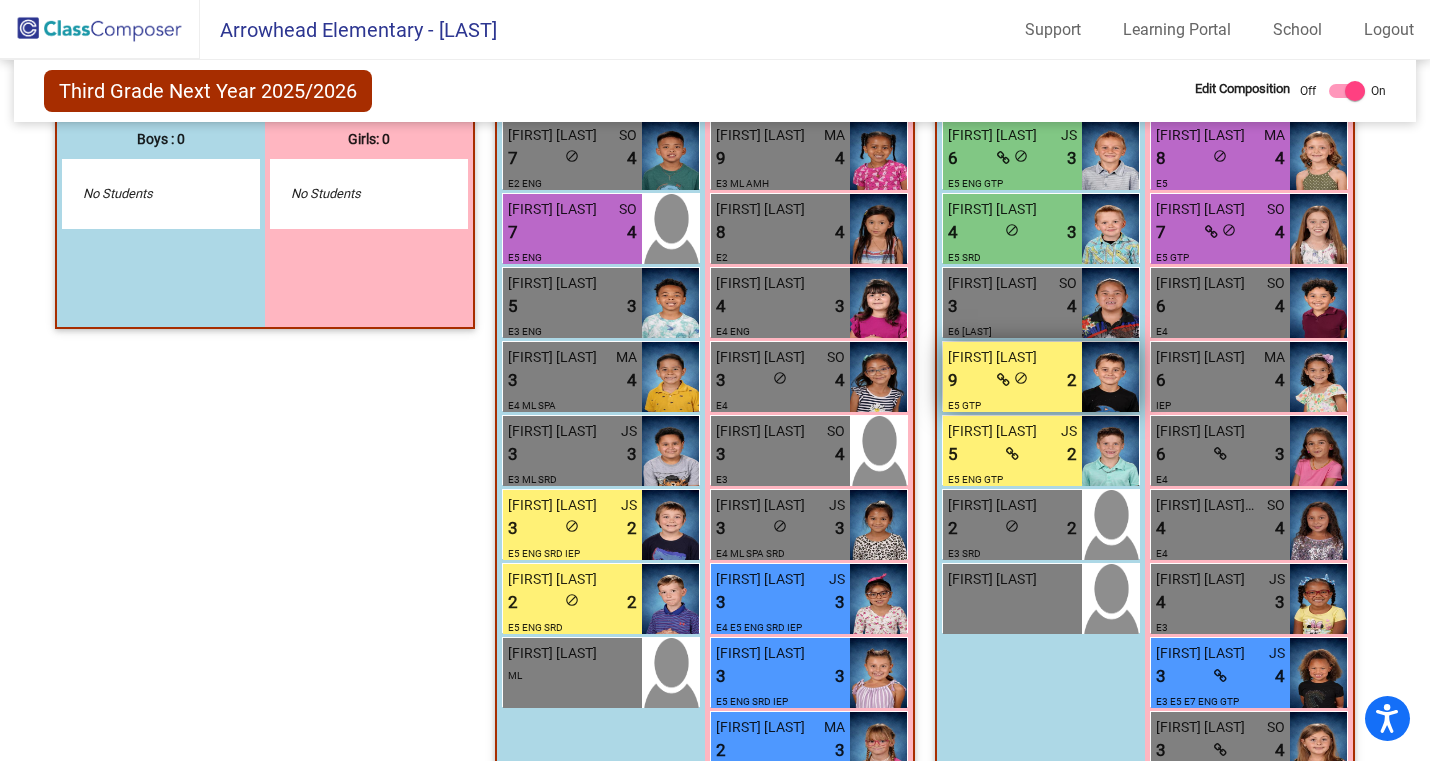 scroll, scrollTop: 568, scrollLeft: 0, axis: vertical 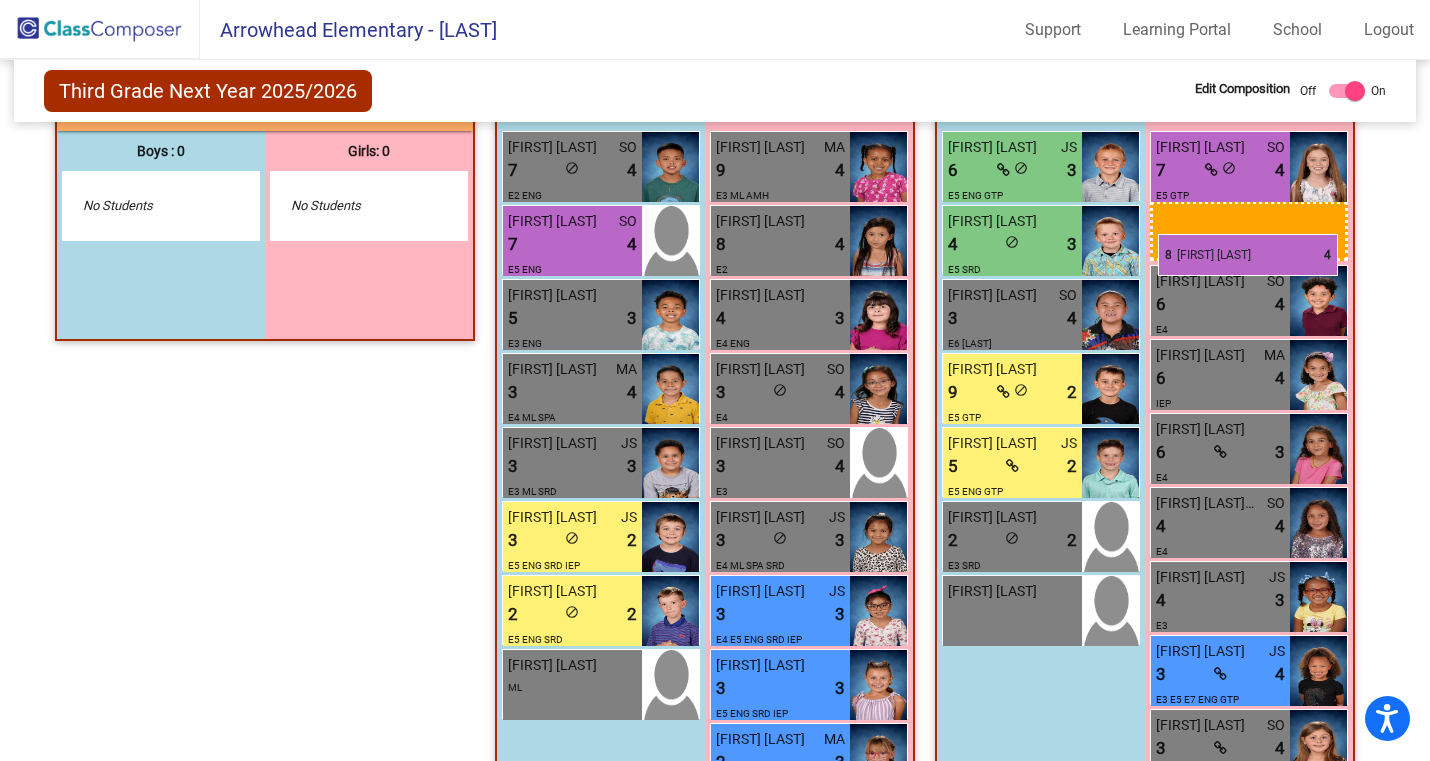 drag, startPoint x: 1172, startPoint y: 179, endPoint x: 1158, endPoint y: 232, distance: 54.81788 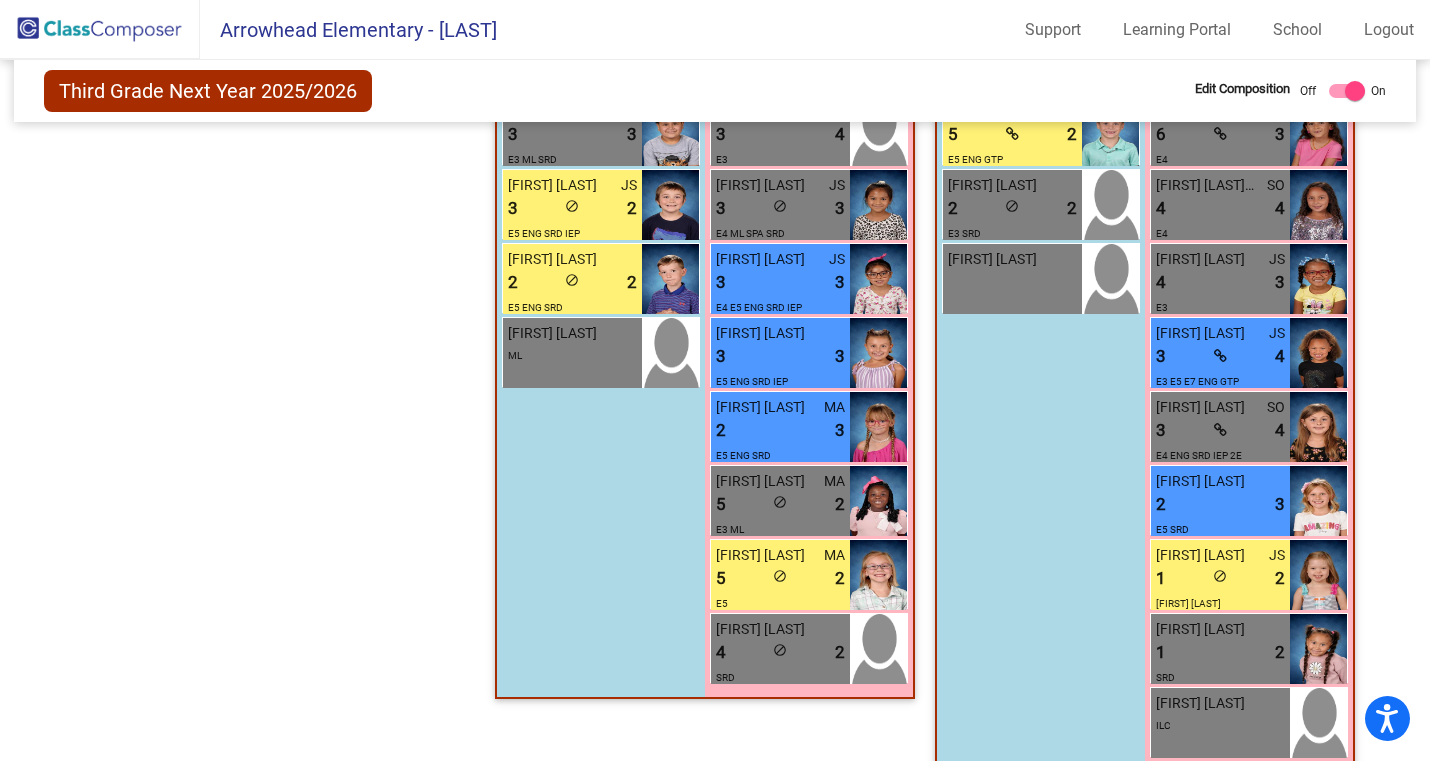 scroll, scrollTop: 931, scrollLeft: 0, axis: vertical 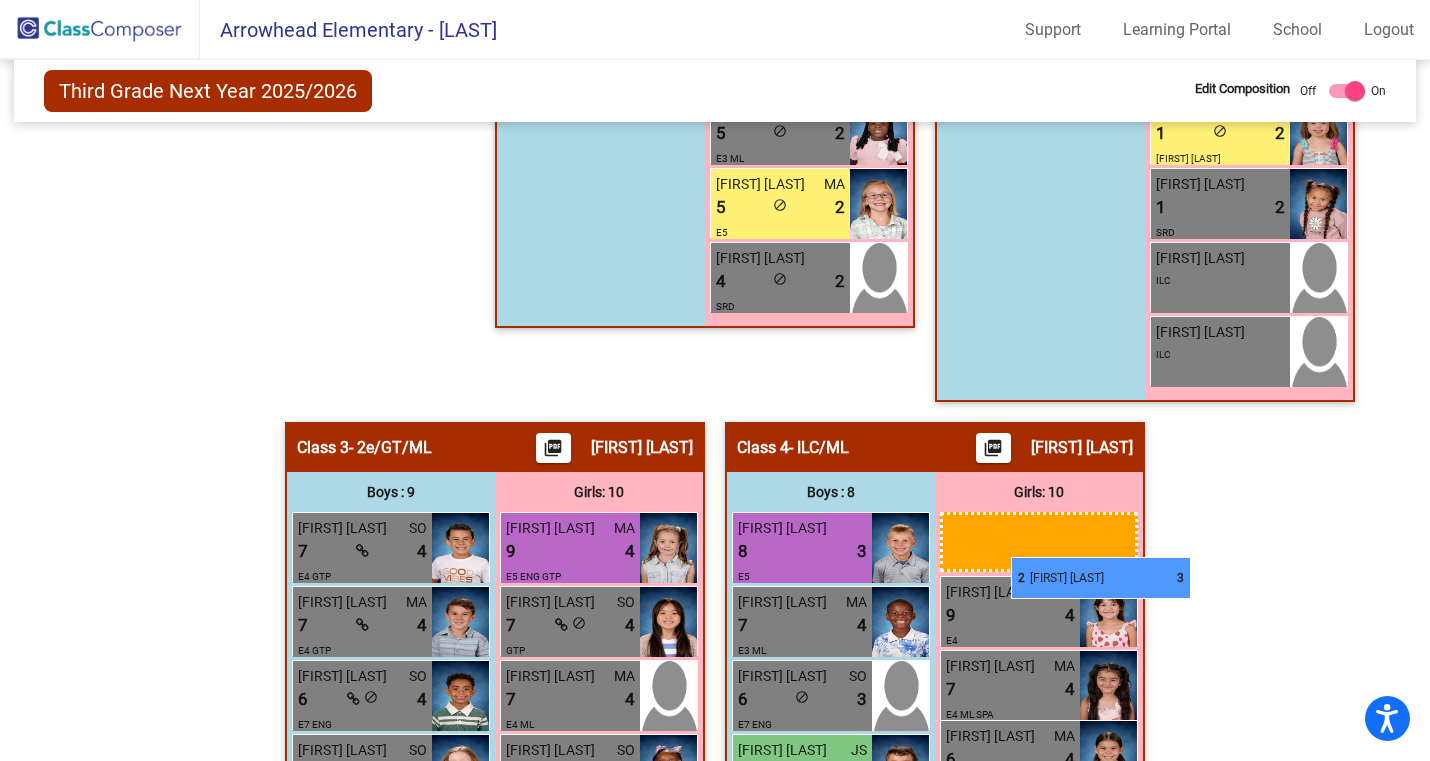 drag, startPoint x: 1239, startPoint y: 475, endPoint x: 1011, endPoint y: 557, distance: 242.29733 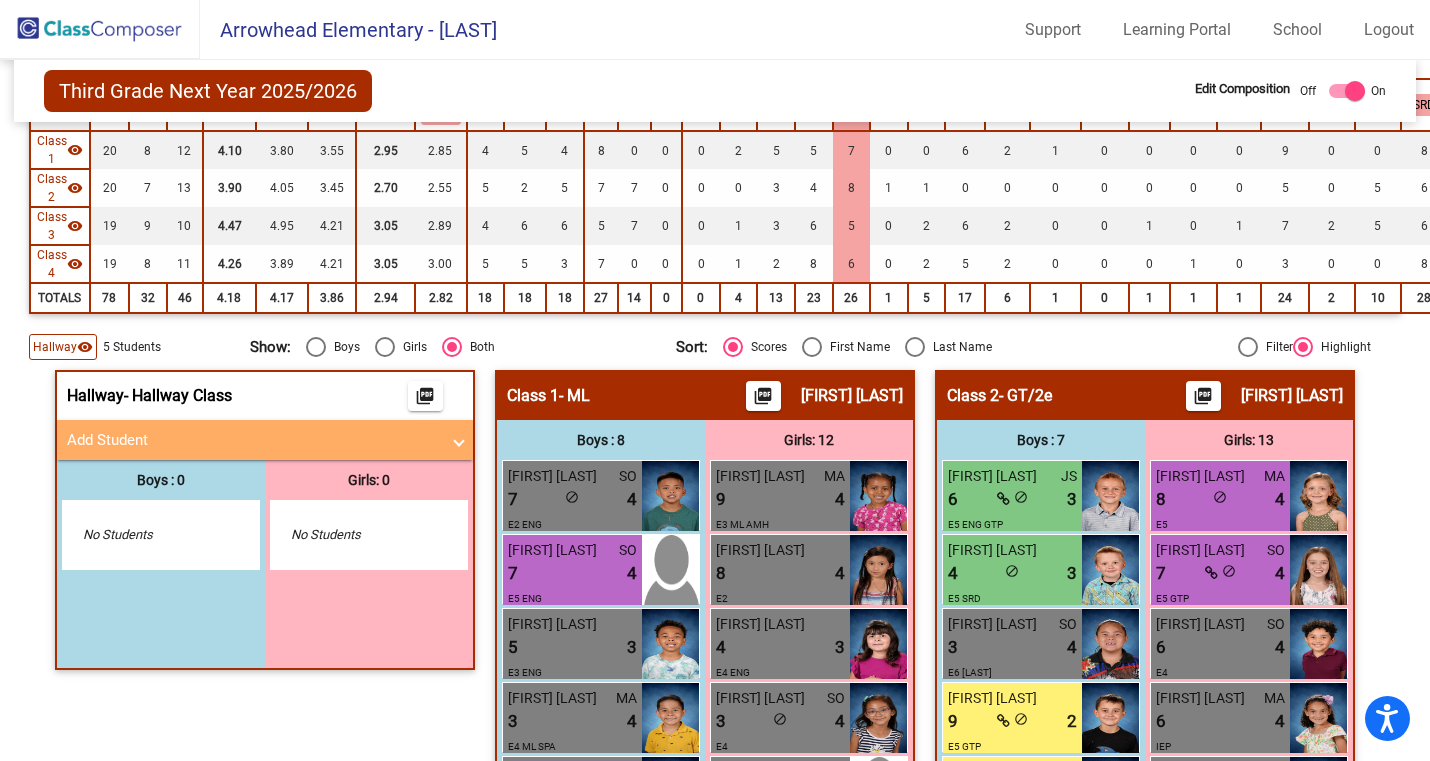 scroll, scrollTop: 0, scrollLeft: 0, axis: both 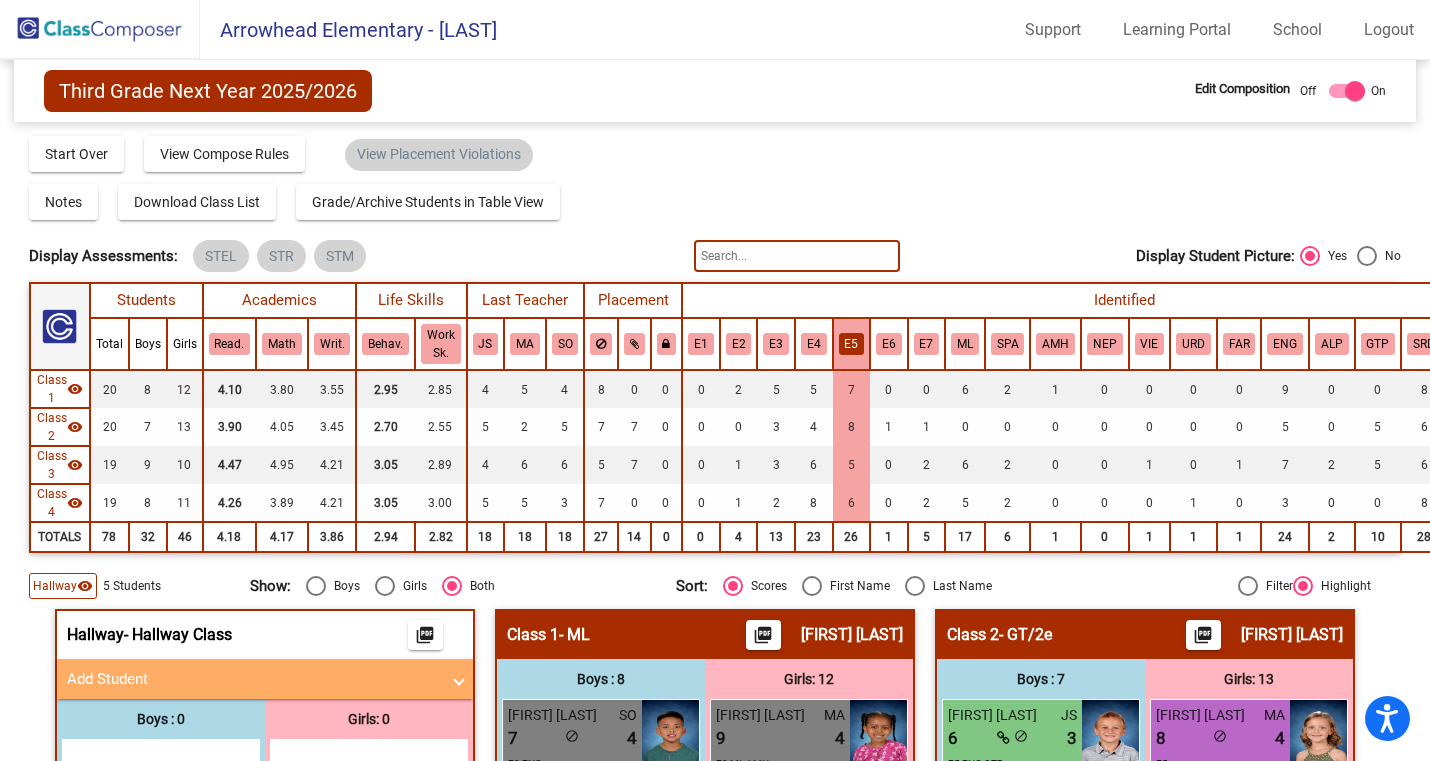 click on "E5" 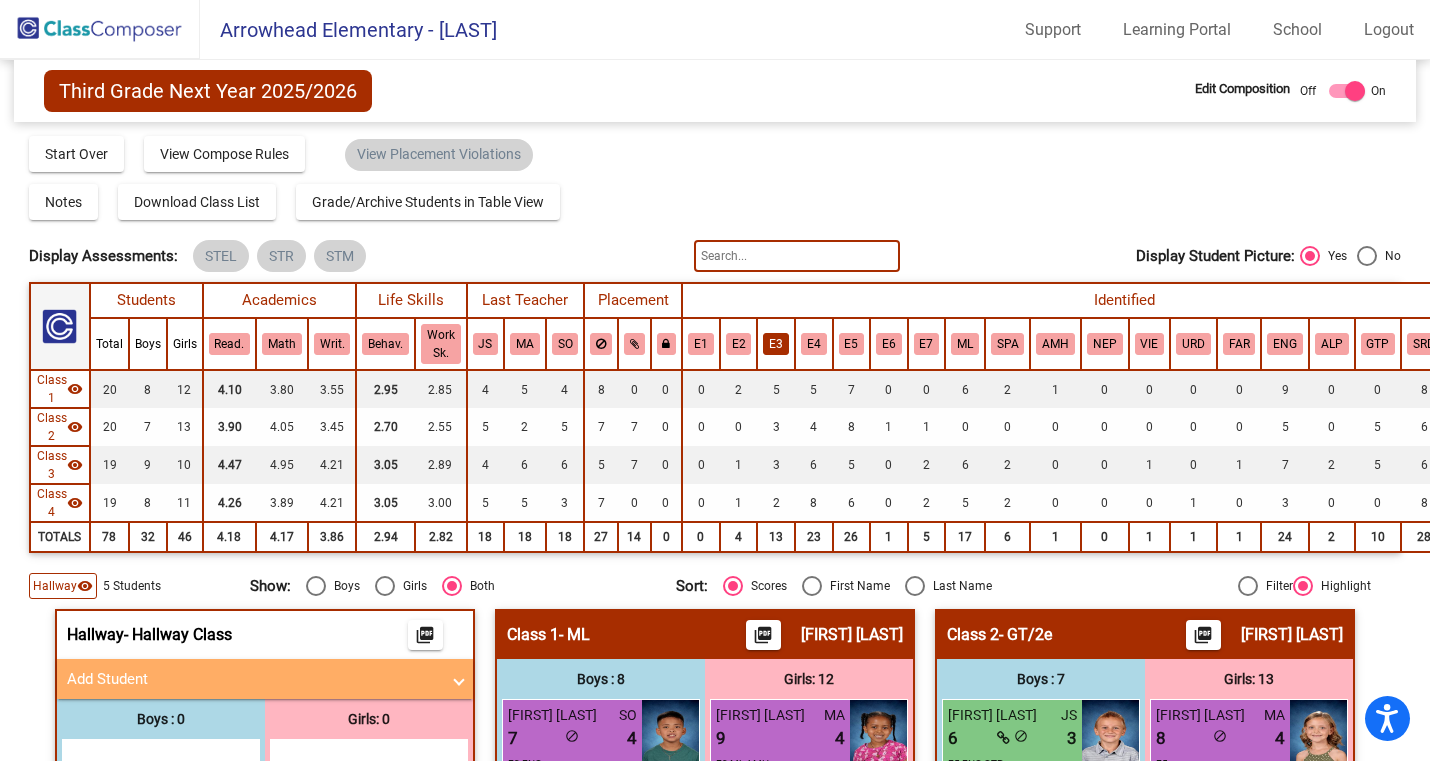click on "E3" 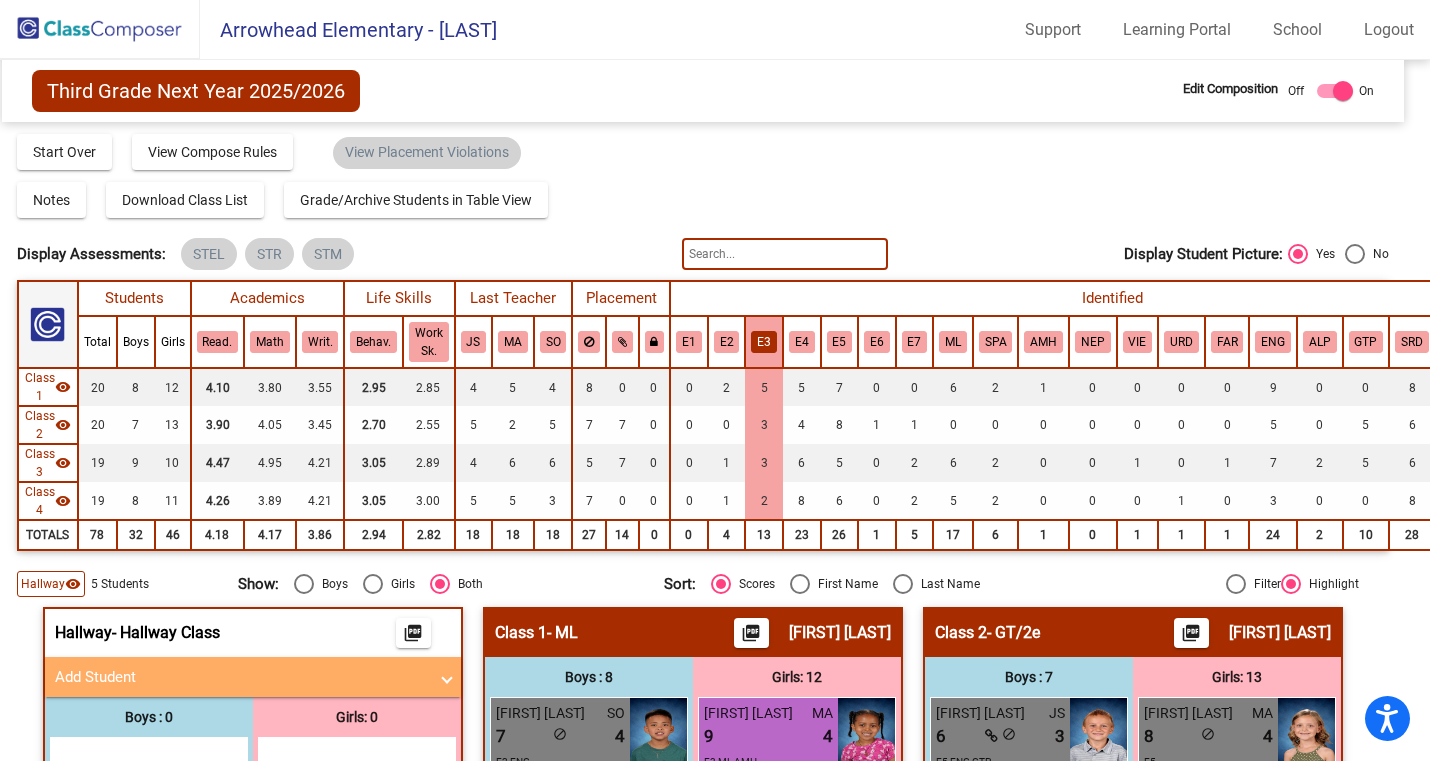 scroll, scrollTop: 0, scrollLeft: 12, axis: horizontal 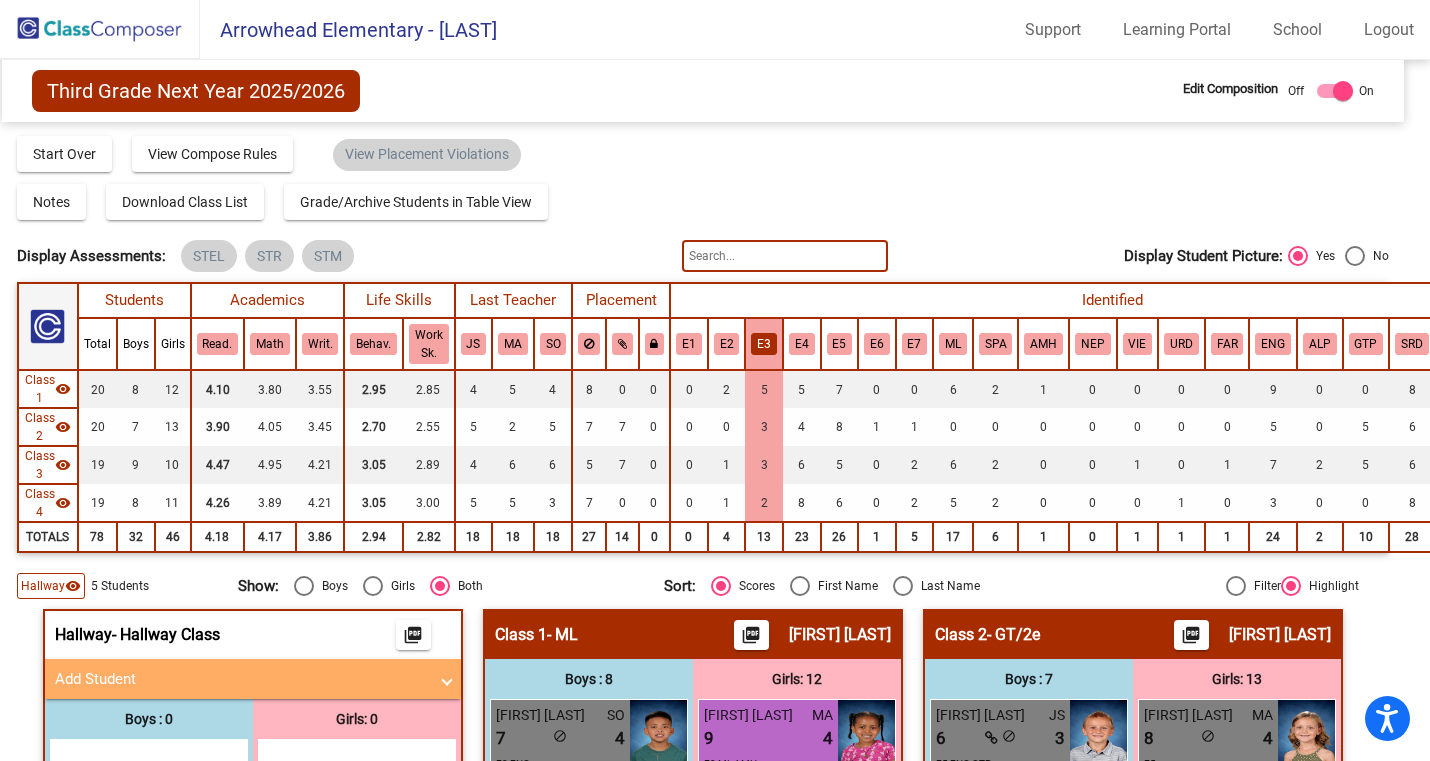 click on "E3" 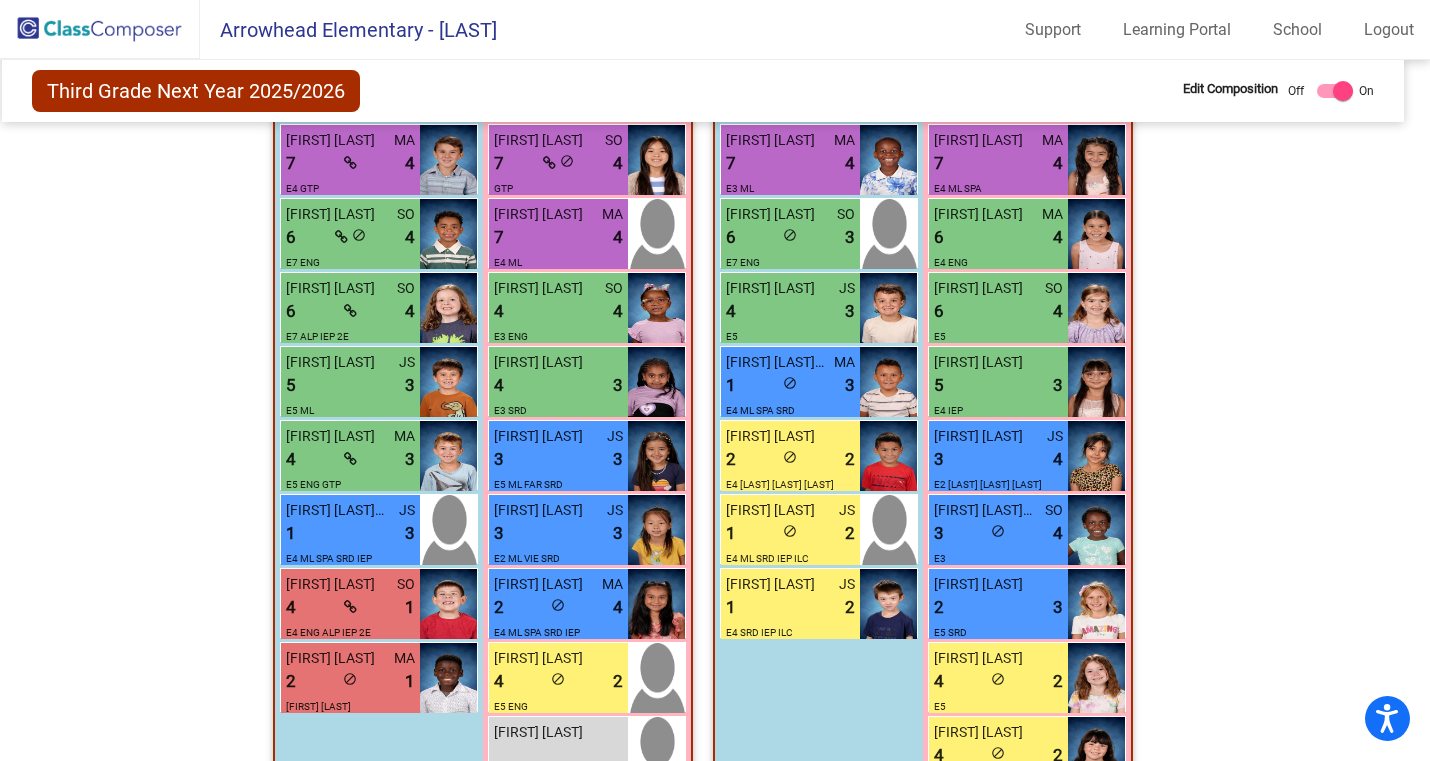 scroll, scrollTop: 1877, scrollLeft: 12, axis: both 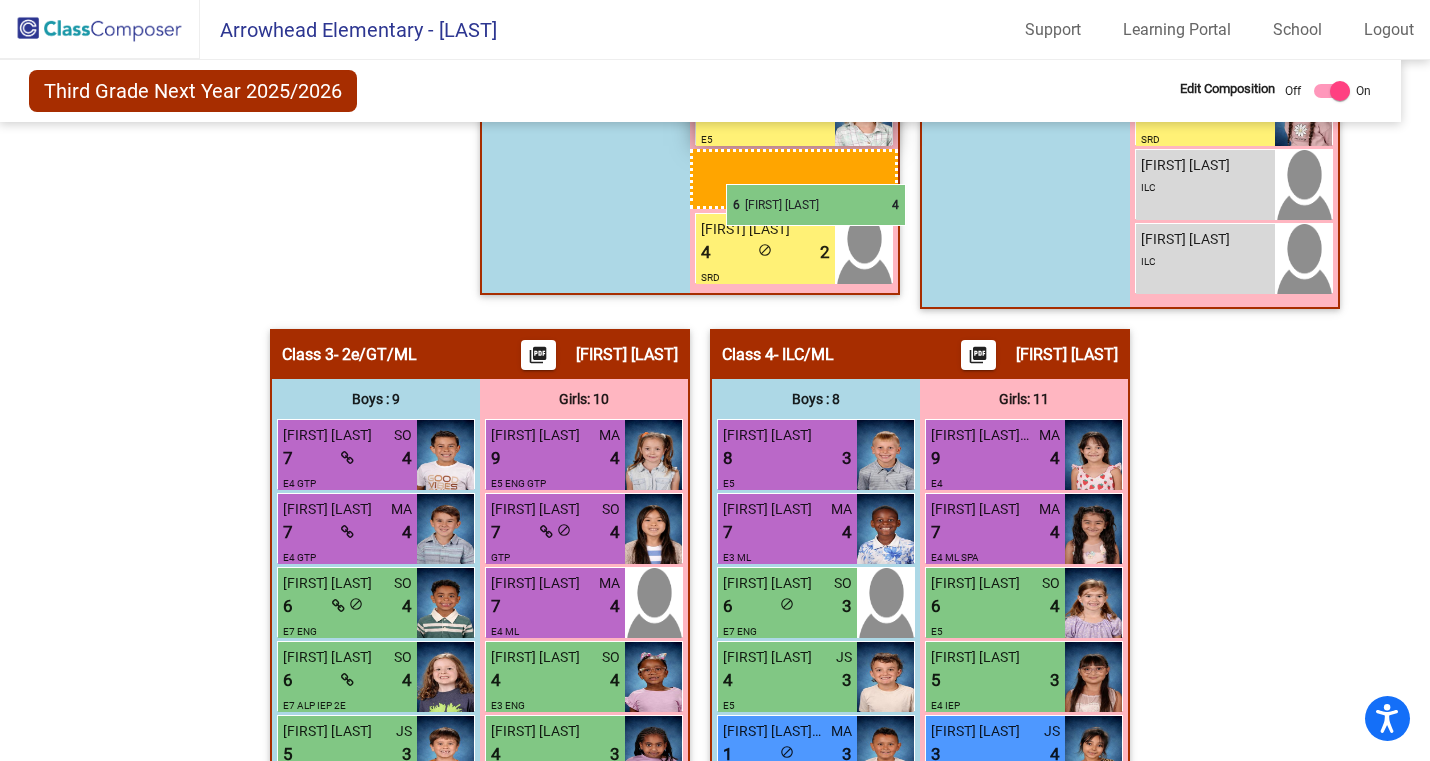 drag, startPoint x: 1012, startPoint y: 604, endPoint x: 725, endPoint y: 182, distance: 510.34595 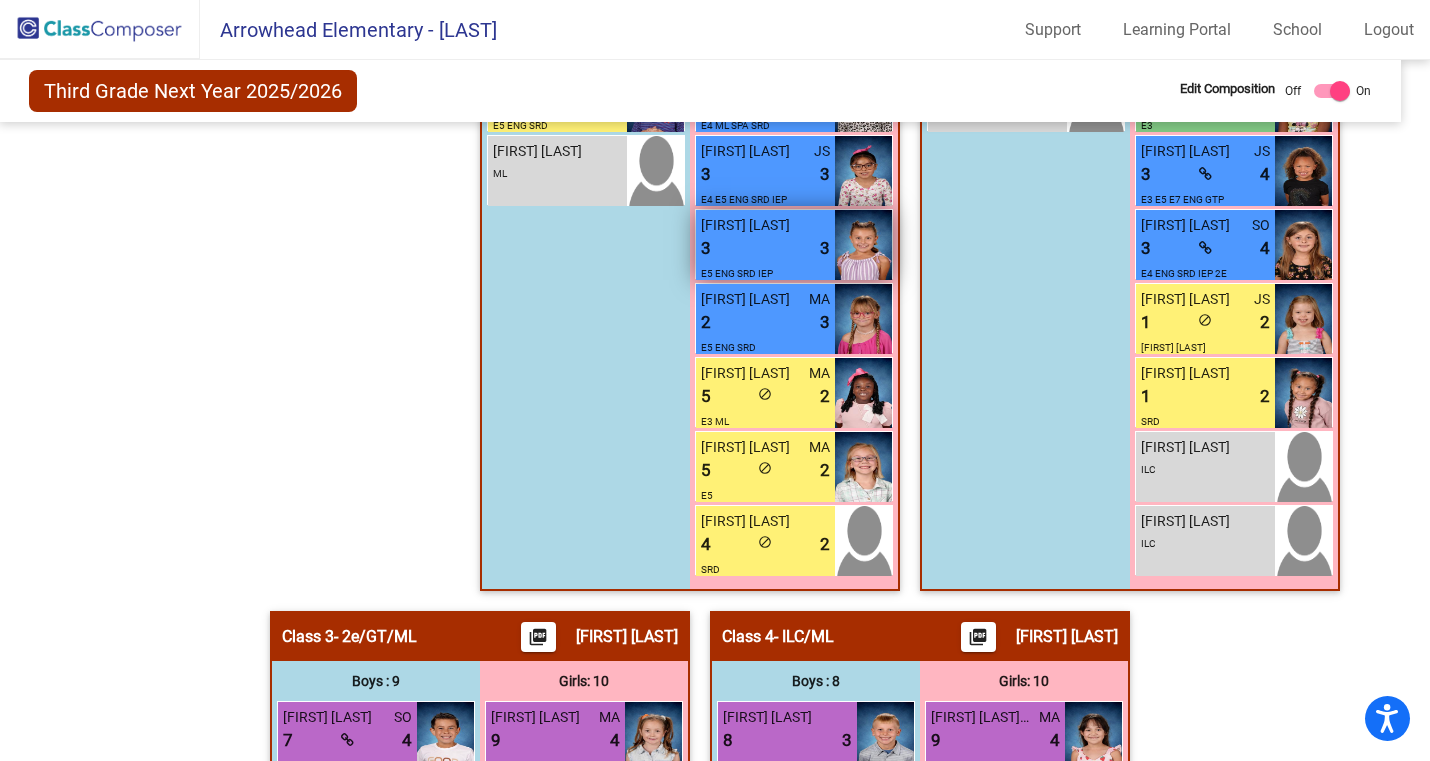 scroll, scrollTop: 1094, scrollLeft: 15, axis: both 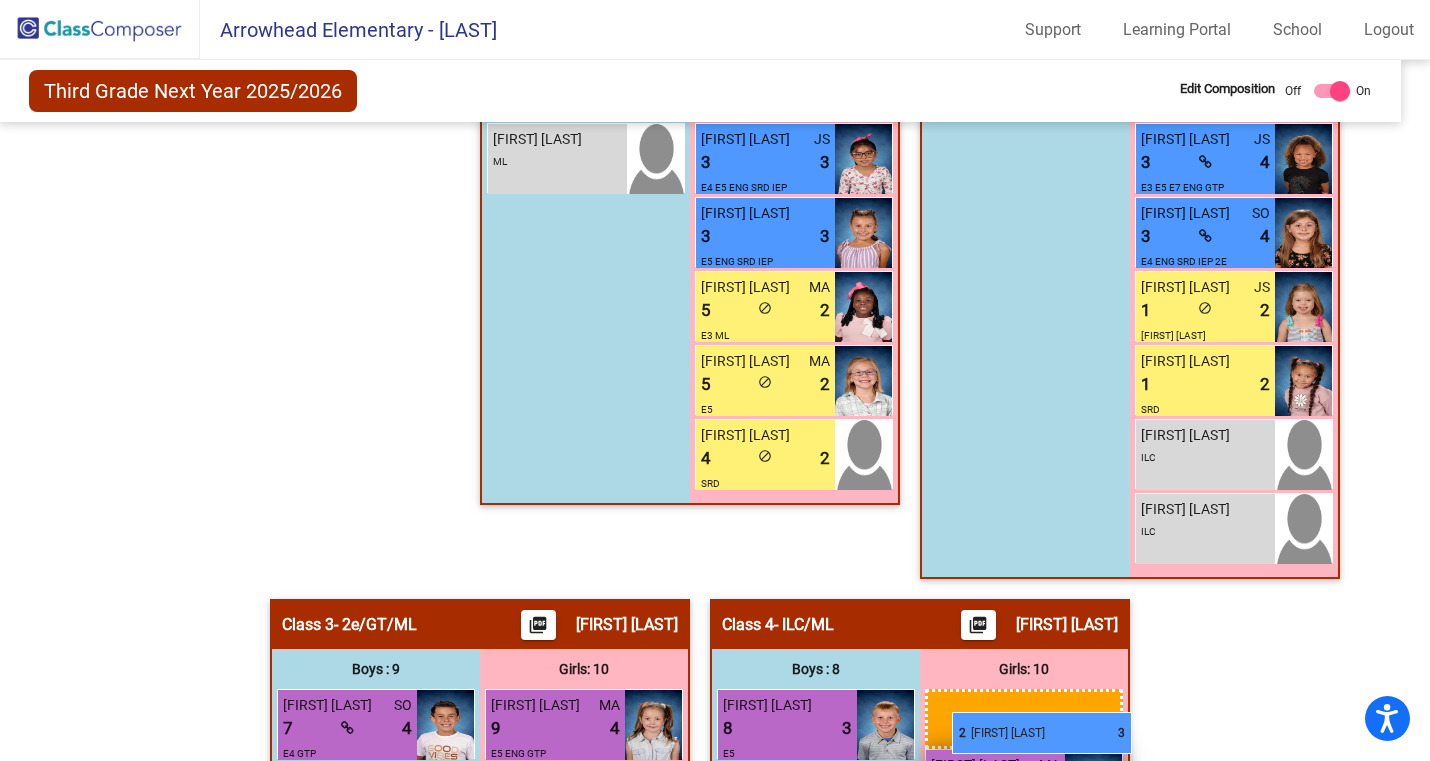 drag, startPoint x: 788, startPoint y: 300, endPoint x: 952, endPoint y: 712, distance: 443.4411 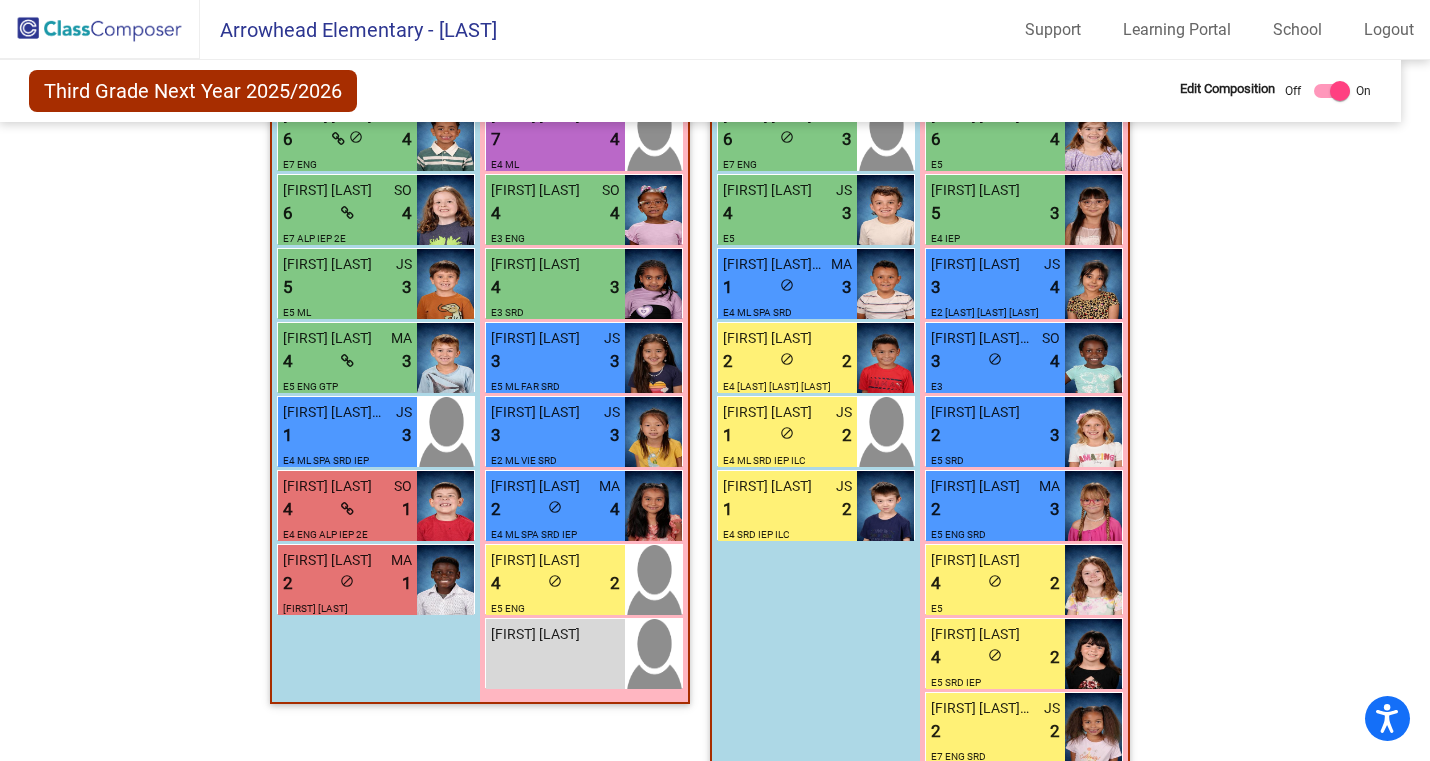scroll, scrollTop: 1835, scrollLeft: 15, axis: both 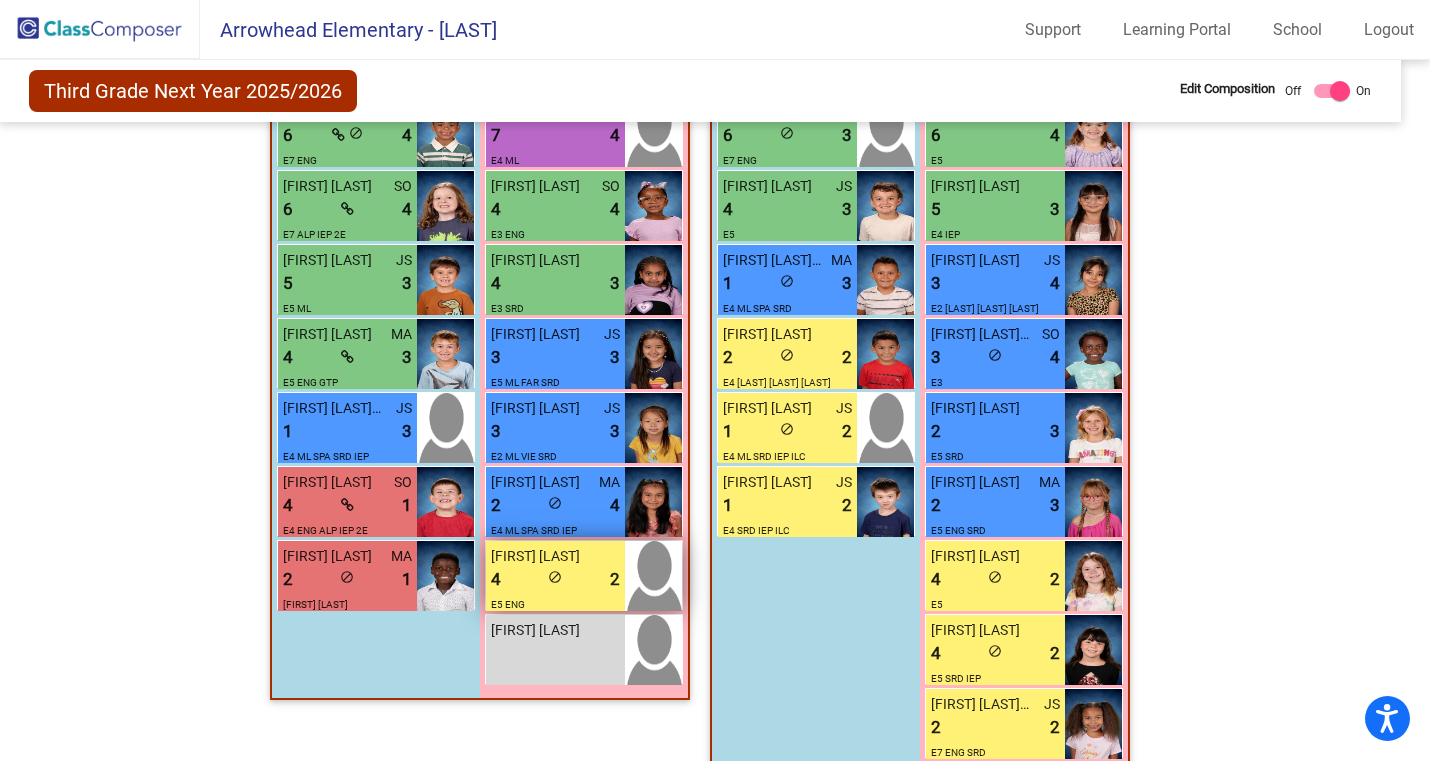 click on "[NUMBER] lock do_not_disturb_alt [NUMBER]" at bounding box center [555, 580] 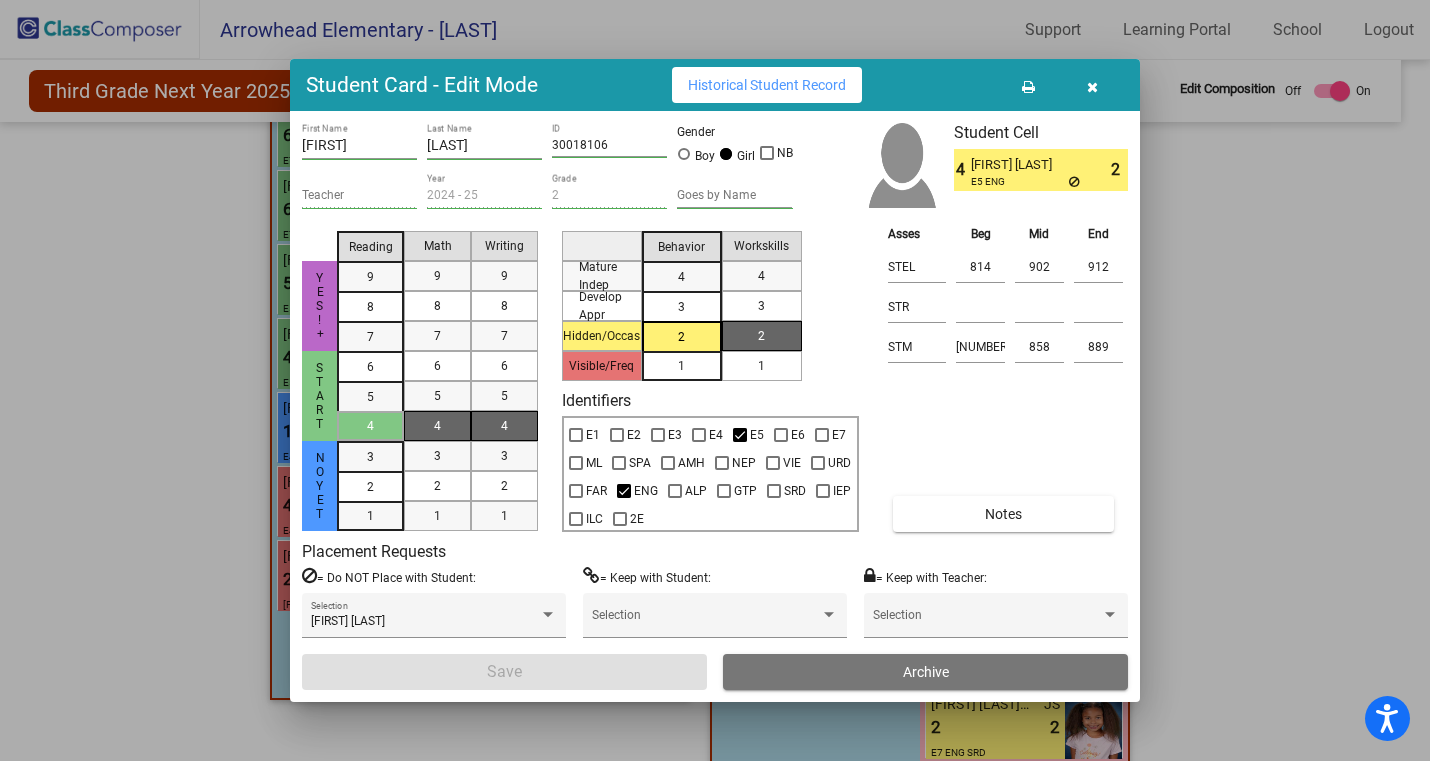 click at bounding box center [1092, 87] 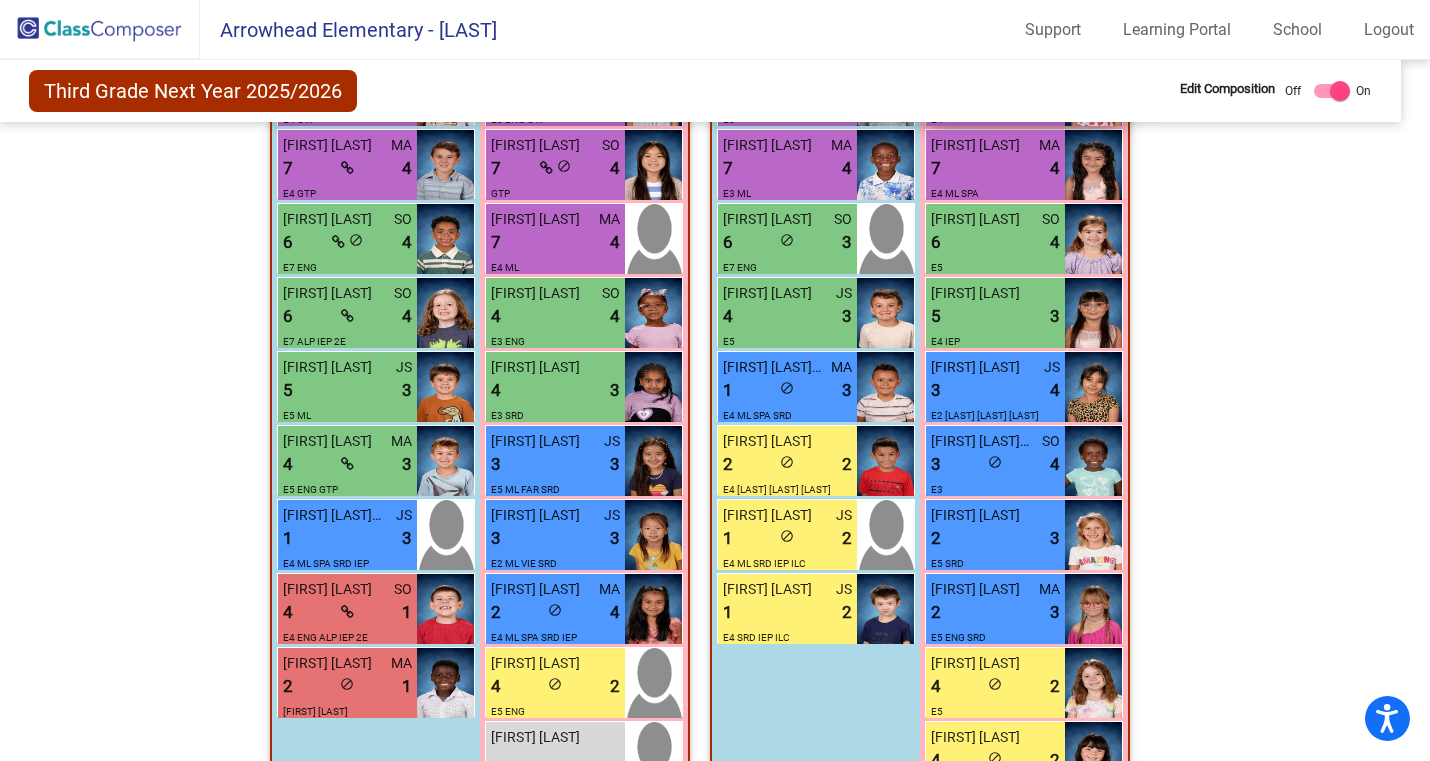 scroll, scrollTop: 1727, scrollLeft: 15, axis: both 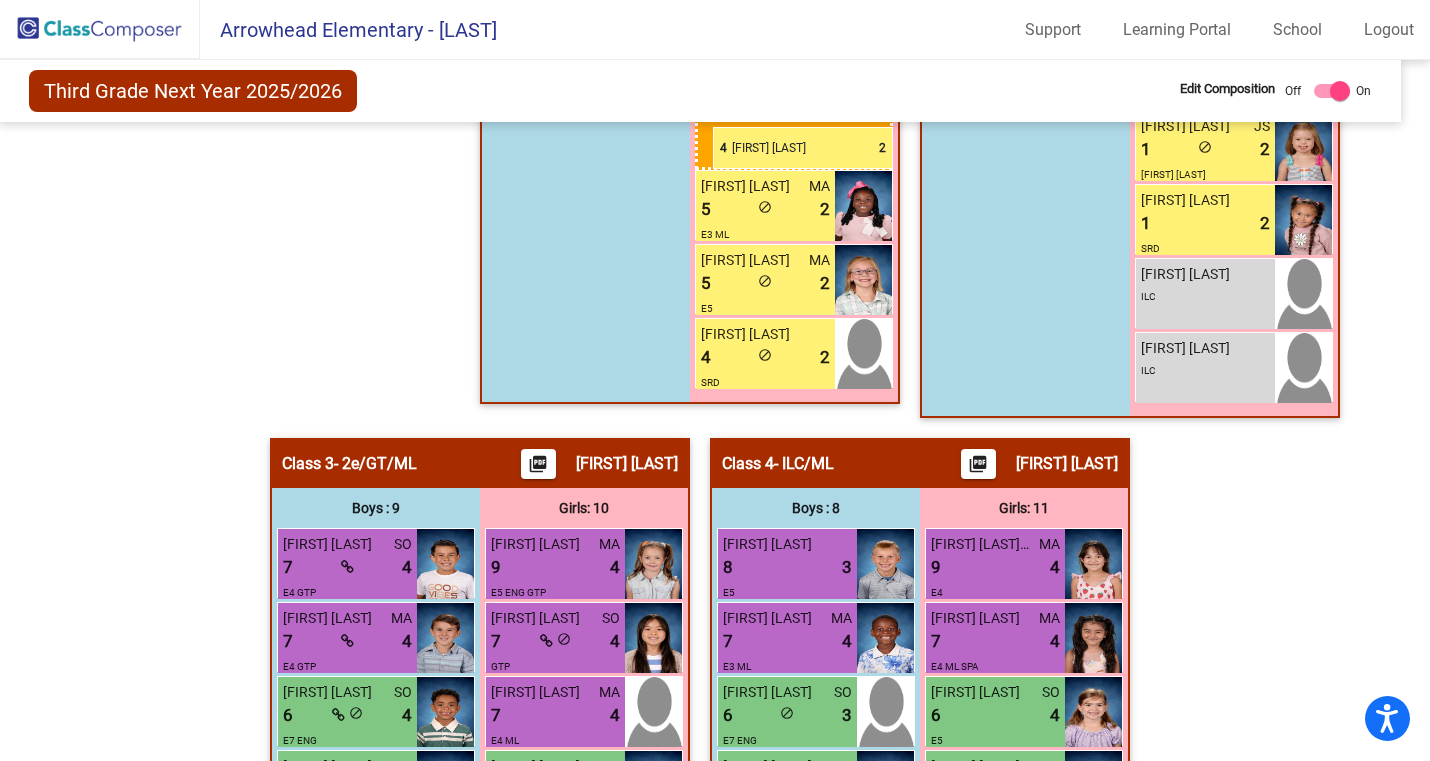 drag, startPoint x: 612, startPoint y: 679, endPoint x: 713, endPoint y: 127, distance: 561.16394 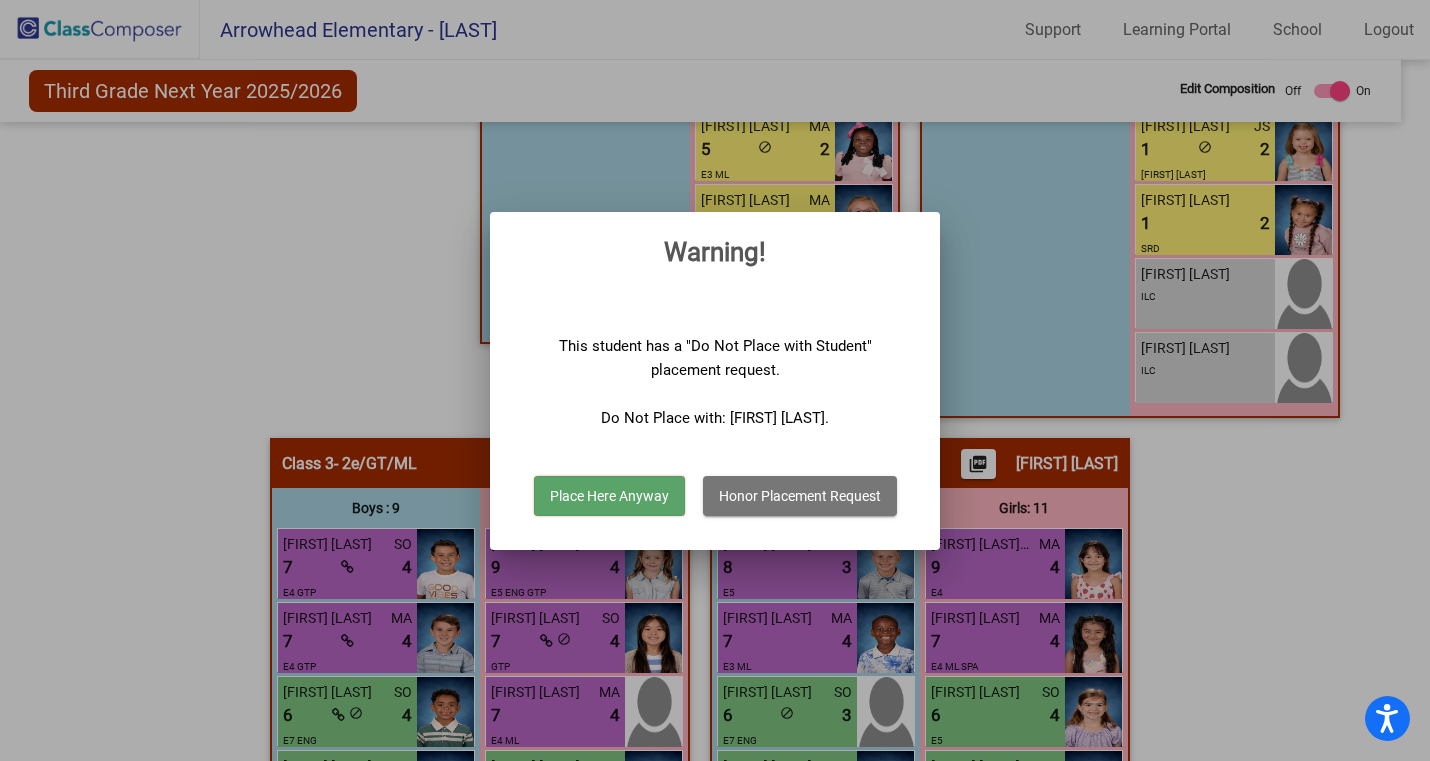 click on "Place Here Anyway" at bounding box center (609, 496) 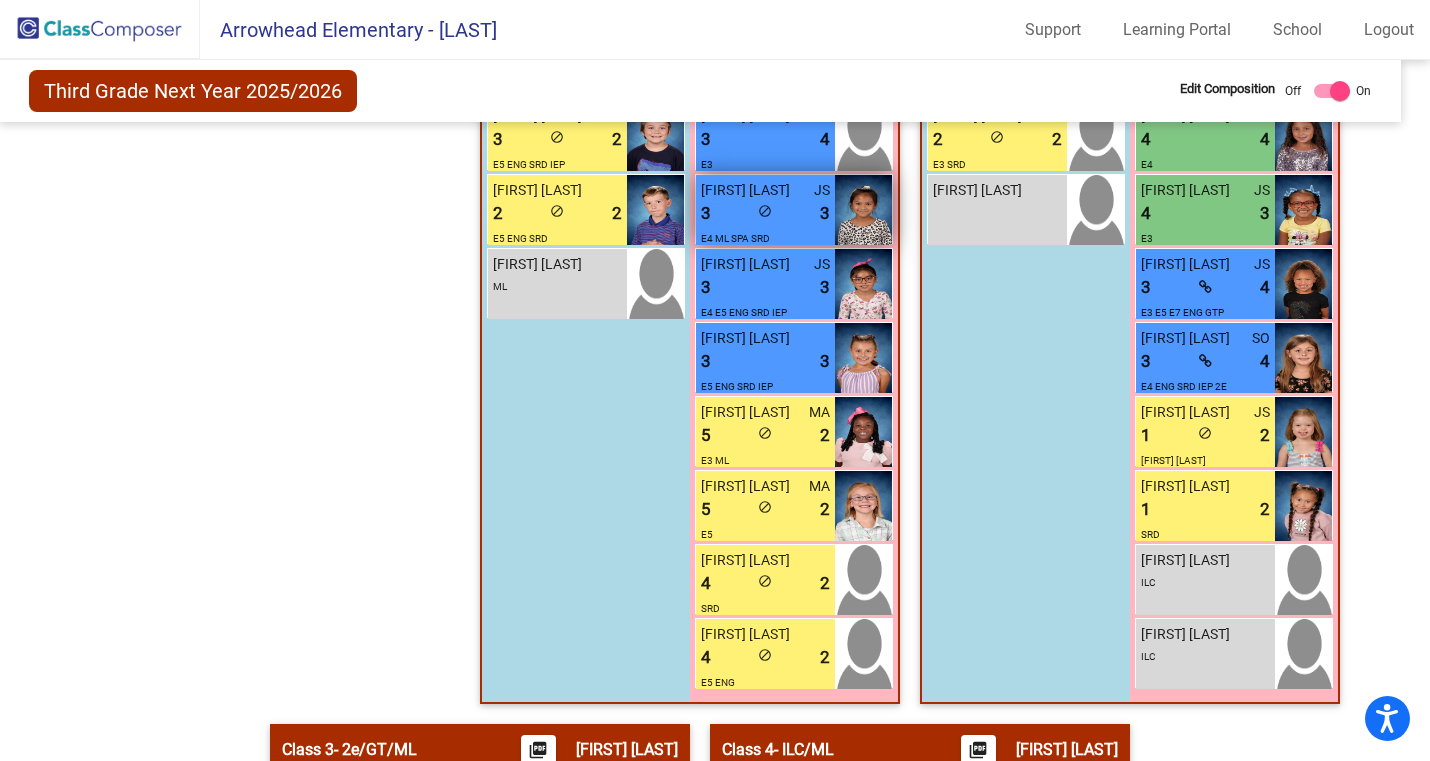scroll, scrollTop: 977, scrollLeft: 15, axis: both 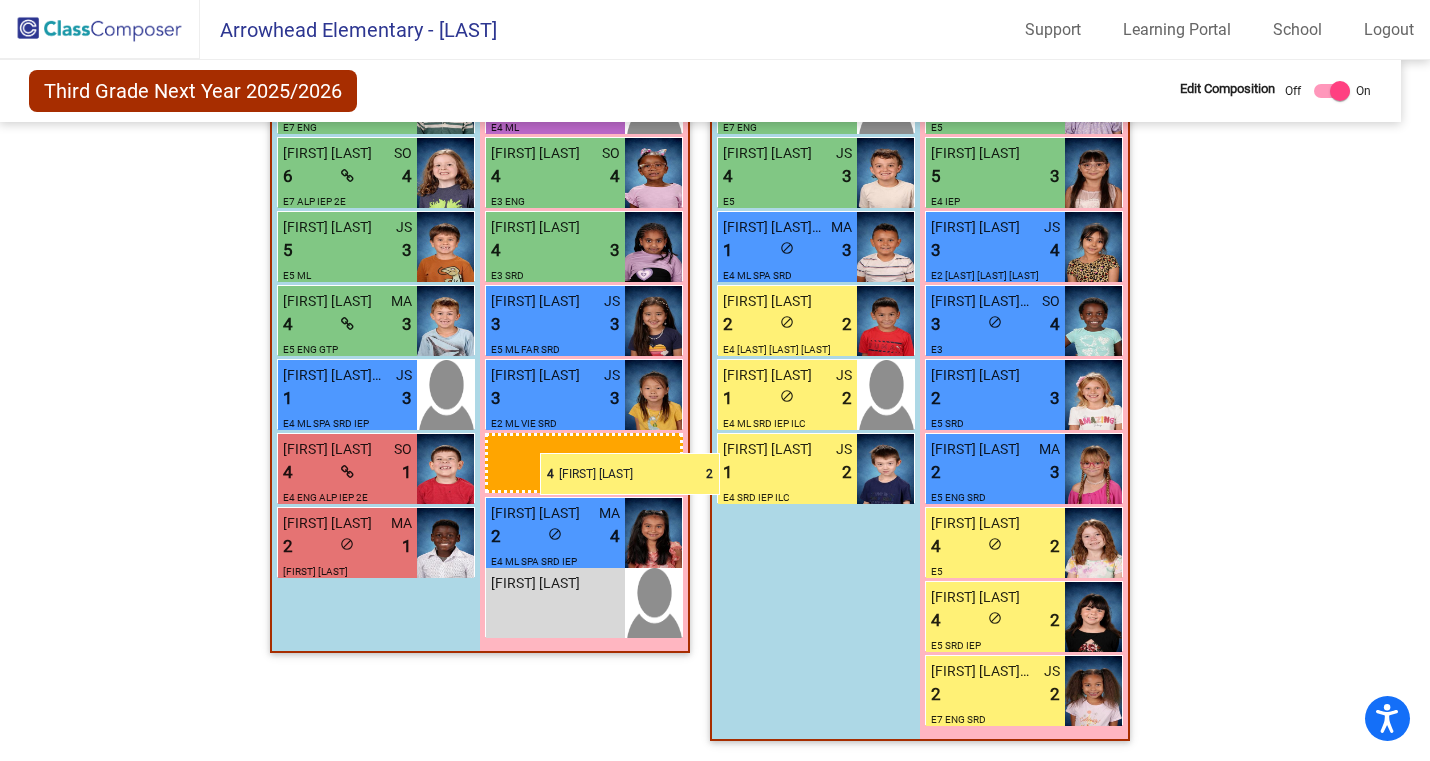 drag, startPoint x: 782, startPoint y: 573, endPoint x: 540, endPoint y: 453, distance: 270.1185 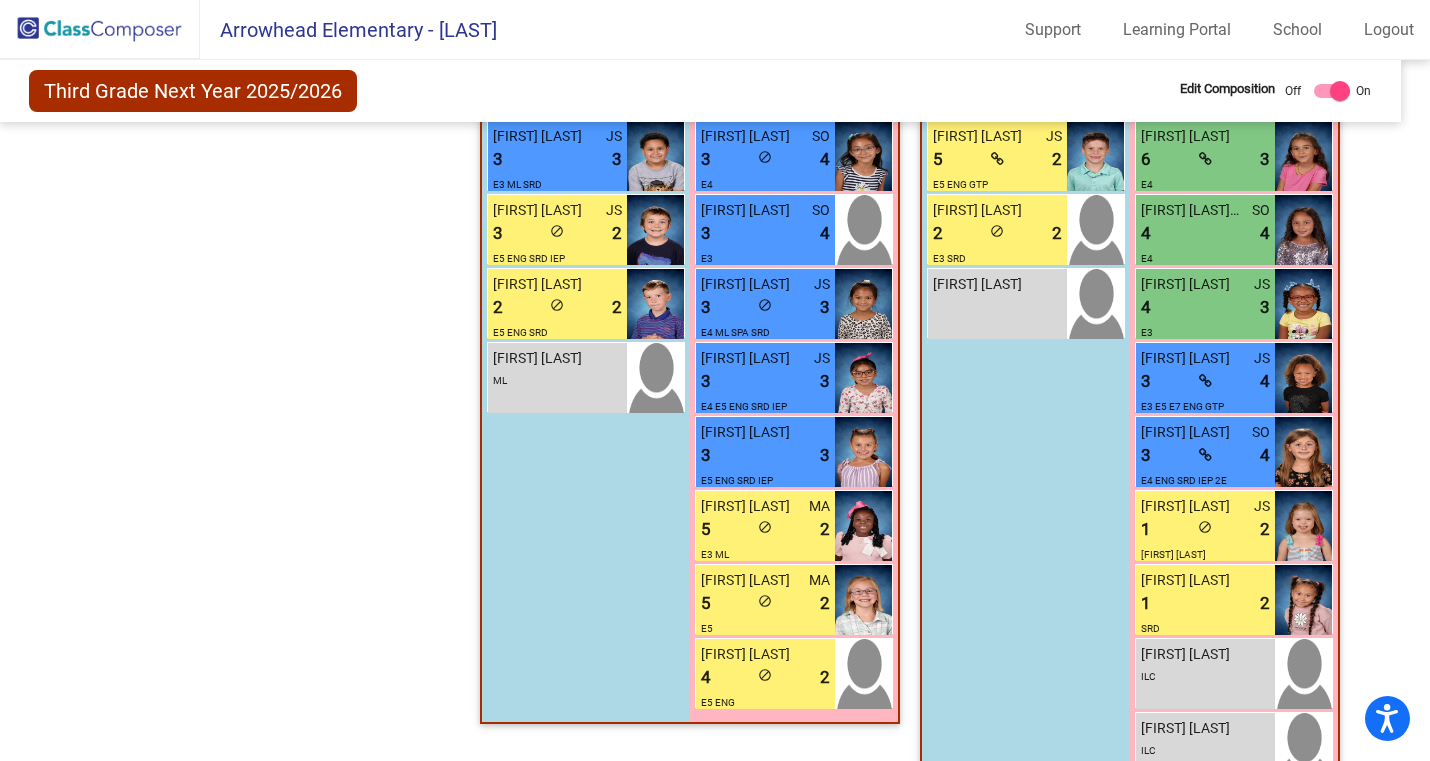 scroll, scrollTop: 876, scrollLeft: 15, axis: both 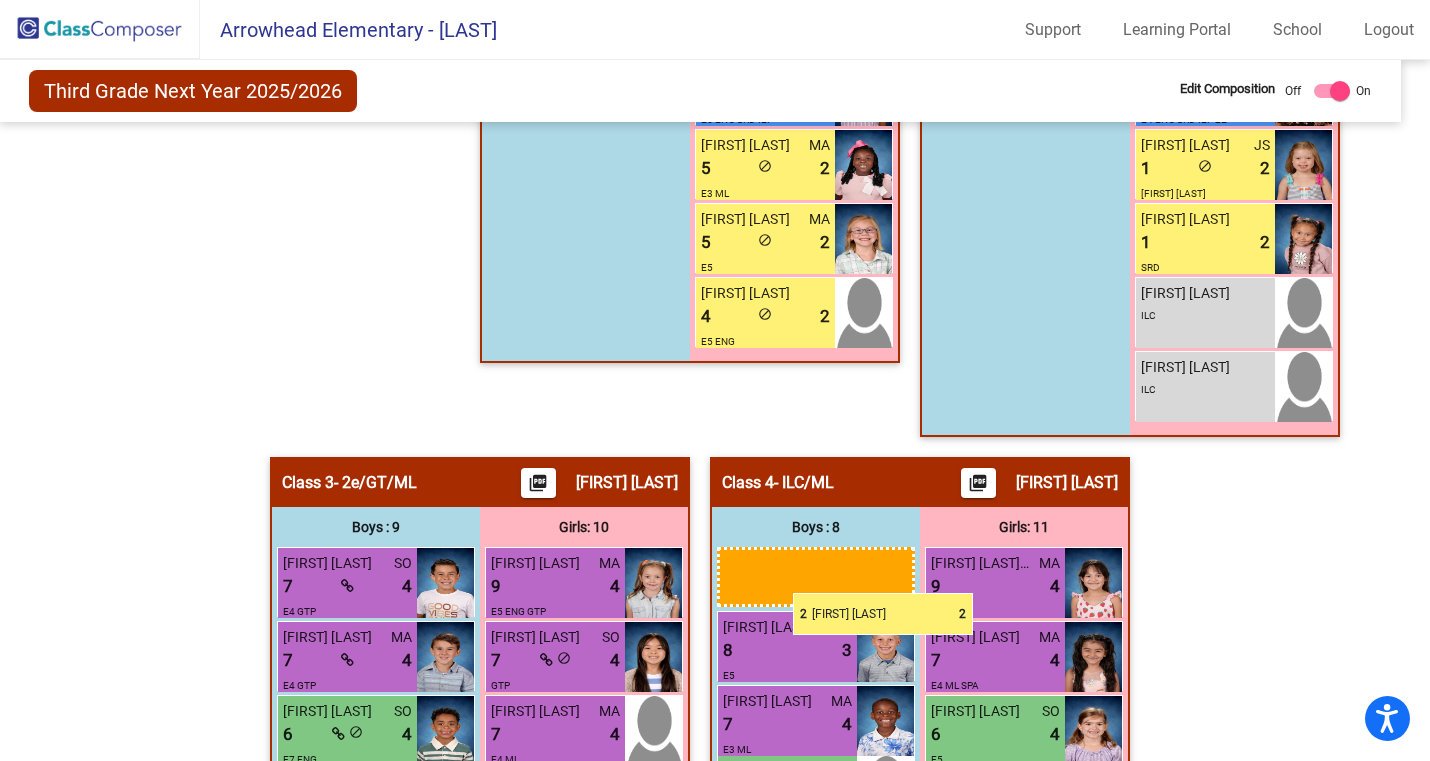 drag, startPoint x: 530, startPoint y: 310, endPoint x: 792, endPoint y: 584, distance: 379.10422 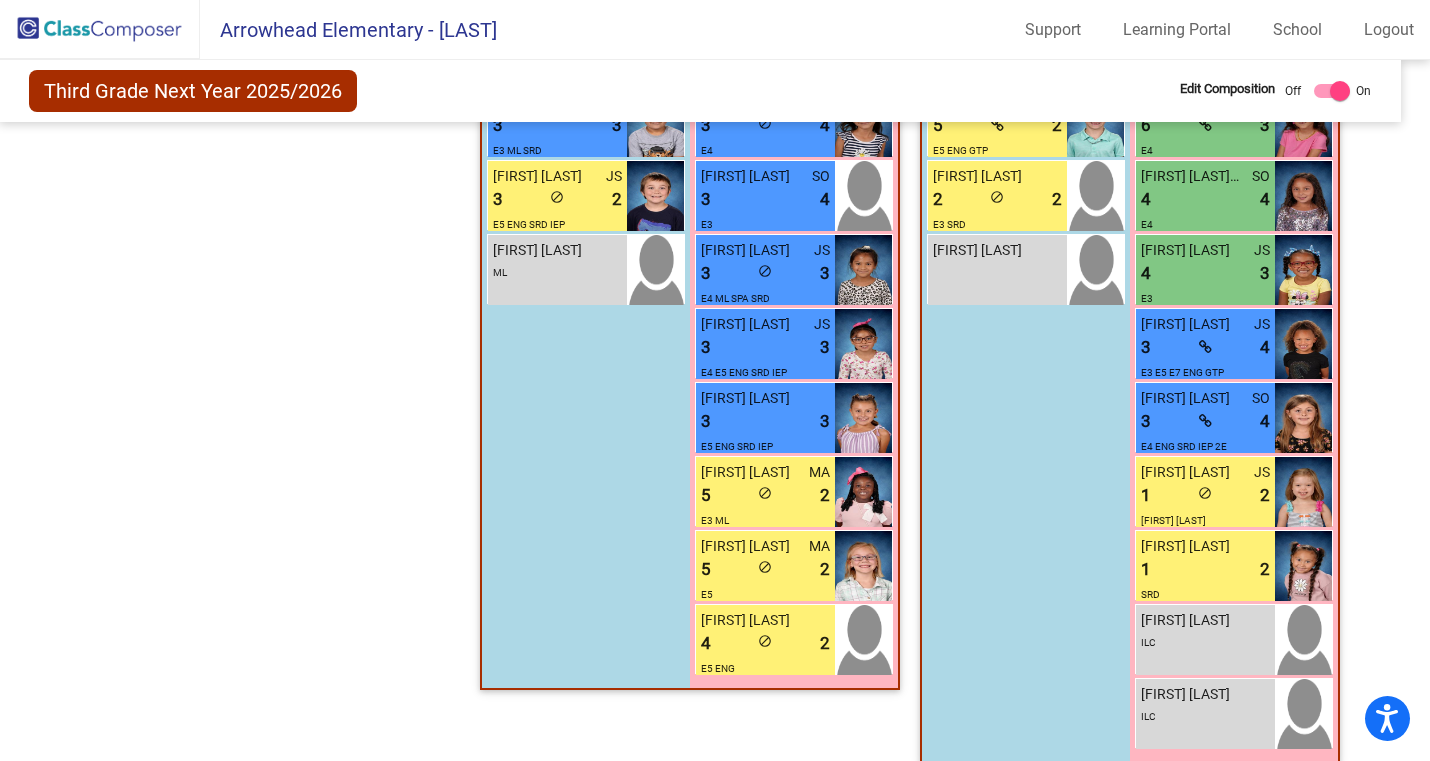 scroll, scrollTop: 808, scrollLeft: 15, axis: both 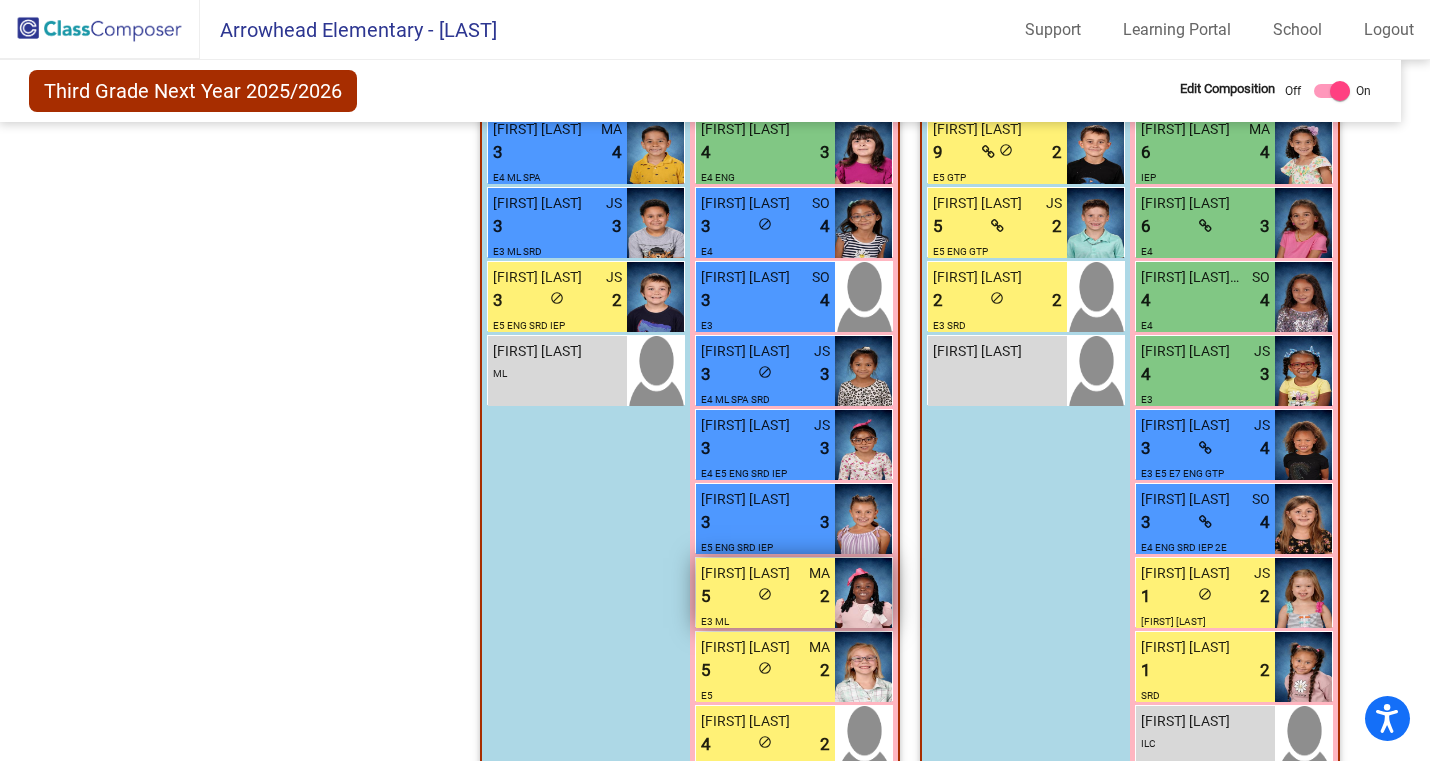 click on "5 lock do_not_disturb_alt 2" at bounding box center [765, 597] 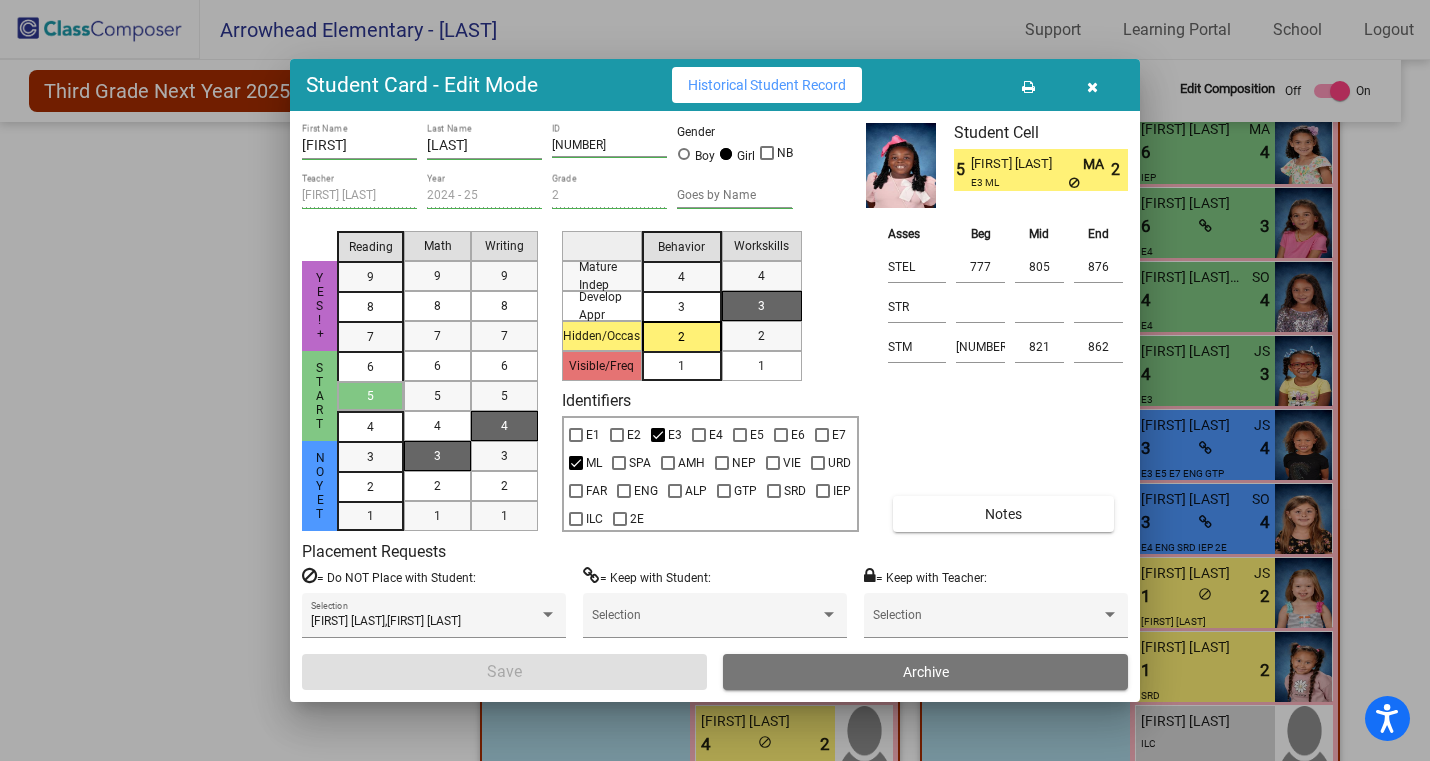 click at bounding box center (1092, 87) 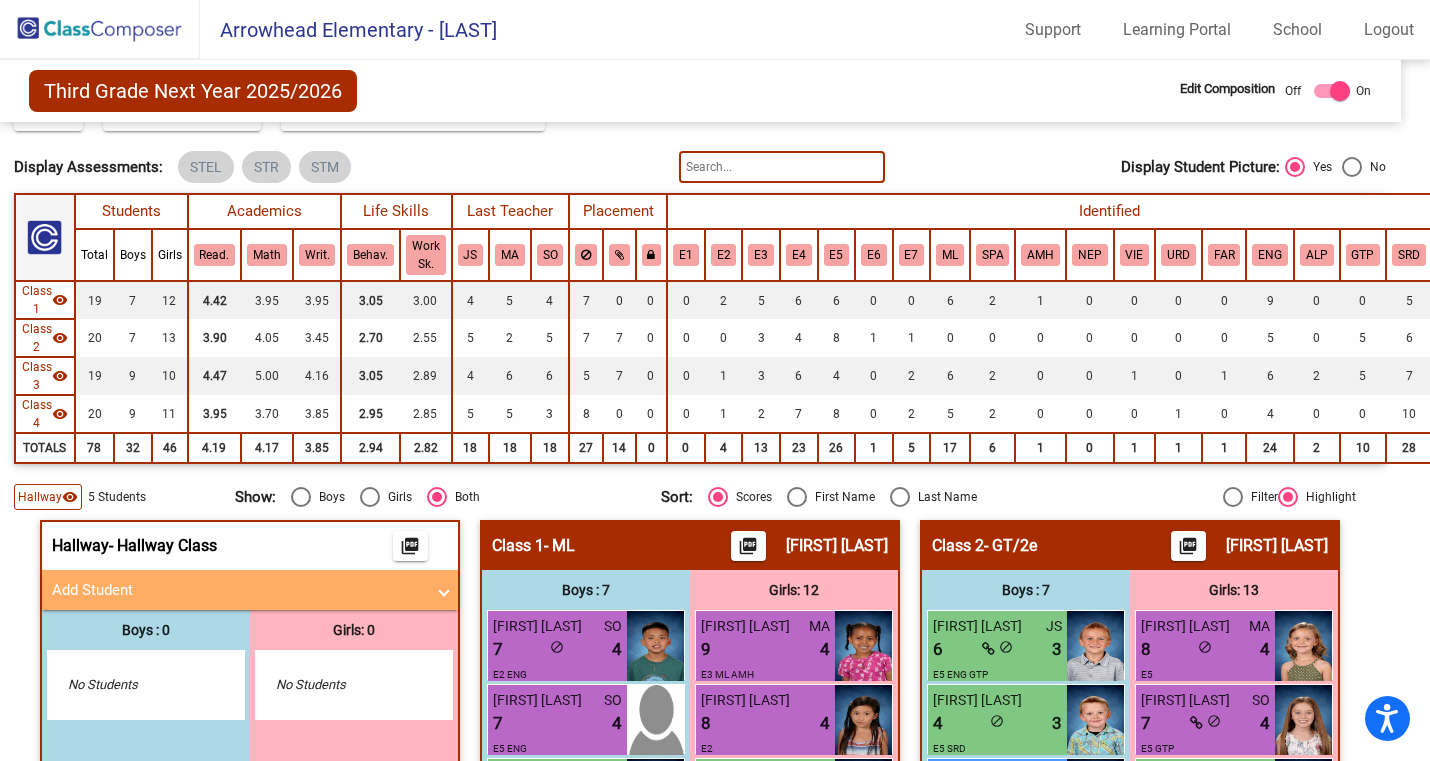 scroll, scrollTop: 88, scrollLeft: 15, axis: both 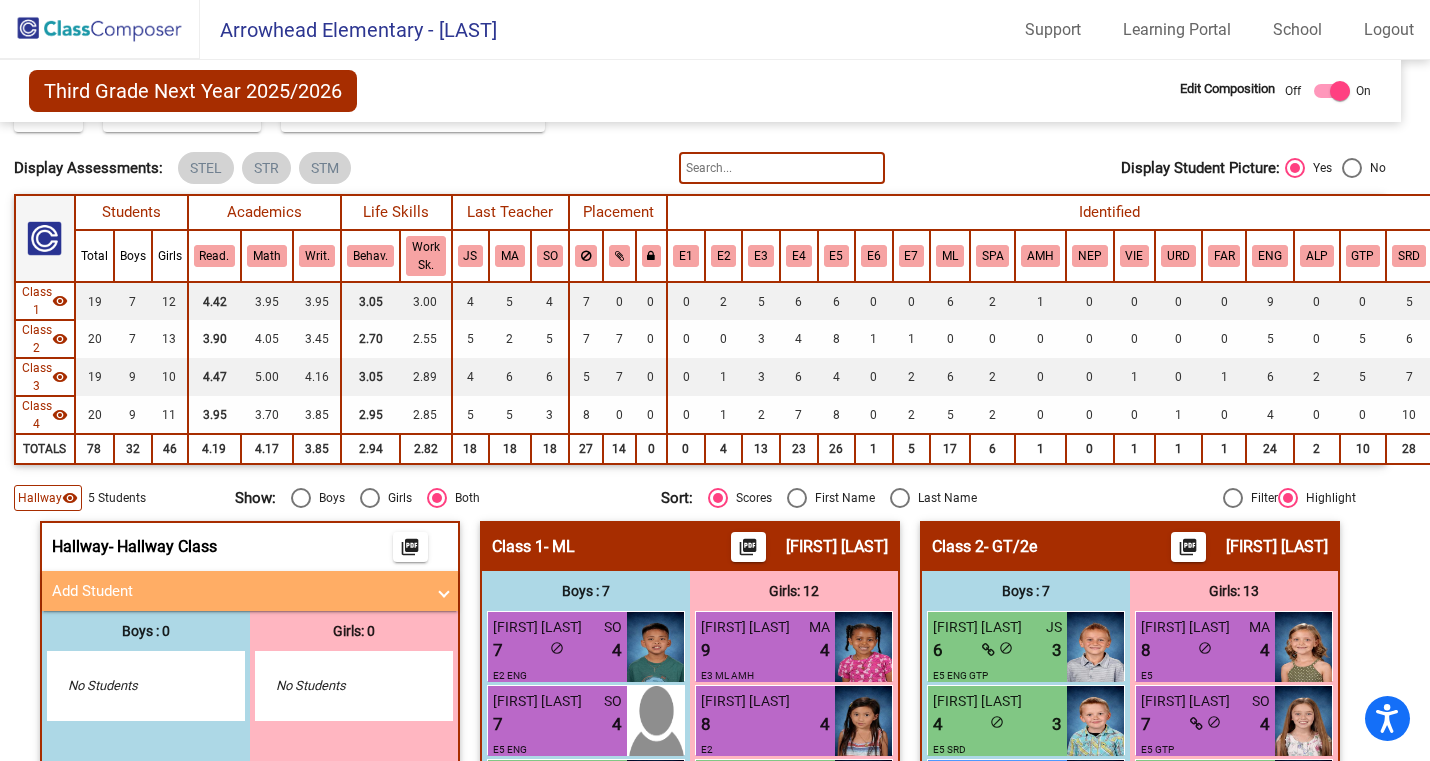 click on "Hallway" 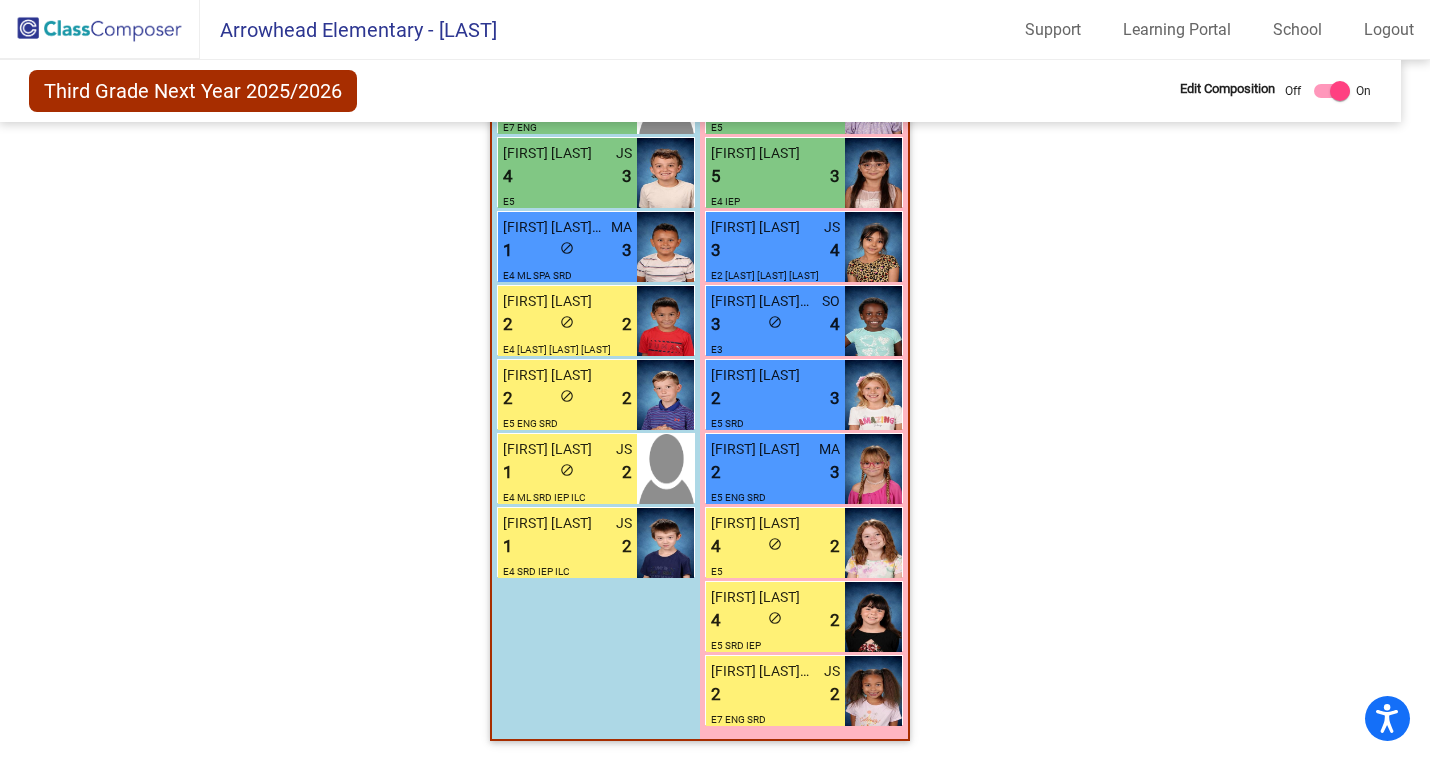 scroll, scrollTop: 1743, scrollLeft: 15, axis: both 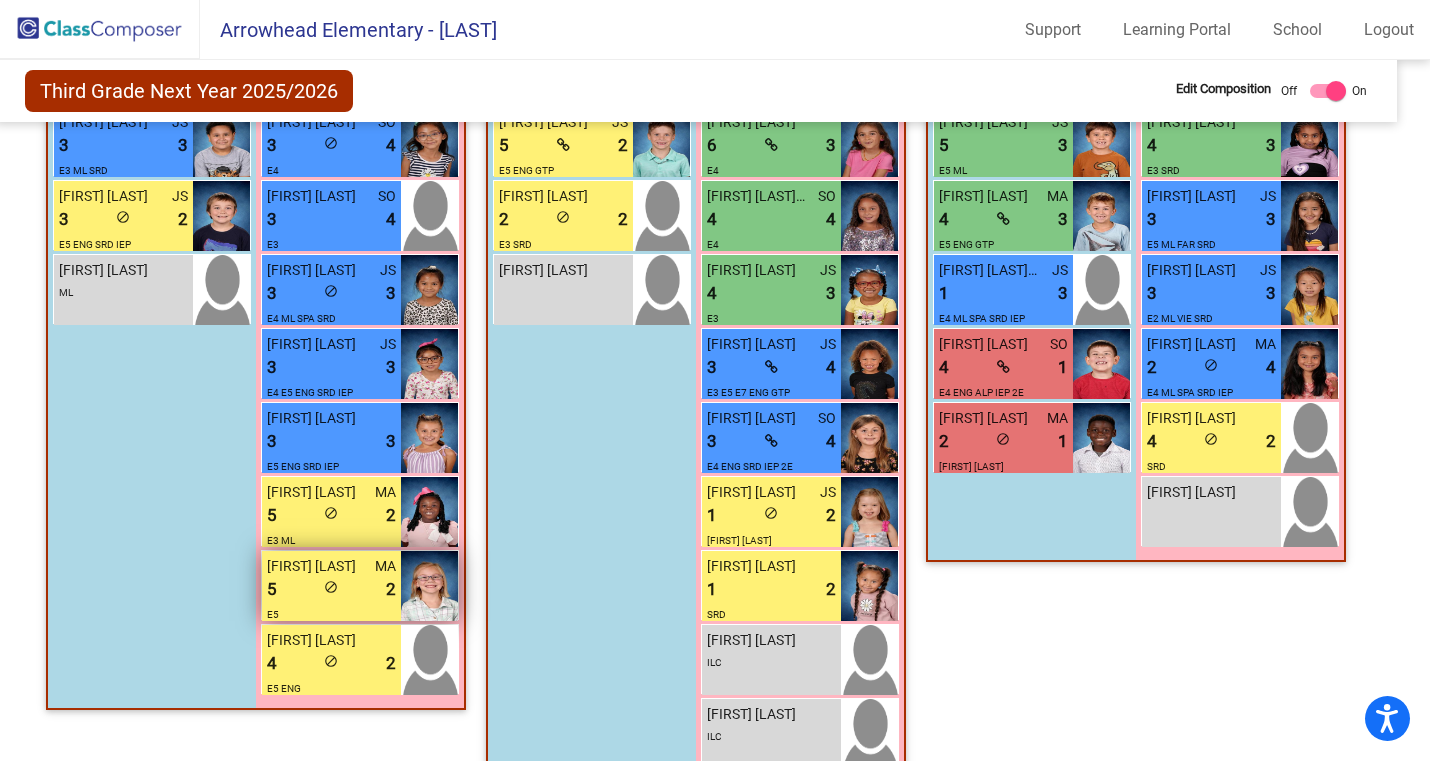 click on "5 lock do_not_disturb_alt 2" at bounding box center [331, 590] 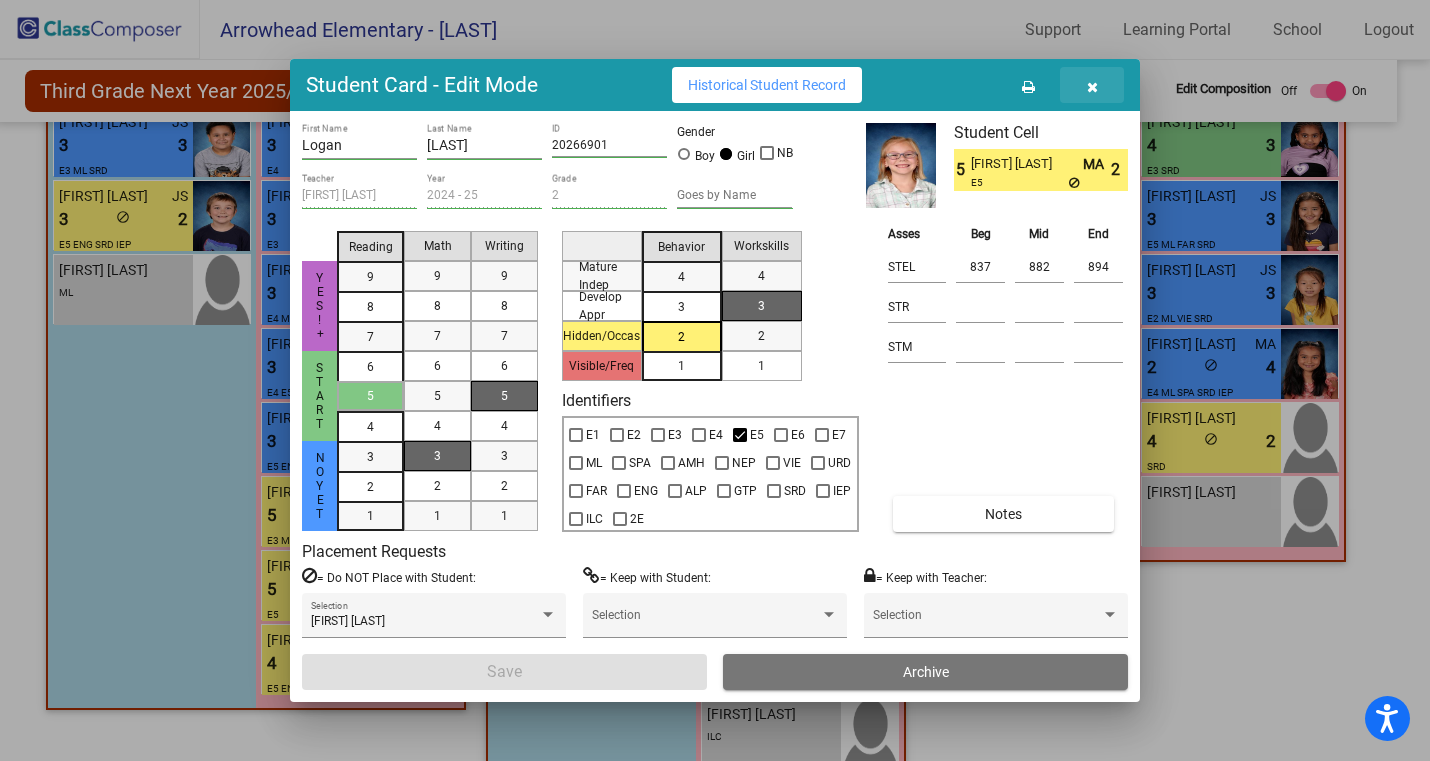 click at bounding box center [1092, 87] 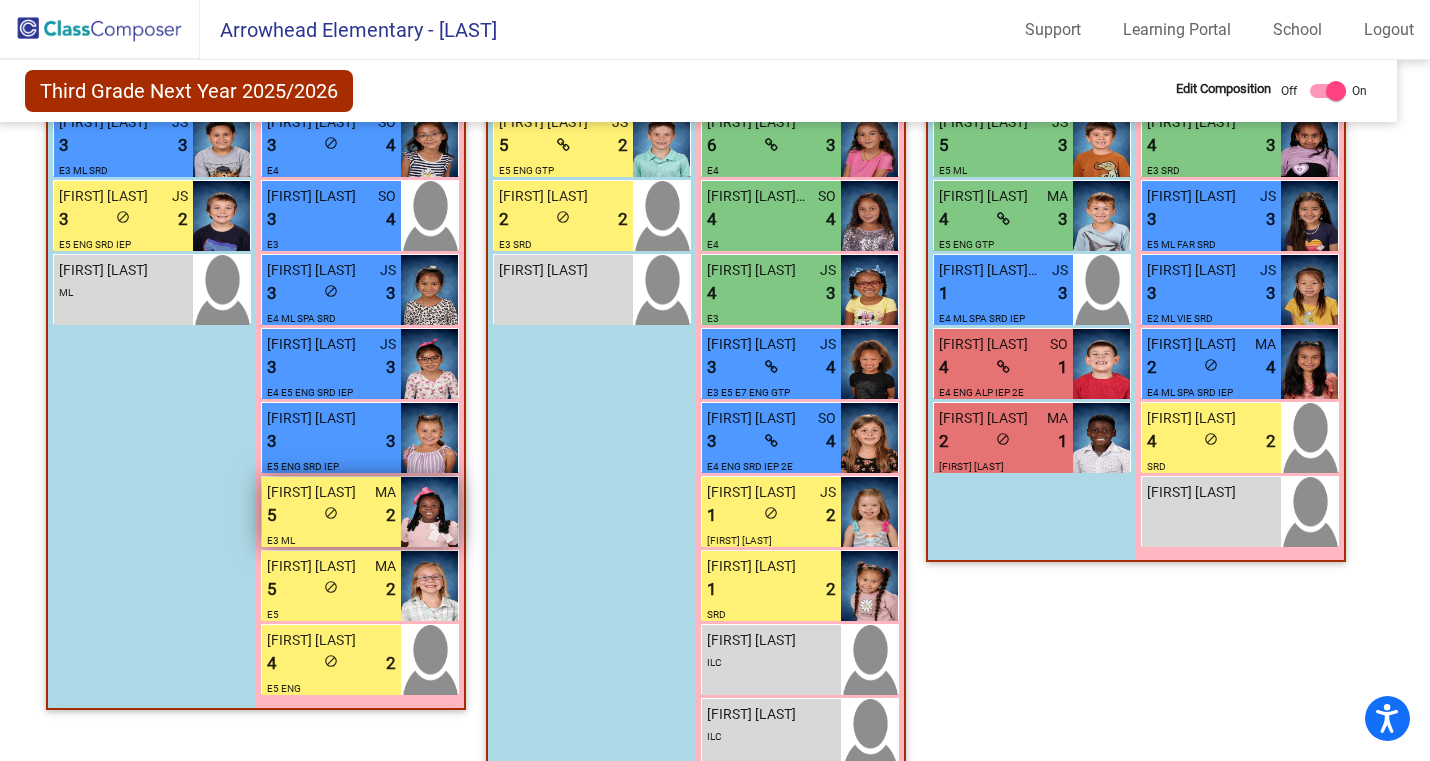 click on "5 lock do_not_disturb_alt 2" at bounding box center (331, 516) 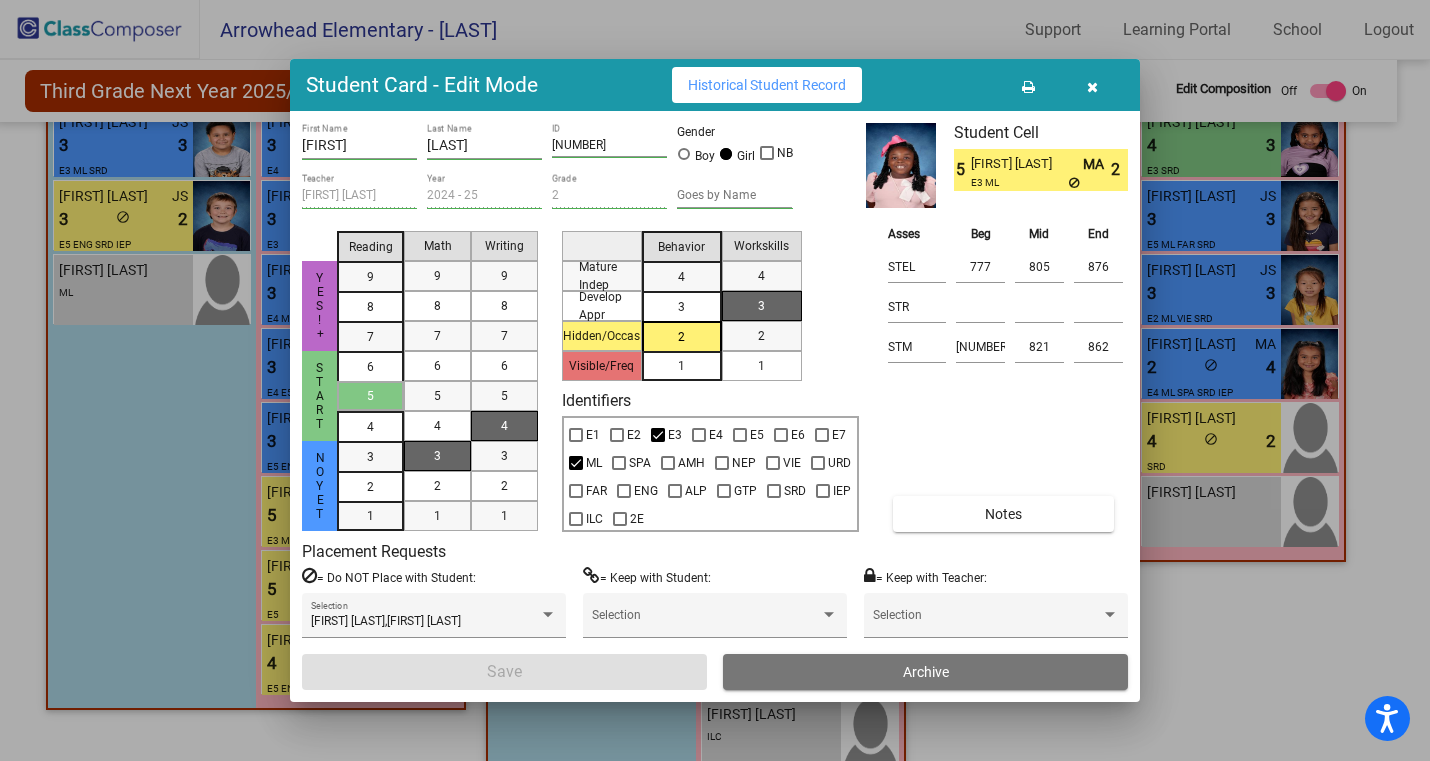 click at bounding box center (1092, 87) 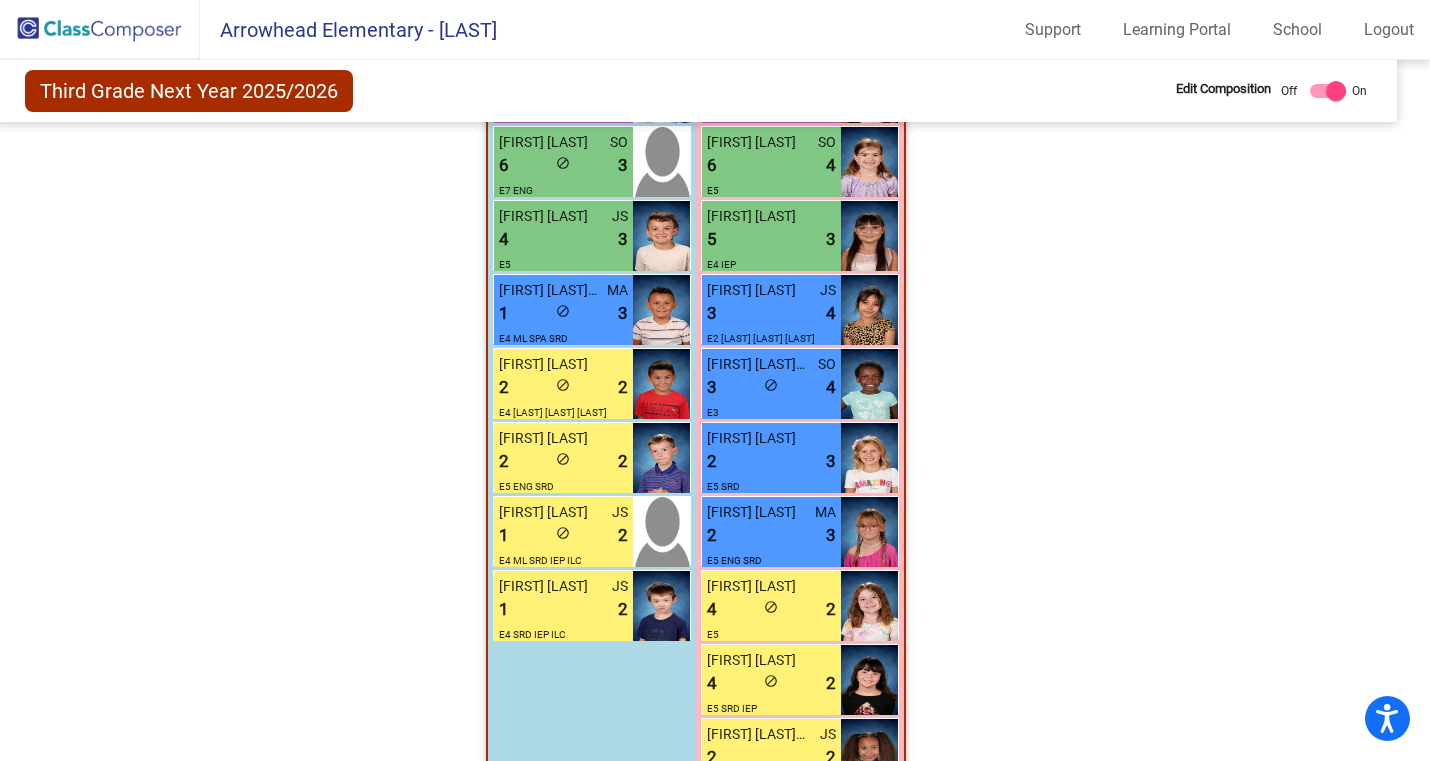 scroll, scrollTop: 1816, scrollLeft: 19, axis: both 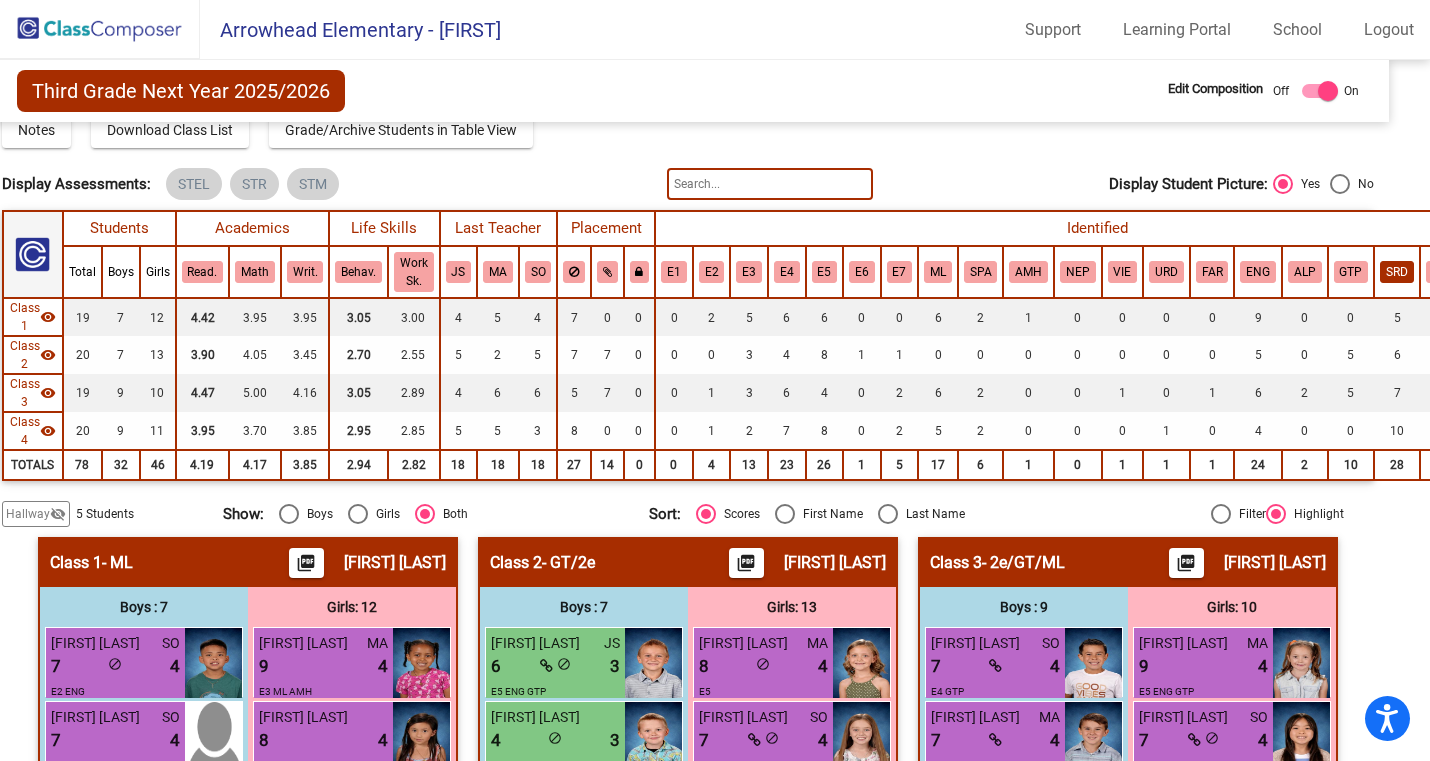 click on "SRD" 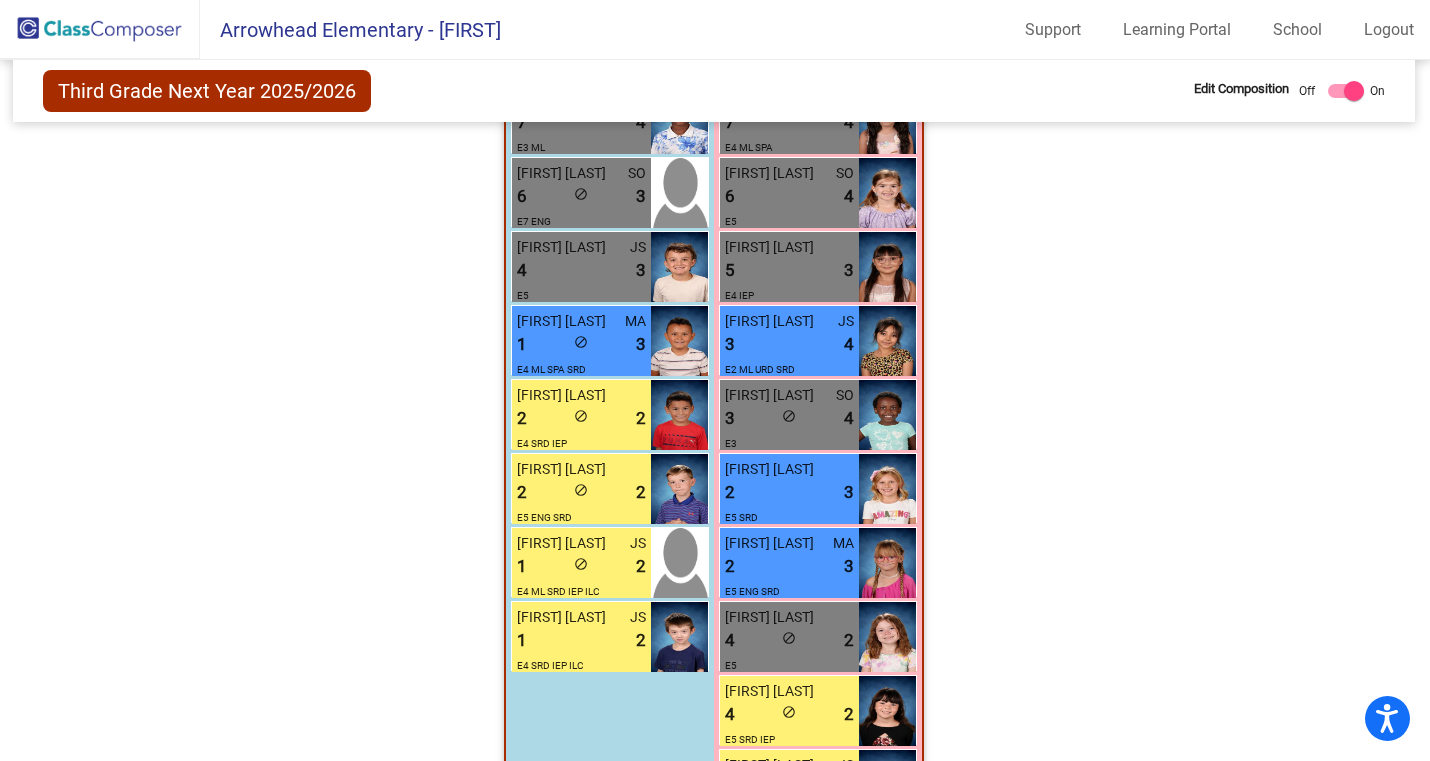 scroll, scrollTop: 1877, scrollLeft: 1, axis: both 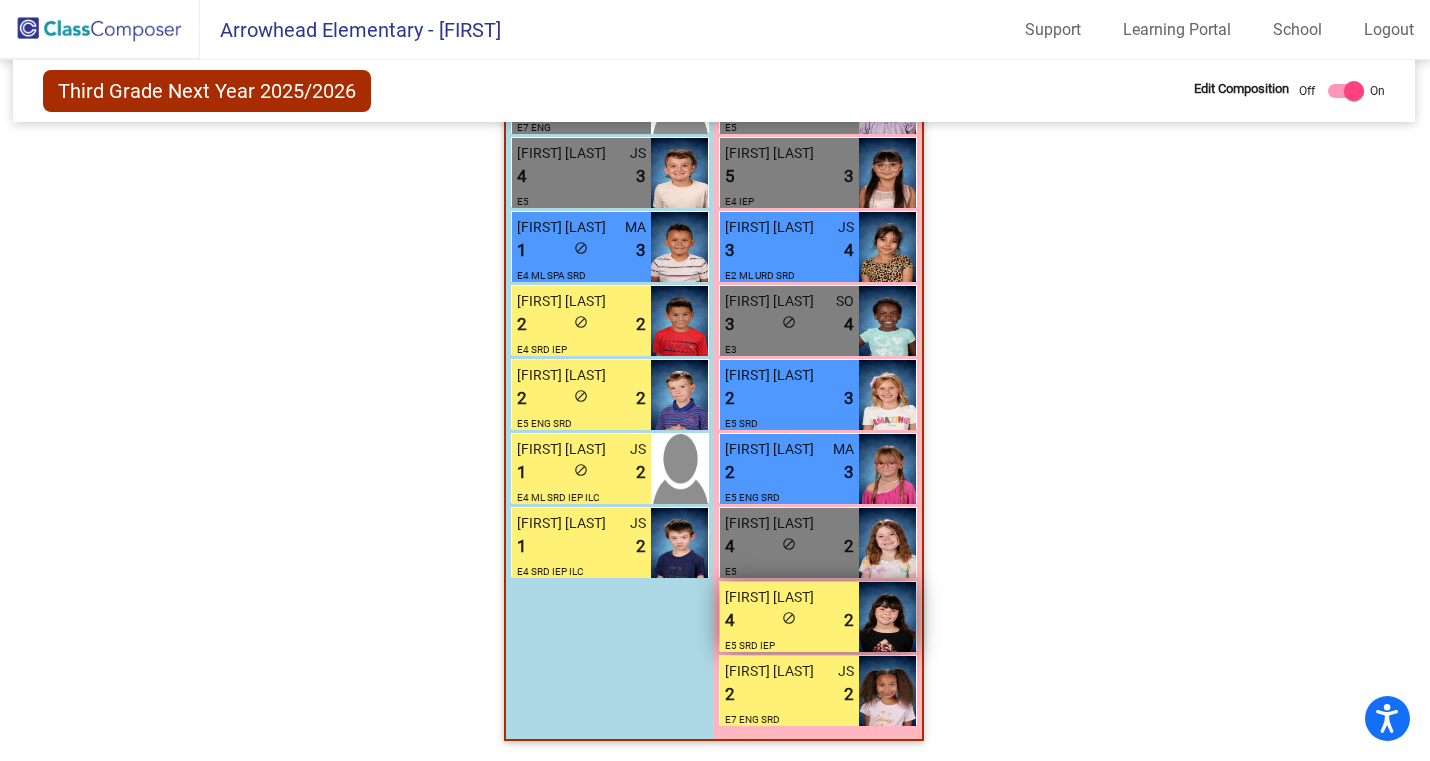 click on "E5 SRD IEP" at bounding box center [789, 644] 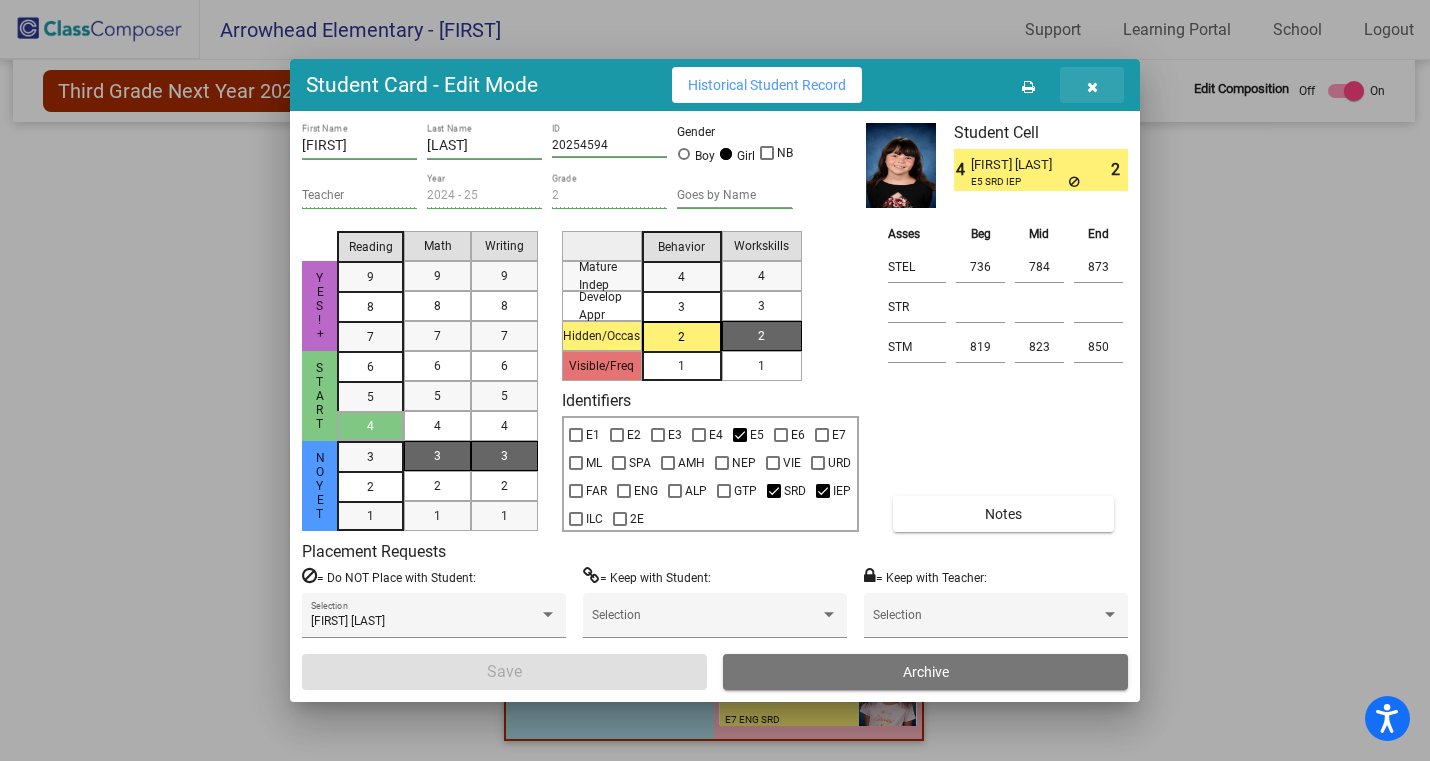 click at bounding box center (1092, 87) 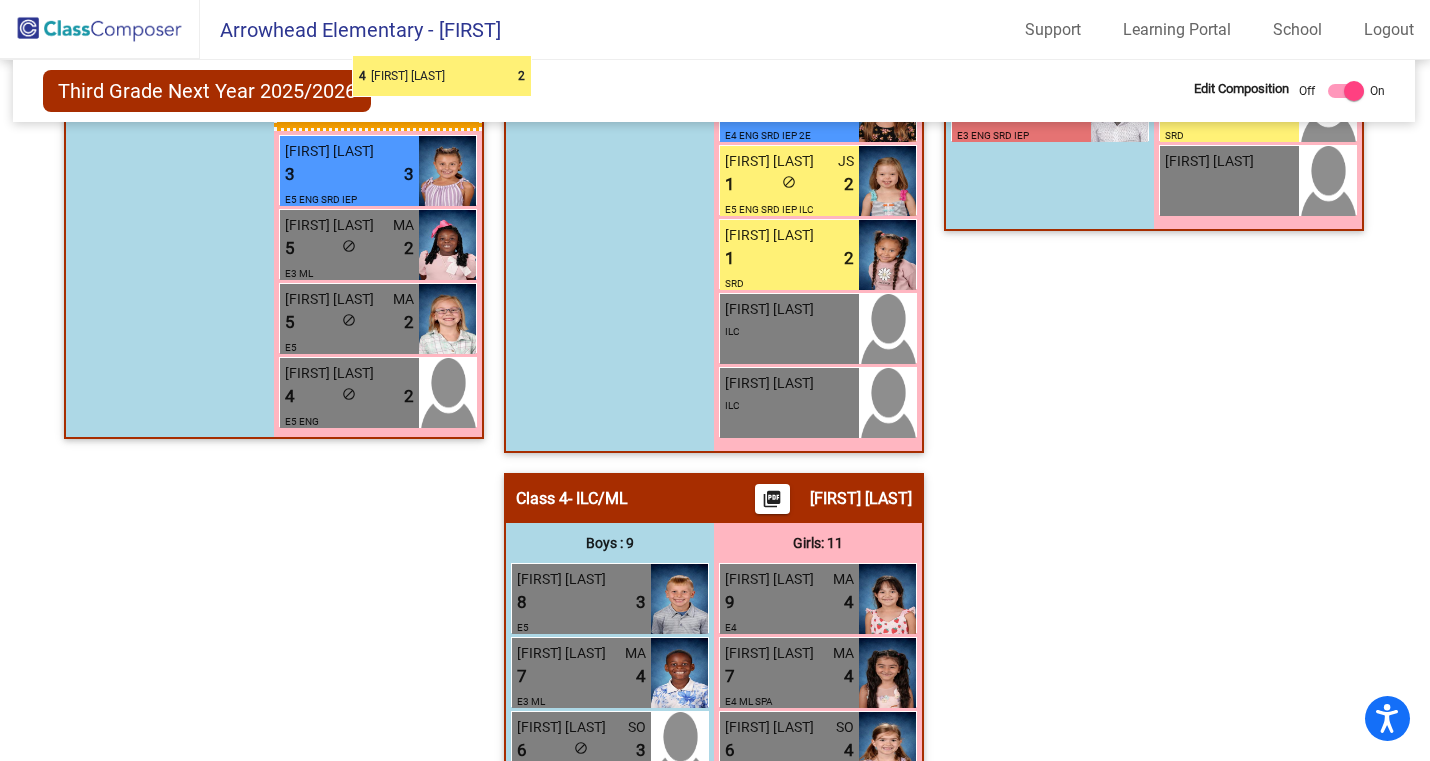 scroll, scrollTop: 1204, scrollLeft: 1, axis: both 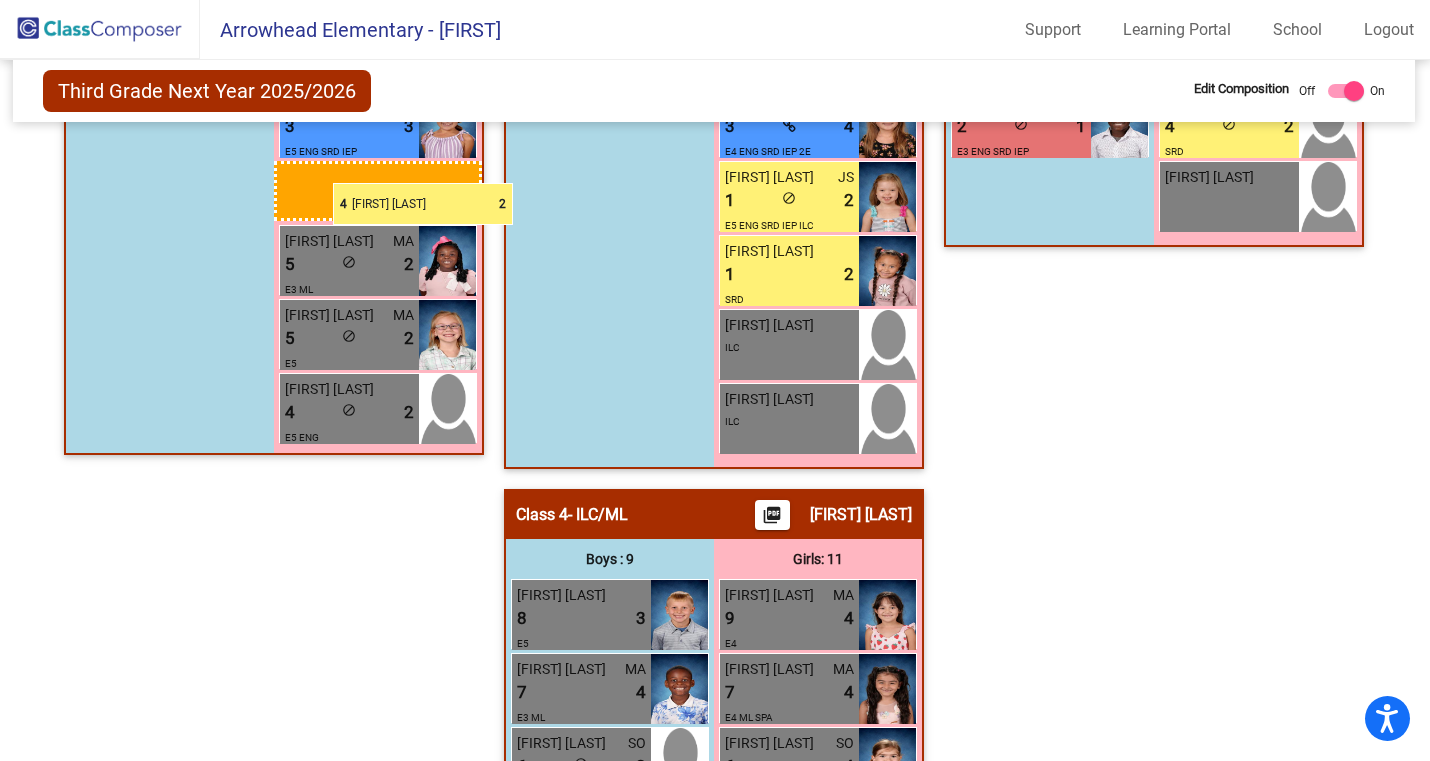 drag, startPoint x: 777, startPoint y: 605, endPoint x: 333, endPoint y: 183, distance: 612.55206 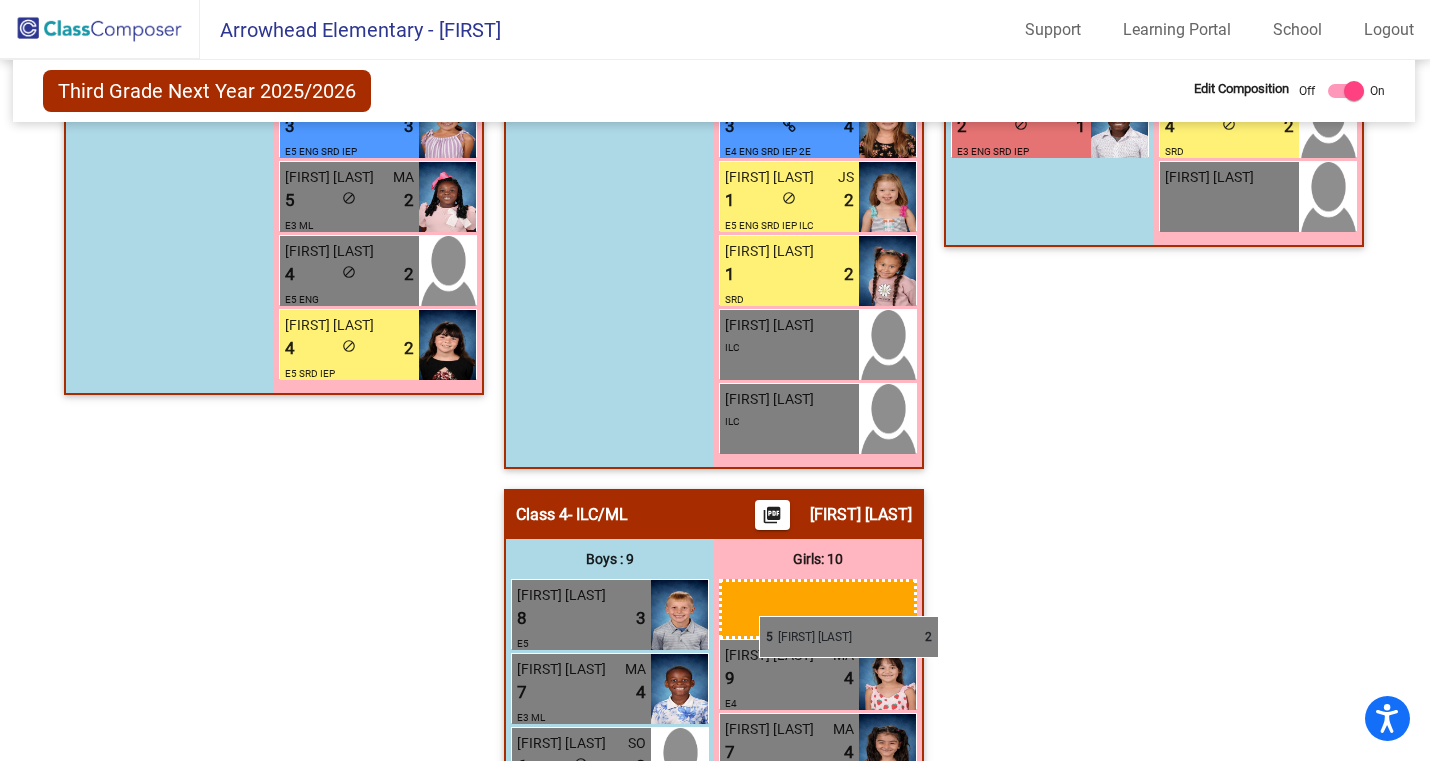 drag, startPoint x: 364, startPoint y: 262, endPoint x: 758, endPoint y: 607, distance: 523.69934 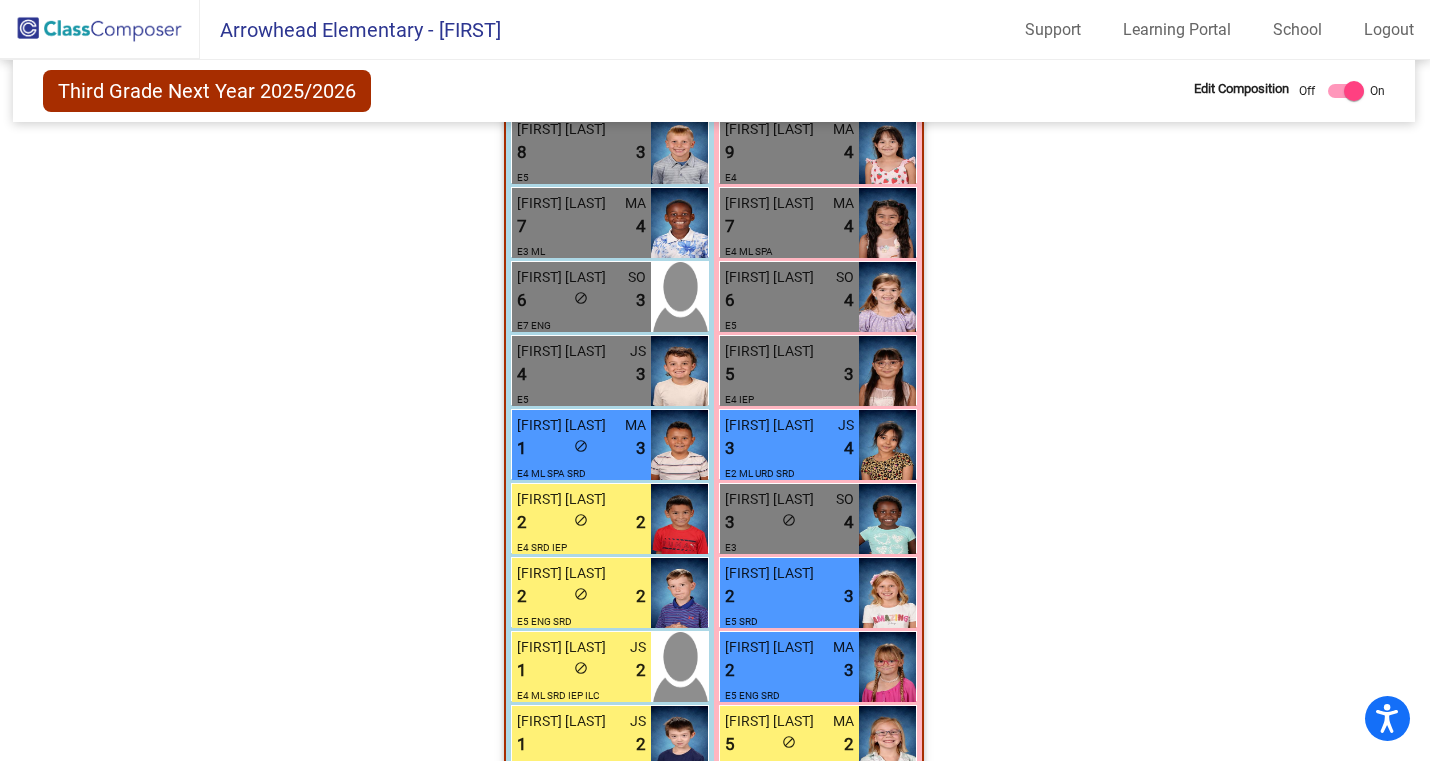scroll, scrollTop: 1697, scrollLeft: 1, axis: both 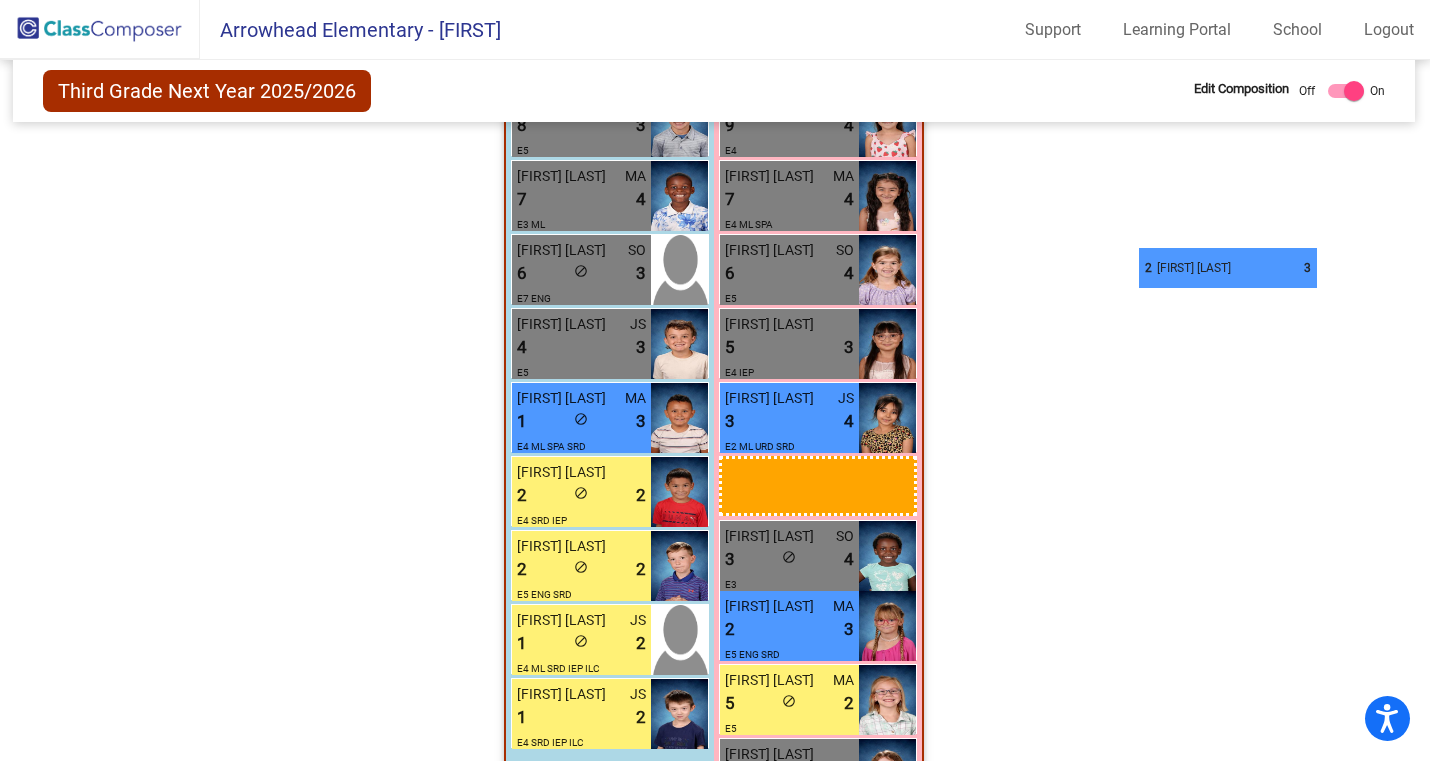 drag, startPoint x: 848, startPoint y: 573, endPoint x: 1138, endPoint y: 247, distance: 436.32098 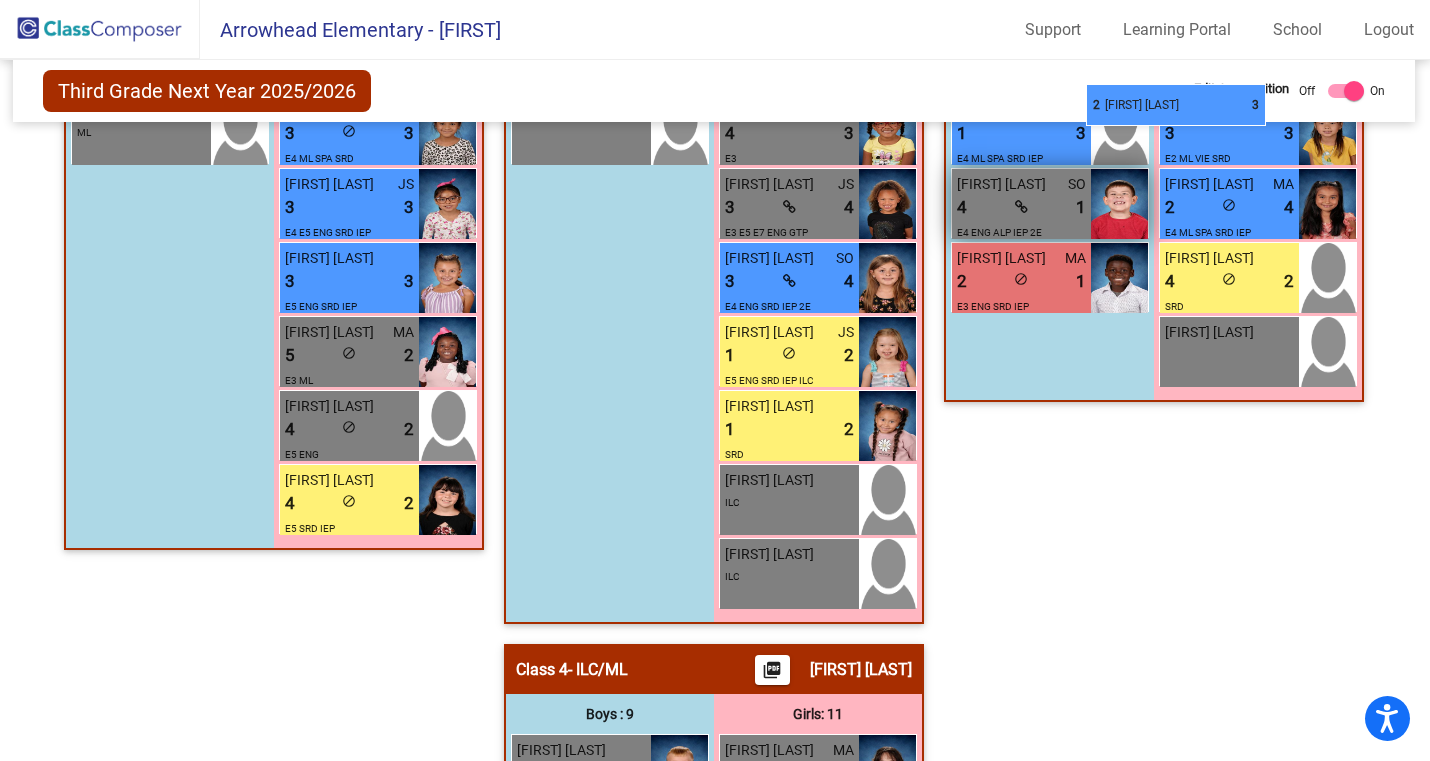 scroll, scrollTop: 1037, scrollLeft: 1, axis: both 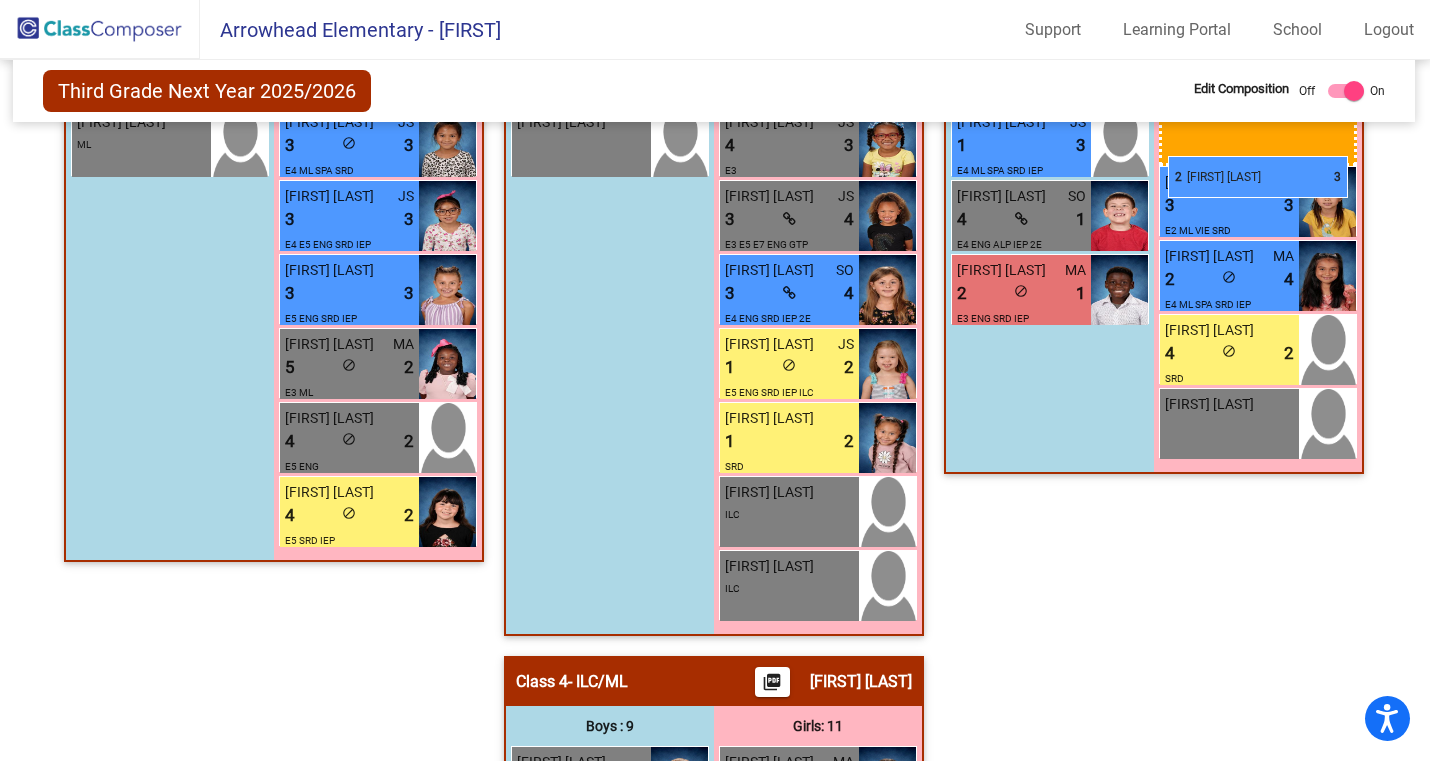 drag, startPoint x: 811, startPoint y: 565, endPoint x: 1168, endPoint y: 156, distance: 542.89044 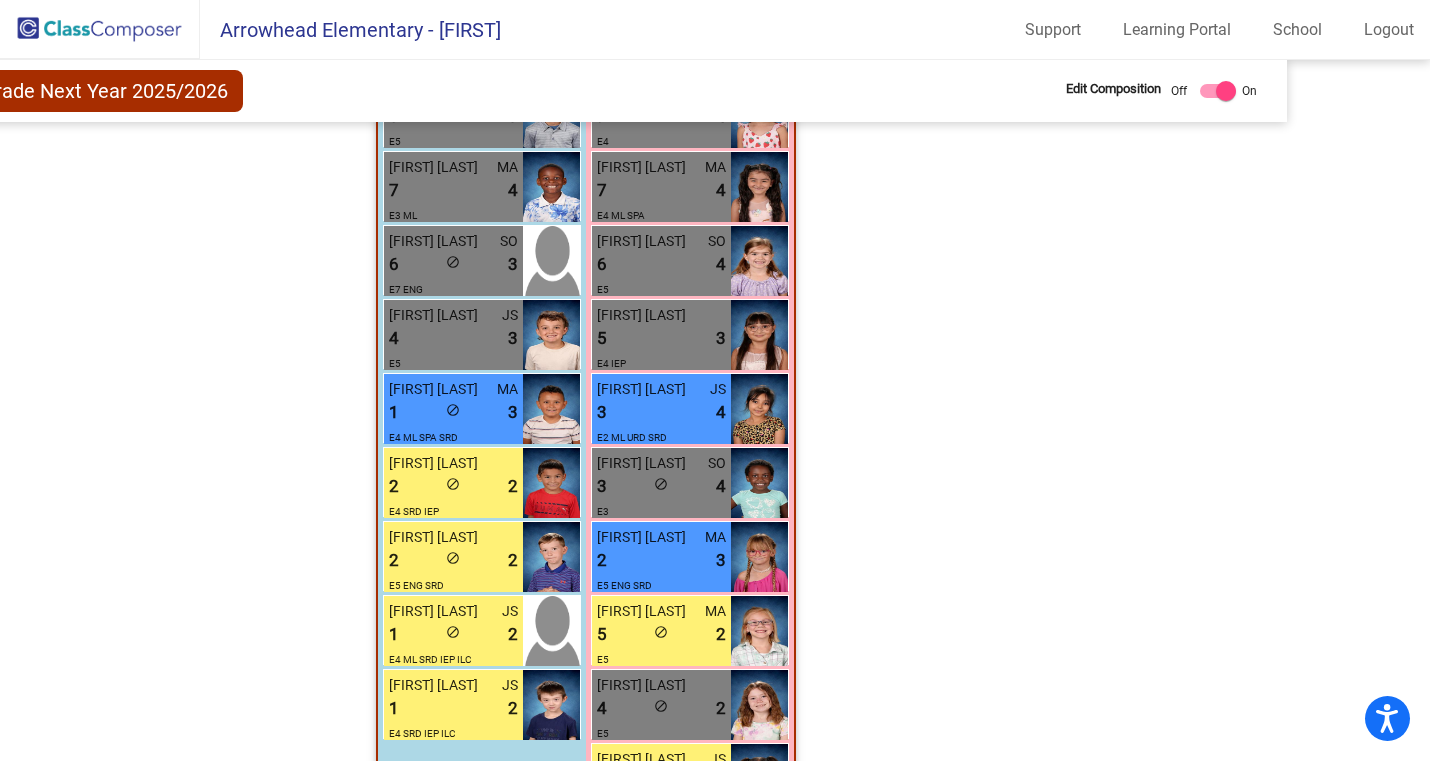 scroll, scrollTop: 1705, scrollLeft: 129, axis: both 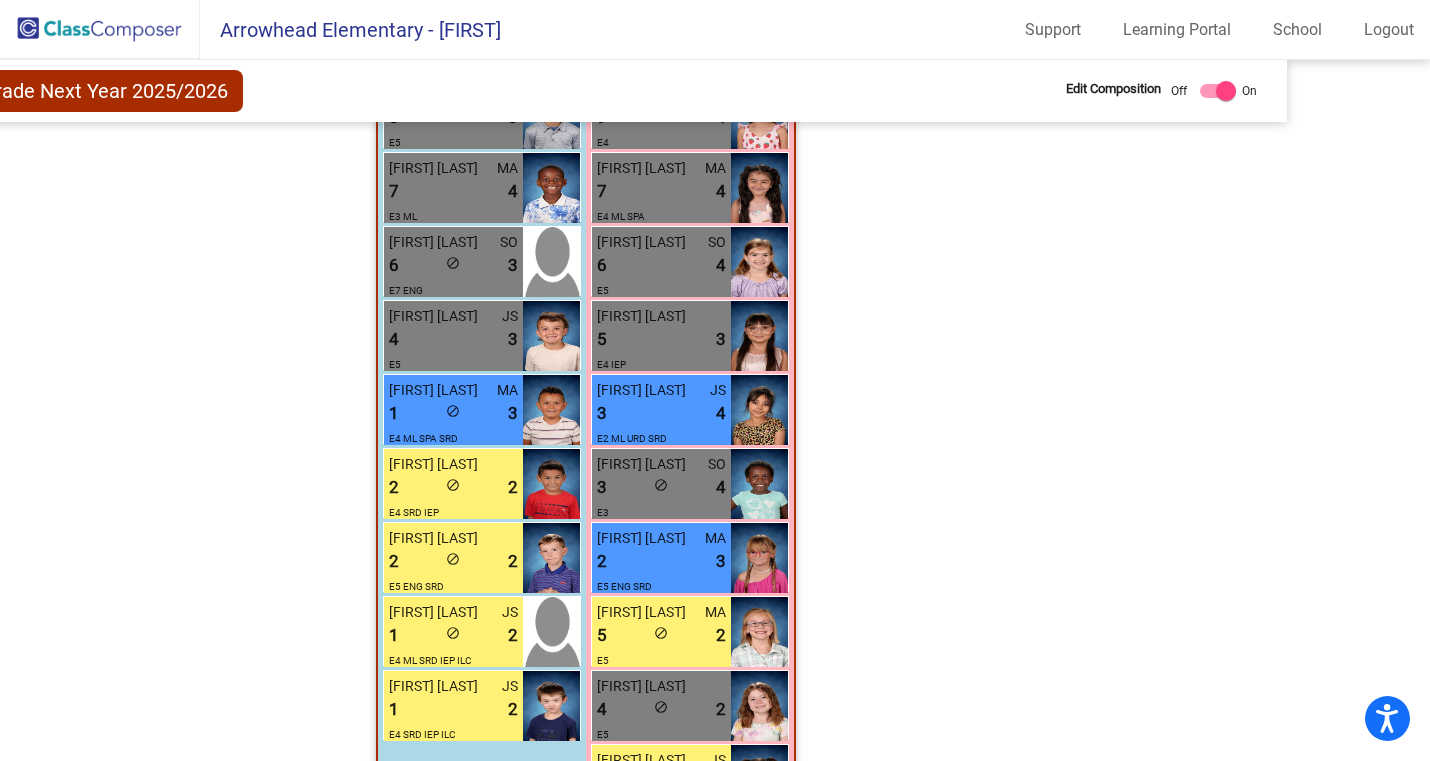 click on "Third Grade Next Year 2025/2026  Edit Composition Off   On  Incoming   Digital Data Wall    Display Scores for Years:   2023 - 2024   2024 - 2025  Grade/Archive Students in Table View   Download   New Small Group   Saved Small Group   Compose   Start Over   Submit Classes  Compose has been submitted  Check for Incomplete Scores  View Compose Rules   View Placement Violations  Notes   Download Class List   Import Students   Grade/Archive Students in Table View   New Small Group   Saved Small Group  Display Scores for Years:   2023 - 2024   2024 - 2025 Display Assessments: STEL STR STM Display Student Picture:    Yes     No  Students Academics Life Skills  Last Teacher  Placement  Identified  Total Boys Girls  Read.   Math   Writ.   Behav.   Work Sk.   JS   MA   SO   E1   E2   E3   E4   E5   E6   E7   ML   SPA   AMH   NEP   VIE   URD   FAR   ENG   ALP   GTP   SRD   IEP   ILC   2E  Hallway  visibility_off  0 0 0                 0   0   0   0   0   0   0   0   0   0   0   0   0   0   0   0   0   0   0  19" 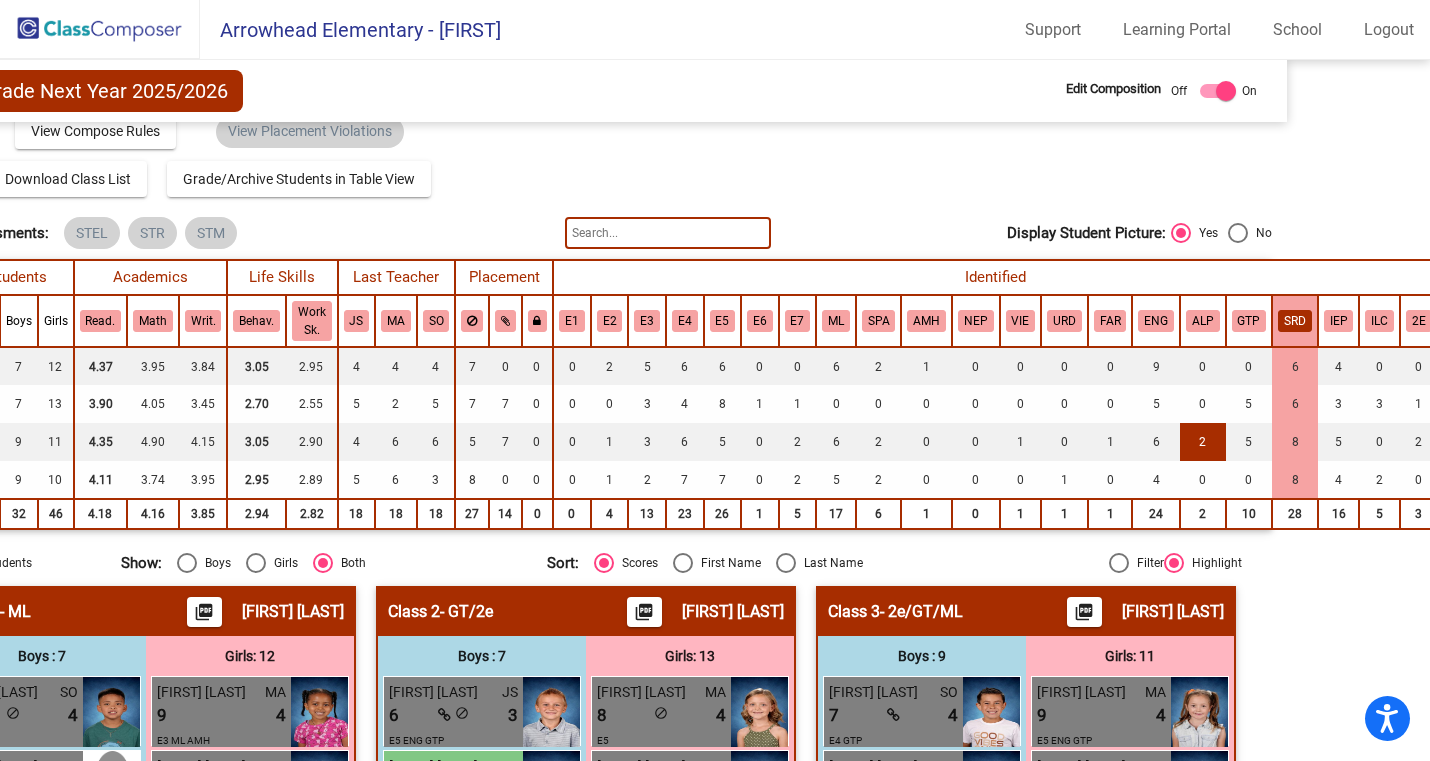 scroll, scrollTop: 0, scrollLeft: 129, axis: horizontal 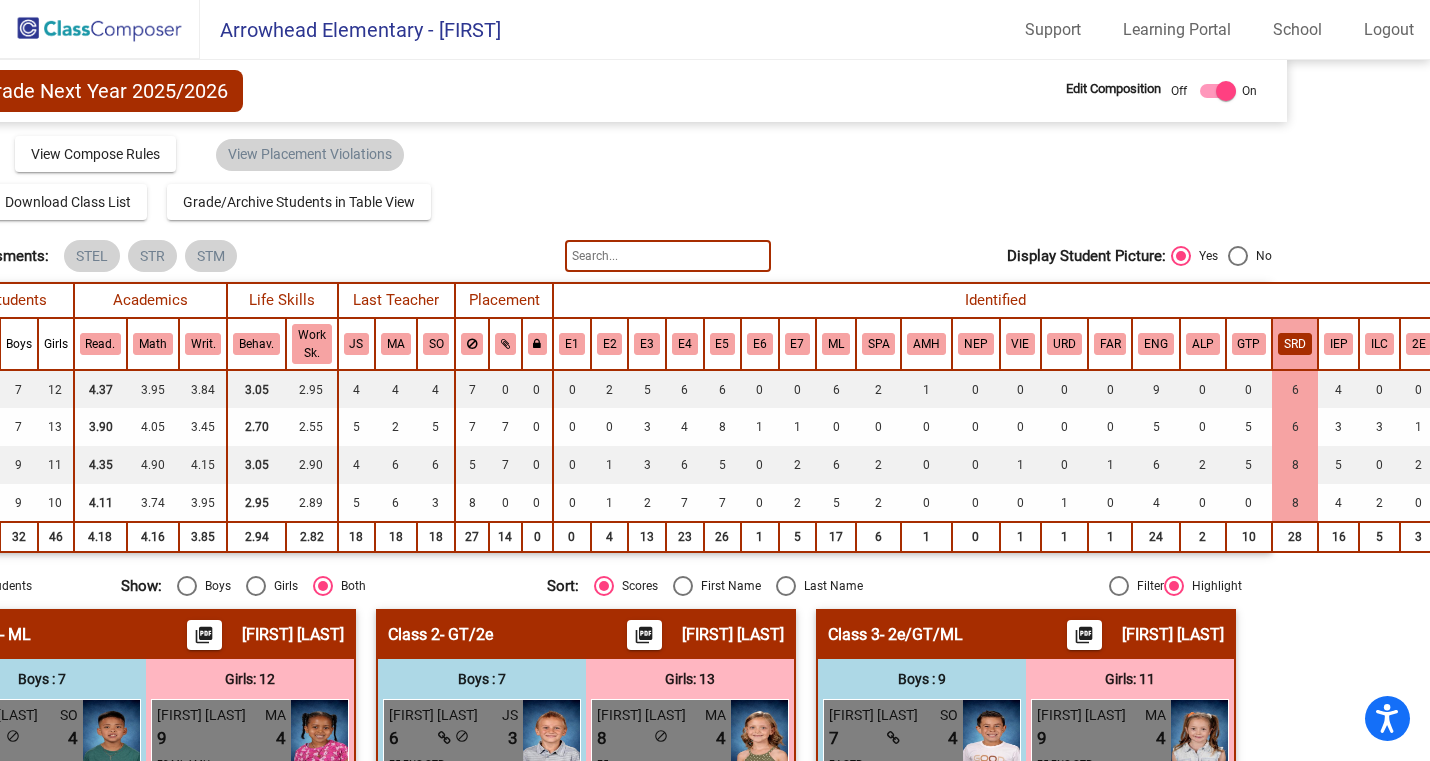 click on "SRD" 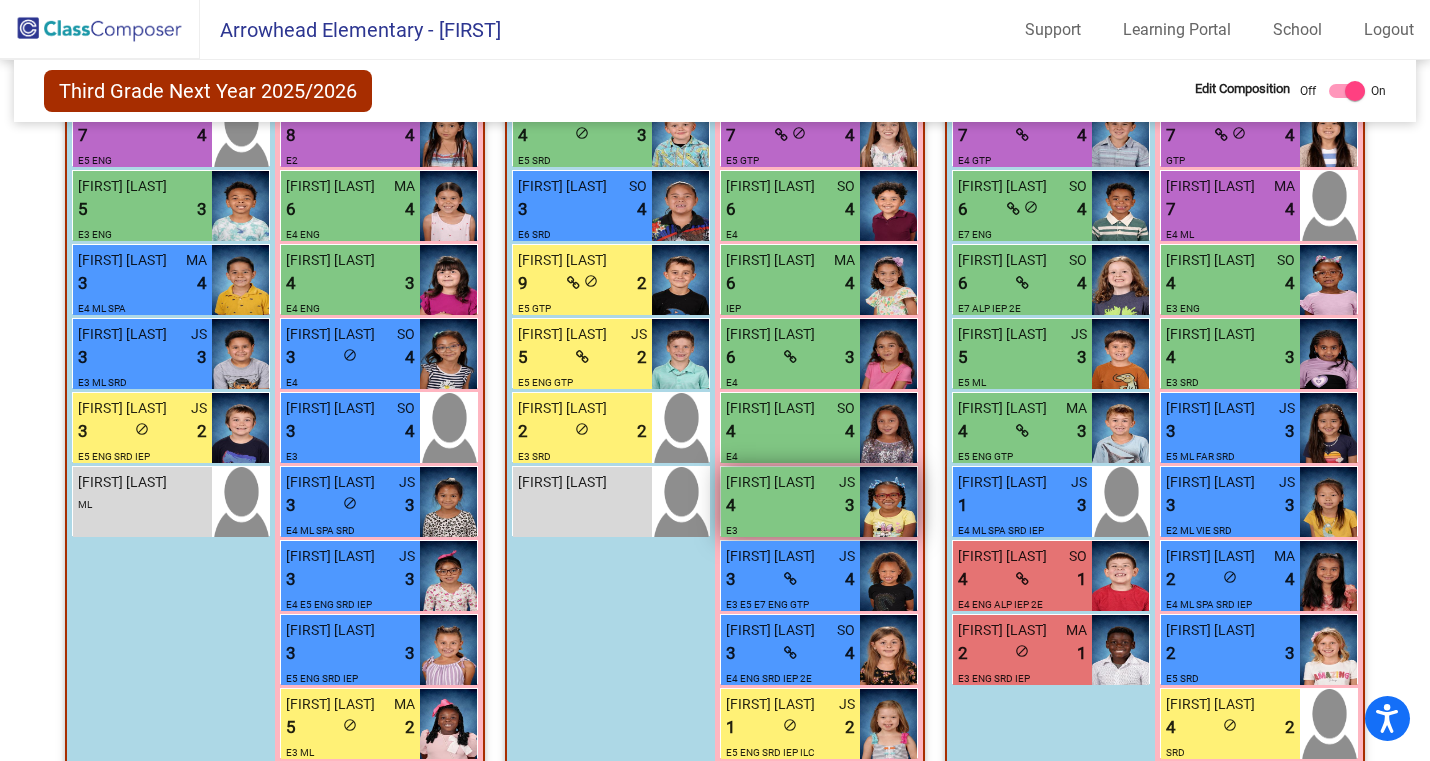 scroll, scrollTop: 684, scrollLeft: 0, axis: vertical 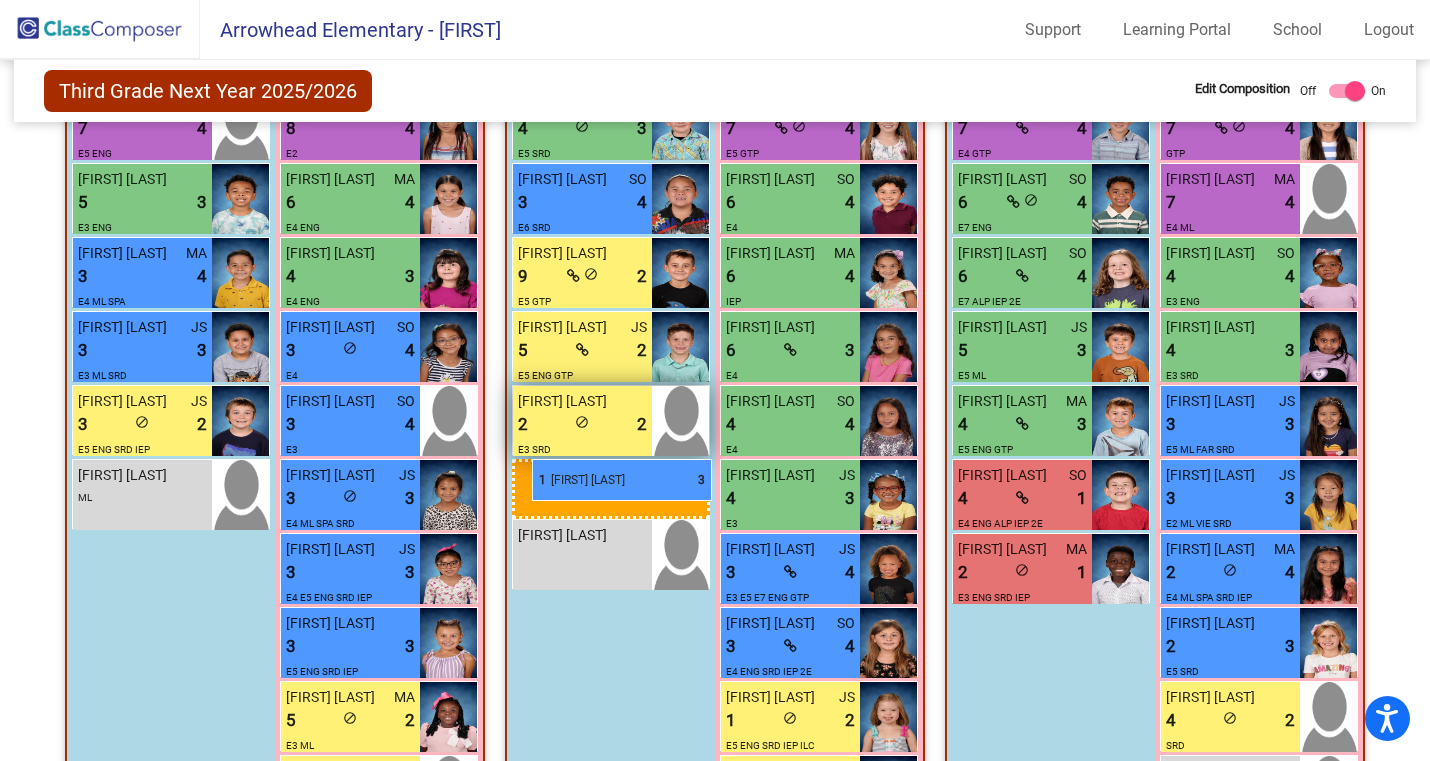 drag, startPoint x: 1016, startPoint y: 501, endPoint x: 532, endPoint y: 465, distance: 485.337 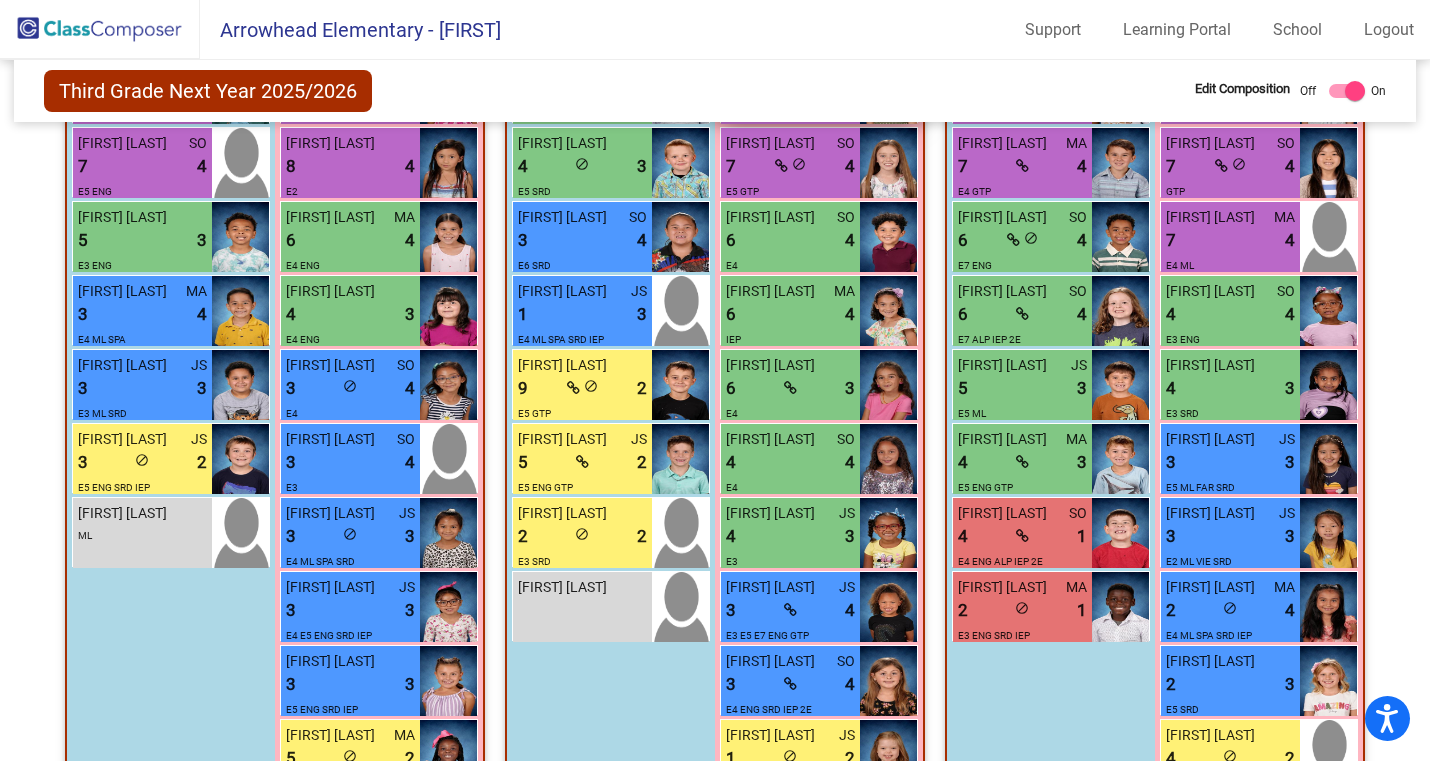 scroll, scrollTop: 659, scrollLeft: 0, axis: vertical 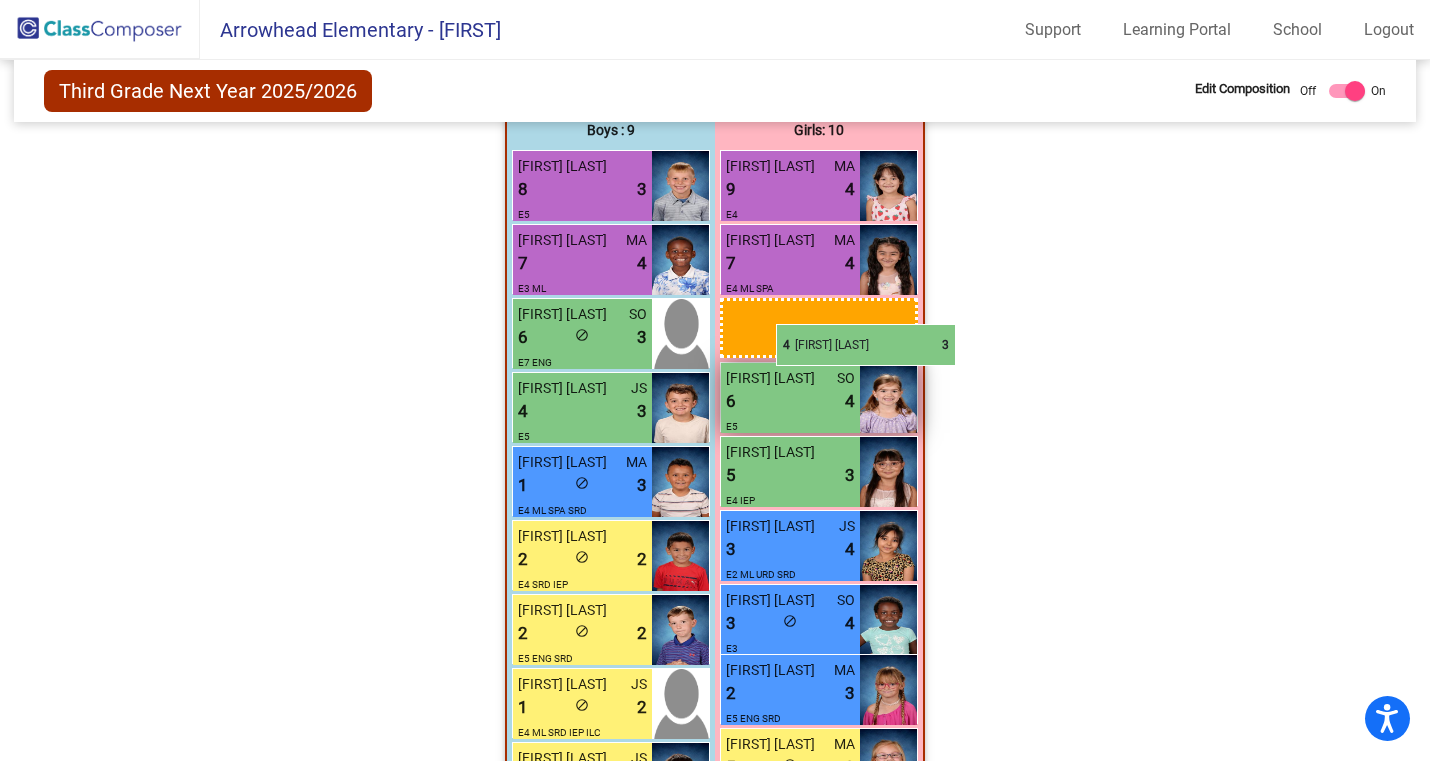 drag, startPoint x: 761, startPoint y: 515, endPoint x: 779, endPoint y: 323, distance: 192.8419 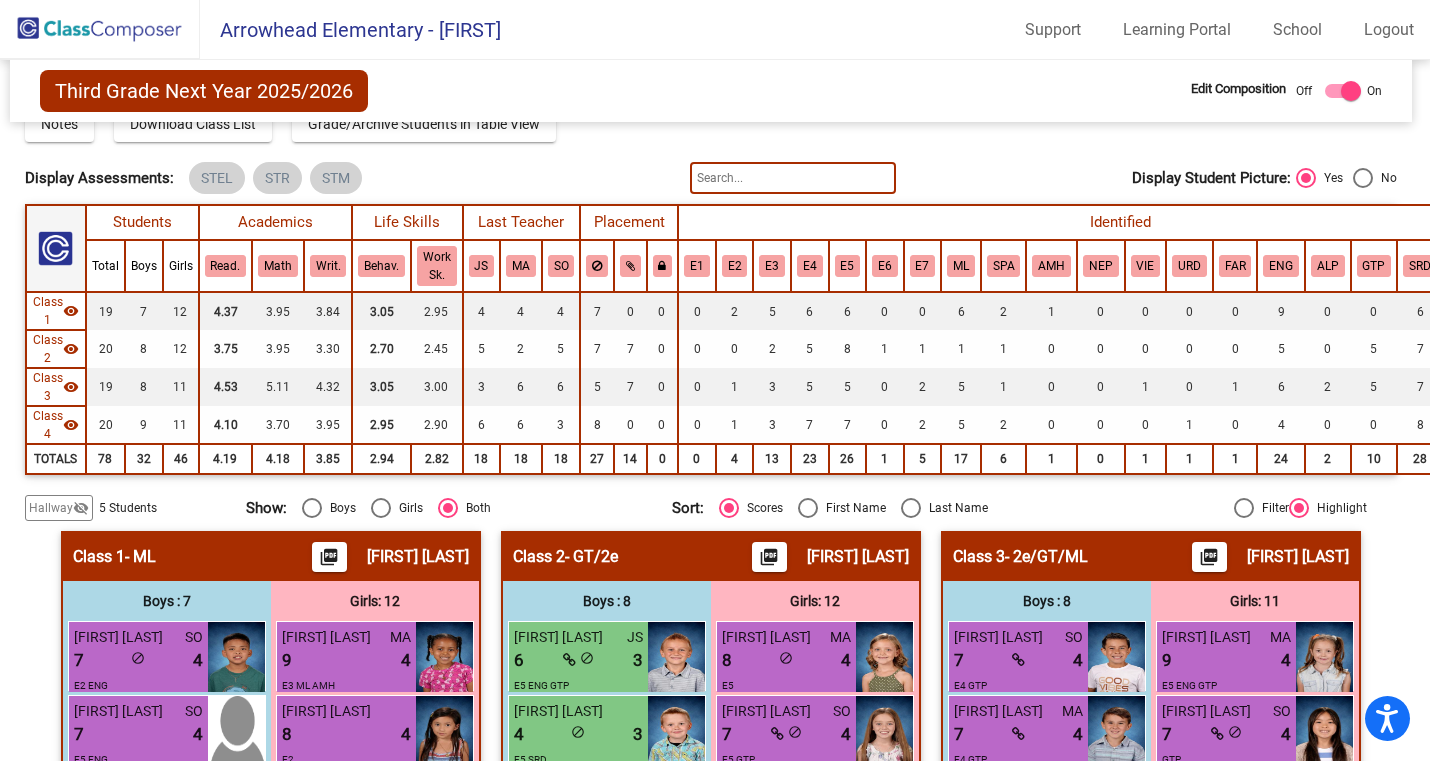 scroll, scrollTop: 0, scrollLeft: 4, axis: horizontal 